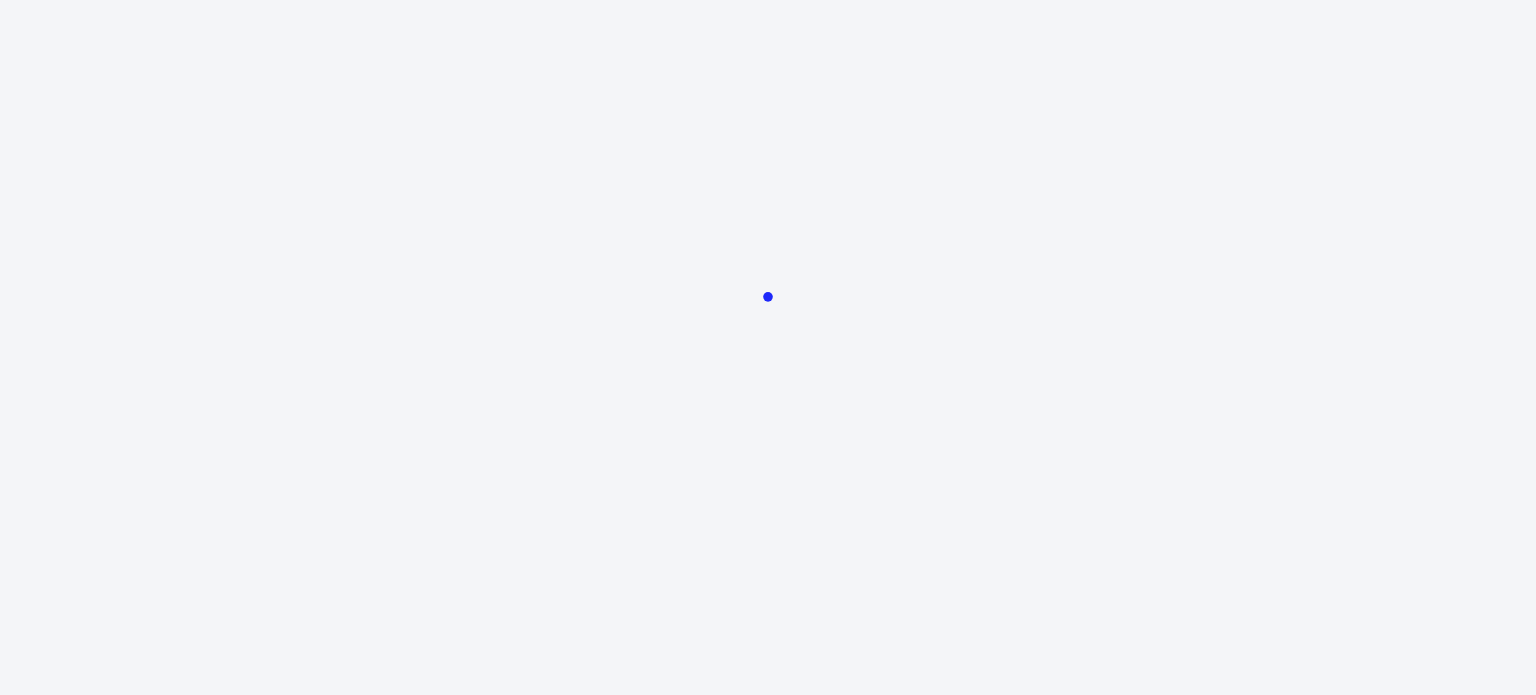 scroll, scrollTop: 0, scrollLeft: 0, axis: both 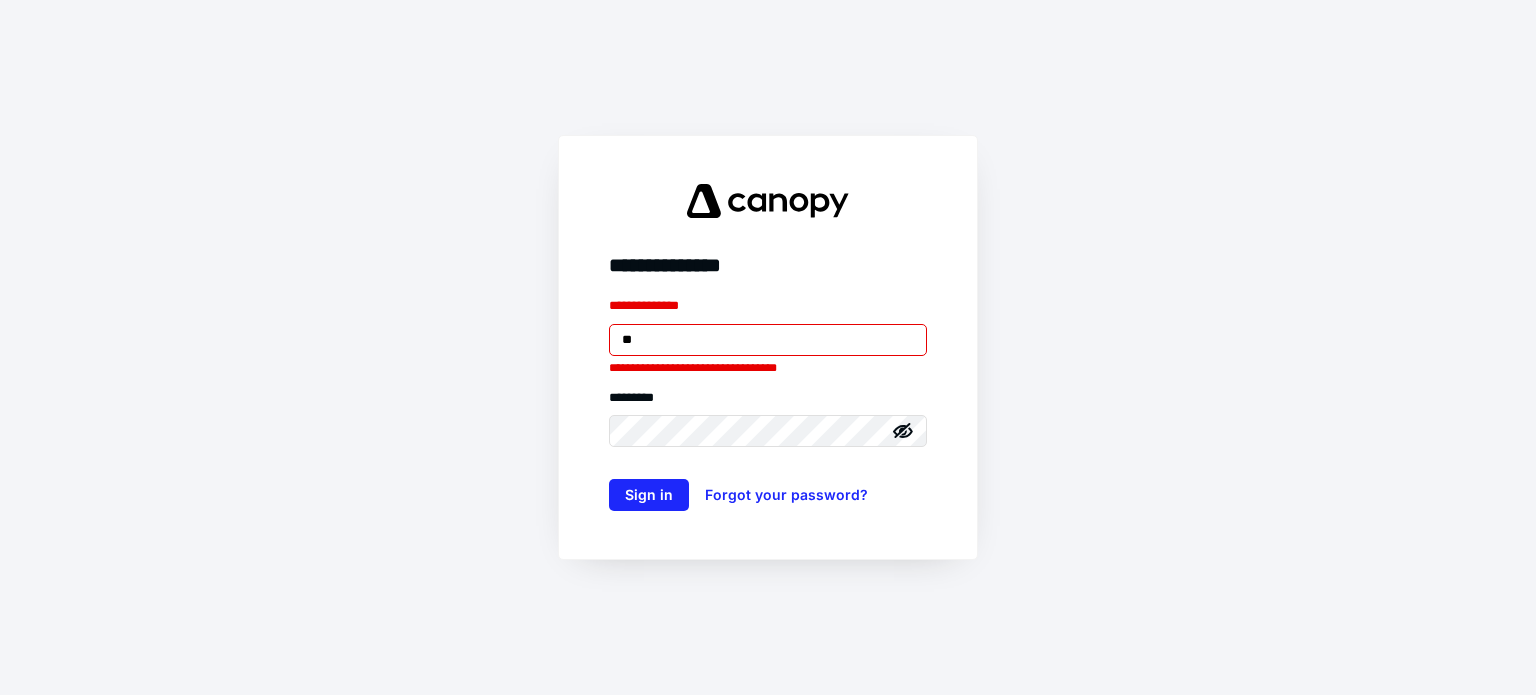 click on "Sign in" at bounding box center [649, 495] 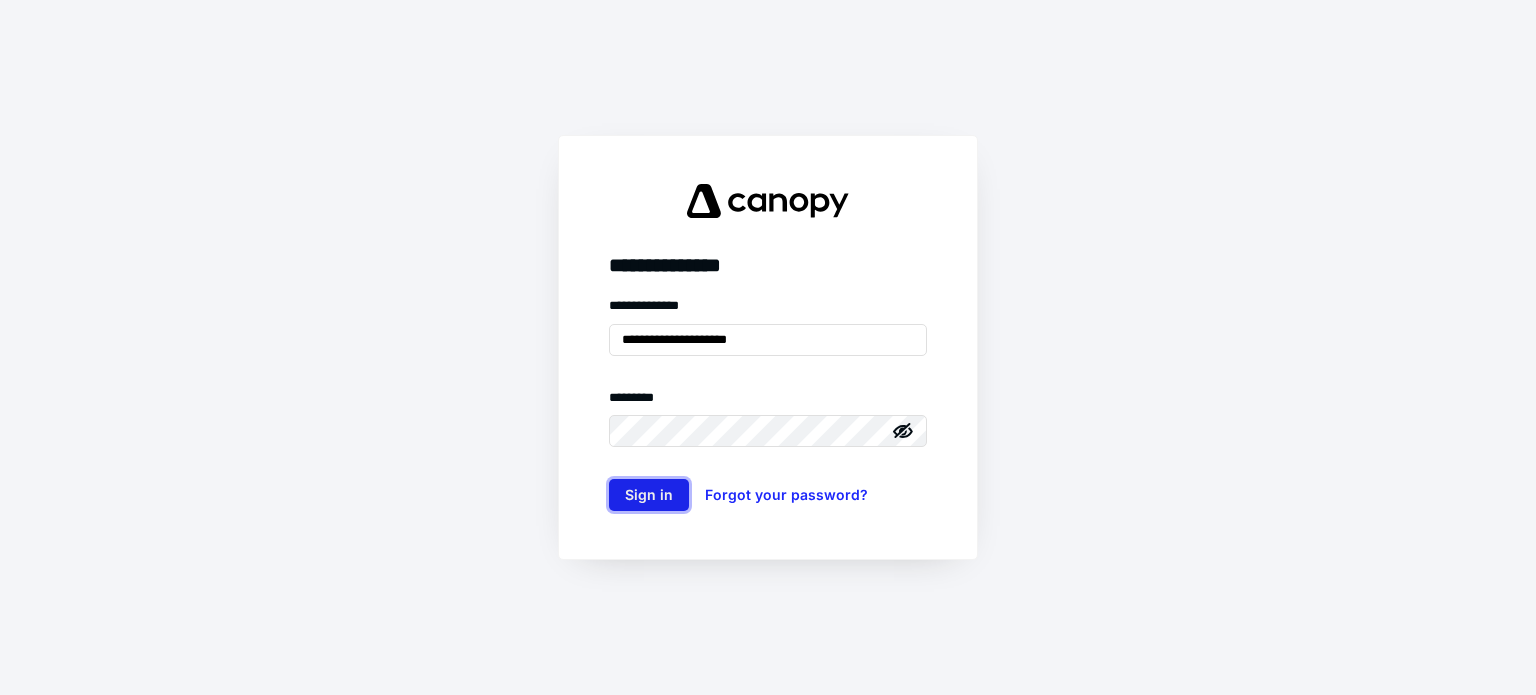 click on "Sign in" at bounding box center [649, 495] 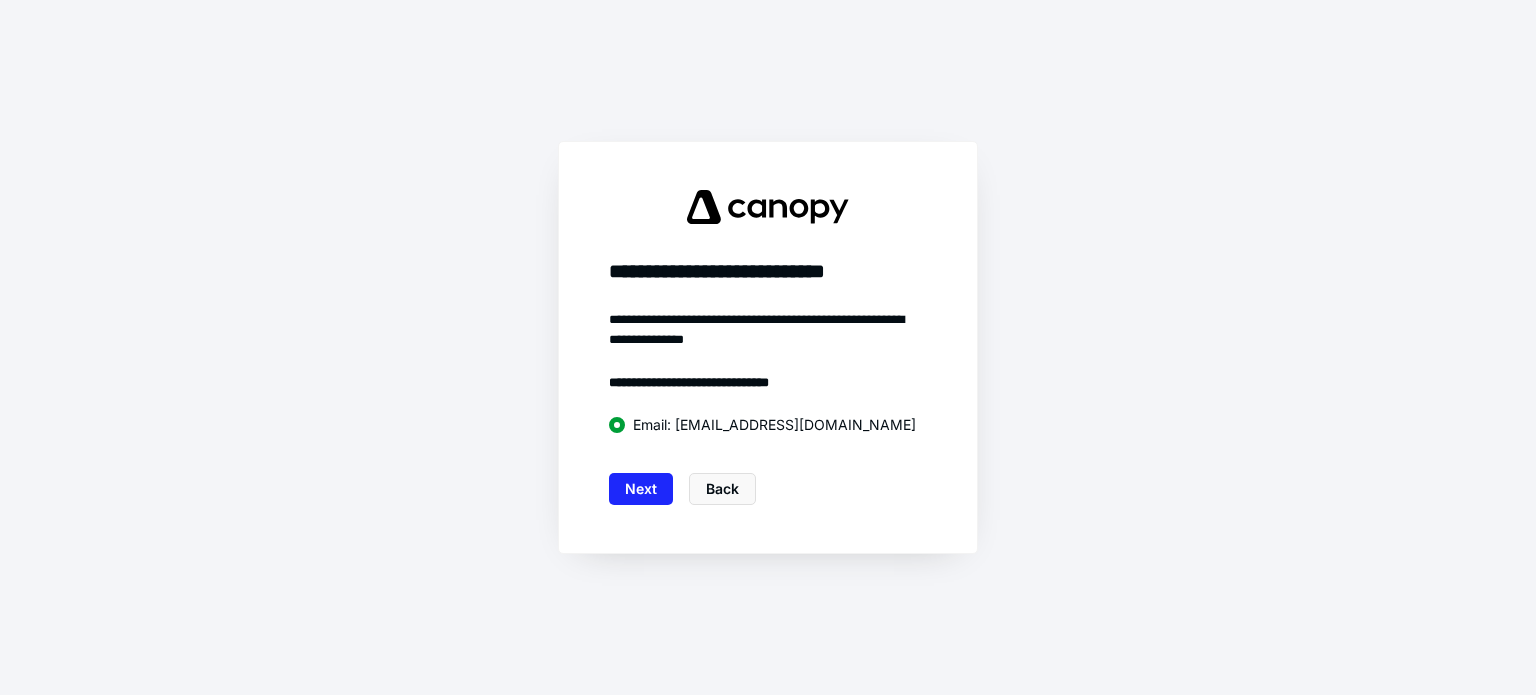 click on "Next" at bounding box center [641, 489] 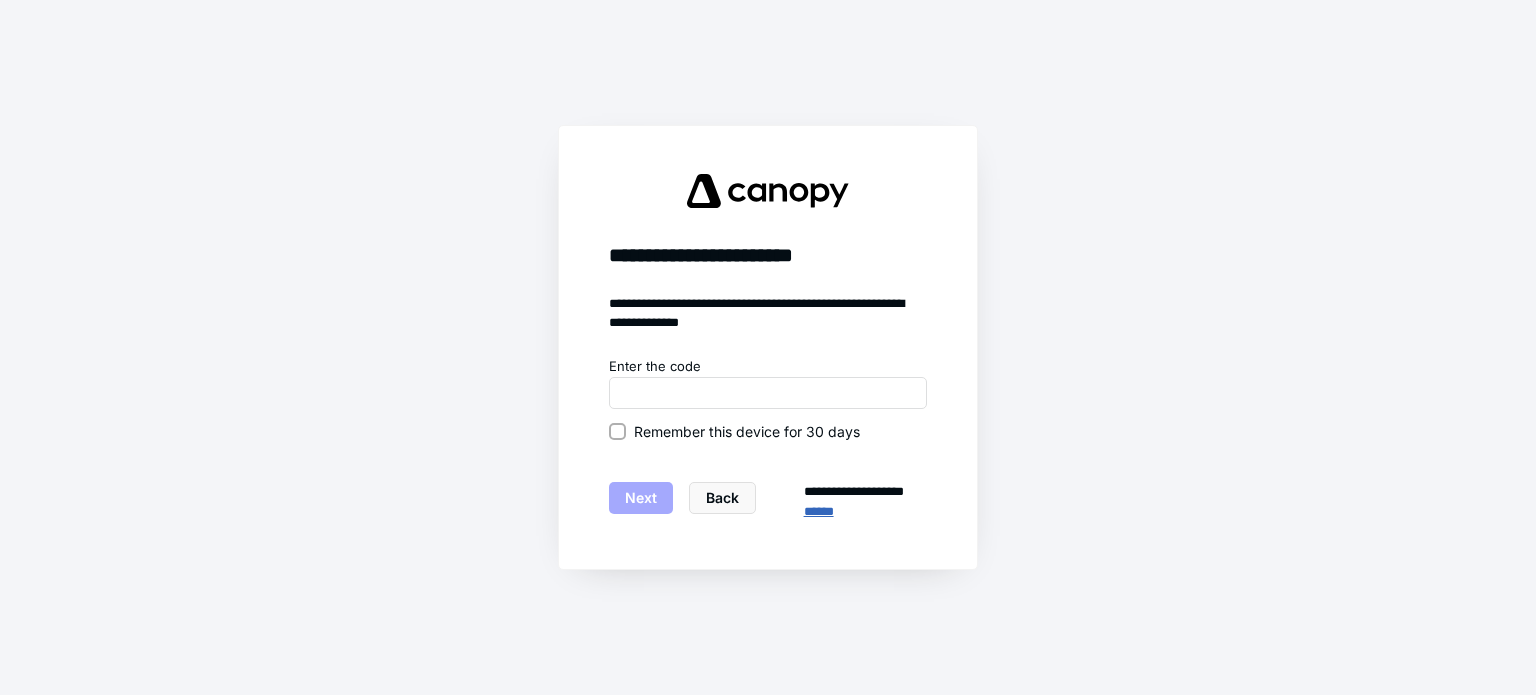 click on "******" at bounding box center [865, 512] 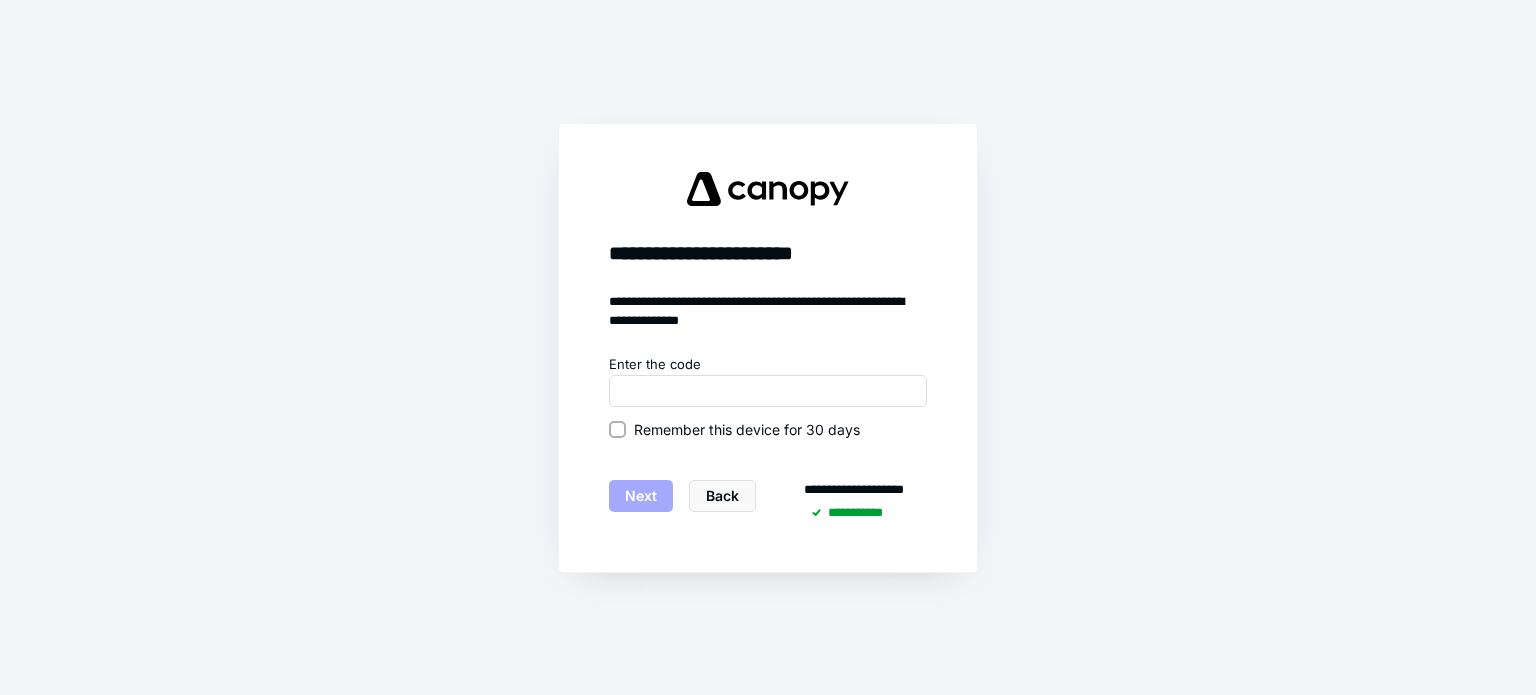 click on "**********" at bounding box center (768, 347) 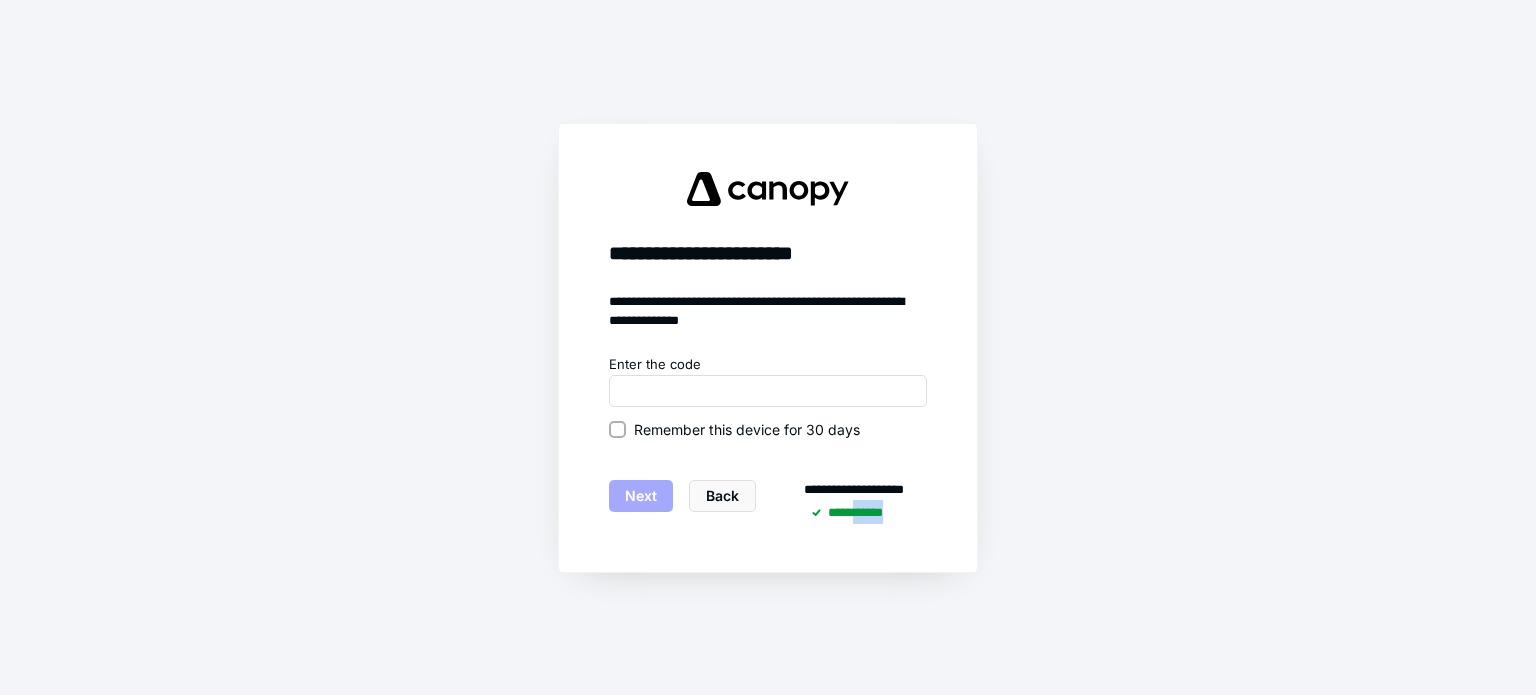 click on "**********" at bounding box center [768, 347] 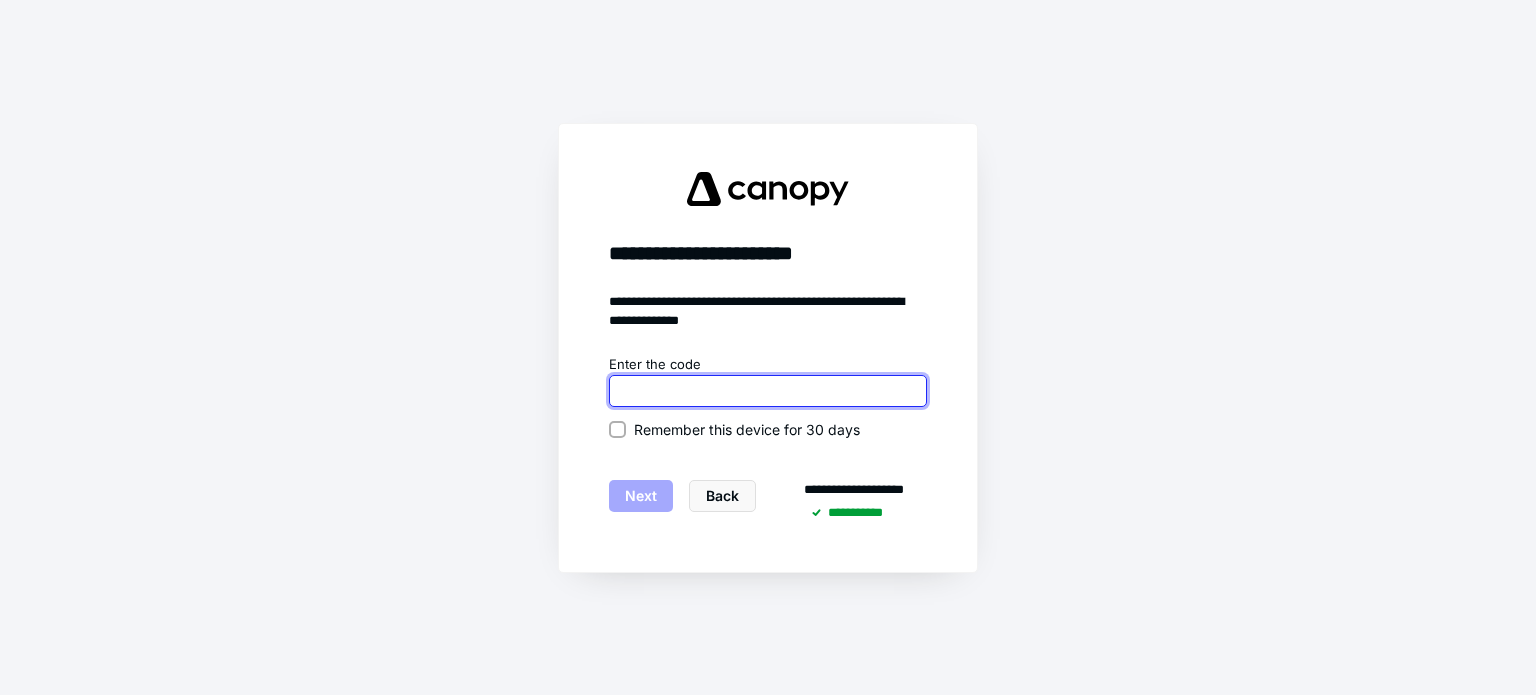 click at bounding box center (768, 391) 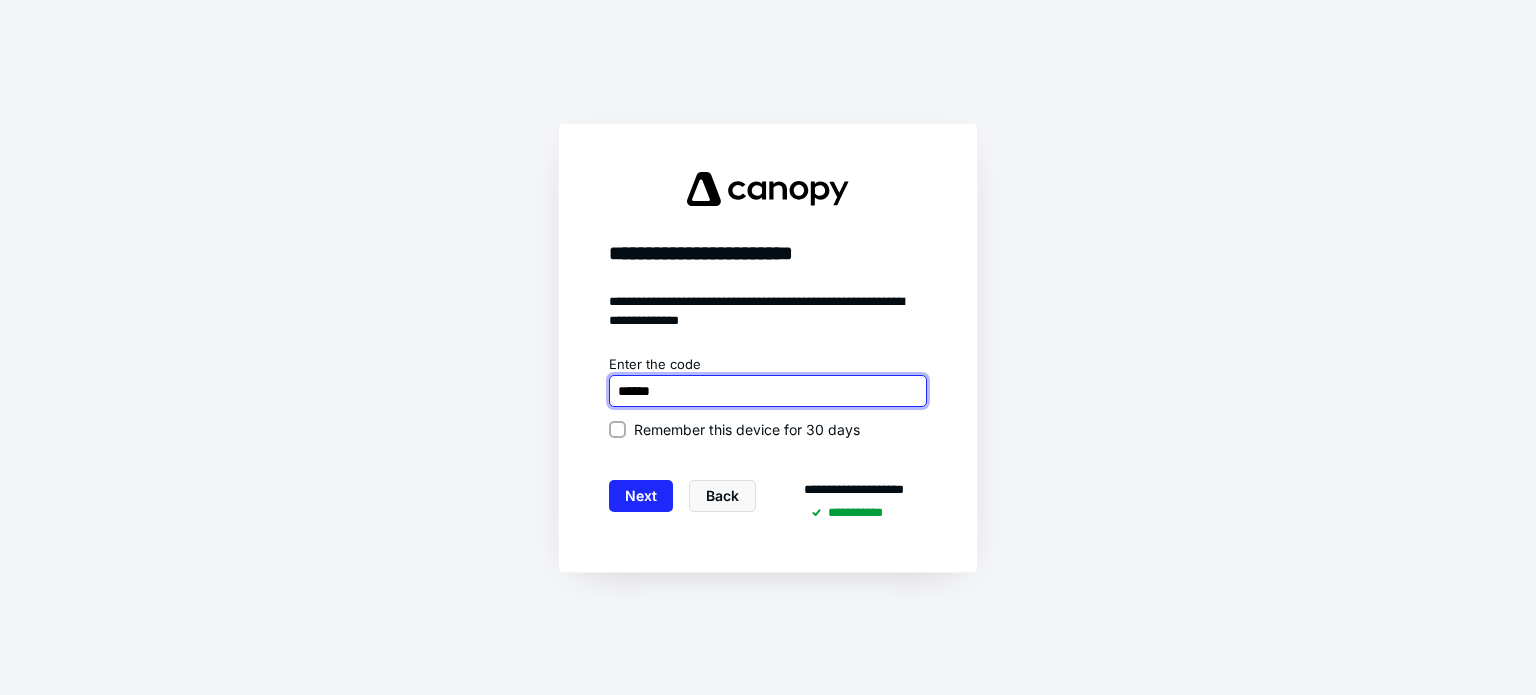 type on "******" 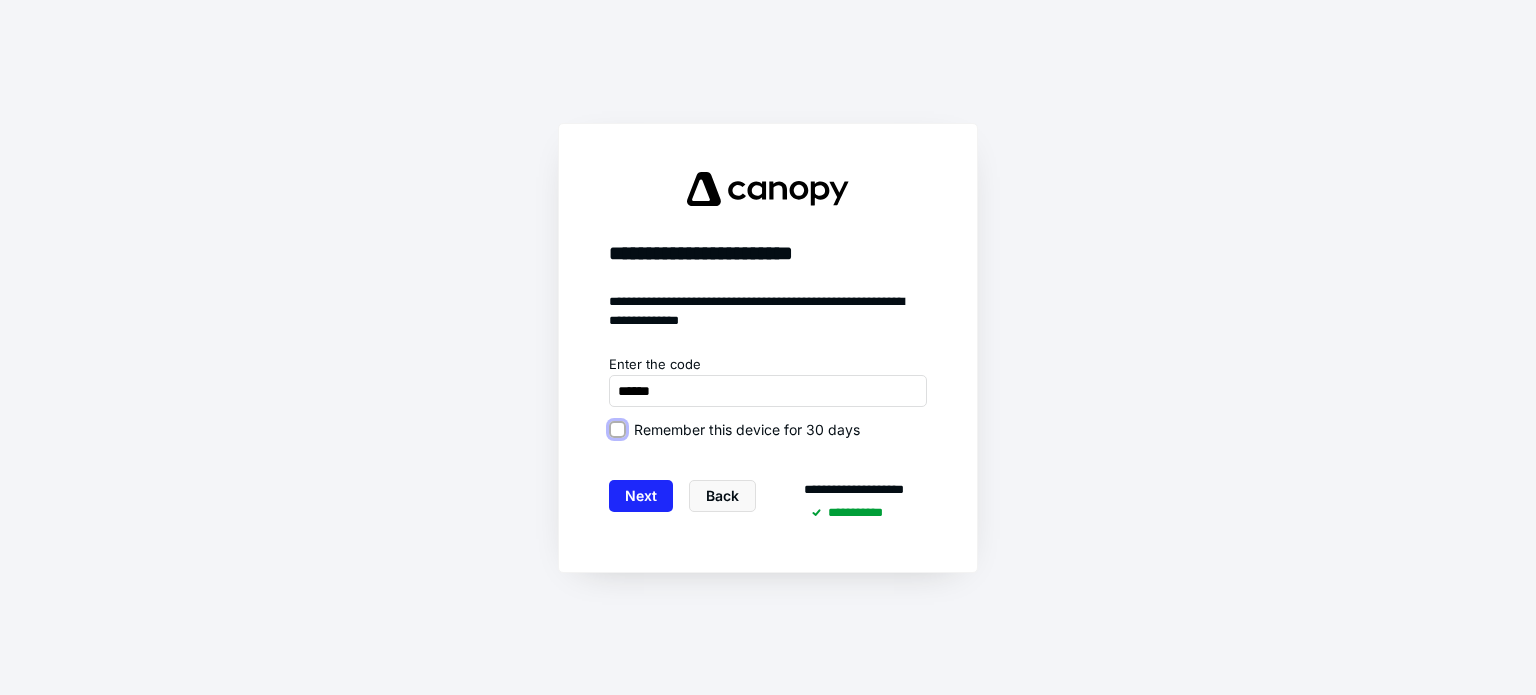 click on "Remember this device for 30 days" at bounding box center (617, 429) 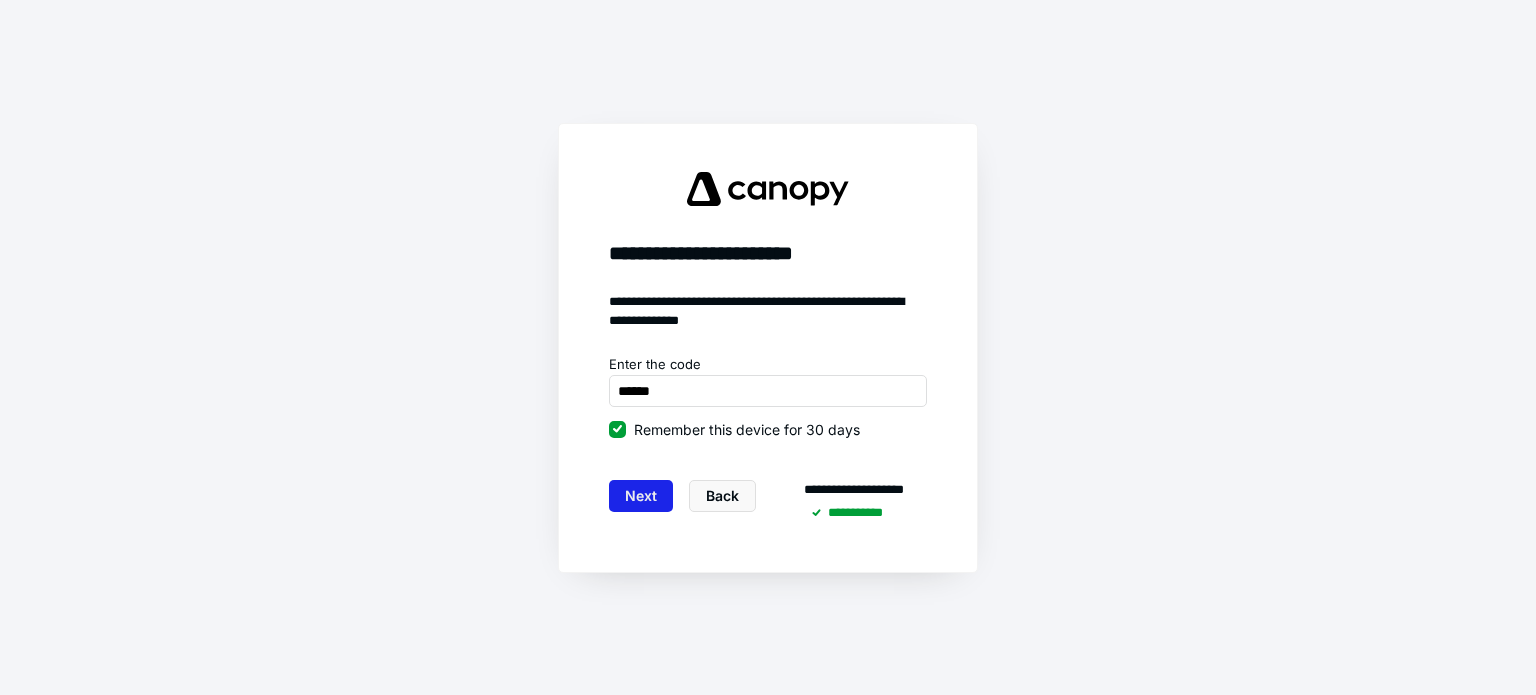 click on "Next" at bounding box center (641, 496) 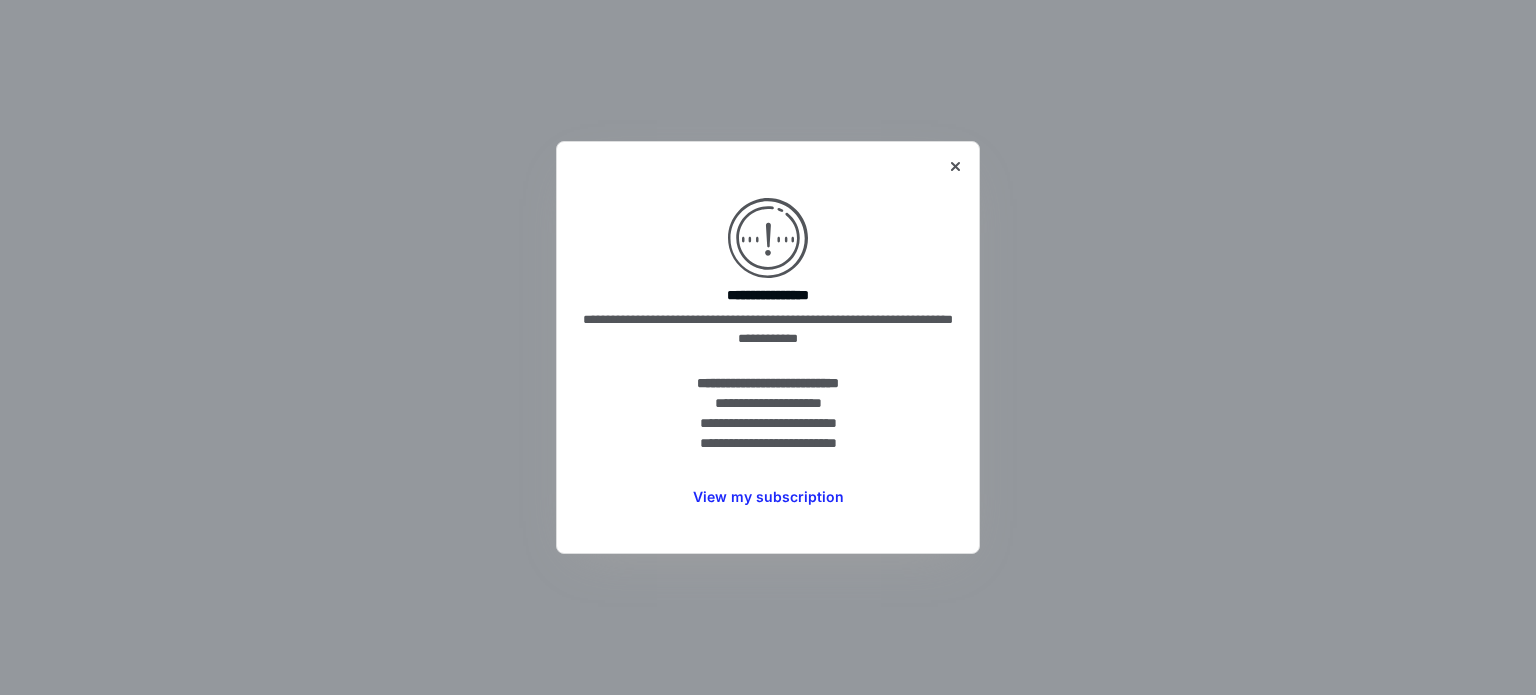 scroll, scrollTop: 0, scrollLeft: 0, axis: both 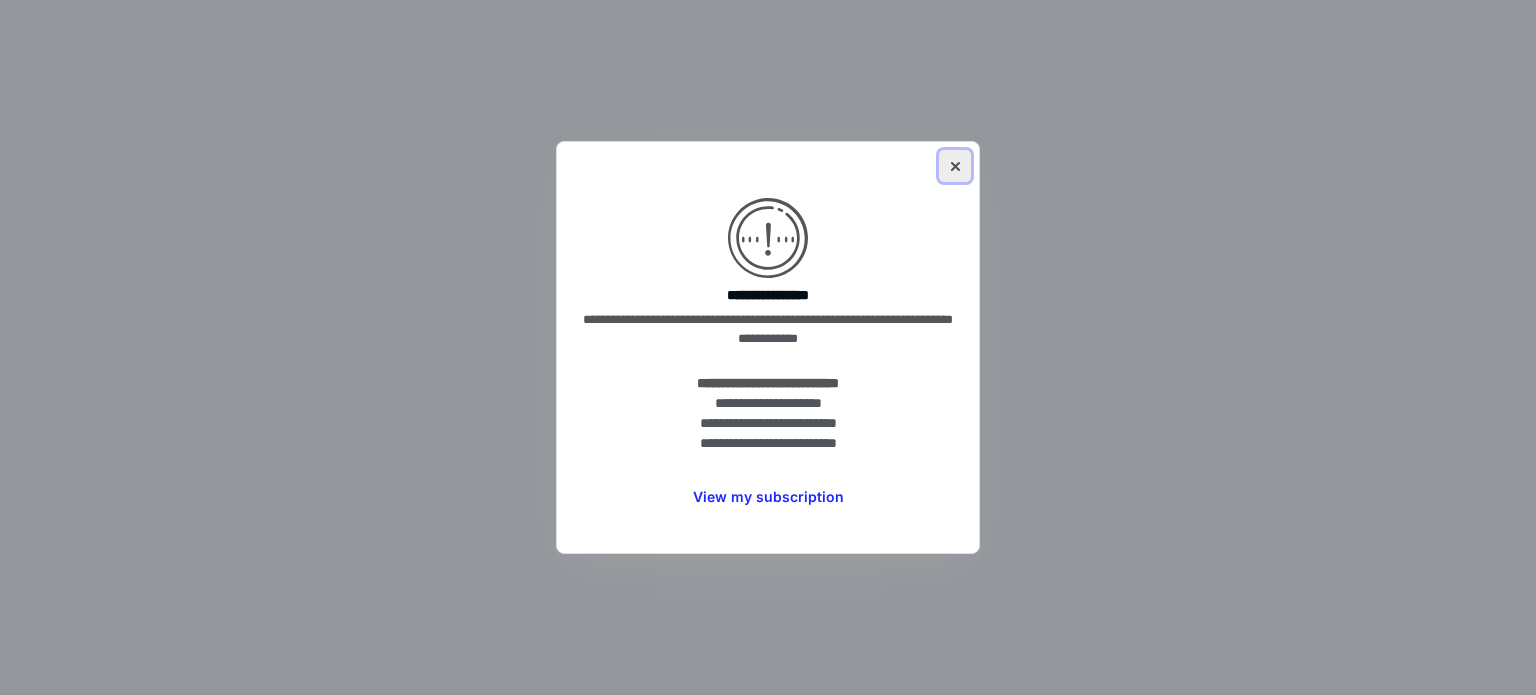 click at bounding box center [955, 166] 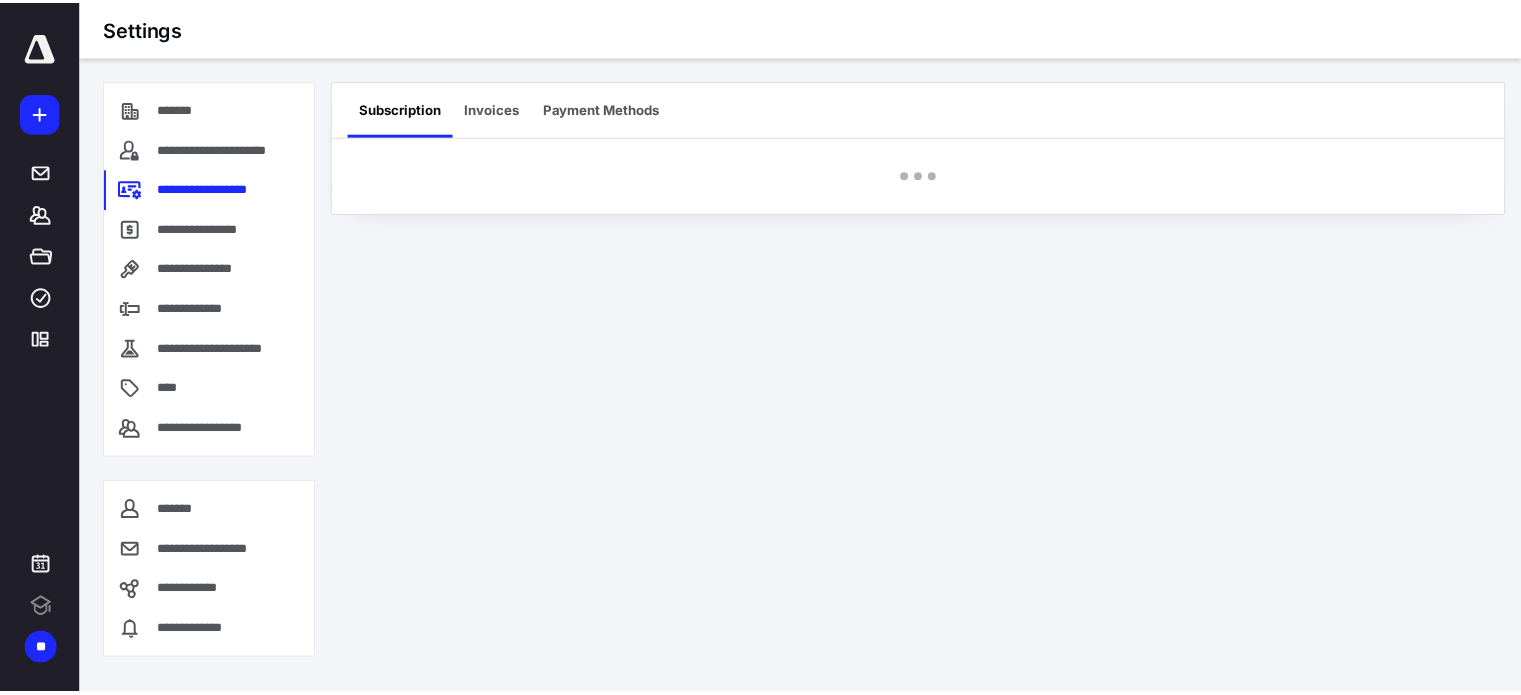scroll, scrollTop: 0, scrollLeft: 0, axis: both 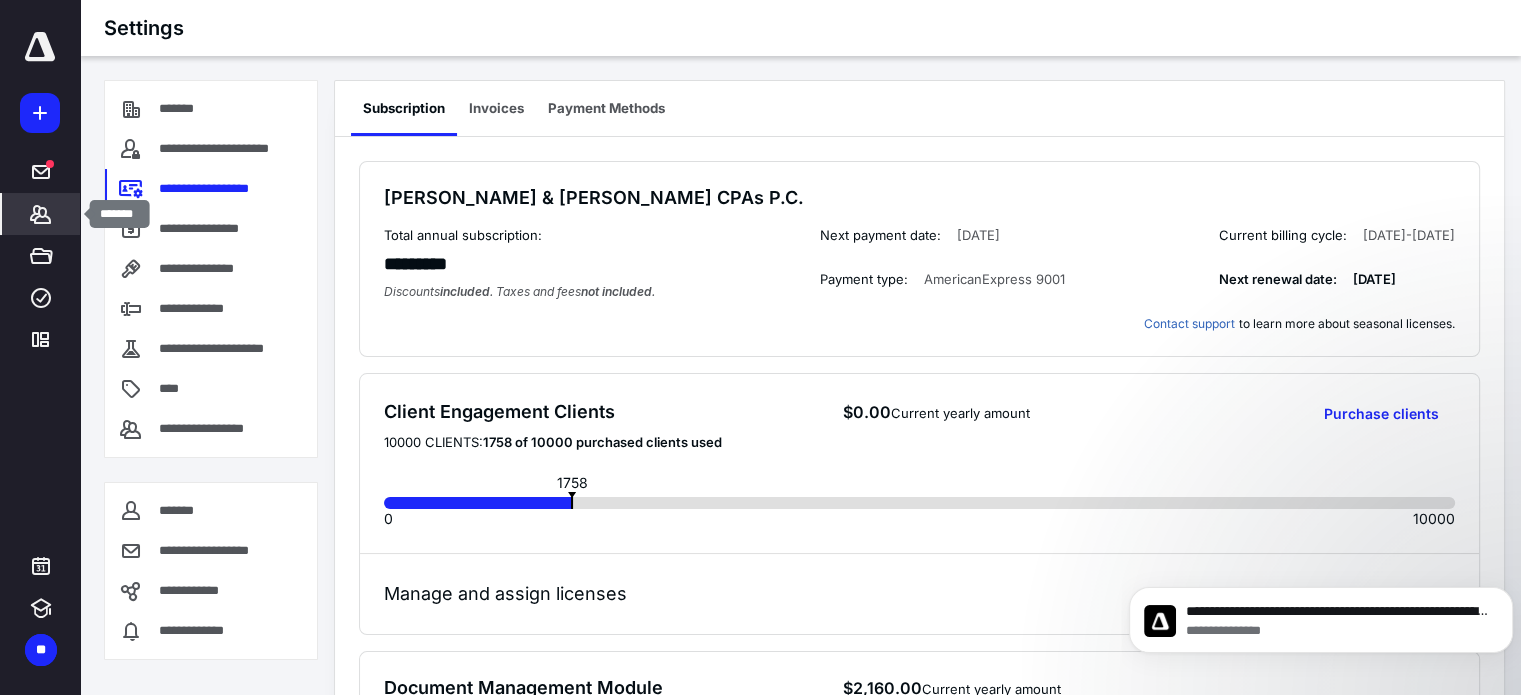 click 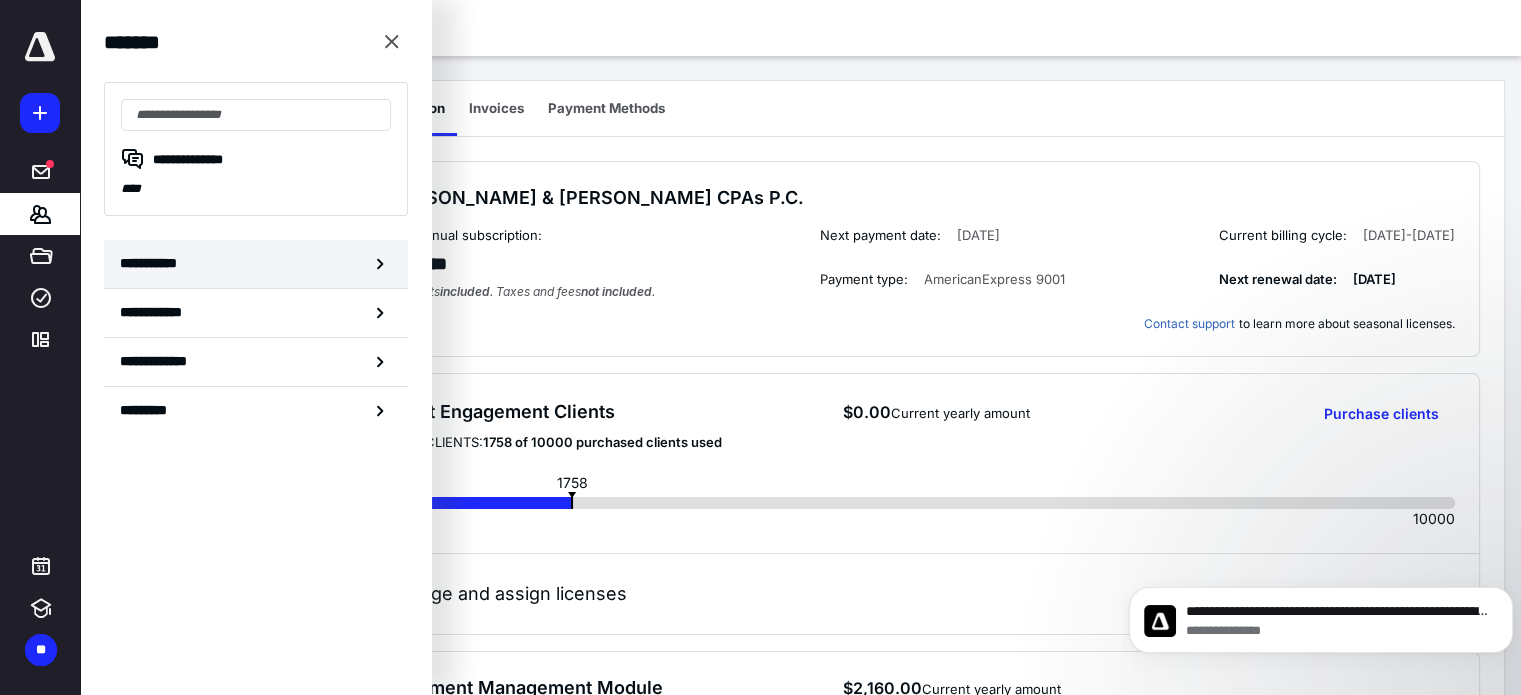 click on "**********" at bounding box center (153, 263) 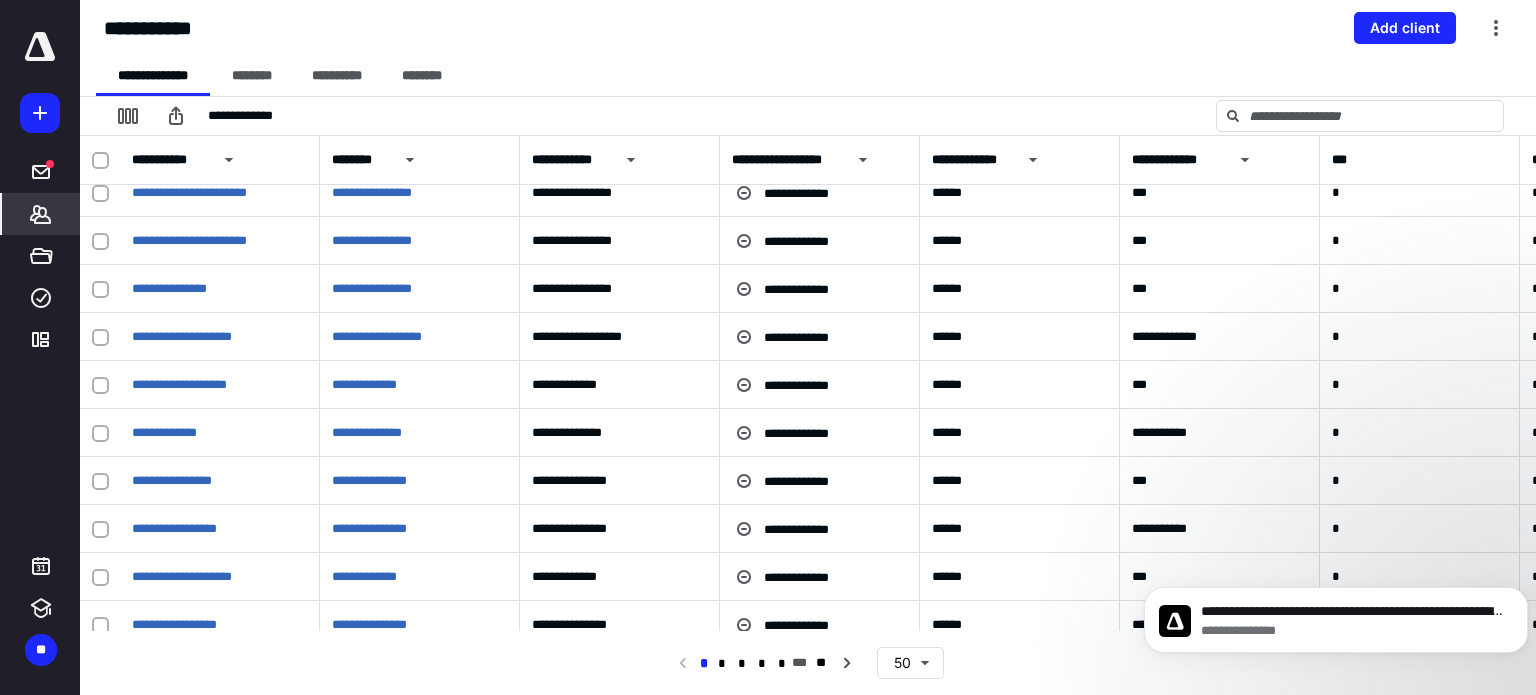 scroll, scrollTop: 256, scrollLeft: 0, axis: vertical 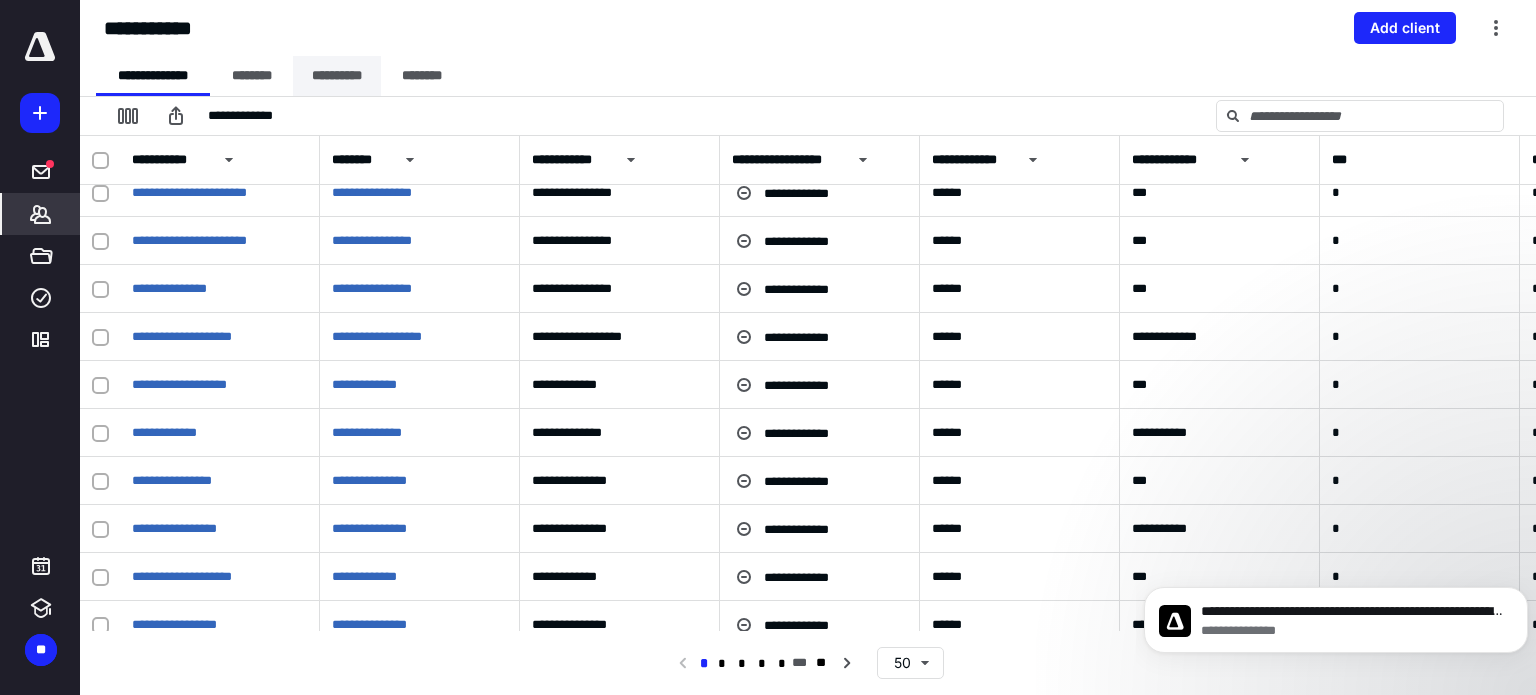 click on "**********" at bounding box center (337, 76) 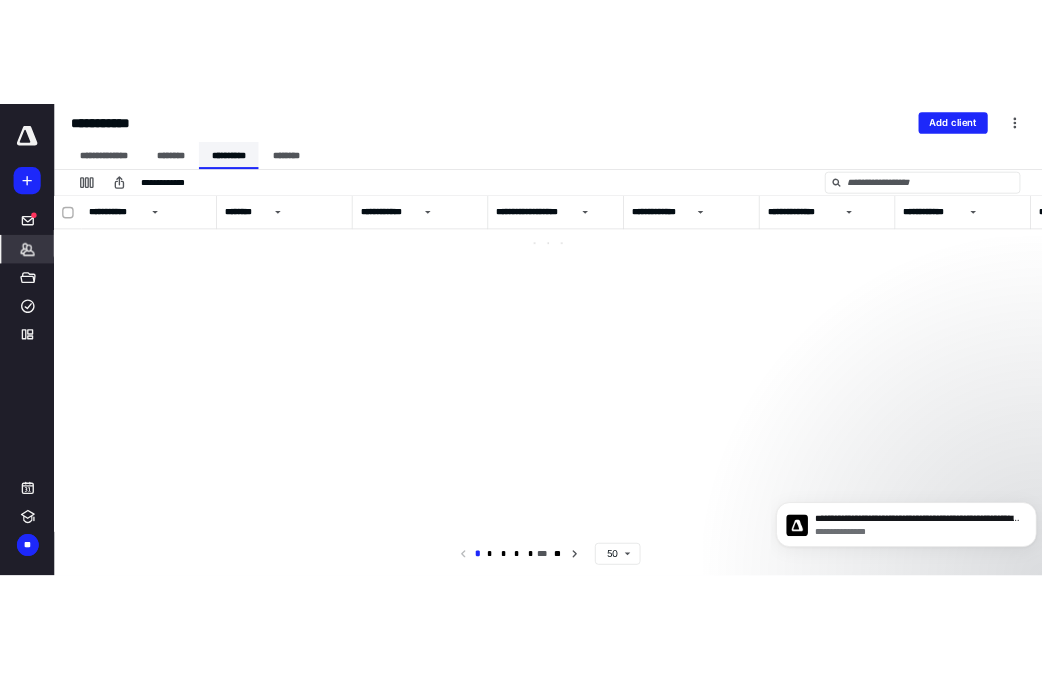 scroll, scrollTop: 0, scrollLeft: 0, axis: both 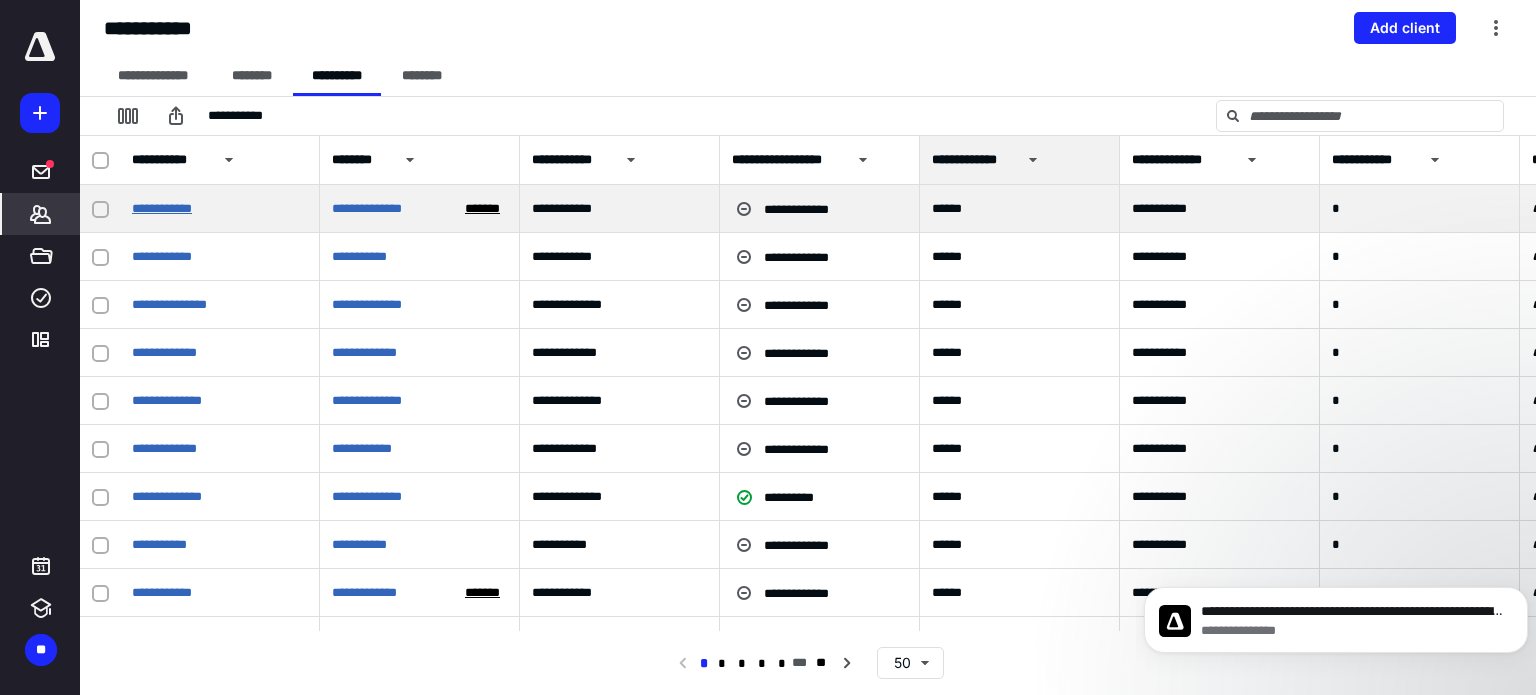 click on "**********" at bounding box center [162, 208] 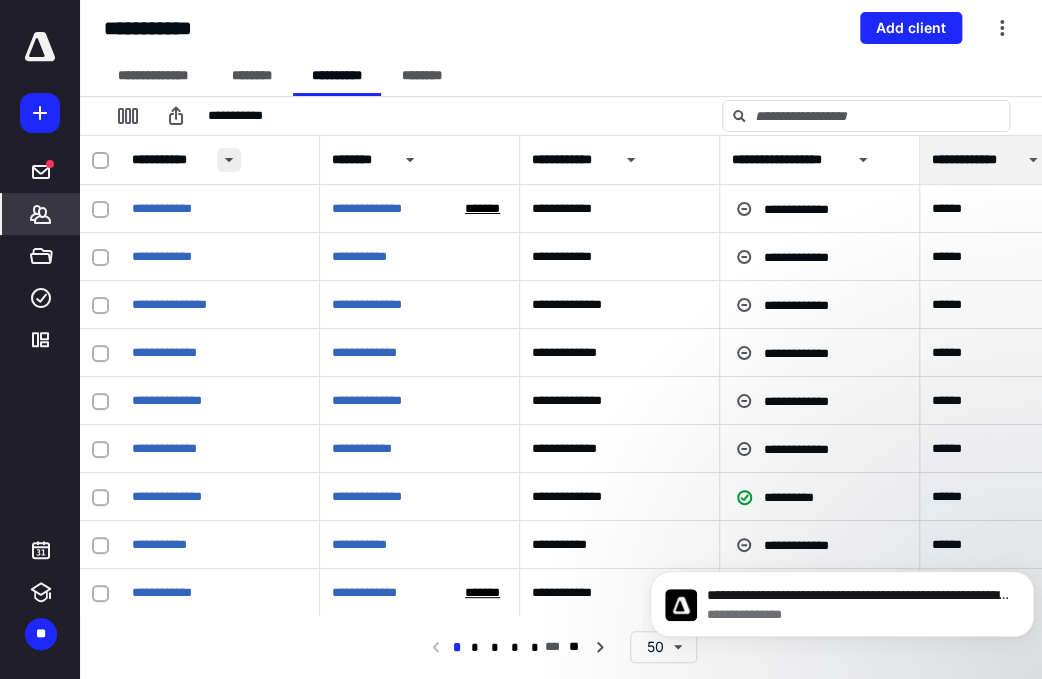 click at bounding box center (229, 160) 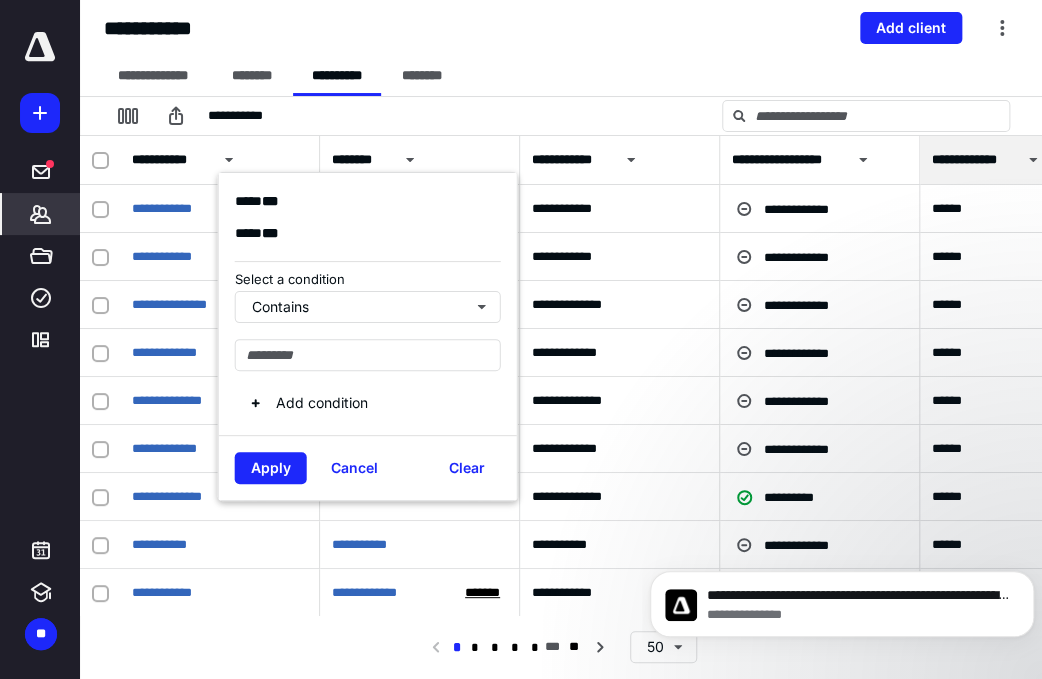 click on "**********" at bounding box center (561, 28) 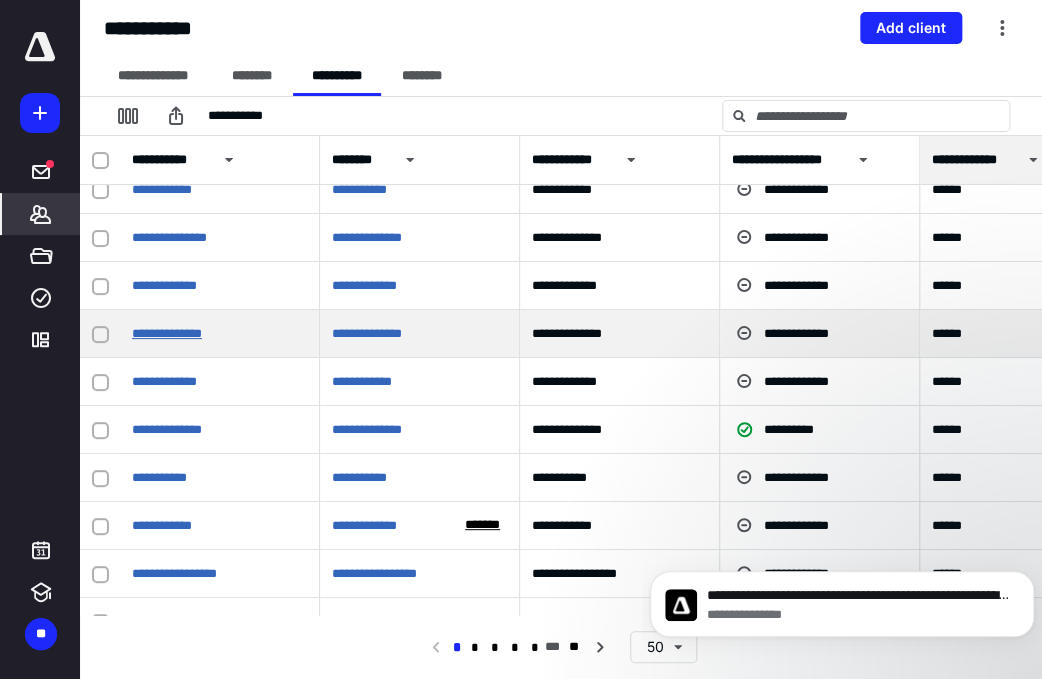 scroll, scrollTop: 76, scrollLeft: 0, axis: vertical 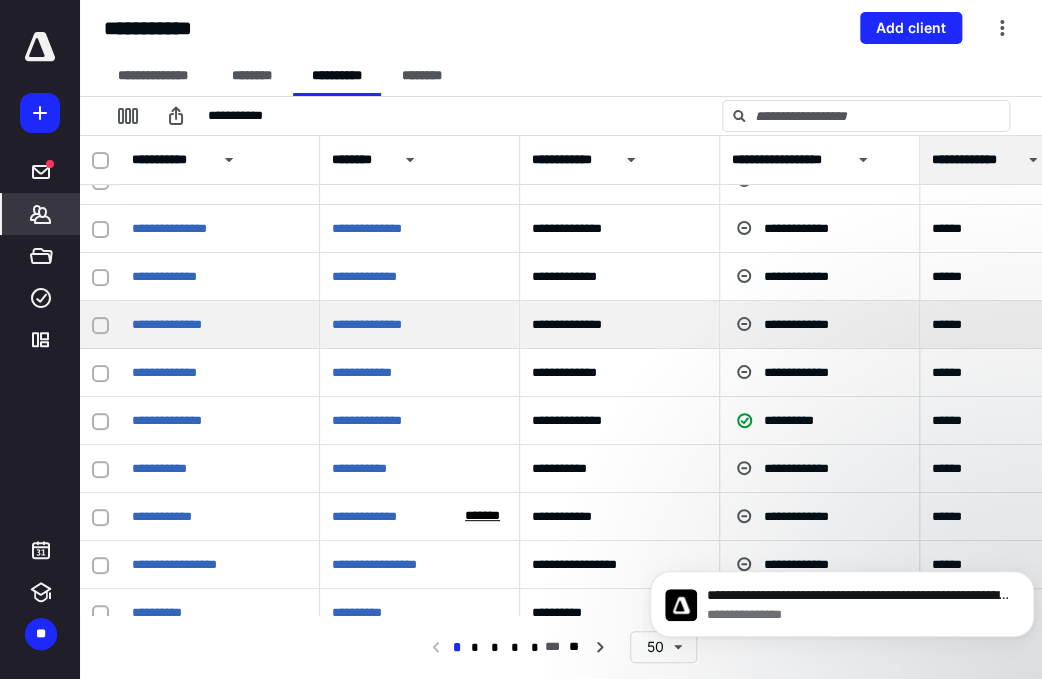 click at bounding box center (100, 325) 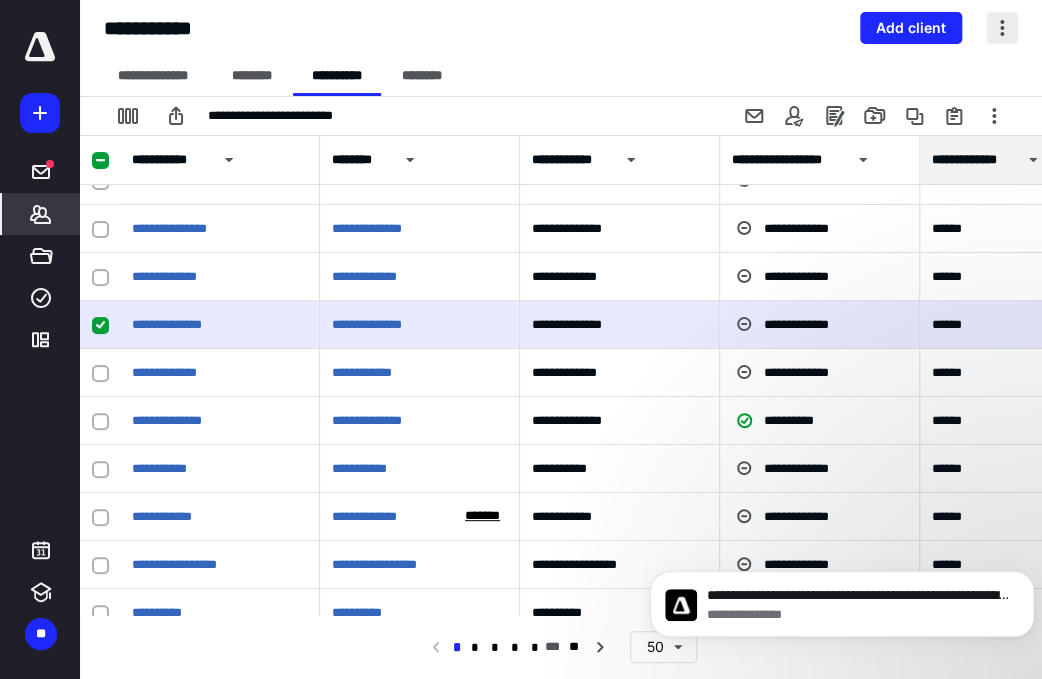 click at bounding box center (1002, 28) 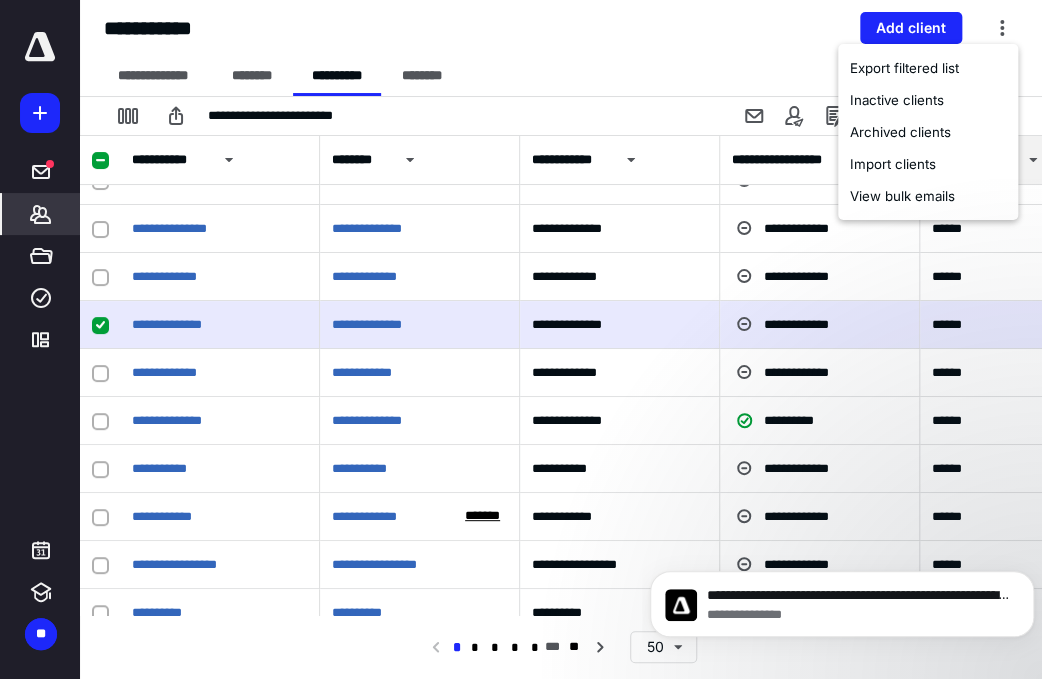 click on "**********" at bounding box center (569, 76) 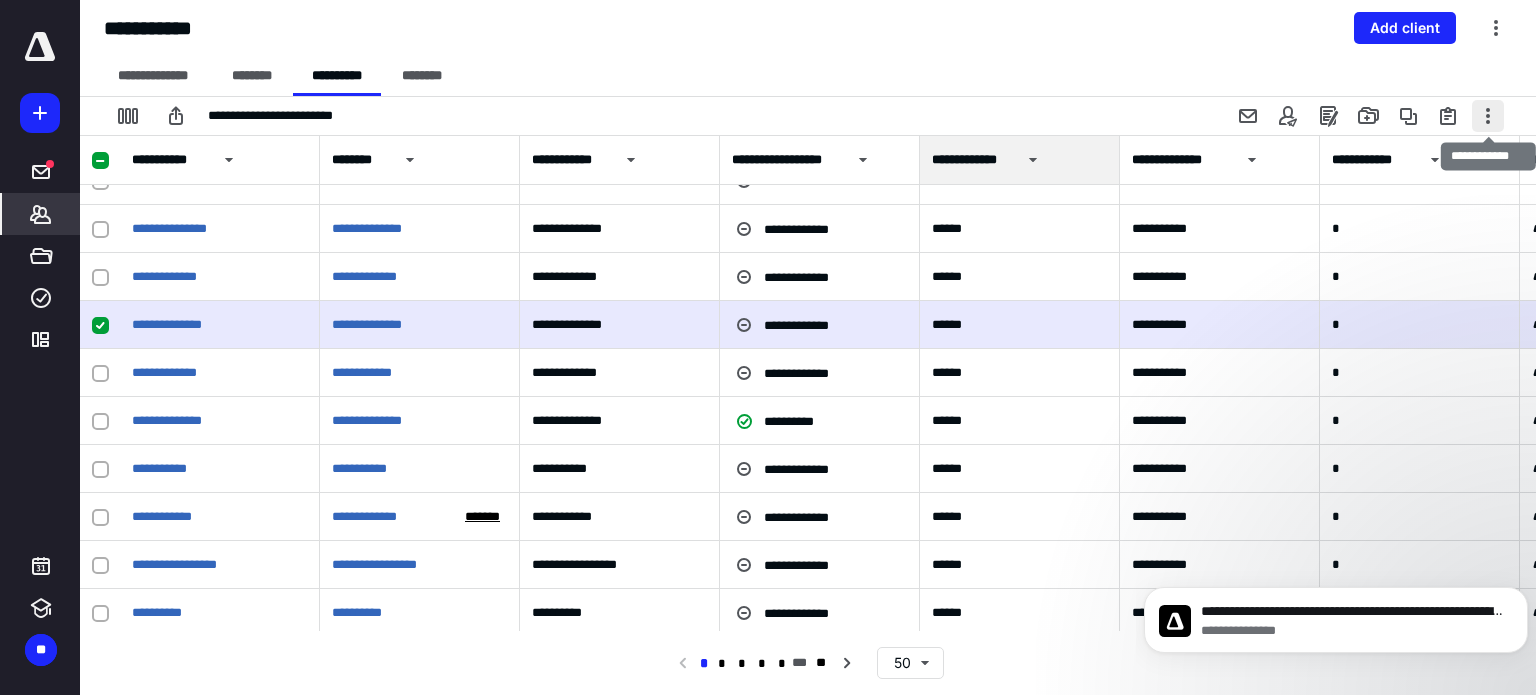 click at bounding box center [1488, 116] 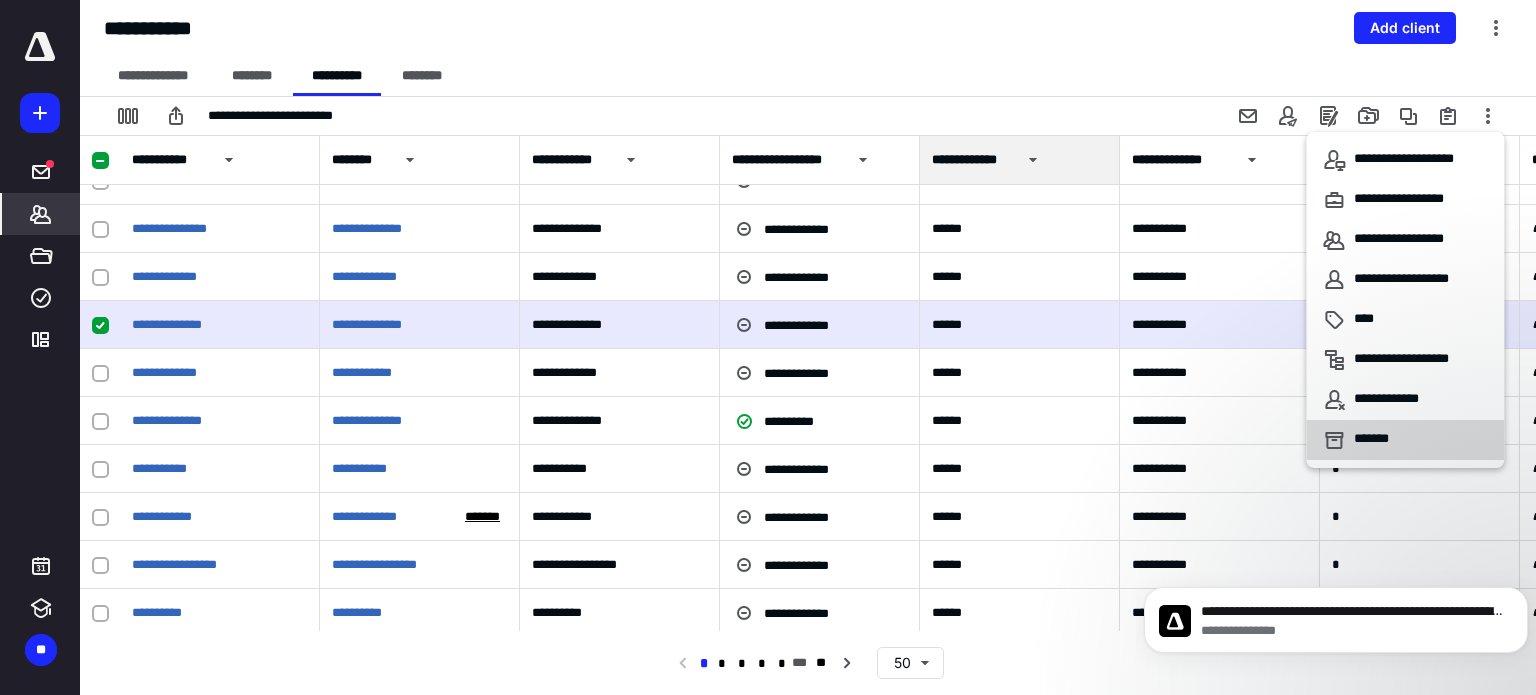click on "*******" at bounding box center [1362, 440] 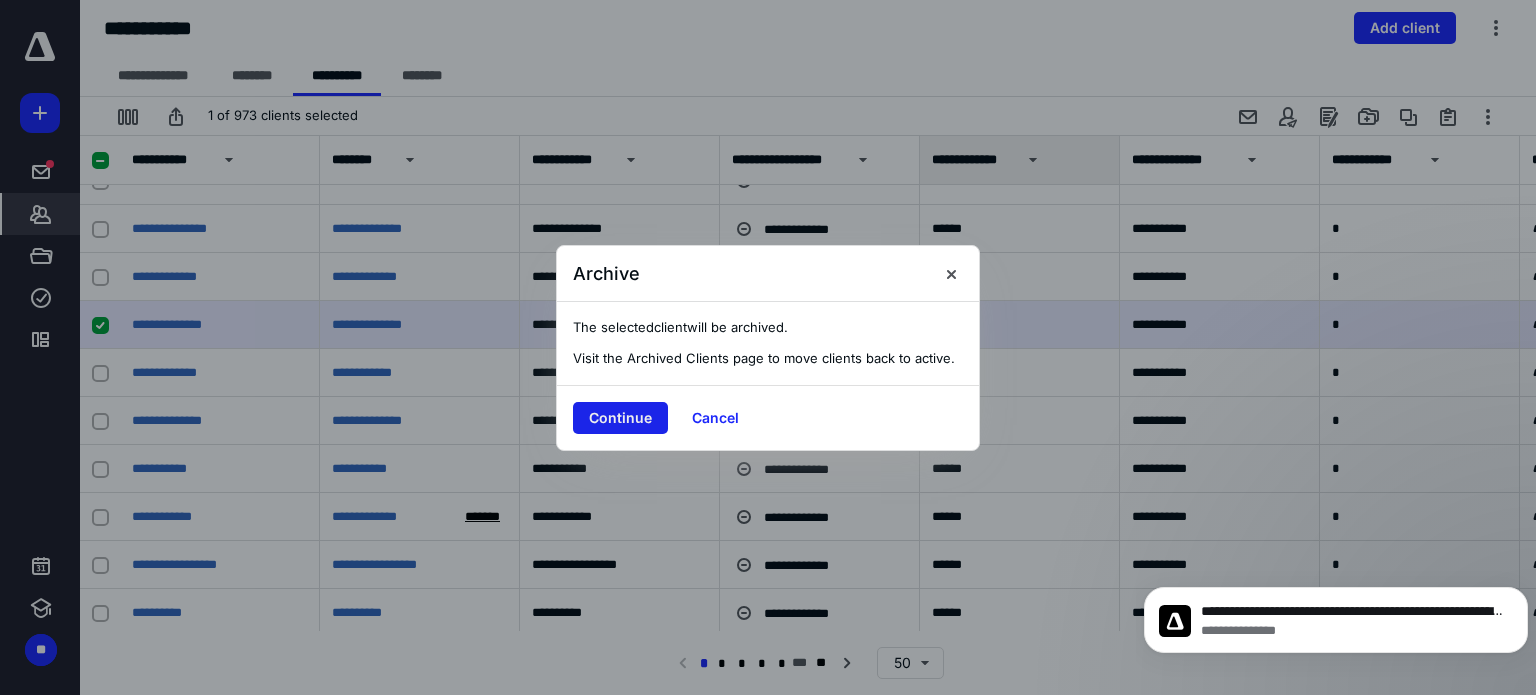 click on "Continue" at bounding box center (620, 418) 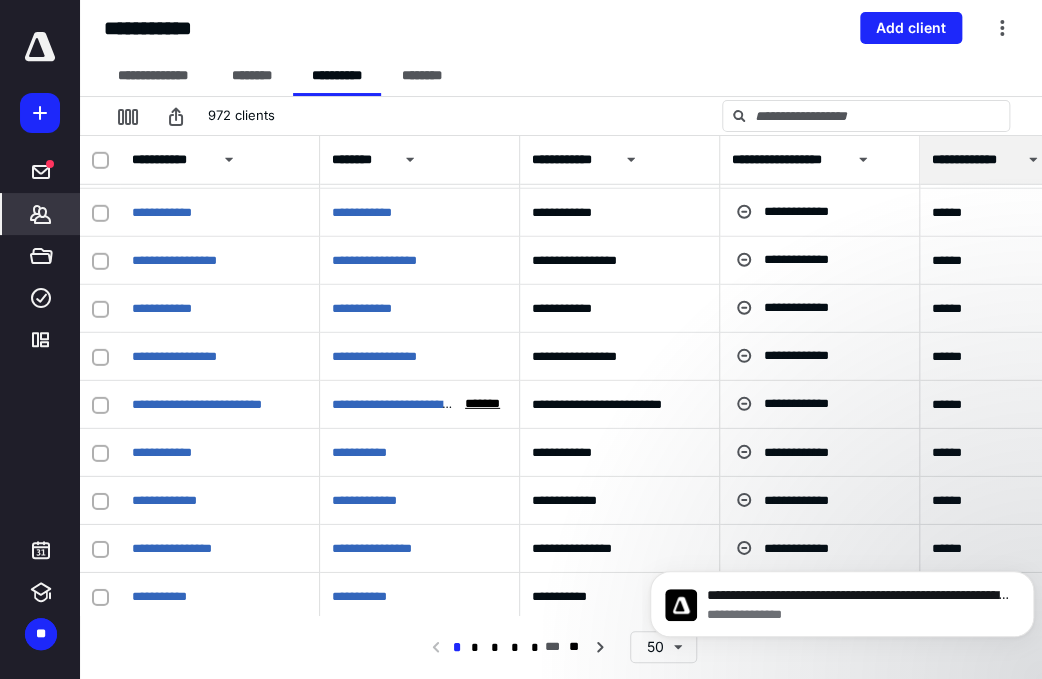 scroll, scrollTop: 1984, scrollLeft: 0, axis: vertical 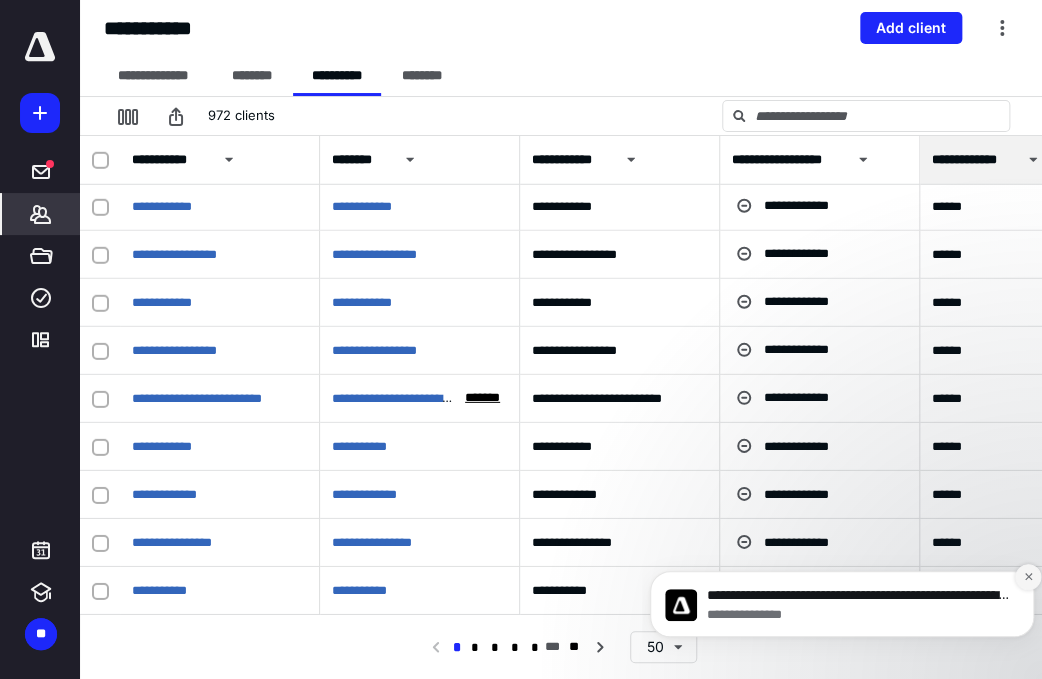 click at bounding box center (1028, 577) 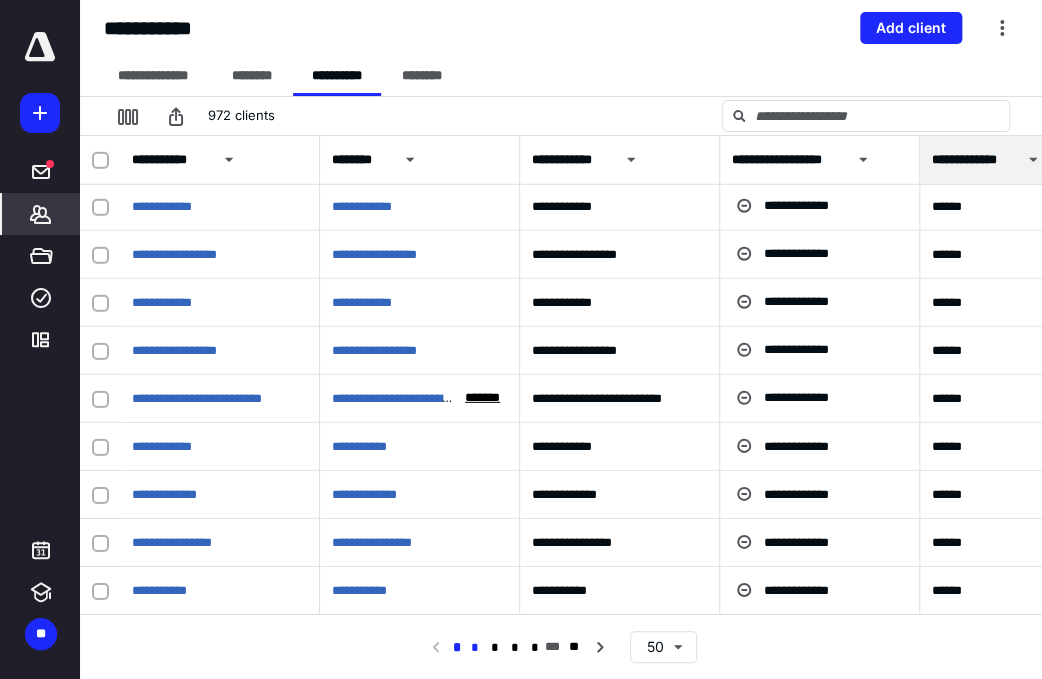click on "*" at bounding box center (475, 648) 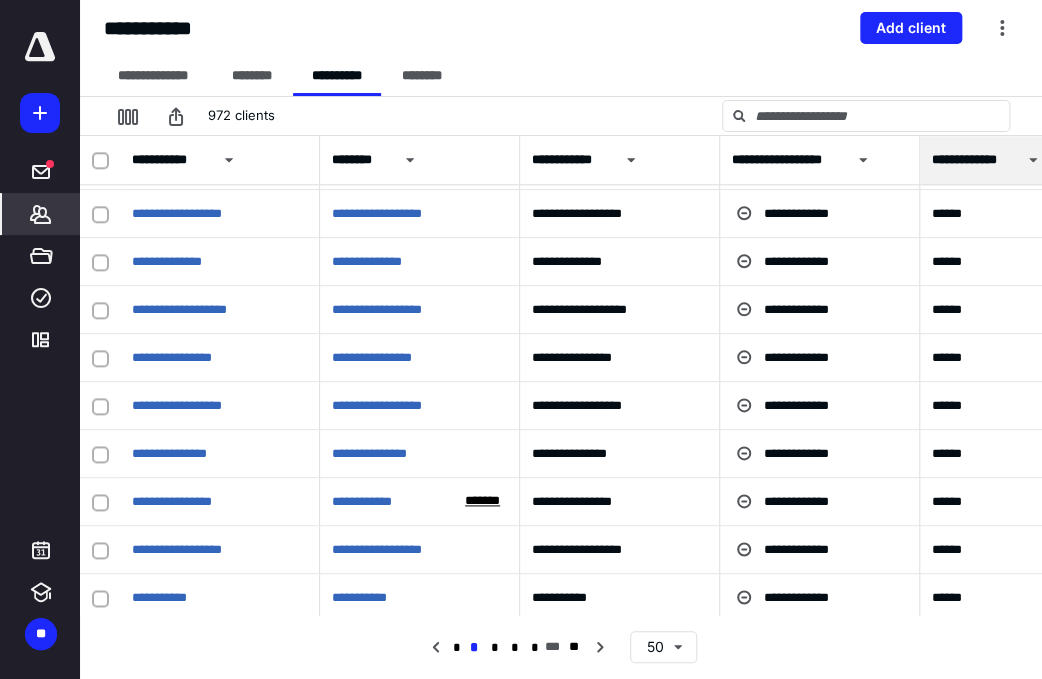 scroll, scrollTop: 723, scrollLeft: 0, axis: vertical 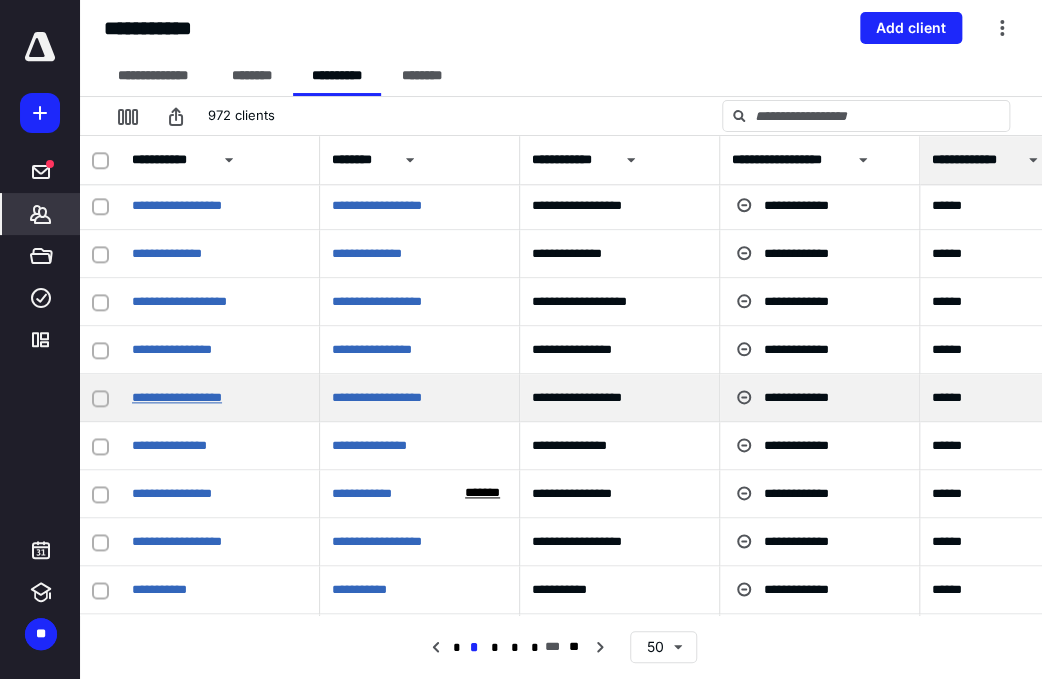 click on "**********" at bounding box center (177, 397) 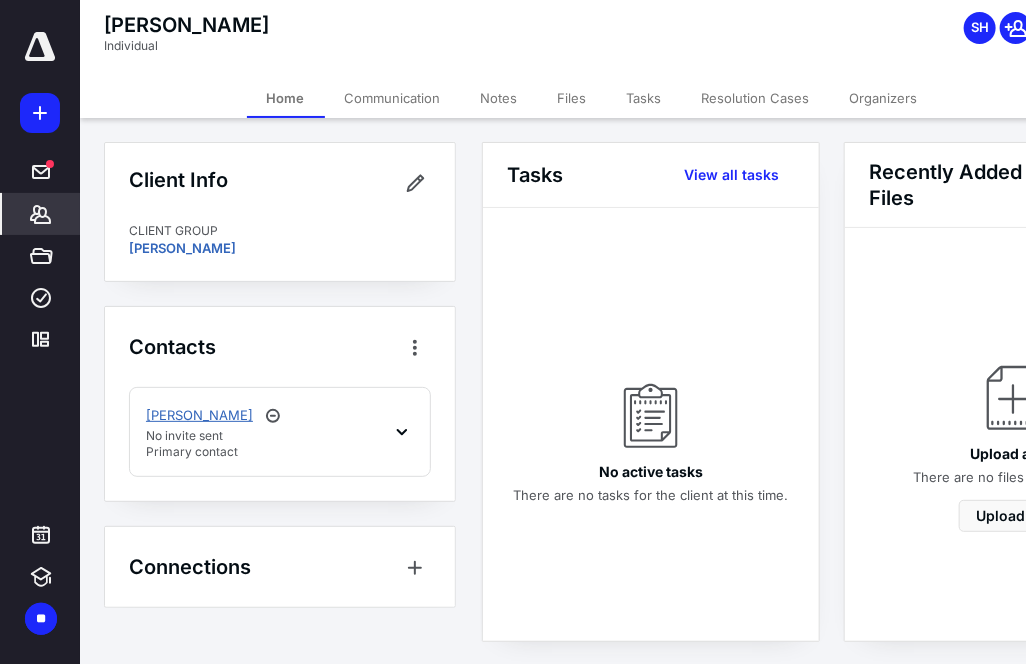 click on "[PERSON_NAME]" at bounding box center (199, 416) 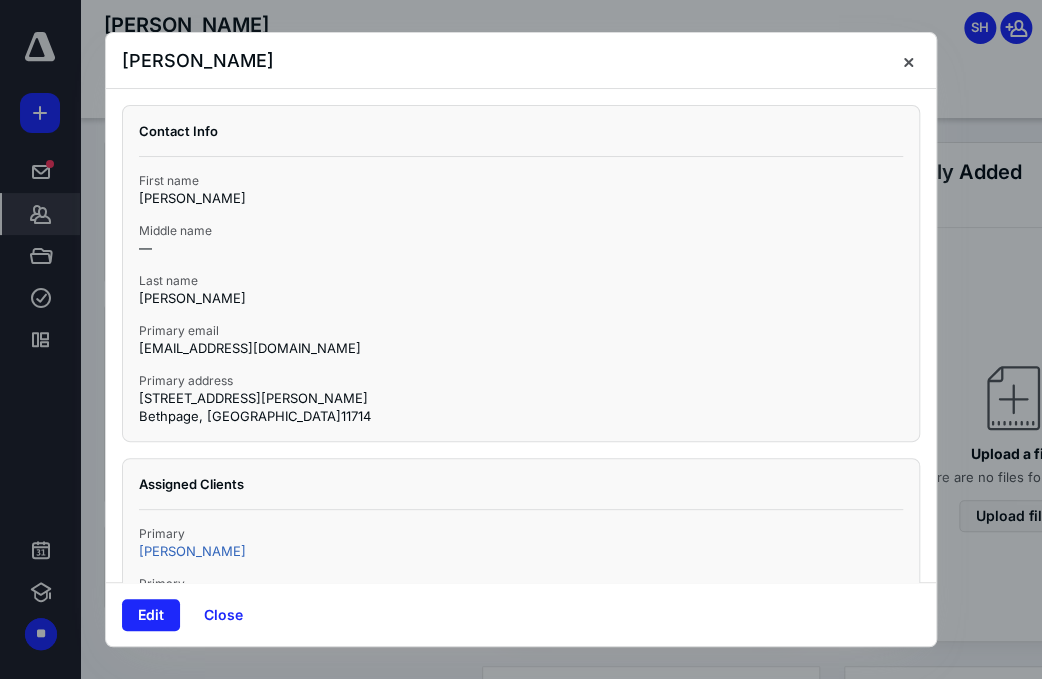 scroll, scrollTop: 60, scrollLeft: 0, axis: vertical 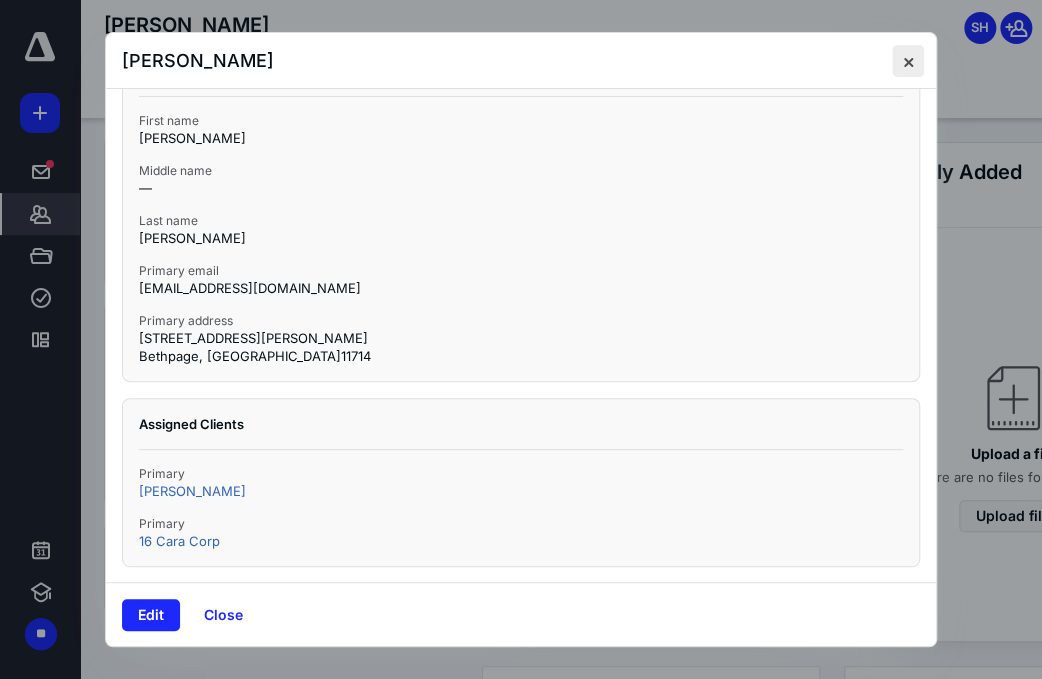 click at bounding box center (908, 61) 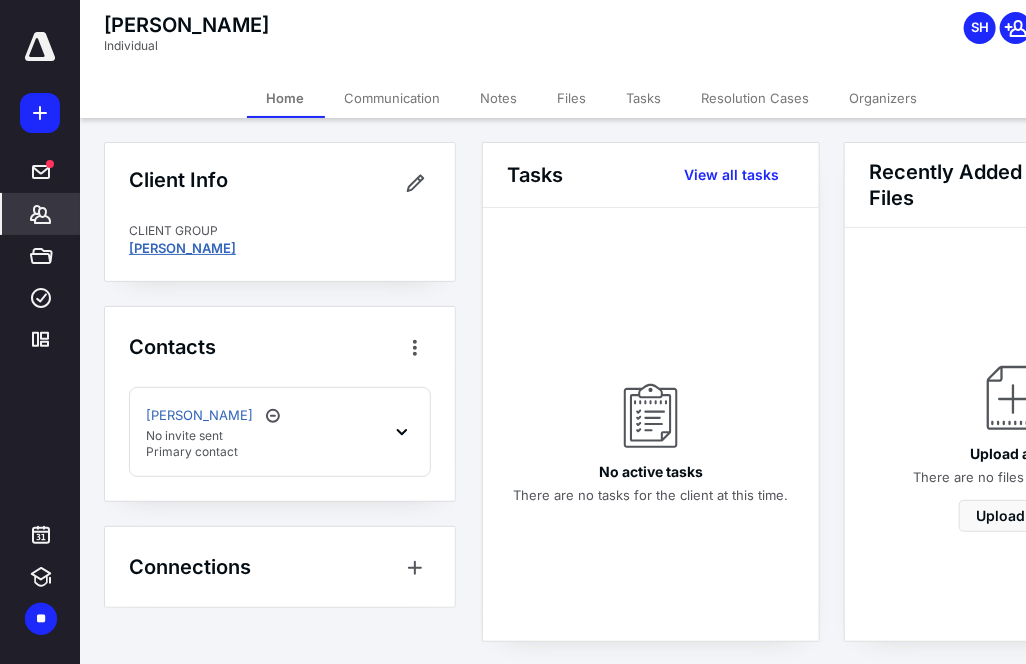 click on "[PERSON_NAME]" at bounding box center [182, 248] 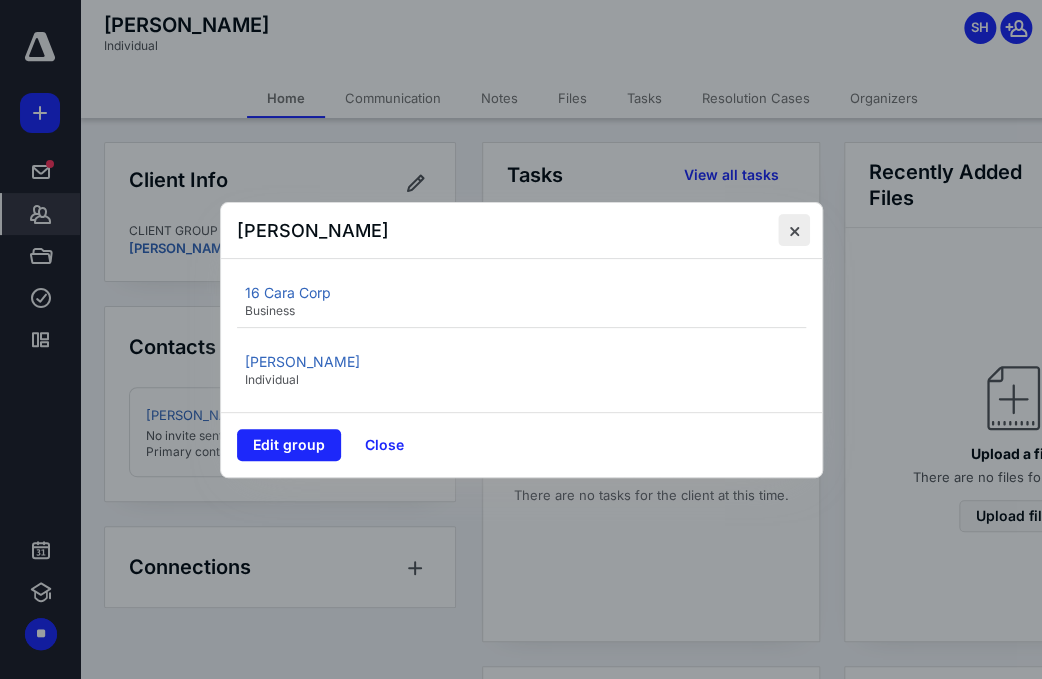 click at bounding box center (794, 230) 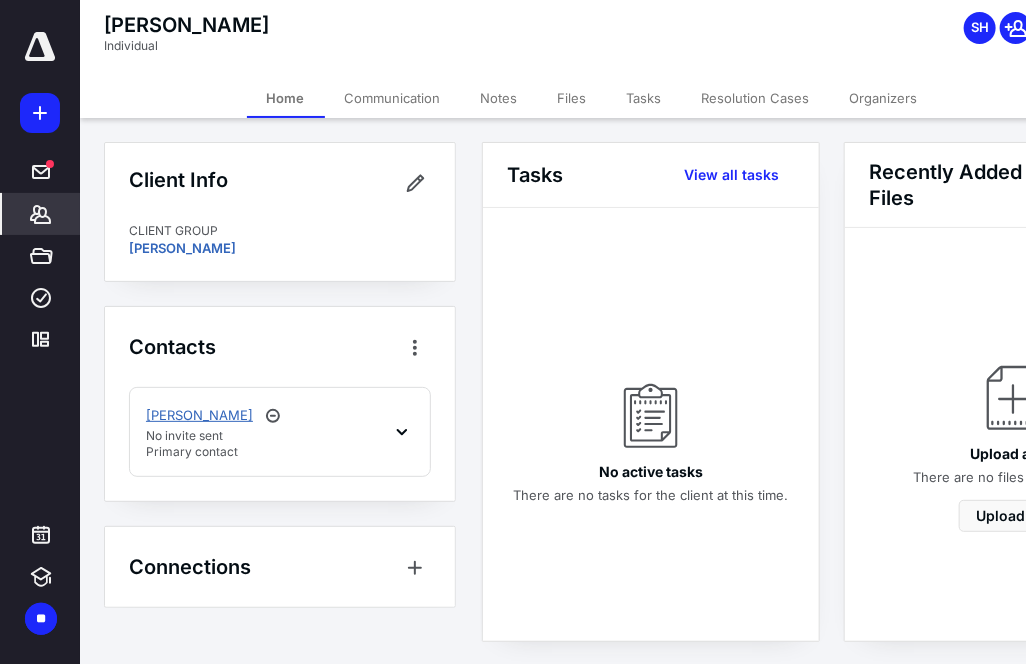 click on "[PERSON_NAME]" at bounding box center [199, 416] 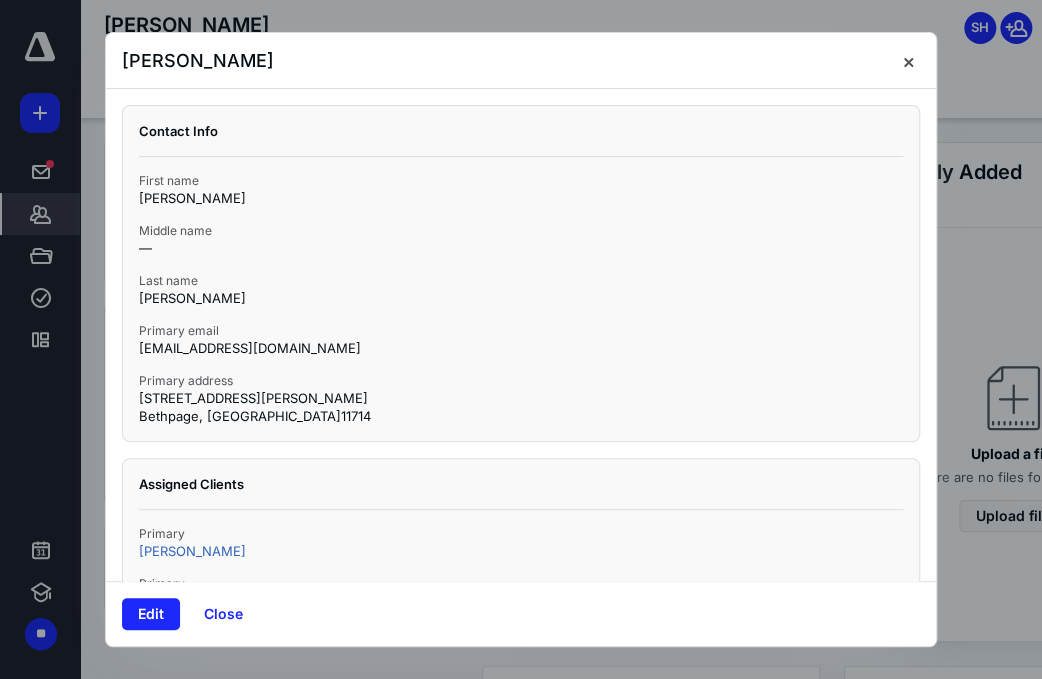 scroll, scrollTop: 60, scrollLeft: 0, axis: vertical 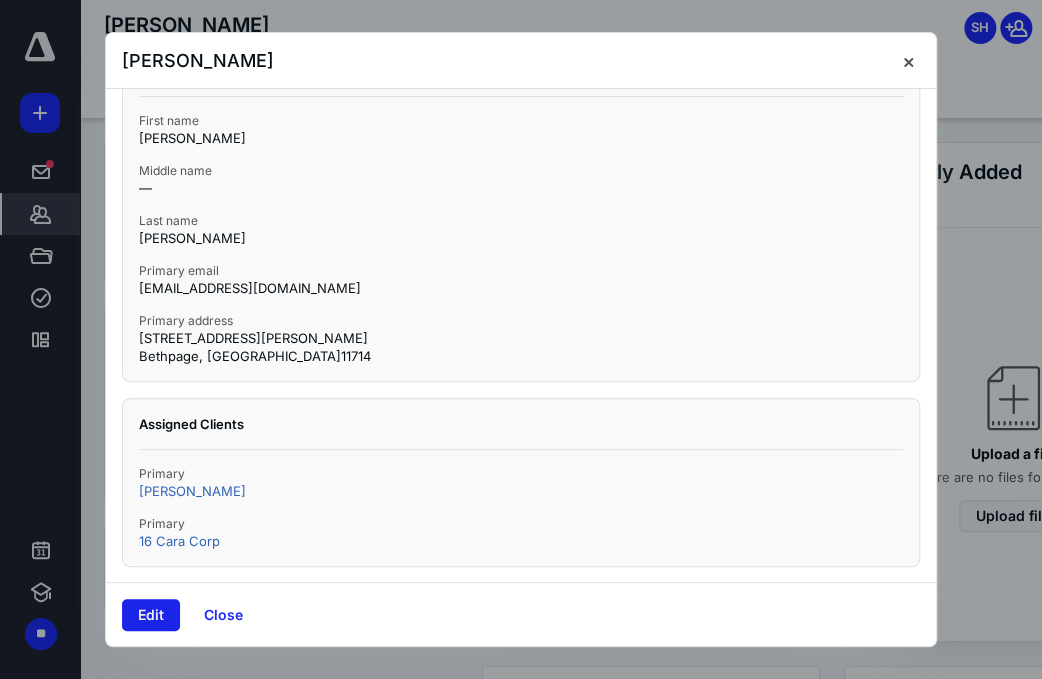 click on "Edit" at bounding box center (151, 615) 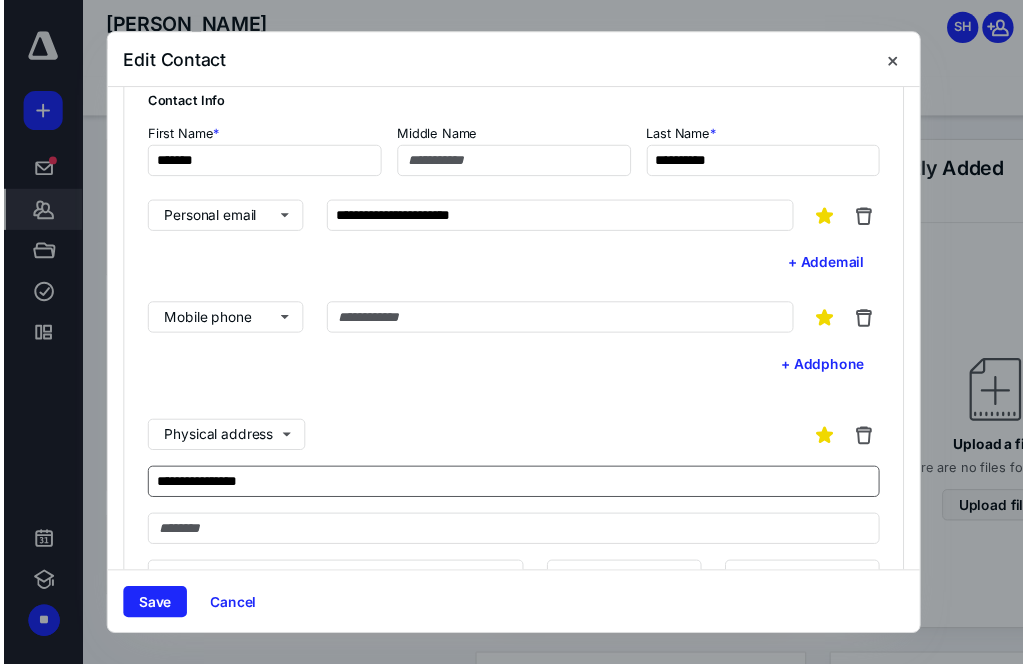 scroll, scrollTop: 0, scrollLeft: 0, axis: both 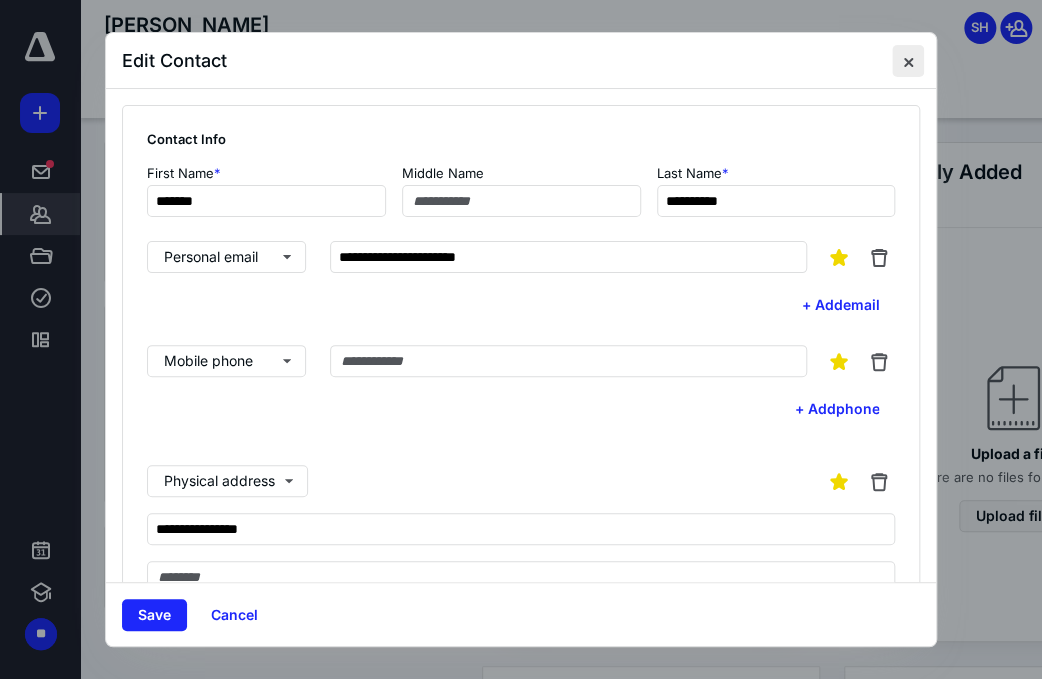 click at bounding box center (908, 61) 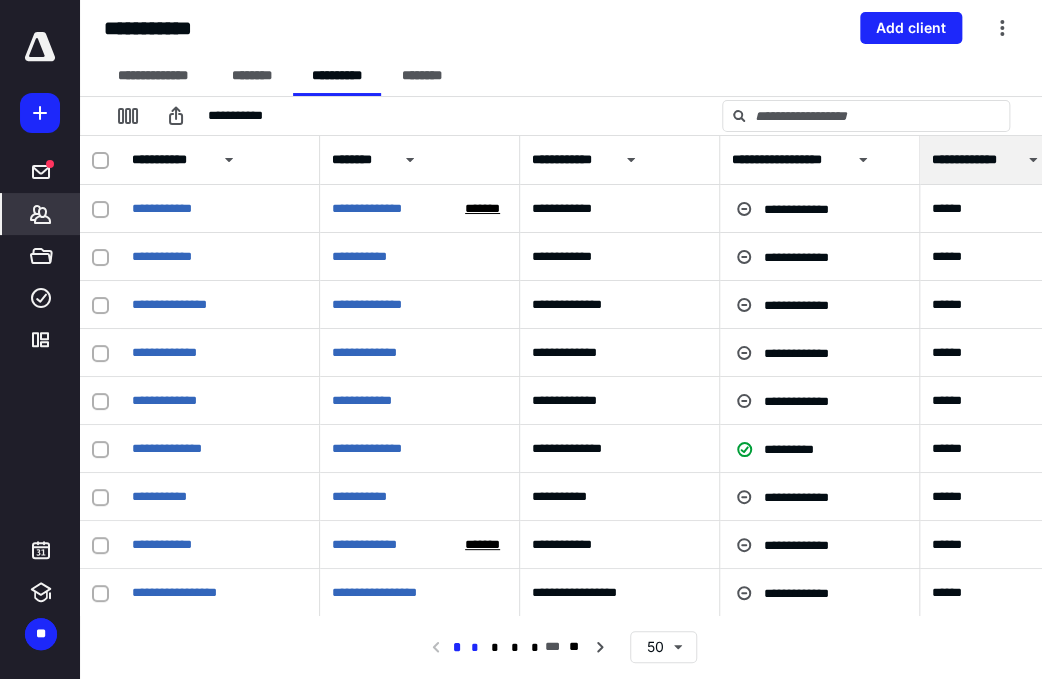 click on "*" at bounding box center [475, 648] 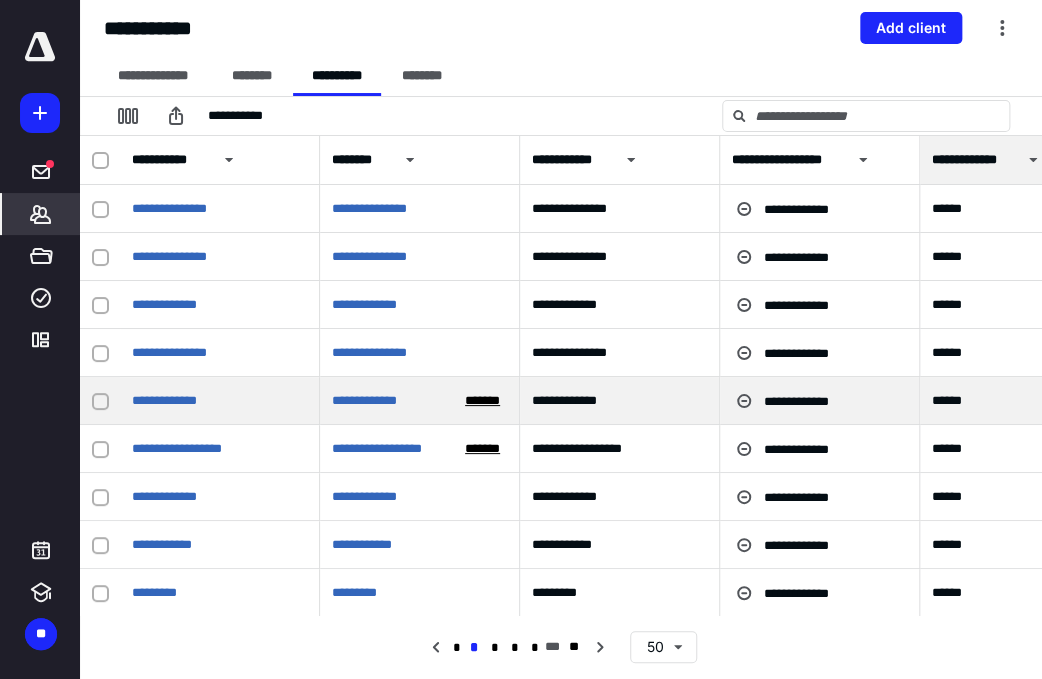 click on "*******" at bounding box center (482, 401) 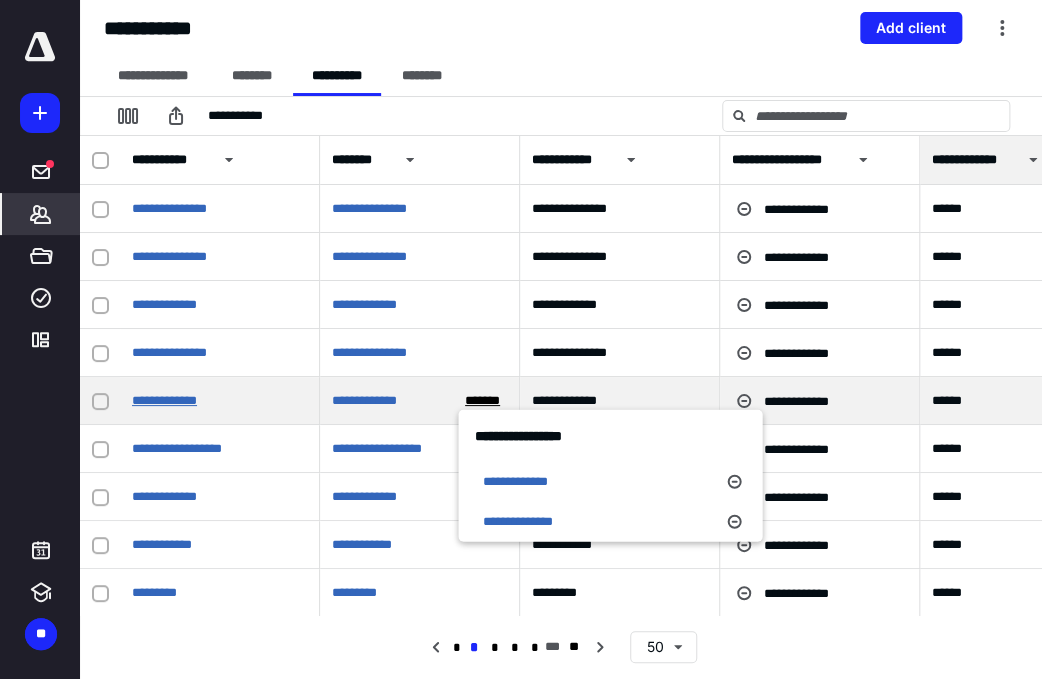 click on "**********" at bounding box center (164, 400) 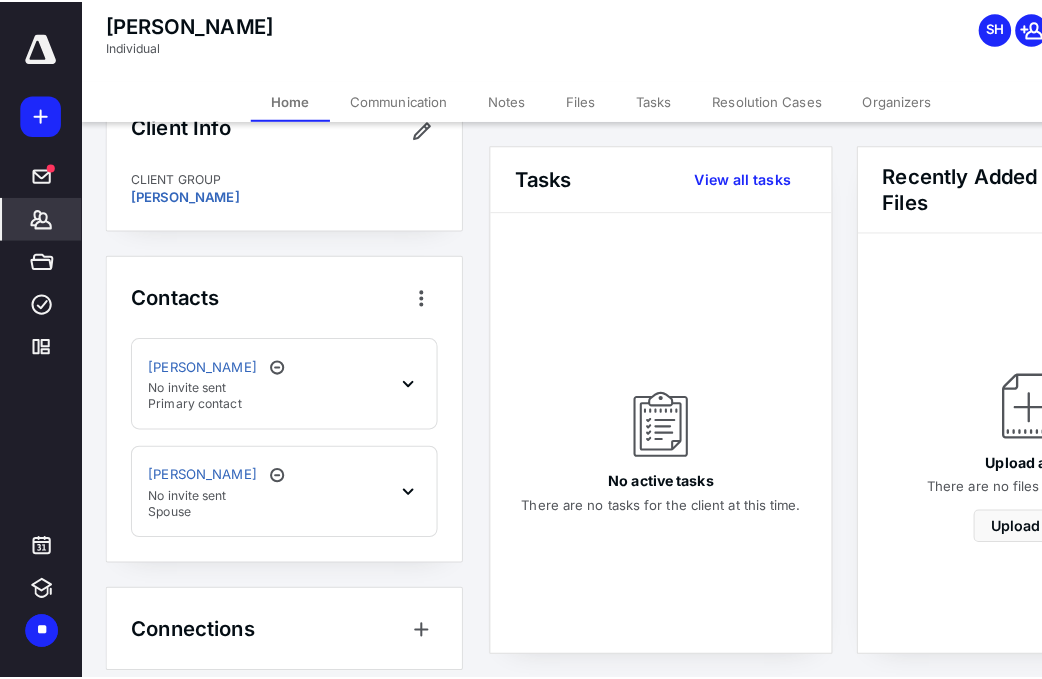 scroll, scrollTop: 64, scrollLeft: 0, axis: vertical 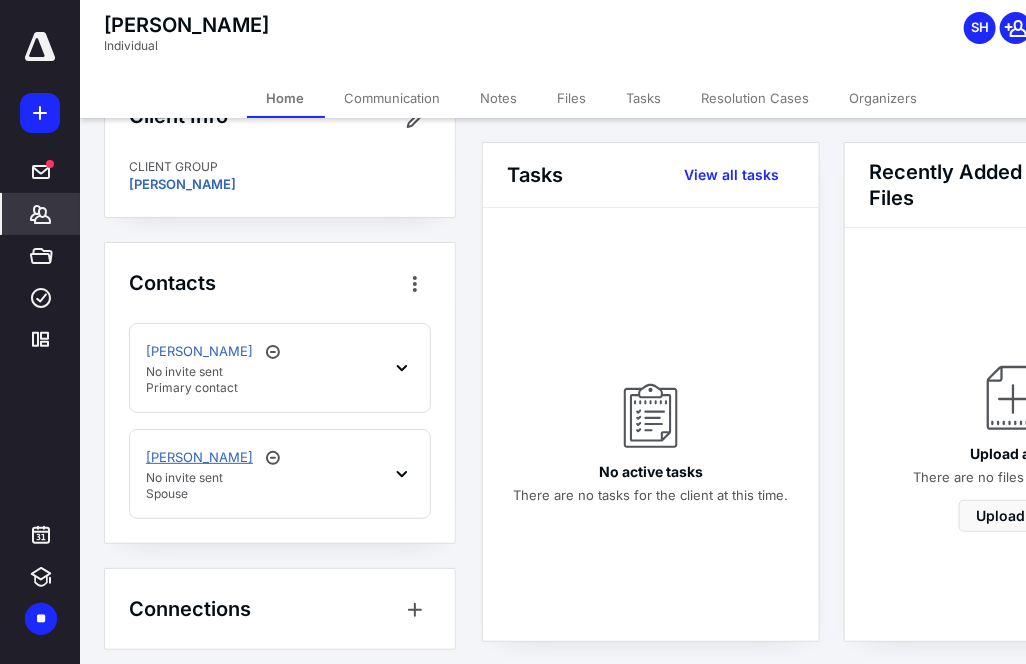 click on "[PERSON_NAME]" at bounding box center [199, 458] 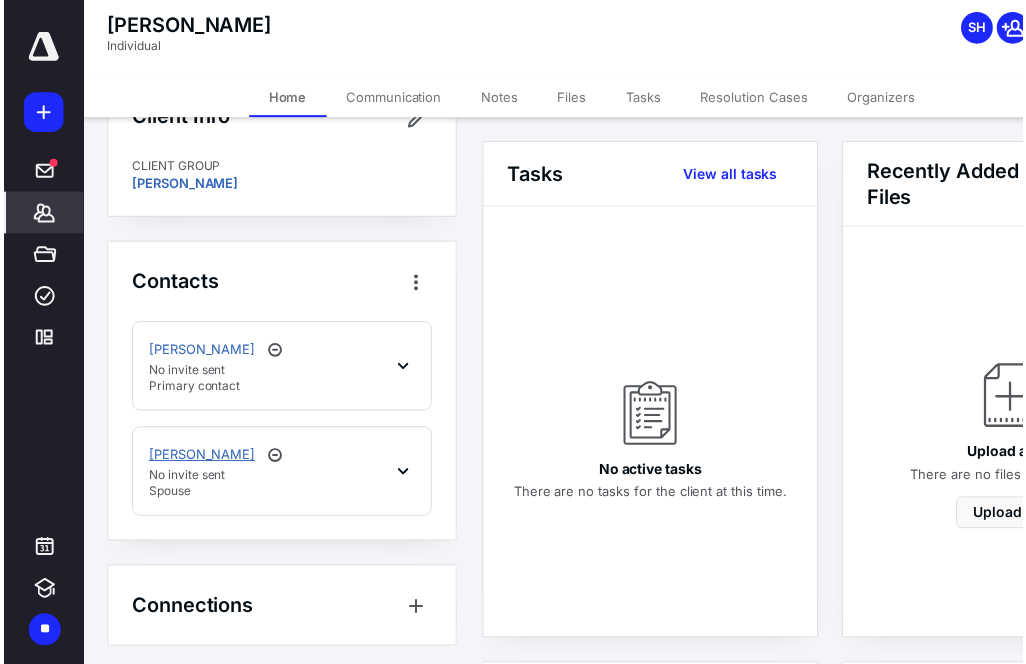 scroll, scrollTop: 56, scrollLeft: 0, axis: vertical 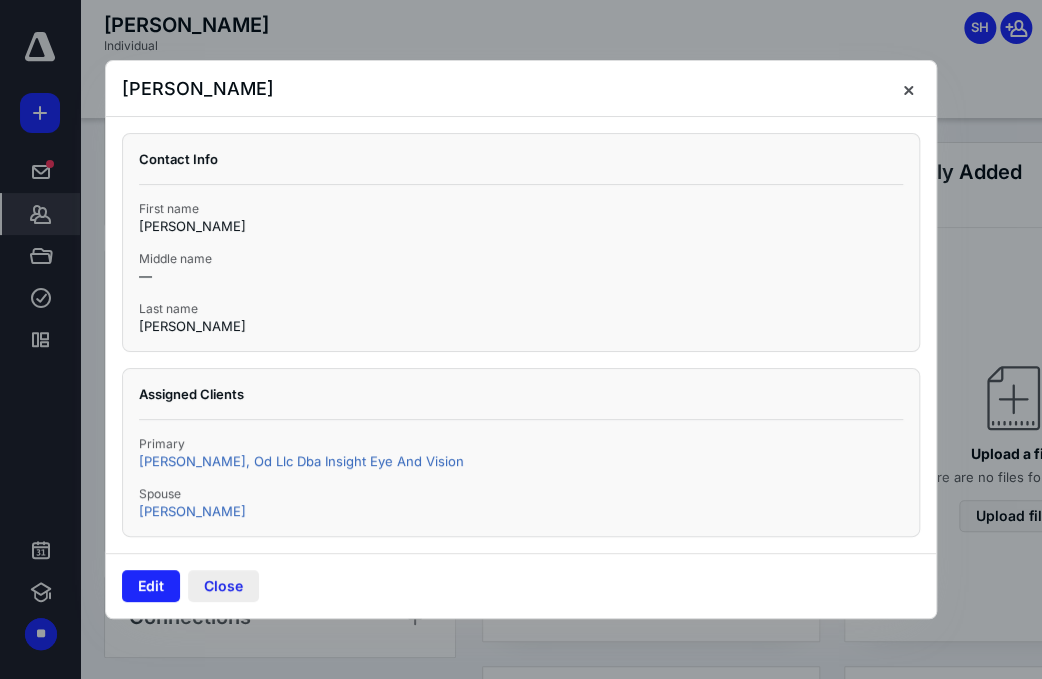 click on "Close" at bounding box center [223, 586] 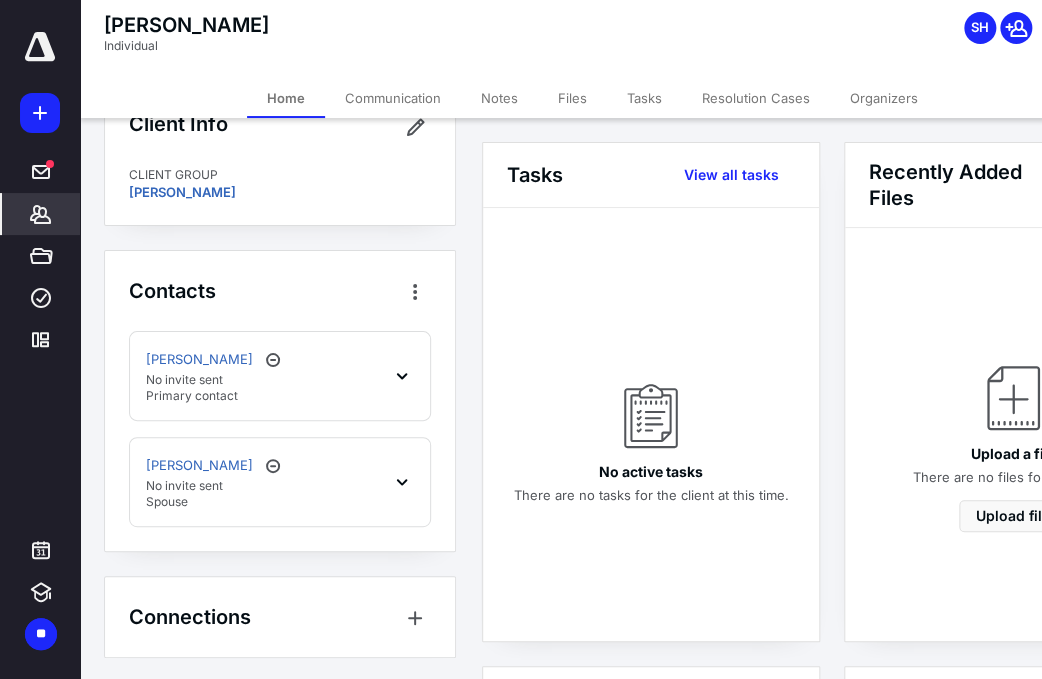 scroll, scrollTop: 64, scrollLeft: 0, axis: vertical 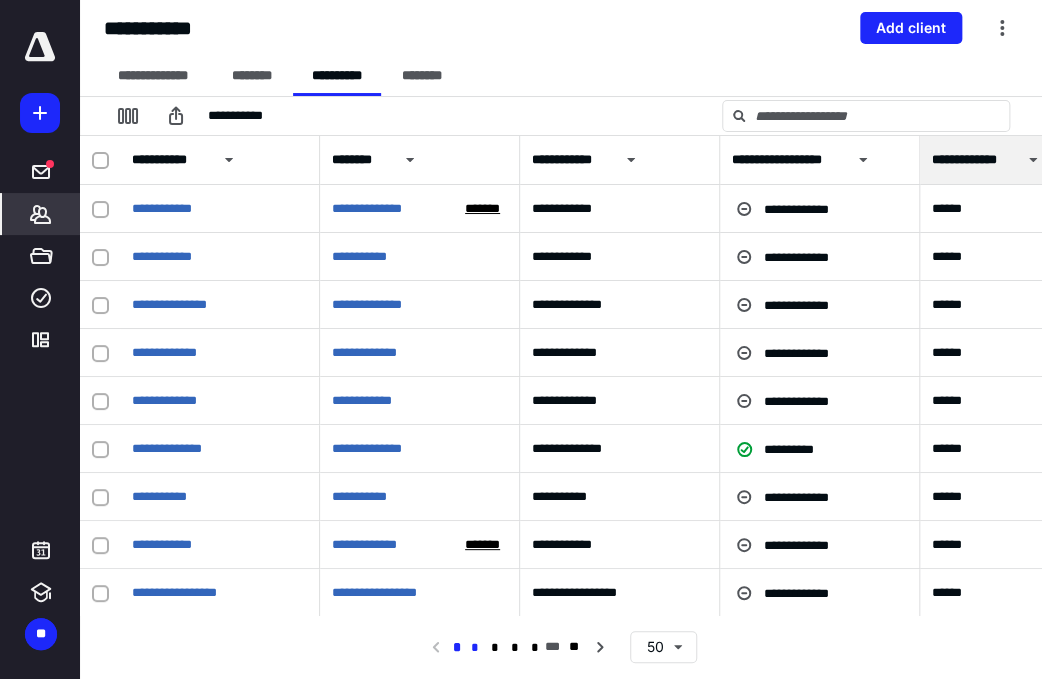 click on "*" at bounding box center [475, 648] 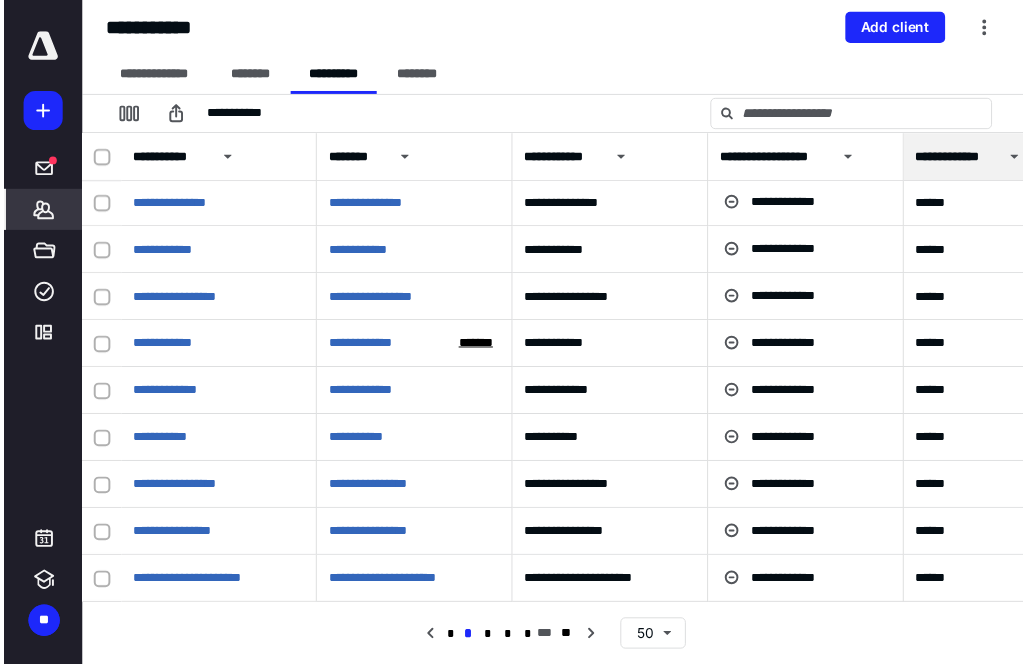 scroll, scrollTop: 1984, scrollLeft: 0, axis: vertical 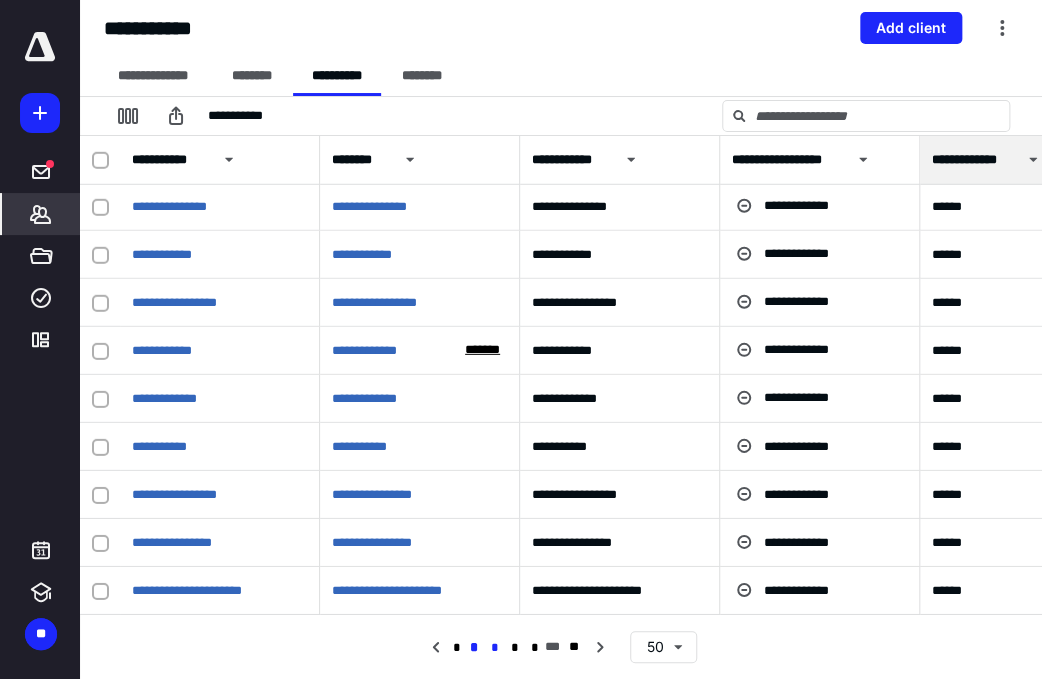 click on "*" at bounding box center [495, 648] 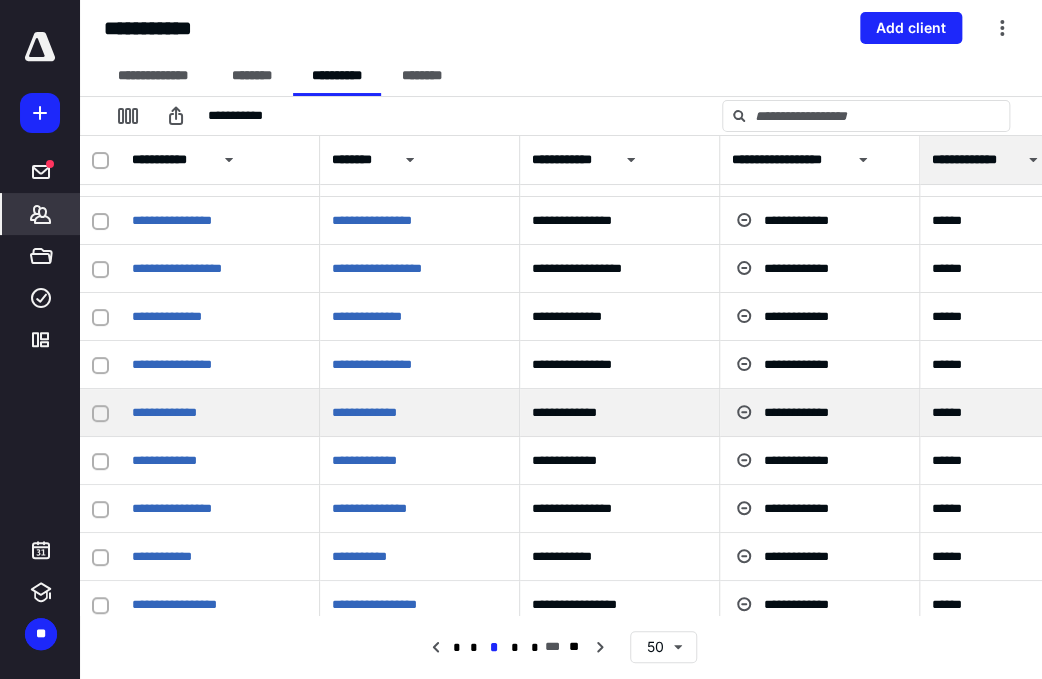 scroll, scrollTop: 86, scrollLeft: 0, axis: vertical 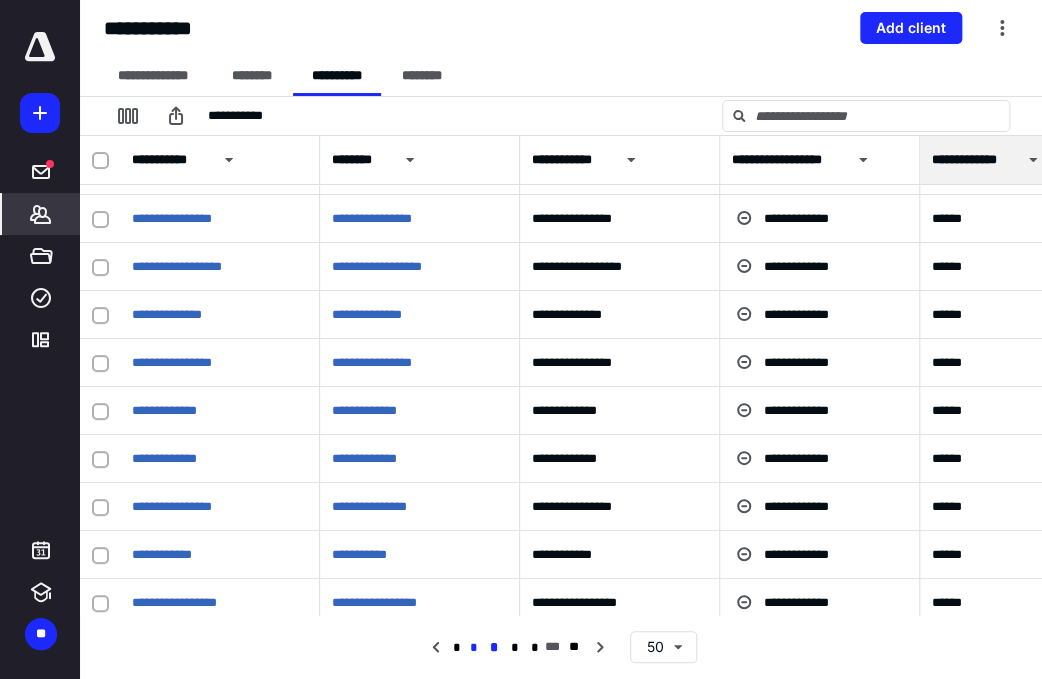 click on "*" at bounding box center (474, 648) 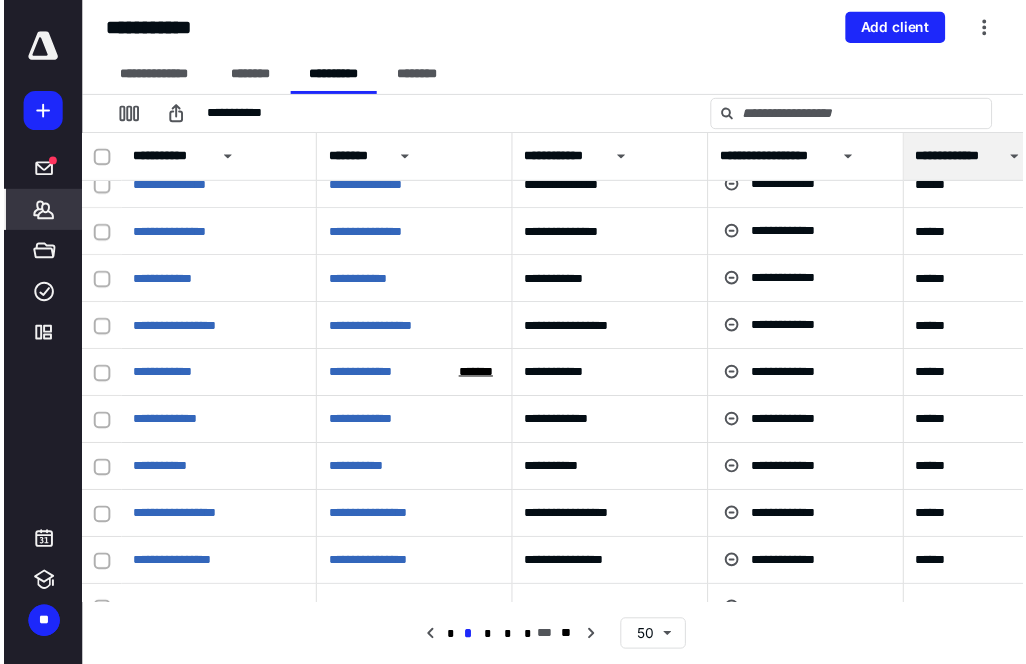 scroll, scrollTop: 1984, scrollLeft: 0, axis: vertical 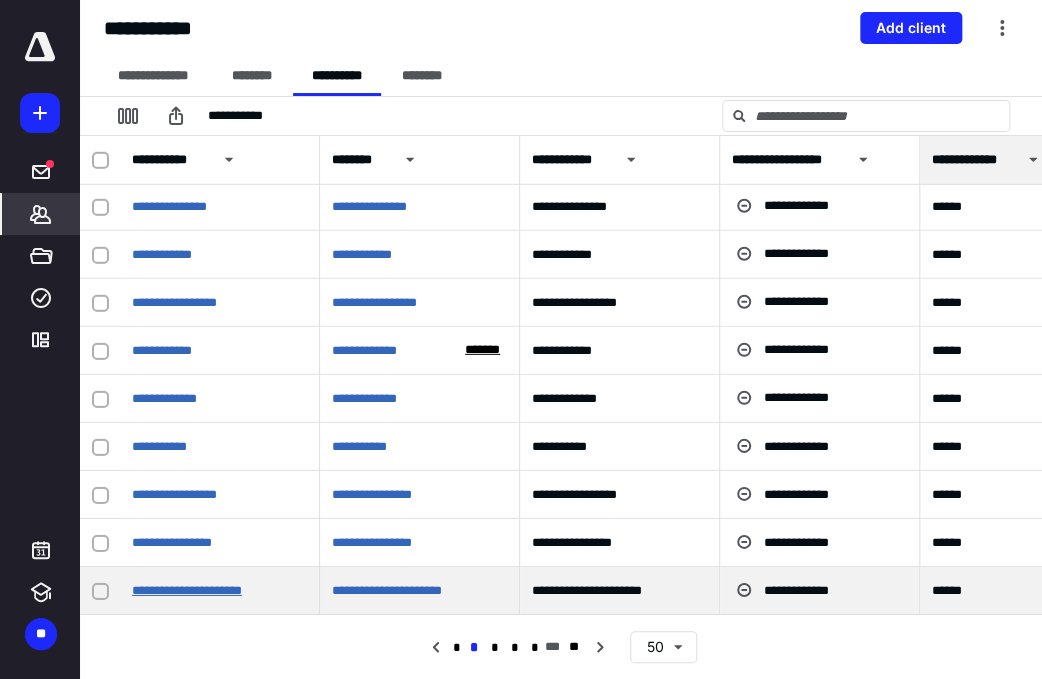 click on "**********" at bounding box center [187, 590] 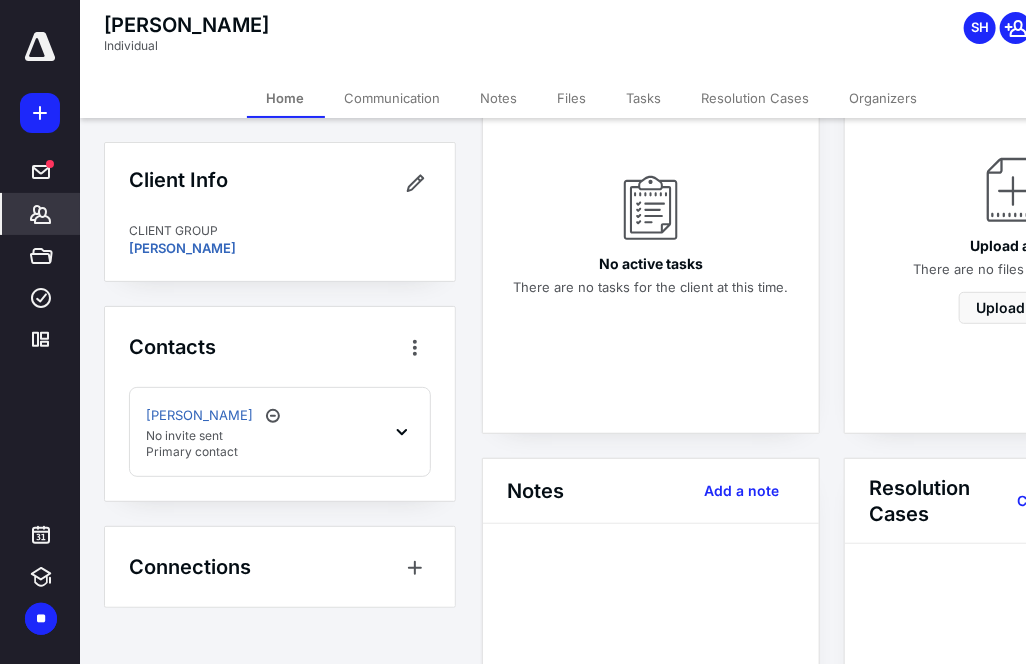 scroll, scrollTop: 210, scrollLeft: 0, axis: vertical 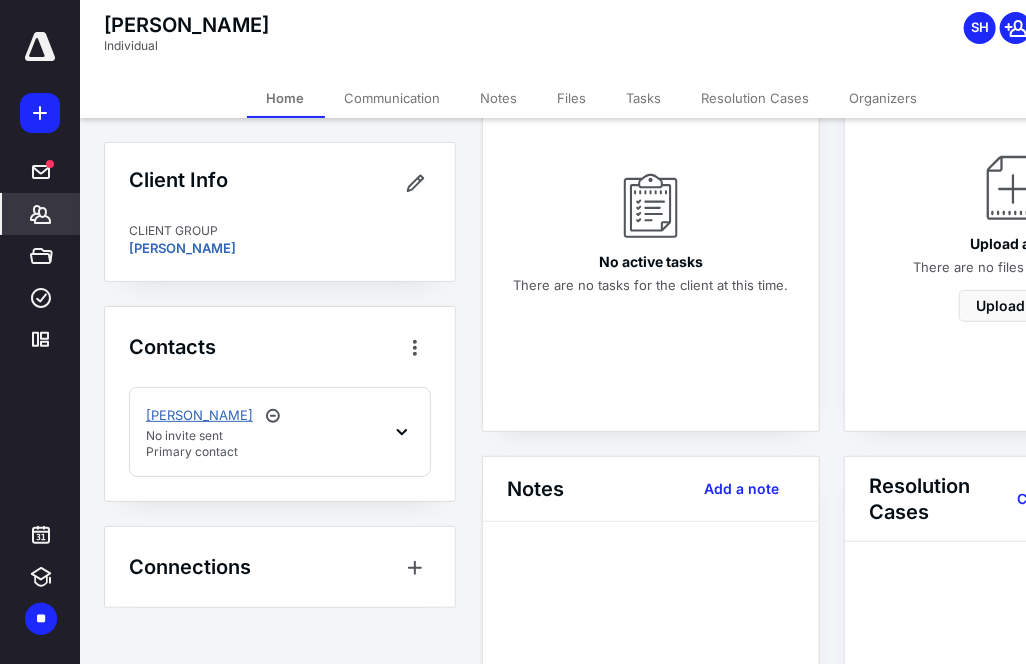 click on "[PERSON_NAME]" at bounding box center [199, 416] 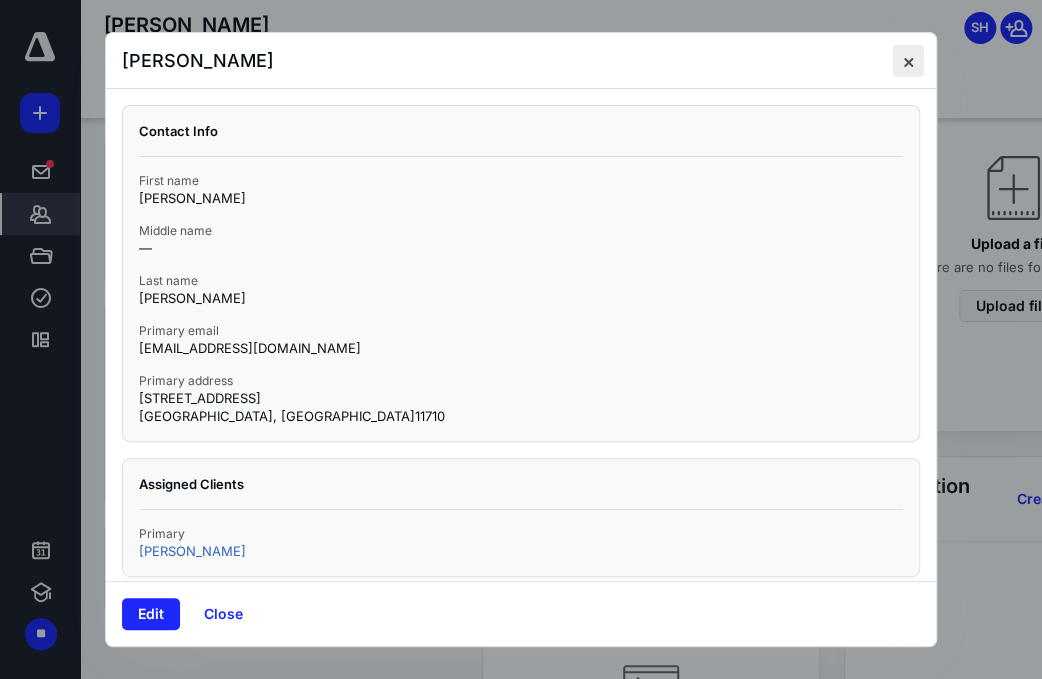 click at bounding box center (908, 61) 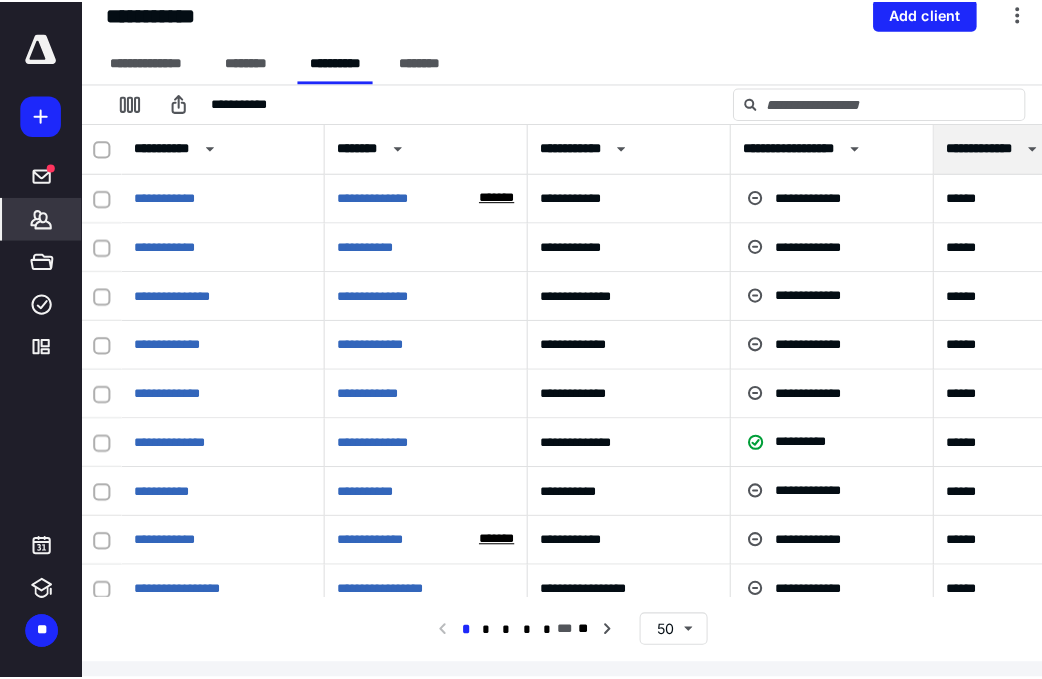scroll, scrollTop: 0, scrollLeft: 0, axis: both 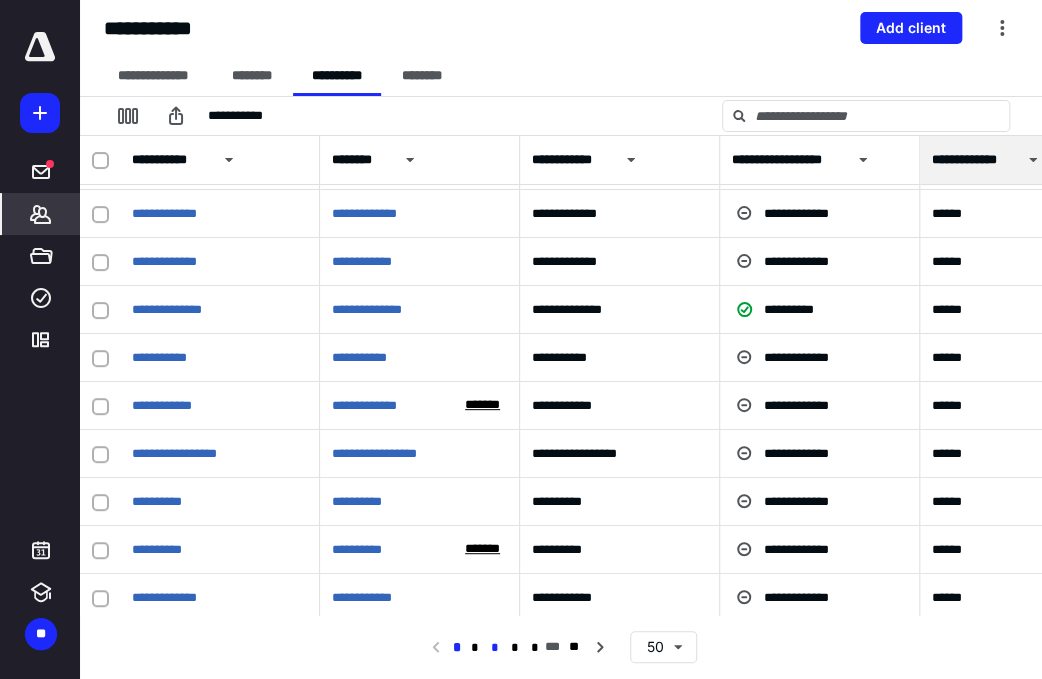 click on "*" at bounding box center [495, 648] 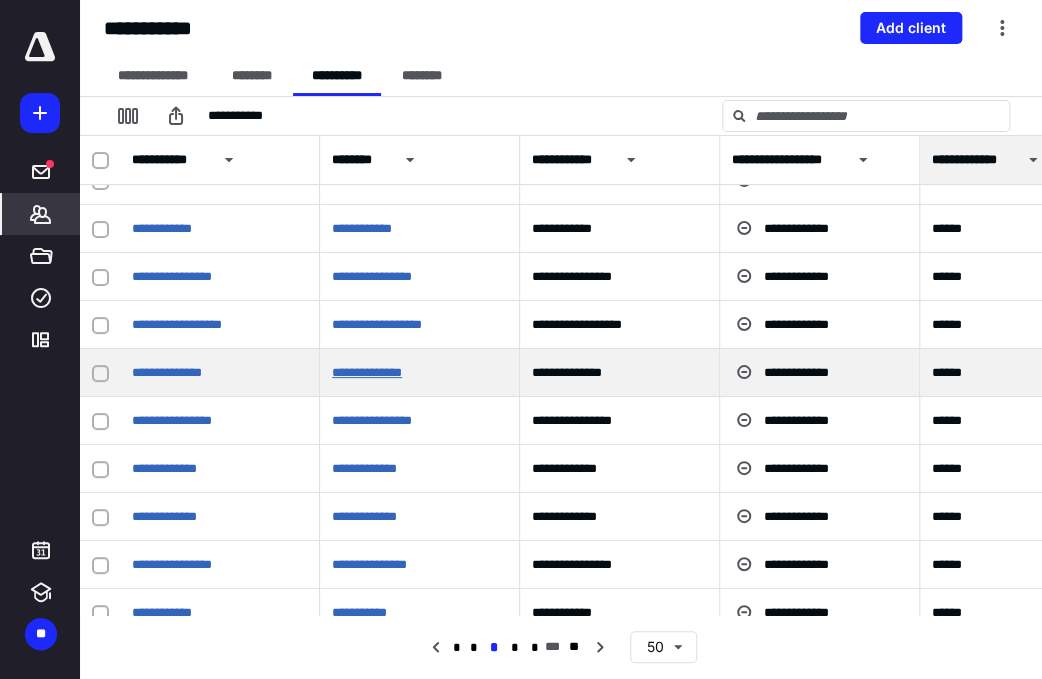 scroll, scrollTop: 24, scrollLeft: 0, axis: vertical 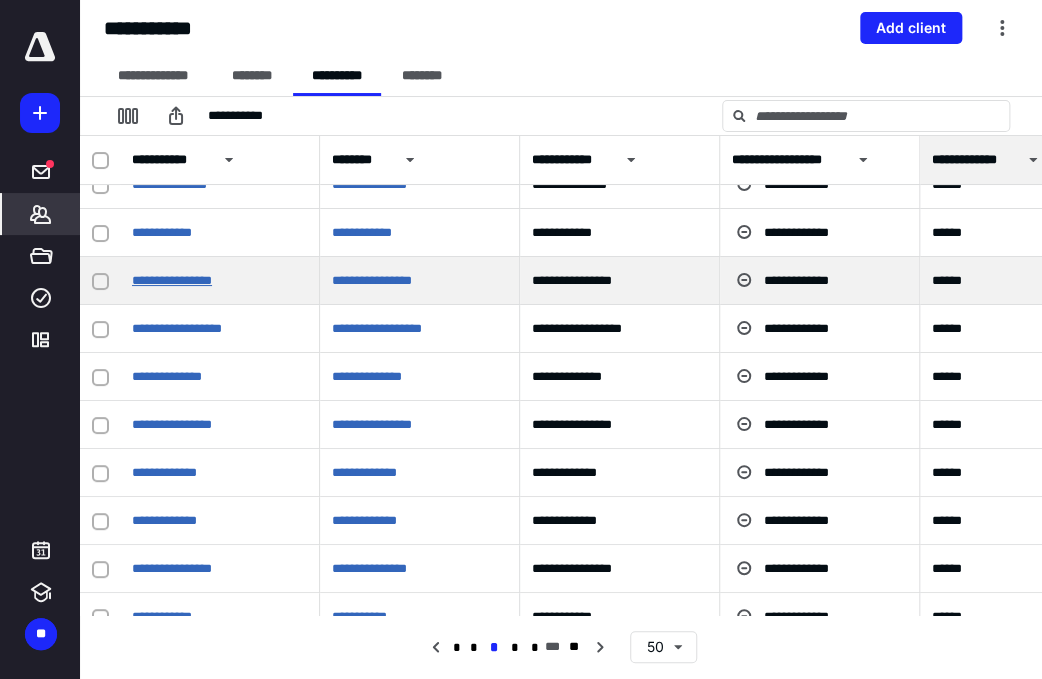 click on "**********" at bounding box center [172, 280] 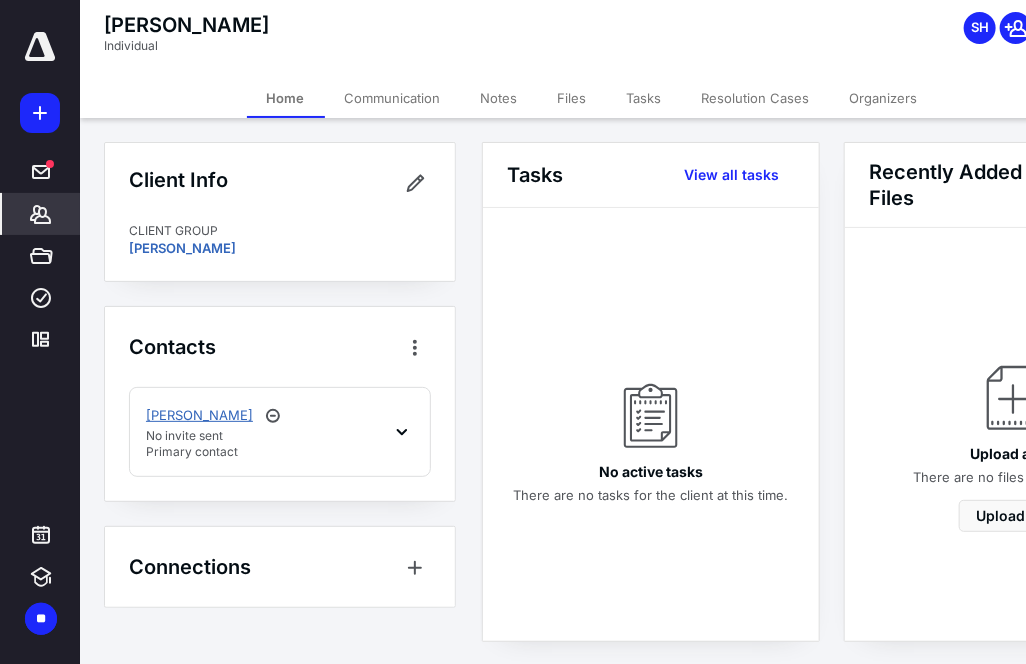 click on "[PERSON_NAME]" at bounding box center [199, 416] 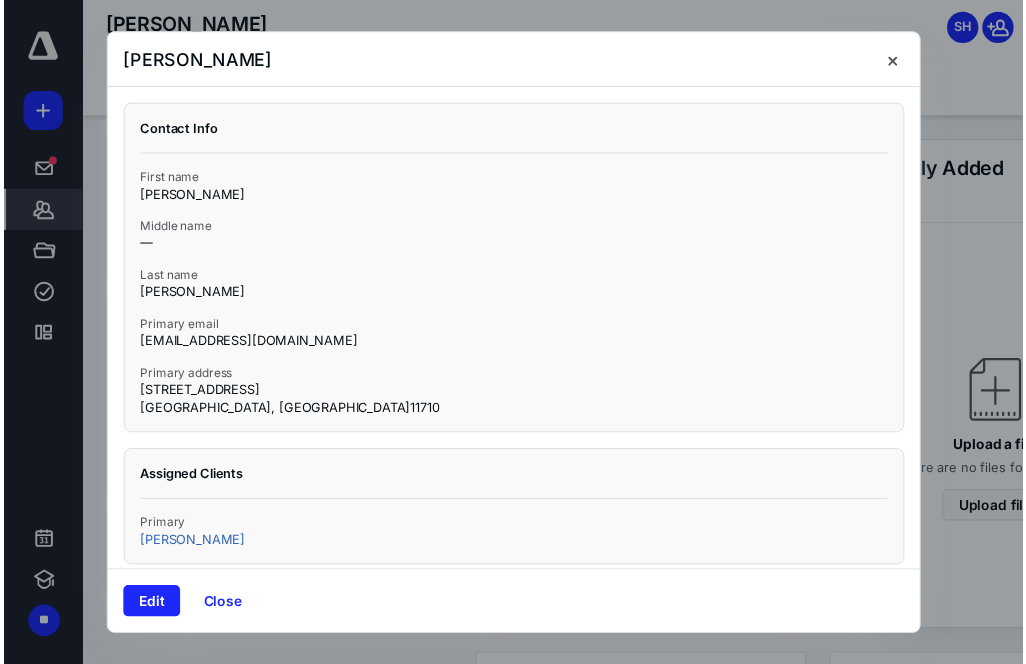 scroll, scrollTop: 10, scrollLeft: 0, axis: vertical 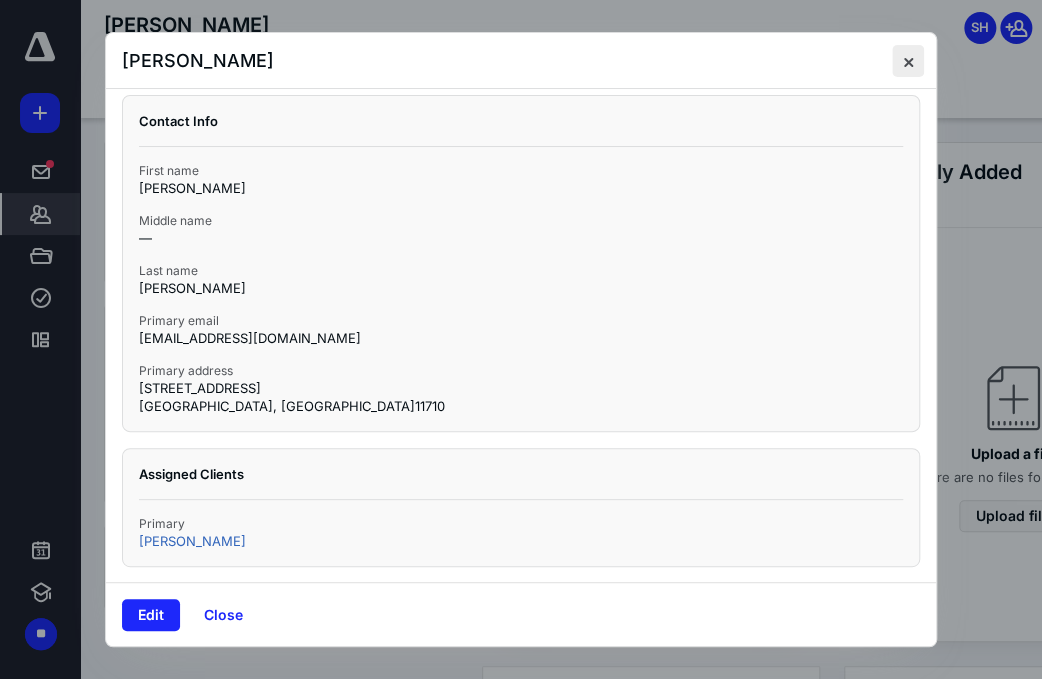 click at bounding box center [908, 61] 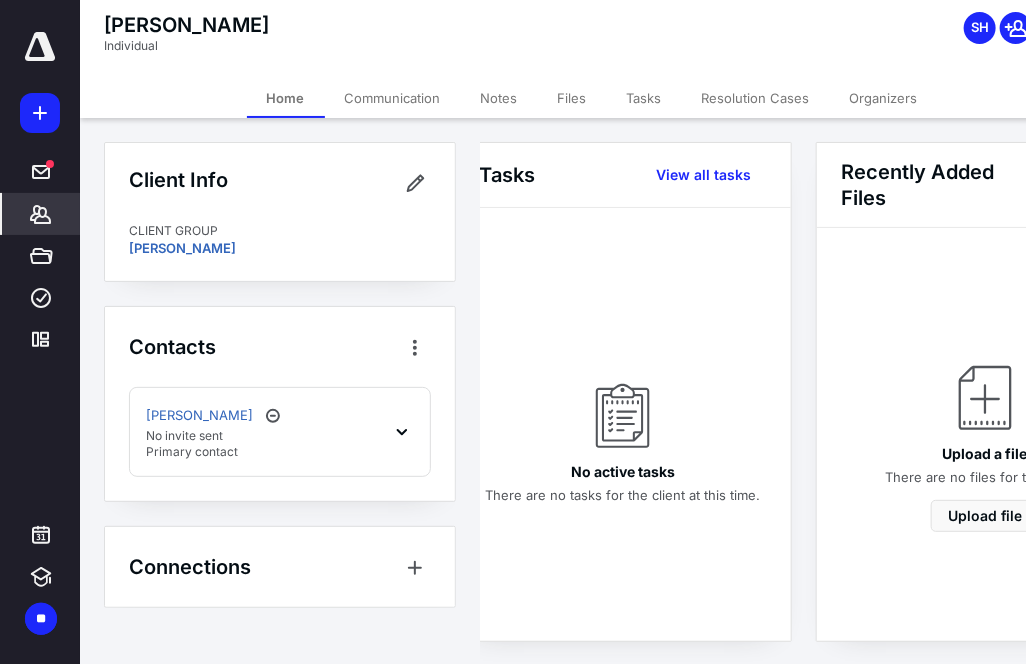 scroll, scrollTop: 0, scrollLeft: 40, axis: horizontal 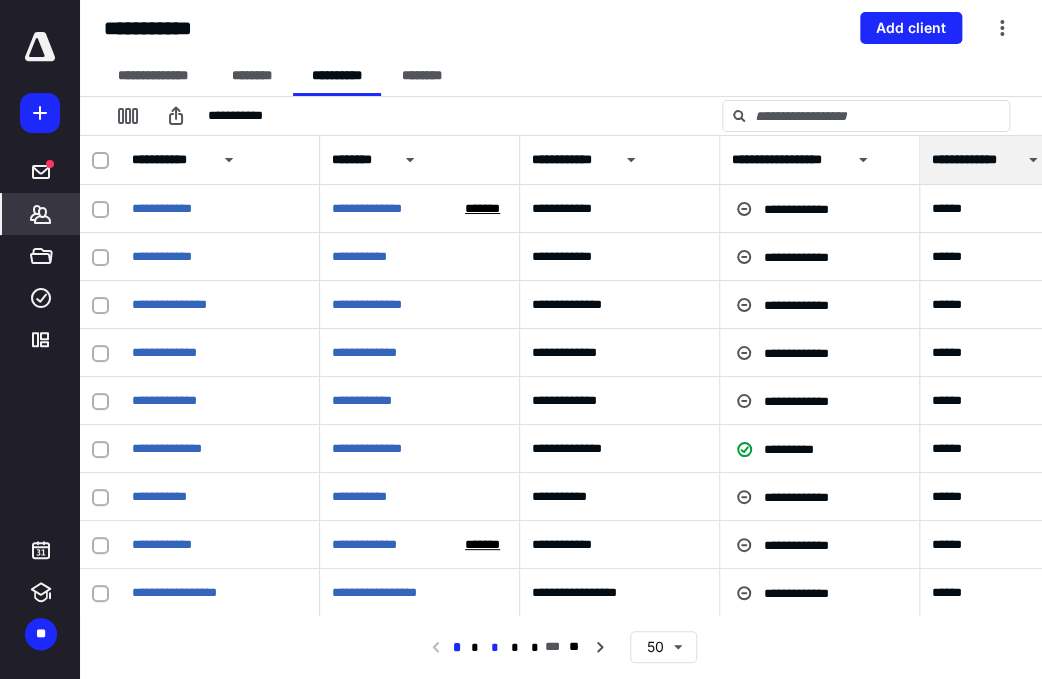 click on "*" at bounding box center (495, 648) 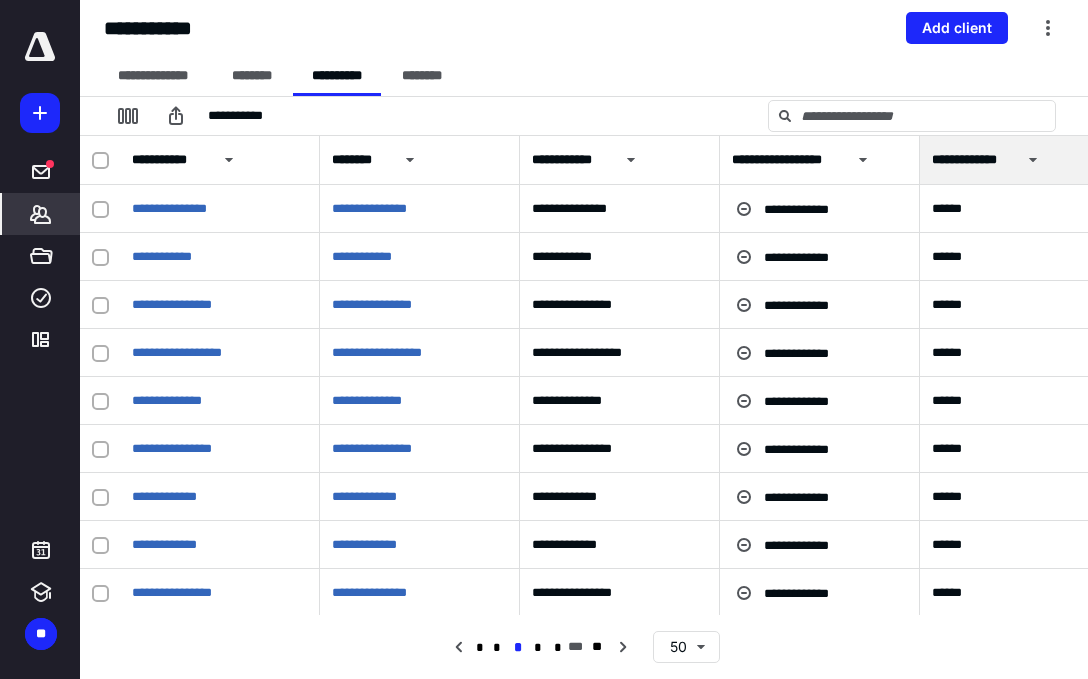 type 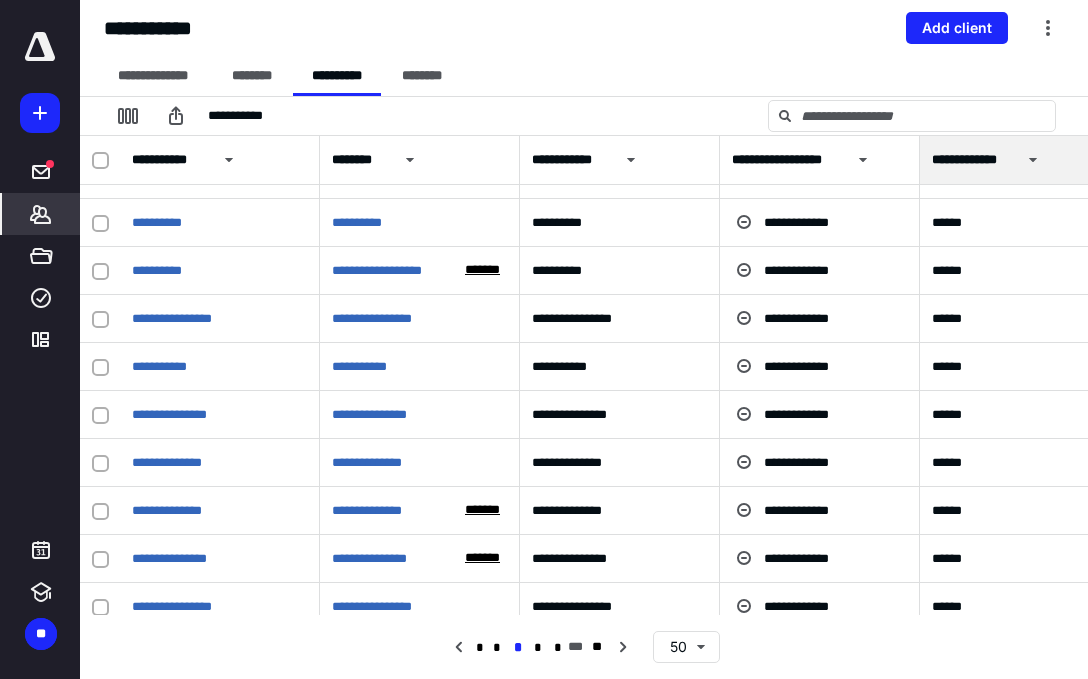scroll, scrollTop: 860, scrollLeft: 0, axis: vertical 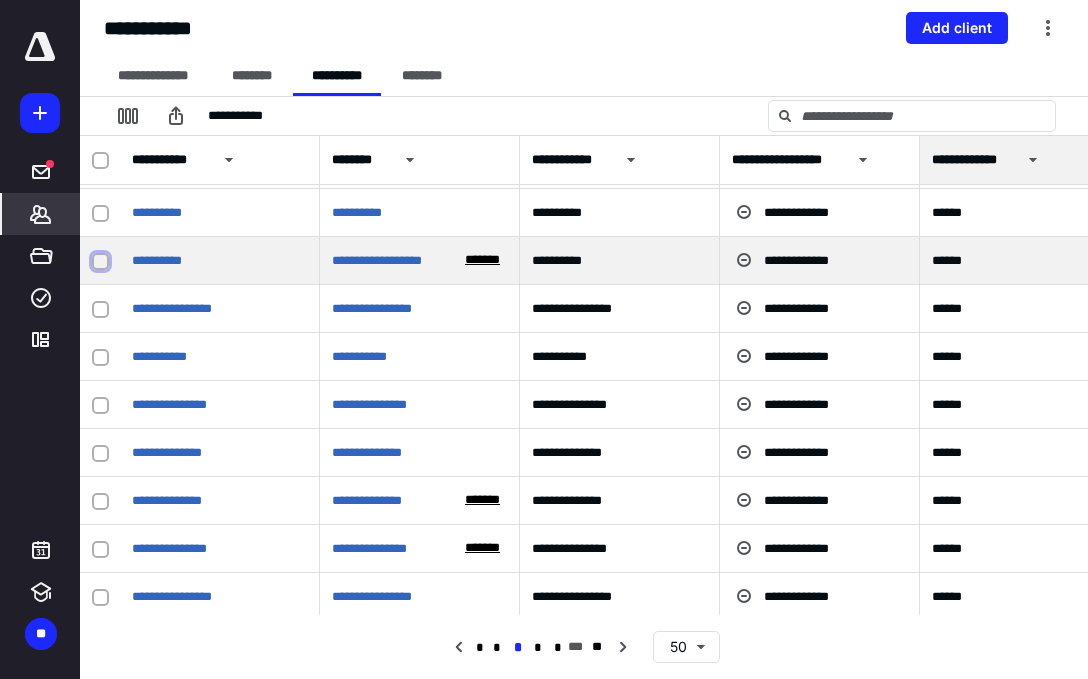 click at bounding box center [100, 261] 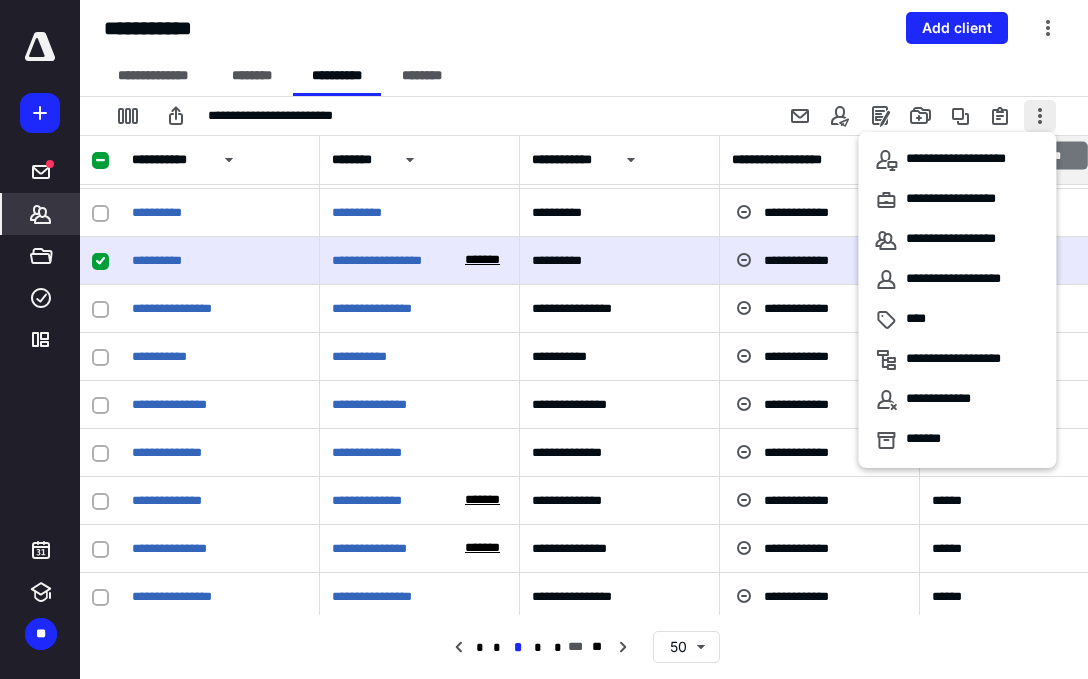 click at bounding box center (1040, 116) 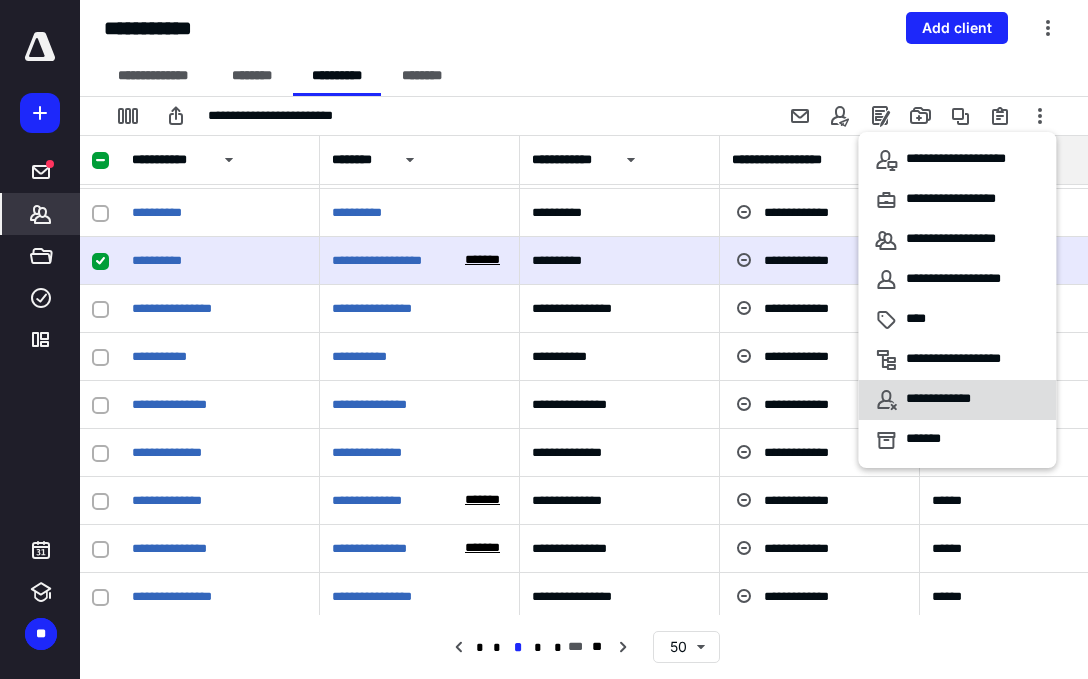 click on "**********" at bounding box center (949, 400) 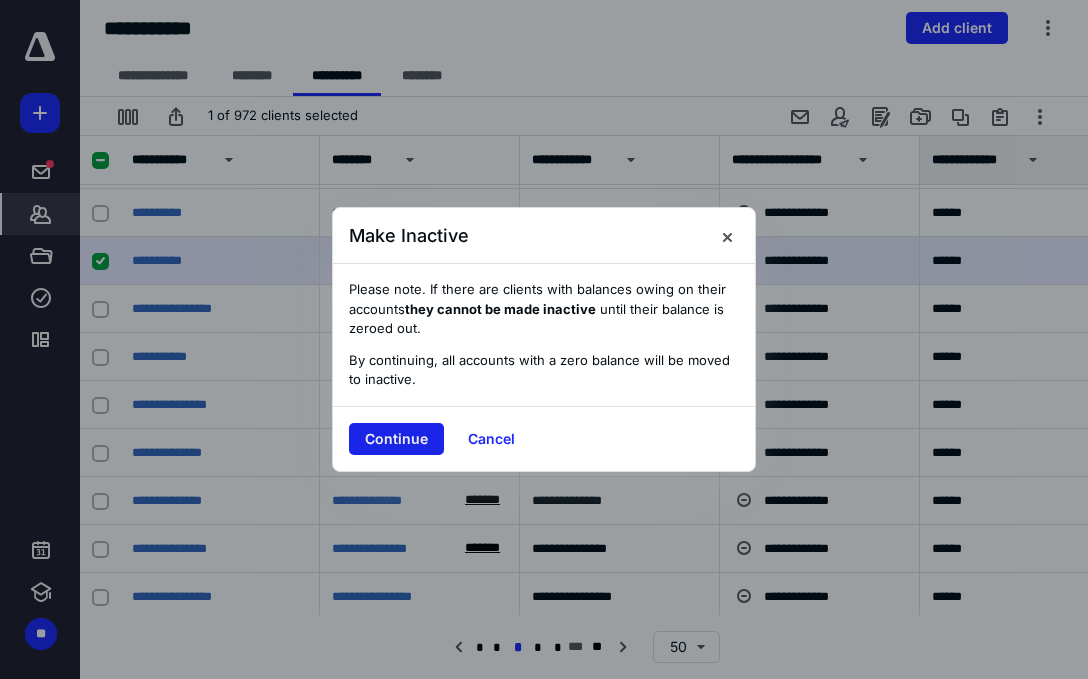 click on "Continue" at bounding box center [396, 439] 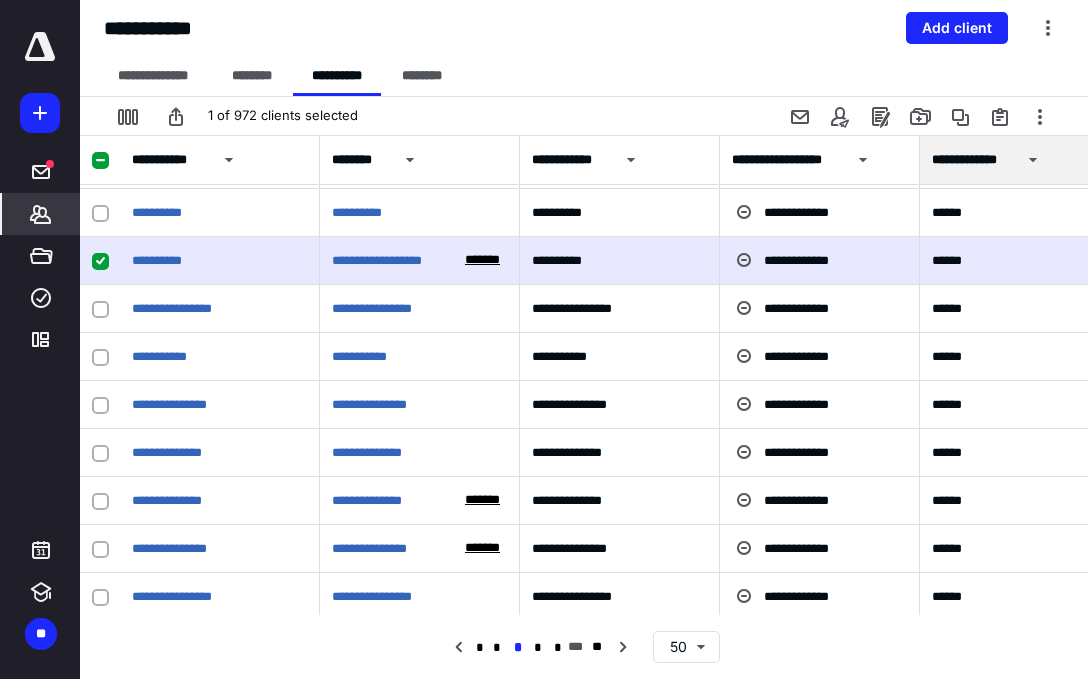 checkbox on "false" 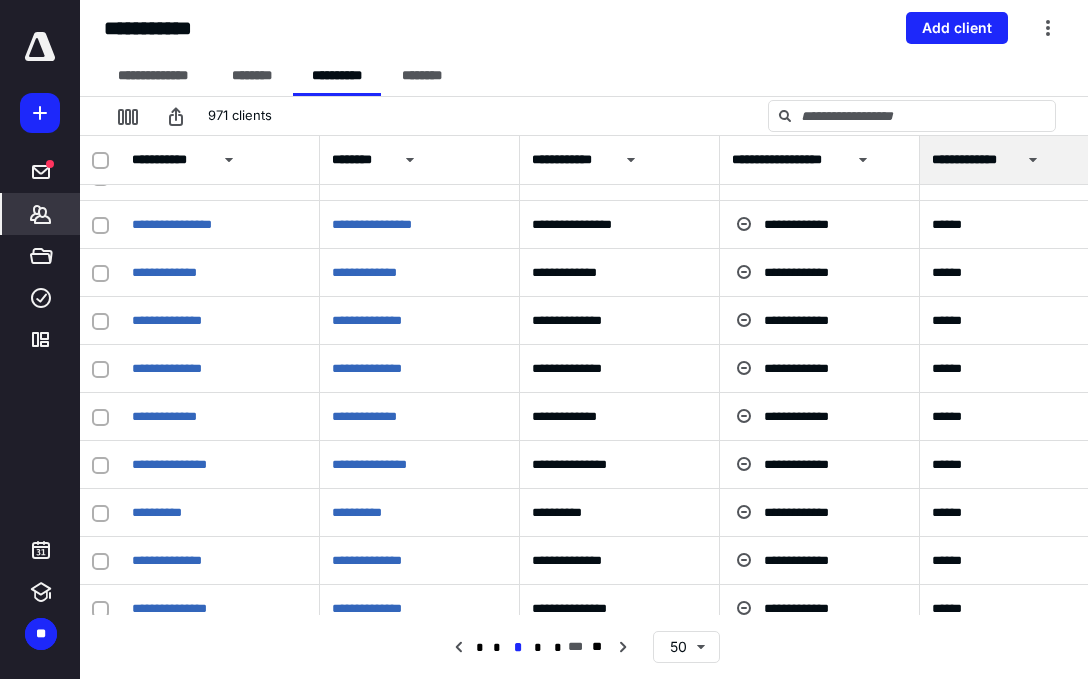 scroll, scrollTop: 1188, scrollLeft: 0, axis: vertical 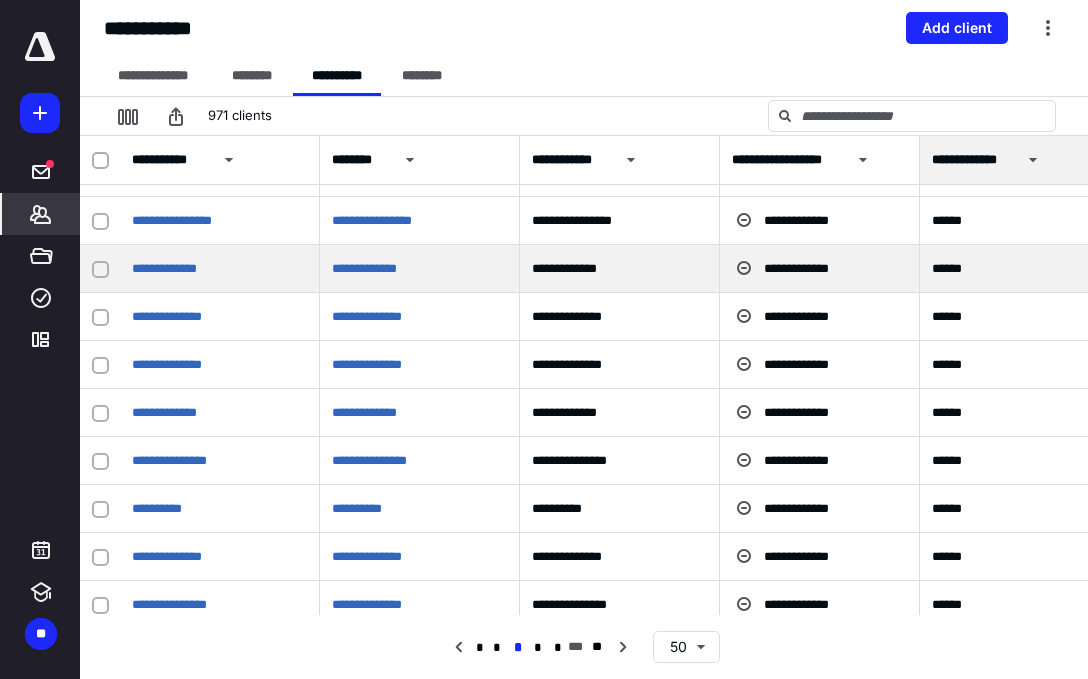 click 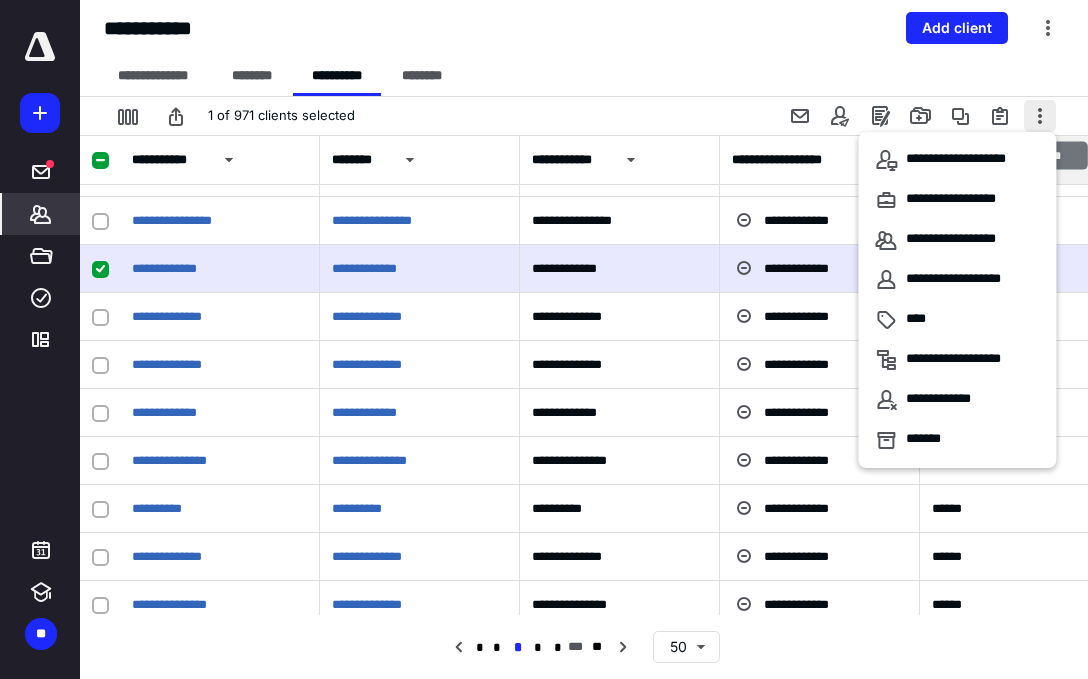 click at bounding box center [1040, 116] 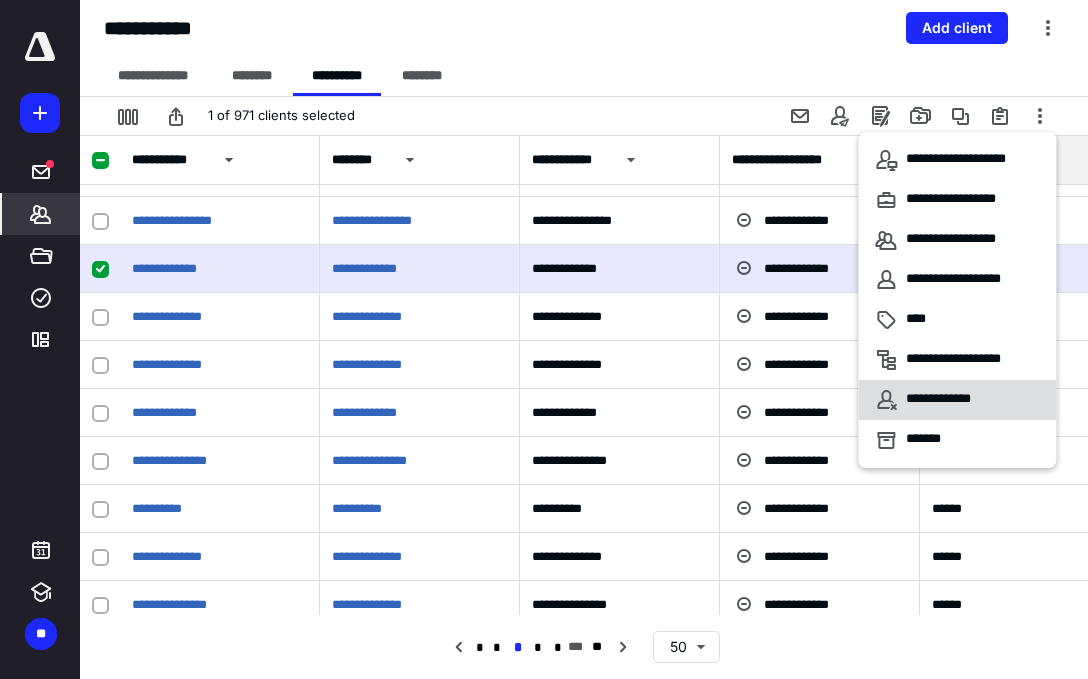 click on "**********" at bounding box center [949, 400] 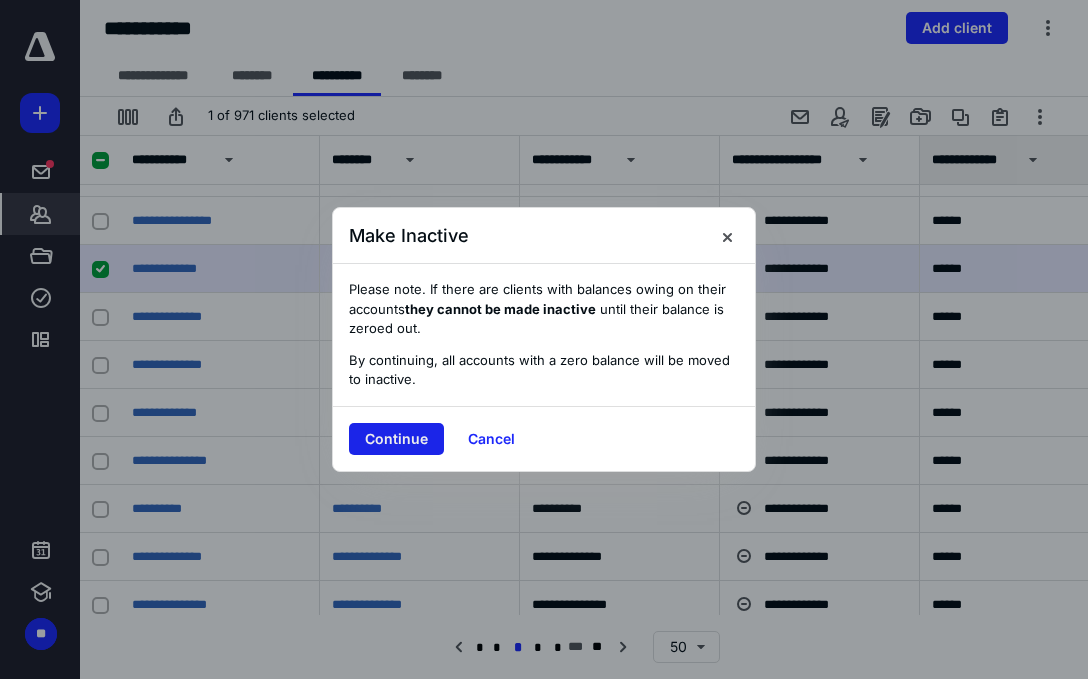 click on "Continue" at bounding box center (396, 439) 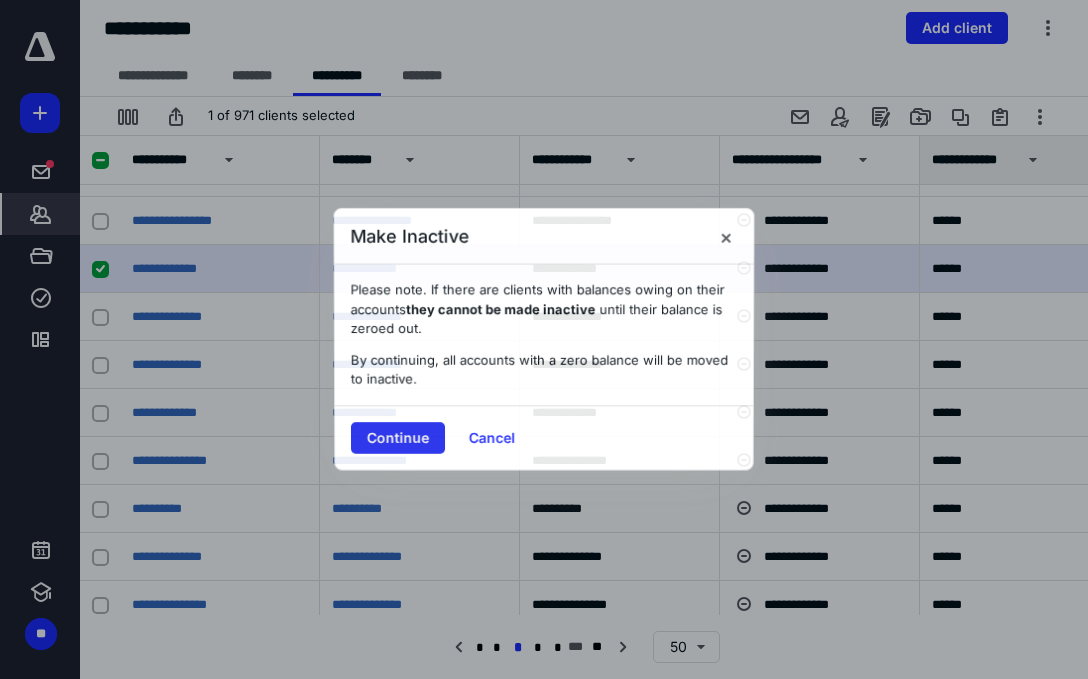 checkbox on "false" 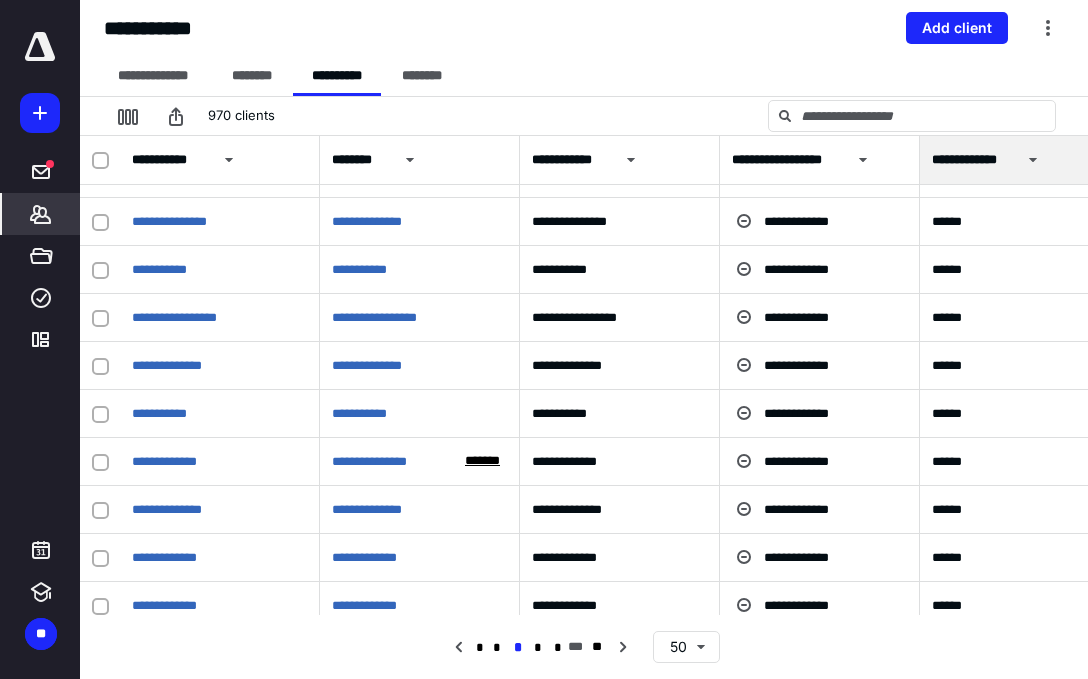 scroll, scrollTop: 1544, scrollLeft: 0, axis: vertical 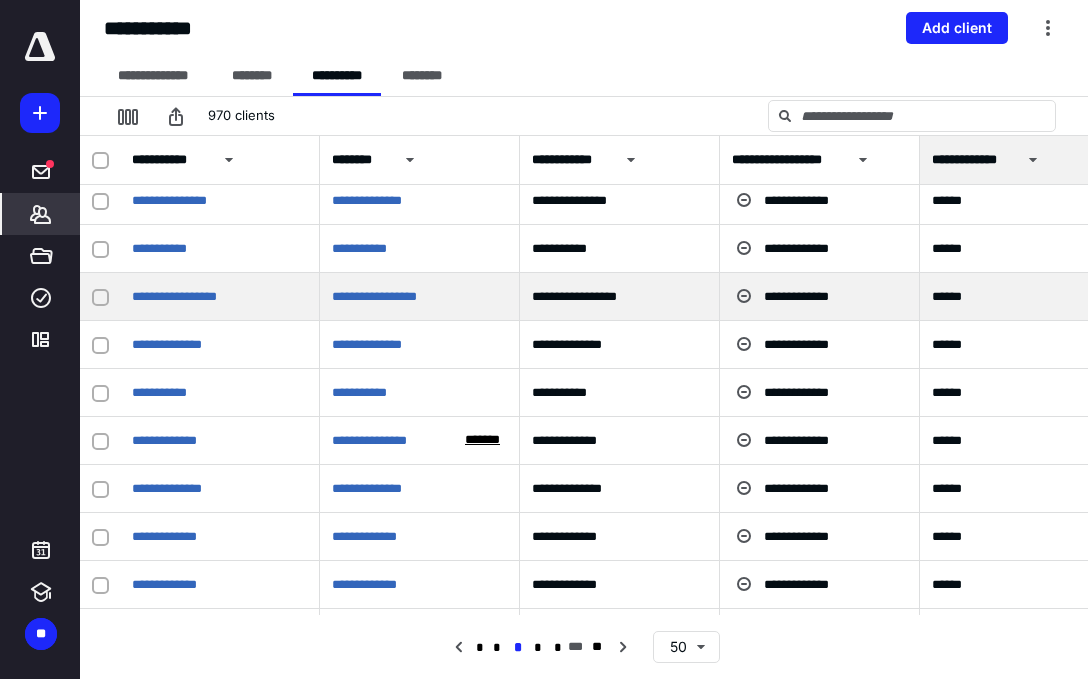 click at bounding box center [100, 297] 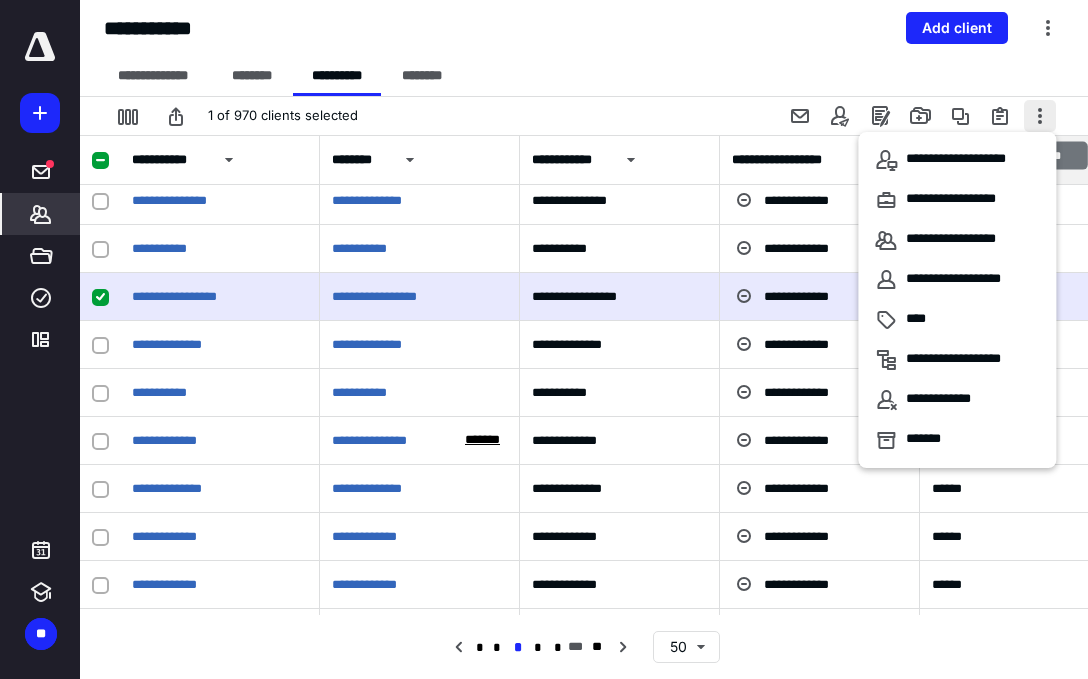 click at bounding box center [1040, 116] 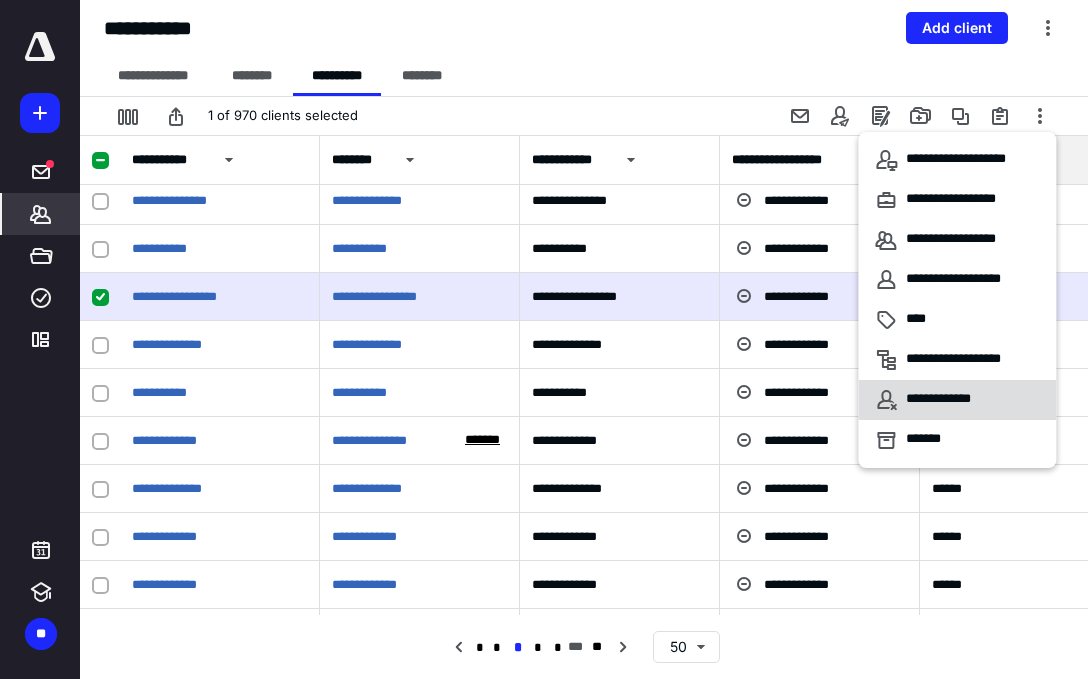 click on "**********" at bounding box center [949, 400] 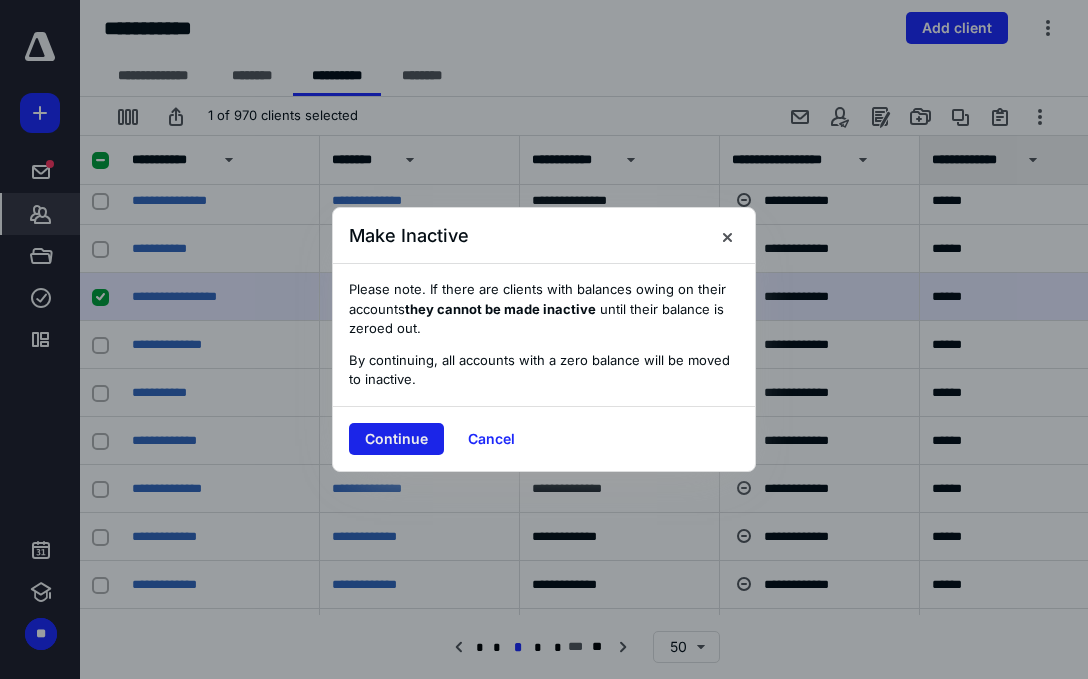 click on "Continue" at bounding box center [396, 439] 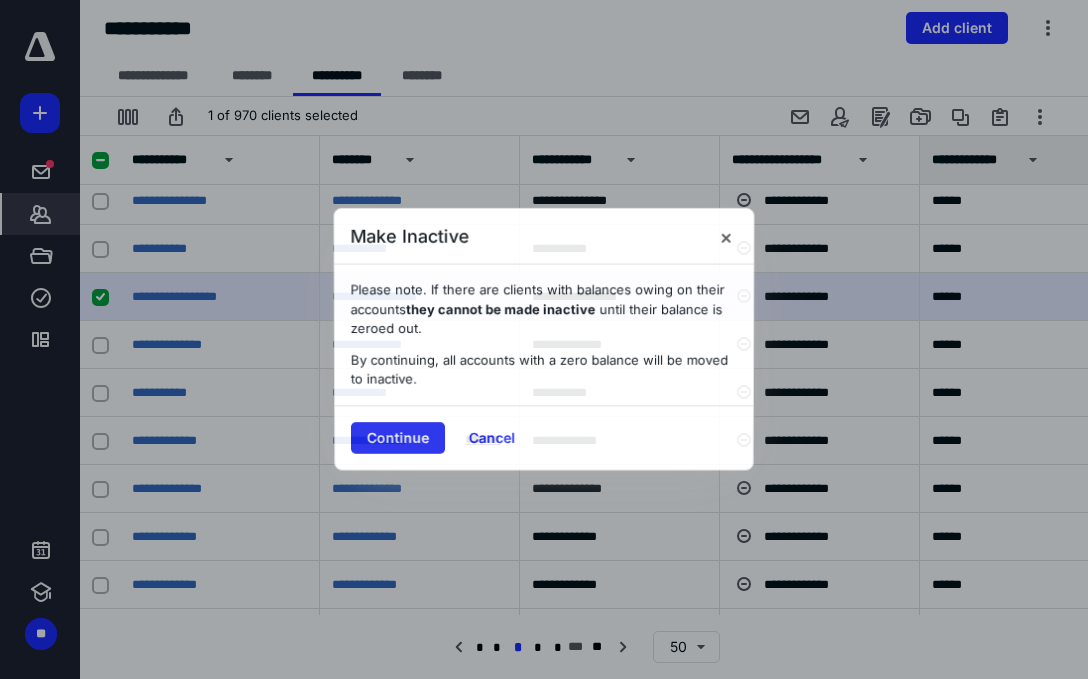 checkbox on "false" 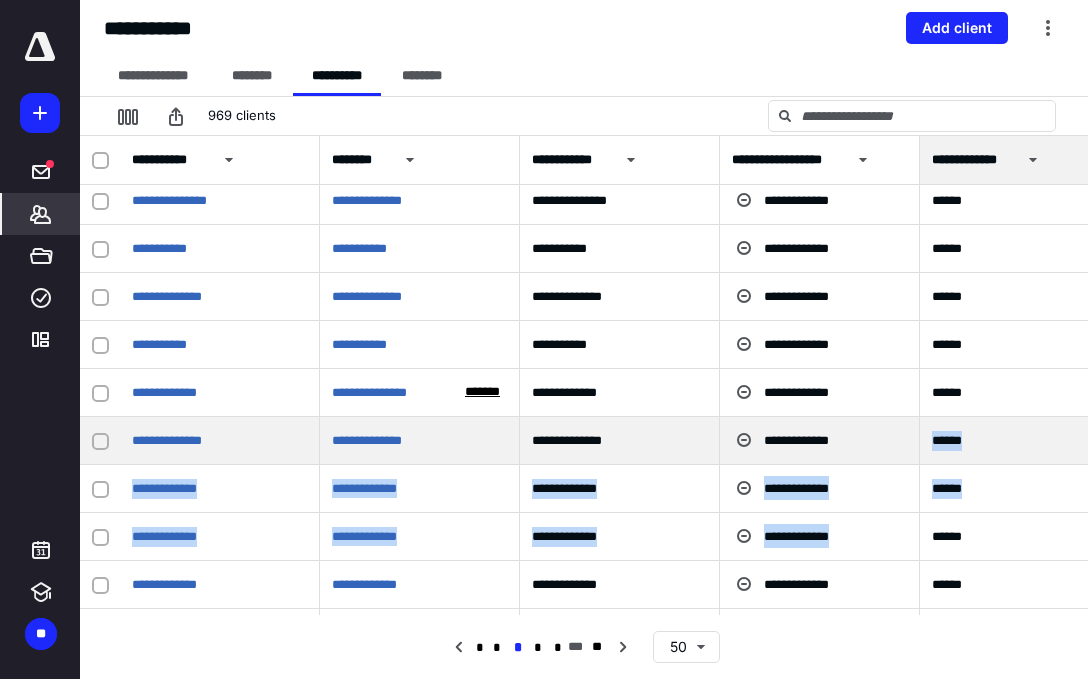 drag, startPoint x: 922, startPoint y: 548, endPoint x: 856, endPoint y: 449, distance: 118.98319 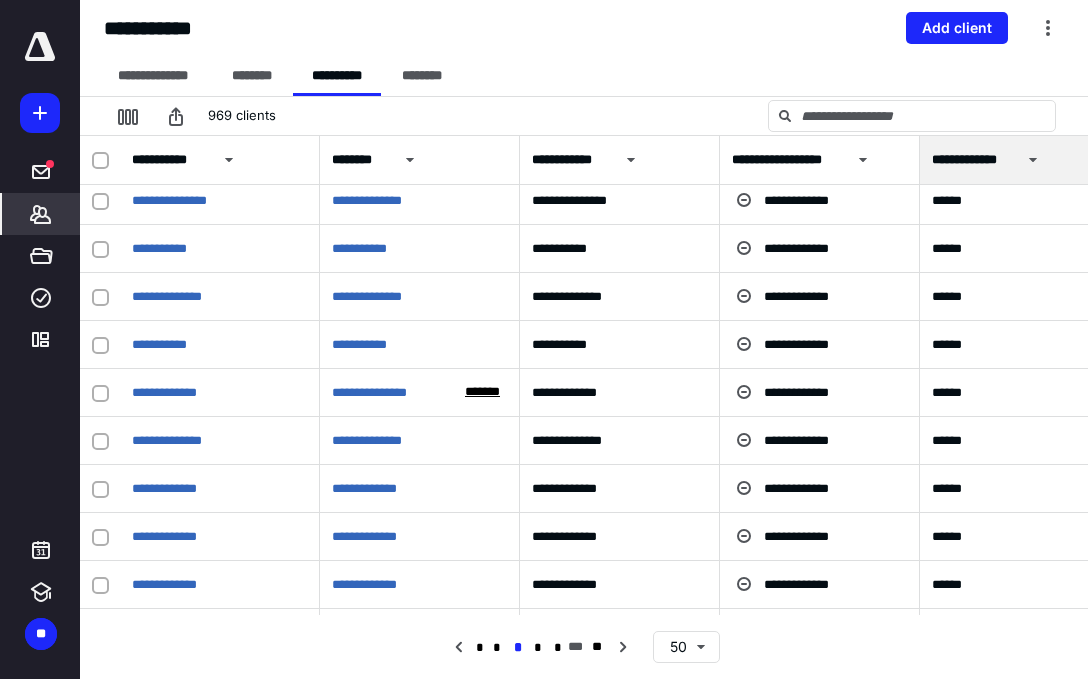 click on "**********" at bounding box center (592, 76) 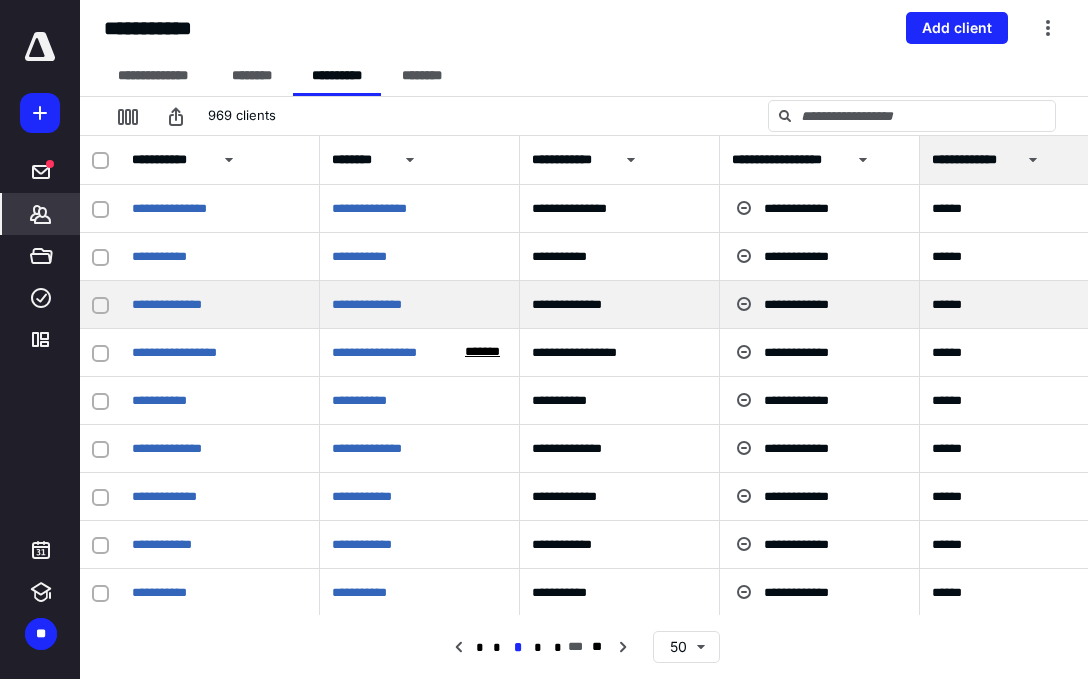 scroll, scrollTop: 1984, scrollLeft: 0, axis: vertical 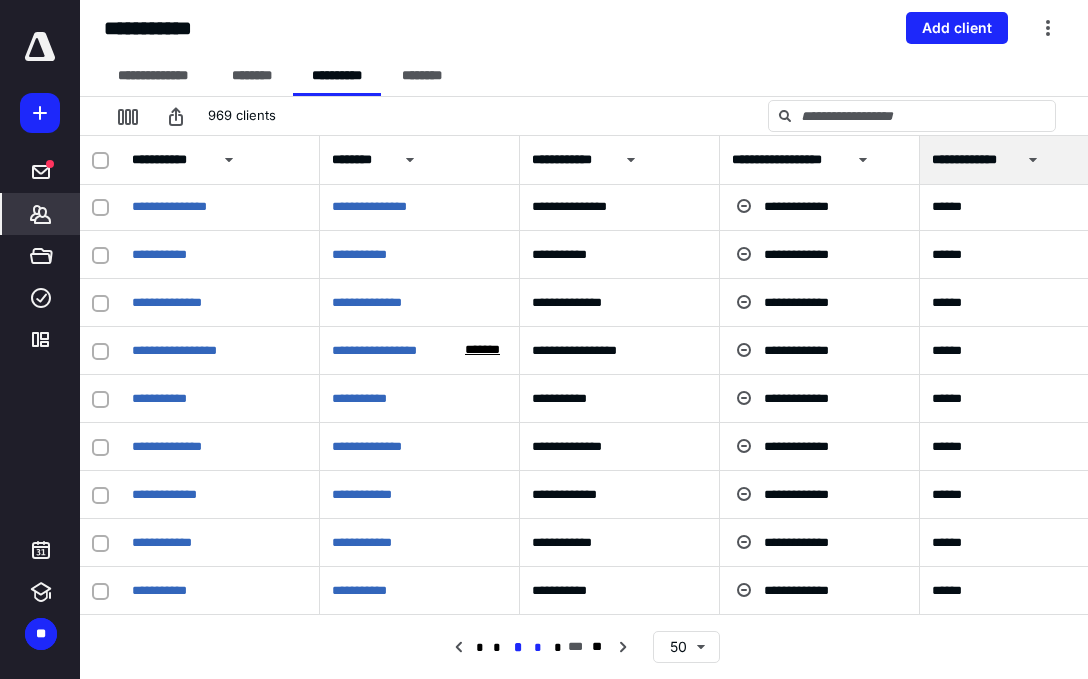 click on "*" at bounding box center (538, 648) 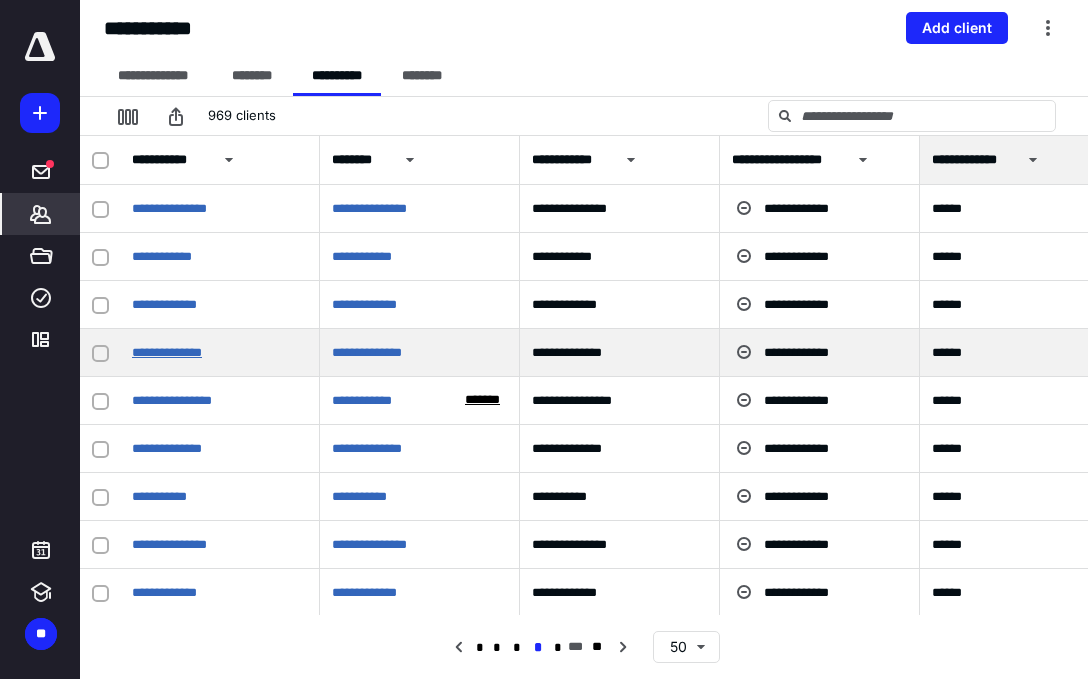 scroll, scrollTop: 0, scrollLeft: 2, axis: horizontal 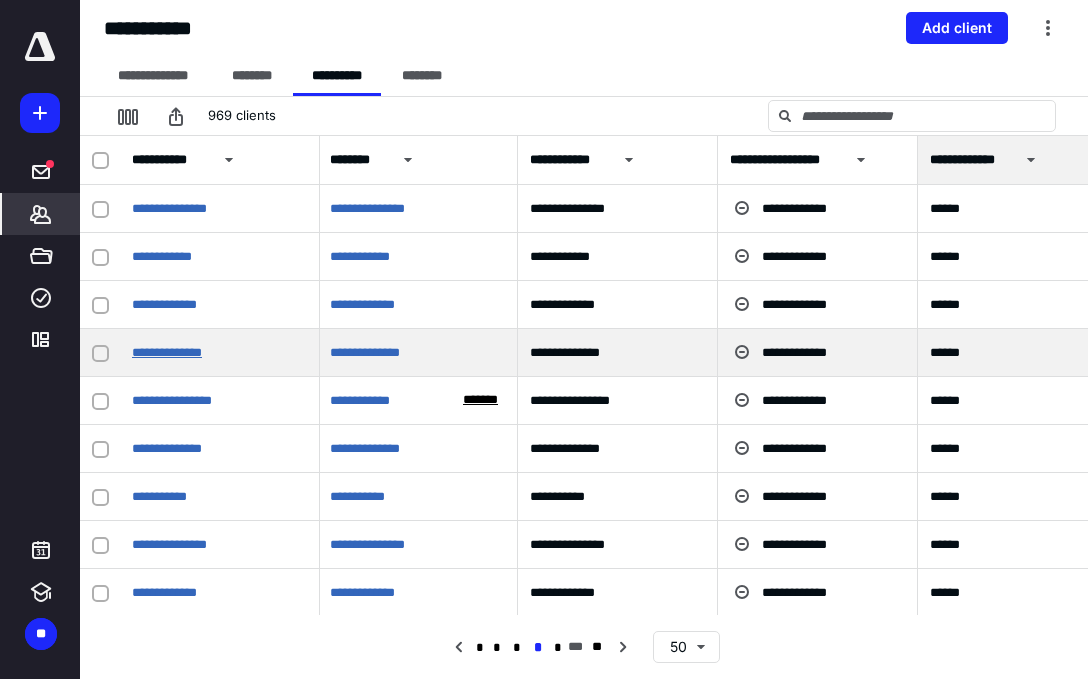 drag, startPoint x: 207, startPoint y: 355, endPoint x: 163, endPoint y: 353, distance: 44.04543 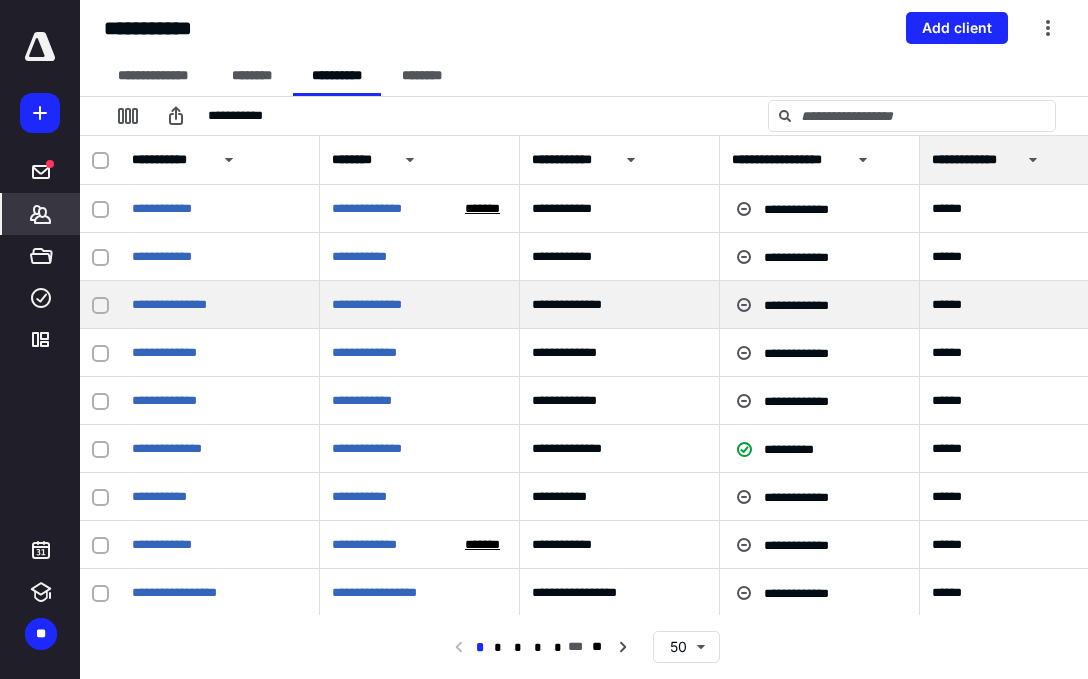 click on "**********" at bounding box center (220, 305) 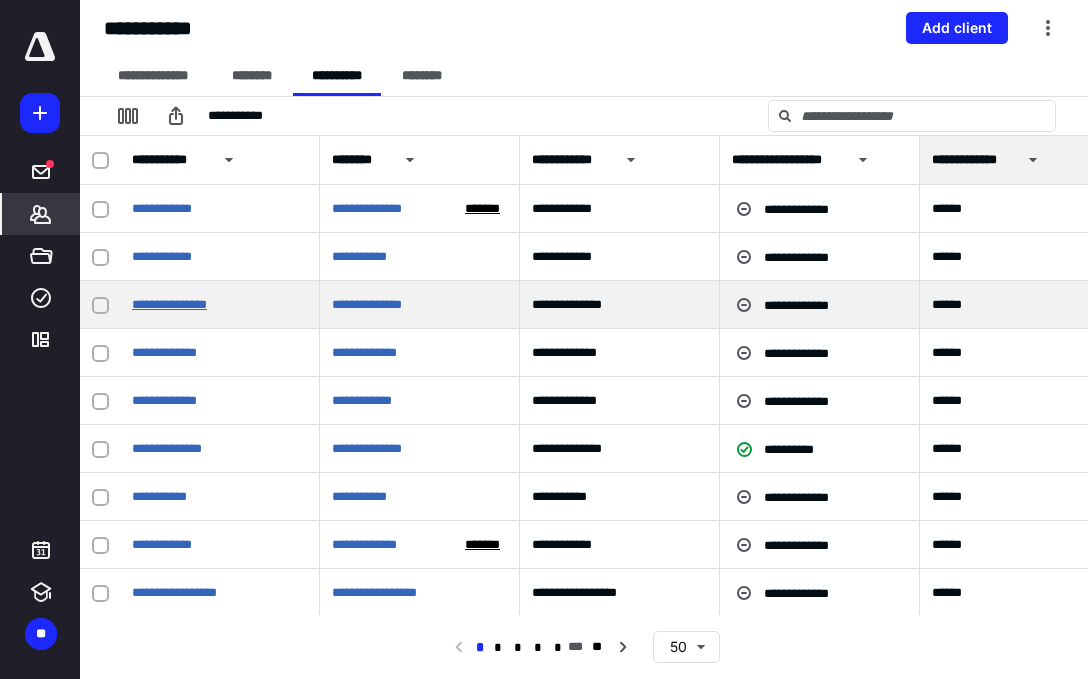 click on "**********" at bounding box center [169, 304] 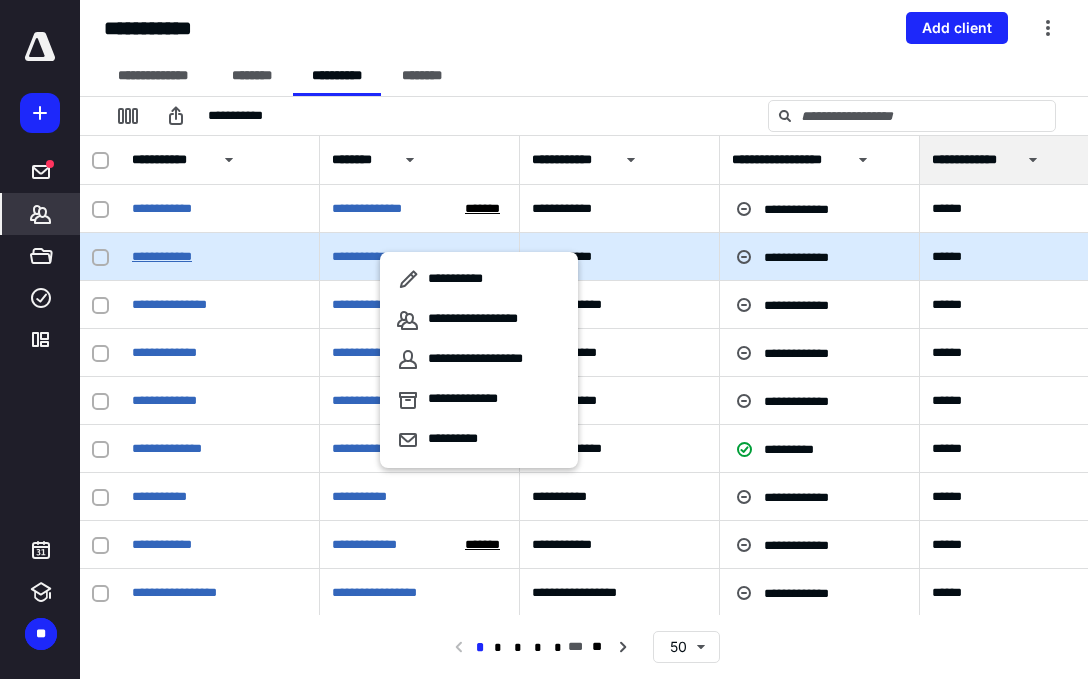 click on "**********" at bounding box center [162, 256] 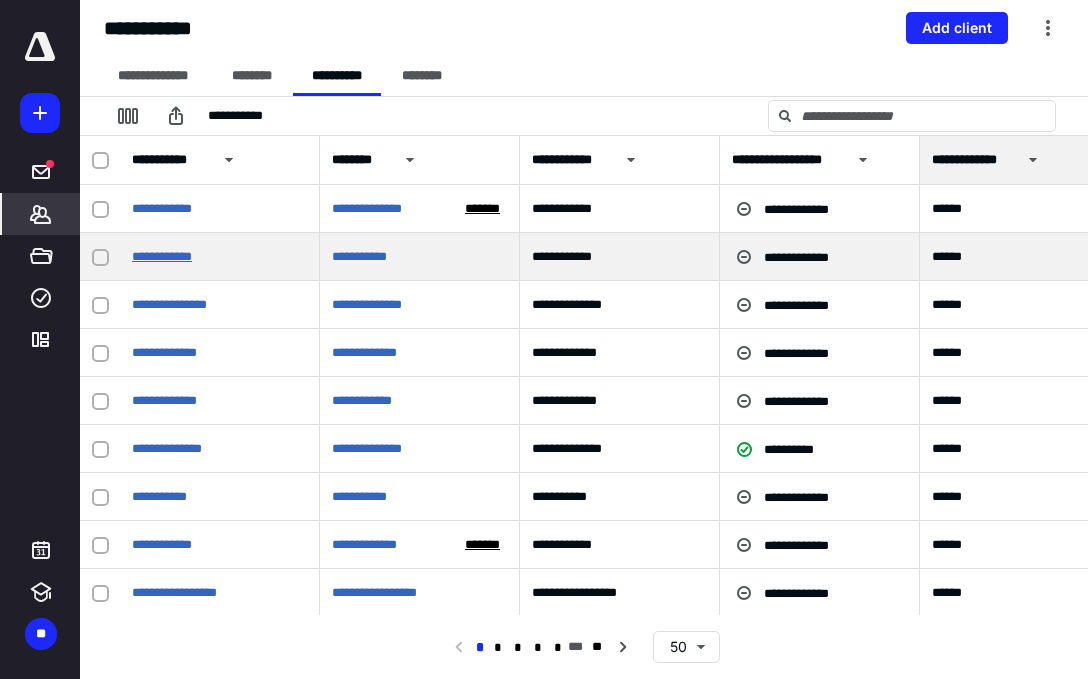 click on "**********" at bounding box center (162, 256) 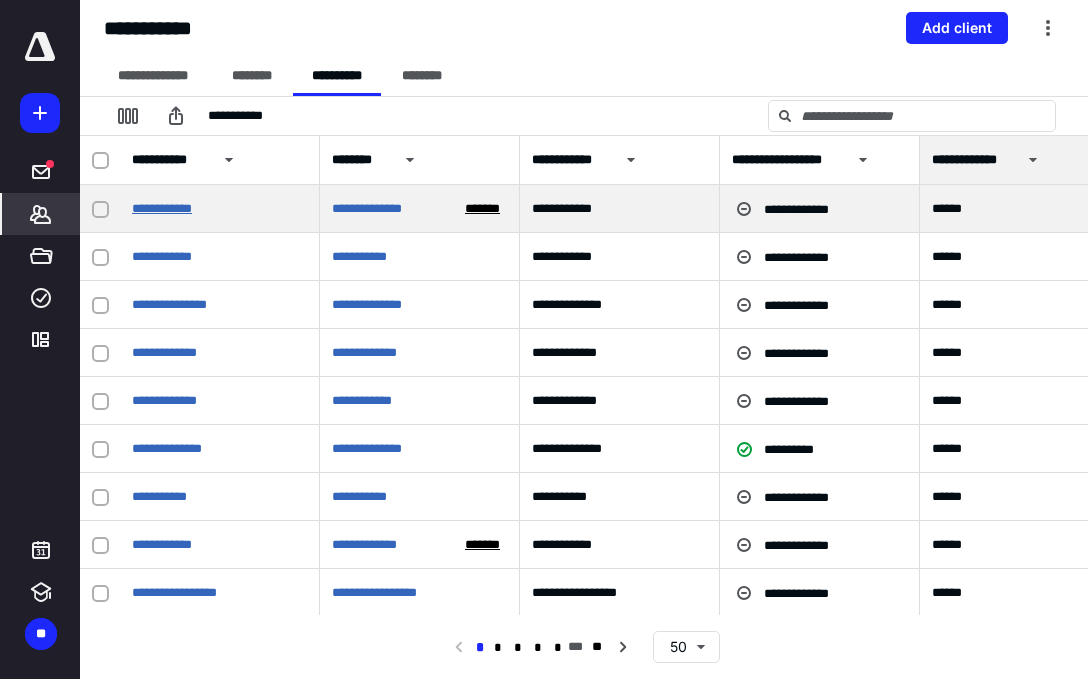 click on "**********" at bounding box center (162, 208) 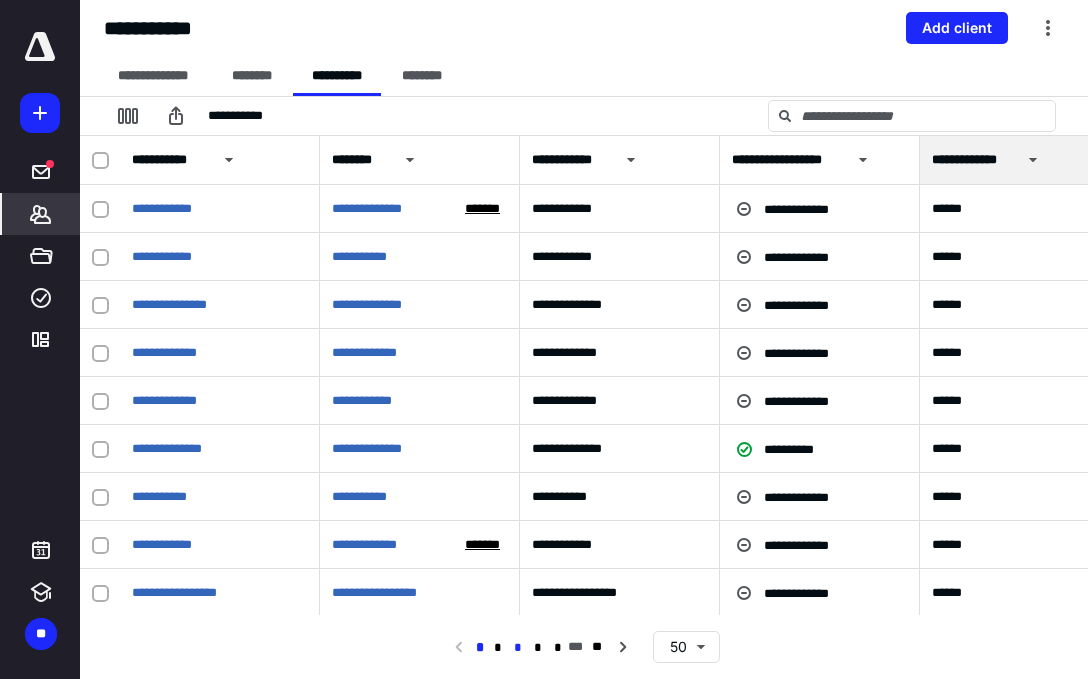 click on "*" at bounding box center [518, 648] 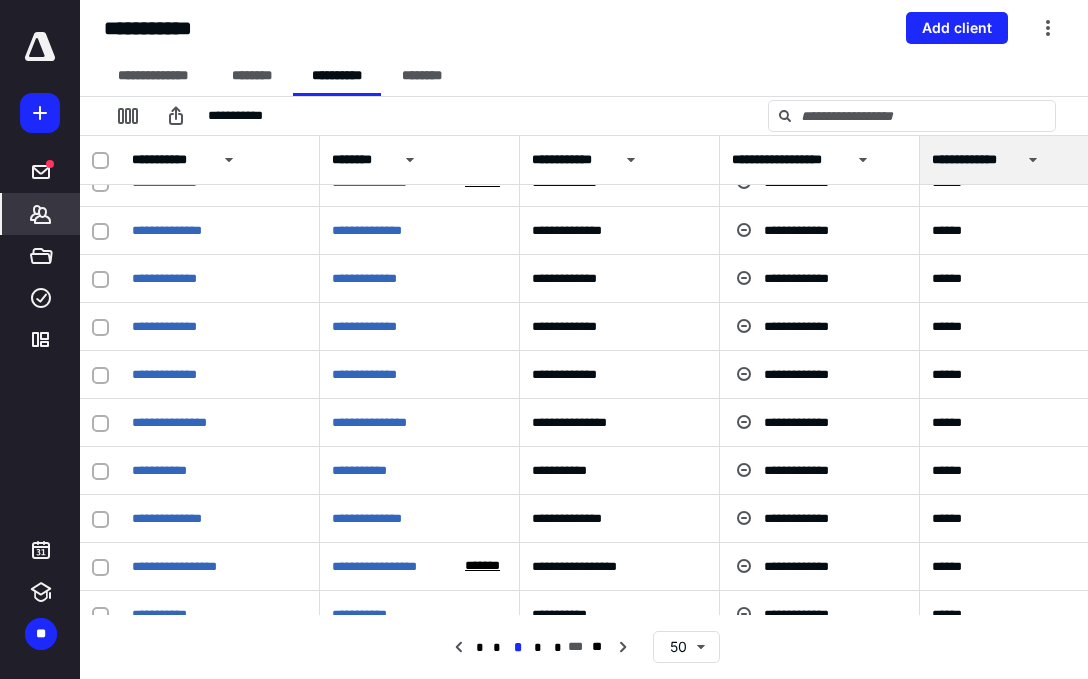 scroll, scrollTop: 1984, scrollLeft: 0, axis: vertical 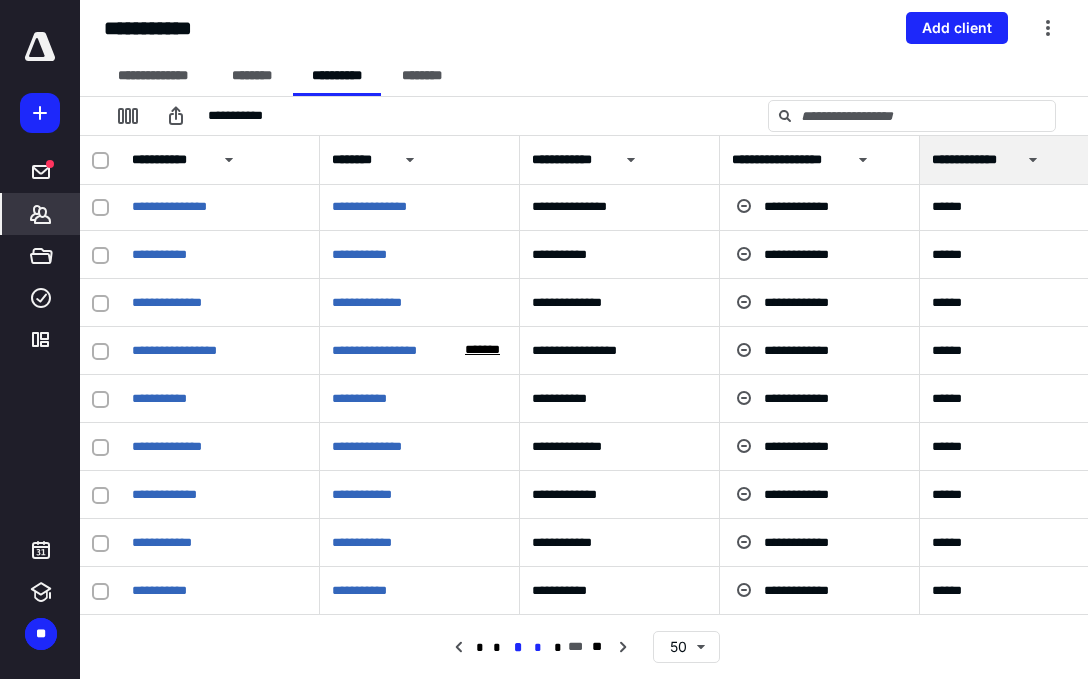 click on "*" at bounding box center (538, 648) 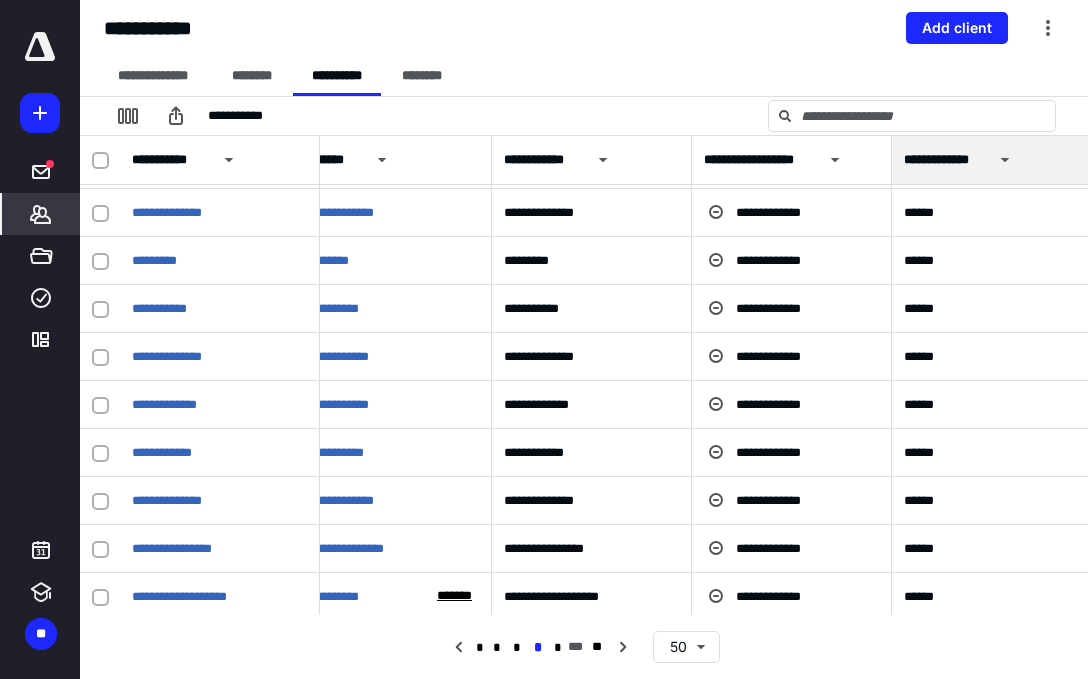 scroll, scrollTop: 476, scrollLeft: 0, axis: vertical 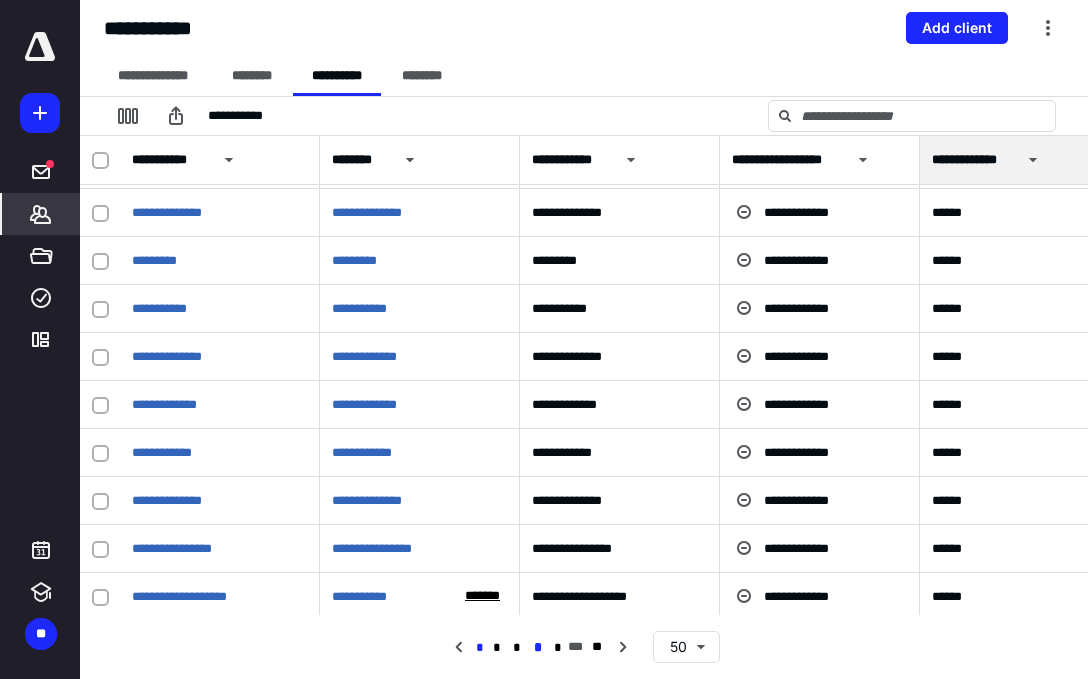 click on "*" at bounding box center [478, 648] 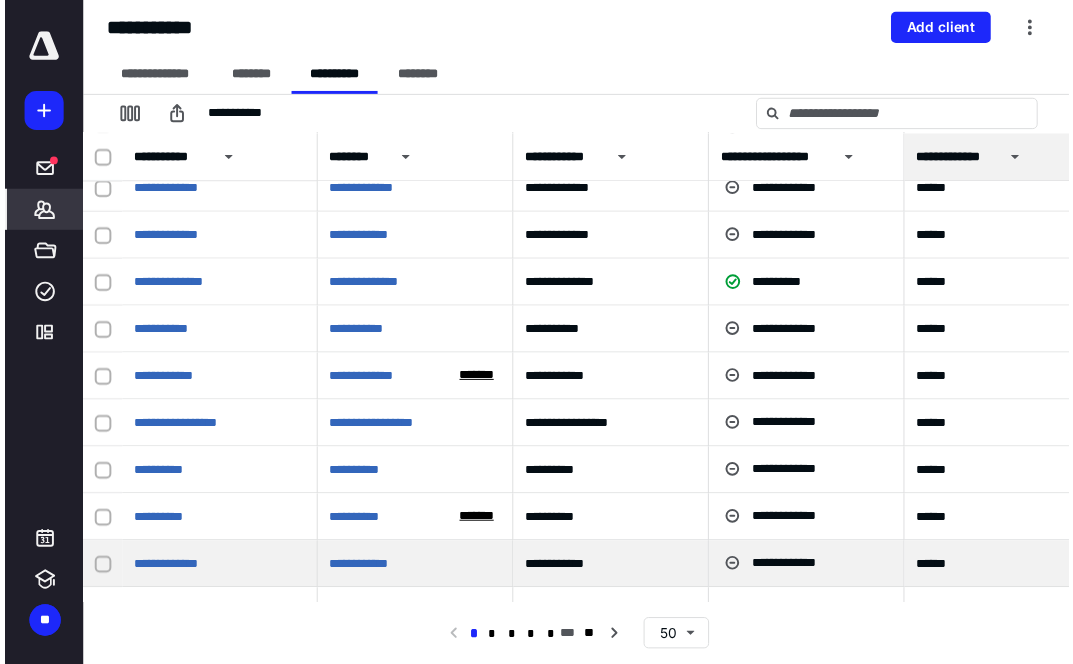 scroll, scrollTop: 108, scrollLeft: 0, axis: vertical 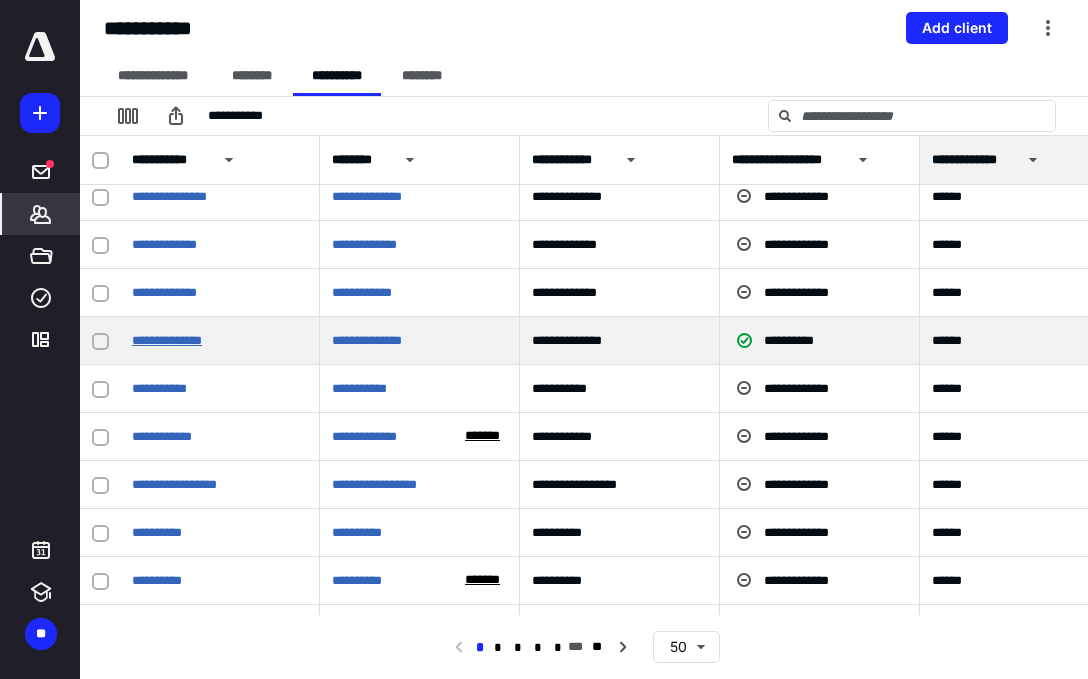 click on "**********" at bounding box center (167, 340) 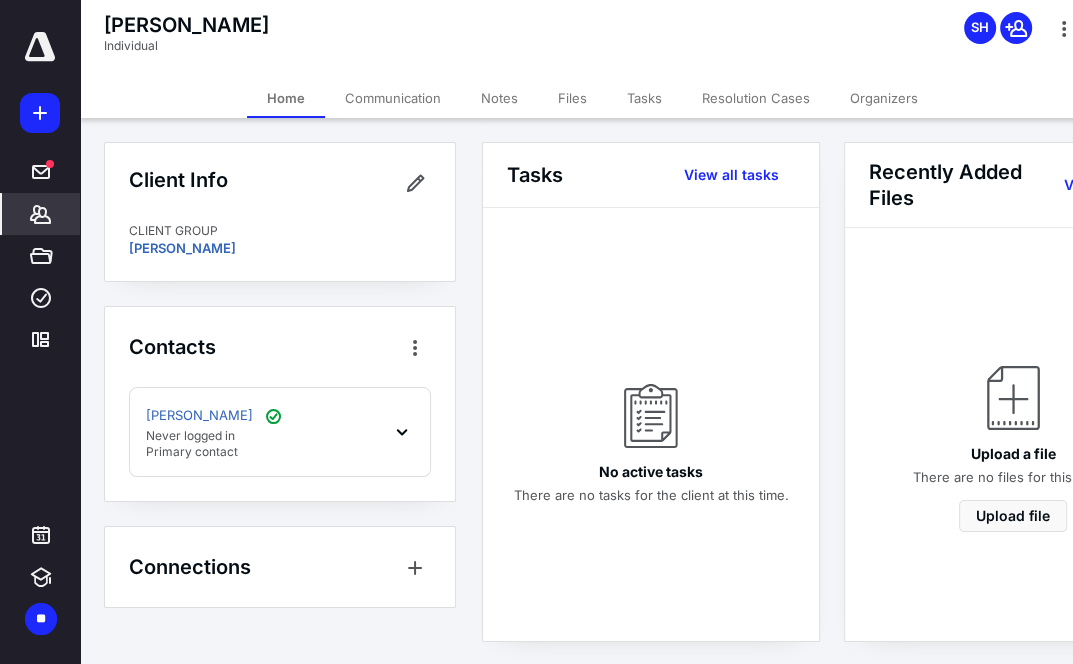 click 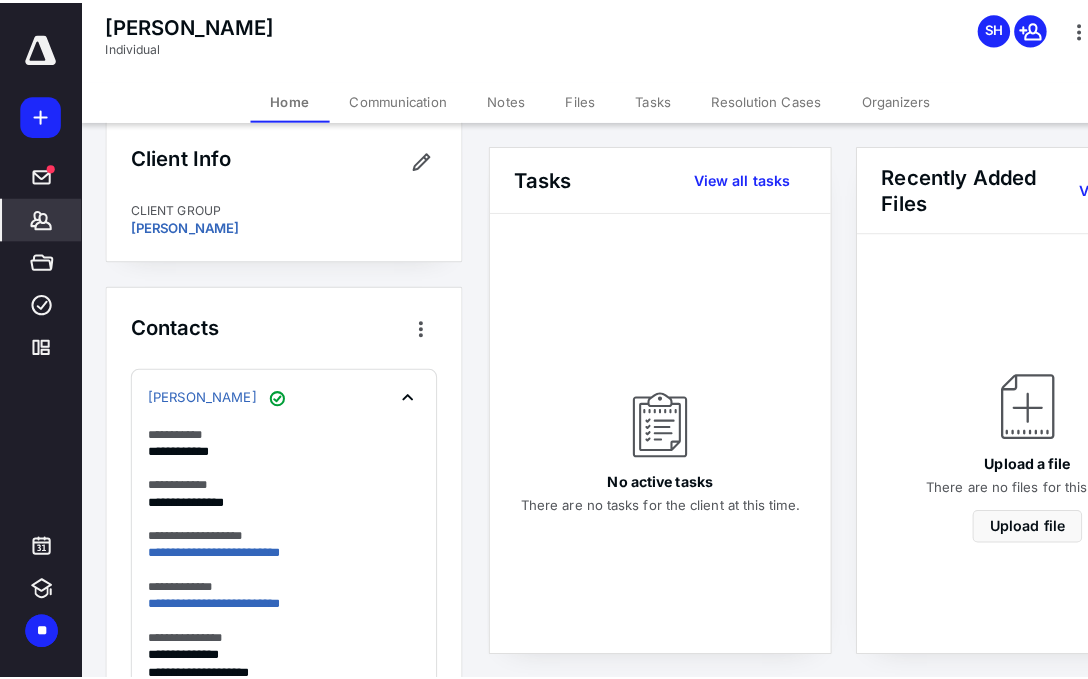 scroll, scrollTop: 0, scrollLeft: 0, axis: both 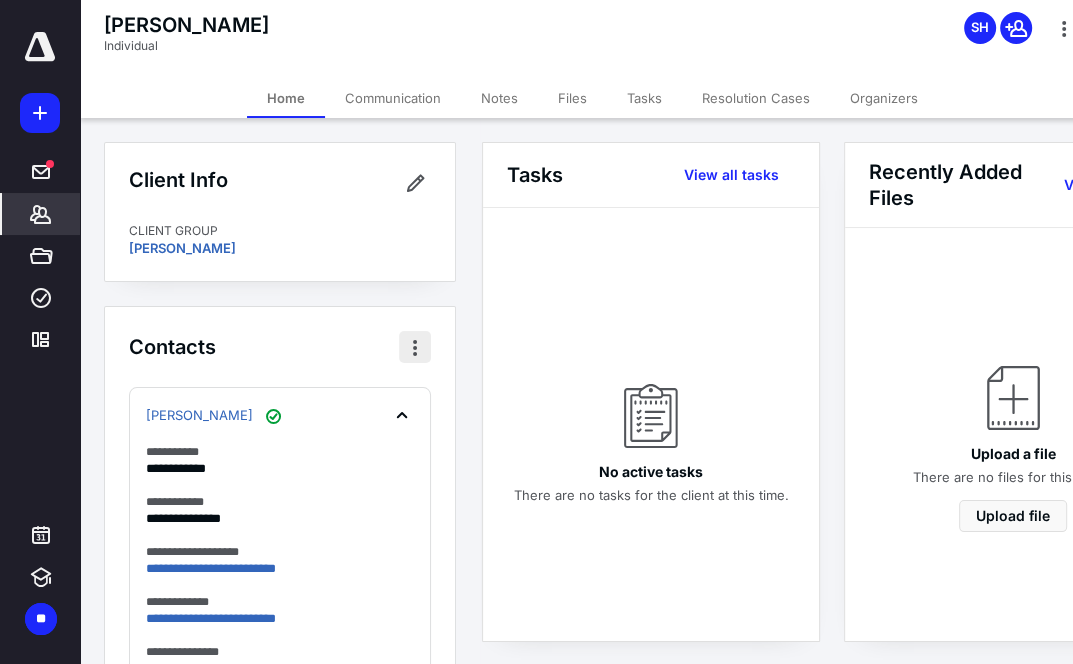 click at bounding box center (415, 347) 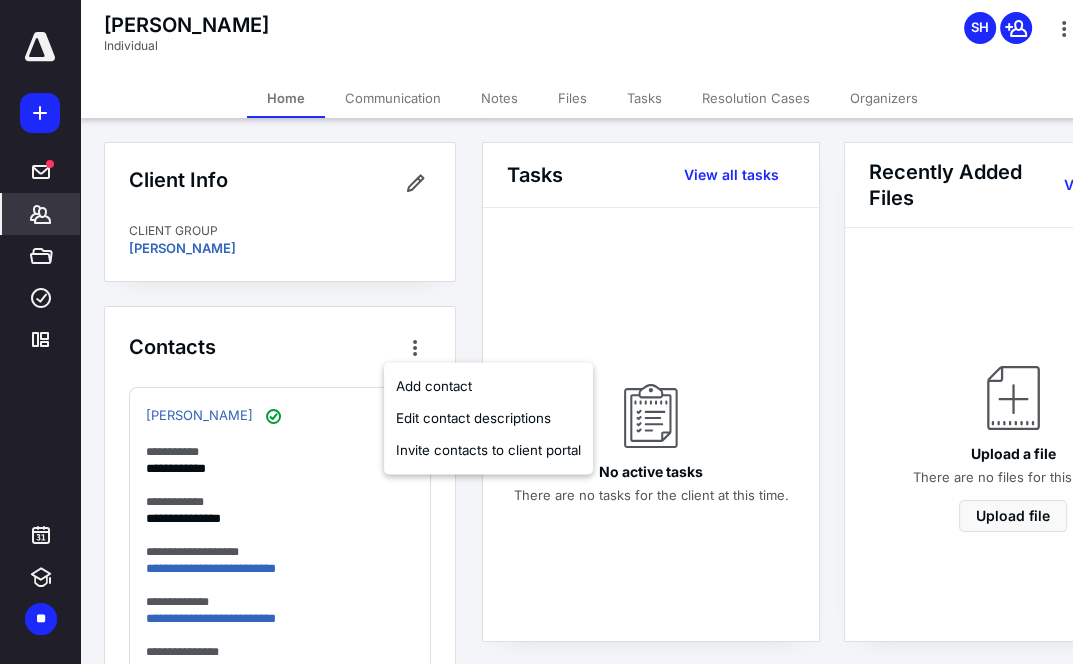 click on "Contacts" at bounding box center [280, 347] 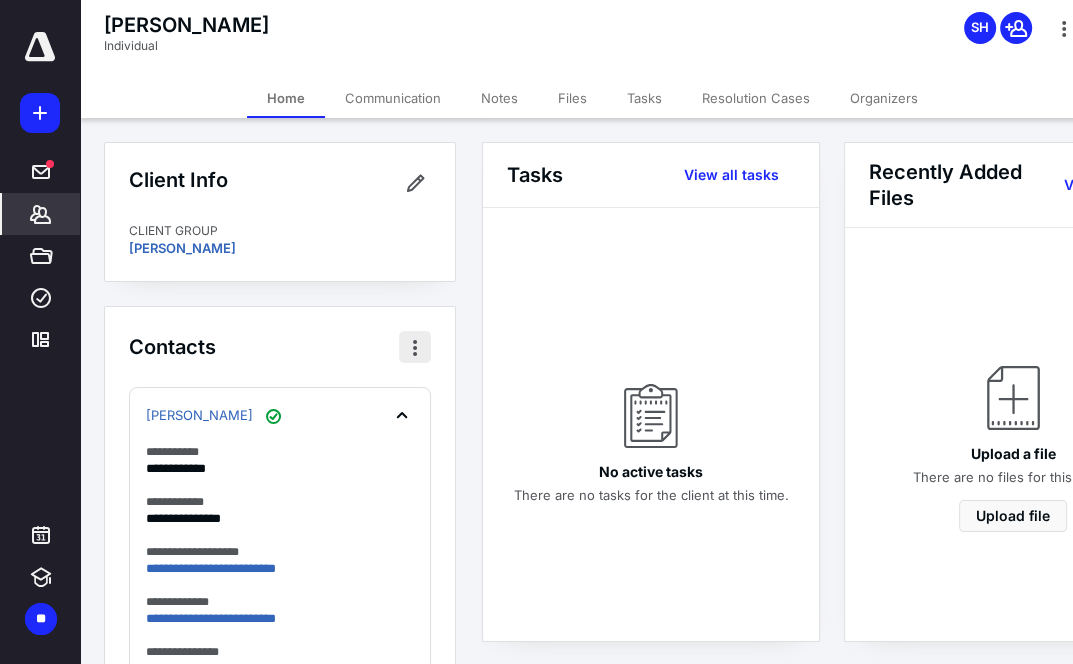 click at bounding box center [415, 347] 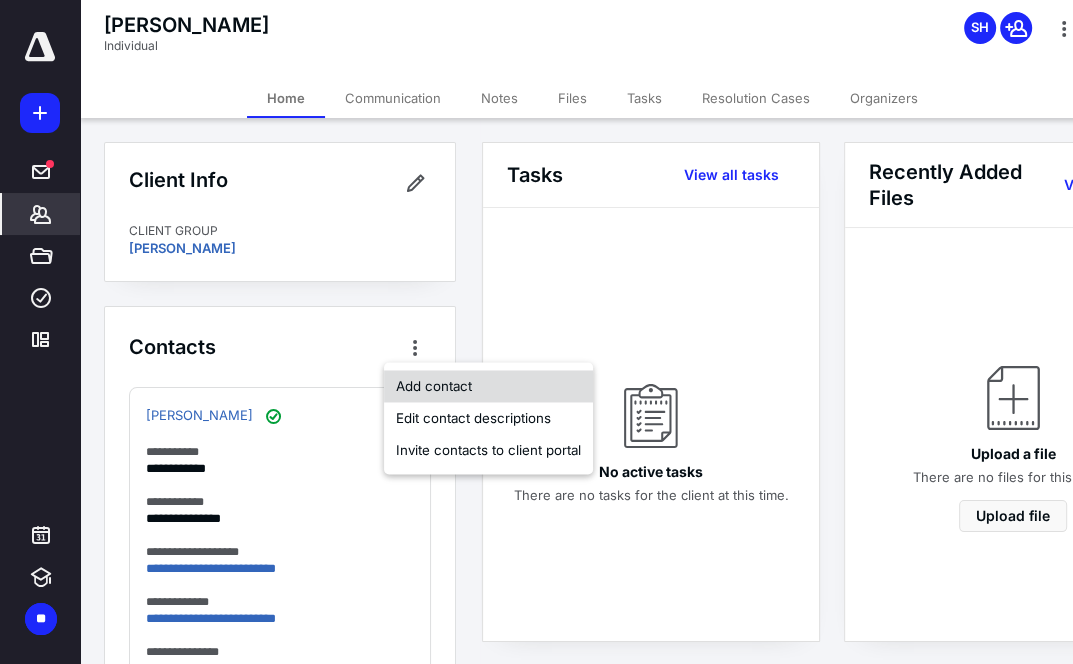 click on "Add contact" at bounding box center [488, 386] 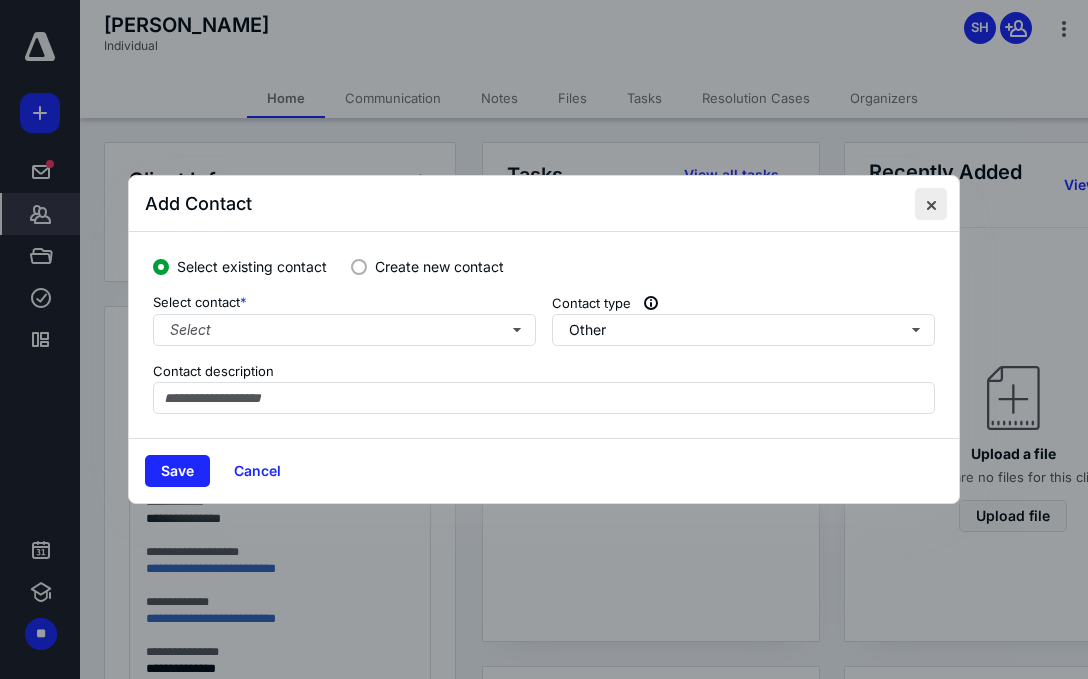 click at bounding box center (931, 204) 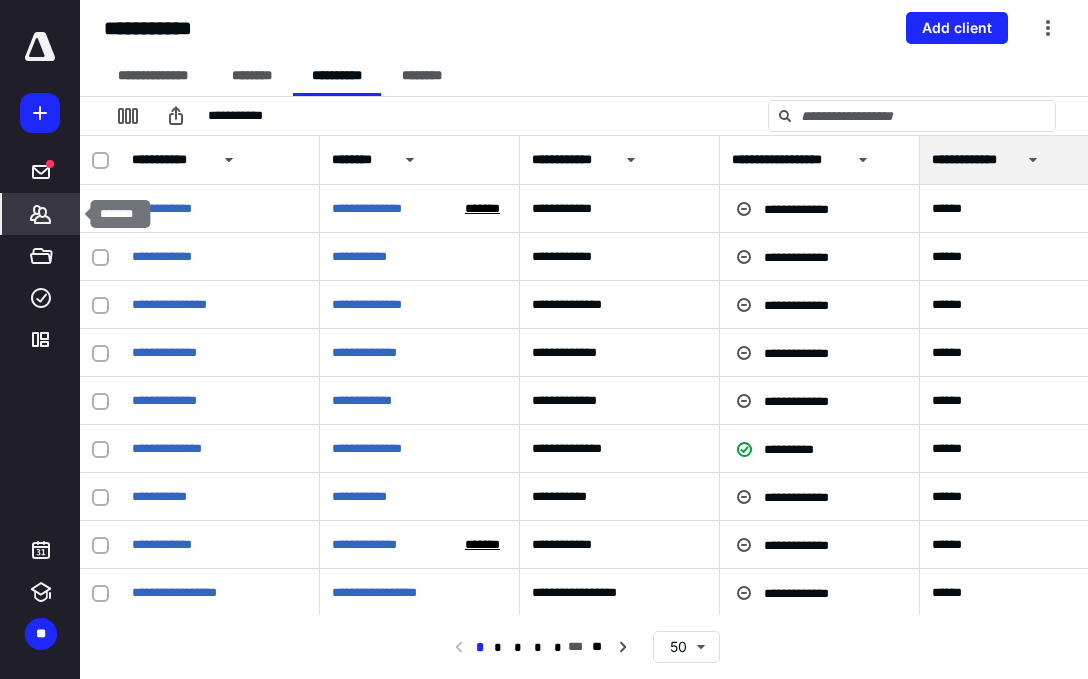 click 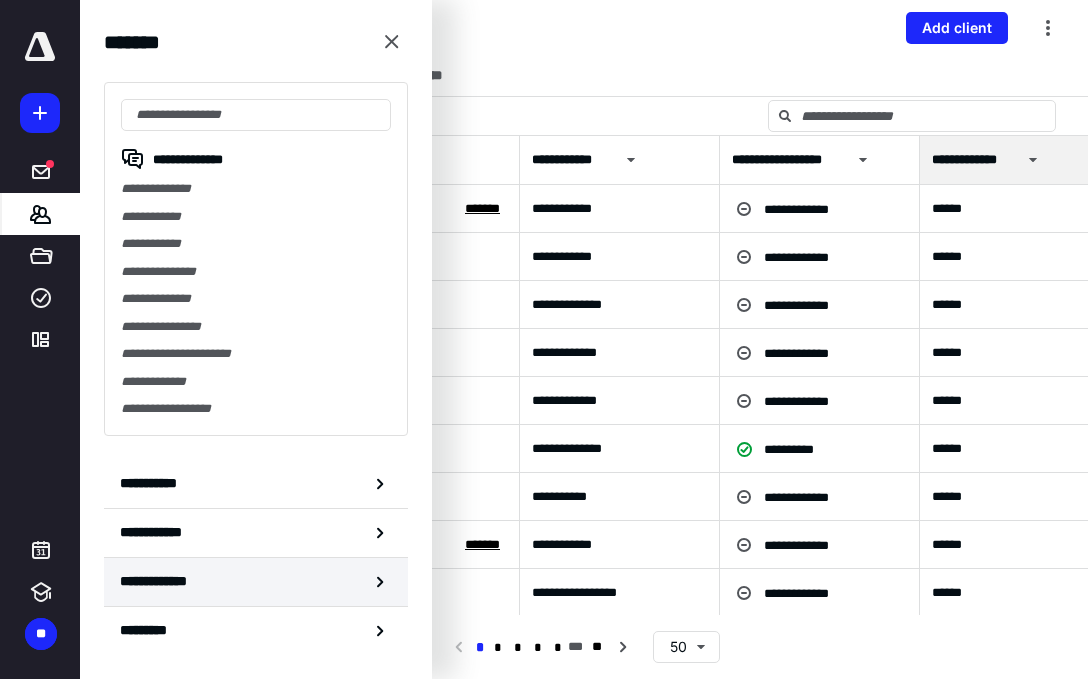 click on "**********" at bounding box center [166, 581] 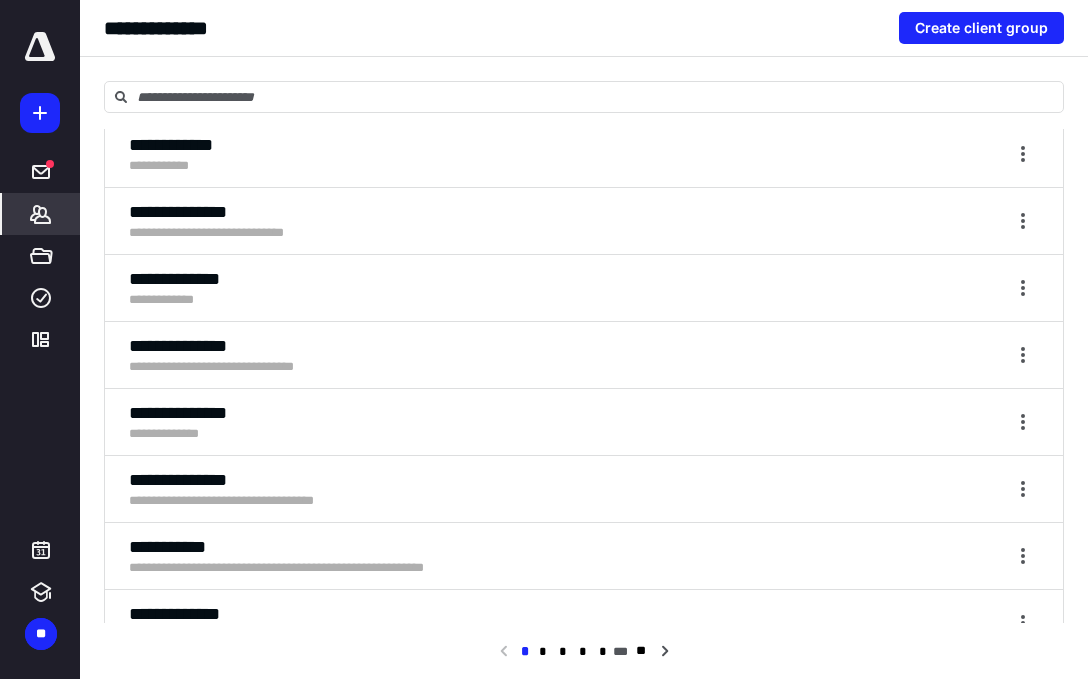 scroll, scrollTop: 83, scrollLeft: 0, axis: vertical 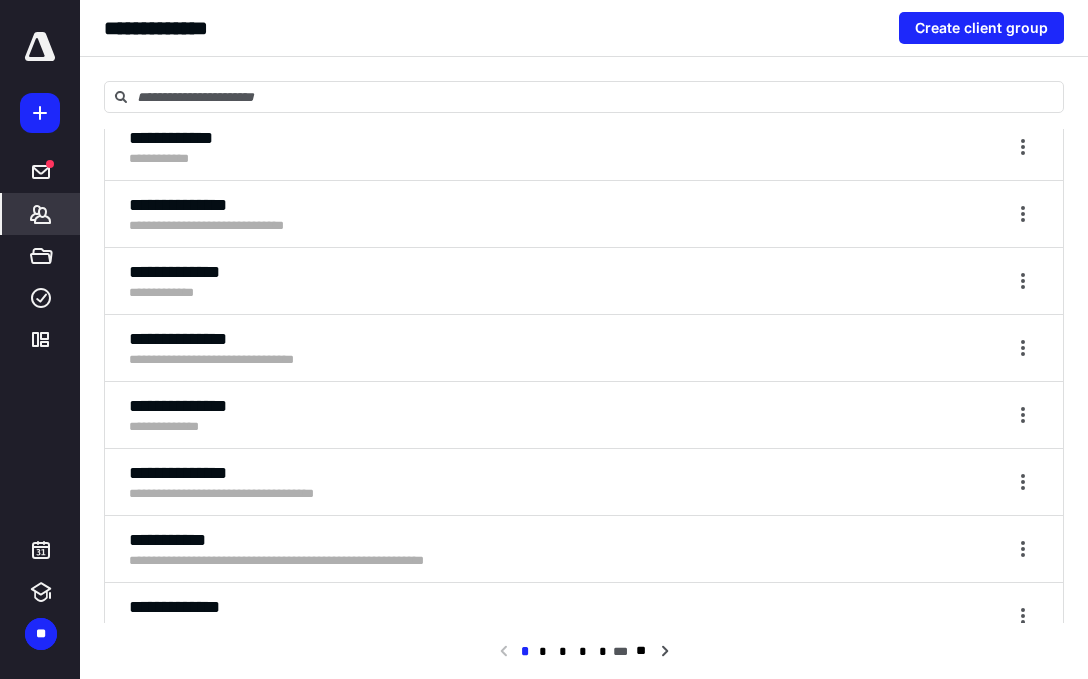drag, startPoint x: 232, startPoint y: 342, endPoint x: 285, endPoint y: 481, distance: 148.76155 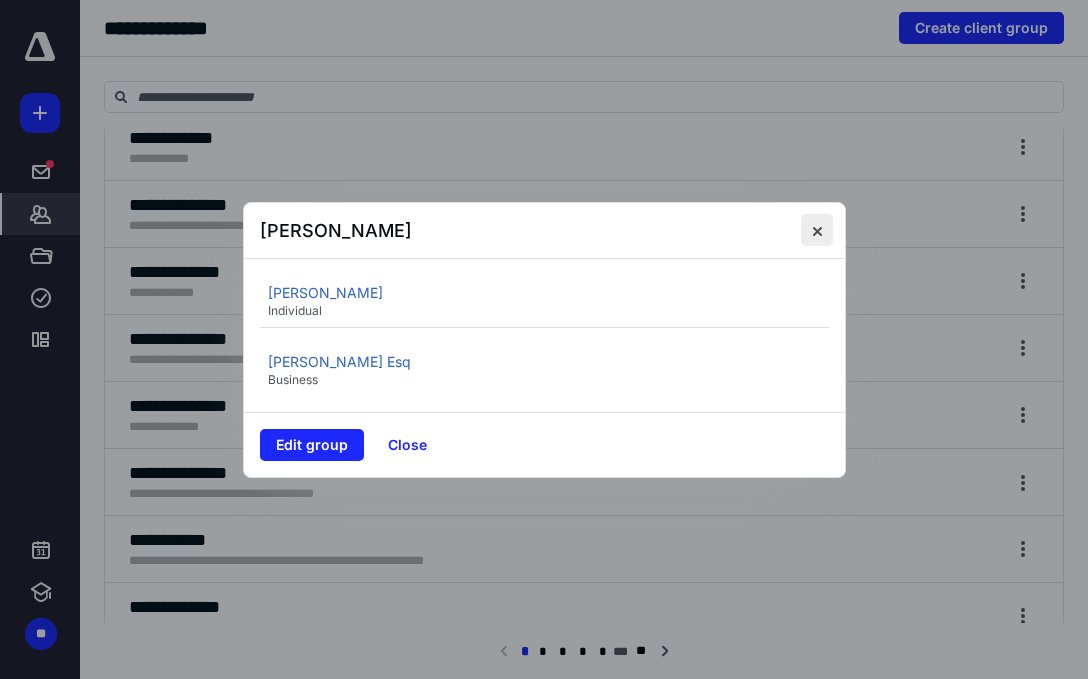 click at bounding box center (817, 230) 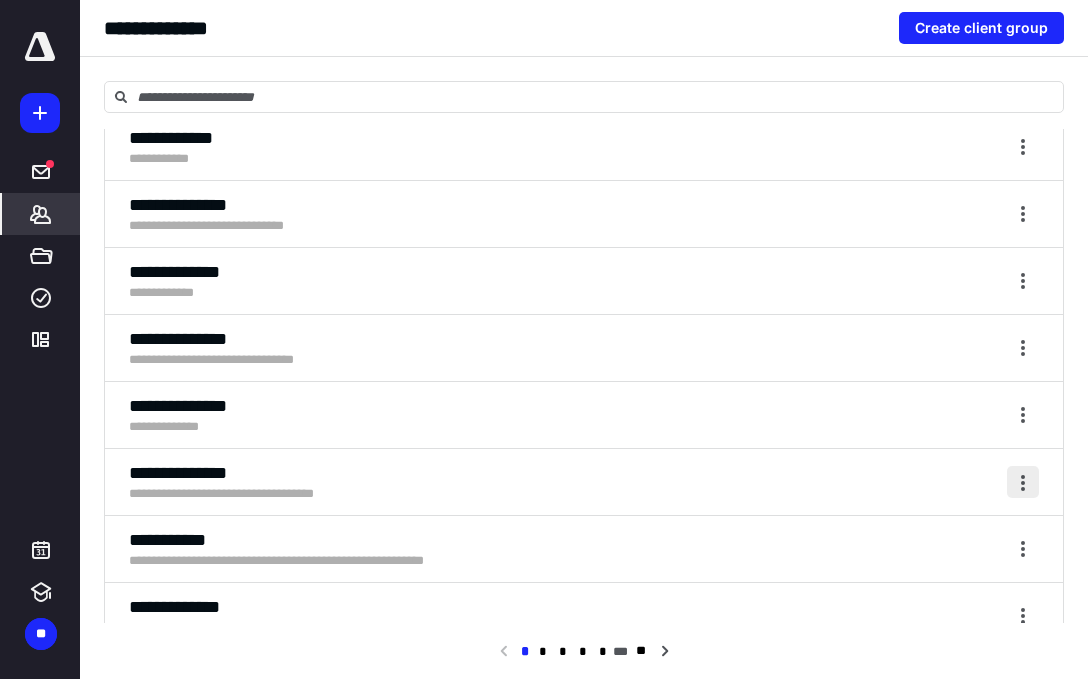 click at bounding box center [1023, 482] 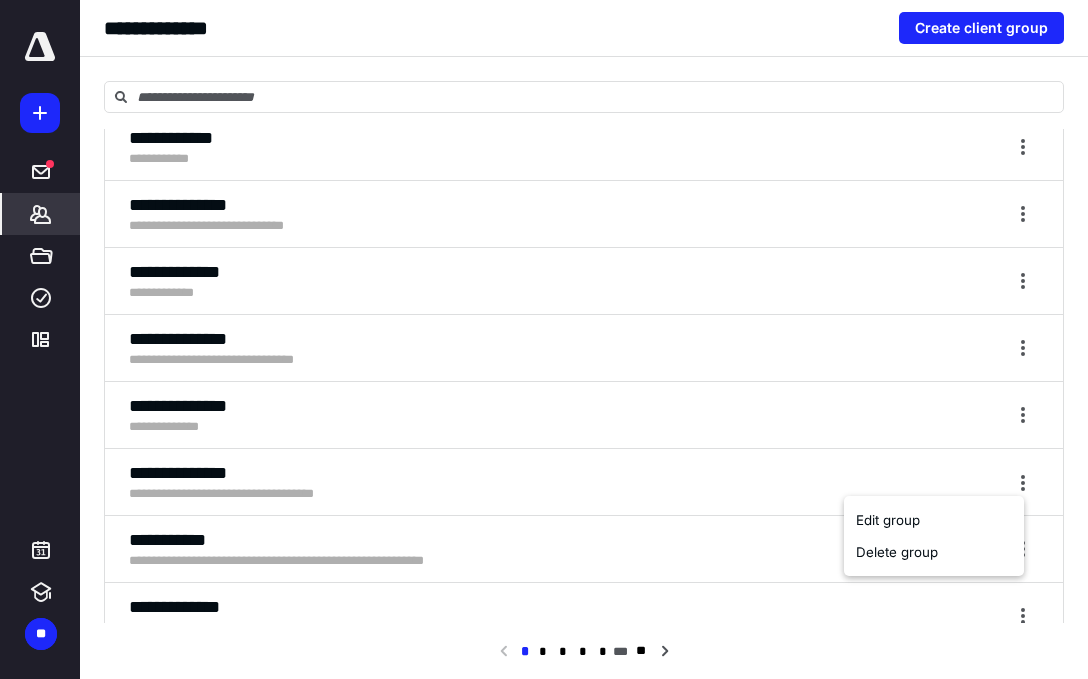 click on "**********" at bounding box center (560, 473) 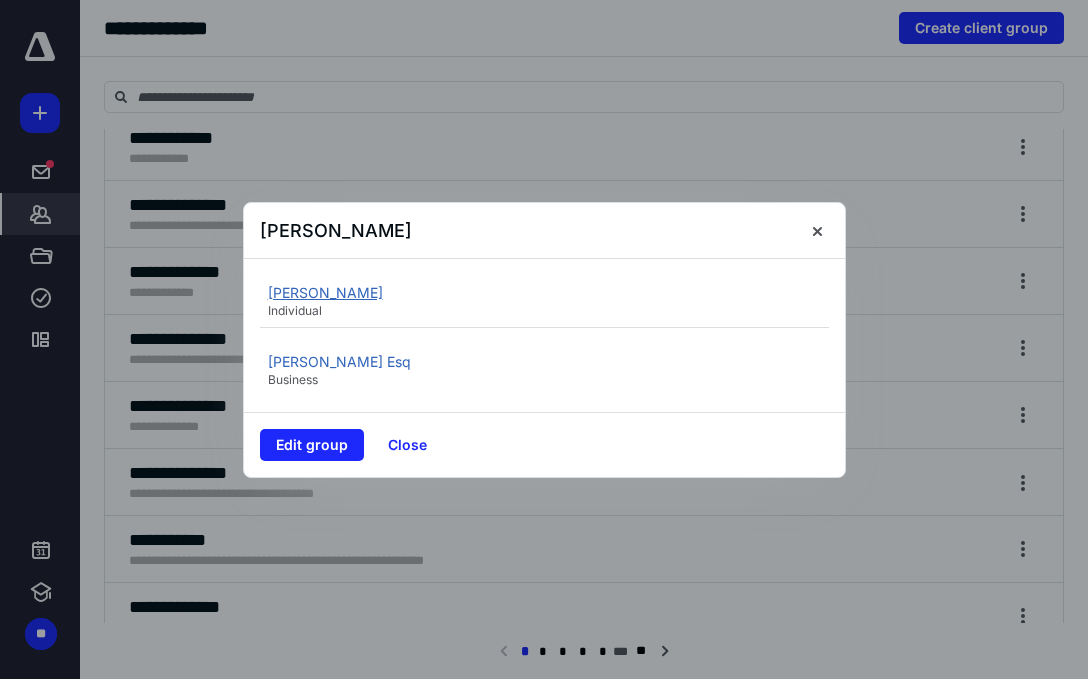 click on "[PERSON_NAME]" at bounding box center [325, 292] 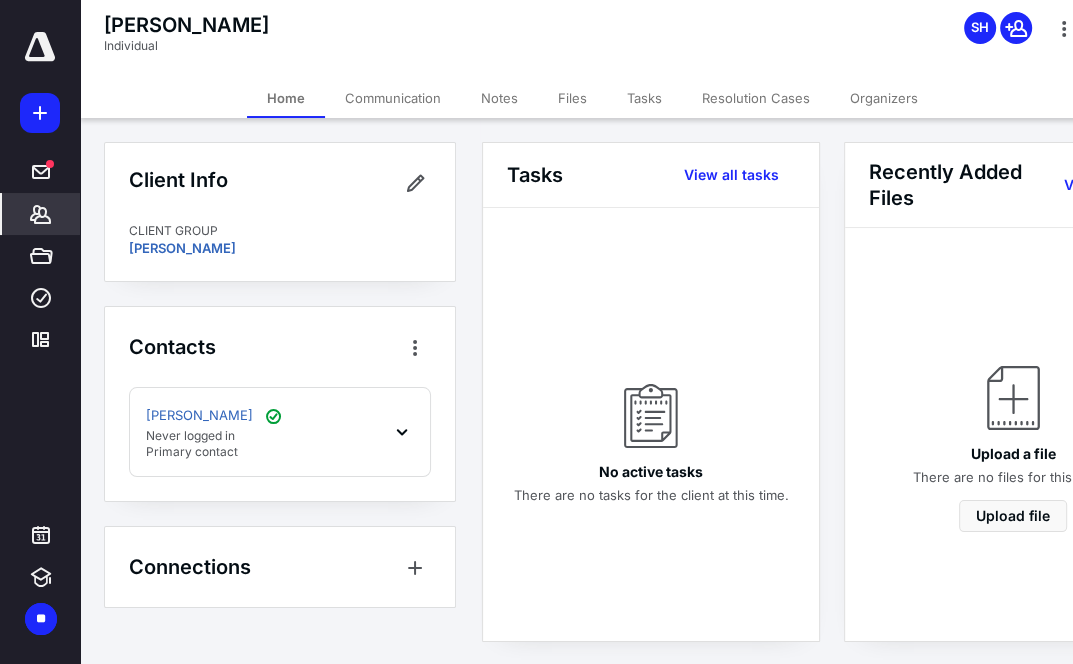 click 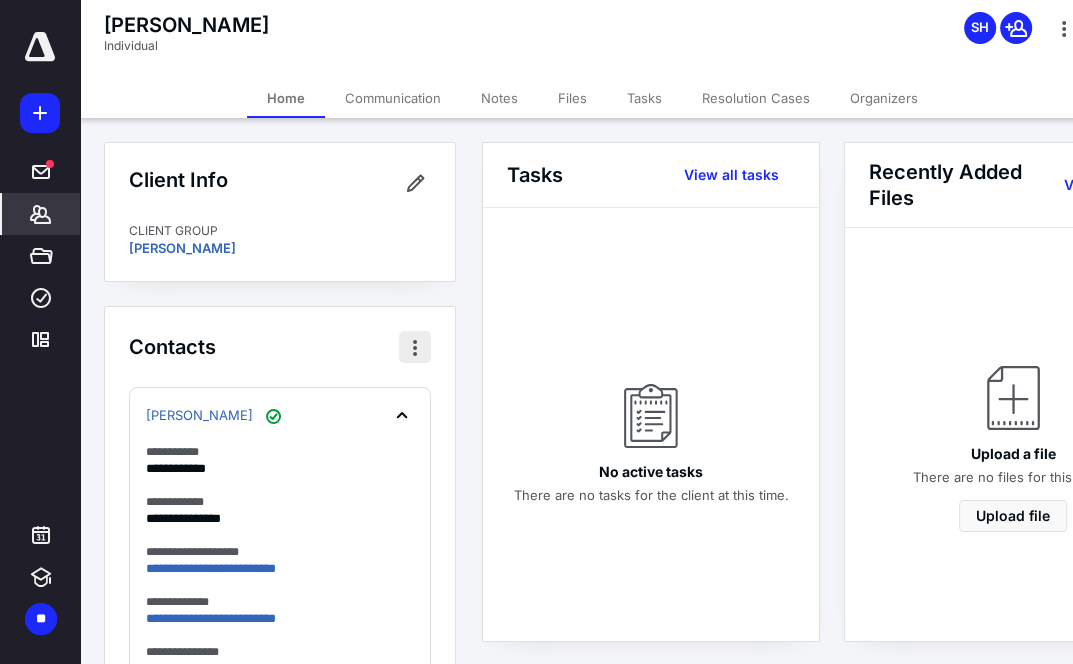 click at bounding box center [415, 347] 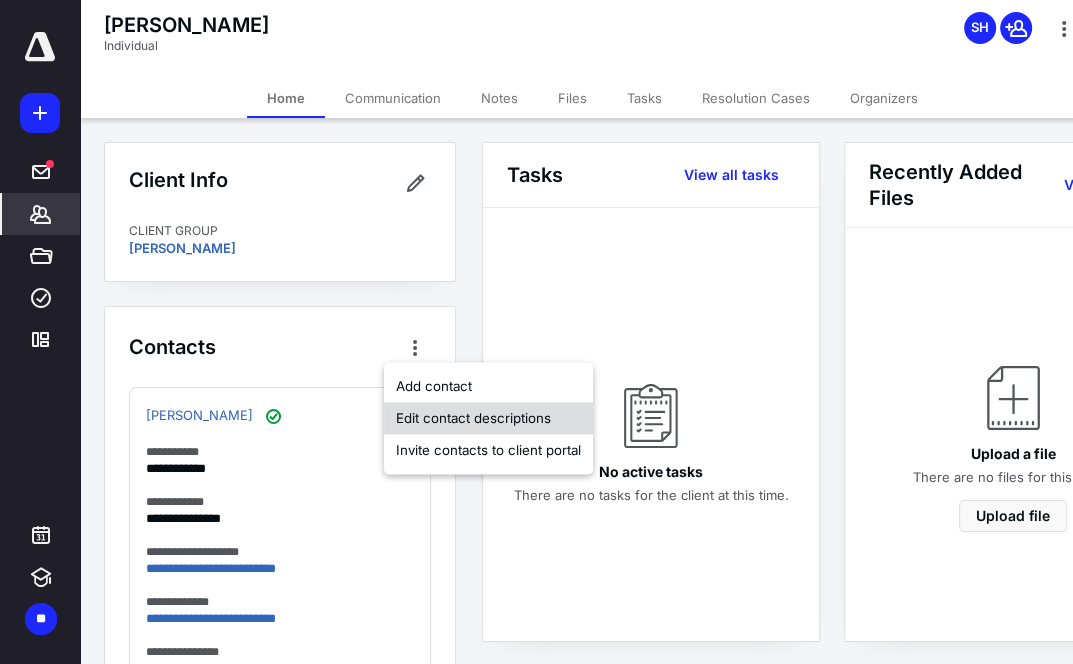 click on "Edit contact descriptions" at bounding box center (488, 418) 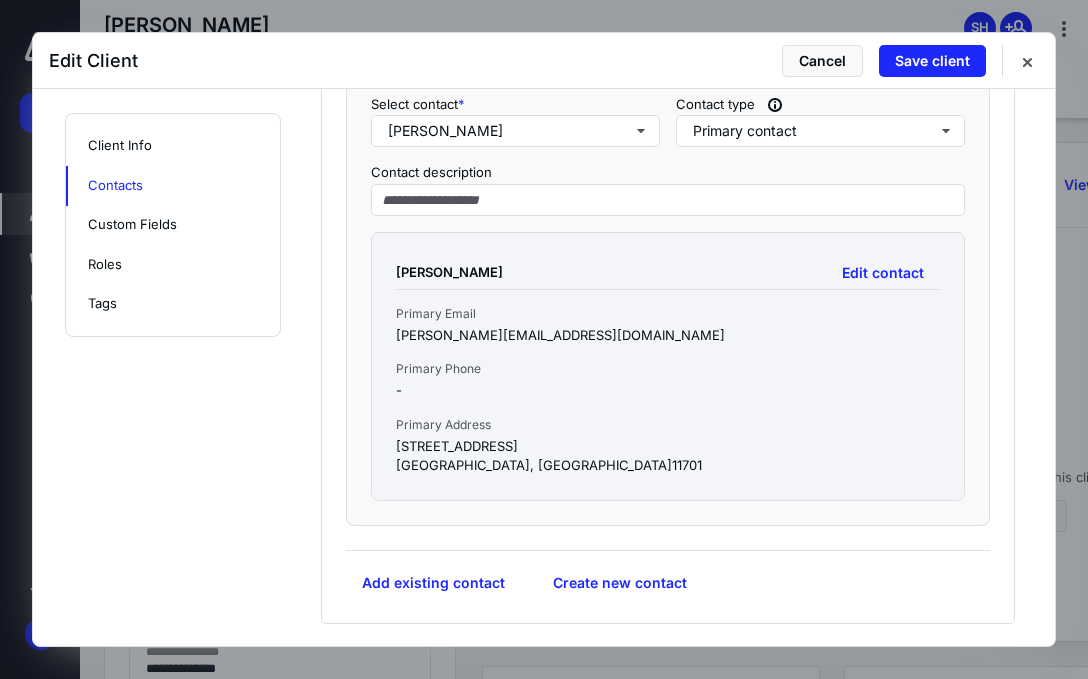 scroll, scrollTop: 805, scrollLeft: 0, axis: vertical 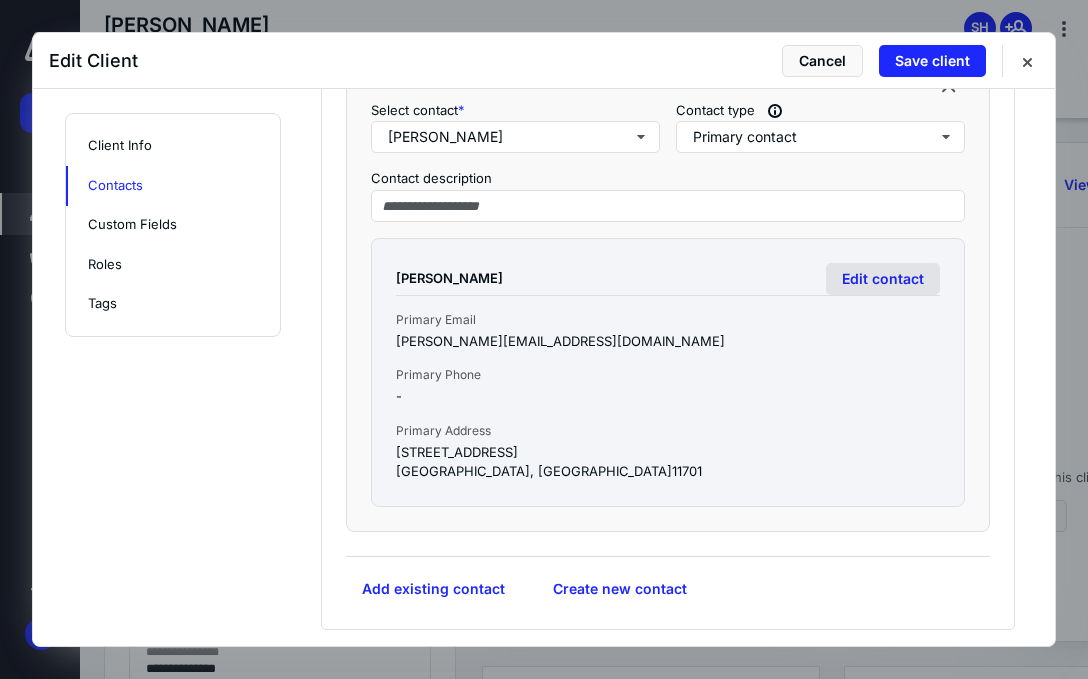 click on "Edit contact" at bounding box center (883, 279) 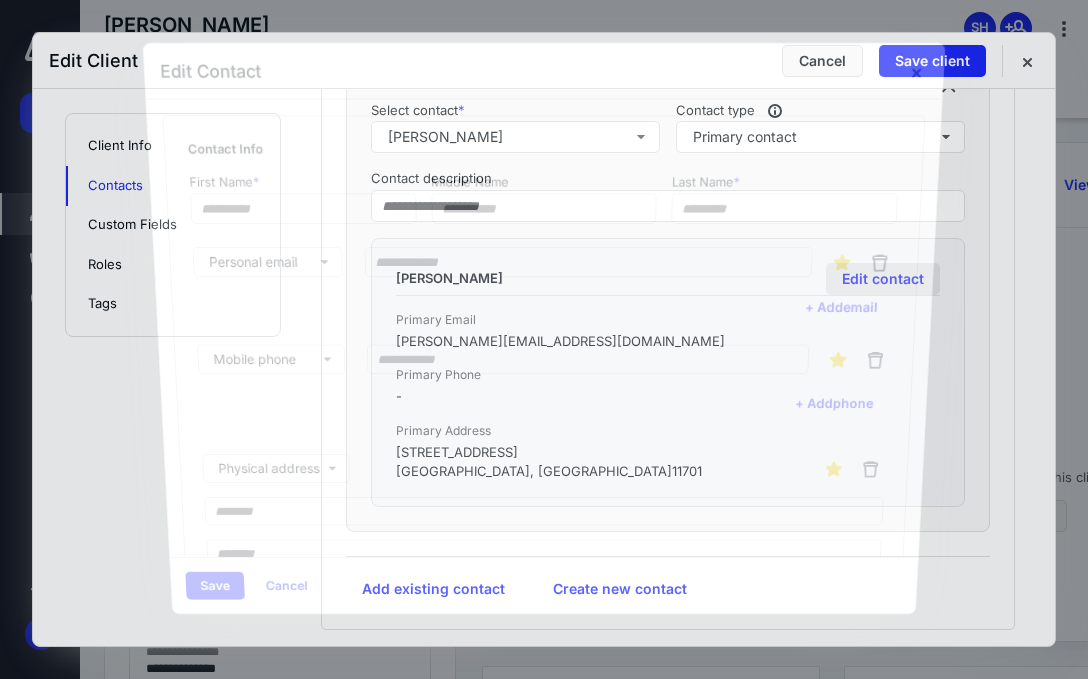 type on "****" 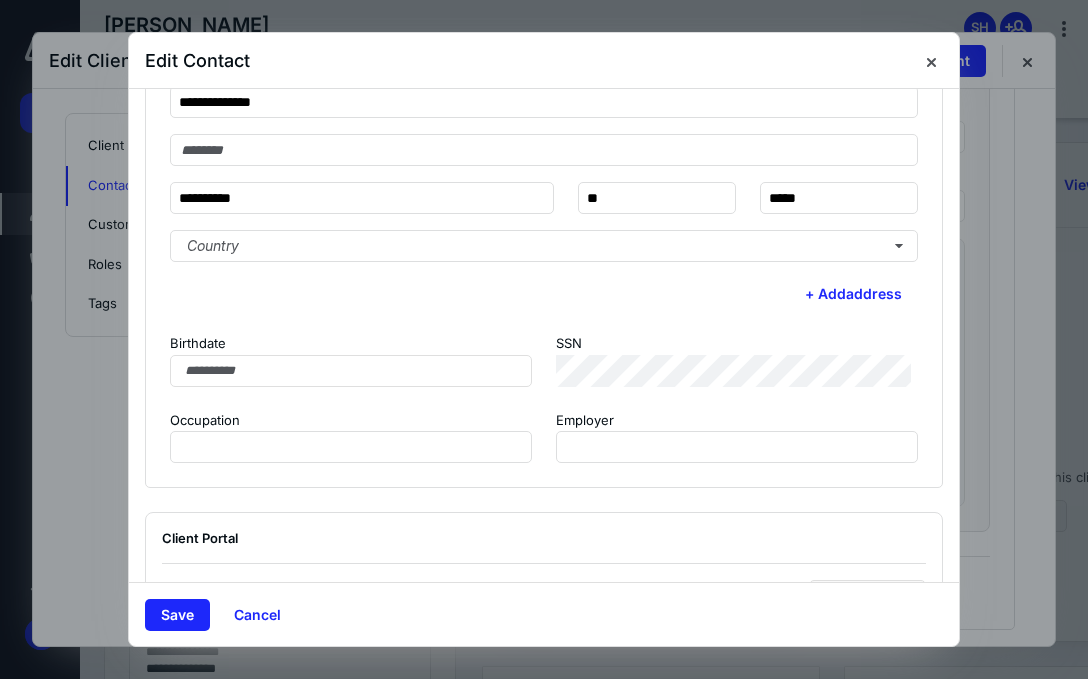 scroll, scrollTop: 559, scrollLeft: 0, axis: vertical 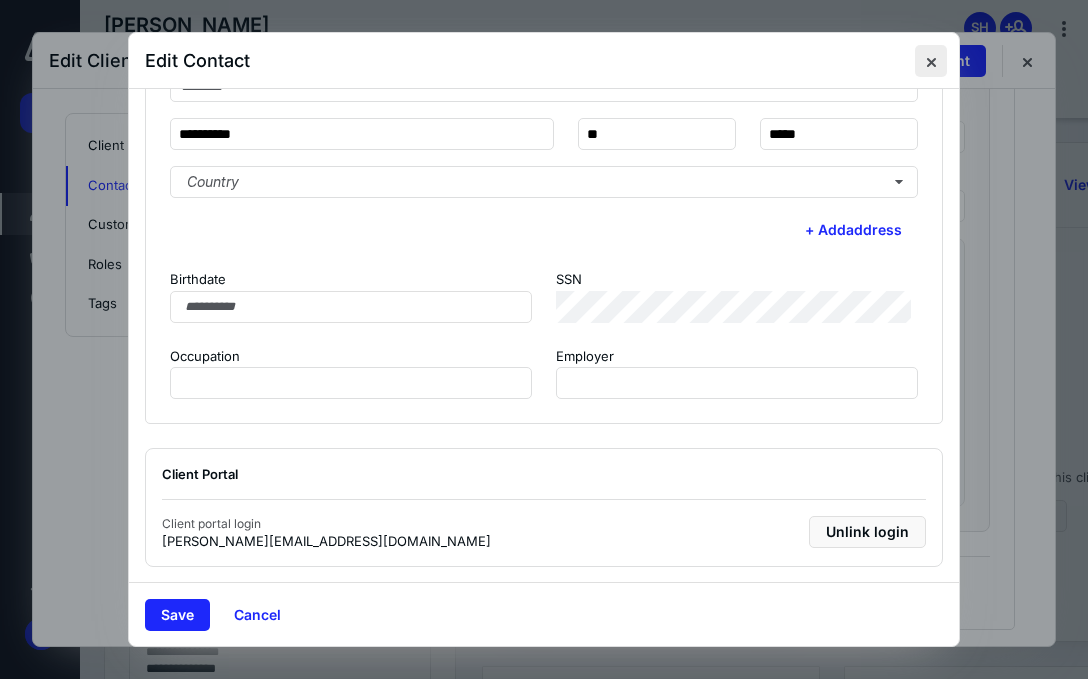 click at bounding box center [931, 61] 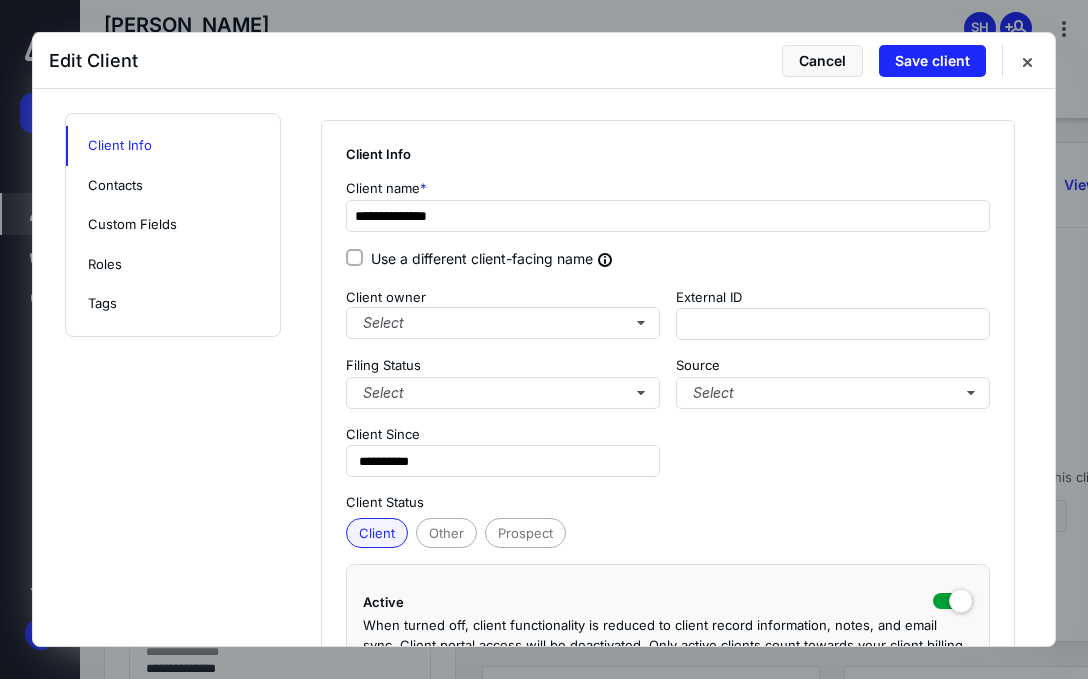 scroll, scrollTop: 0, scrollLeft: 0, axis: both 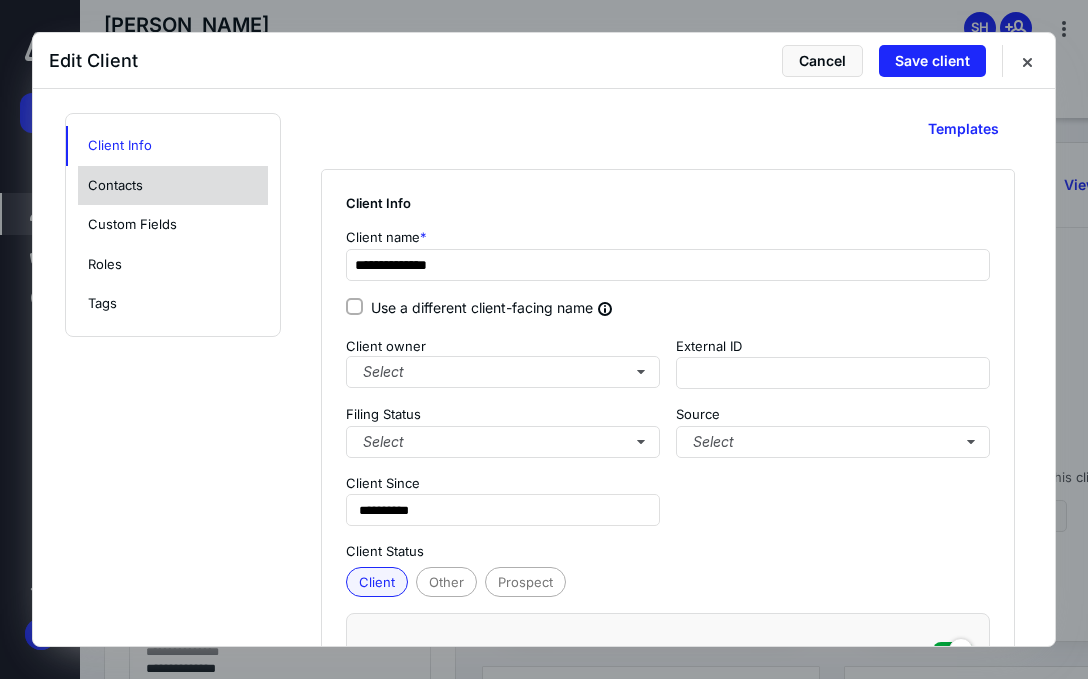 click on "Contacts" at bounding box center [173, 186] 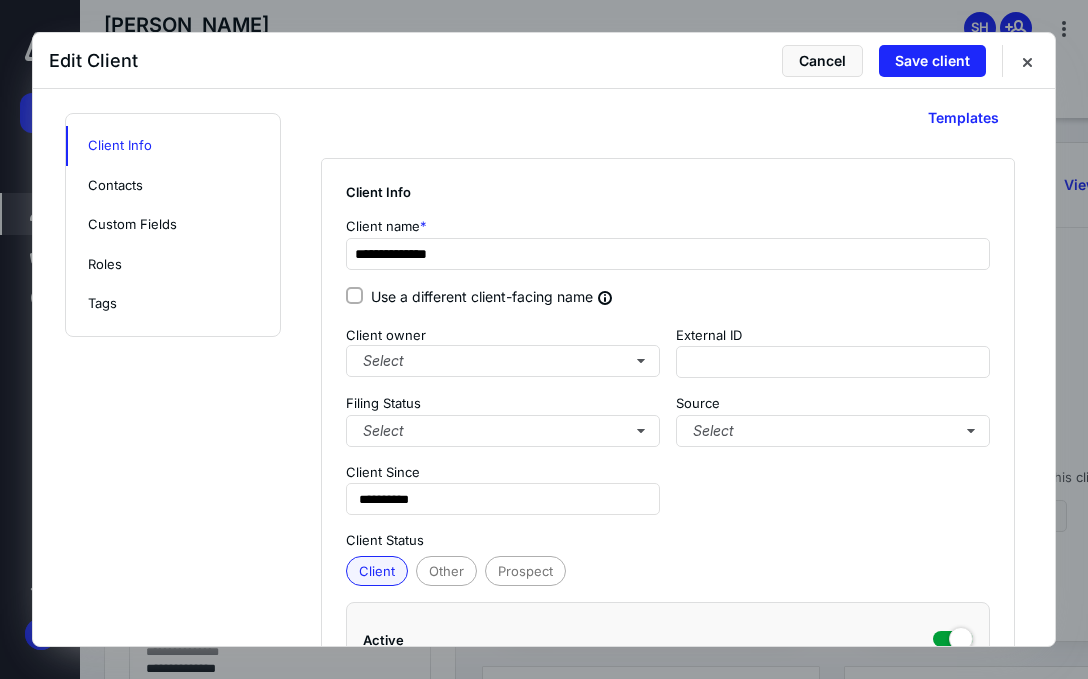 scroll, scrollTop: 8, scrollLeft: 0, axis: vertical 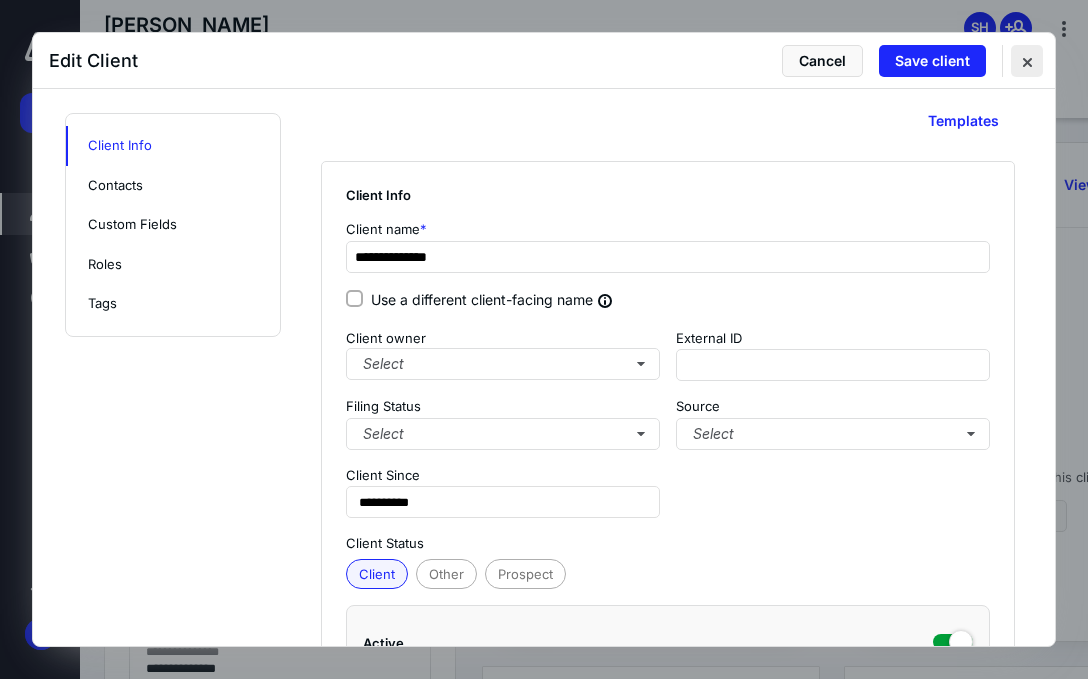 click at bounding box center [1027, 61] 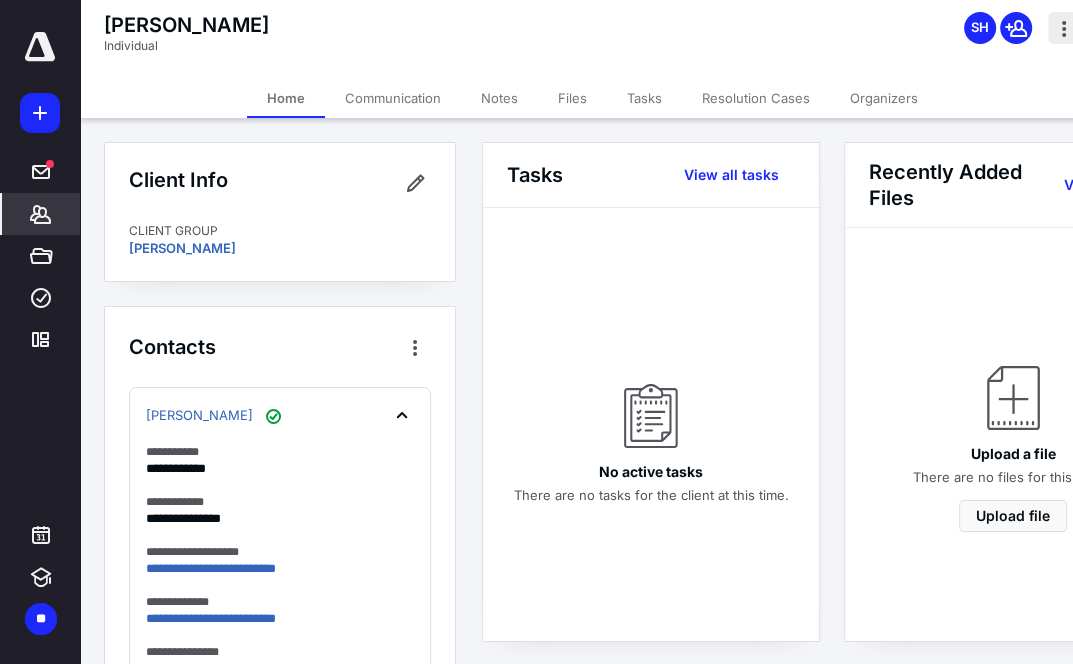 click at bounding box center [1064, 28] 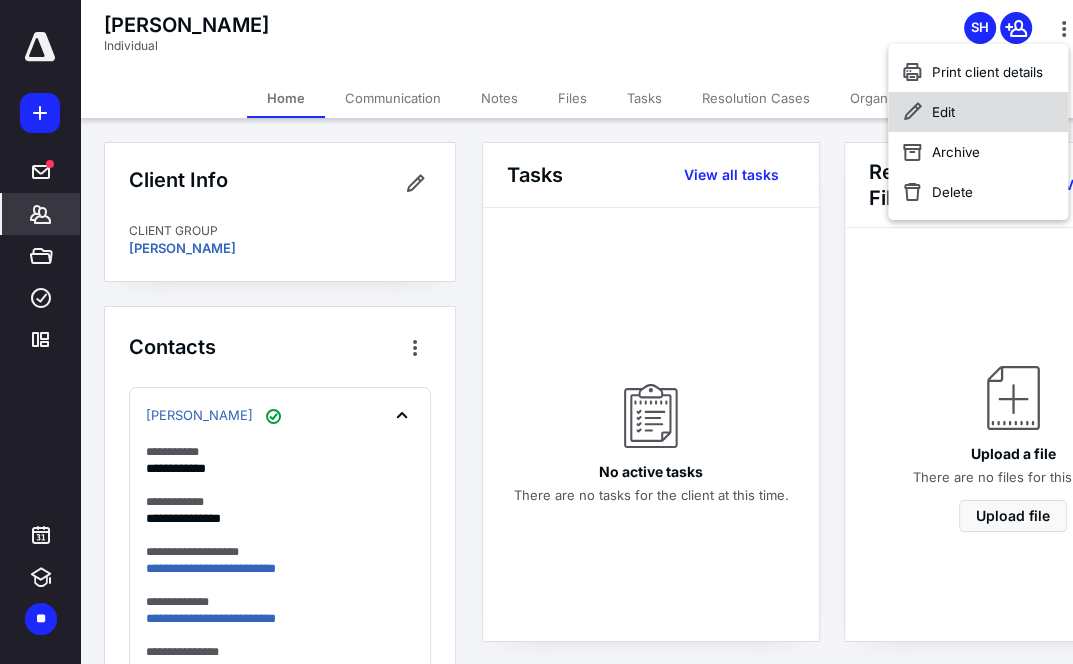 click on "Edit" at bounding box center (978, 112) 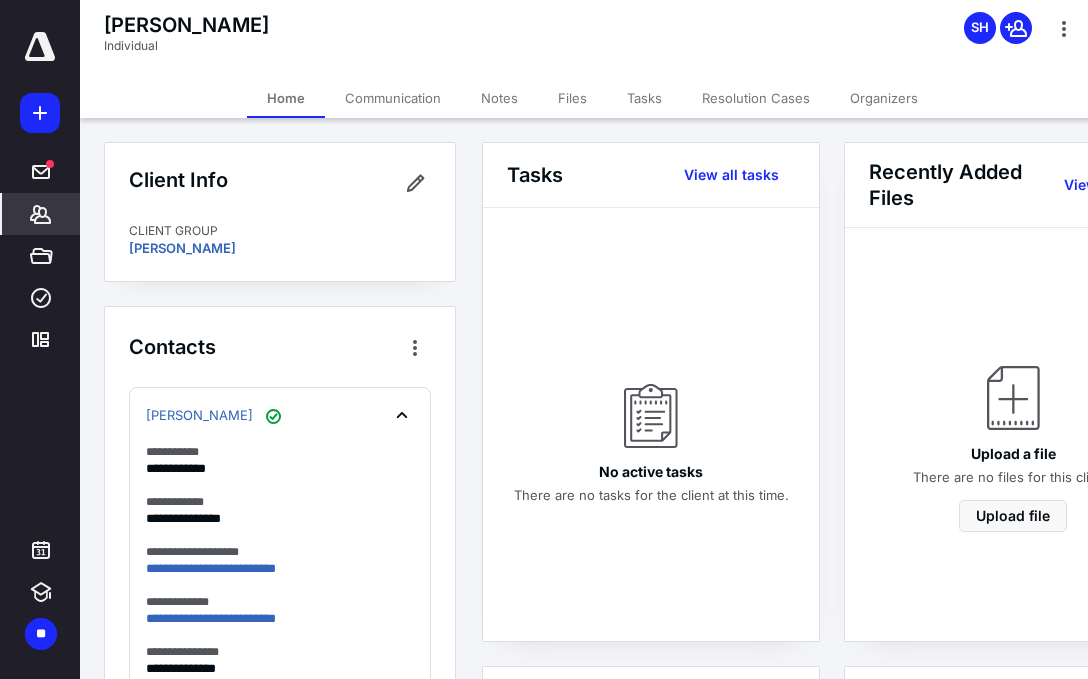 type on "**********" 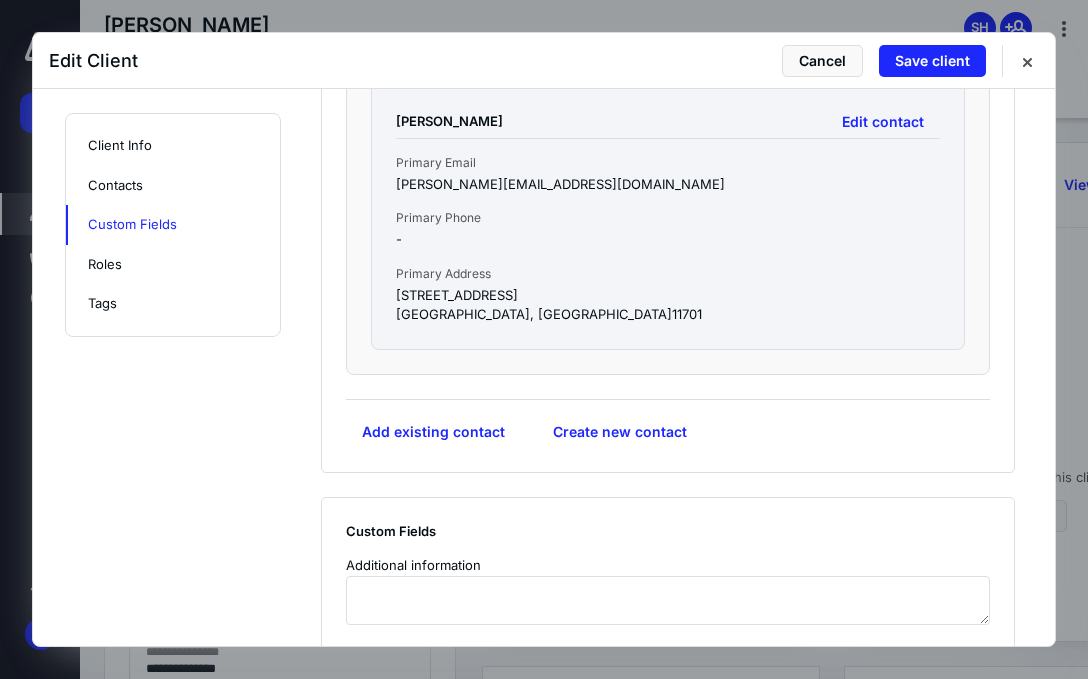scroll, scrollTop: 967, scrollLeft: 0, axis: vertical 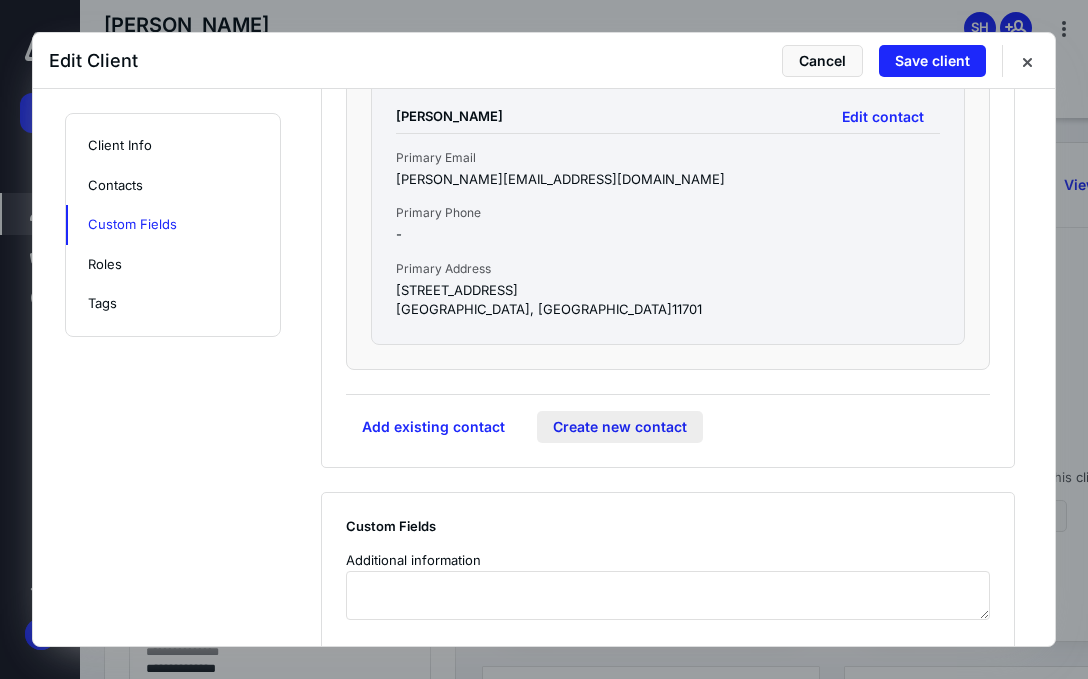 click on "Create new contact" at bounding box center (620, 427) 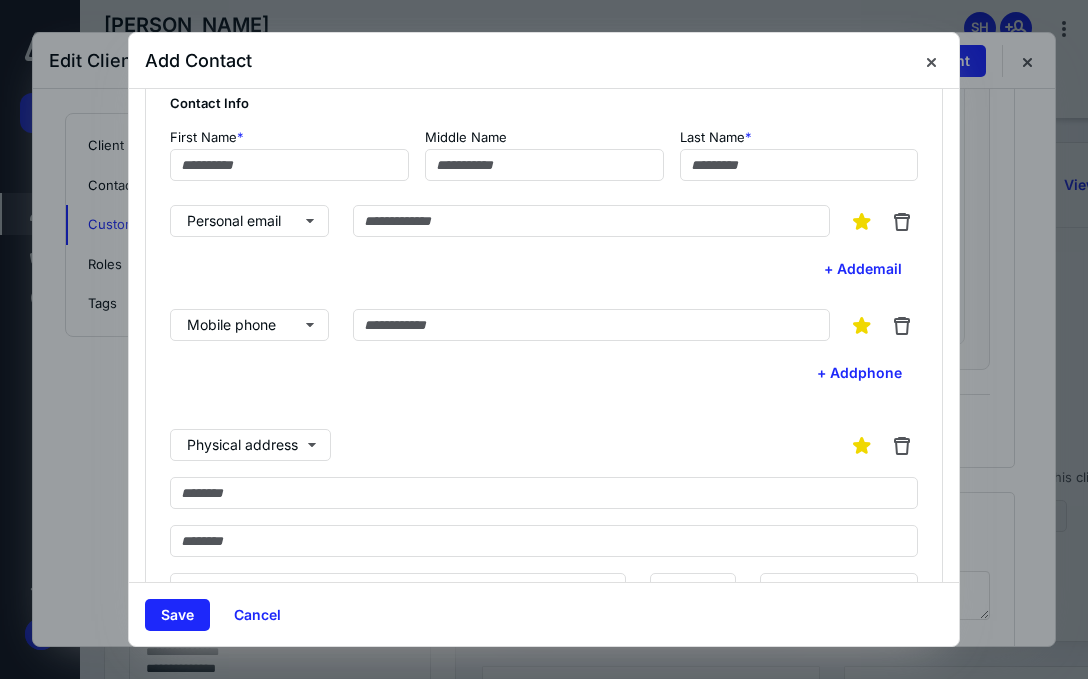 scroll, scrollTop: 0, scrollLeft: 0, axis: both 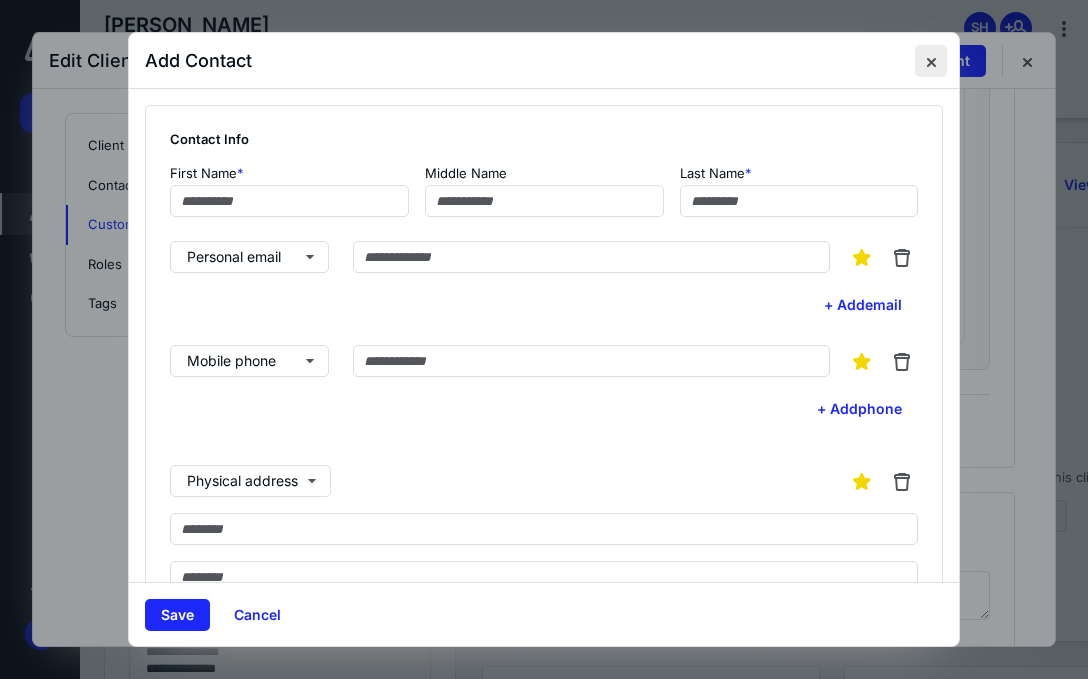 click at bounding box center [931, 61] 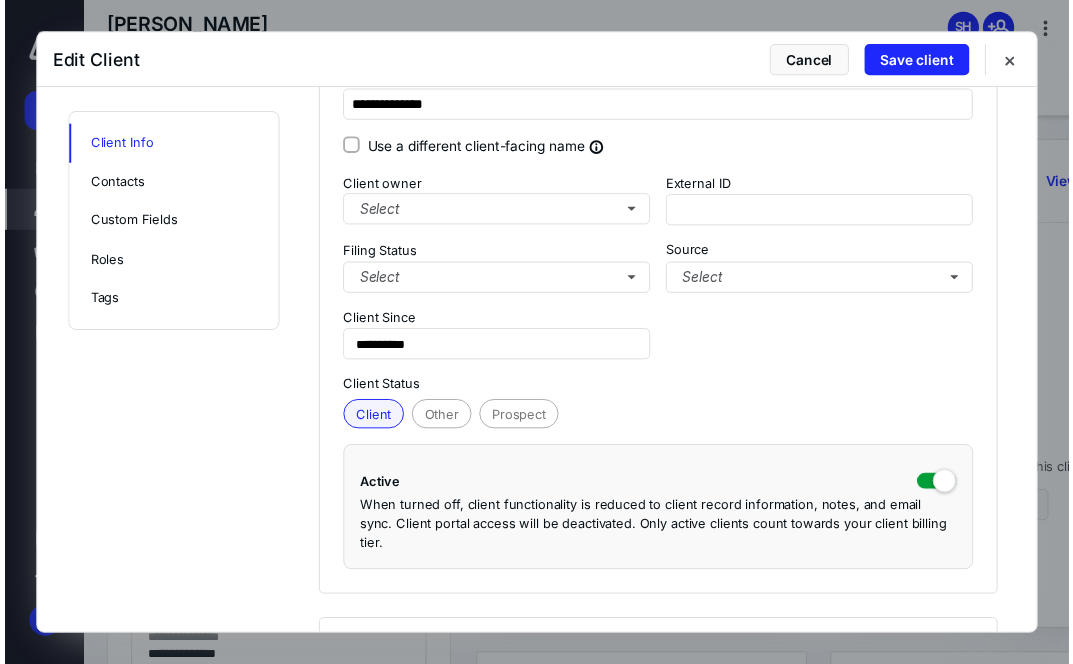 scroll, scrollTop: 0, scrollLeft: 0, axis: both 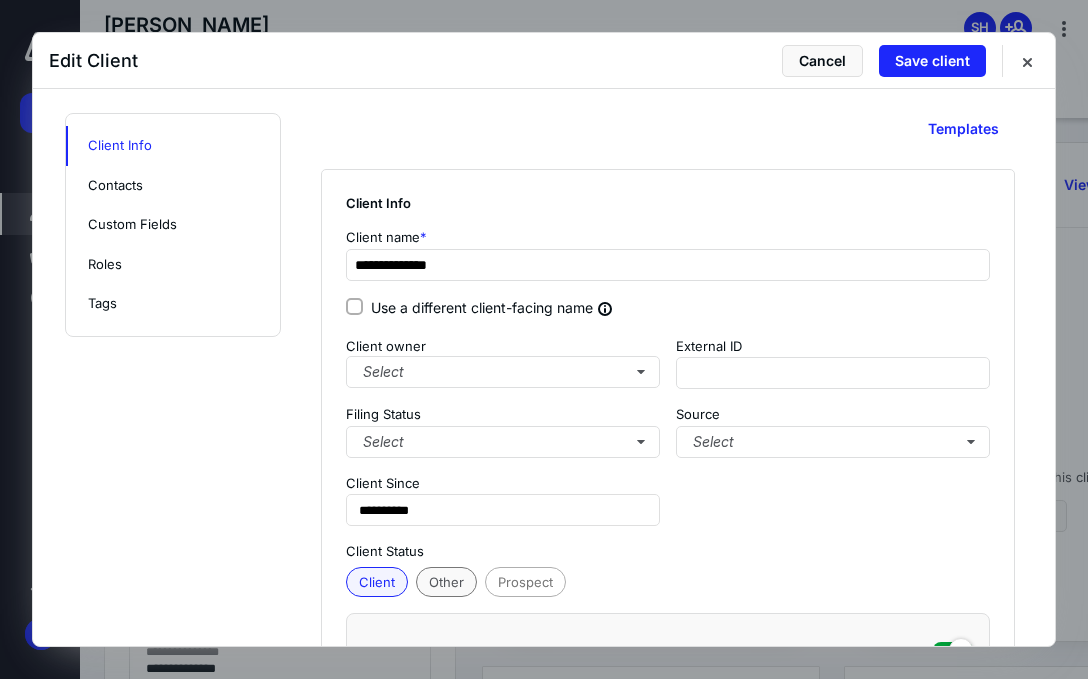 click on "Other" at bounding box center (446, 582) 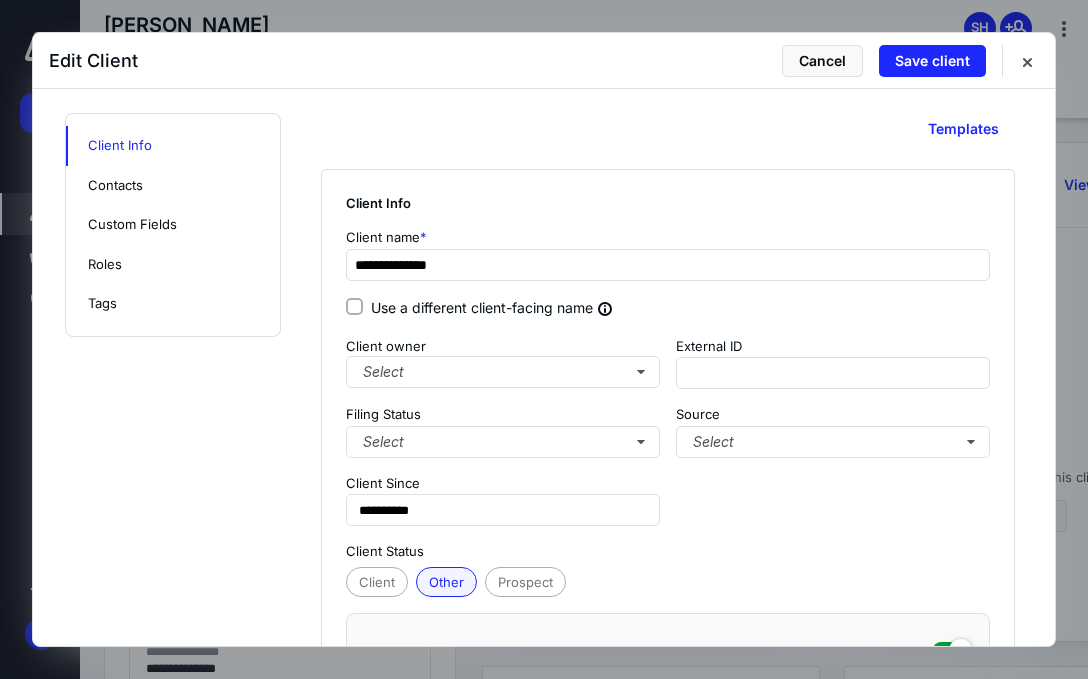 click on "Other" at bounding box center [446, 582] 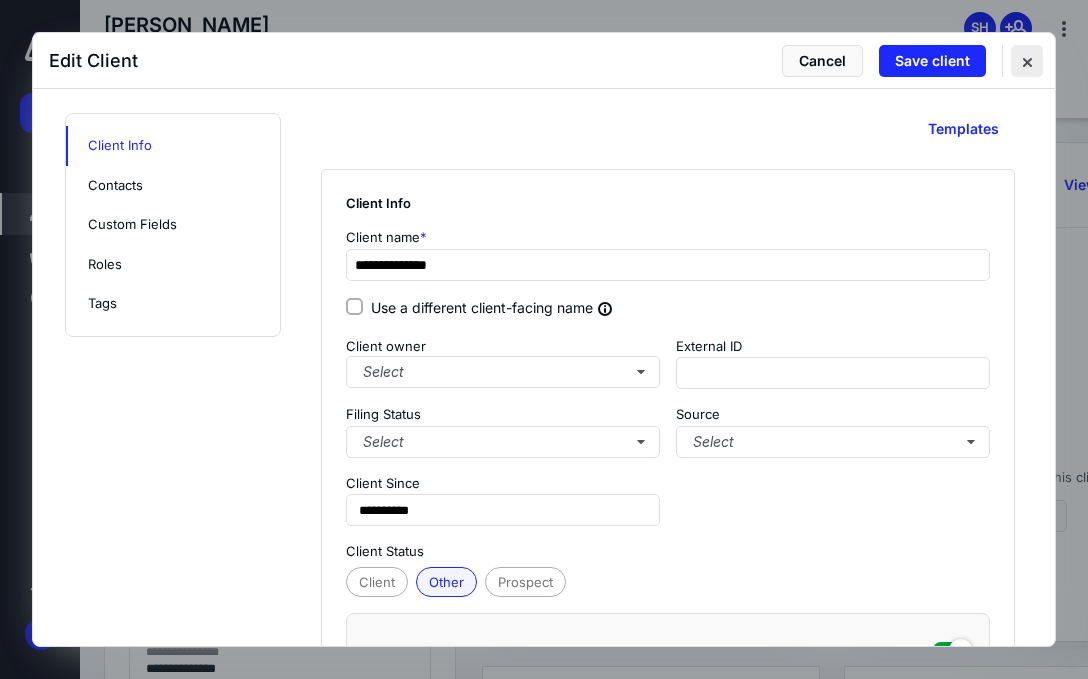 click at bounding box center [1027, 61] 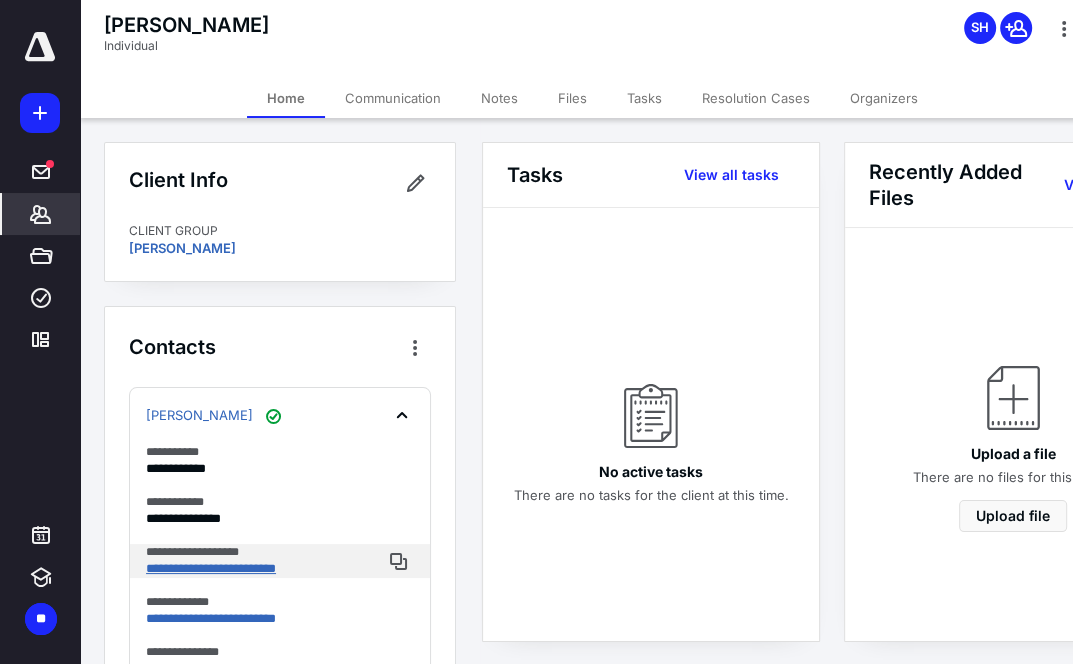 scroll, scrollTop: 0, scrollLeft: 18, axis: horizontal 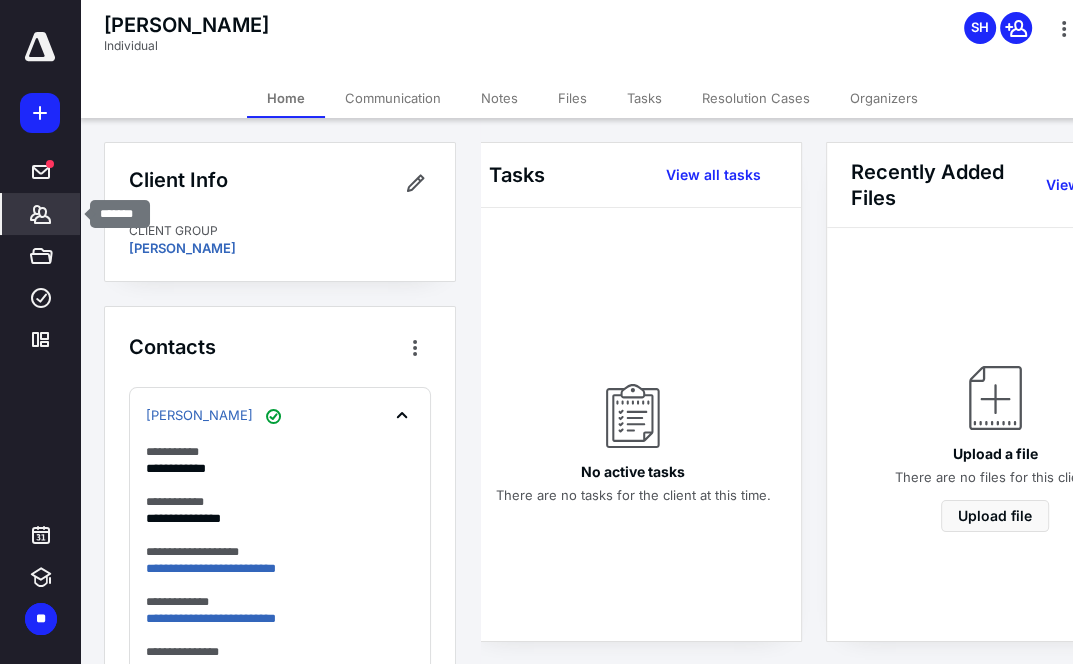 click 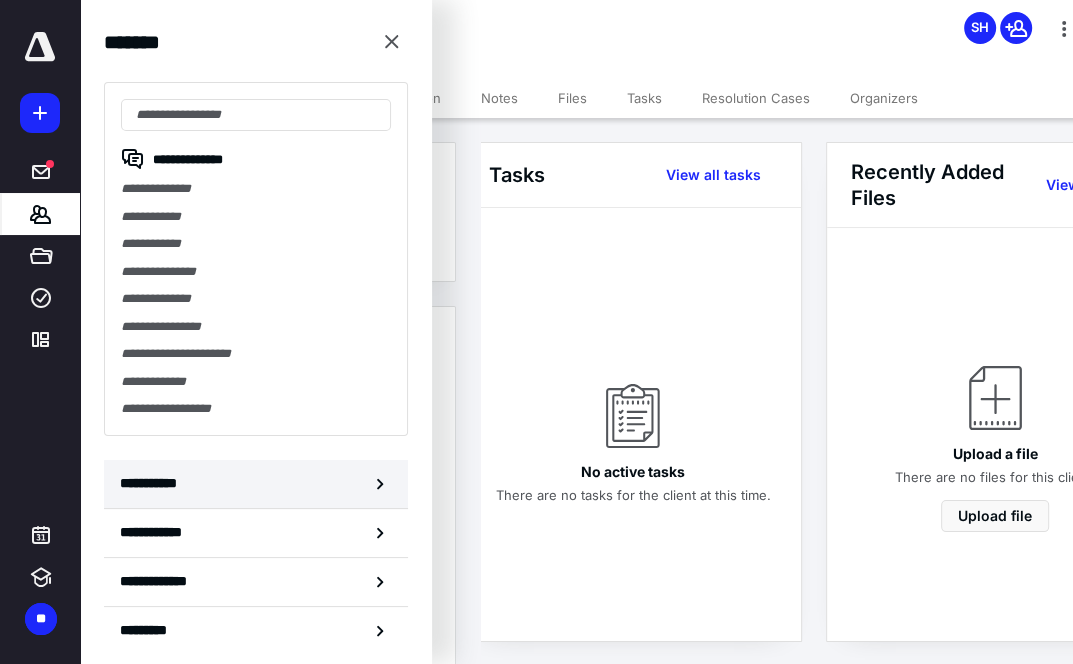 click on "**********" at bounding box center [153, 483] 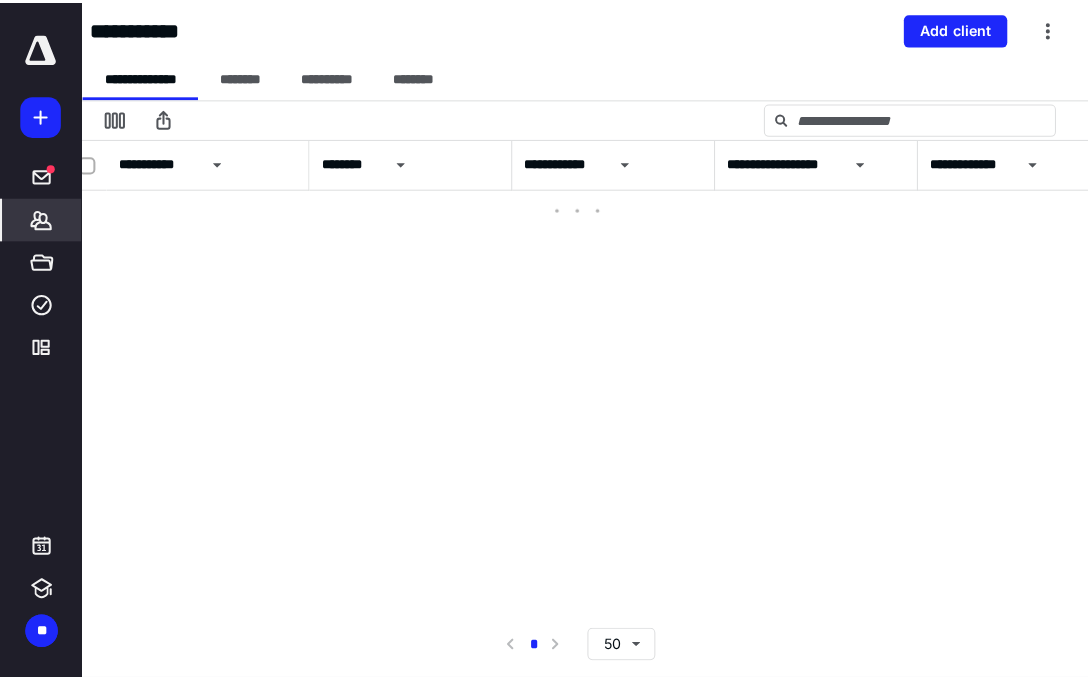 scroll, scrollTop: 0, scrollLeft: 0, axis: both 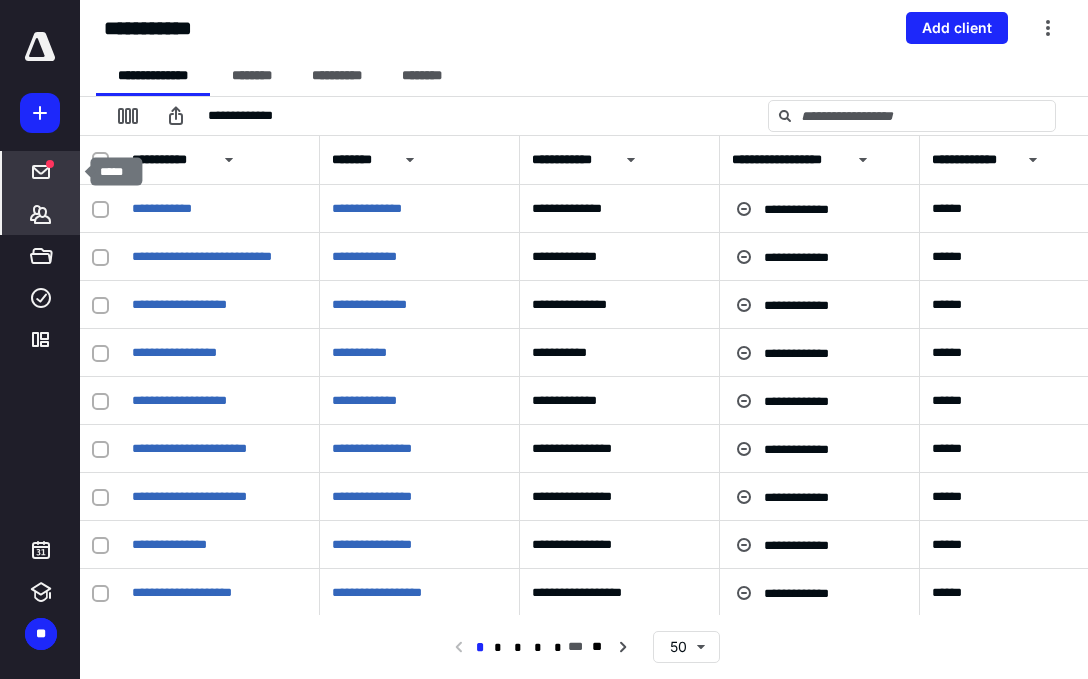click 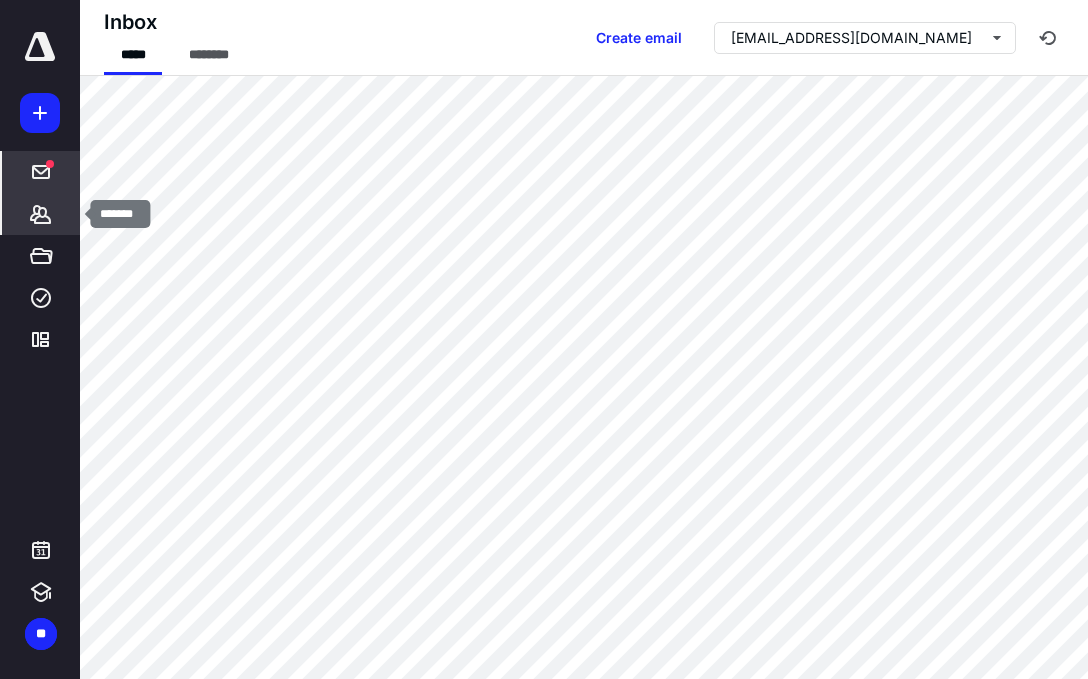 click 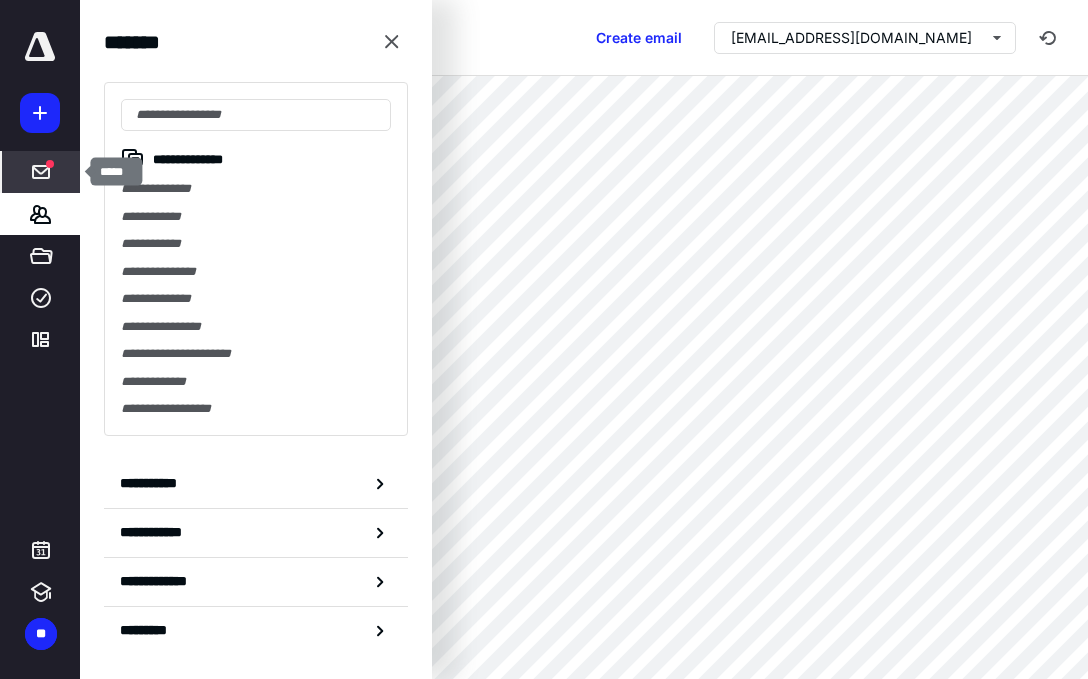click 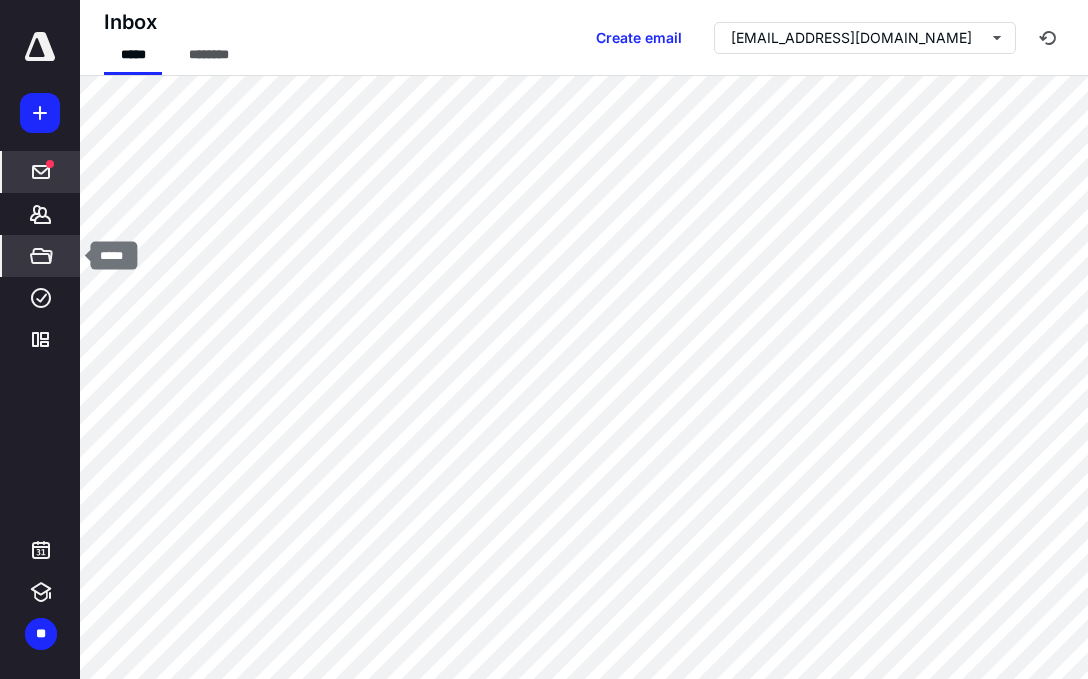 click 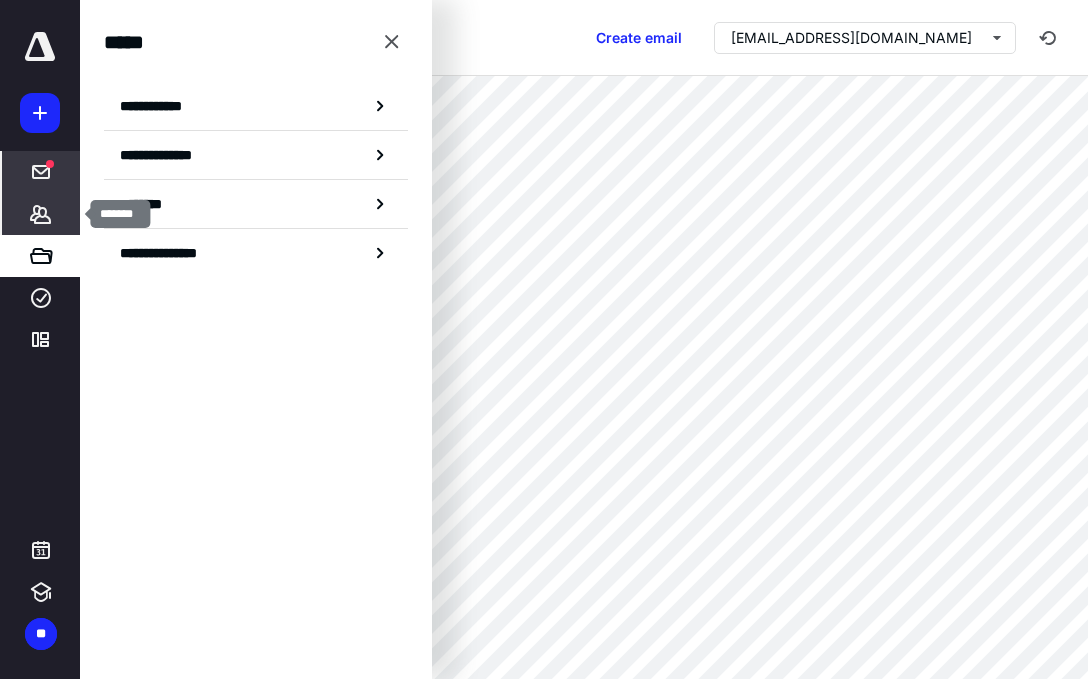 click on "*******" at bounding box center [41, 214] 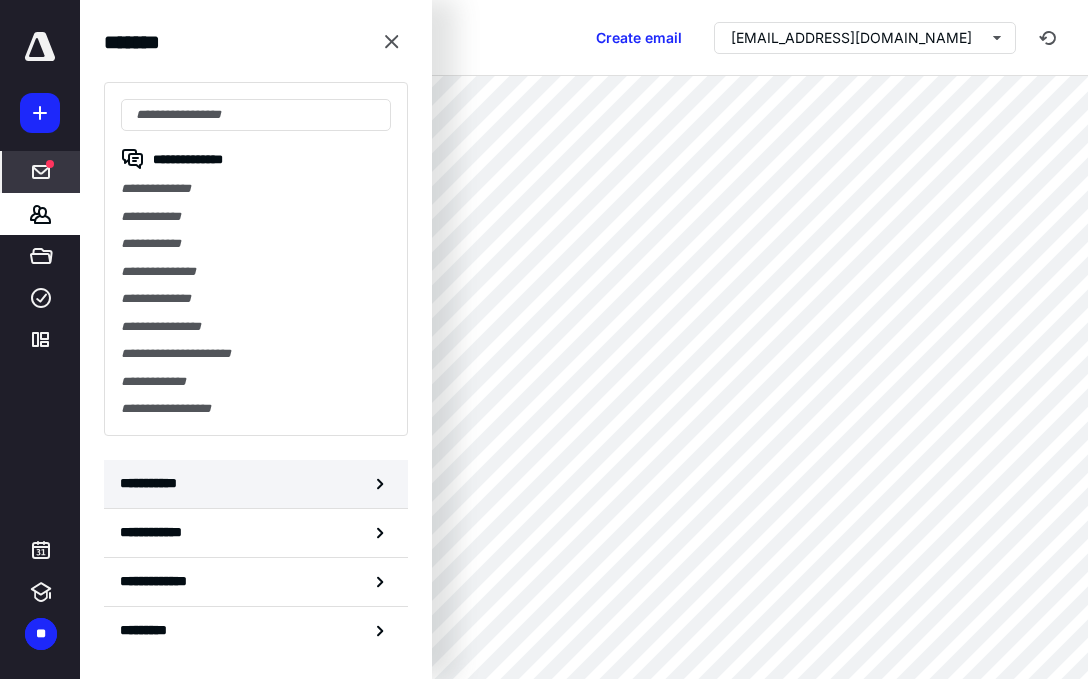 click on "**********" at bounding box center [153, 483] 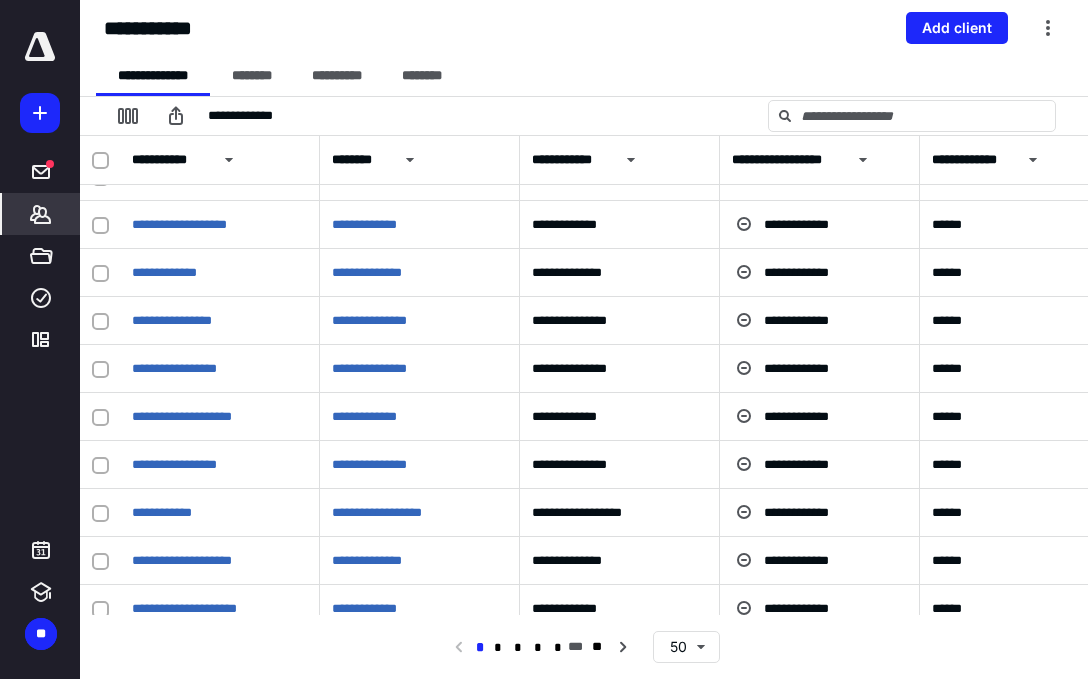 scroll, scrollTop: 416, scrollLeft: 0, axis: vertical 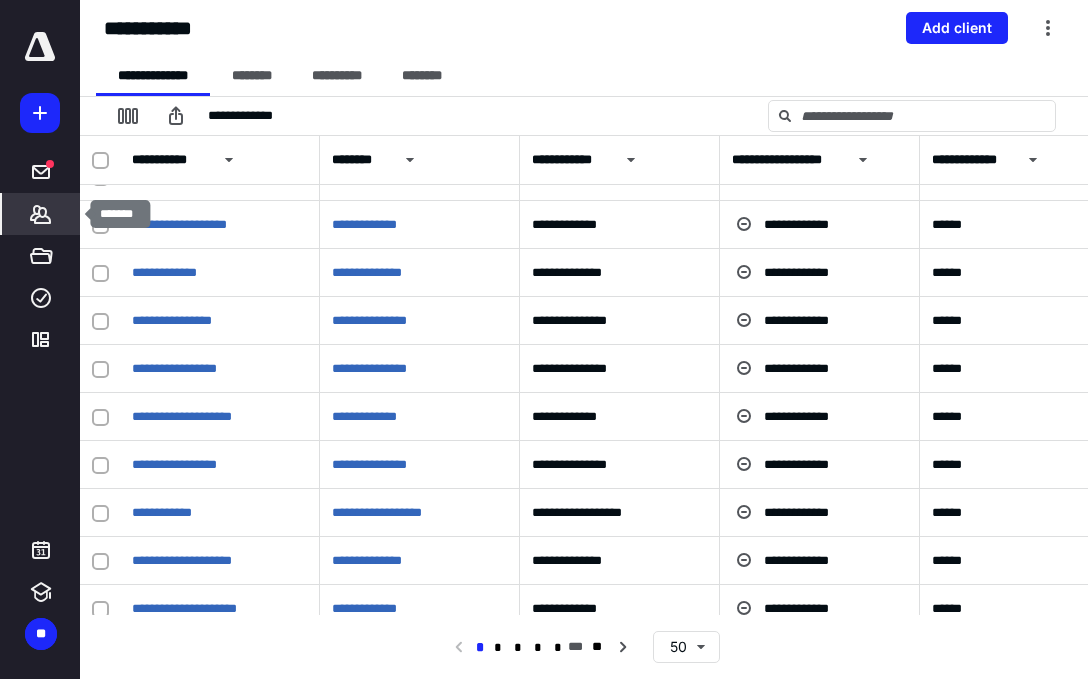 click 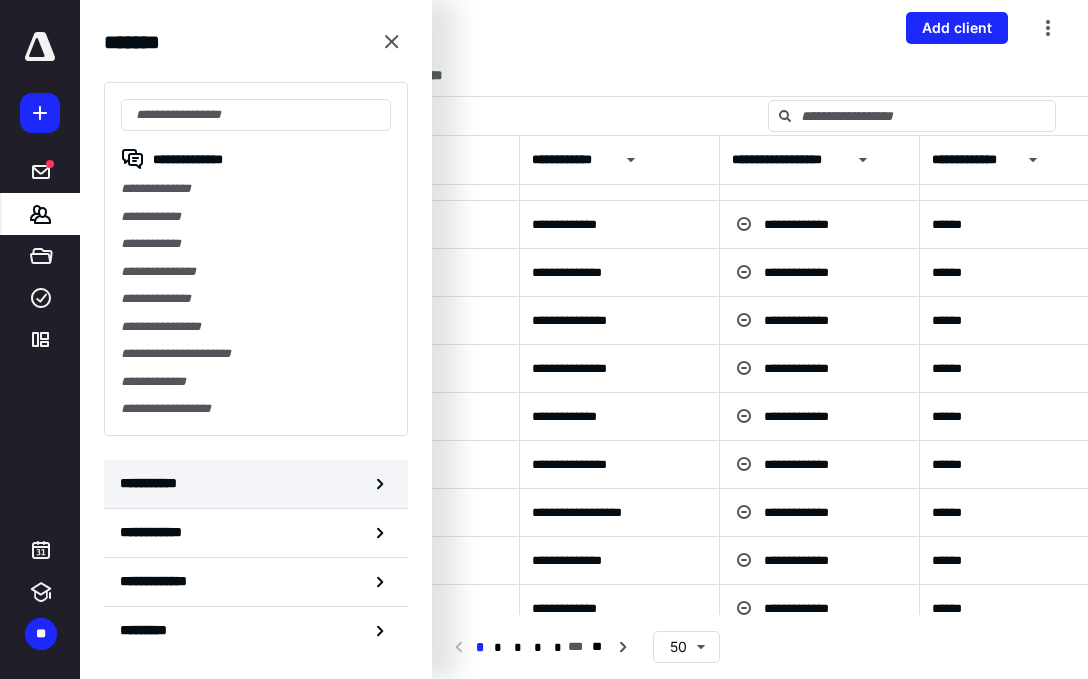 click on "**********" at bounding box center [153, 483] 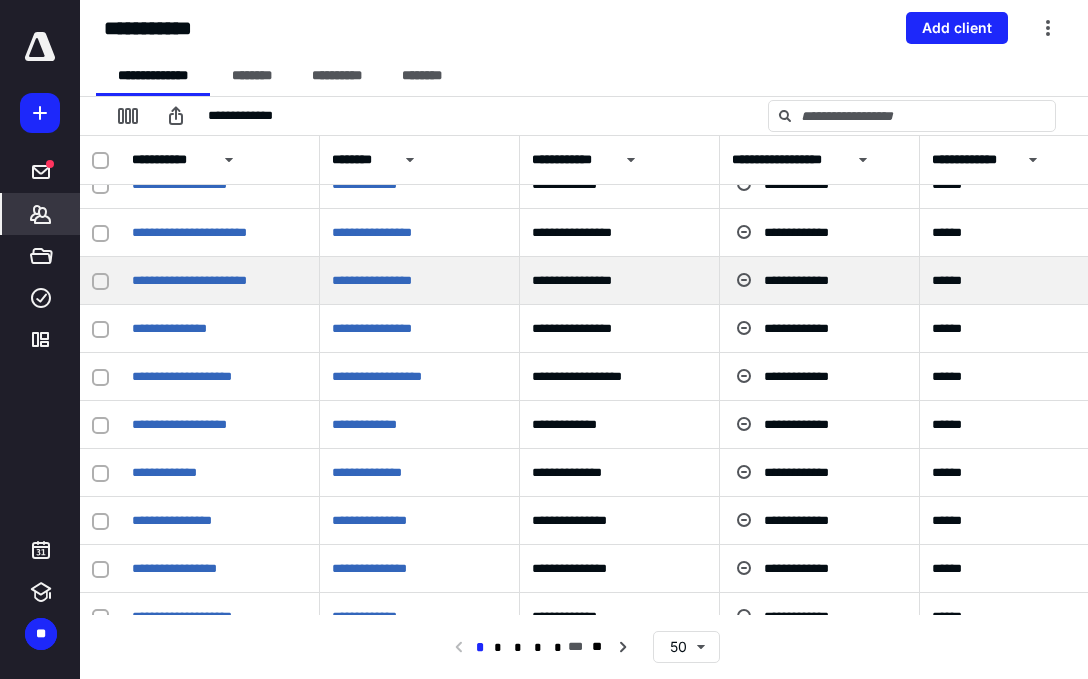 scroll, scrollTop: 219, scrollLeft: 0, axis: vertical 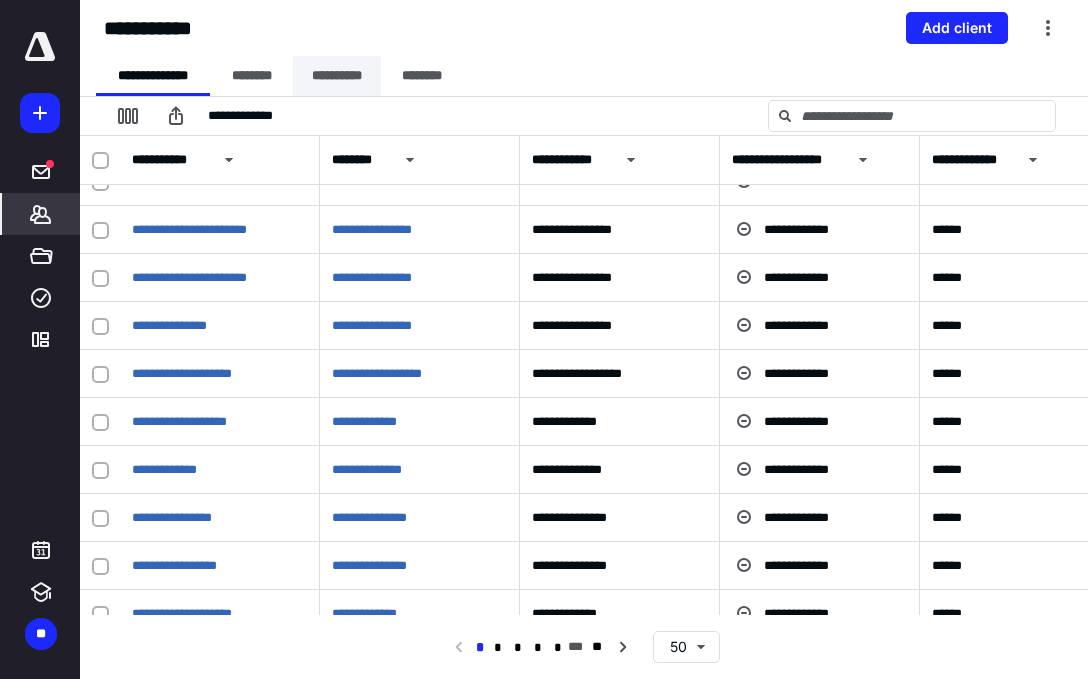 click on "**********" at bounding box center (337, 76) 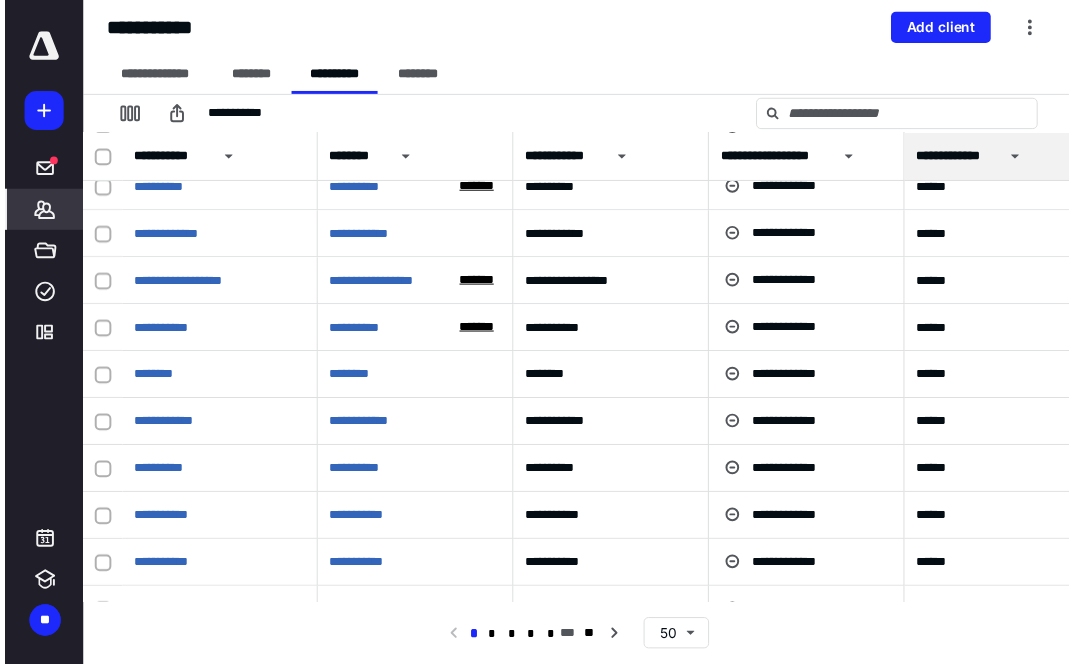 scroll, scrollTop: 534, scrollLeft: 0, axis: vertical 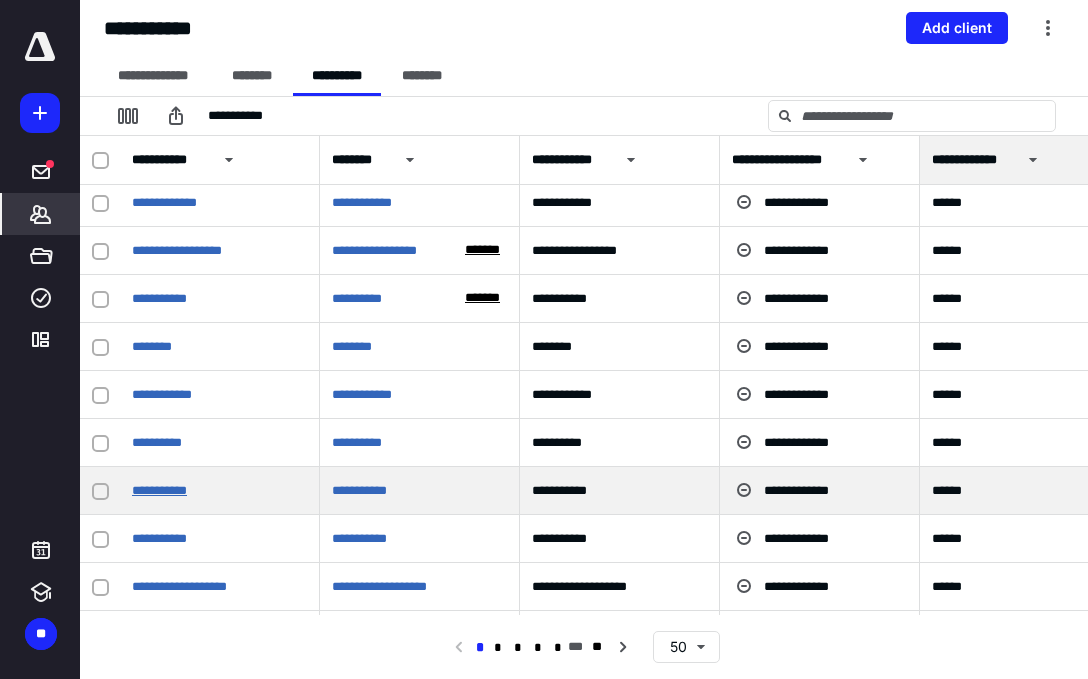 click on "**********" at bounding box center [159, 490] 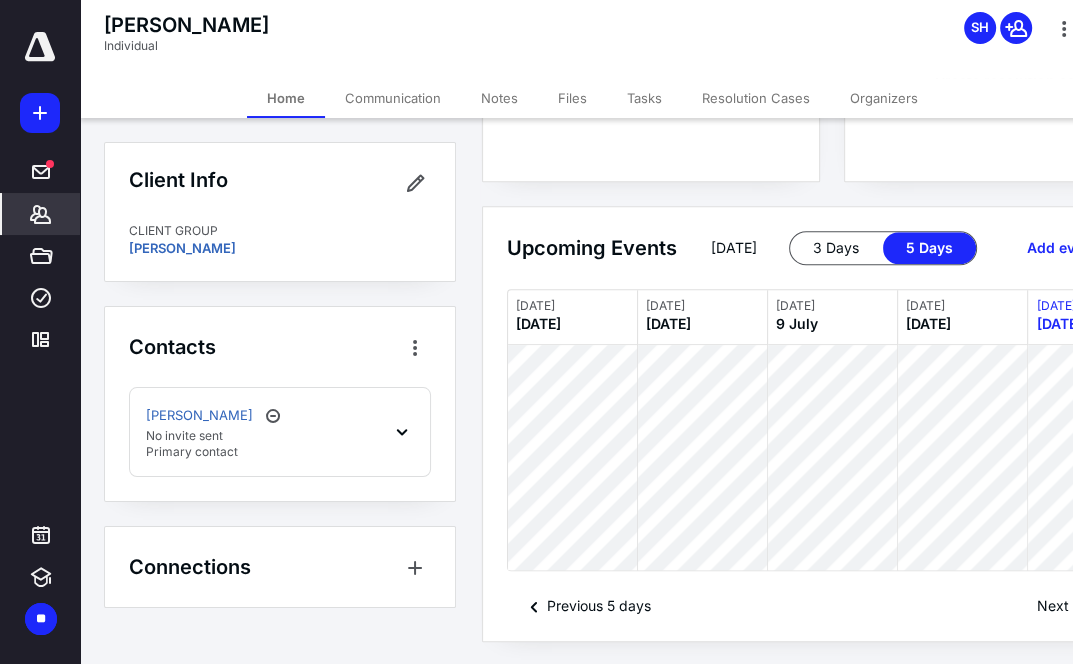 scroll, scrollTop: 984, scrollLeft: 0, axis: vertical 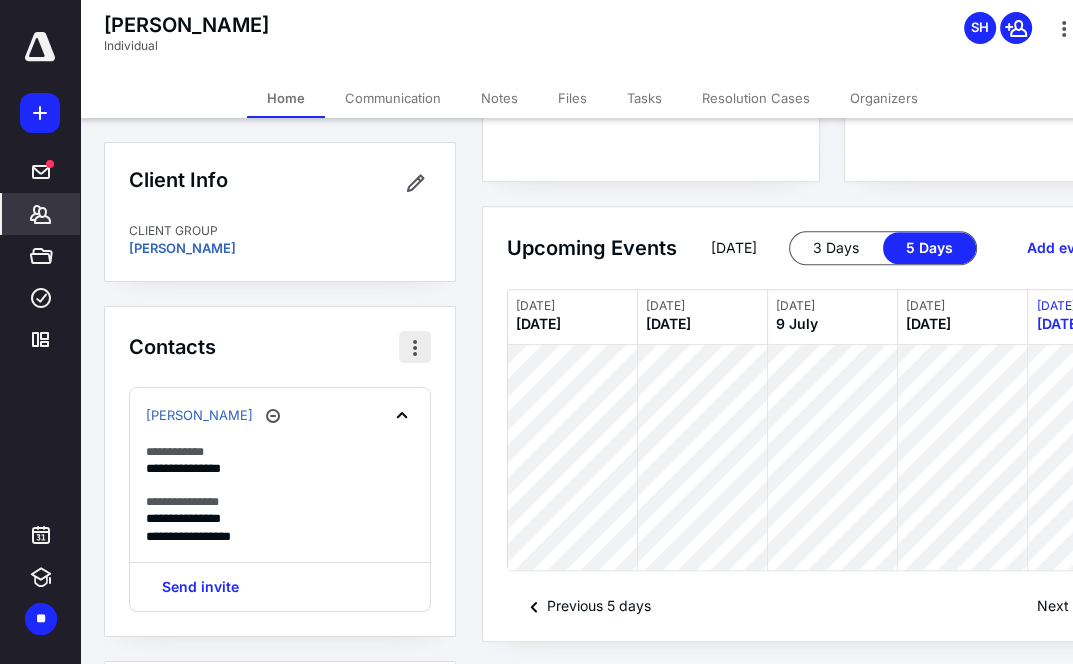 click at bounding box center (415, 347) 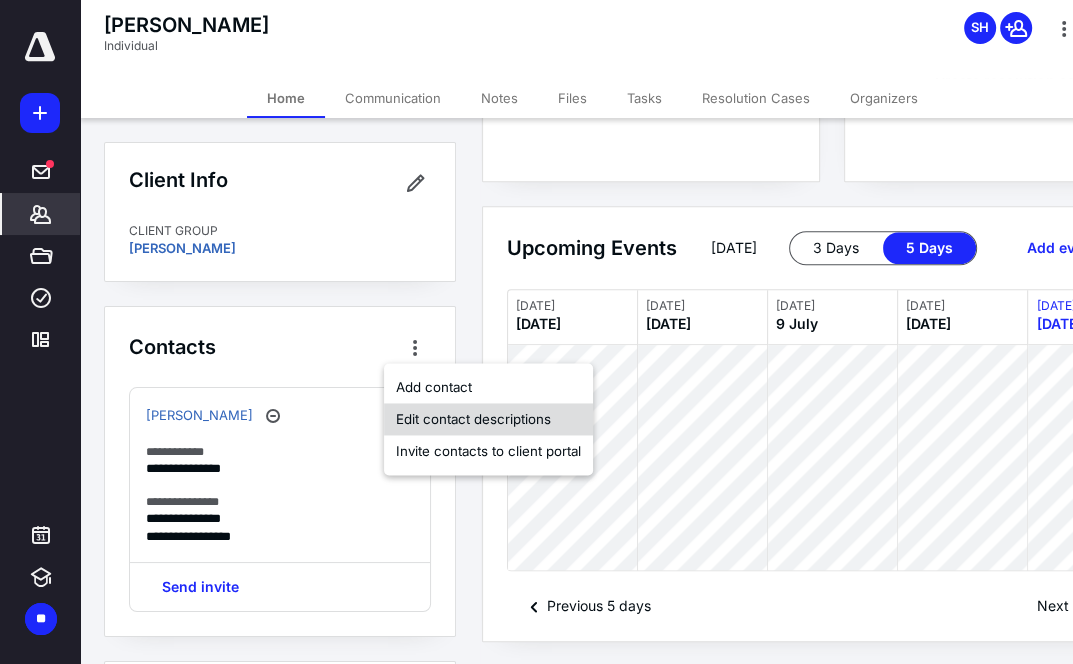 click on "Edit contact descriptions" at bounding box center [488, 419] 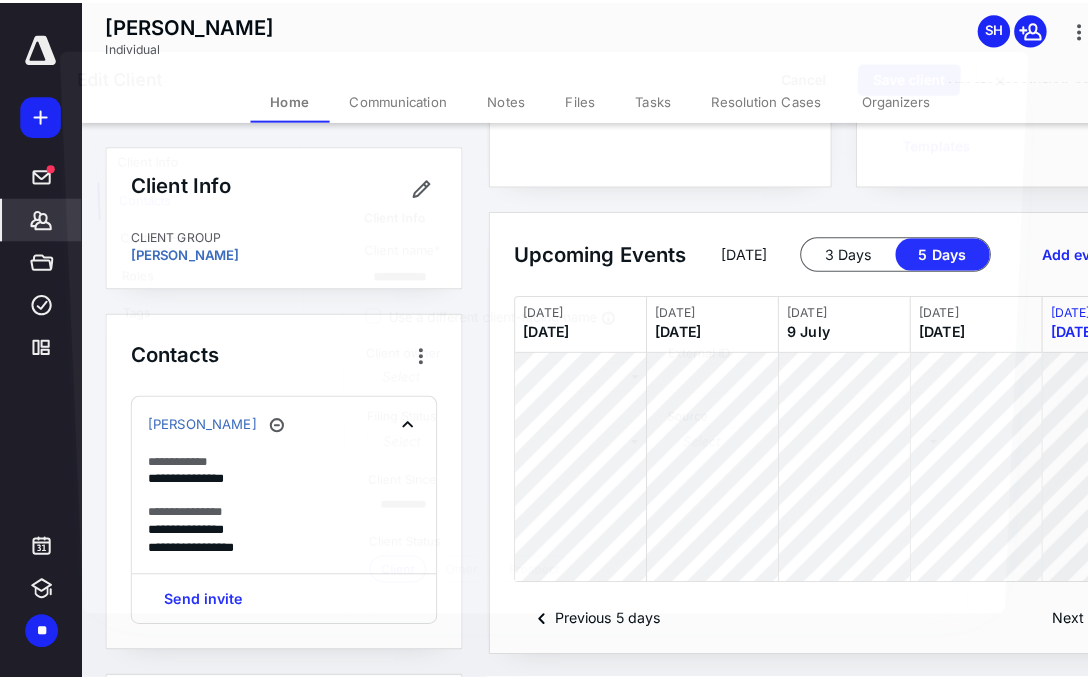 scroll, scrollTop: 969, scrollLeft: 0, axis: vertical 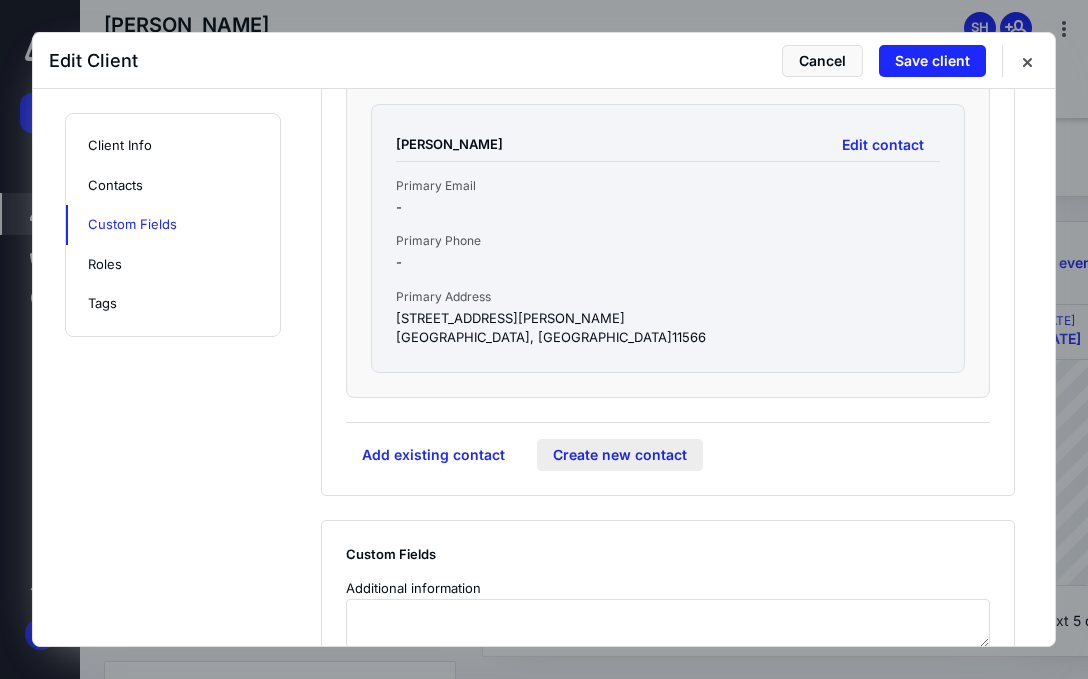click on "Create new contact" at bounding box center [620, 455] 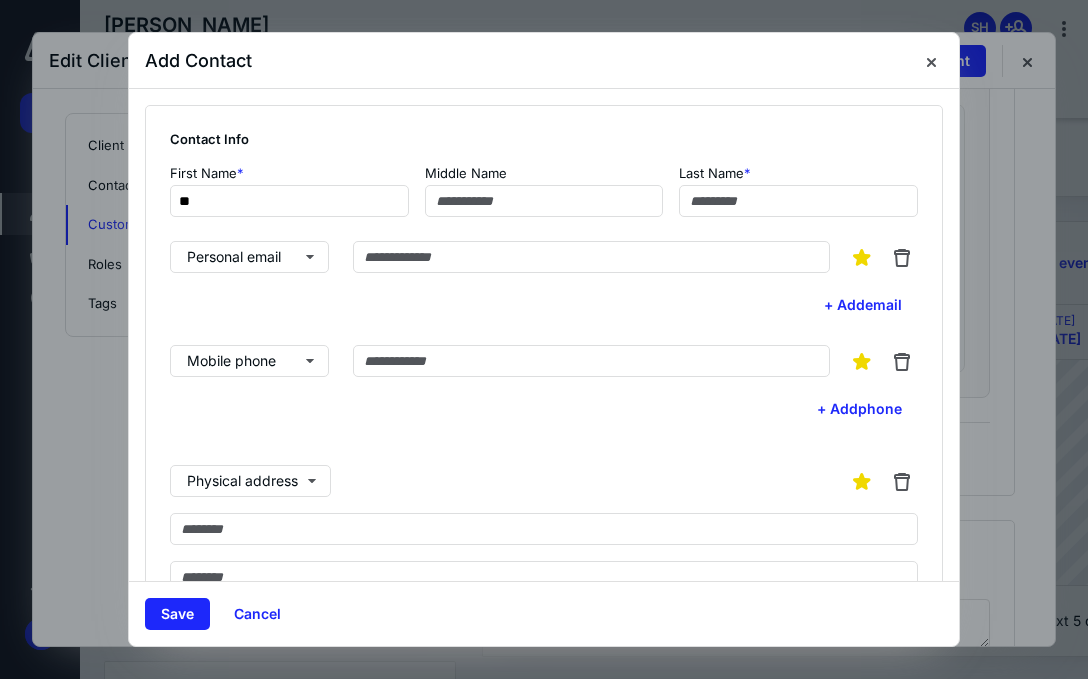 type on "*" 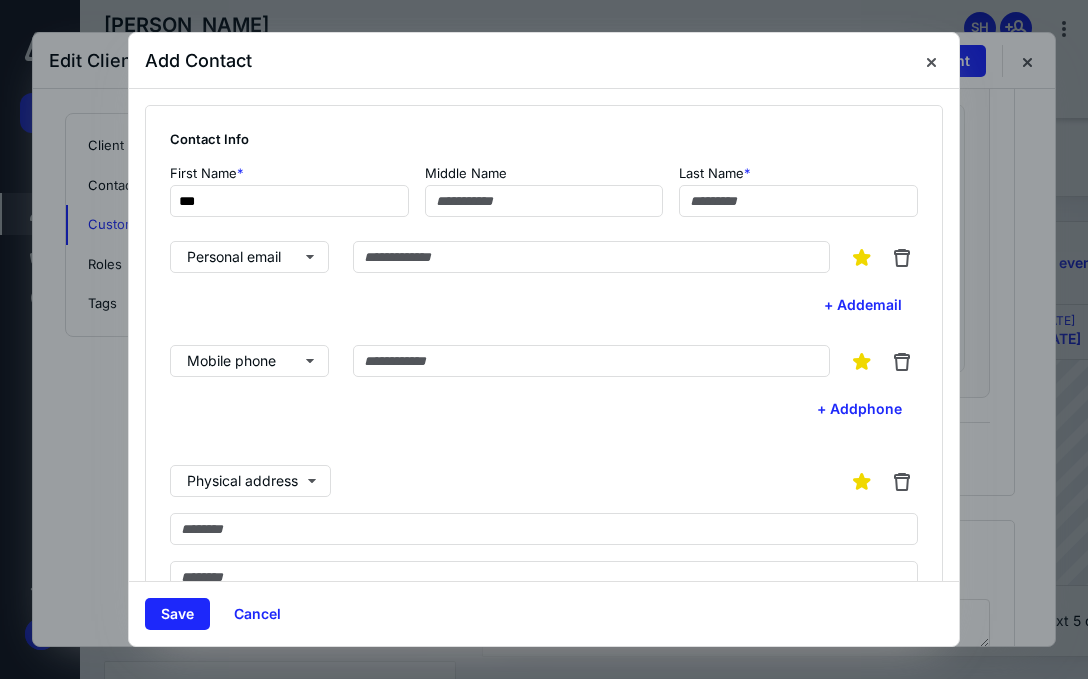 type on "***" 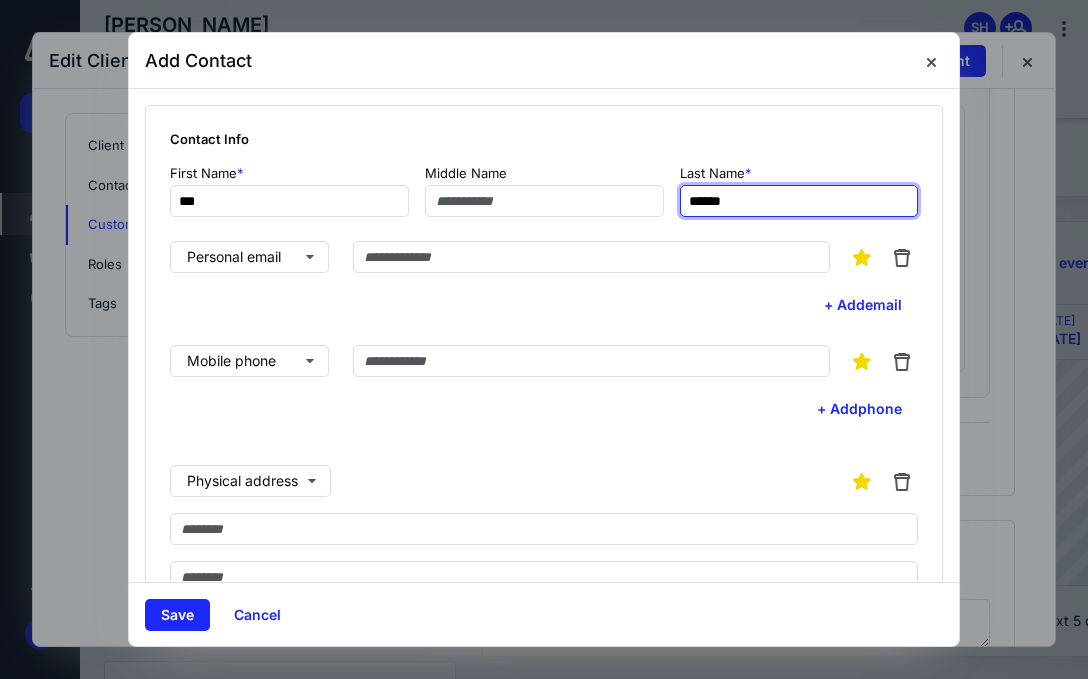 scroll, scrollTop: 0, scrollLeft: 0, axis: both 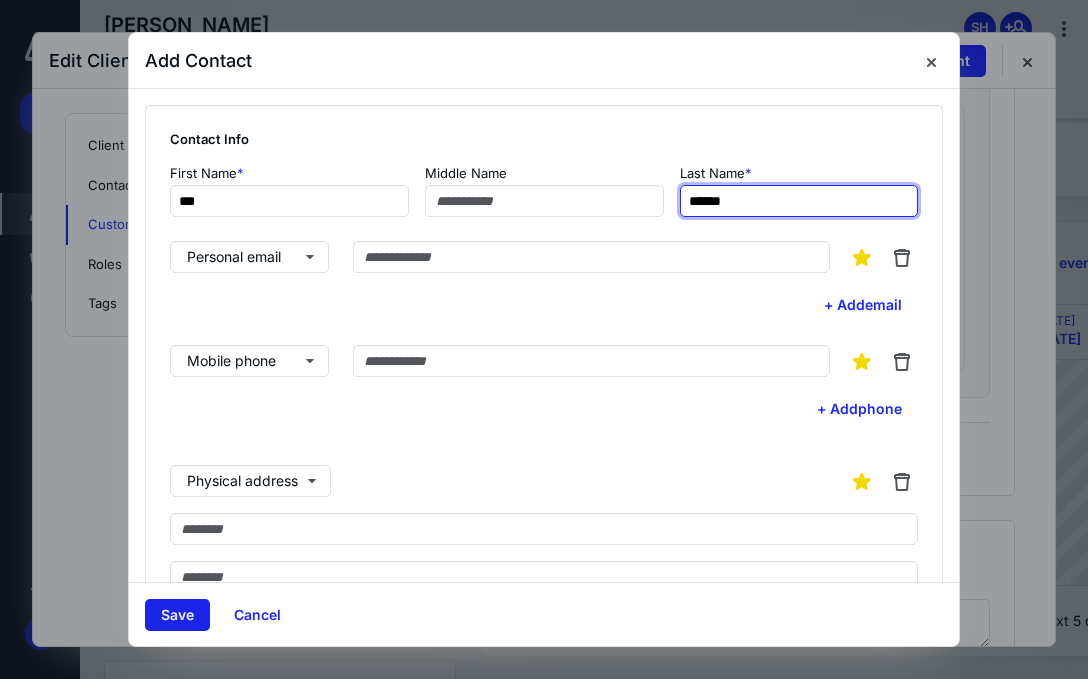 type on "******" 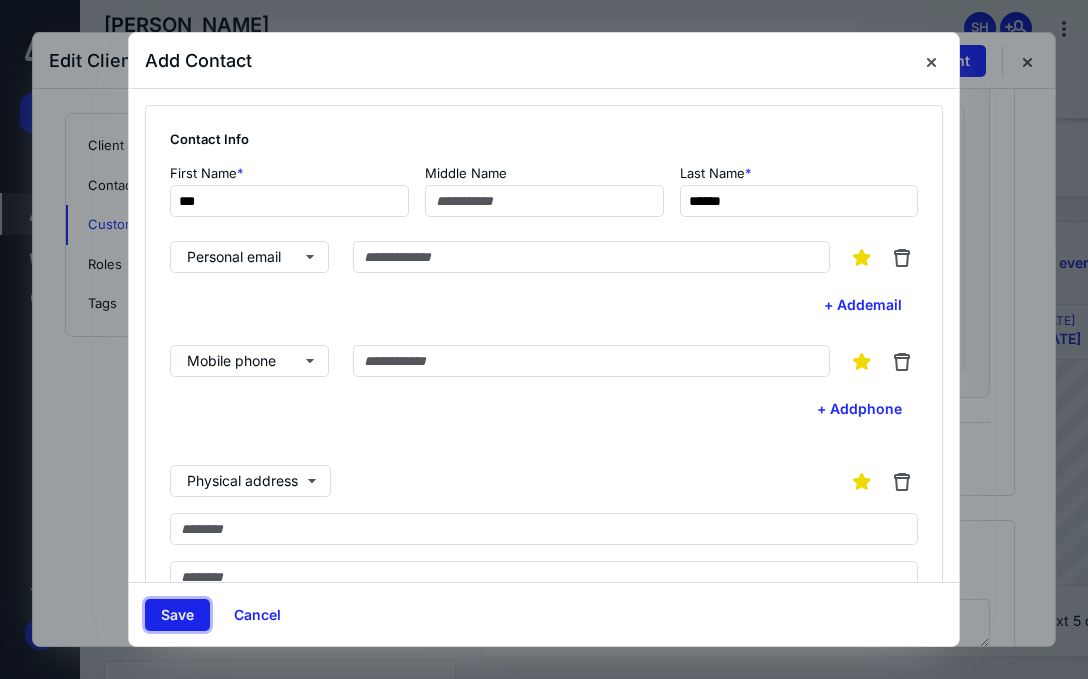 click on "Save" at bounding box center (177, 615) 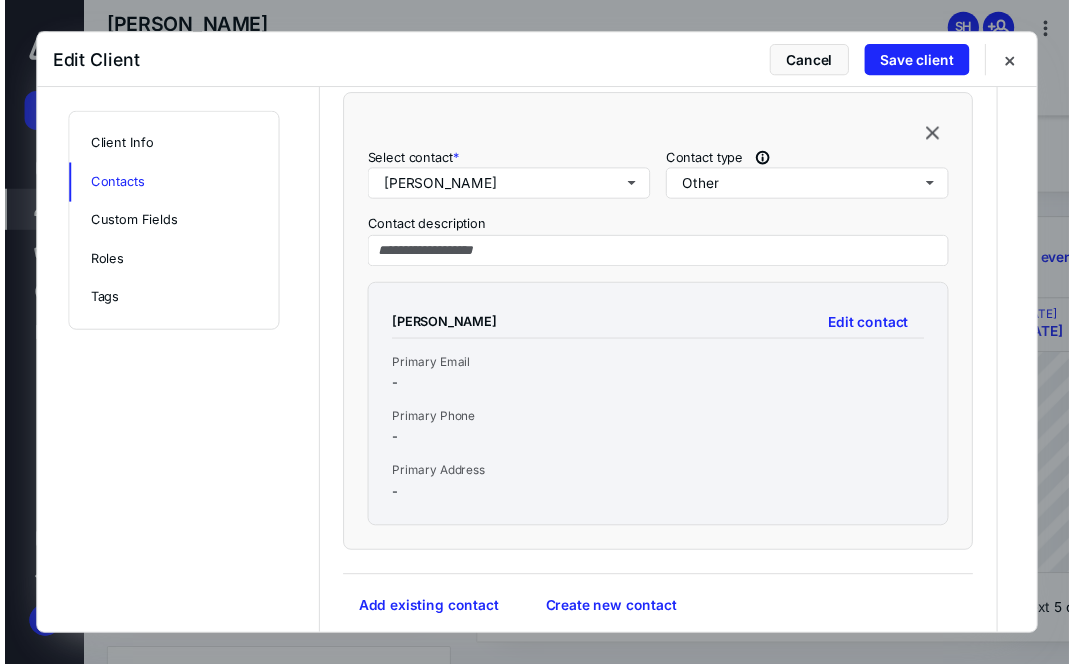 scroll, scrollTop: 1391, scrollLeft: 0, axis: vertical 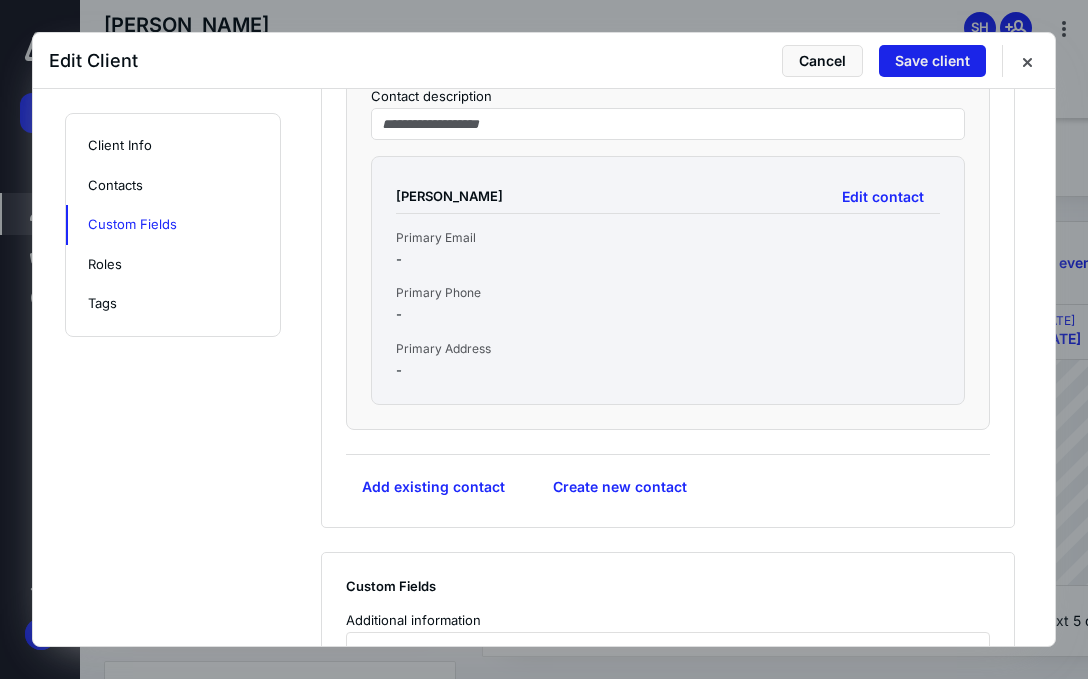 click on "Save client" at bounding box center [932, 61] 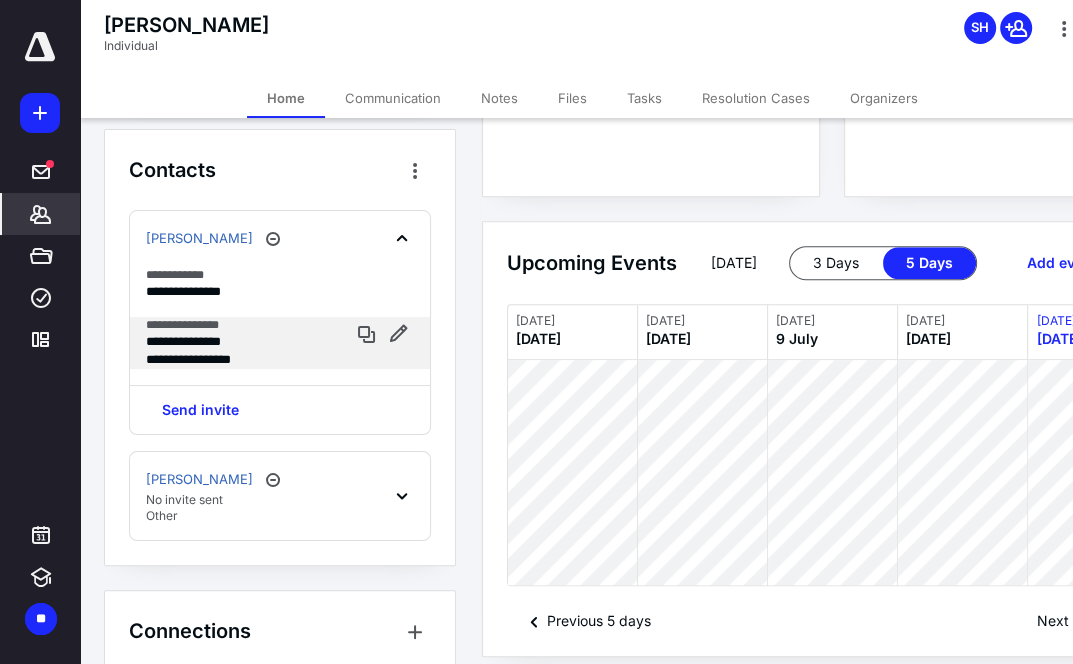 scroll, scrollTop: 264, scrollLeft: 0, axis: vertical 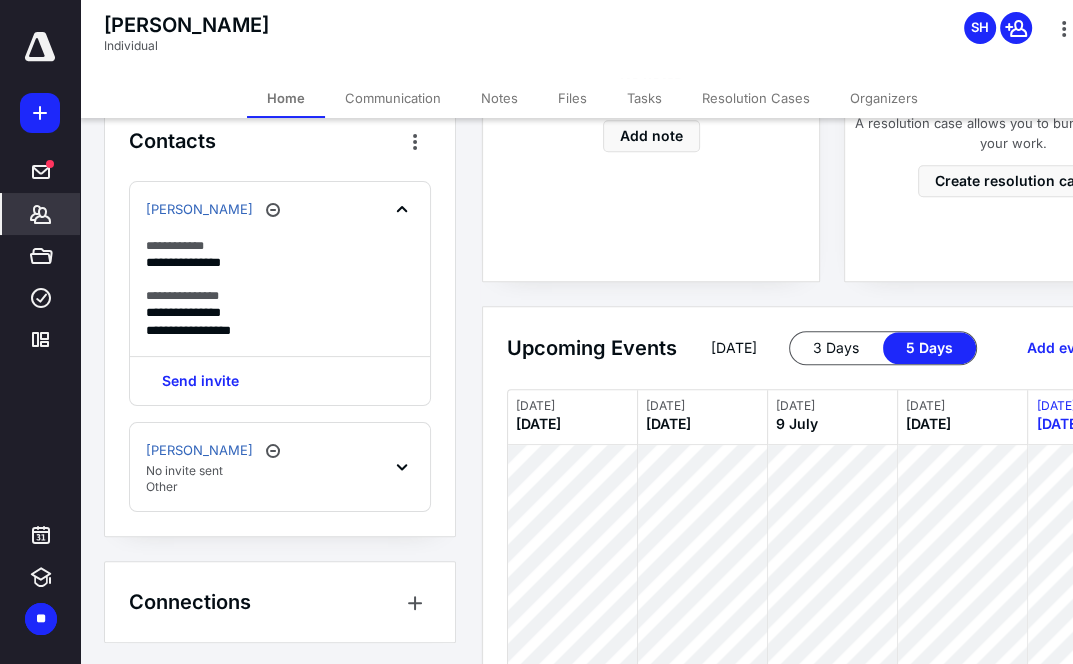 click 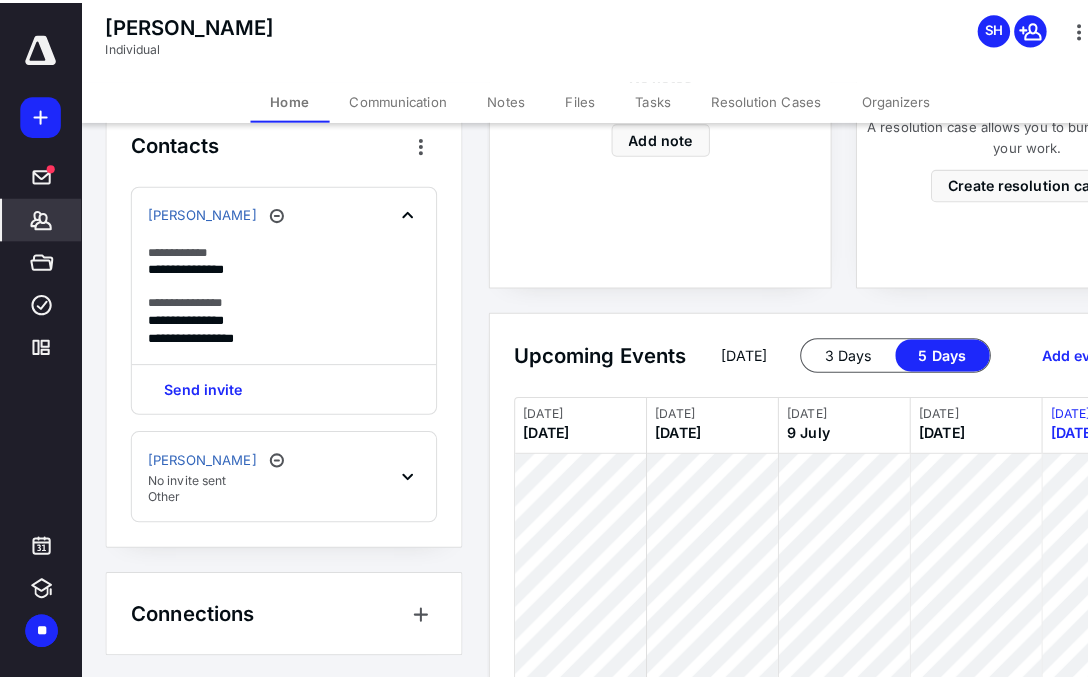 scroll, scrollTop: 196, scrollLeft: 0, axis: vertical 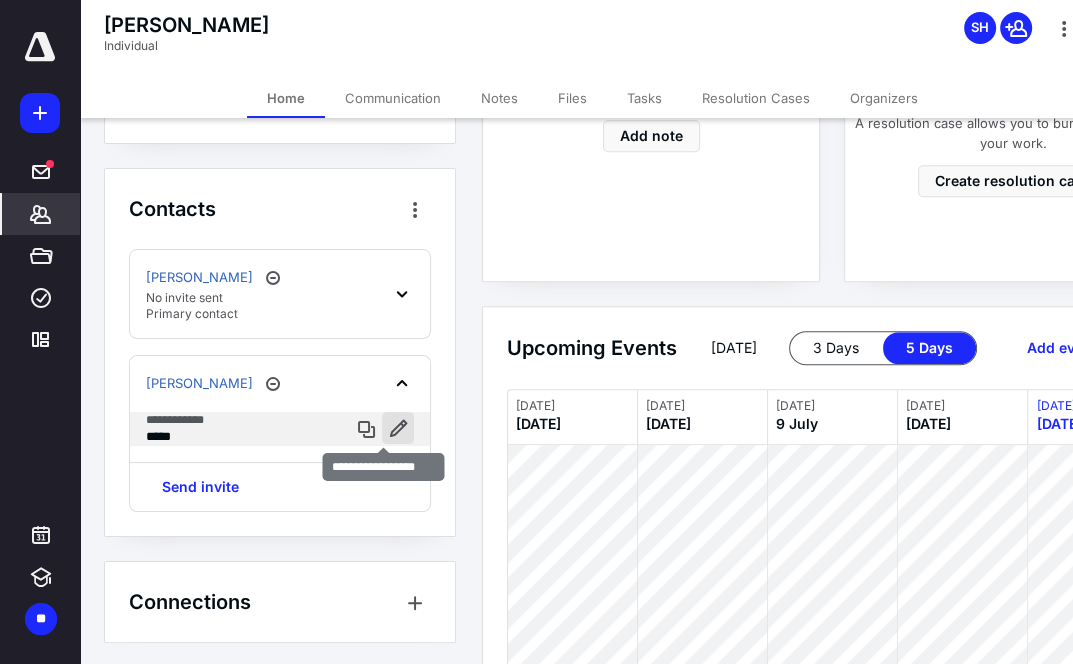 click at bounding box center (398, 428) 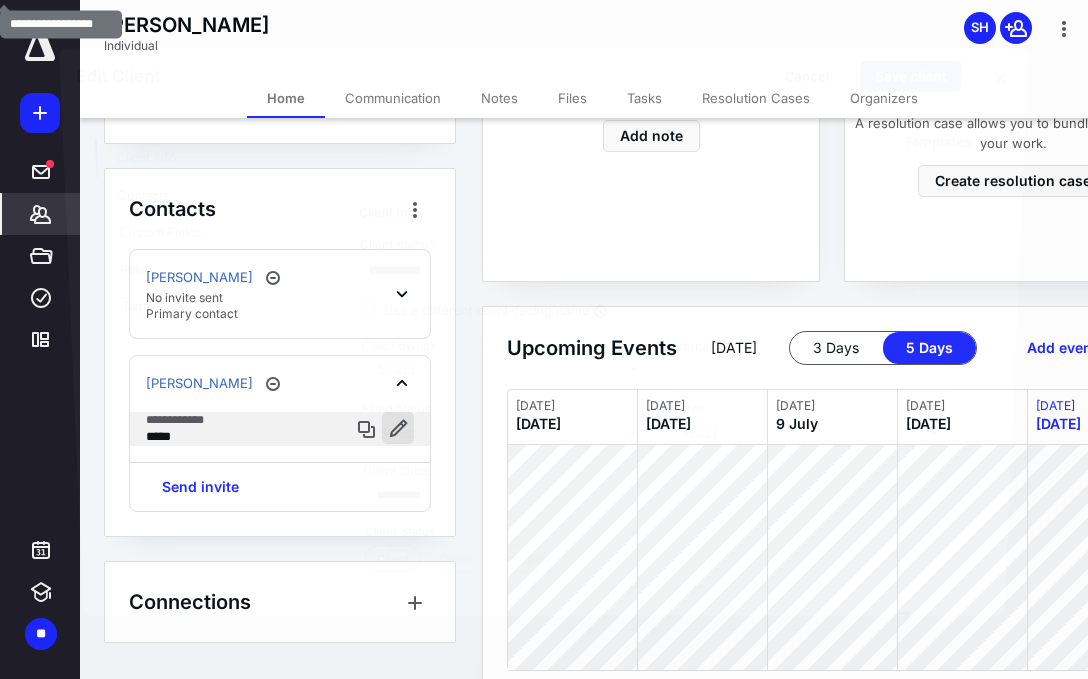 scroll, scrollTop: 181, scrollLeft: 0, axis: vertical 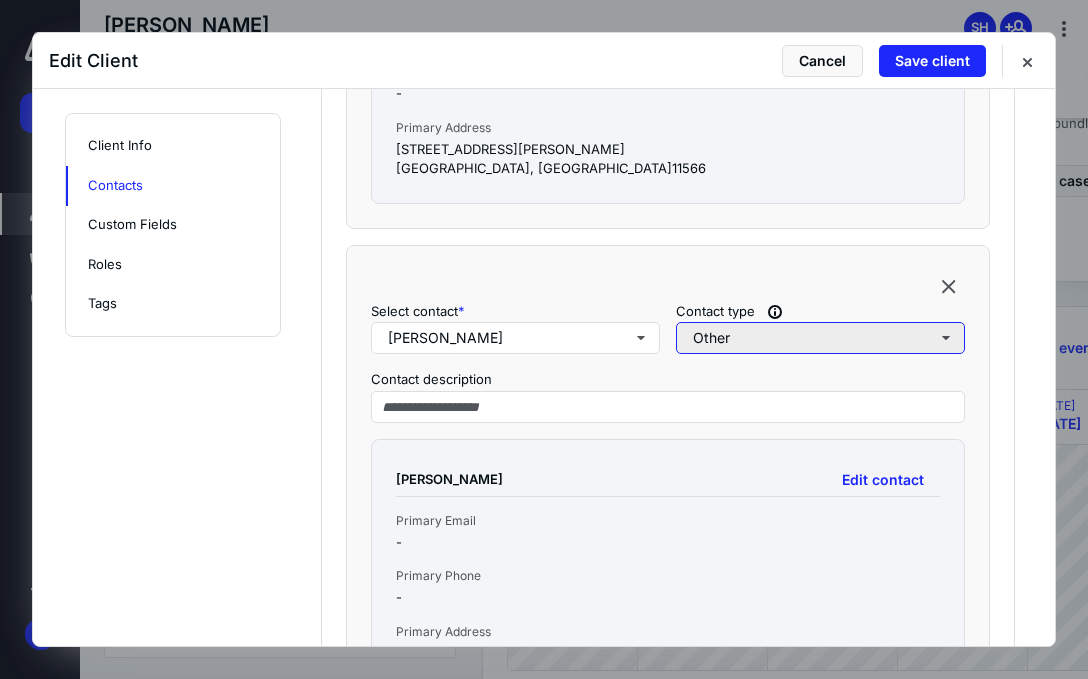 click on "Other" at bounding box center [820, 338] 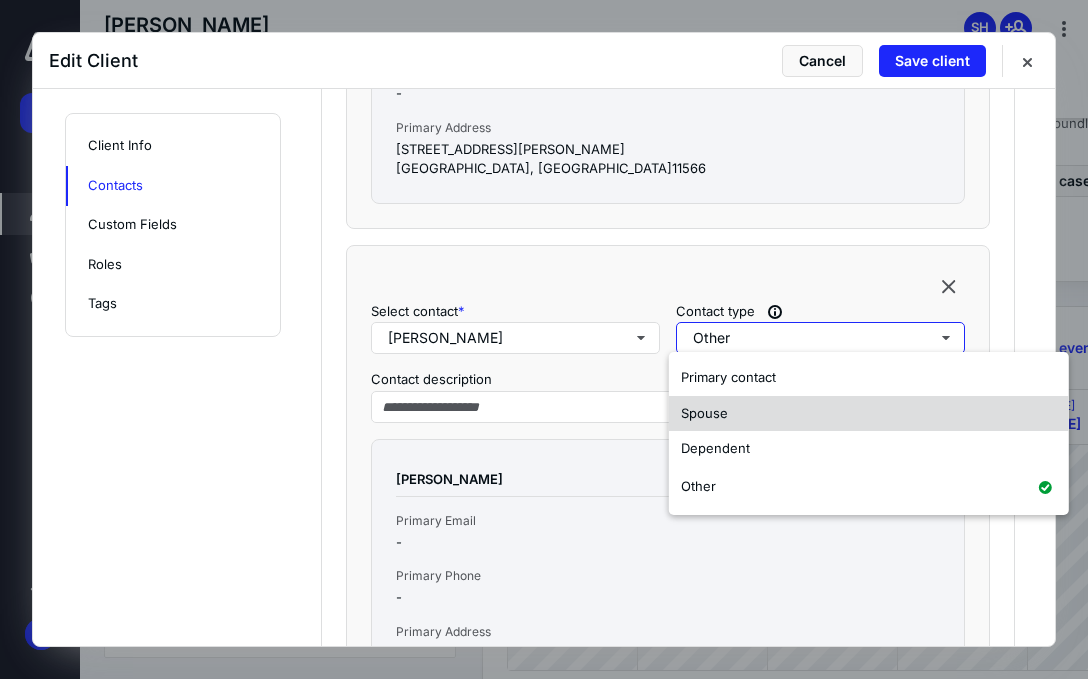 click on "Spouse" at bounding box center (869, 414) 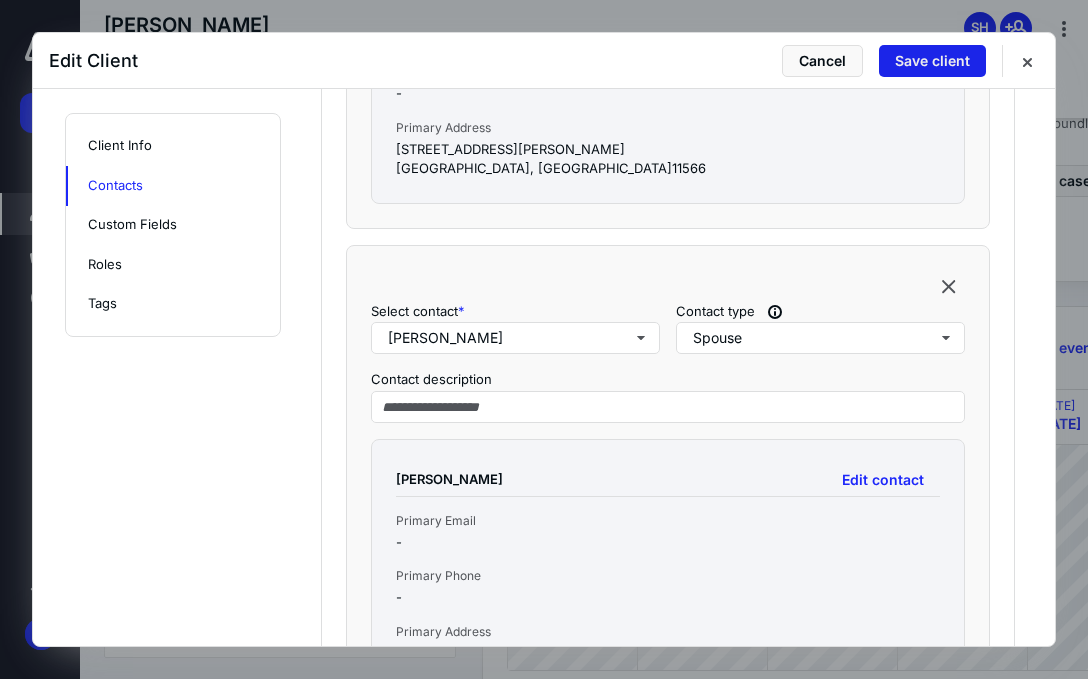 click on "Save client" at bounding box center [932, 61] 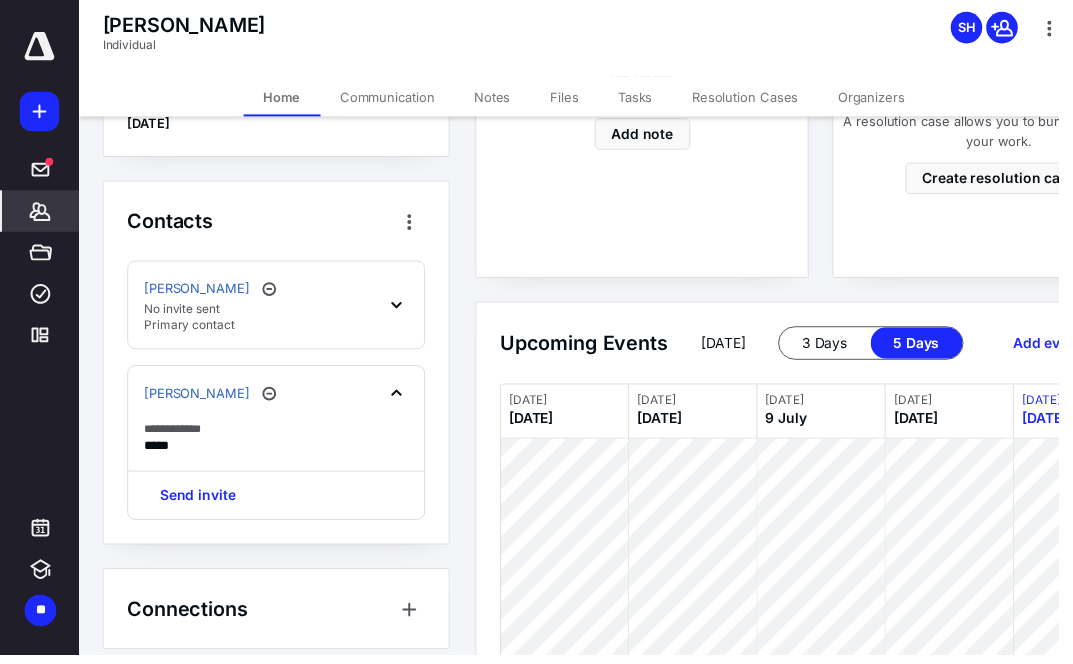 scroll, scrollTop: 196, scrollLeft: 0, axis: vertical 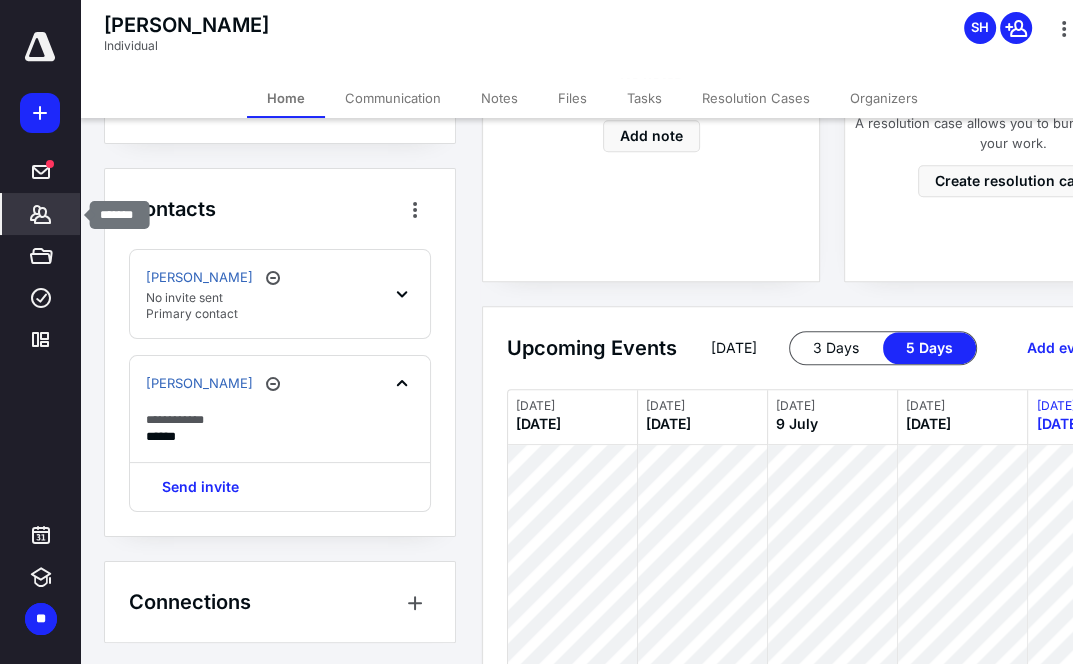 click 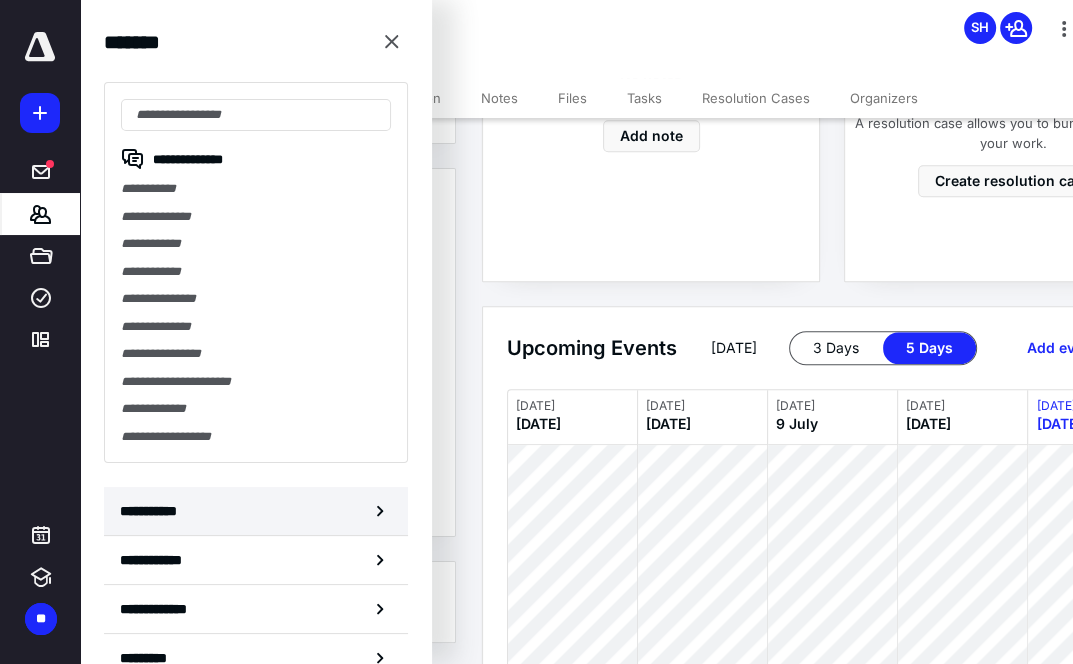 click on "**********" at bounding box center (256, 511) 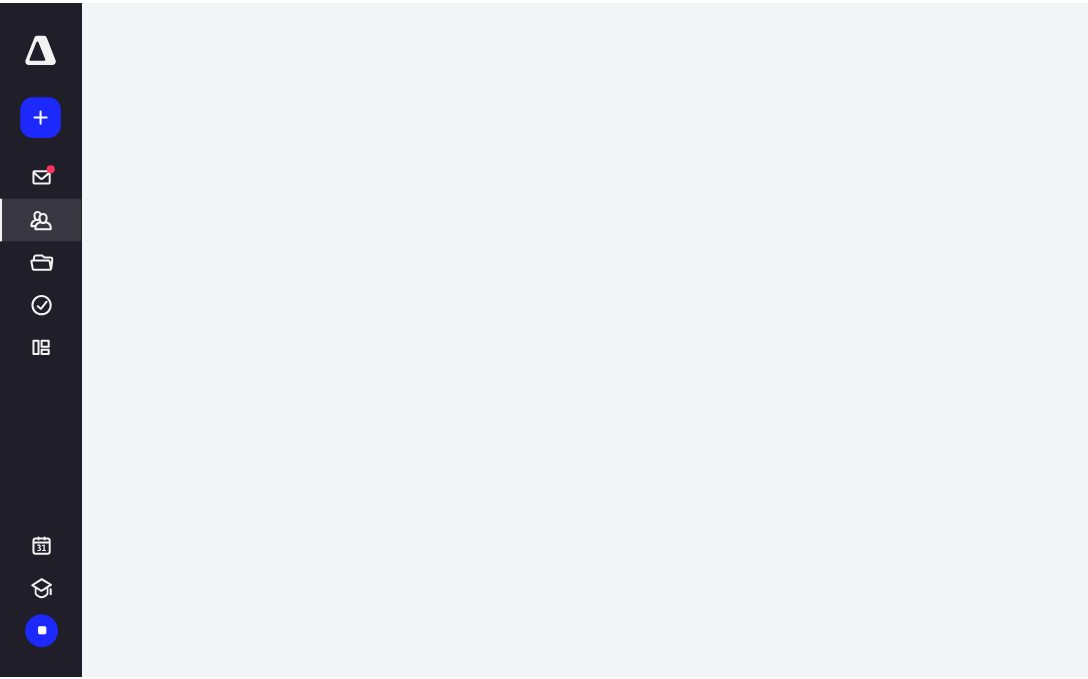 scroll, scrollTop: 0, scrollLeft: 0, axis: both 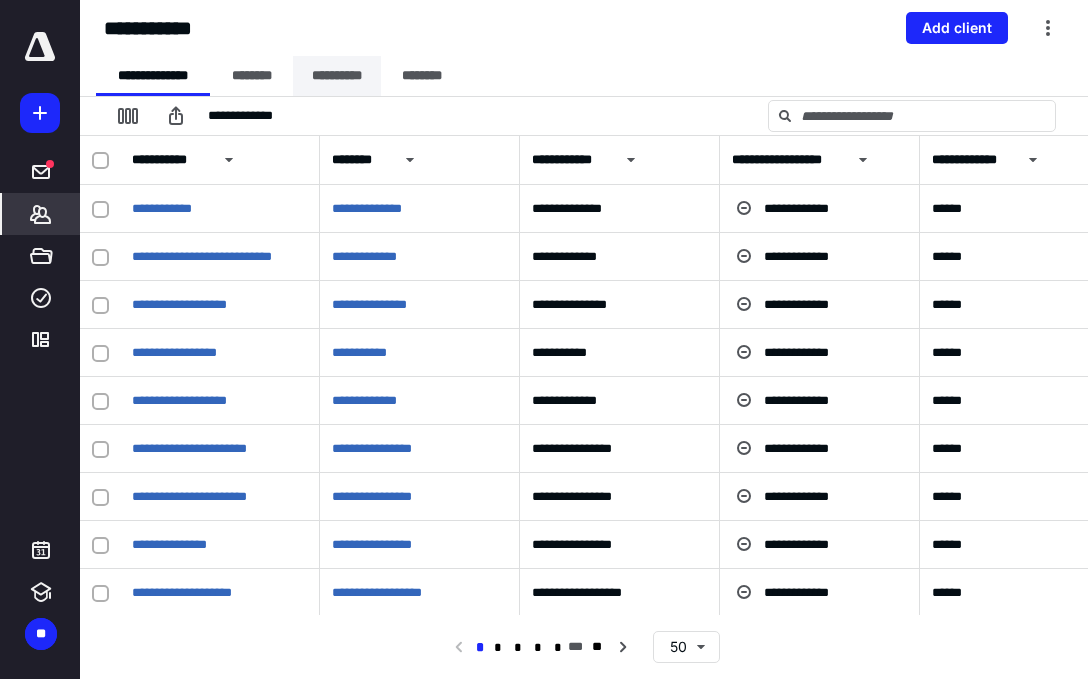 click on "**********" at bounding box center (337, 76) 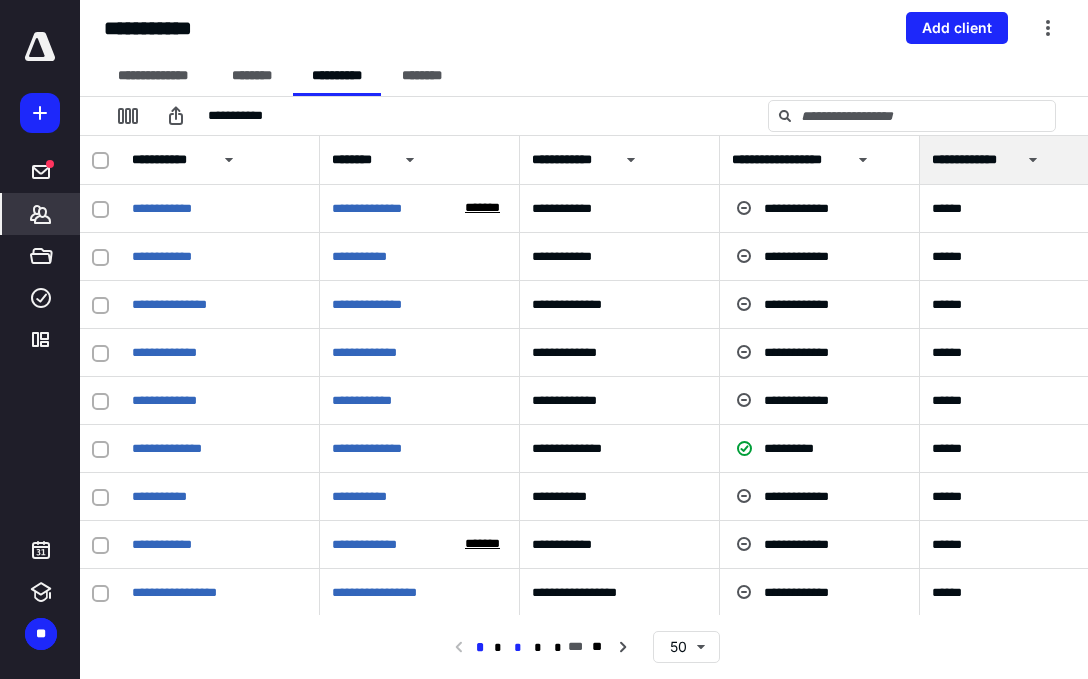 click on "*" at bounding box center [518, 648] 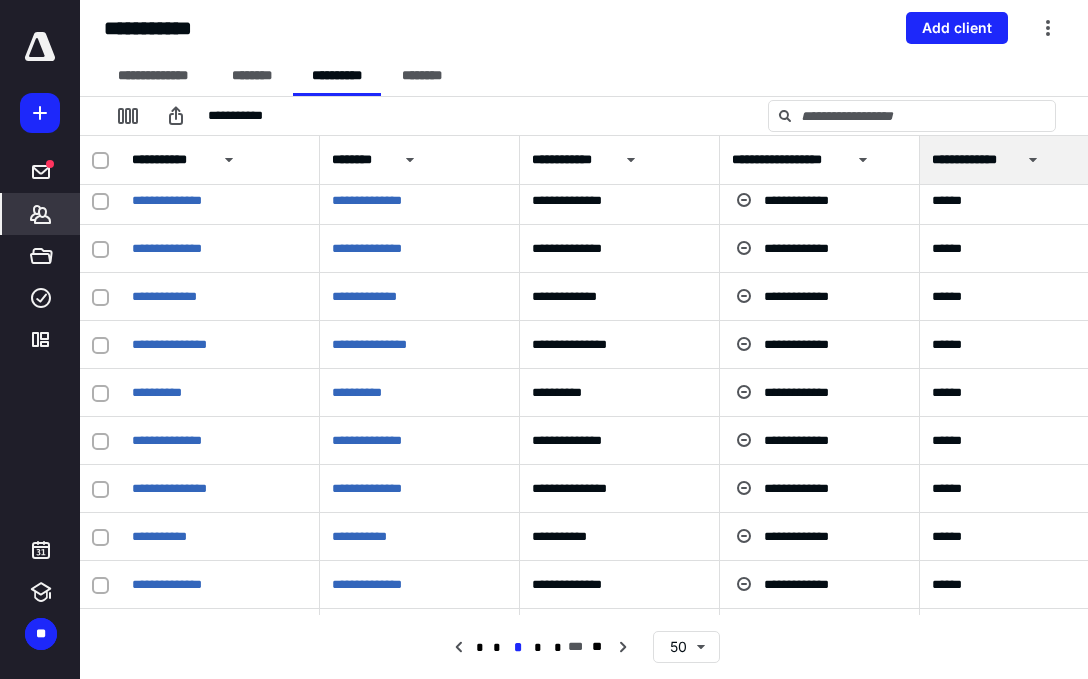 scroll, scrollTop: 1258, scrollLeft: 0, axis: vertical 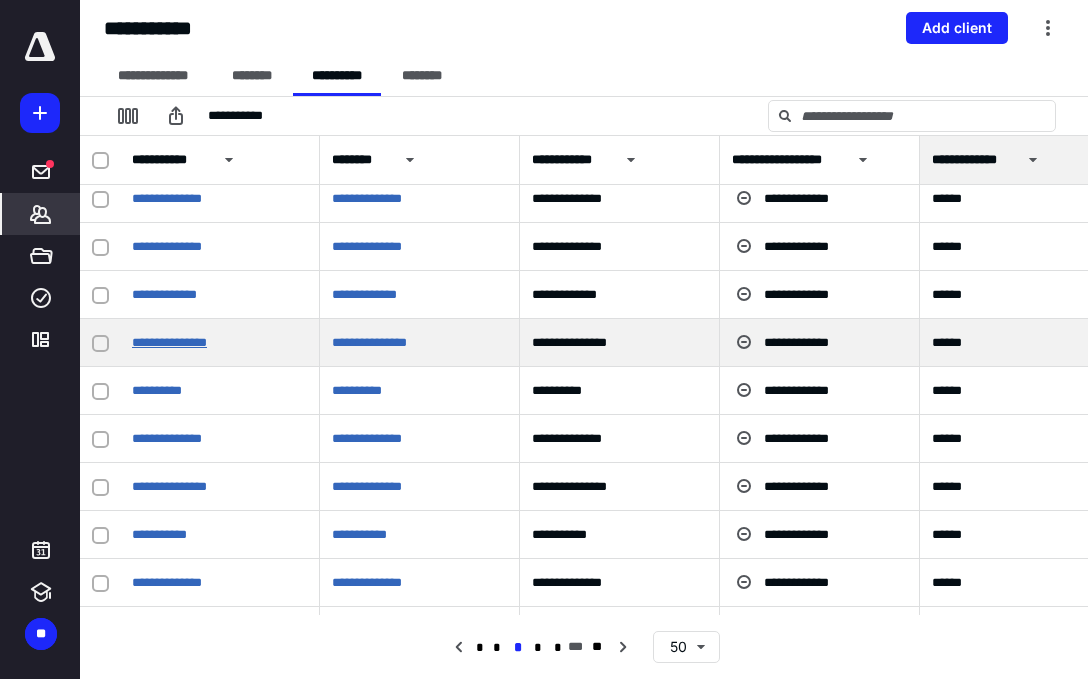 click on "**********" at bounding box center (169, 342) 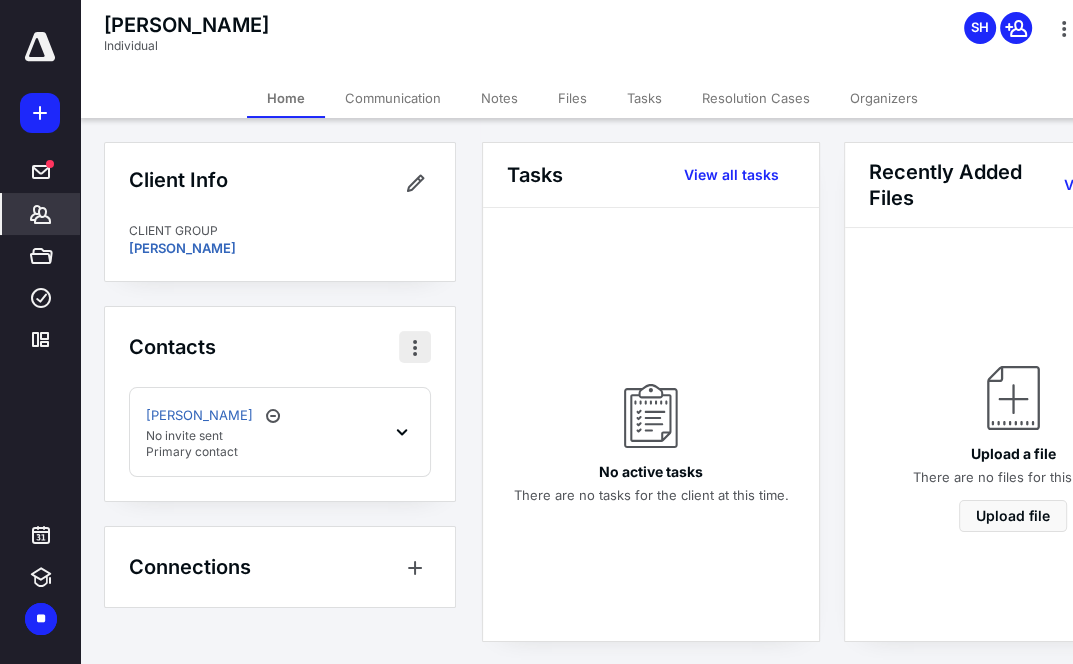 click at bounding box center (415, 347) 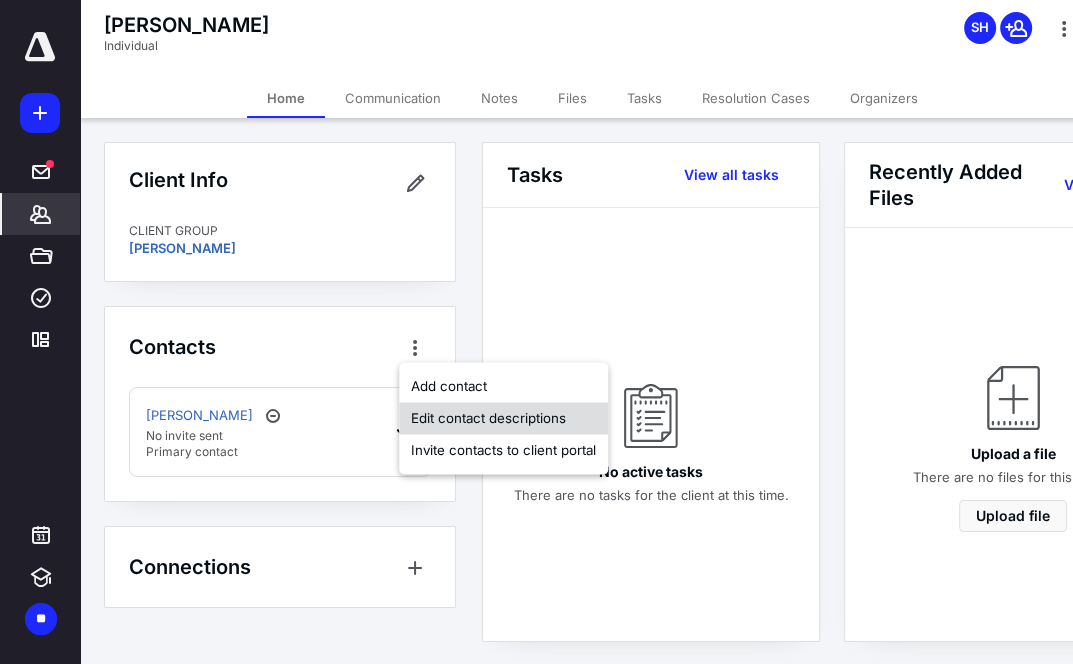 click on "Edit contact descriptions" at bounding box center [503, 418] 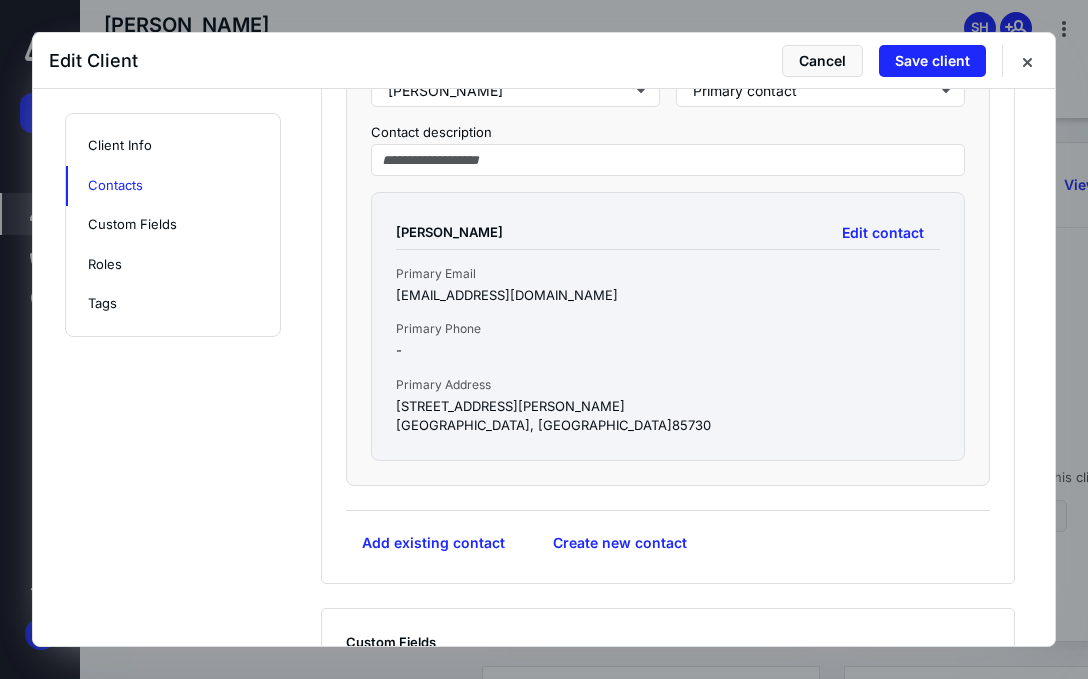scroll, scrollTop: 907, scrollLeft: 0, axis: vertical 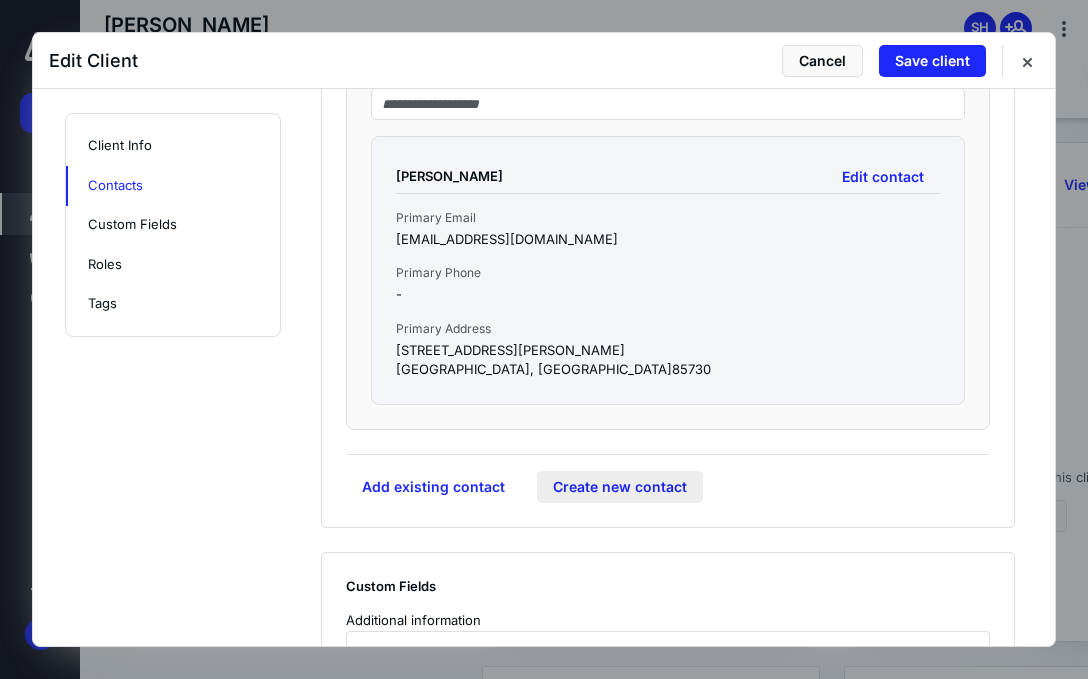 click on "Create new contact" at bounding box center (620, 487) 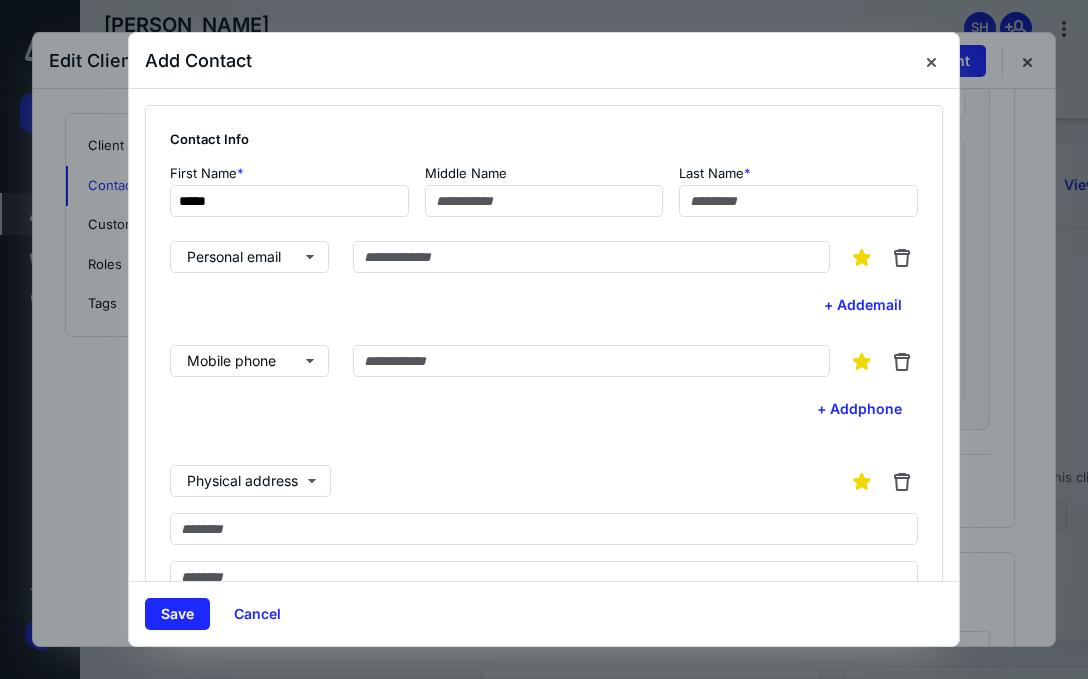 type on "*****" 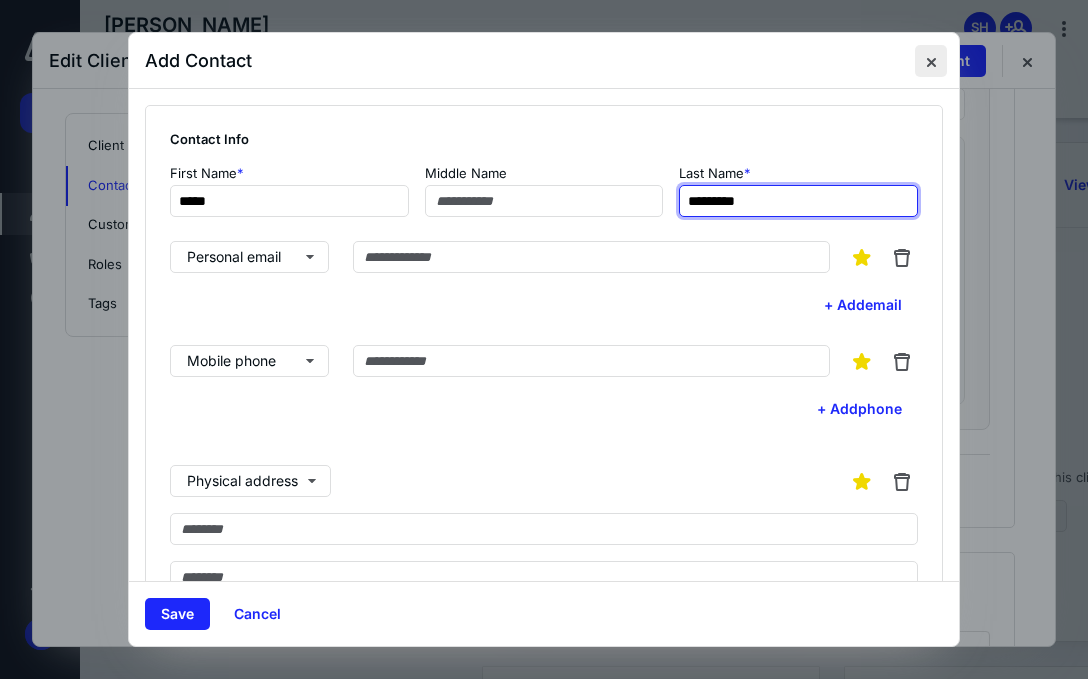 type on "*********" 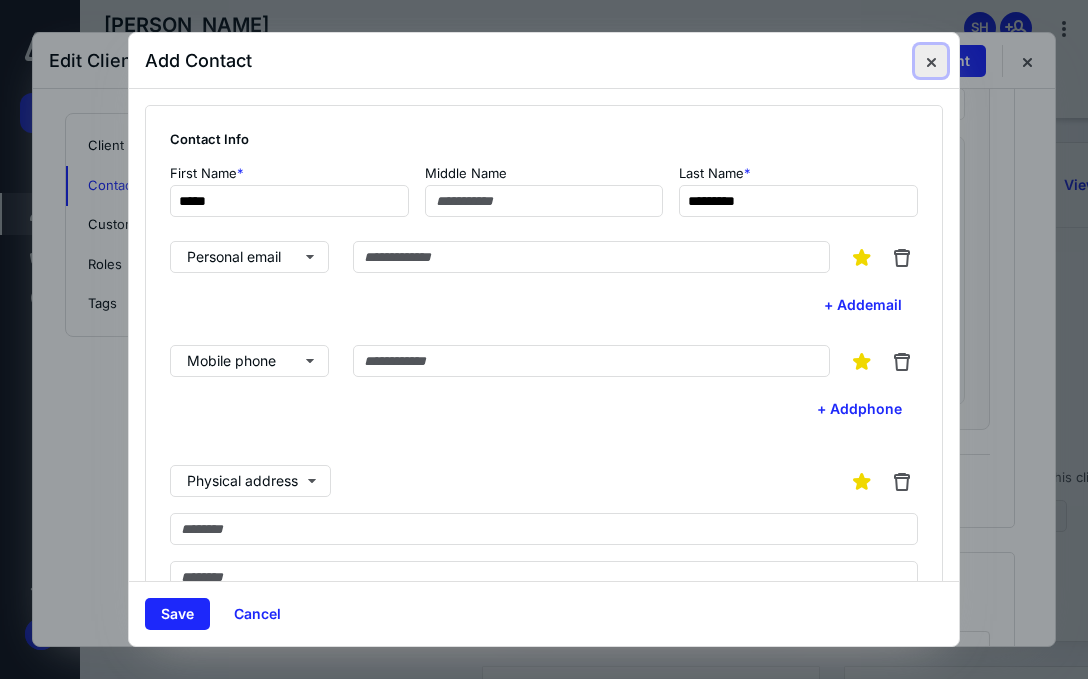 click at bounding box center [931, 61] 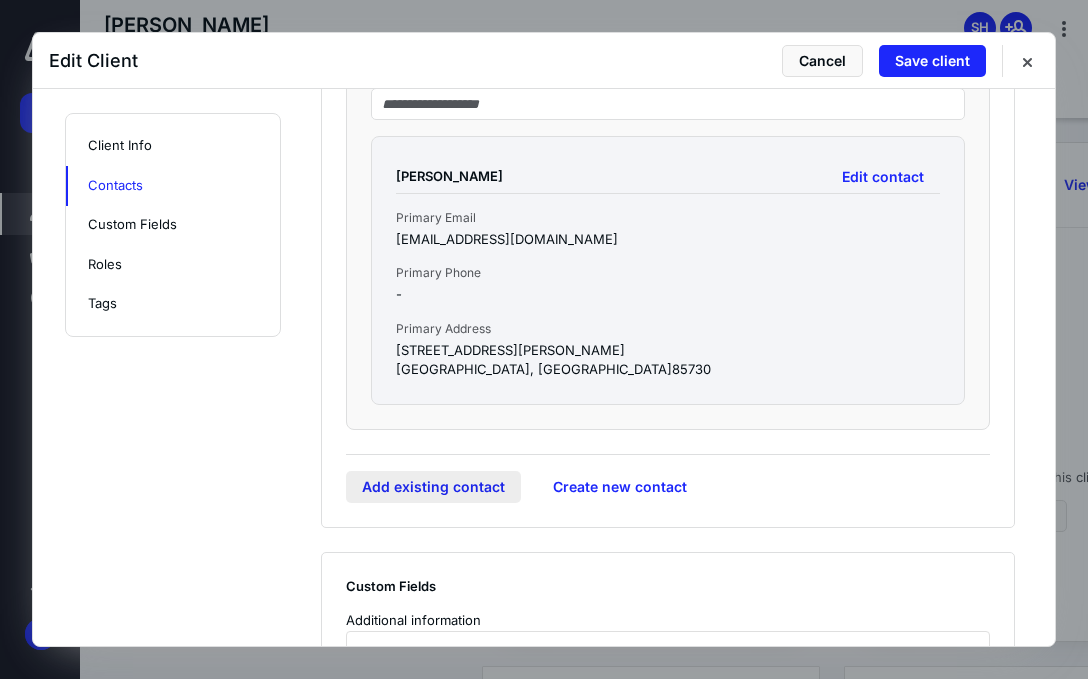 click on "Add existing contact" at bounding box center (433, 487) 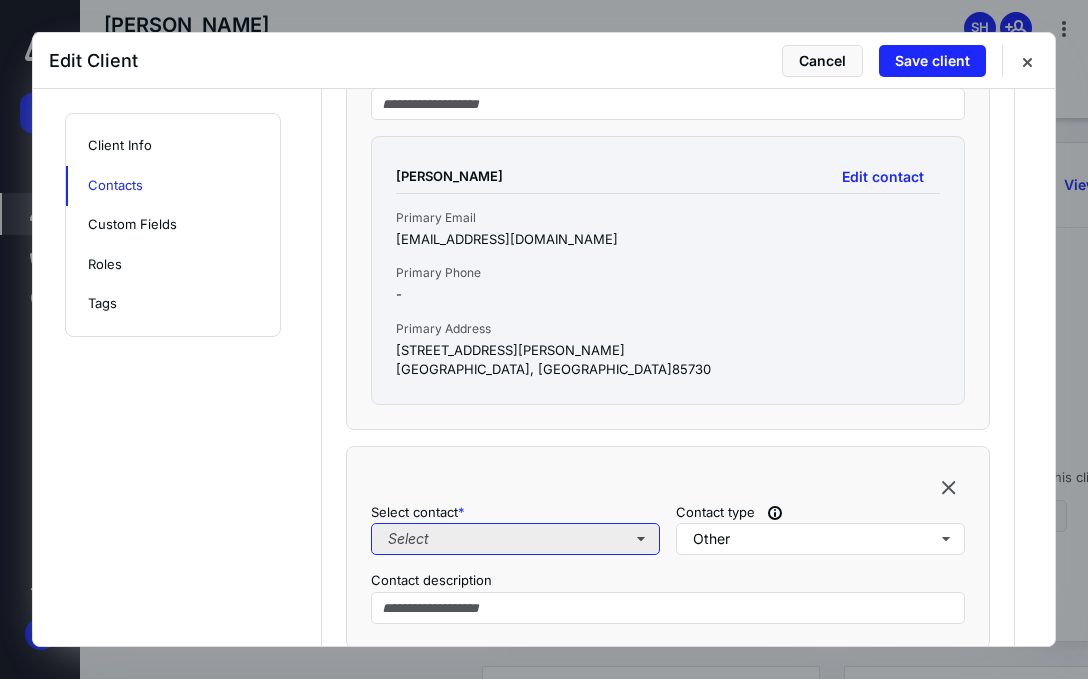 click on "Select" at bounding box center (515, 539) 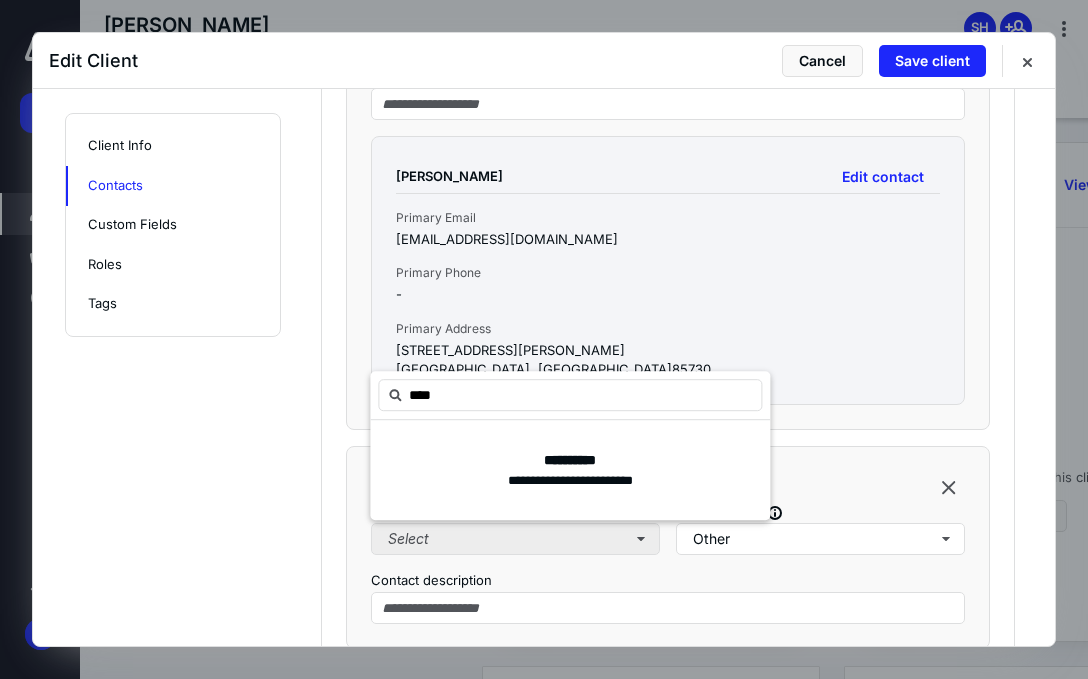 type on "*****" 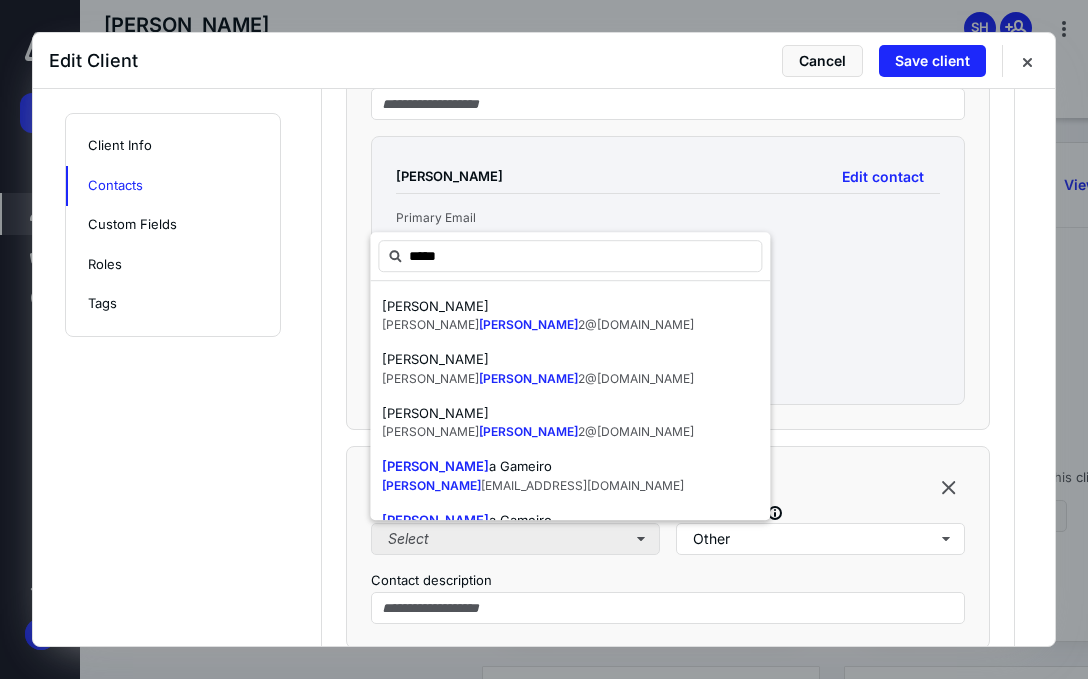 type 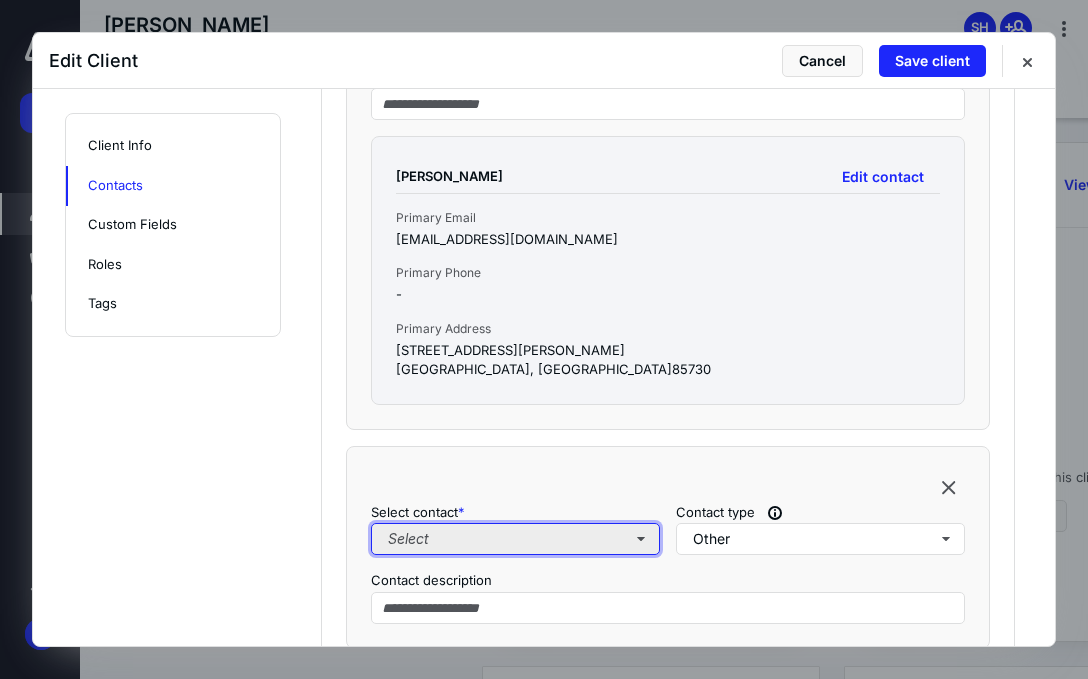 click on "Select" at bounding box center (515, 539) 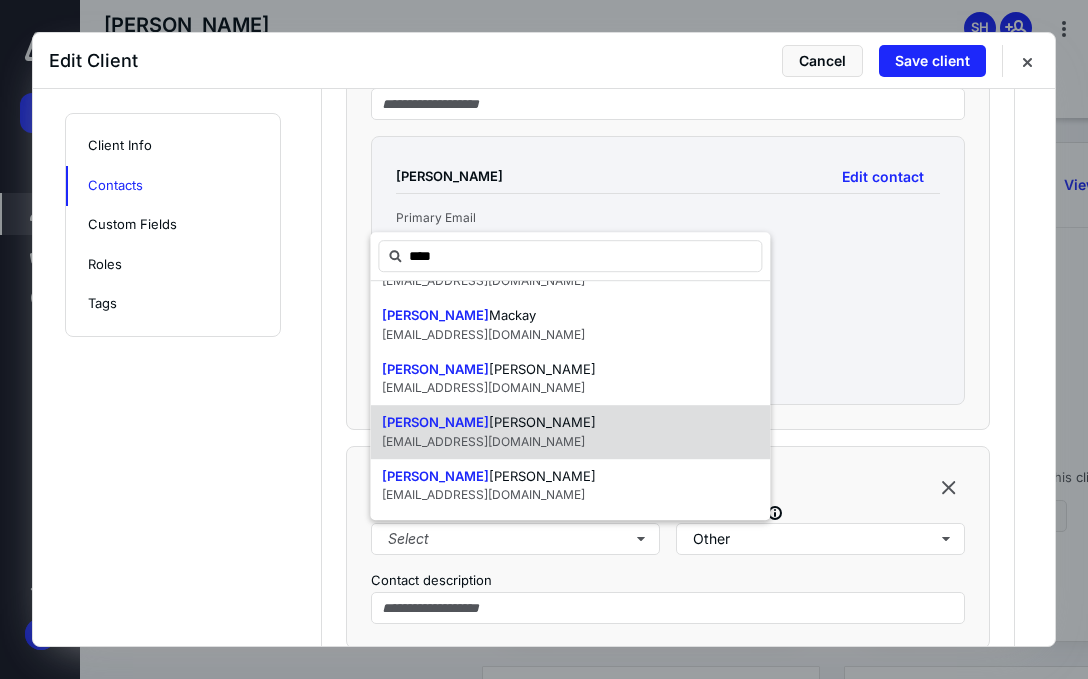 scroll, scrollTop: 0, scrollLeft: 0, axis: both 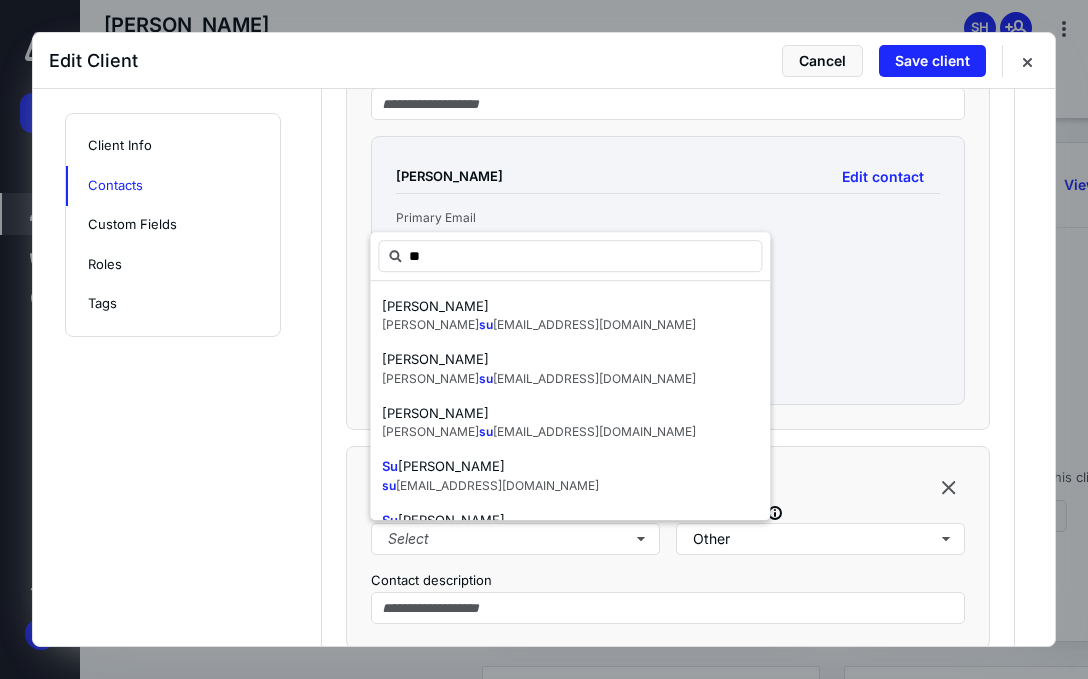 type on "*" 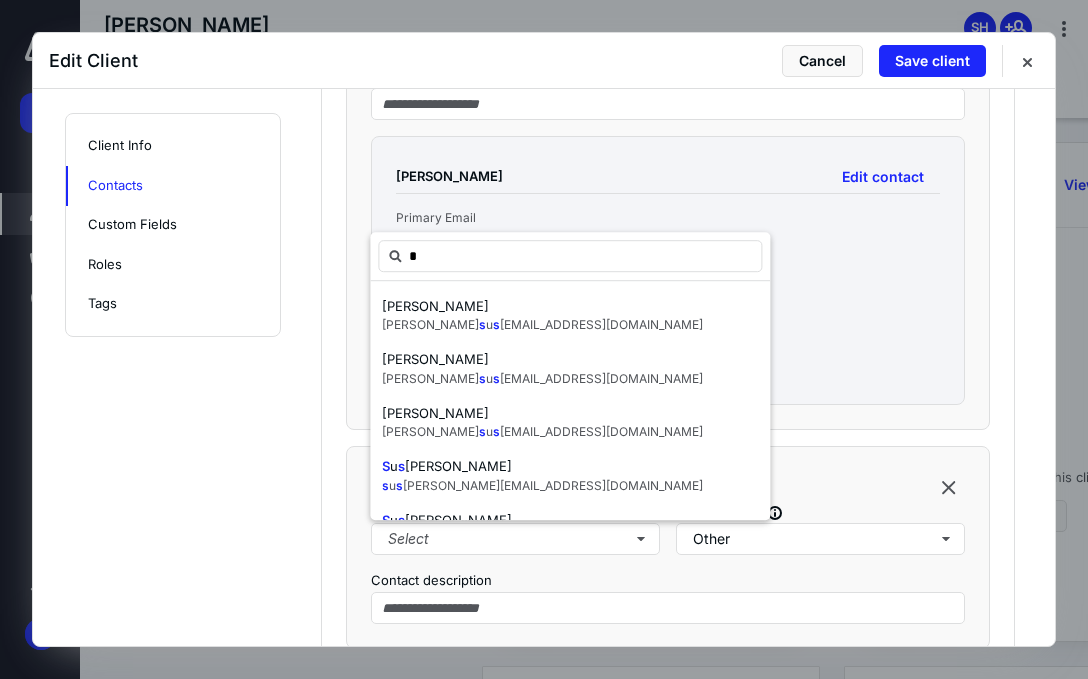 type 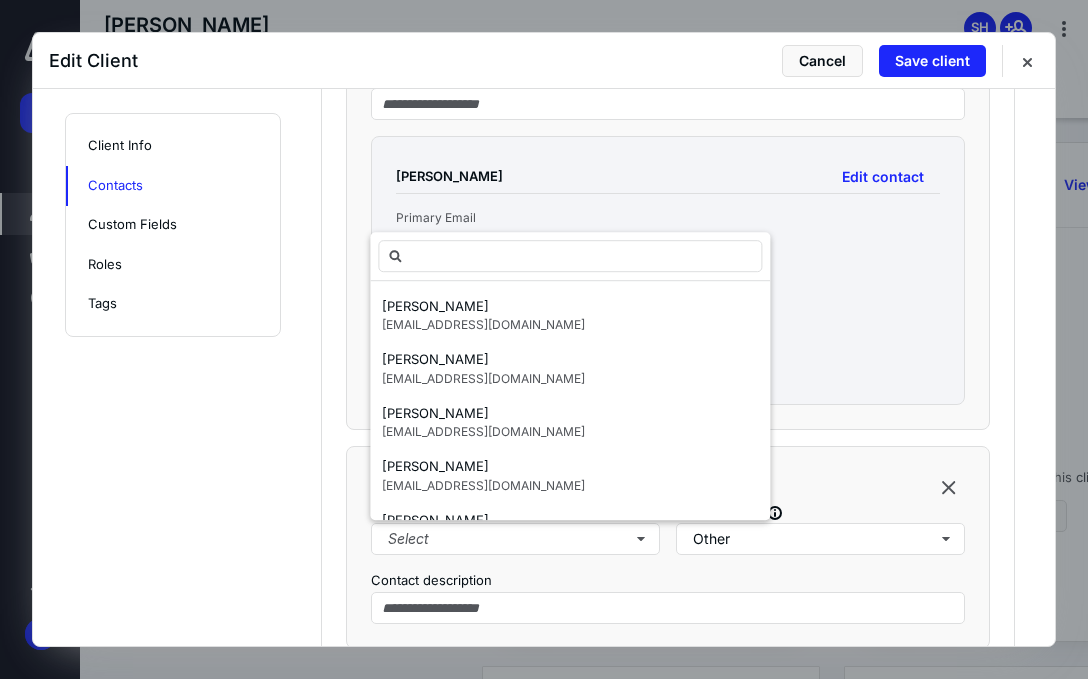 click on "[PERSON_NAME] Edit contact Primary Email [EMAIL_ADDRESS][DOMAIN_NAME] Primary Phone - Primary Address [STREET_ADDRESS][PERSON_NAME]" at bounding box center (668, 270) 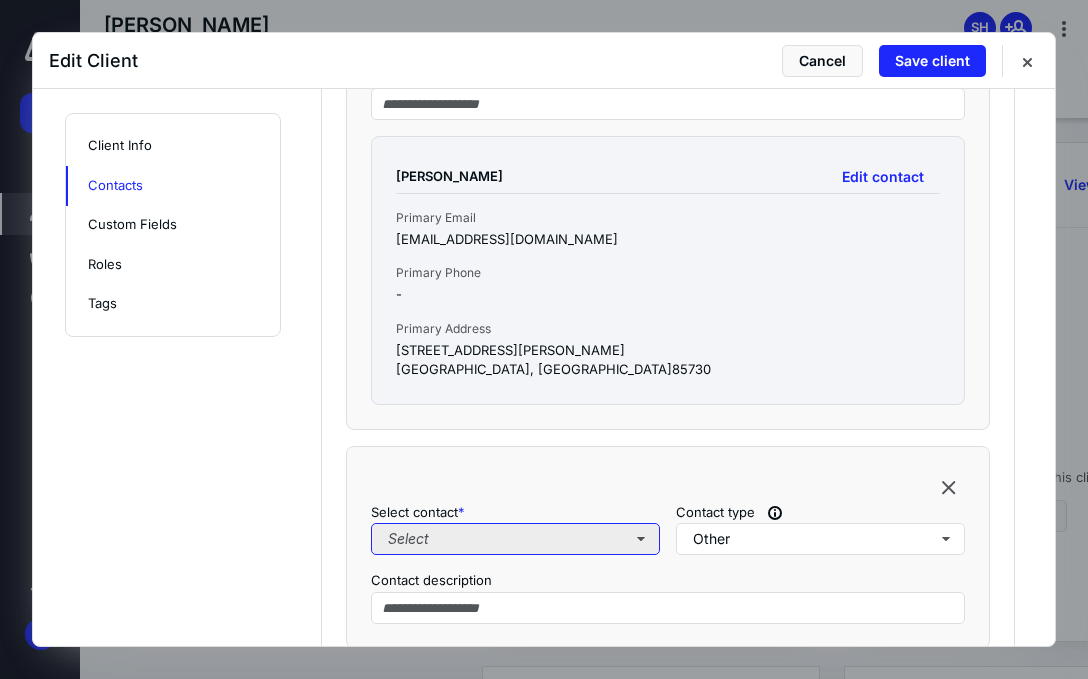 click on "Select" at bounding box center (515, 539) 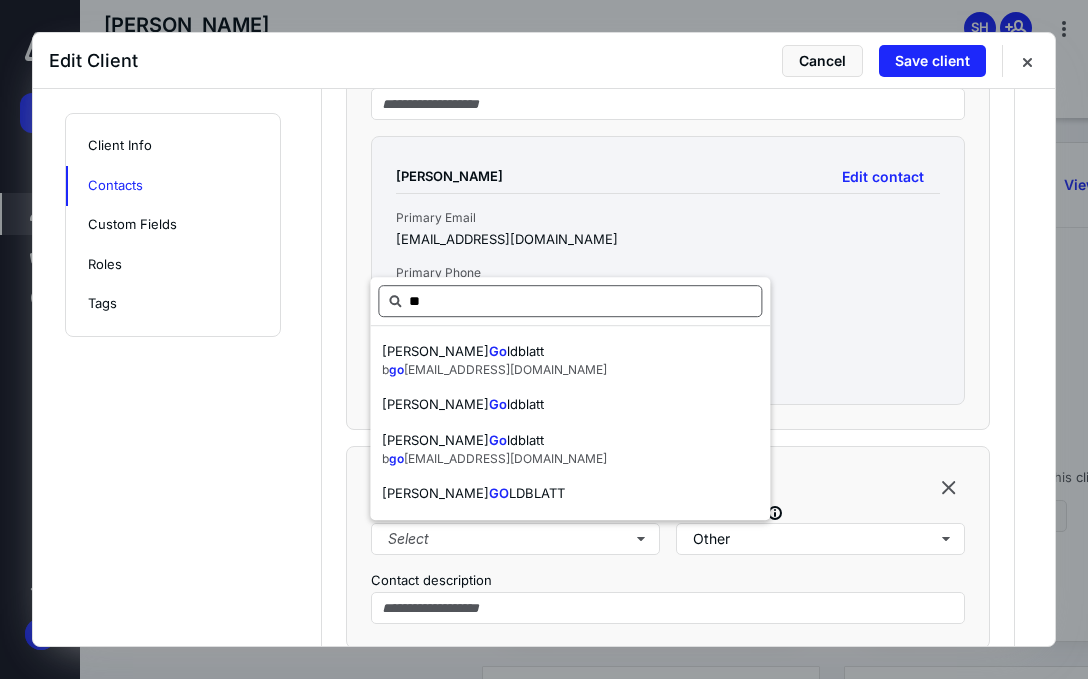 type on "*" 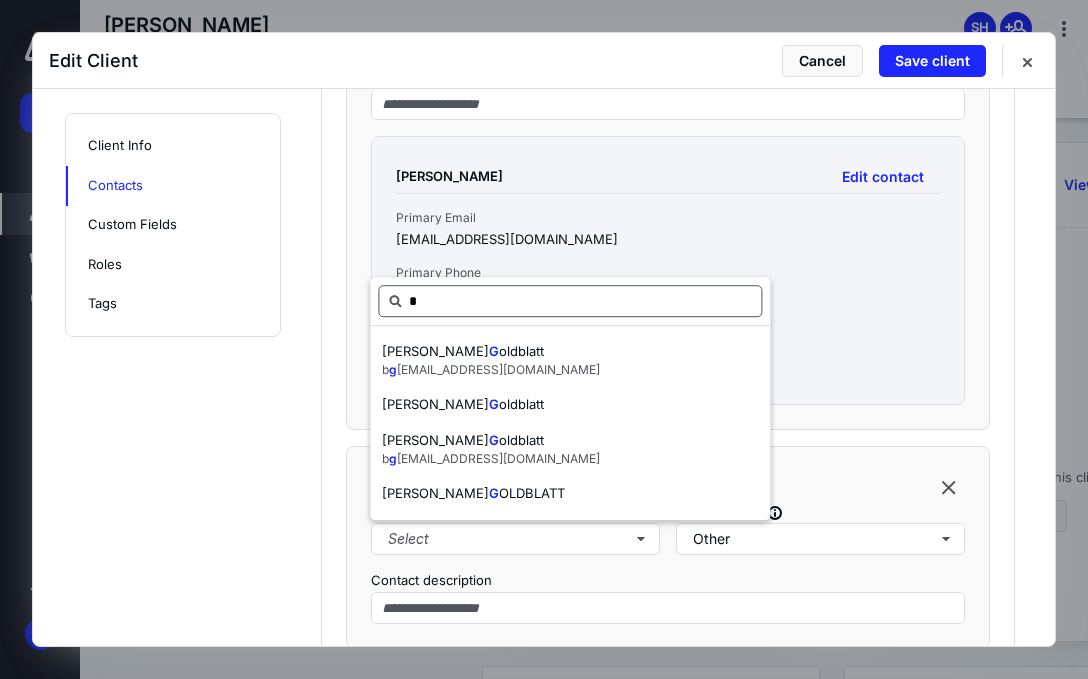 type 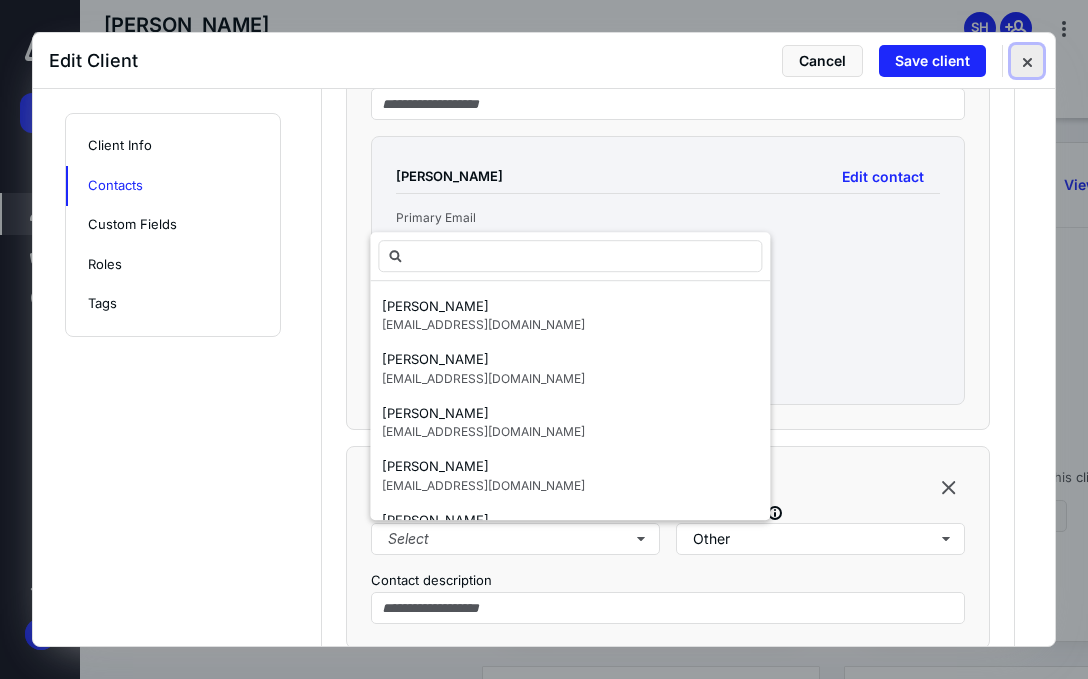 click at bounding box center (1027, 61) 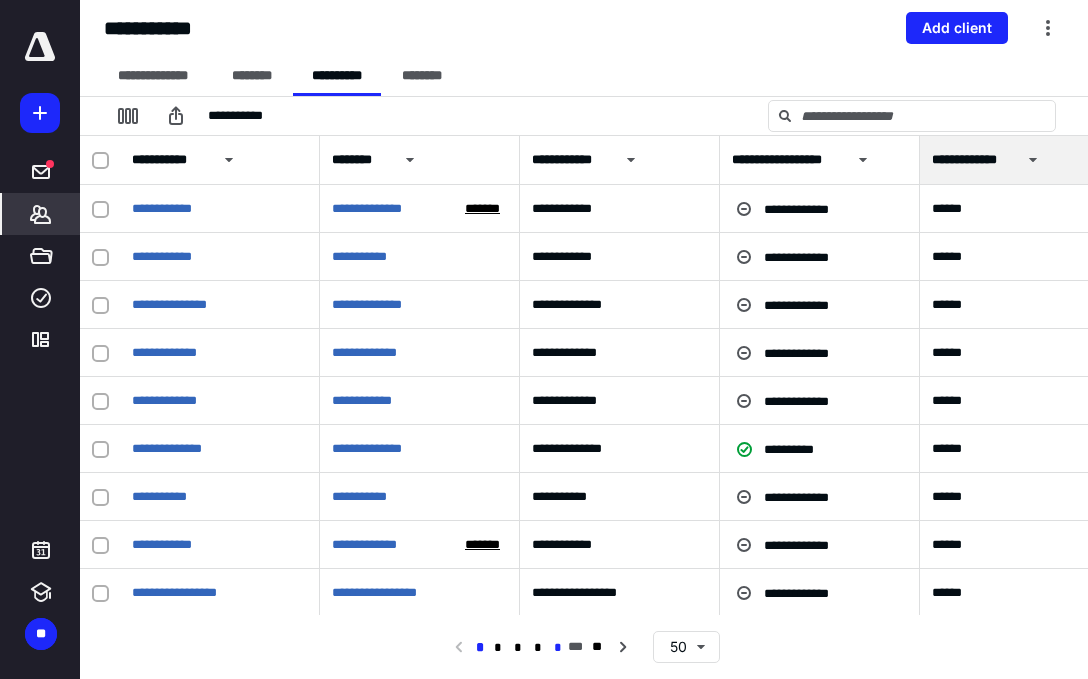 click on "*" at bounding box center (558, 648) 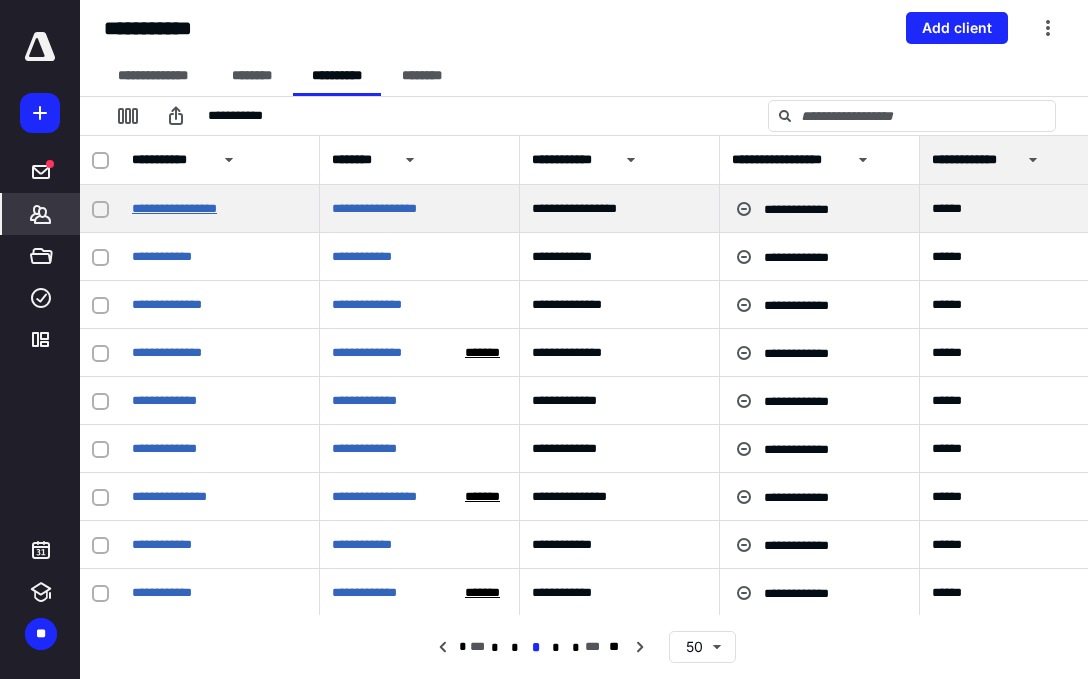 click on "**********" at bounding box center (174, 208) 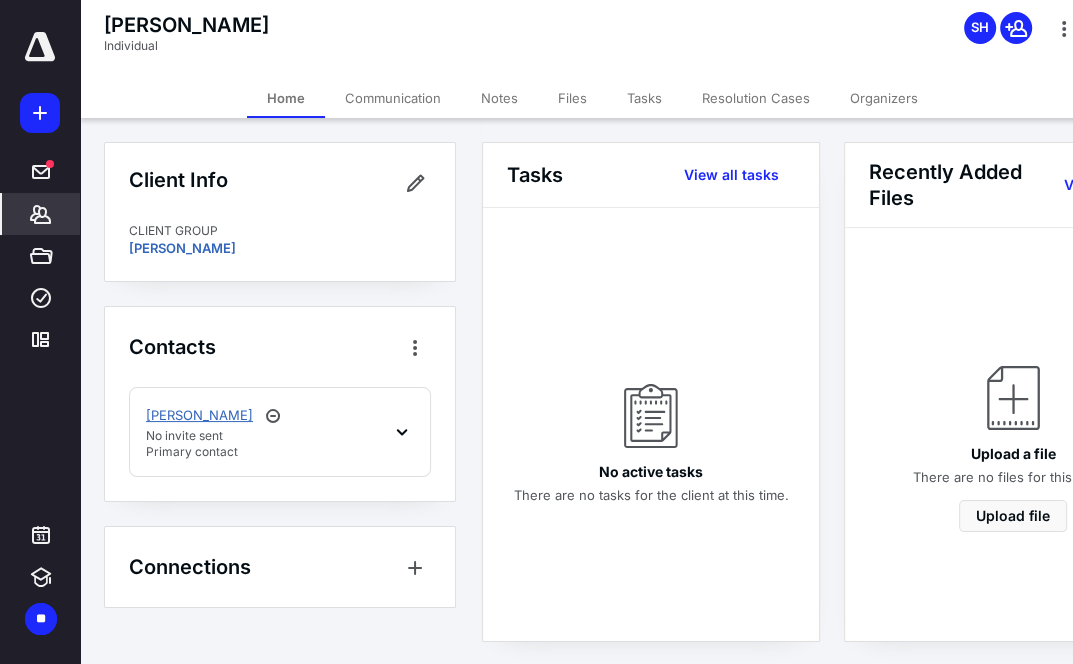 click on "[PERSON_NAME]" at bounding box center [199, 416] 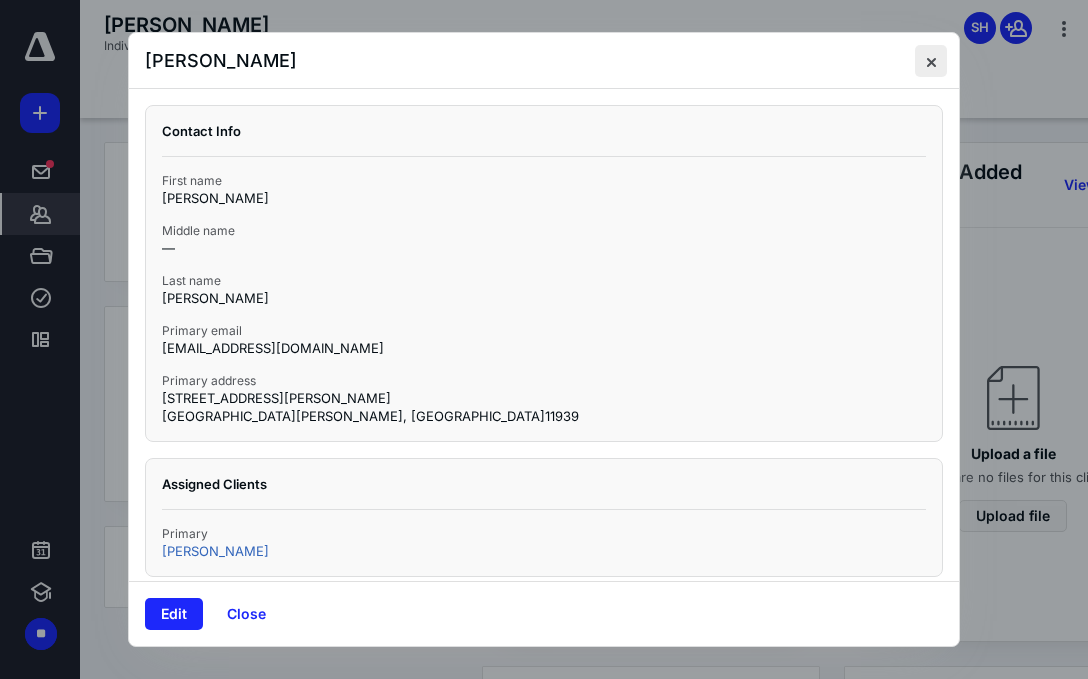 click at bounding box center [931, 61] 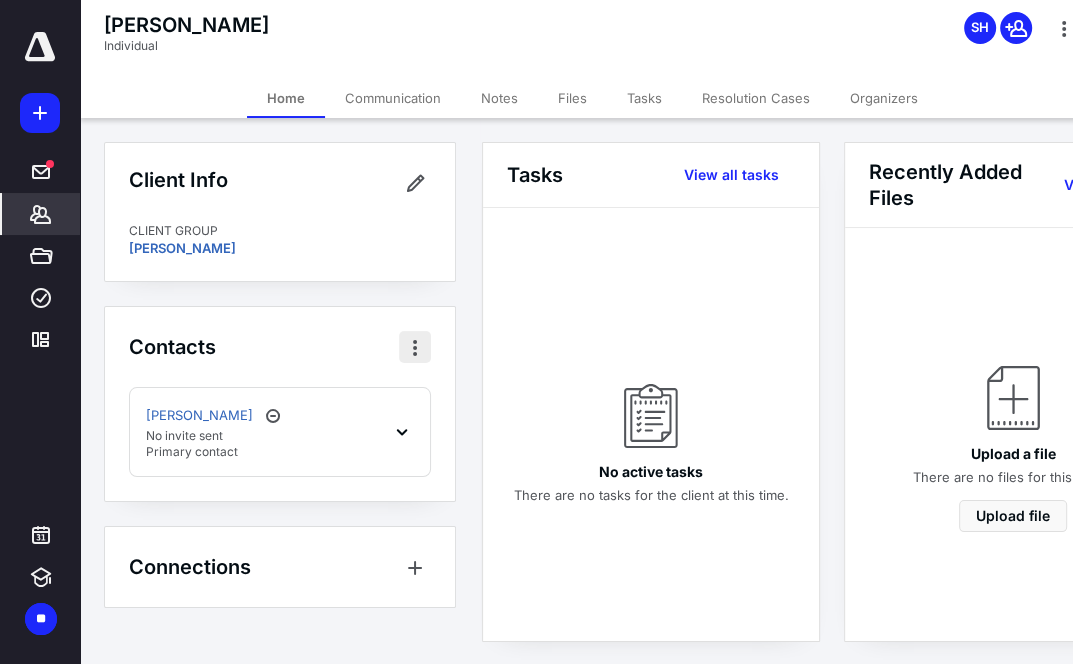click at bounding box center [415, 347] 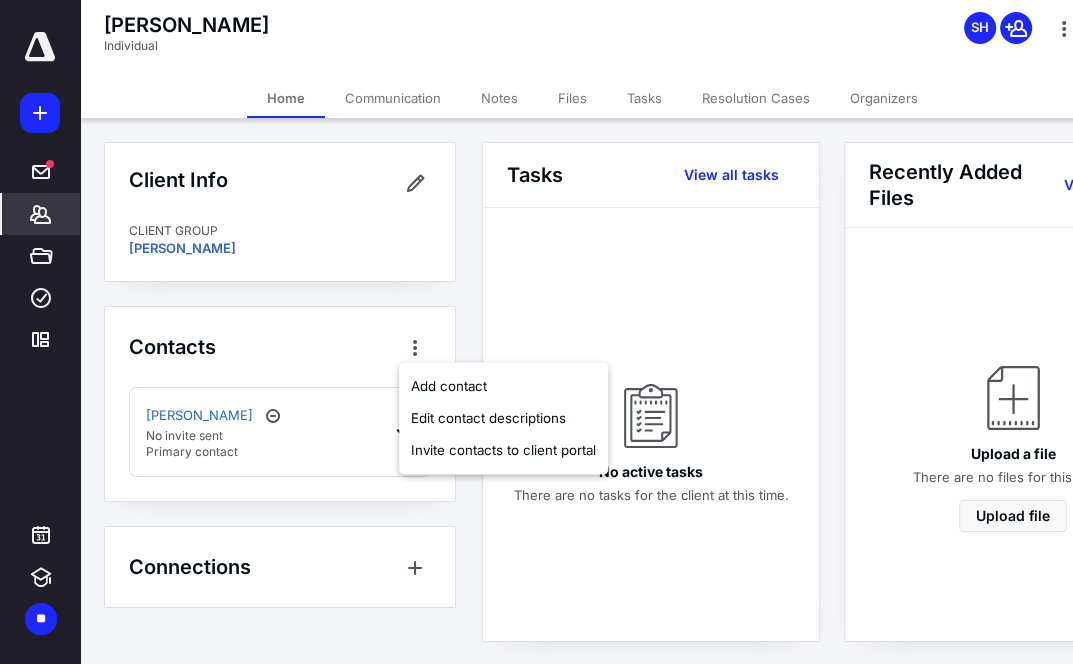 click on "Contacts" at bounding box center (280, 347) 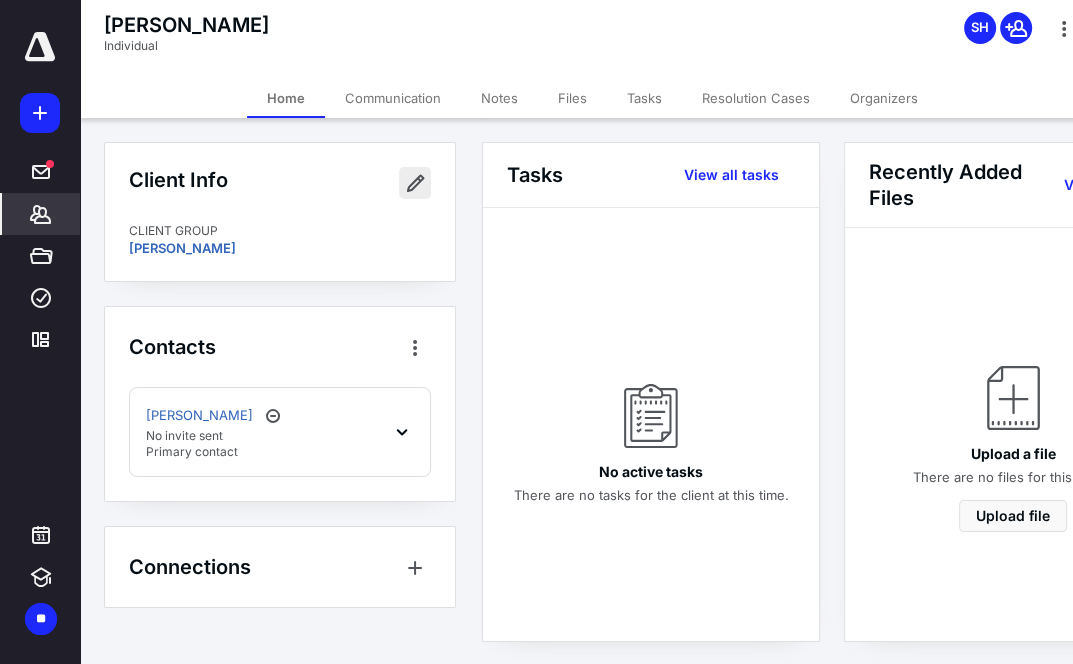 click at bounding box center [415, 183] 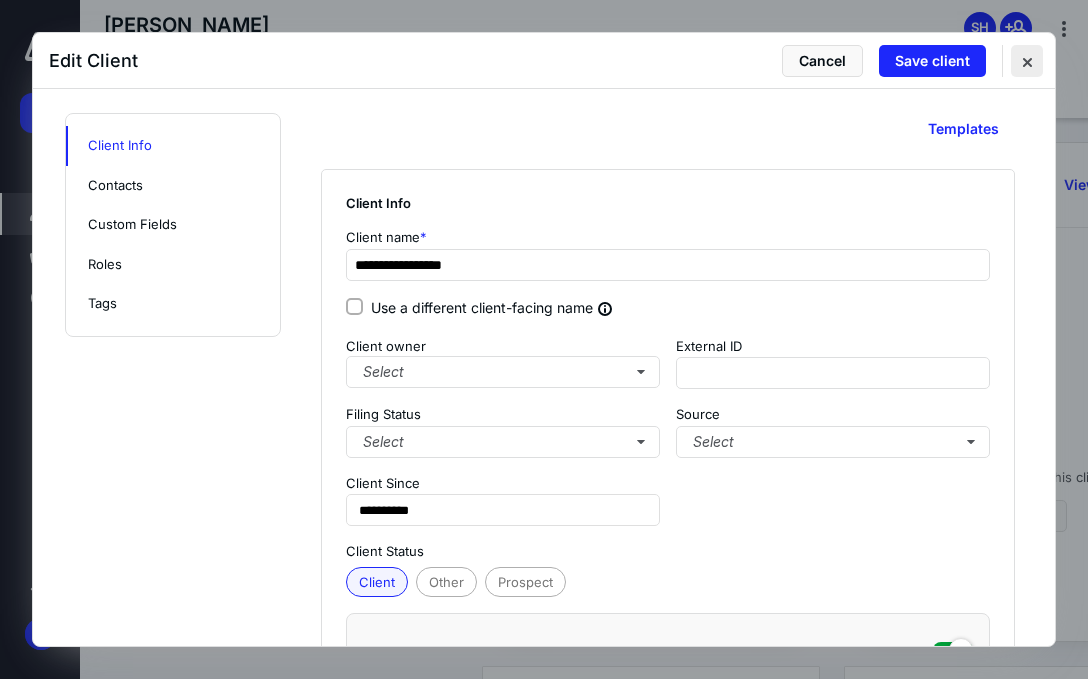 click at bounding box center (1027, 61) 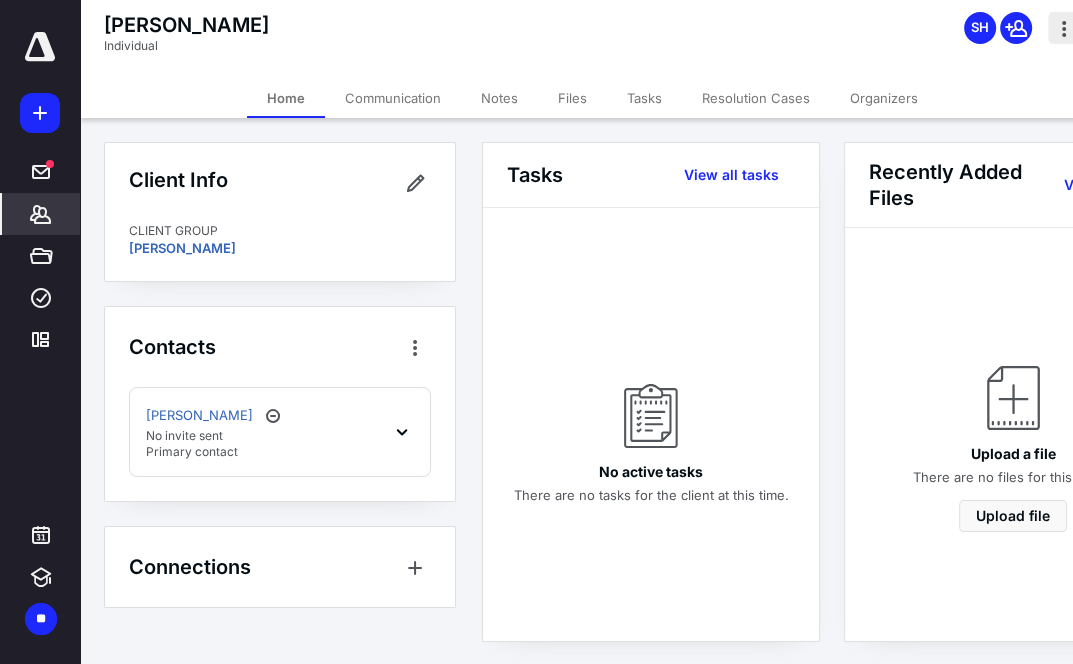 click at bounding box center [1064, 28] 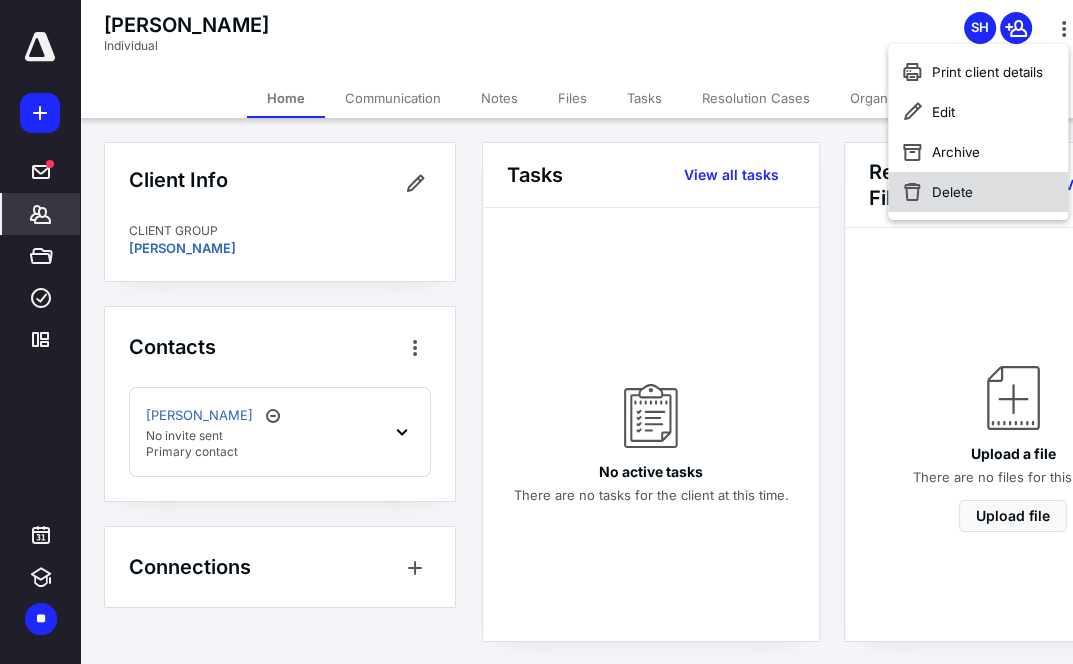 click on "Delete" at bounding box center [978, 192] 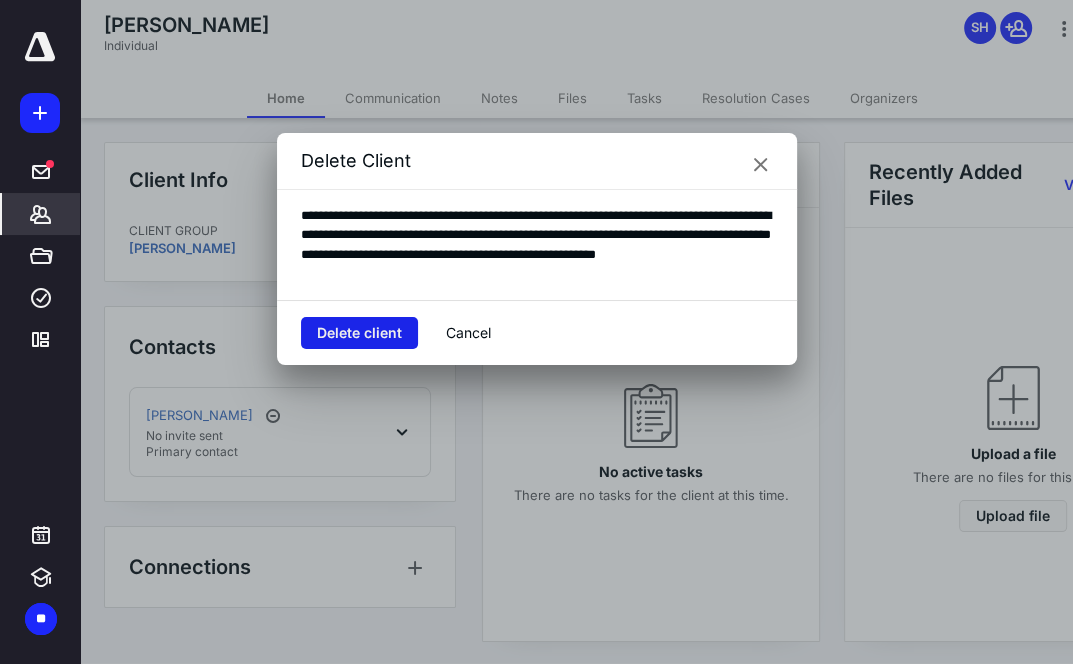 click on "Delete client" at bounding box center (359, 333) 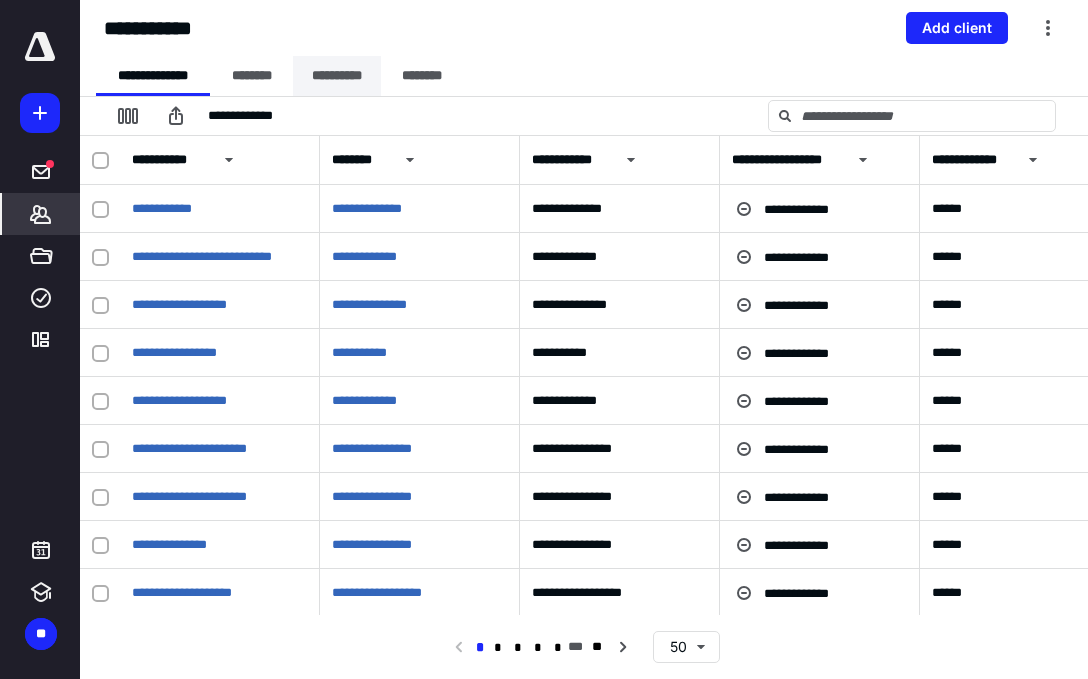 click on "**********" at bounding box center [337, 76] 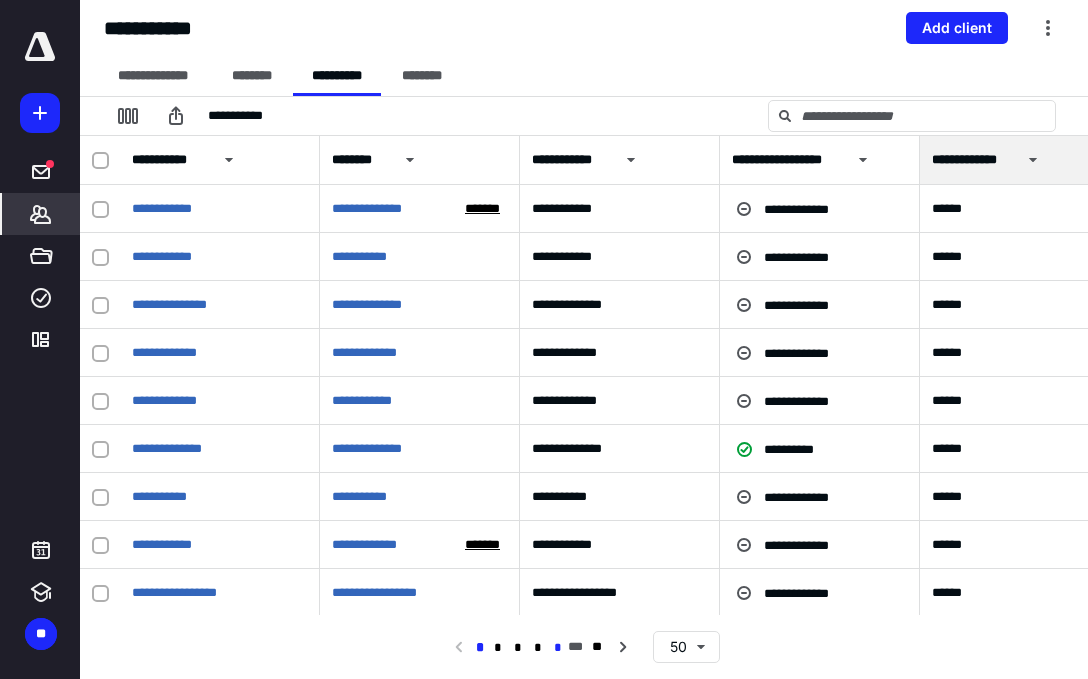 click on "*" at bounding box center (558, 648) 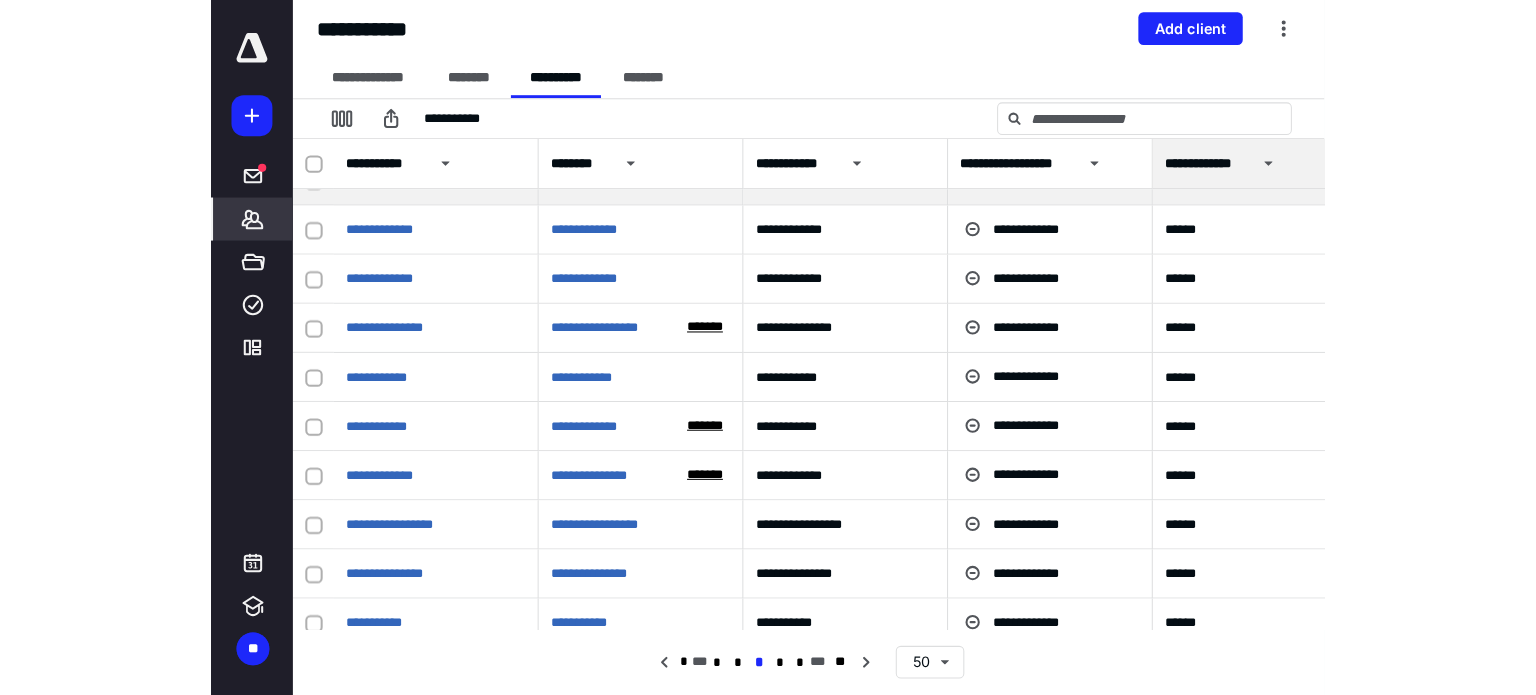 scroll, scrollTop: 130, scrollLeft: 0, axis: vertical 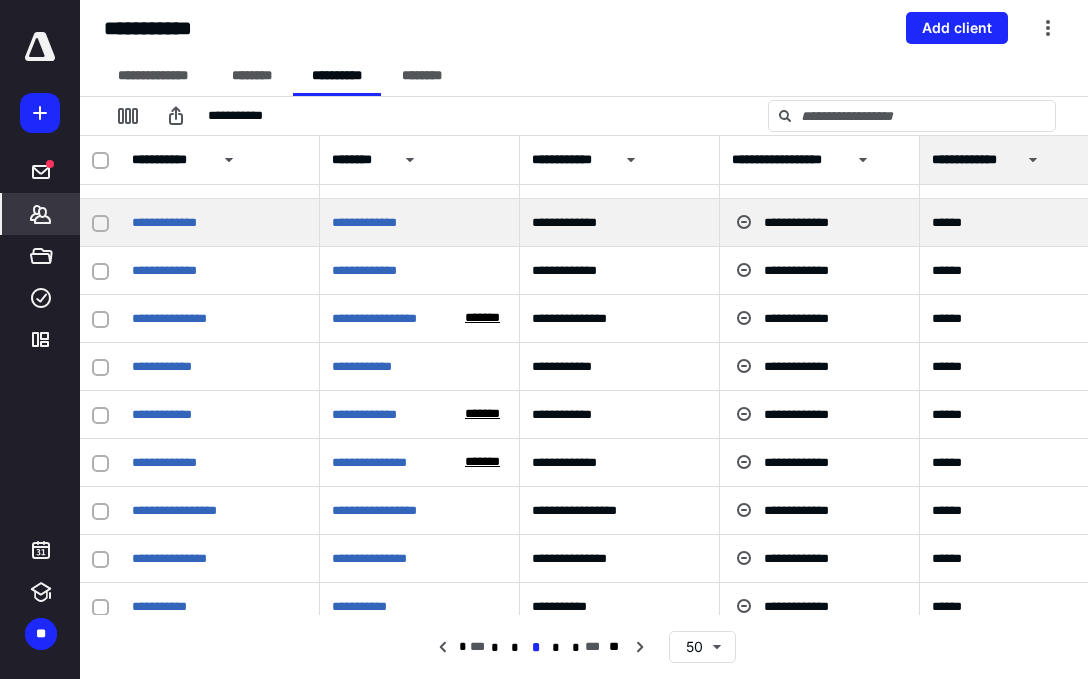 click 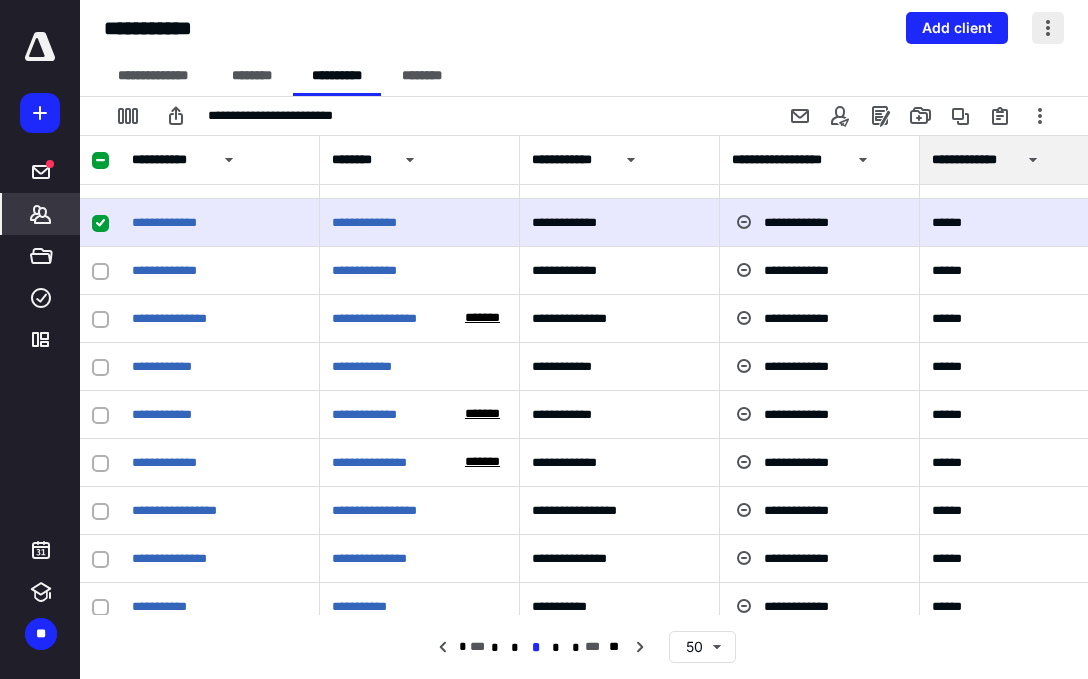 click at bounding box center (1048, 28) 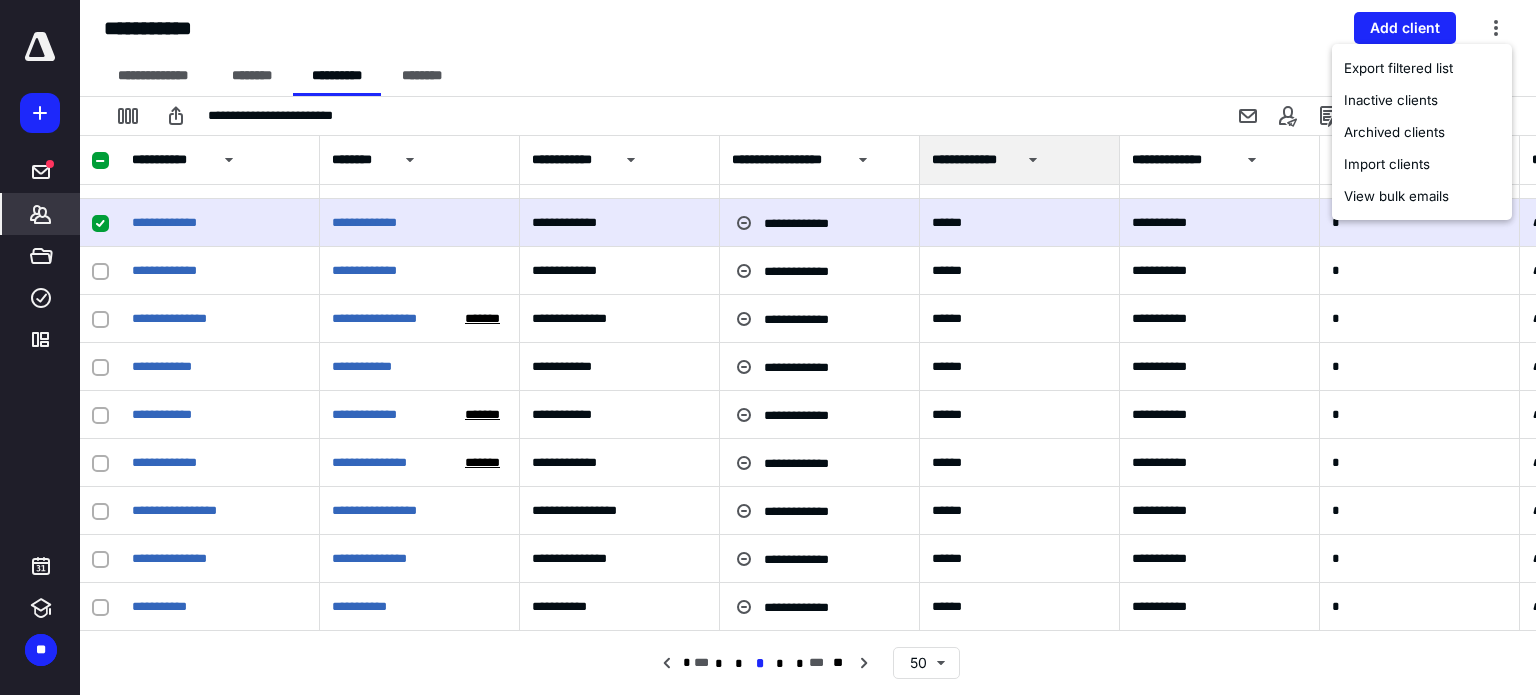 click on "**********" at bounding box center [816, 76] 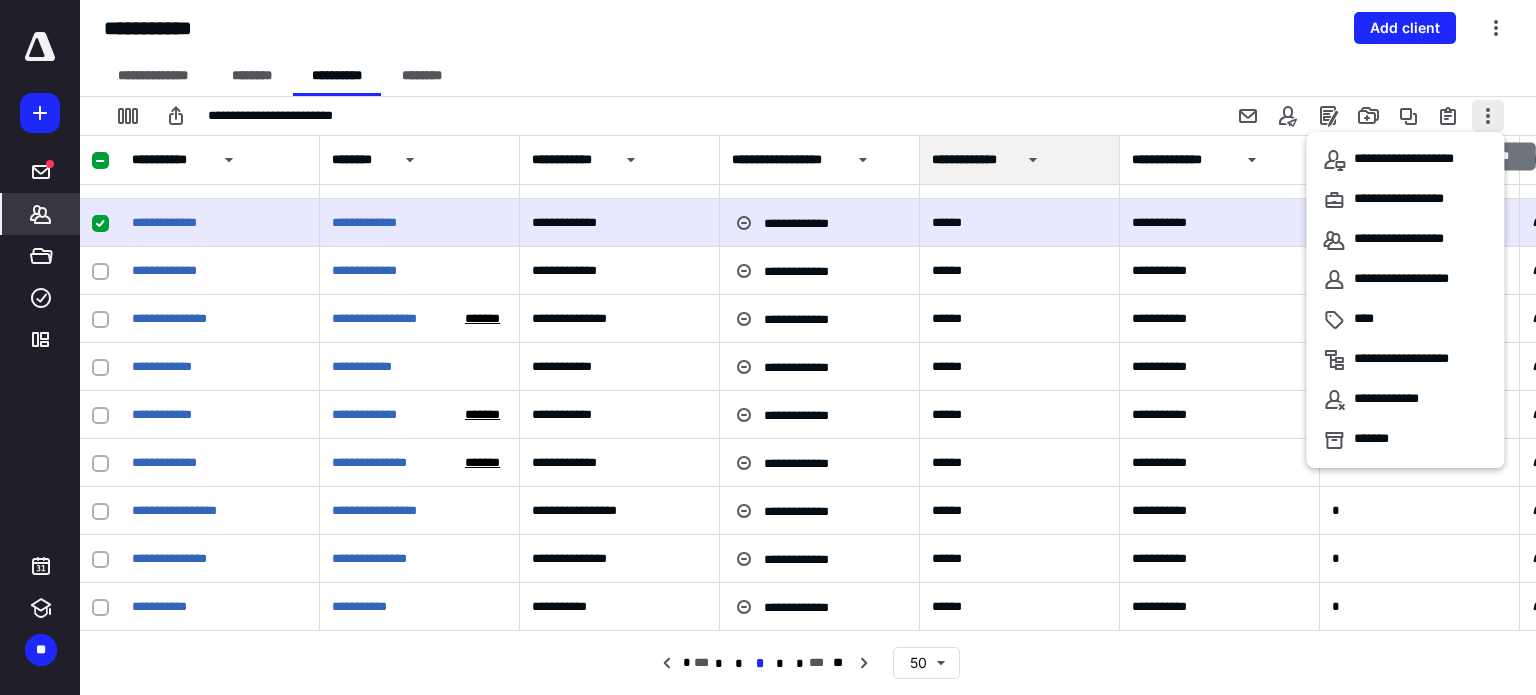click at bounding box center (1488, 116) 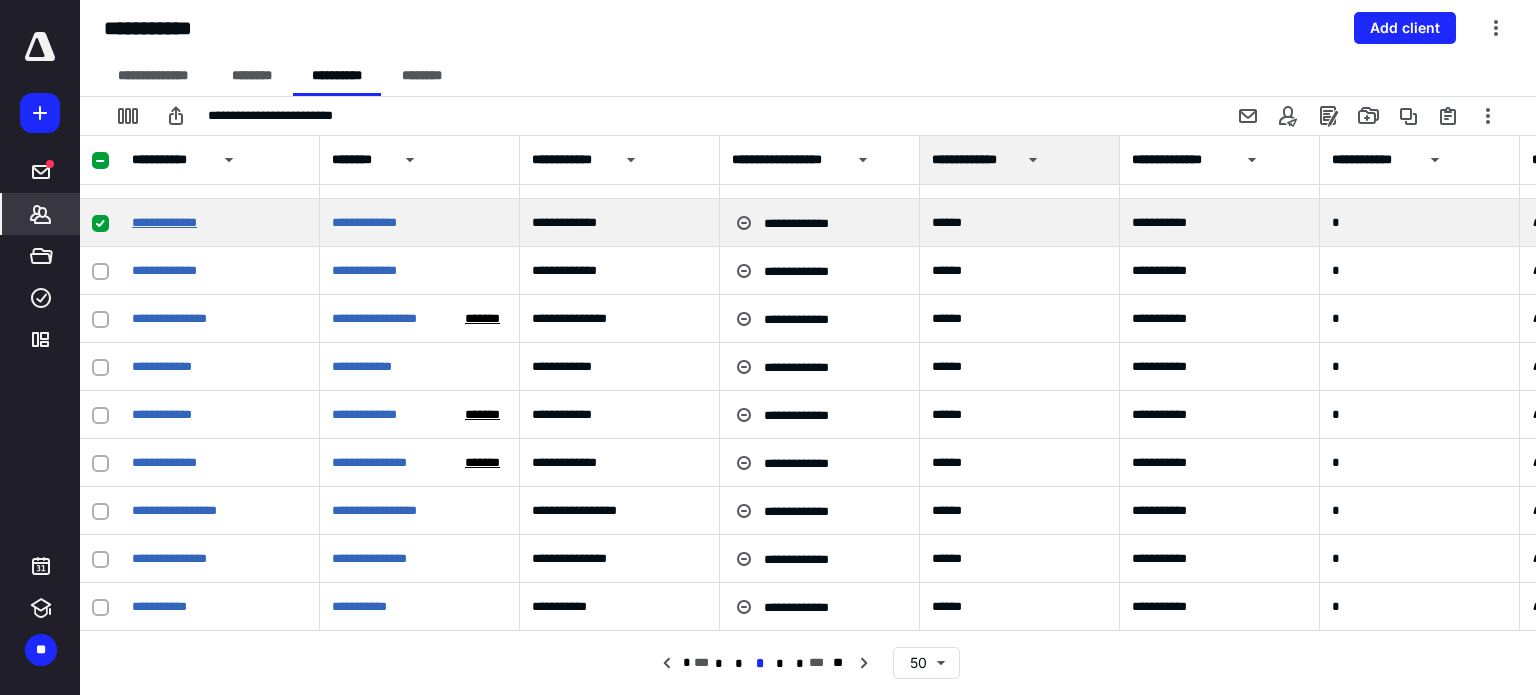 click on "**********" at bounding box center (164, 222) 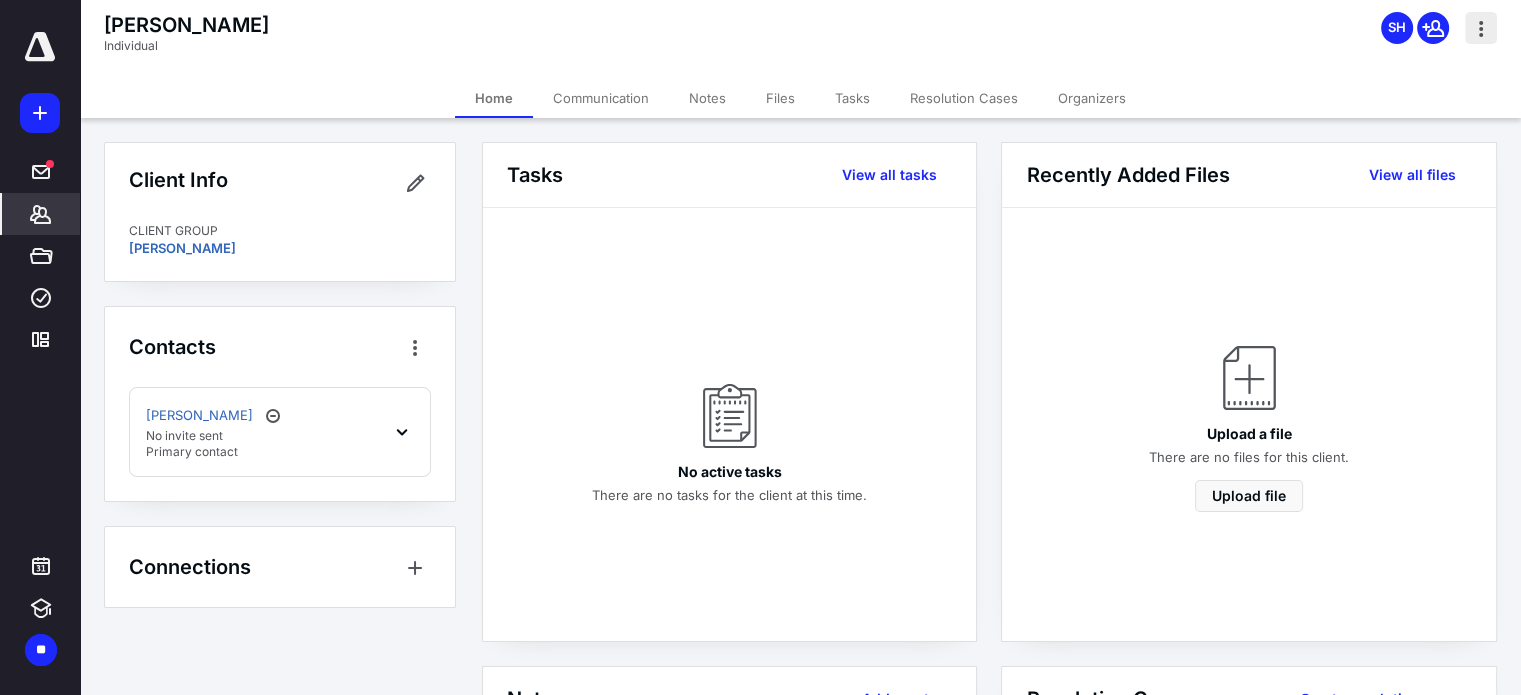 click at bounding box center (1481, 28) 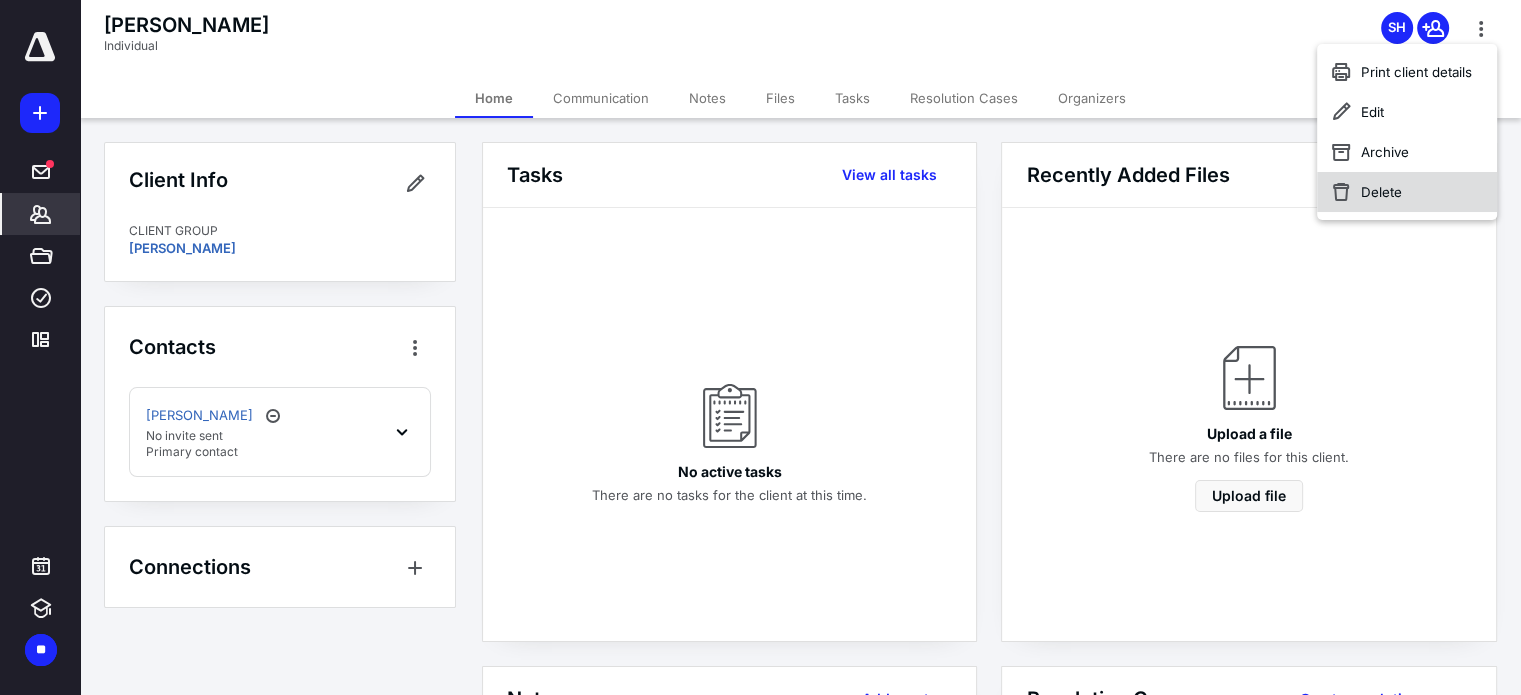 click on "Delete" at bounding box center (1407, 192) 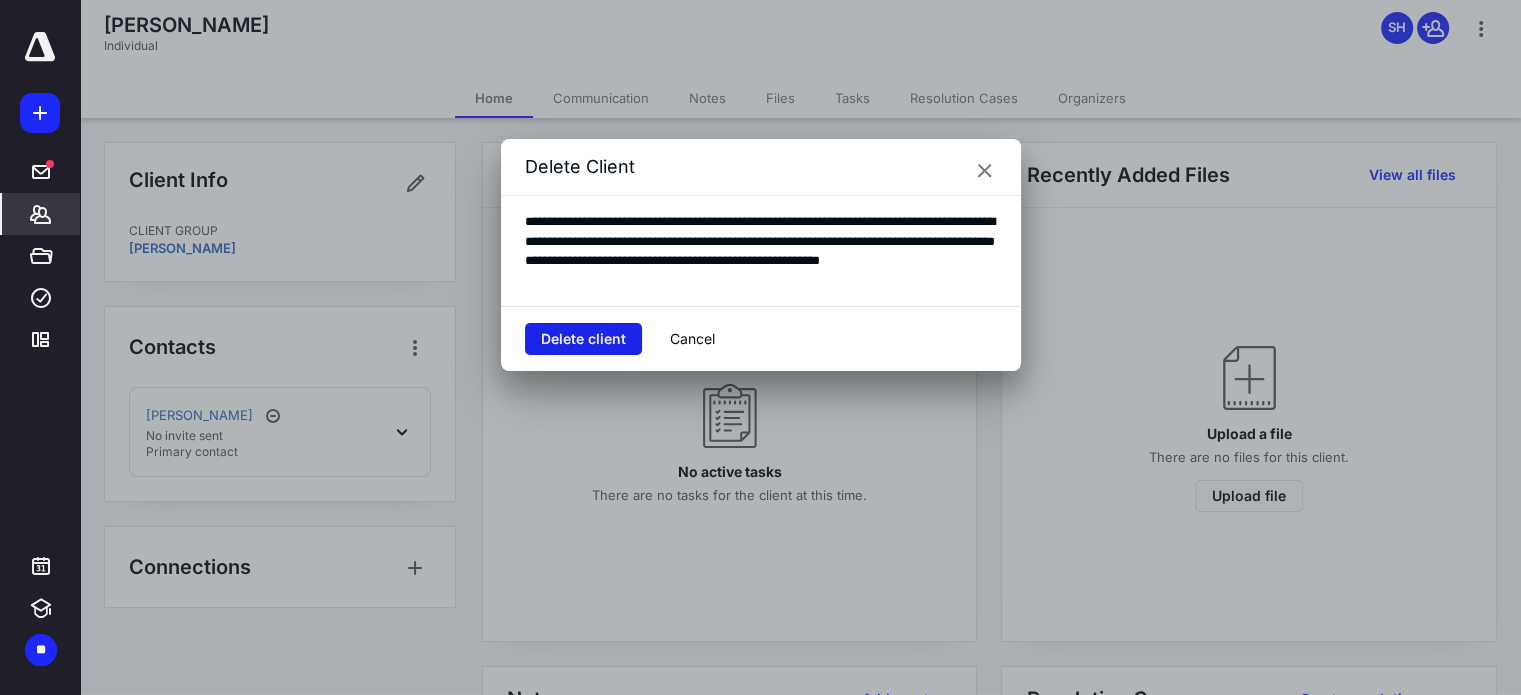 click on "Delete client" at bounding box center [583, 339] 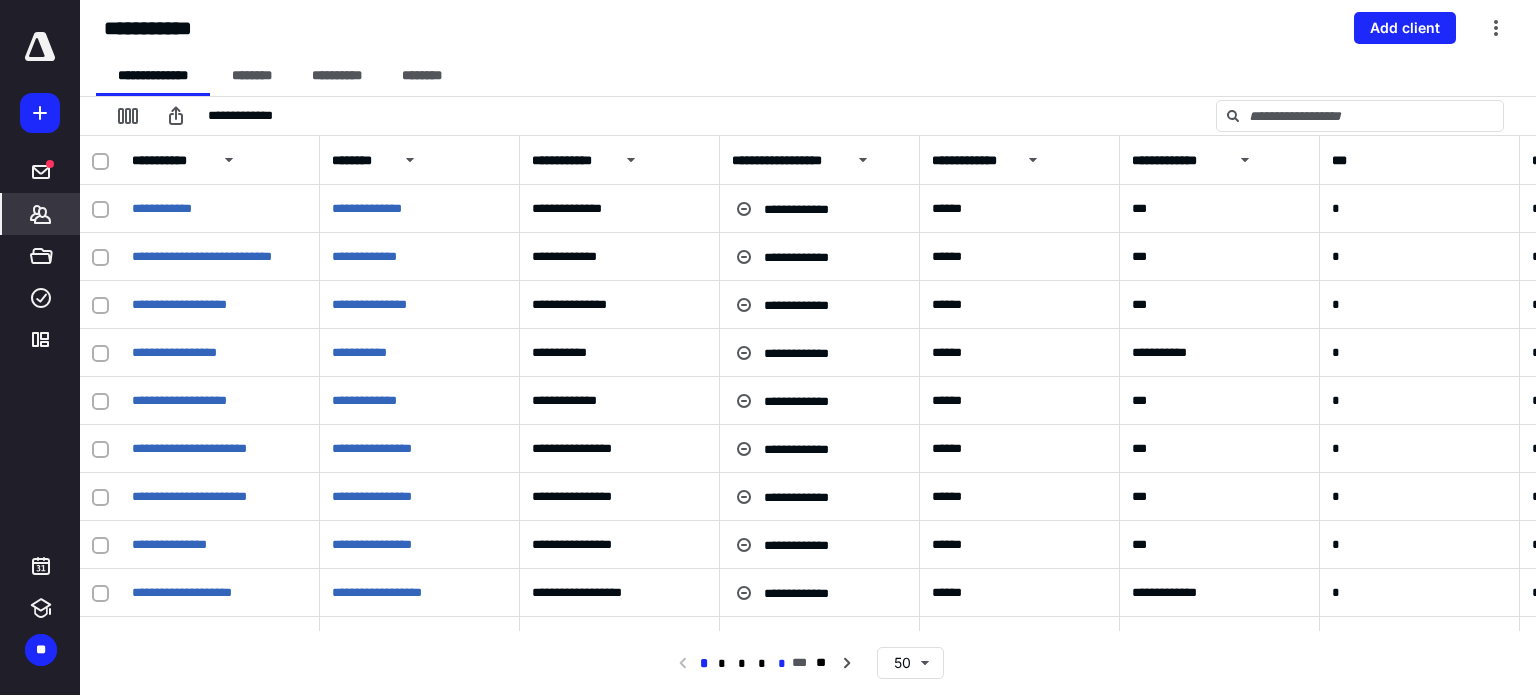 click on "*" at bounding box center (782, 664) 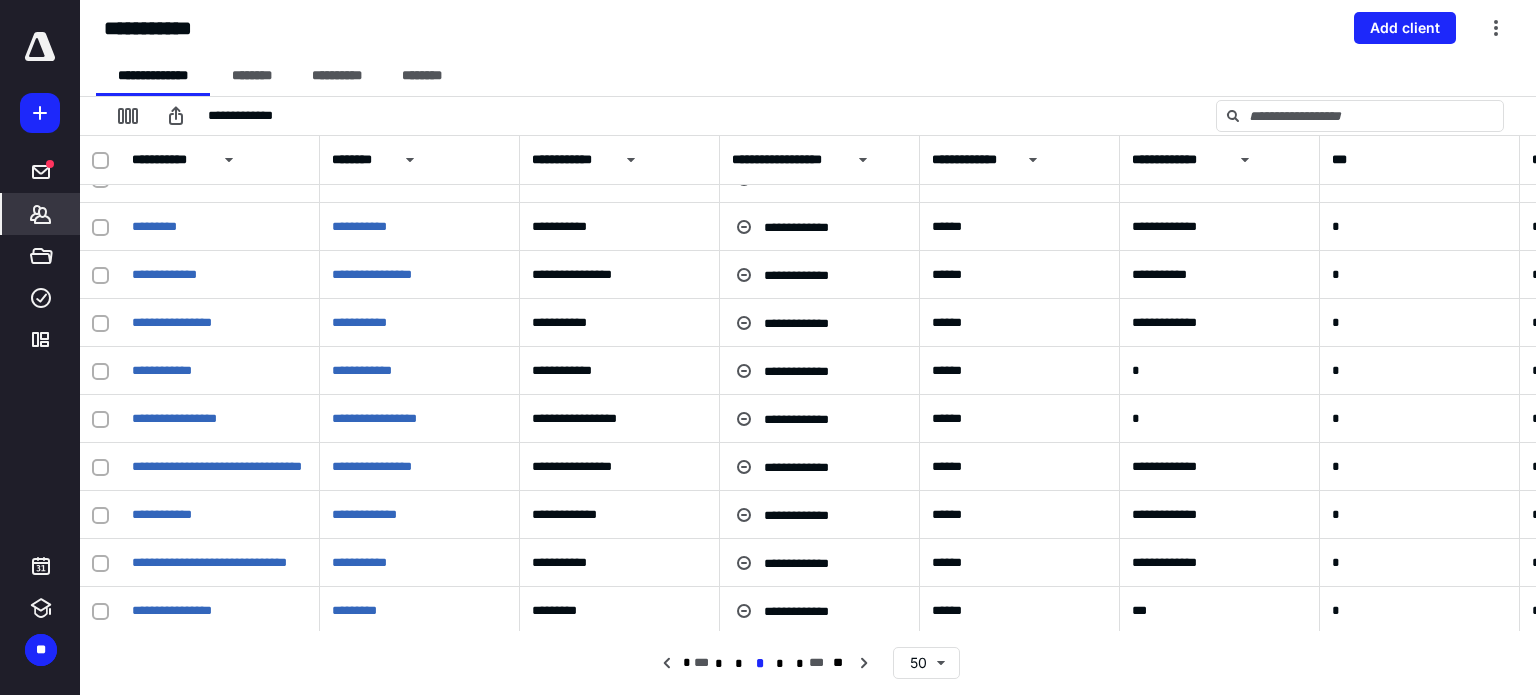 scroll, scrollTop: 76, scrollLeft: 0, axis: vertical 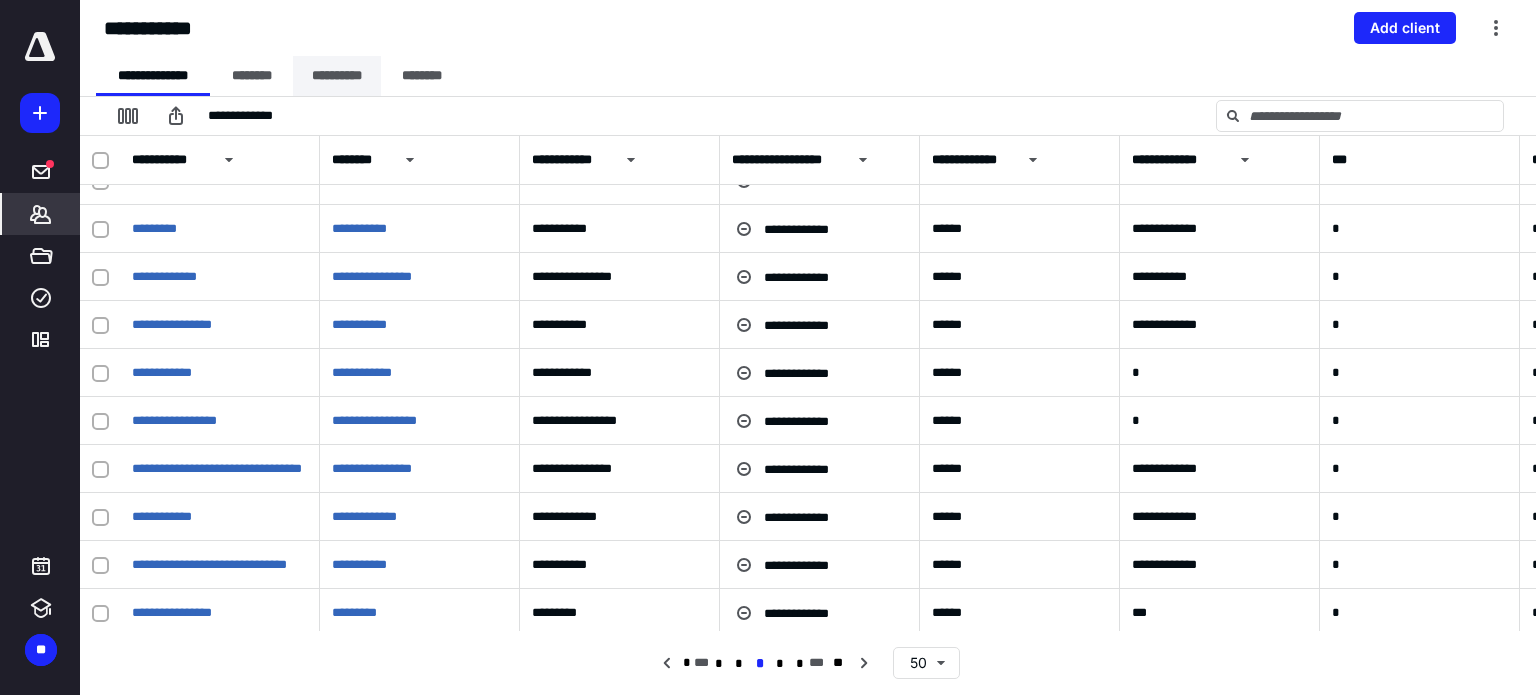 click on "**********" at bounding box center [337, 76] 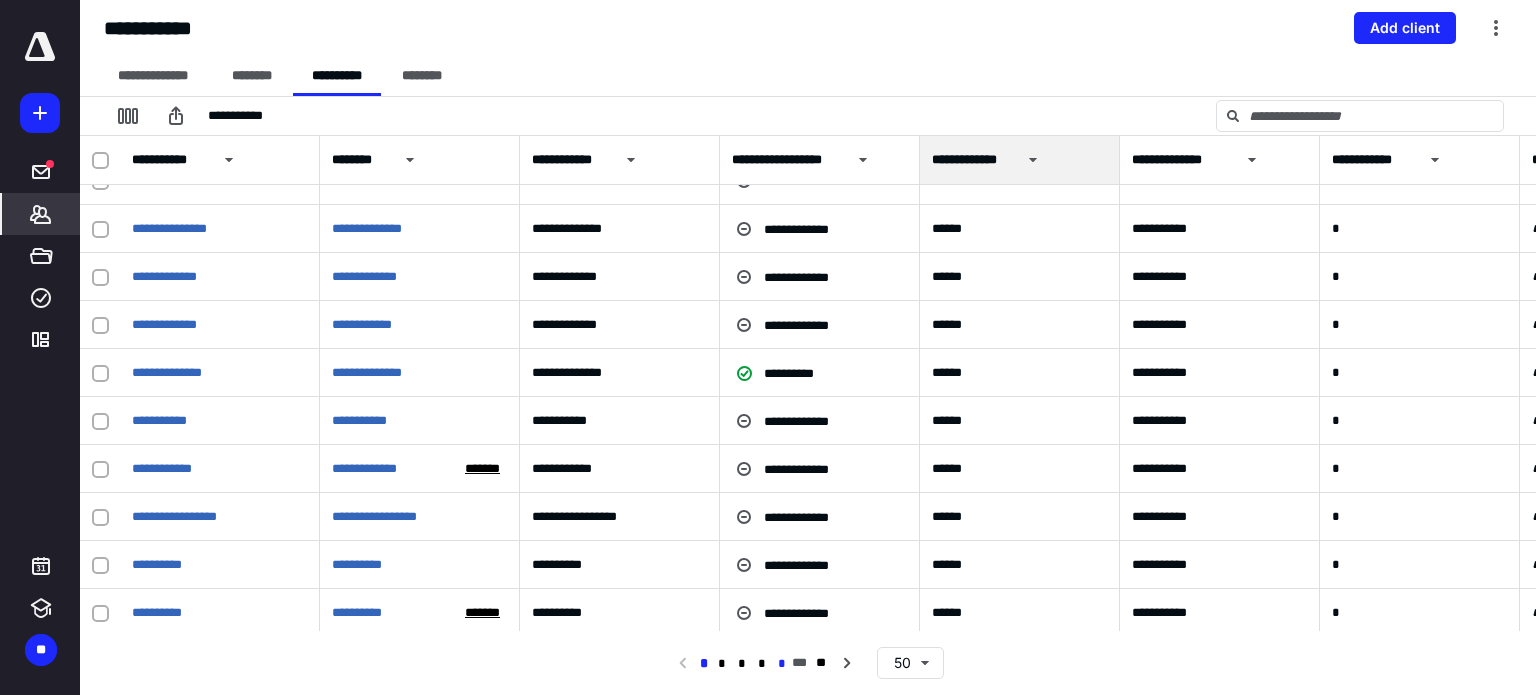 click on "*" at bounding box center [782, 664] 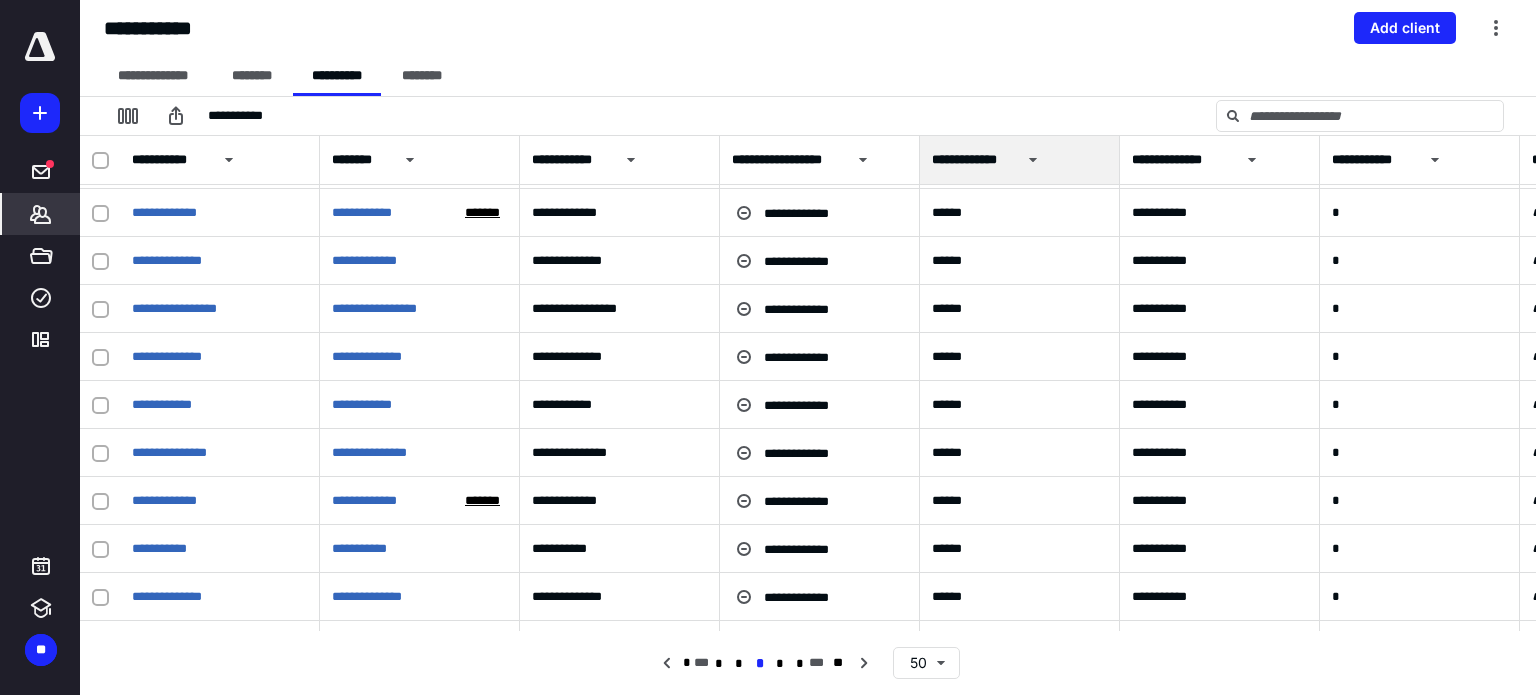 scroll, scrollTop: 526, scrollLeft: 0, axis: vertical 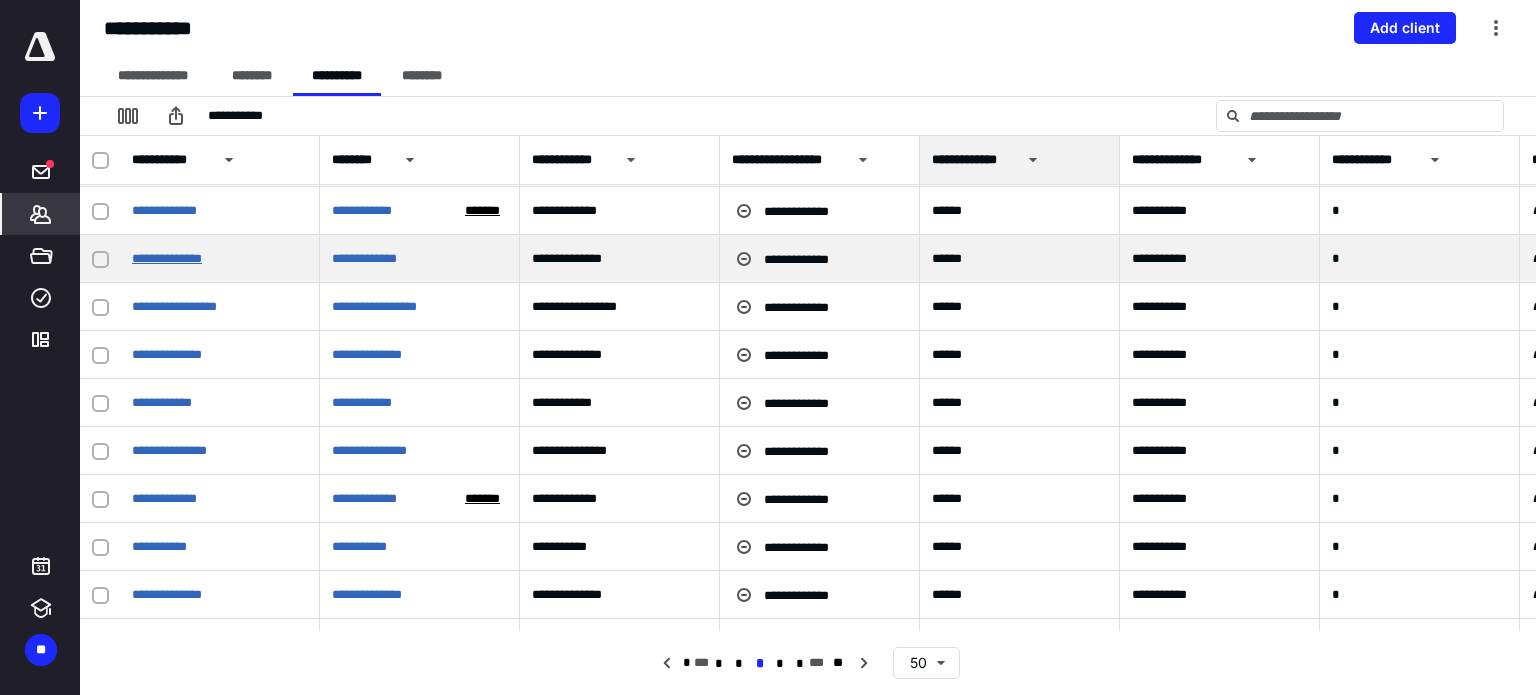 click on "**********" at bounding box center [167, 258] 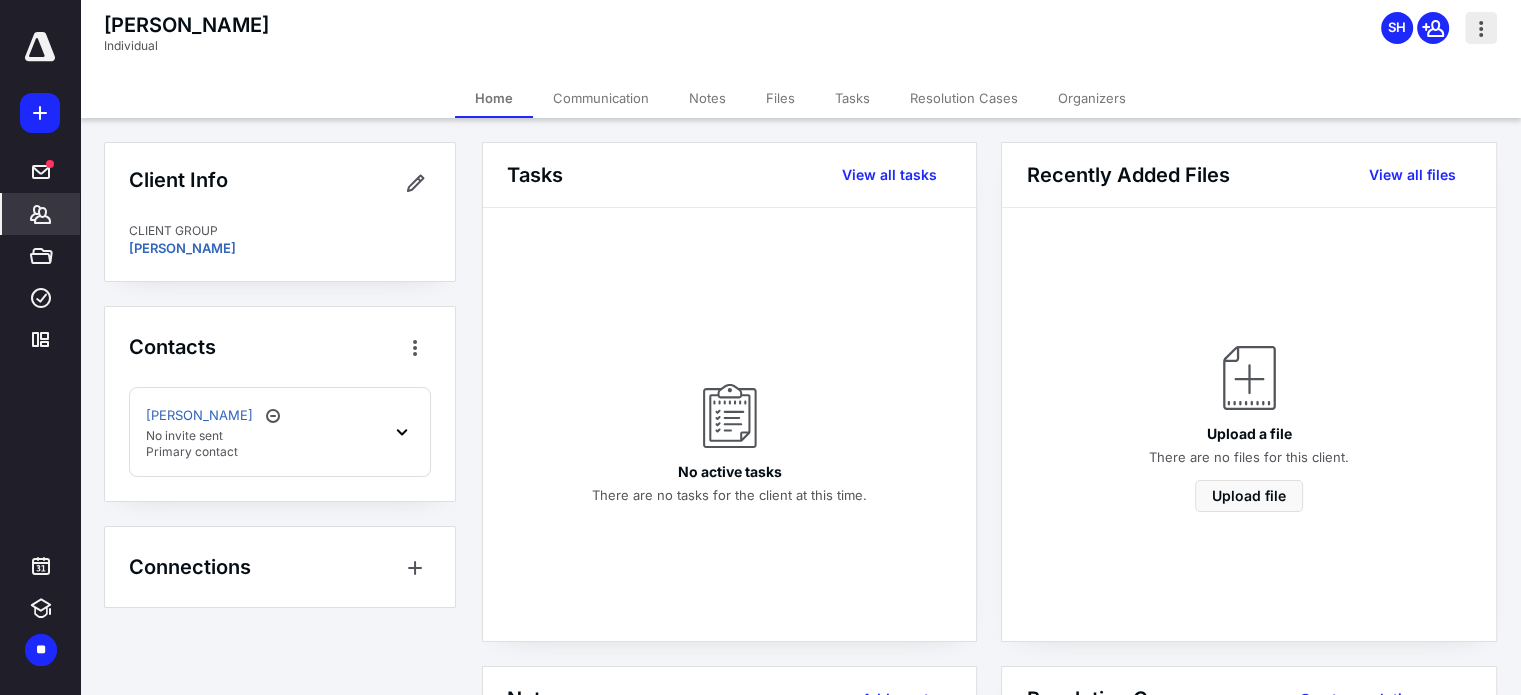 click at bounding box center (1481, 28) 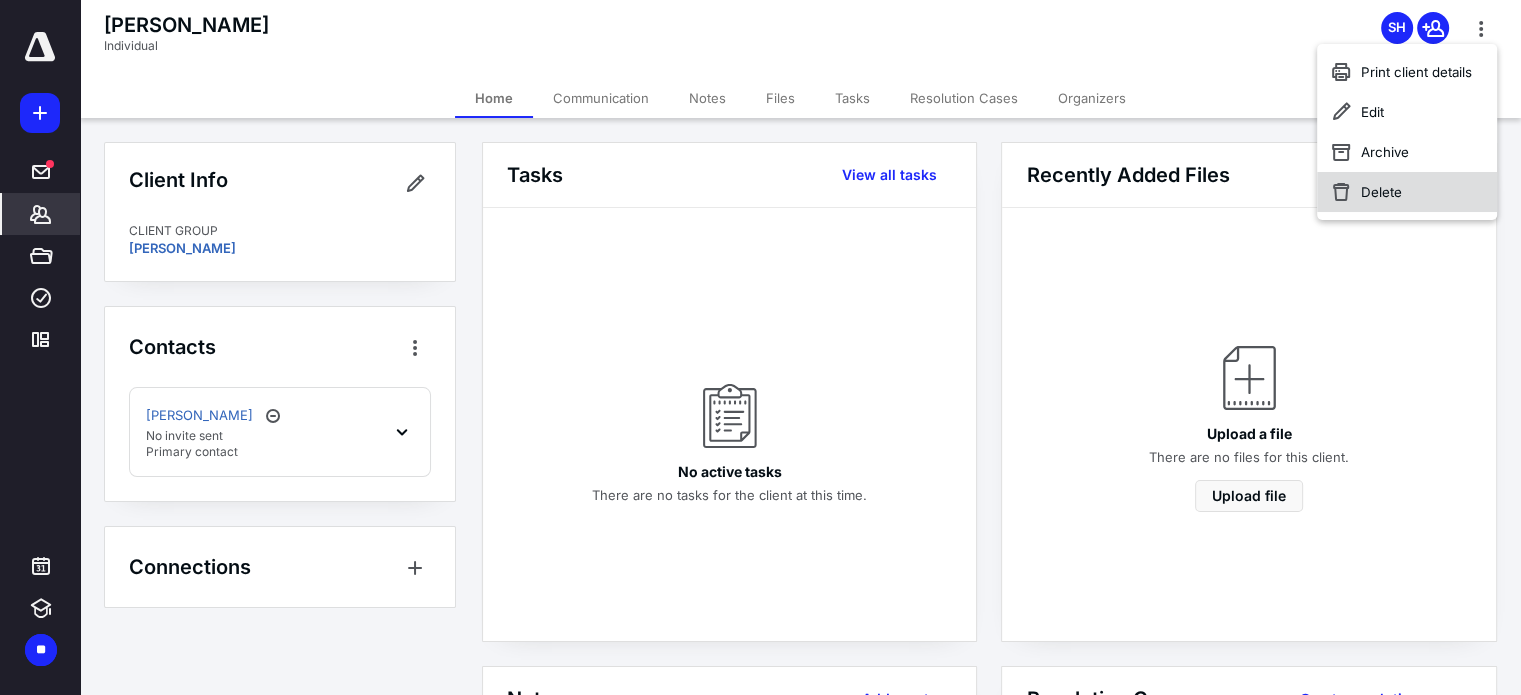 click on "Delete" at bounding box center [1407, 192] 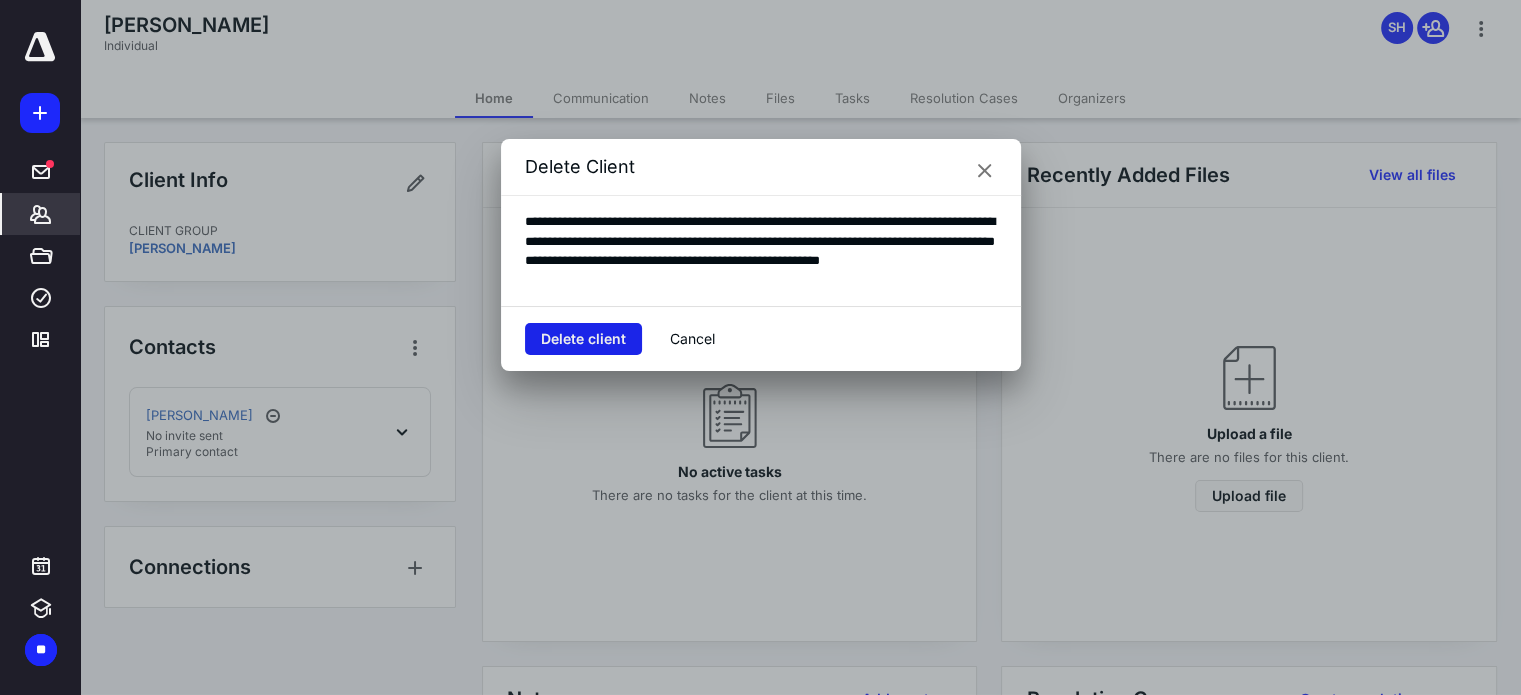 click on "Delete client" at bounding box center [583, 339] 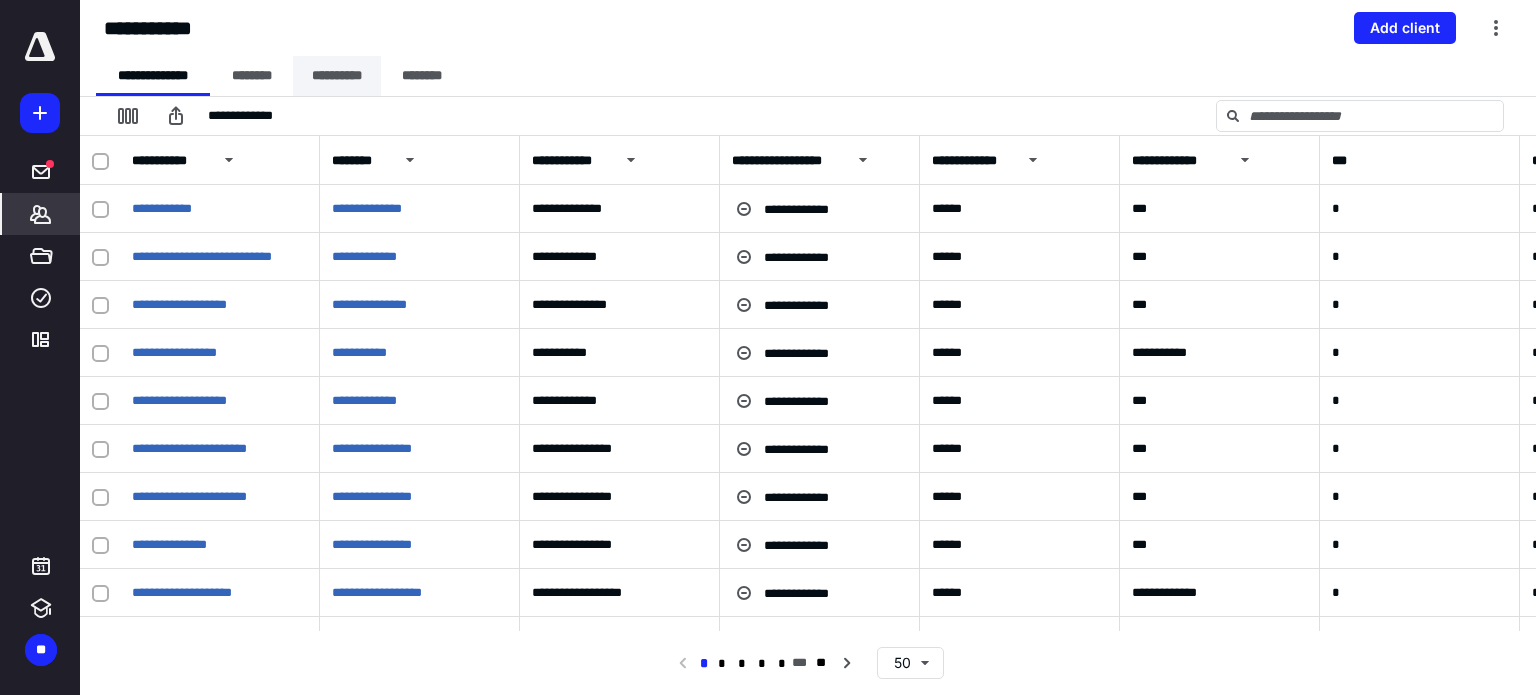click on "**********" at bounding box center (337, 76) 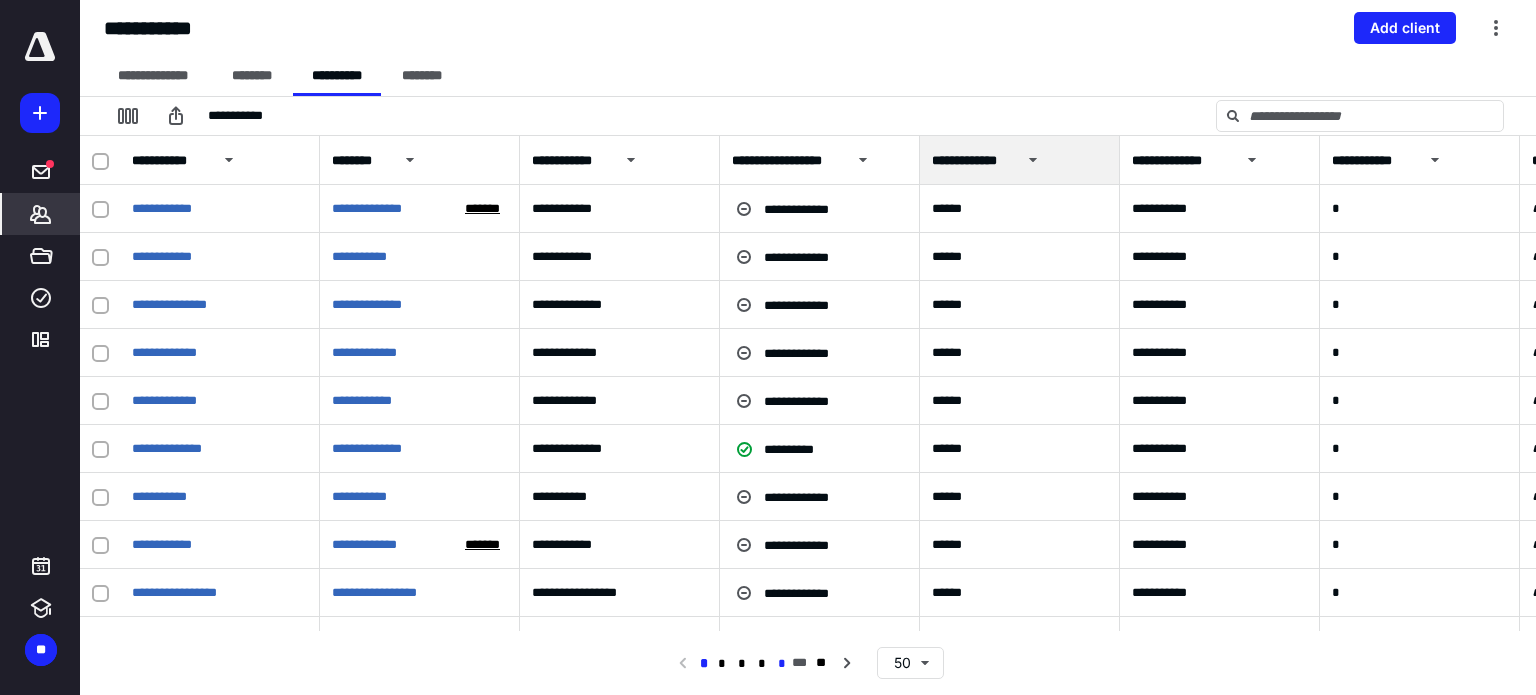 click on "*" at bounding box center [782, 664] 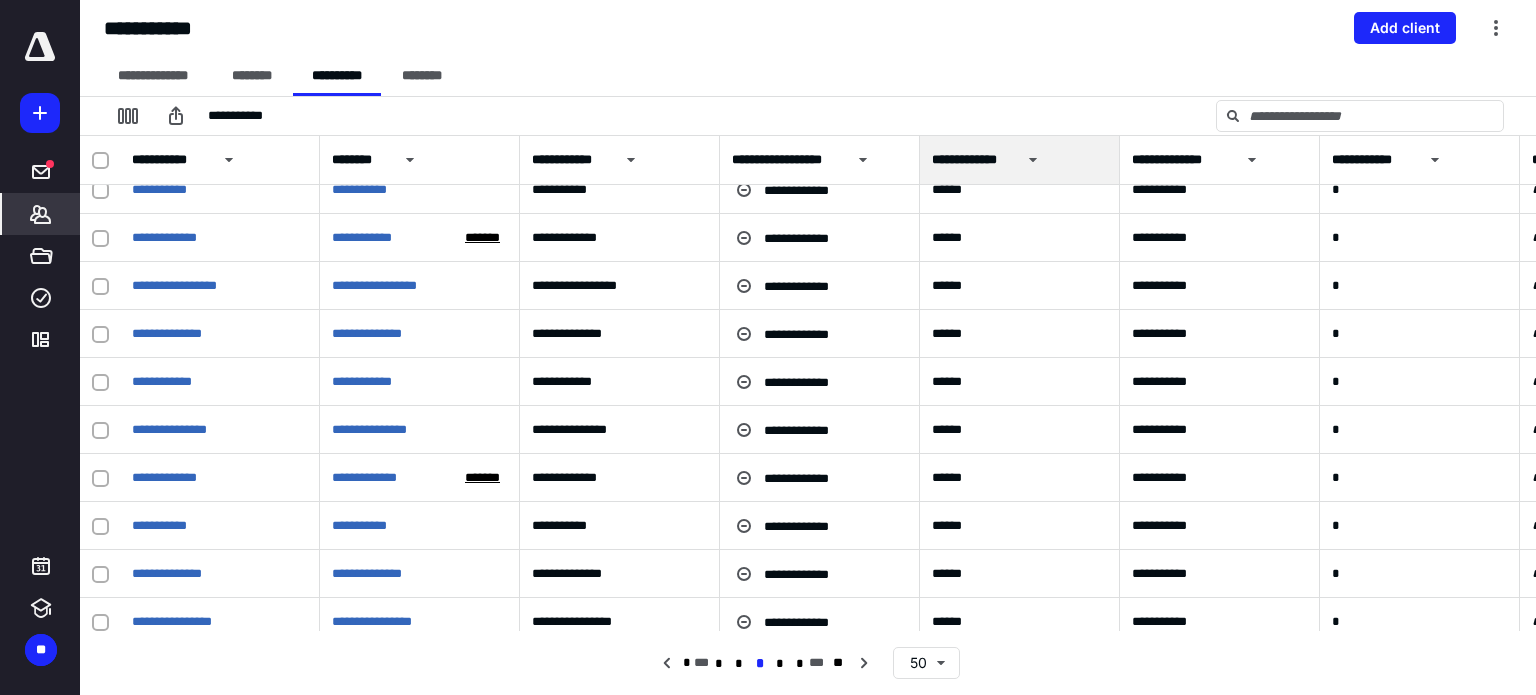 scroll, scrollTop: 500, scrollLeft: 0, axis: vertical 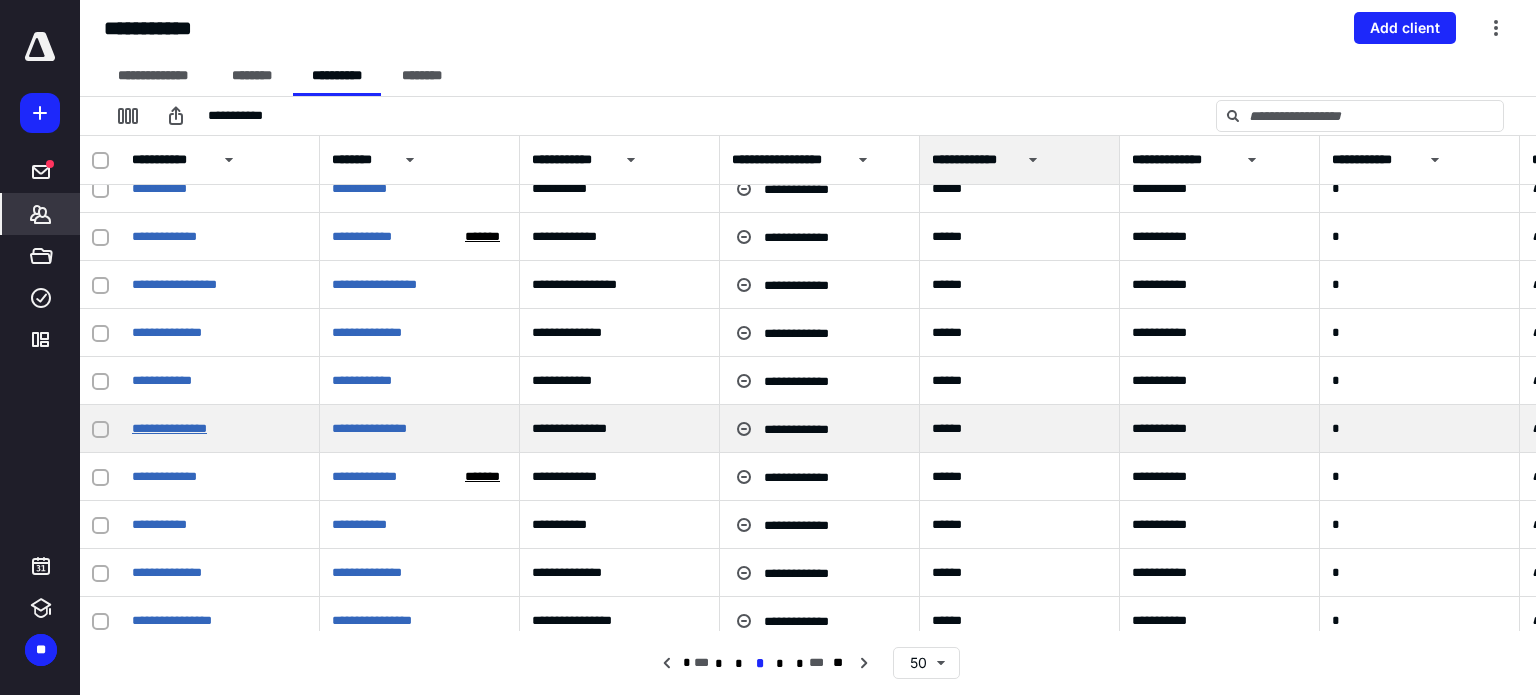 click on "**********" at bounding box center (169, 428) 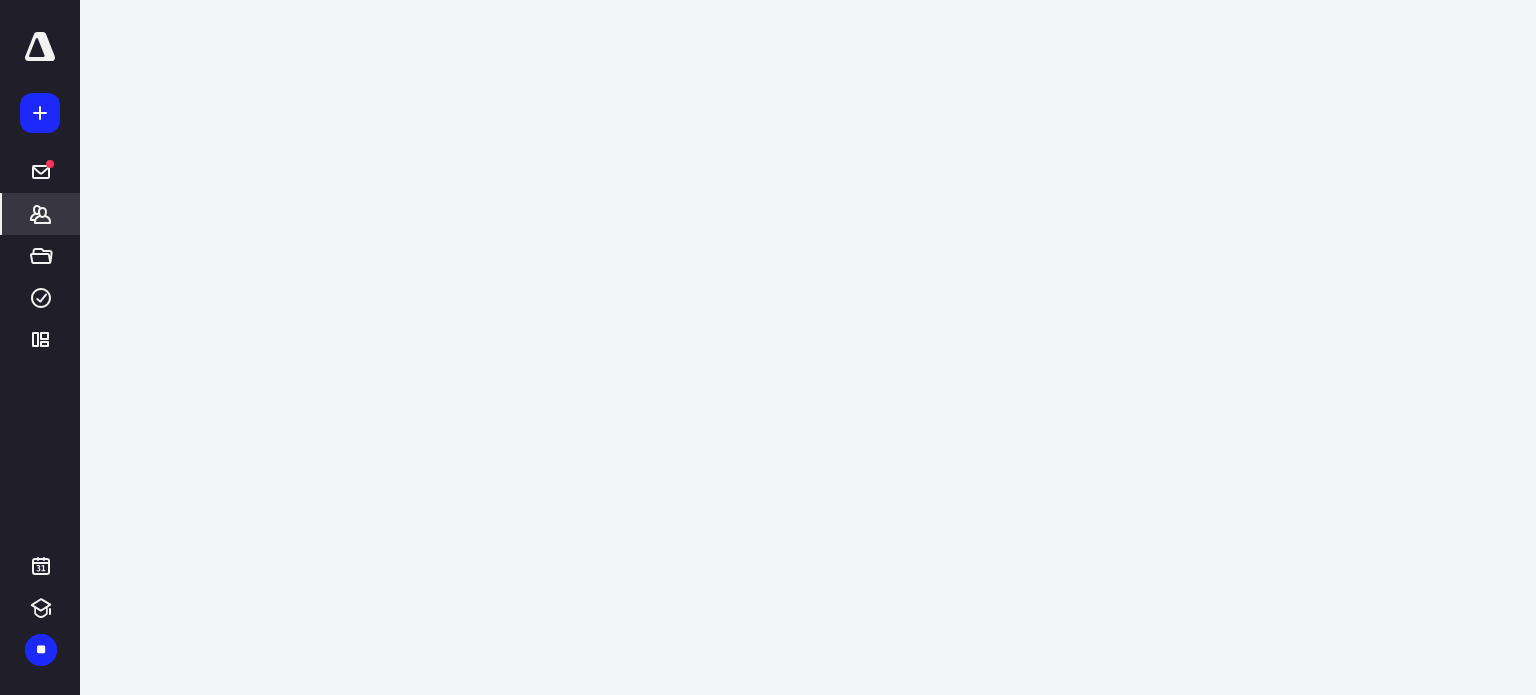 click on "**********" at bounding box center (768, 347) 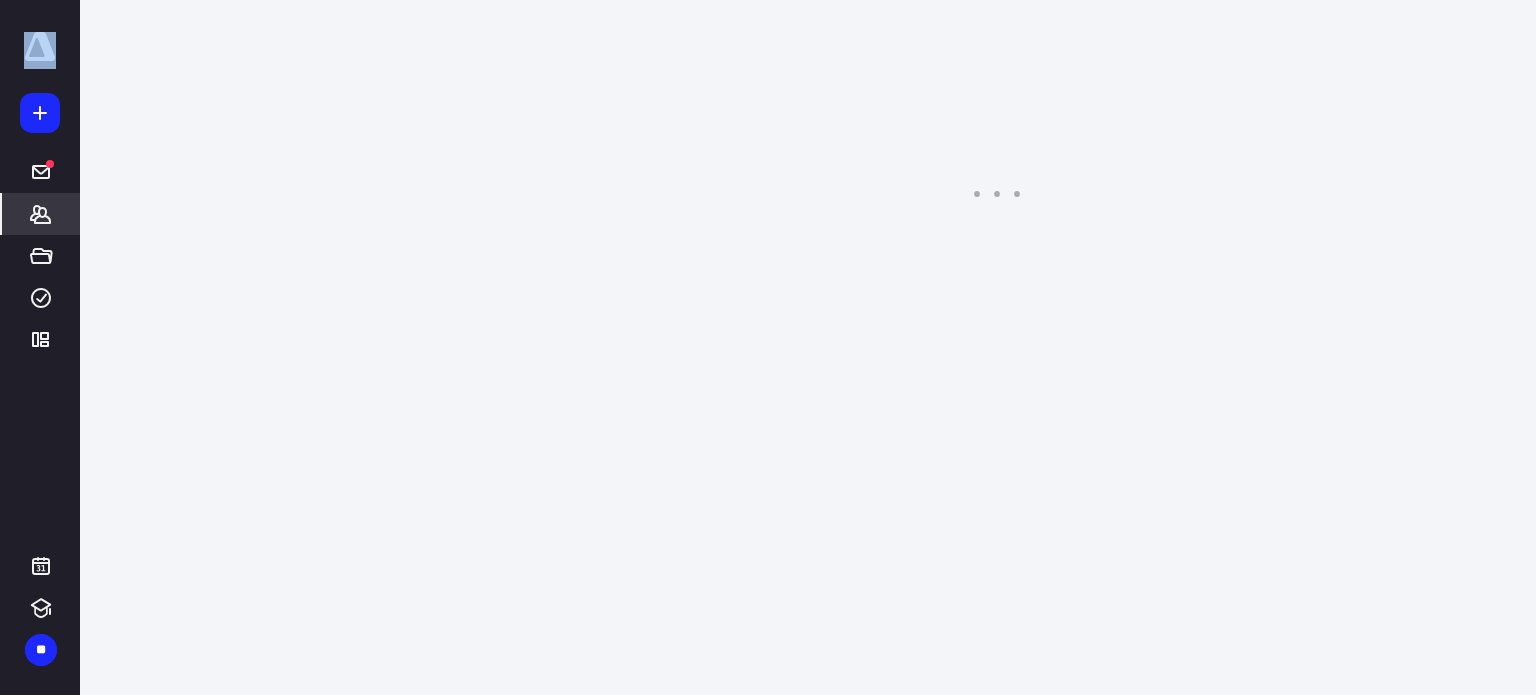 click on "**********" at bounding box center (768, 347) 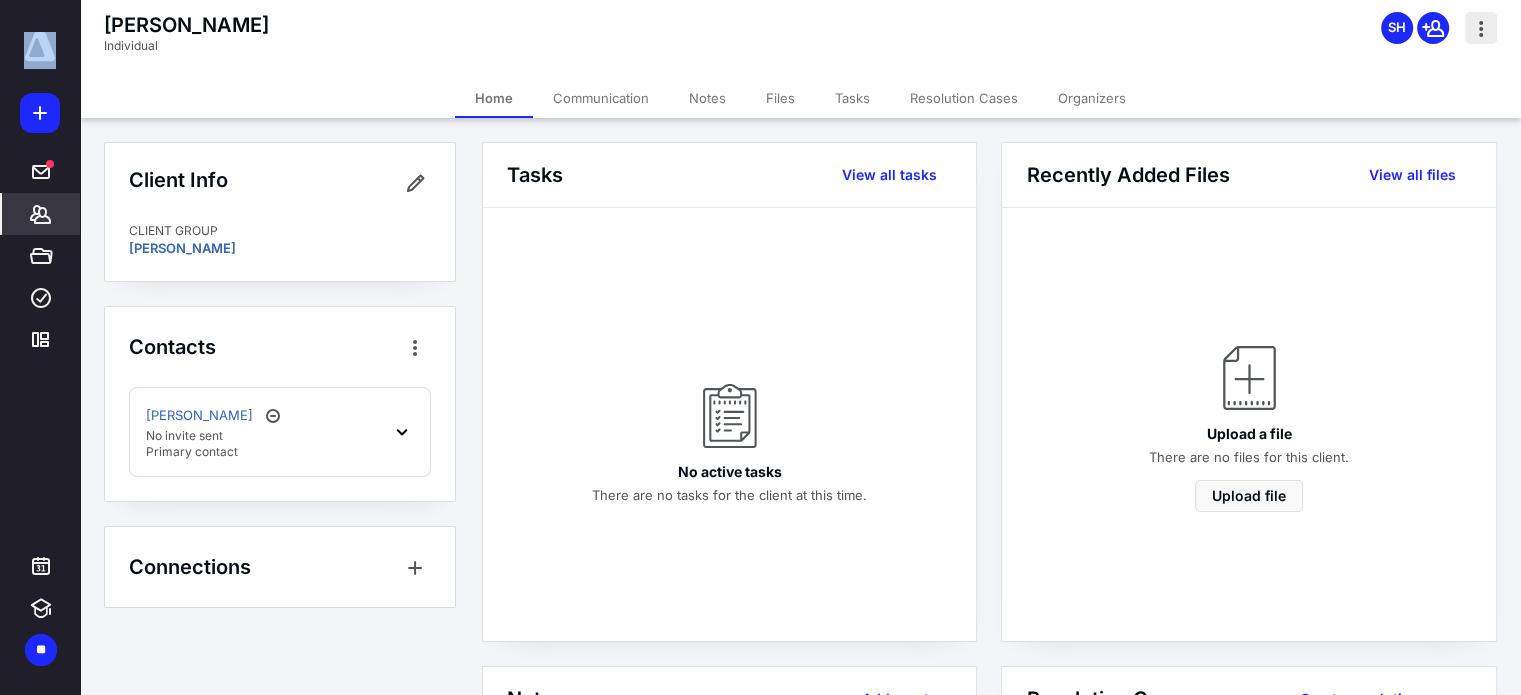 click at bounding box center [1481, 28] 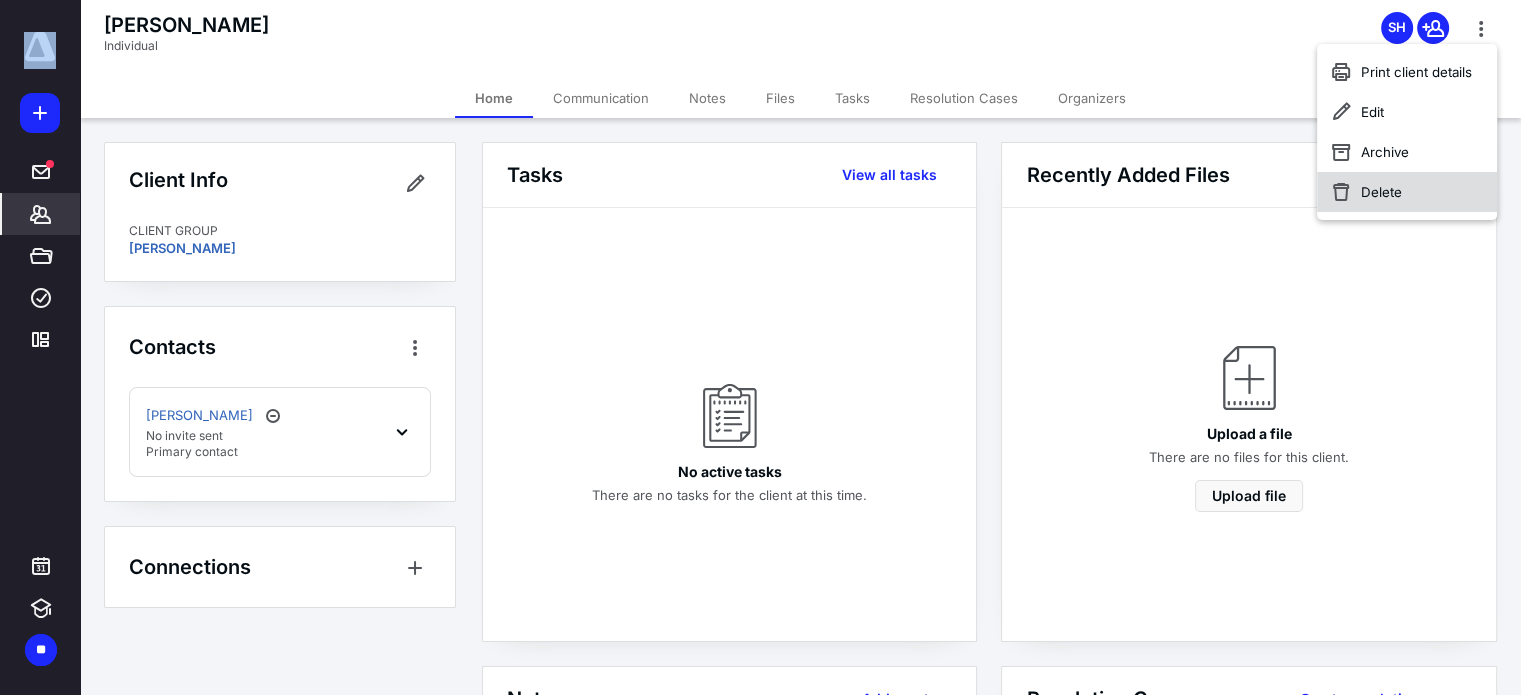 click on "Delete" at bounding box center [1407, 192] 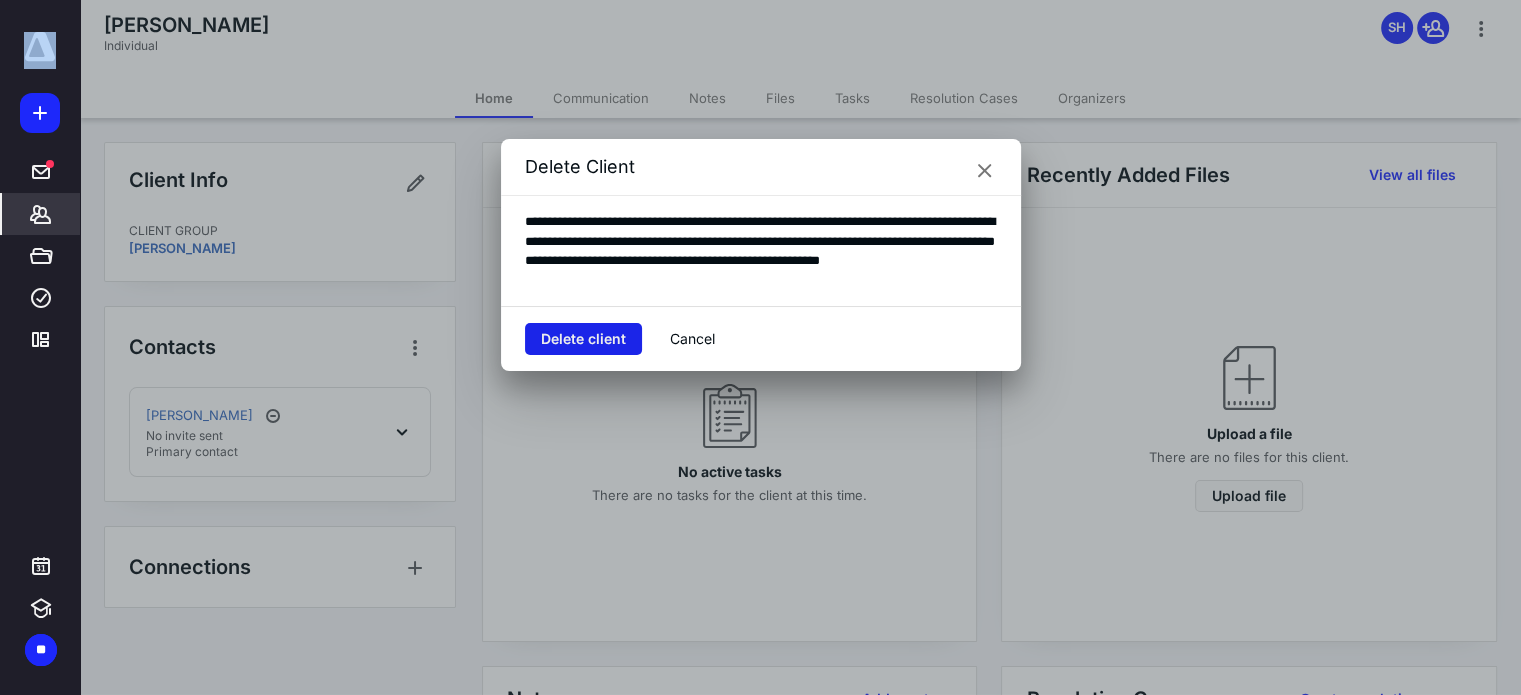 click on "Delete client" at bounding box center (583, 339) 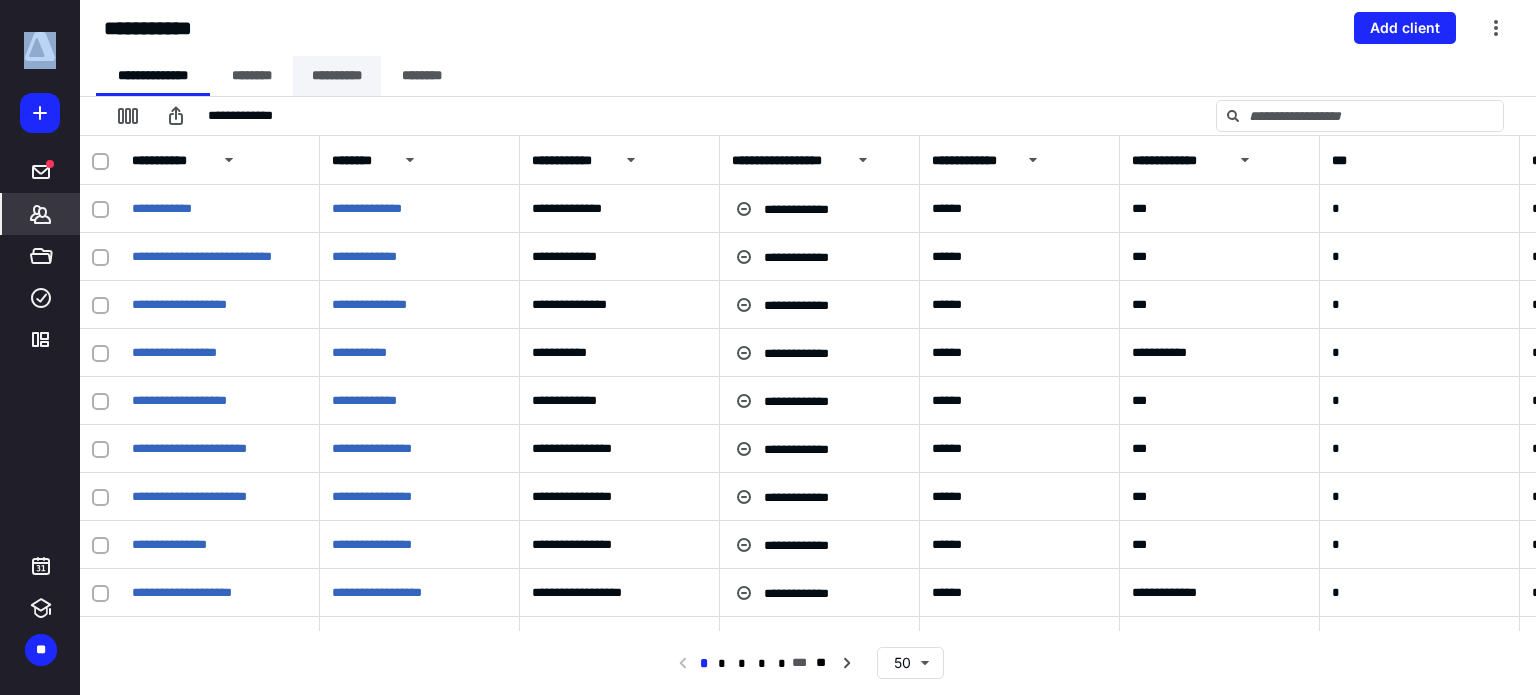 click on "**********" at bounding box center (337, 76) 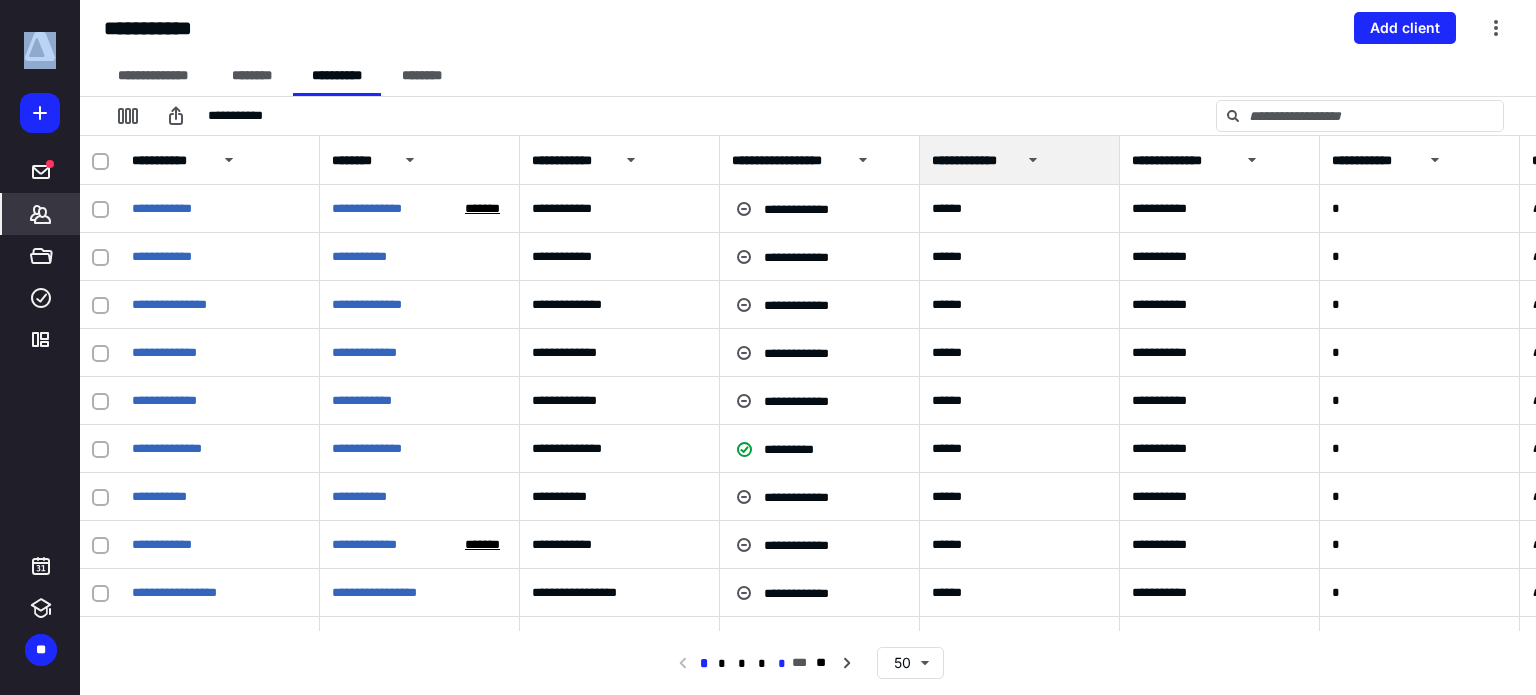 click on "*" at bounding box center (782, 664) 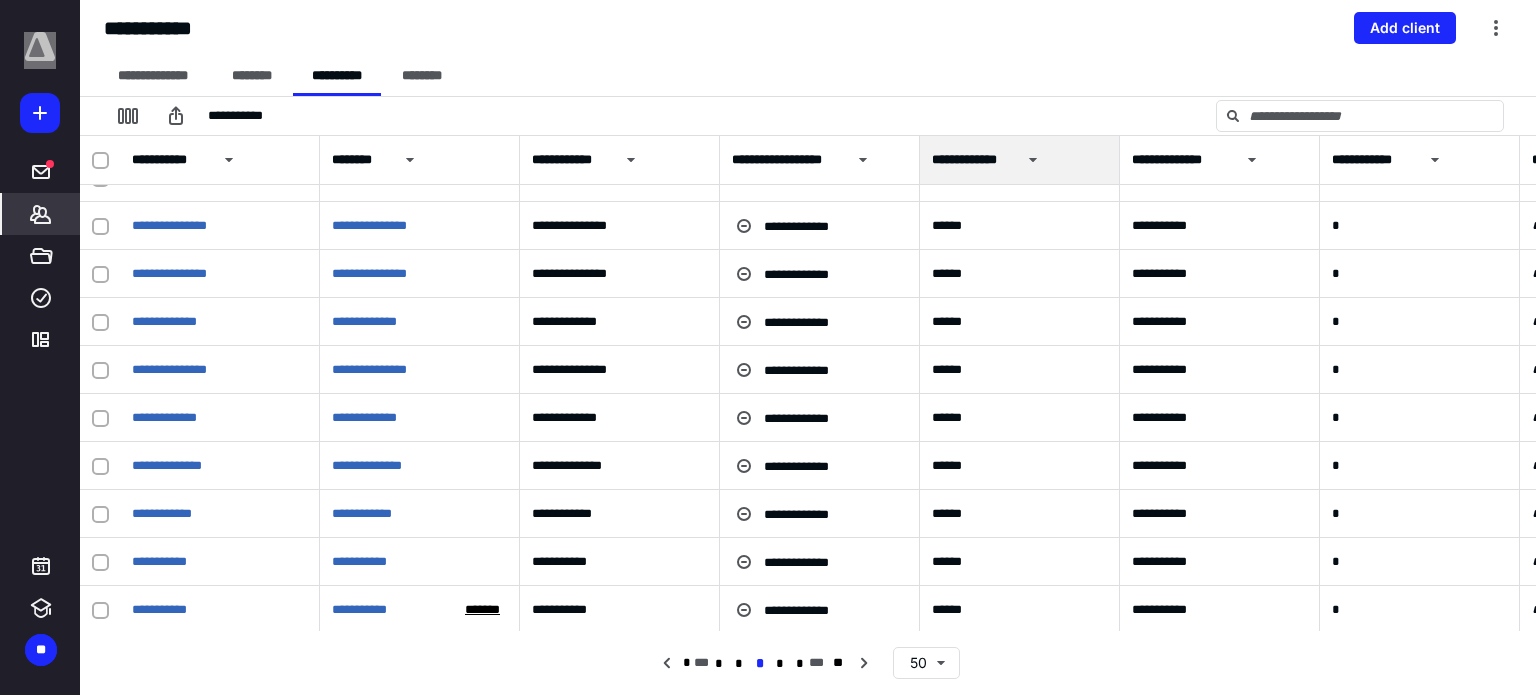 scroll, scrollTop: 1968, scrollLeft: 0, axis: vertical 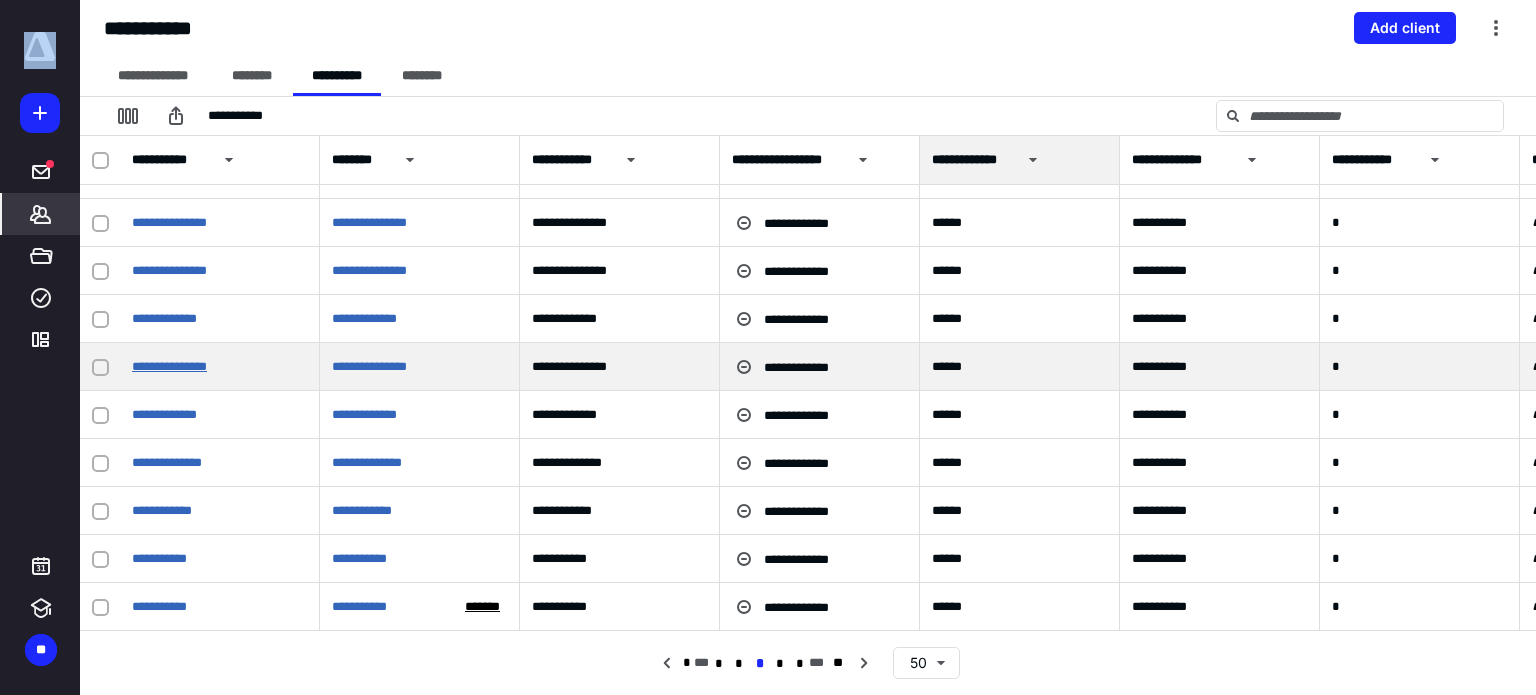 click on "**********" at bounding box center [169, 366] 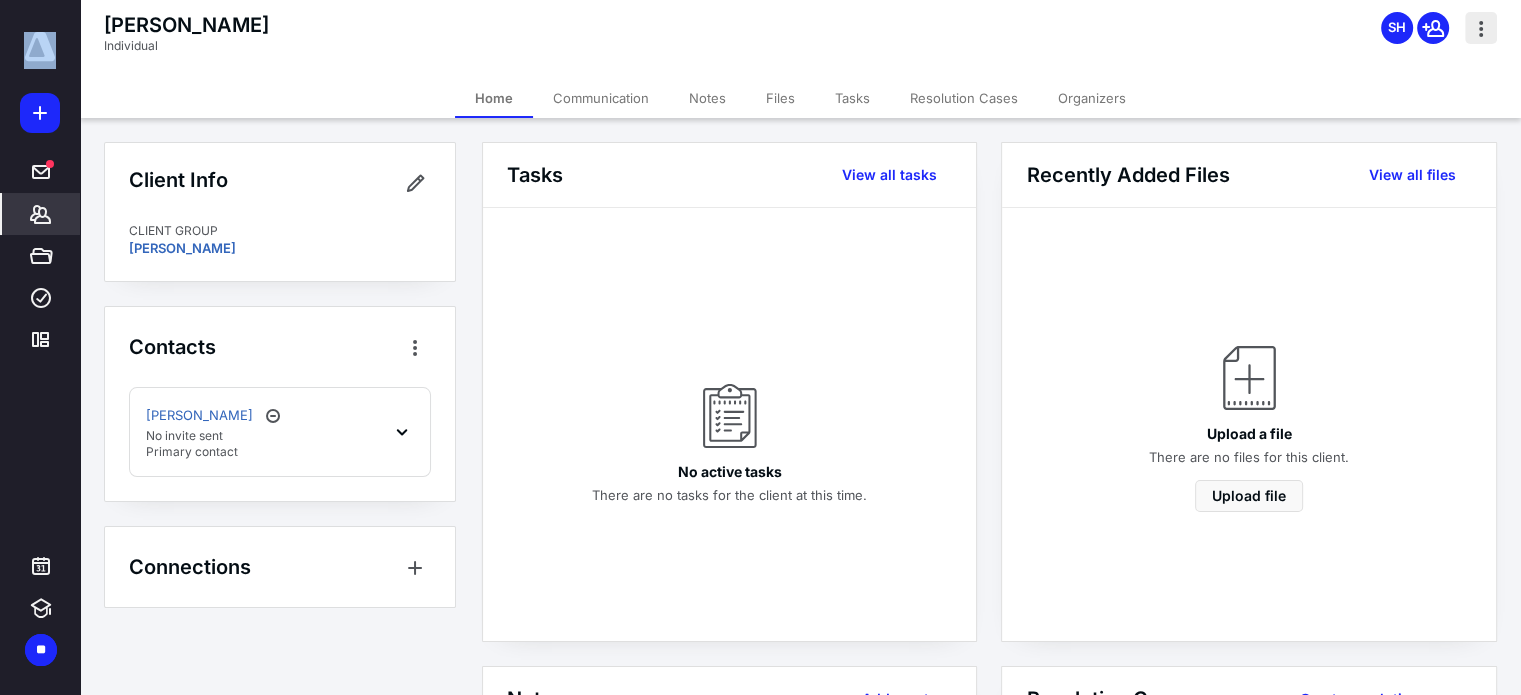 click at bounding box center (1481, 28) 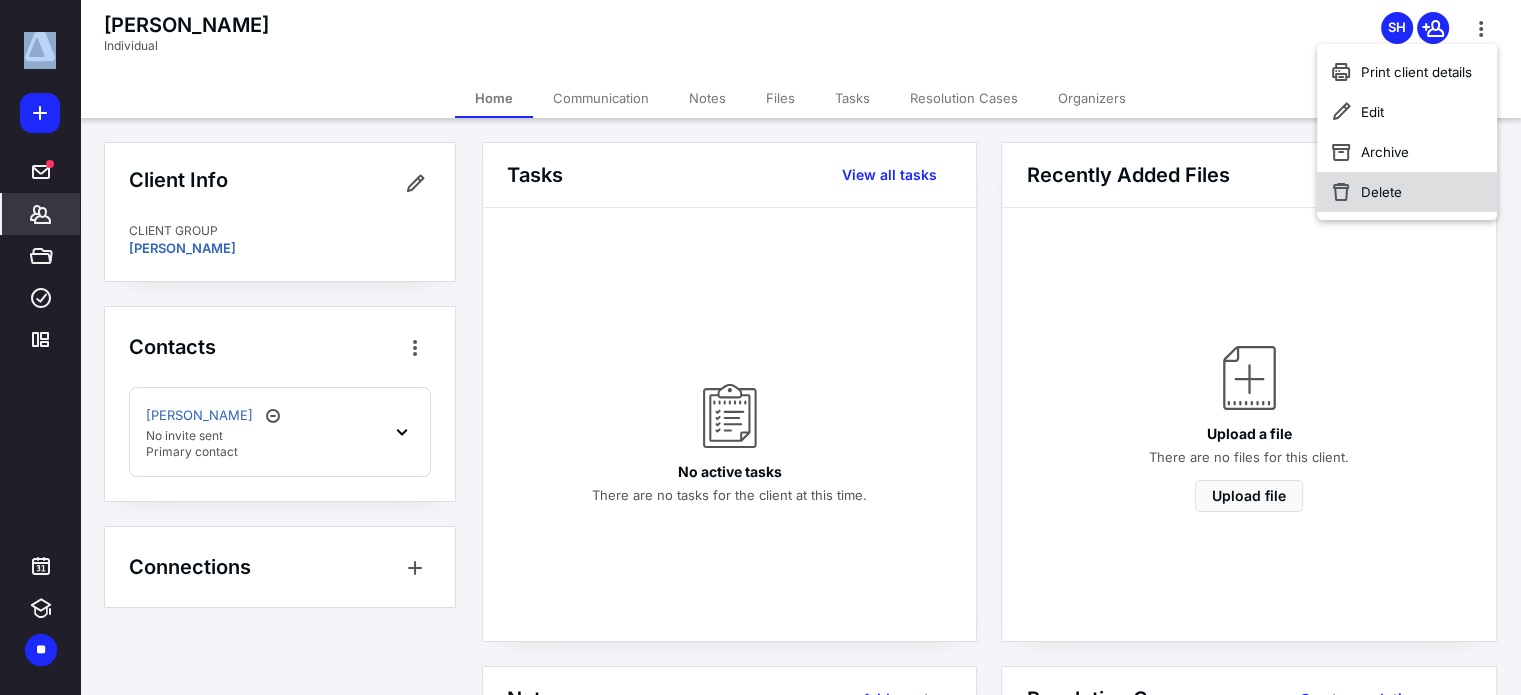 click on "Delete" at bounding box center [1407, 192] 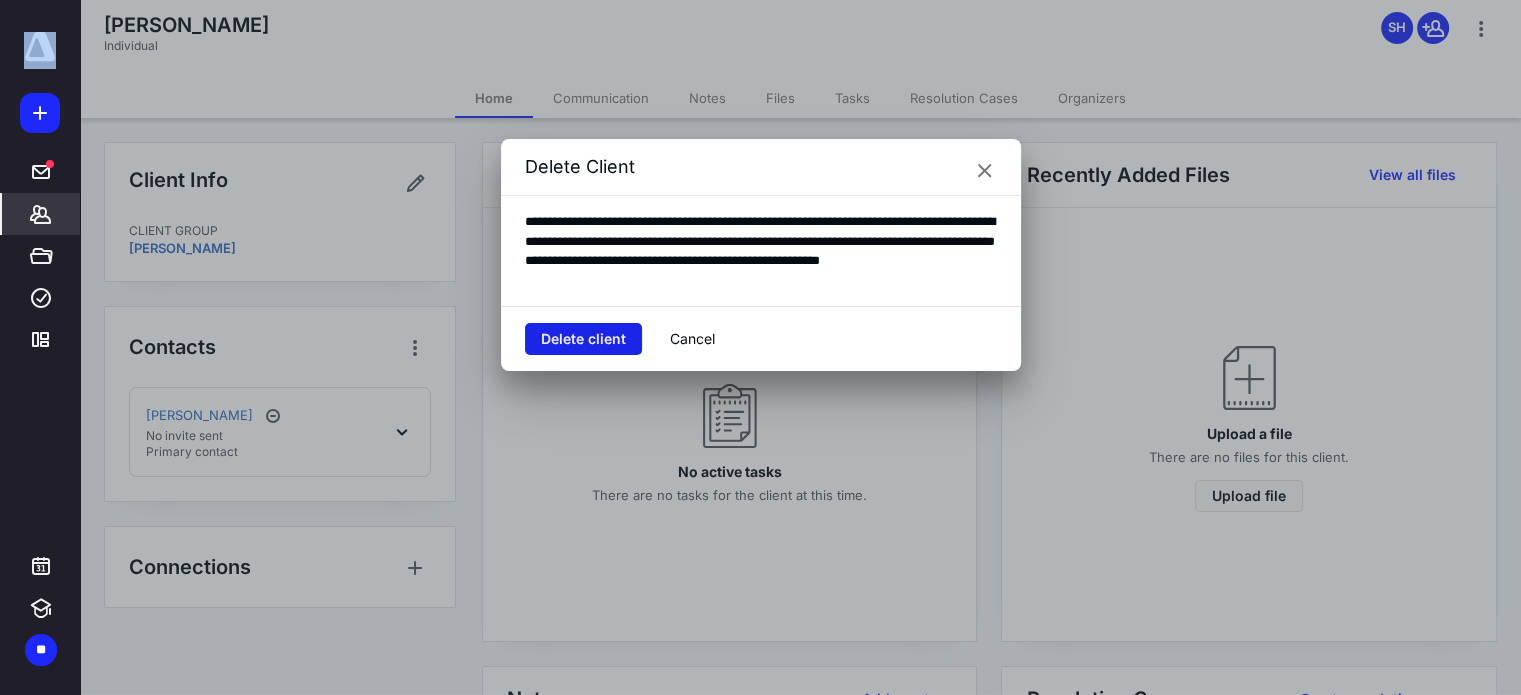 click on "Delete client" at bounding box center [583, 339] 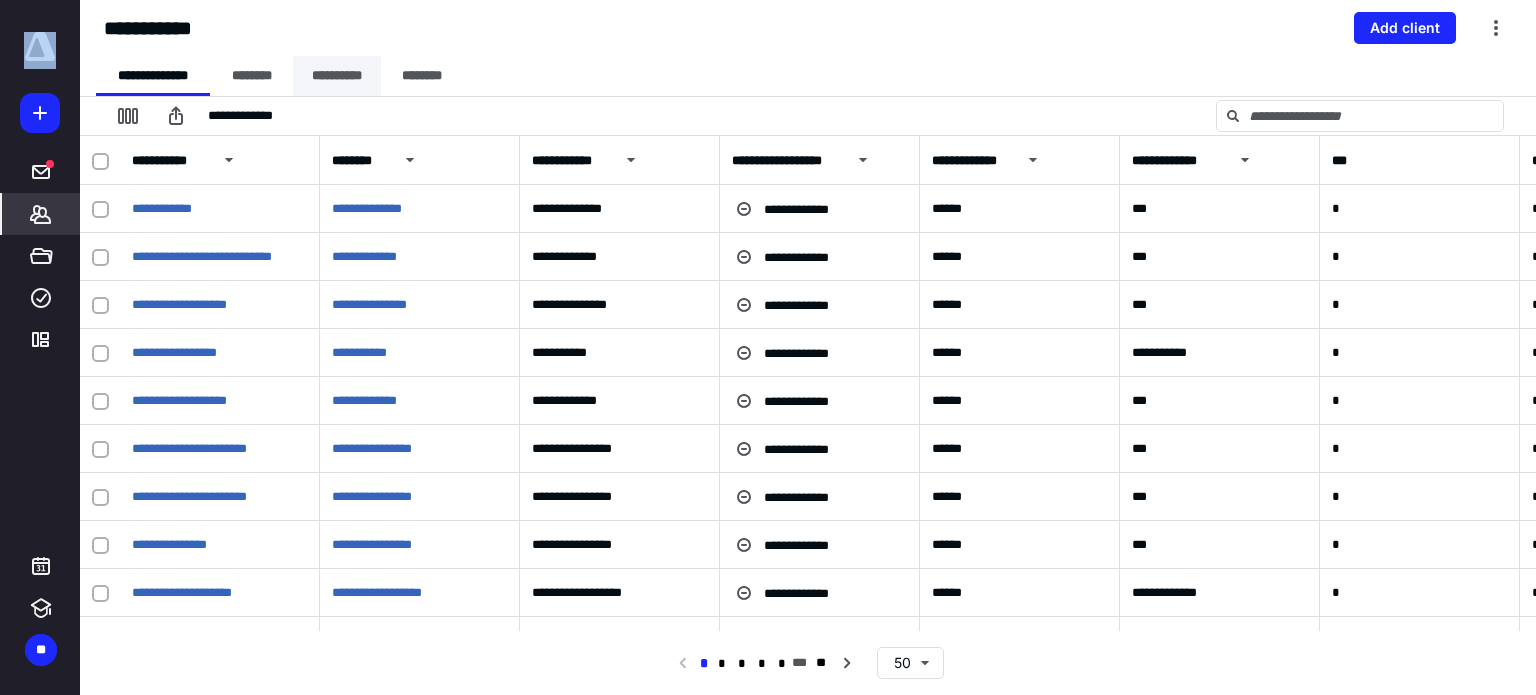 click on "**********" at bounding box center (337, 76) 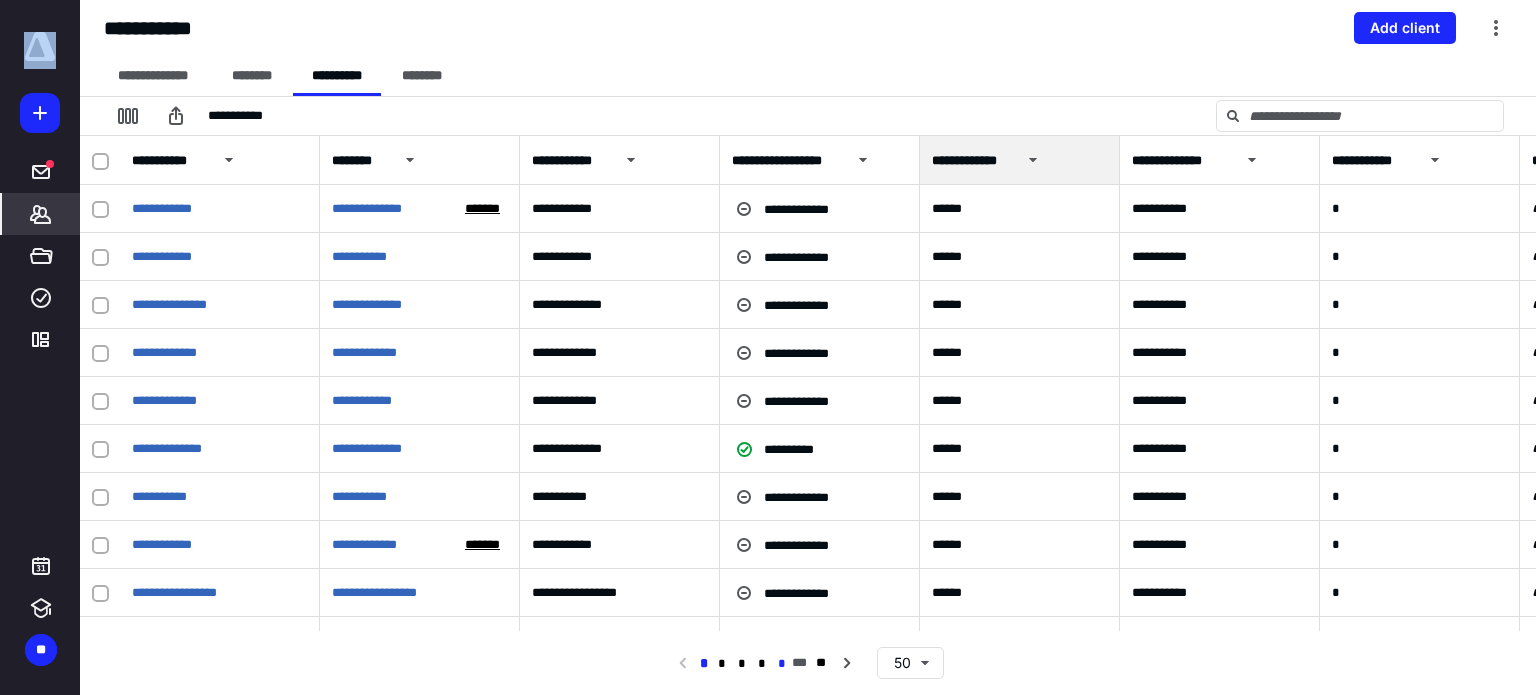 click on "*" at bounding box center [782, 664] 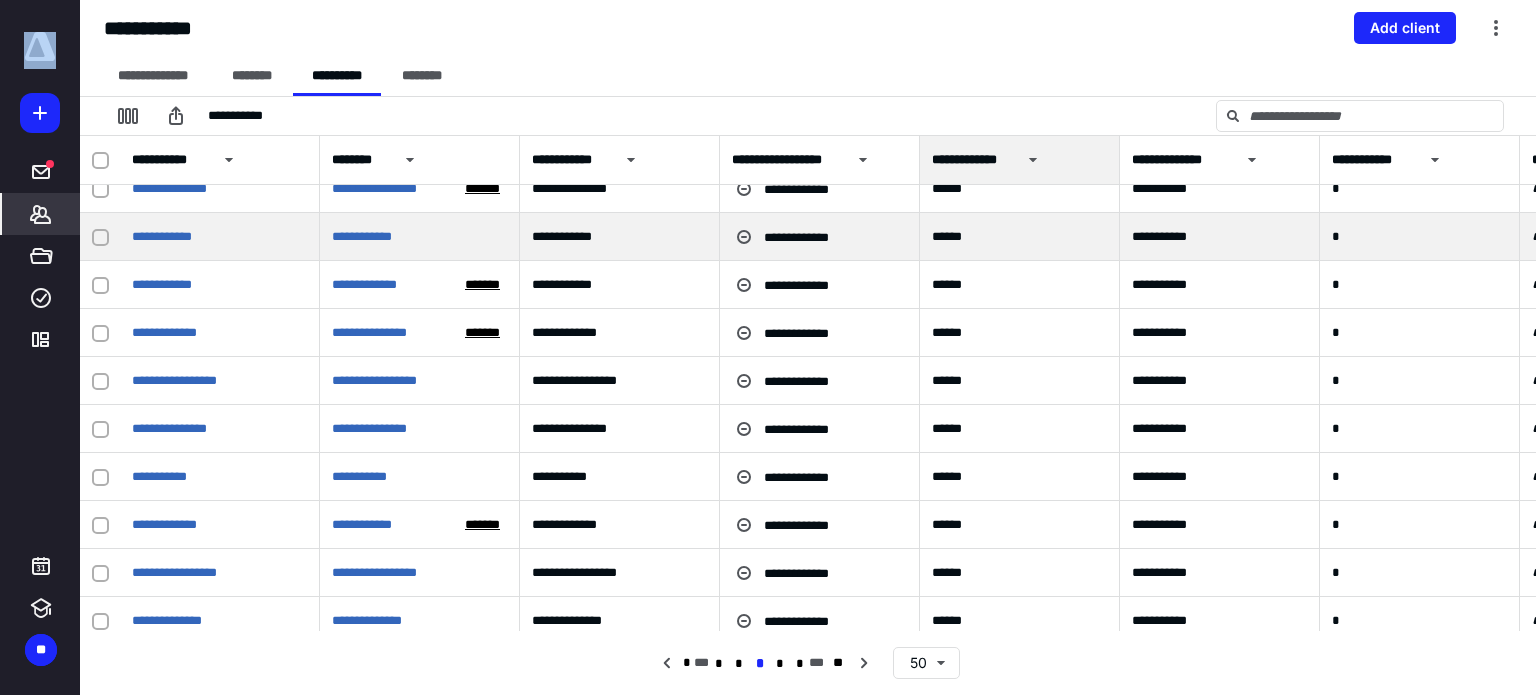 scroll, scrollTop: 214, scrollLeft: 0, axis: vertical 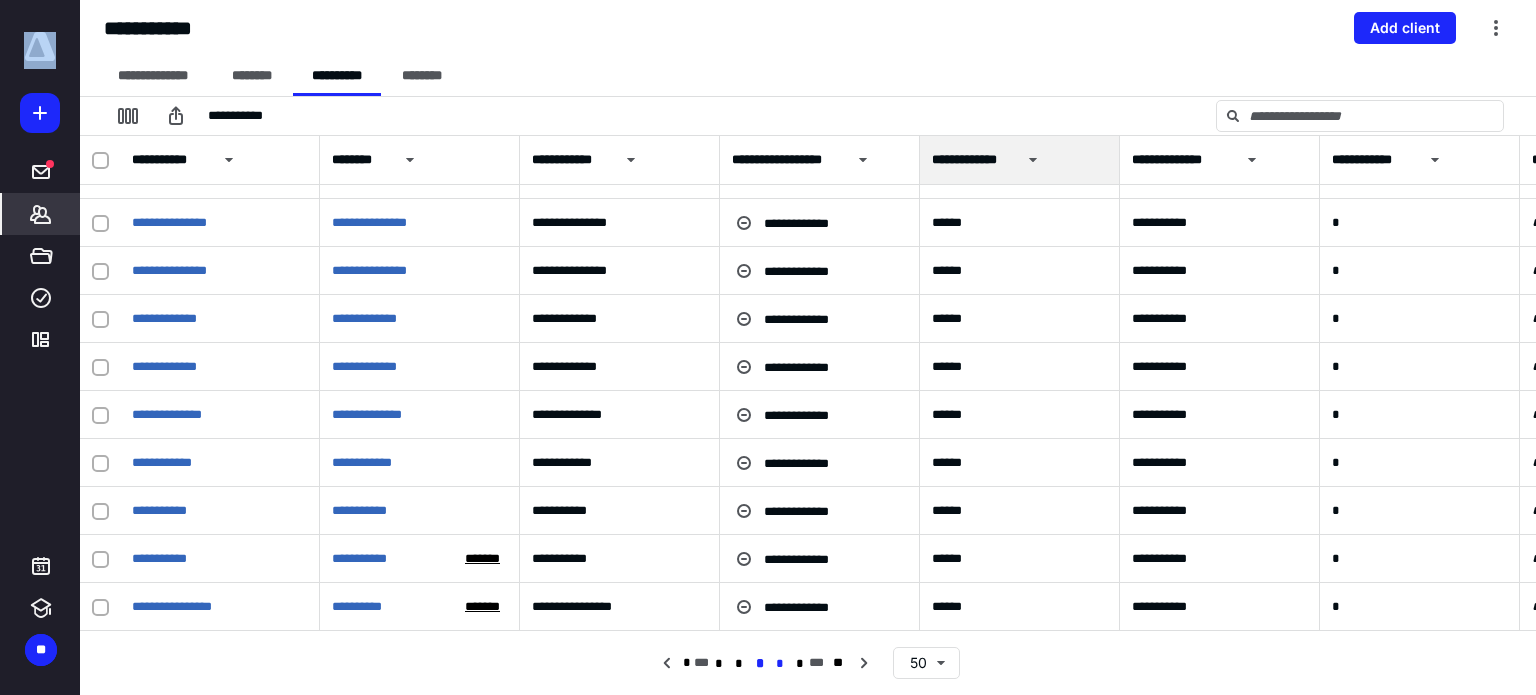 click on "*" at bounding box center (780, 664) 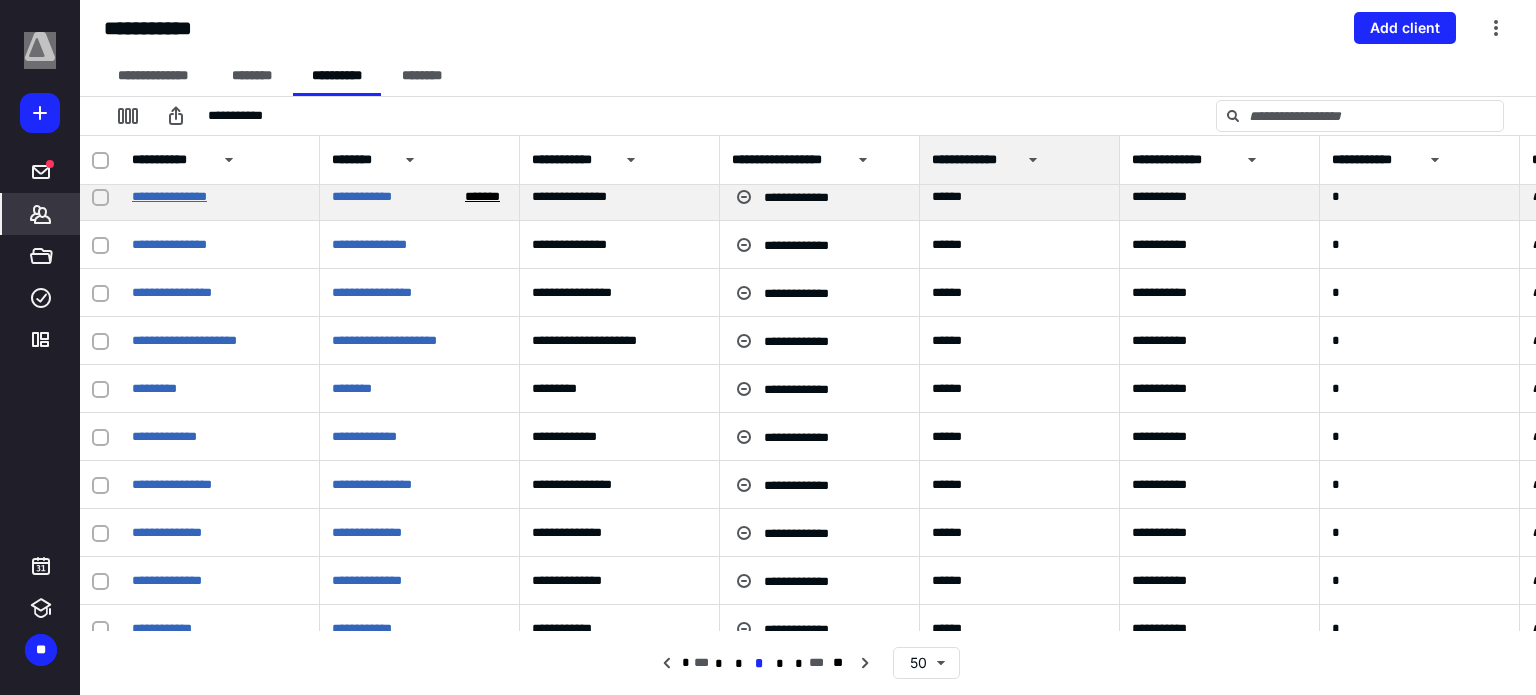 scroll, scrollTop: 60, scrollLeft: 0, axis: vertical 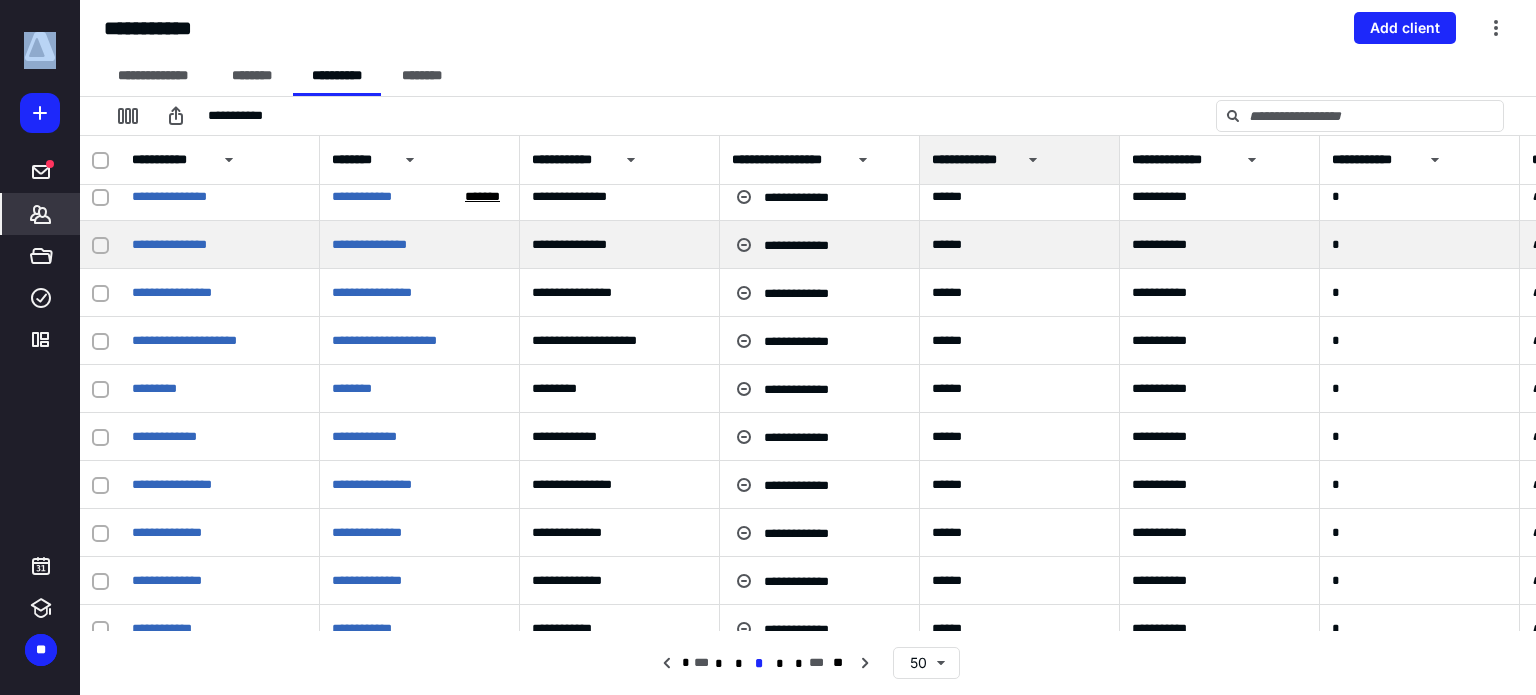 click 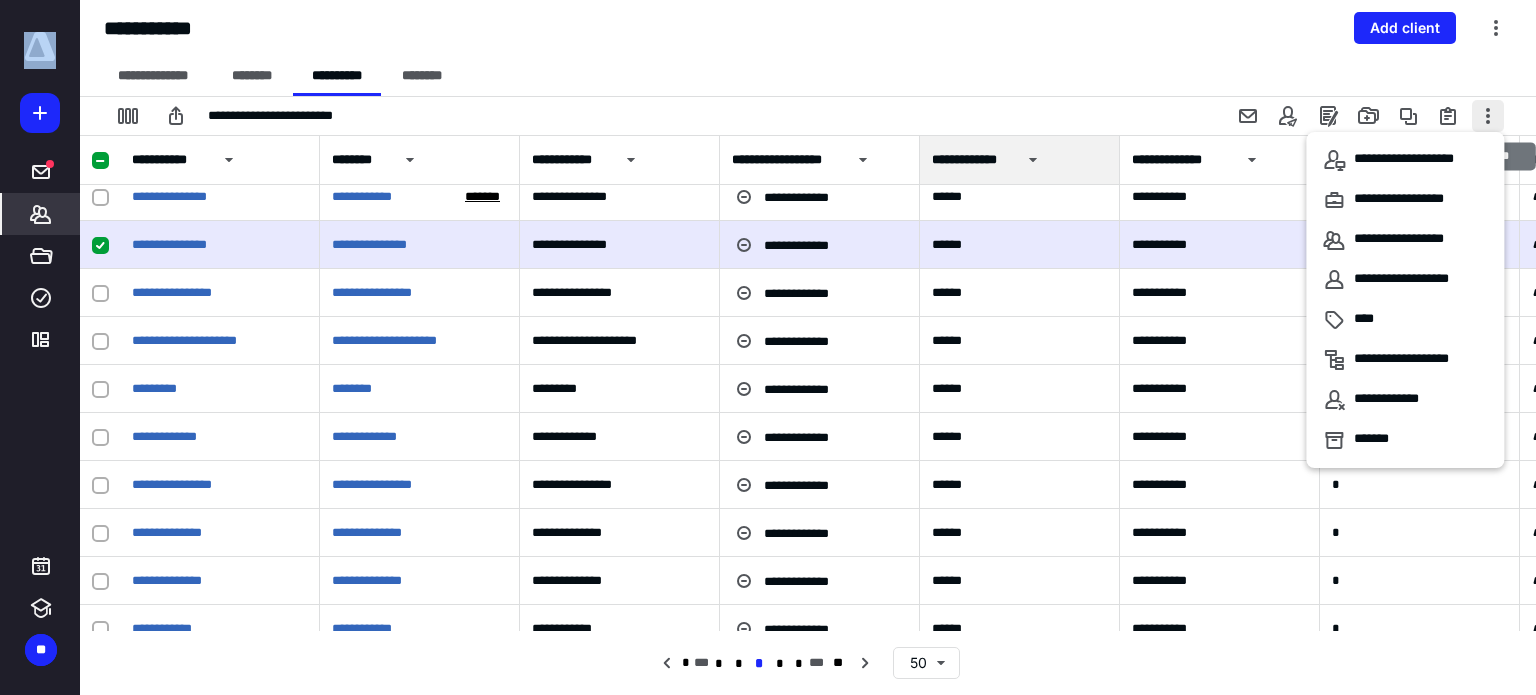 click at bounding box center [1488, 116] 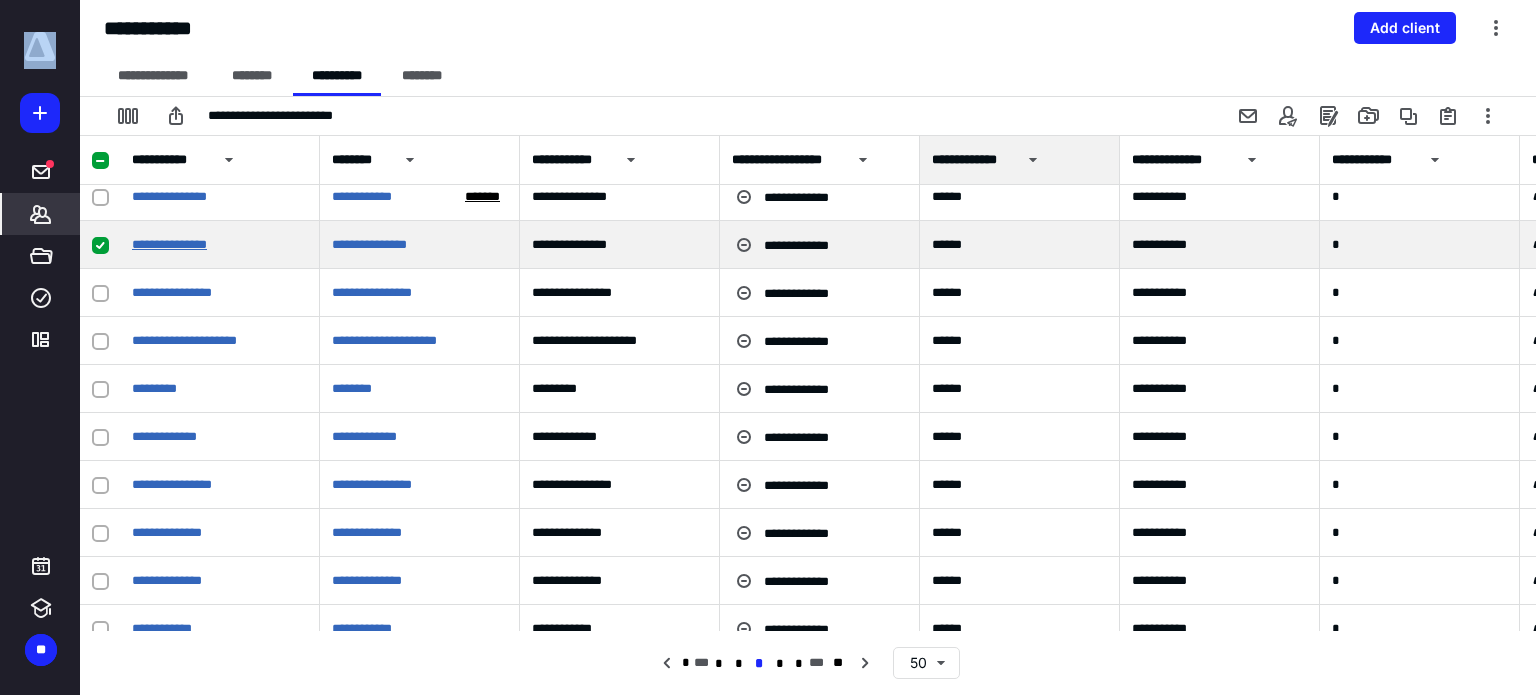 click on "**********" at bounding box center (169, 244) 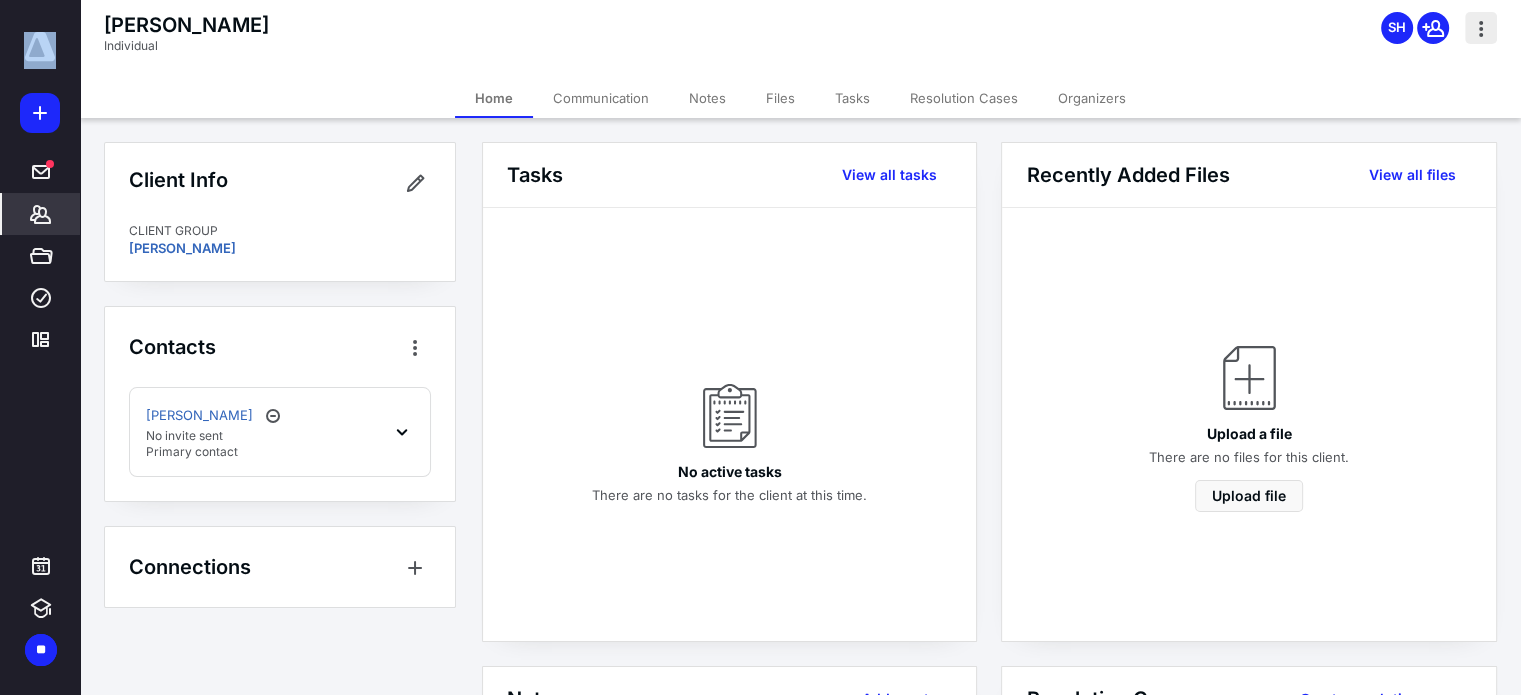 click at bounding box center (1481, 28) 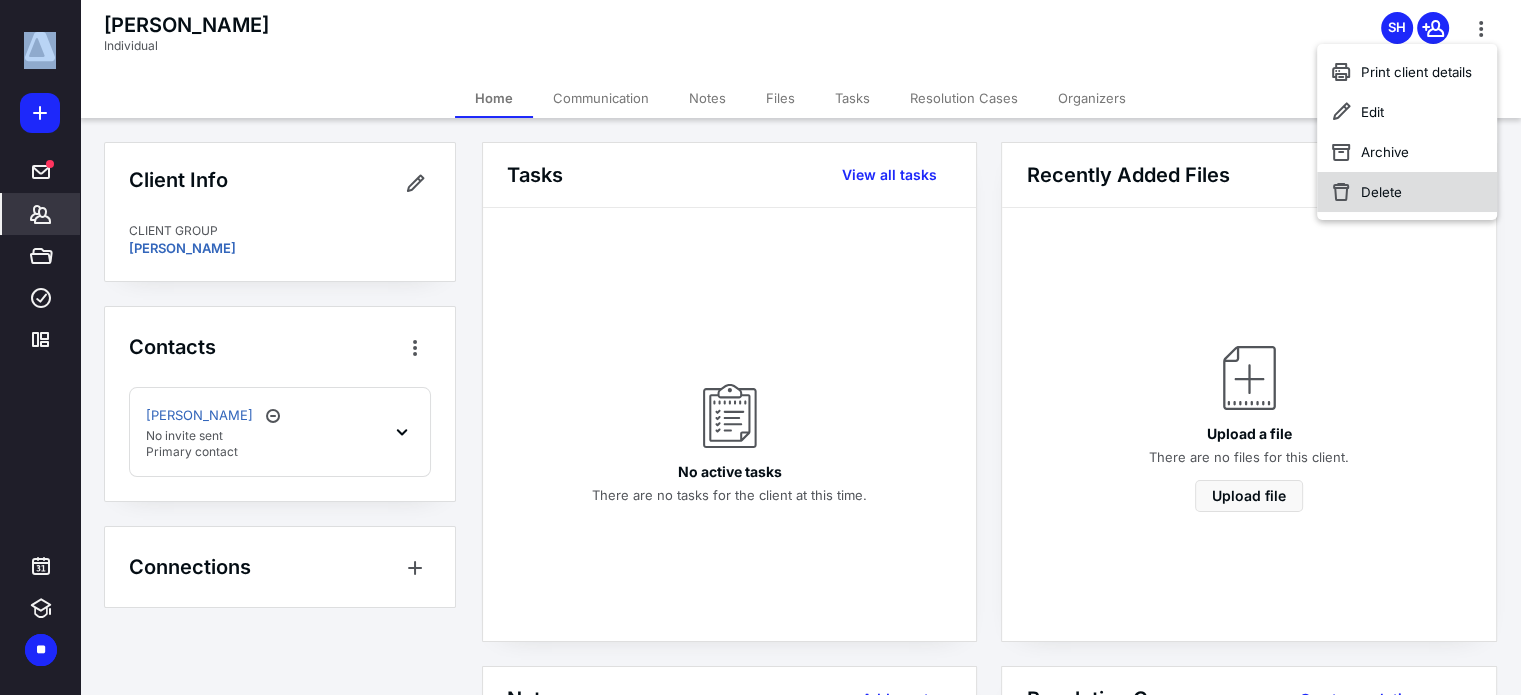 click on "Delete" at bounding box center (1407, 192) 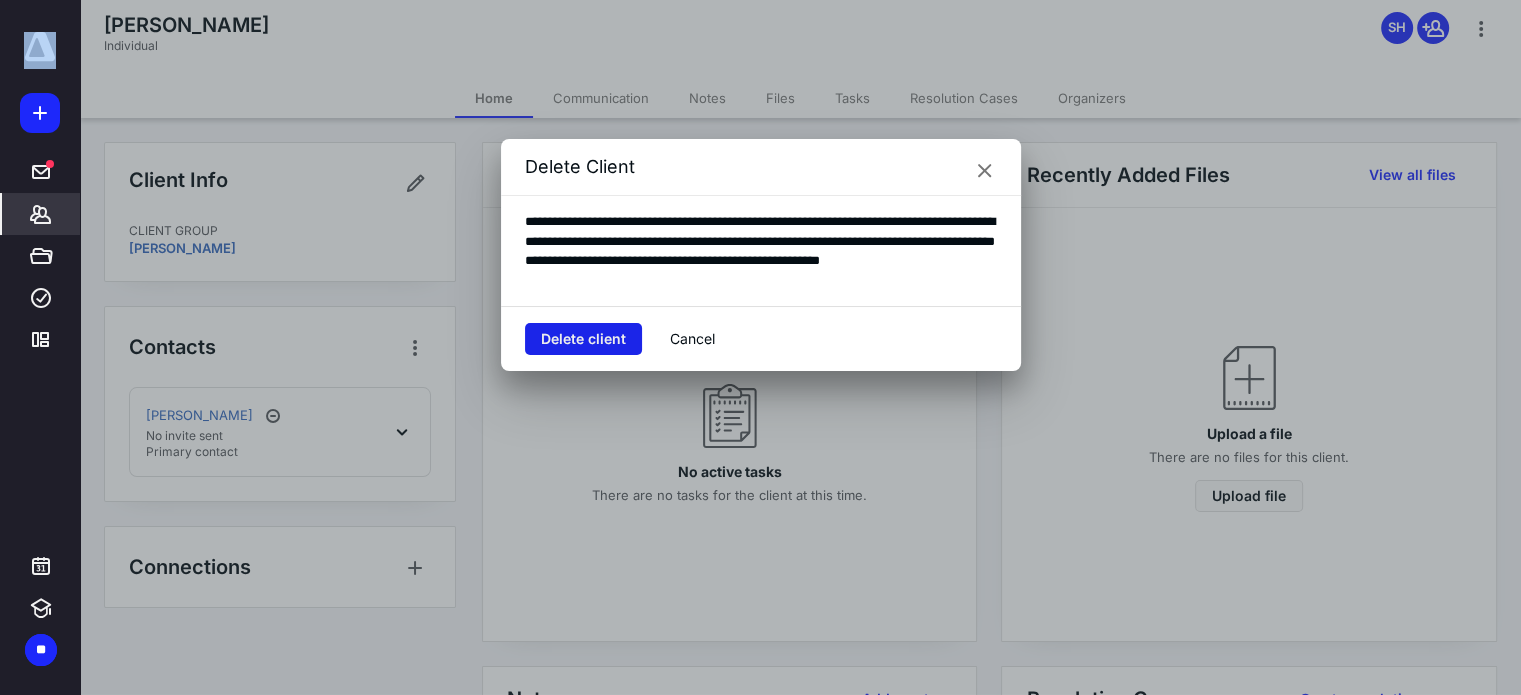 click on "Delete client" at bounding box center (583, 339) 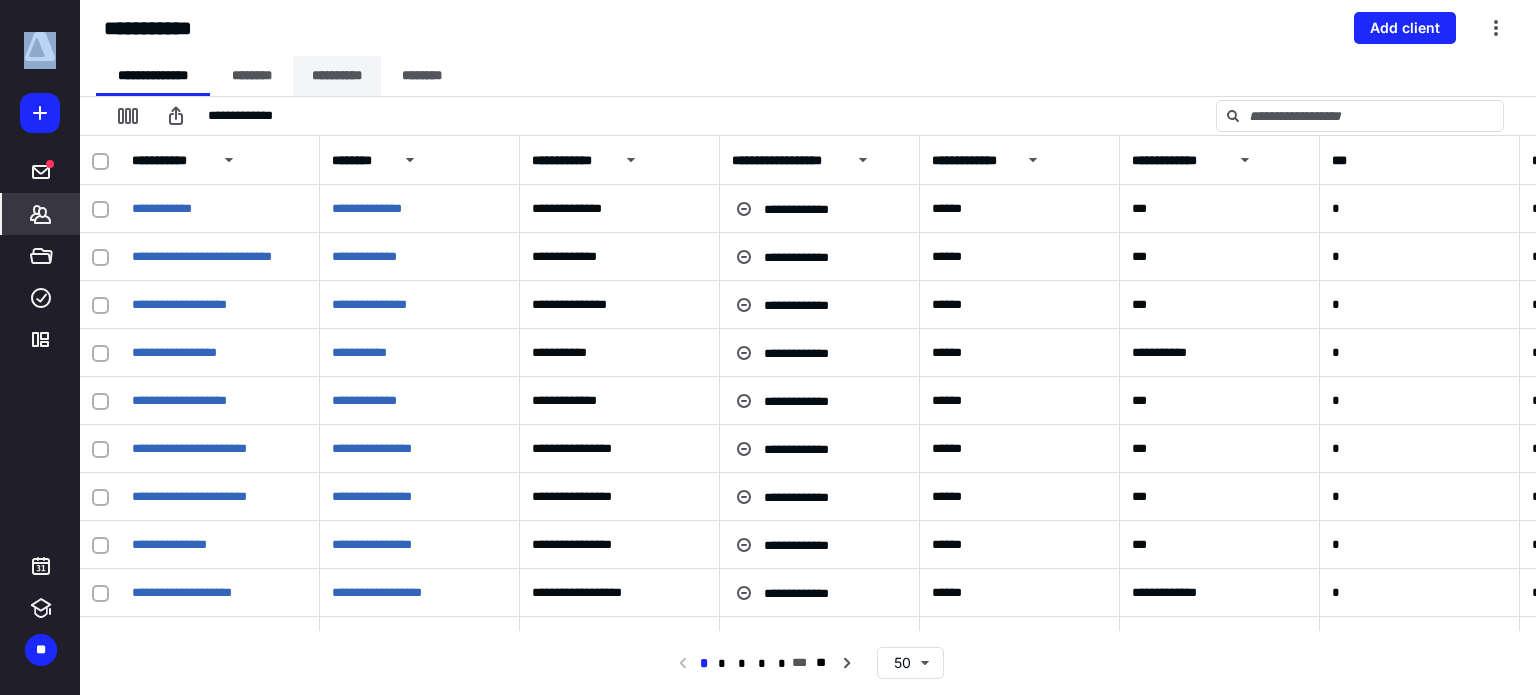 click on "**********" at bounding box center [337, 76] 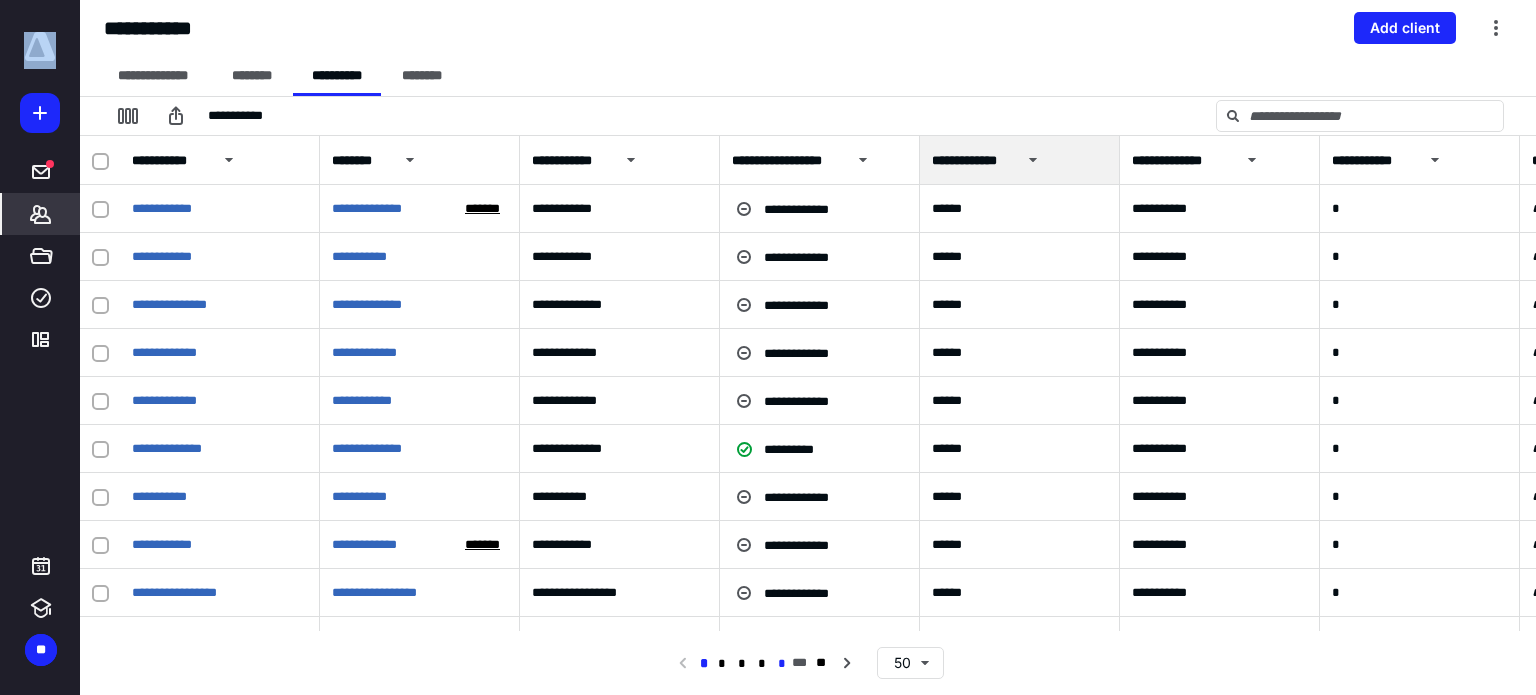 click on "*" at bounding box center [782, 664] 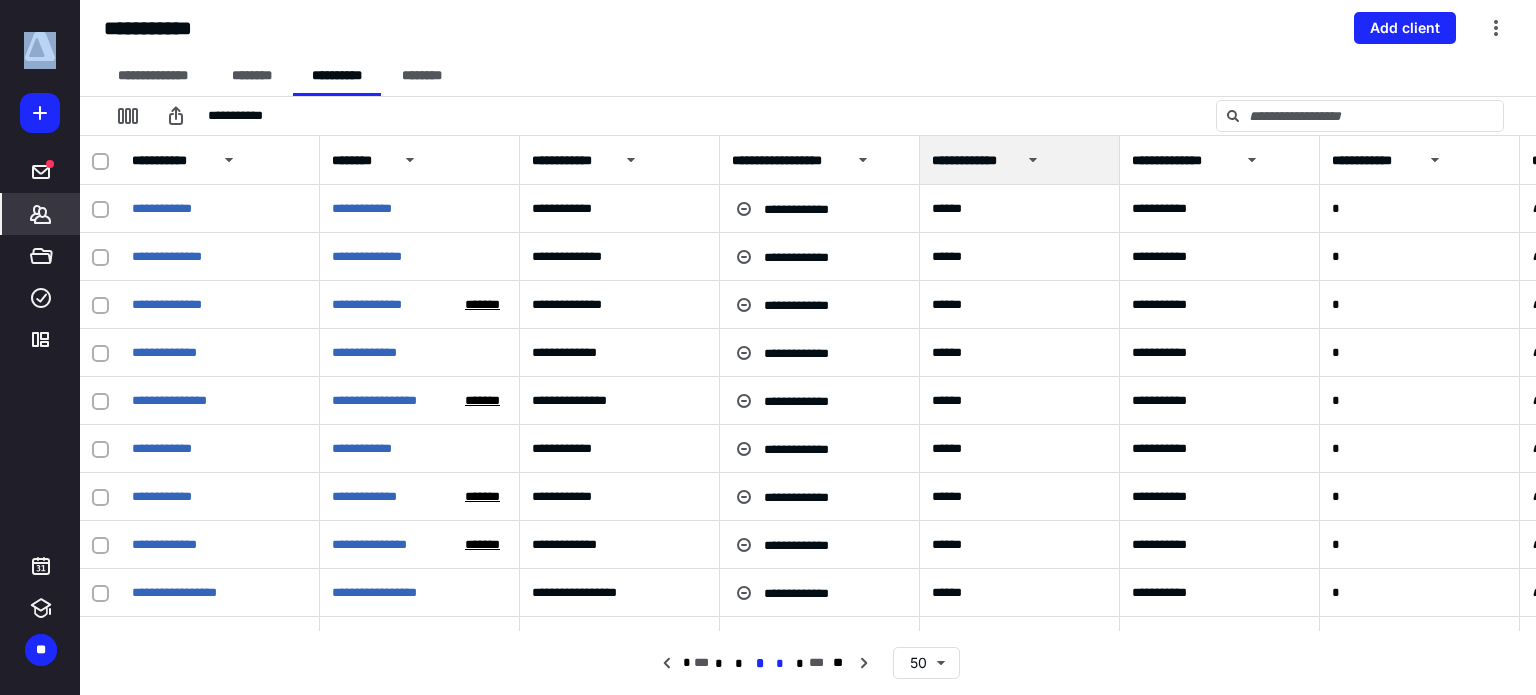 click on "*" at bounding box center [780, 664] 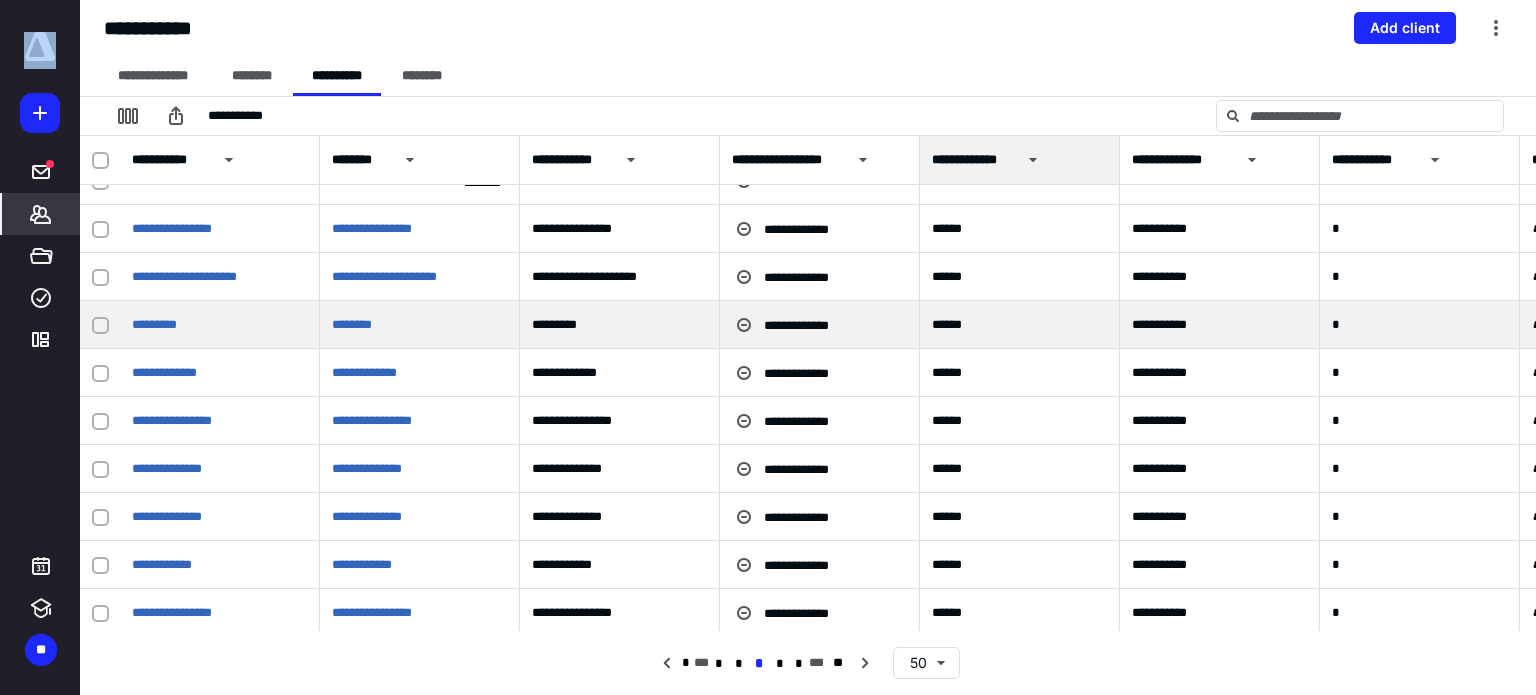 scroll, scrollTop: 78, scrollLeft: 0, axis: vertical 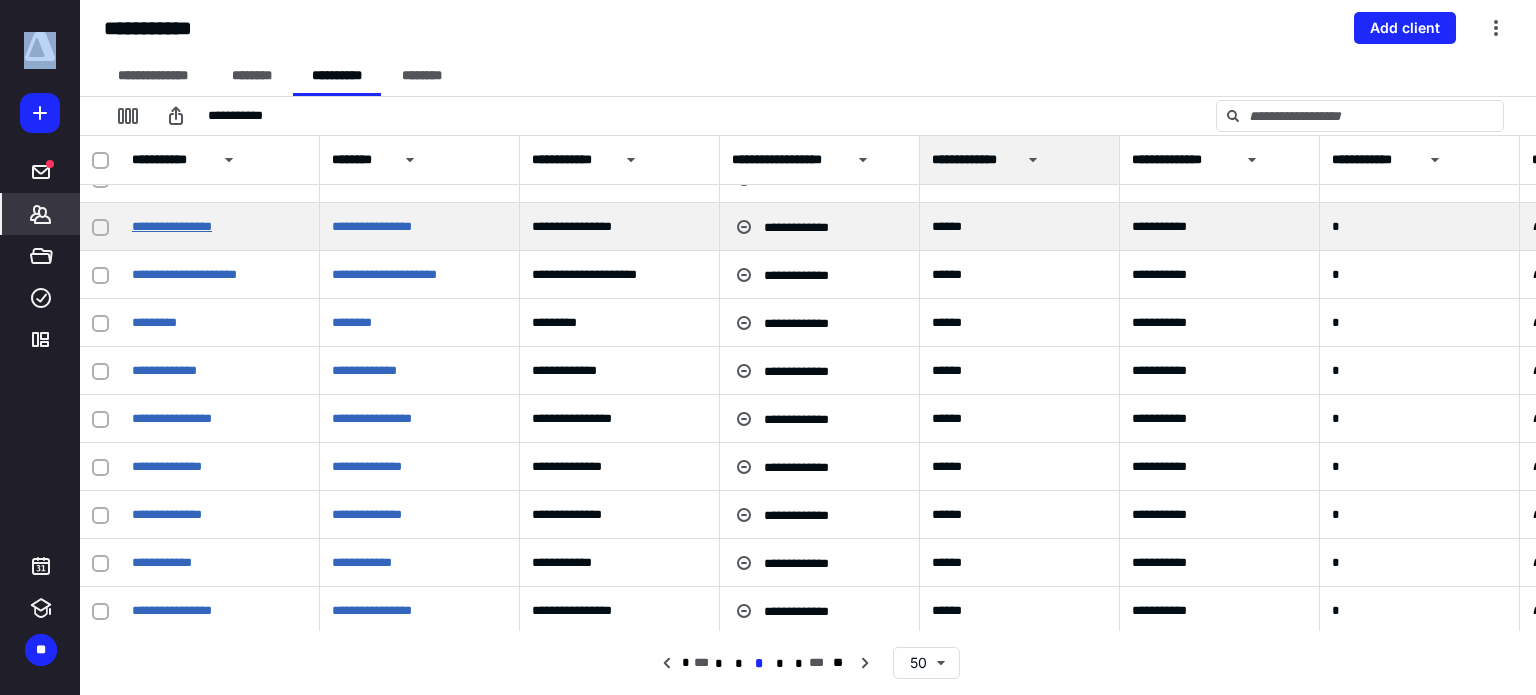 click on "**********" at bounding box center [172, 226] 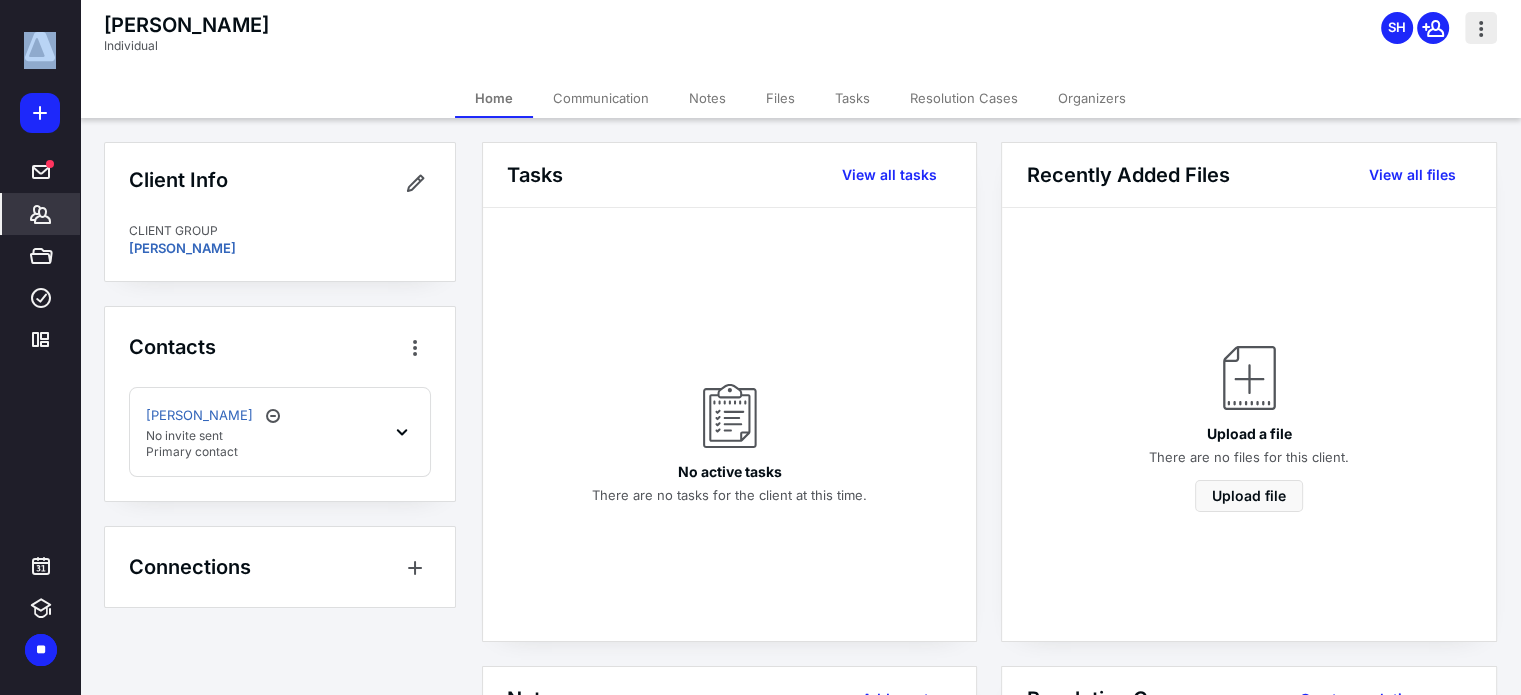 click at bounding box center (1481, 28) 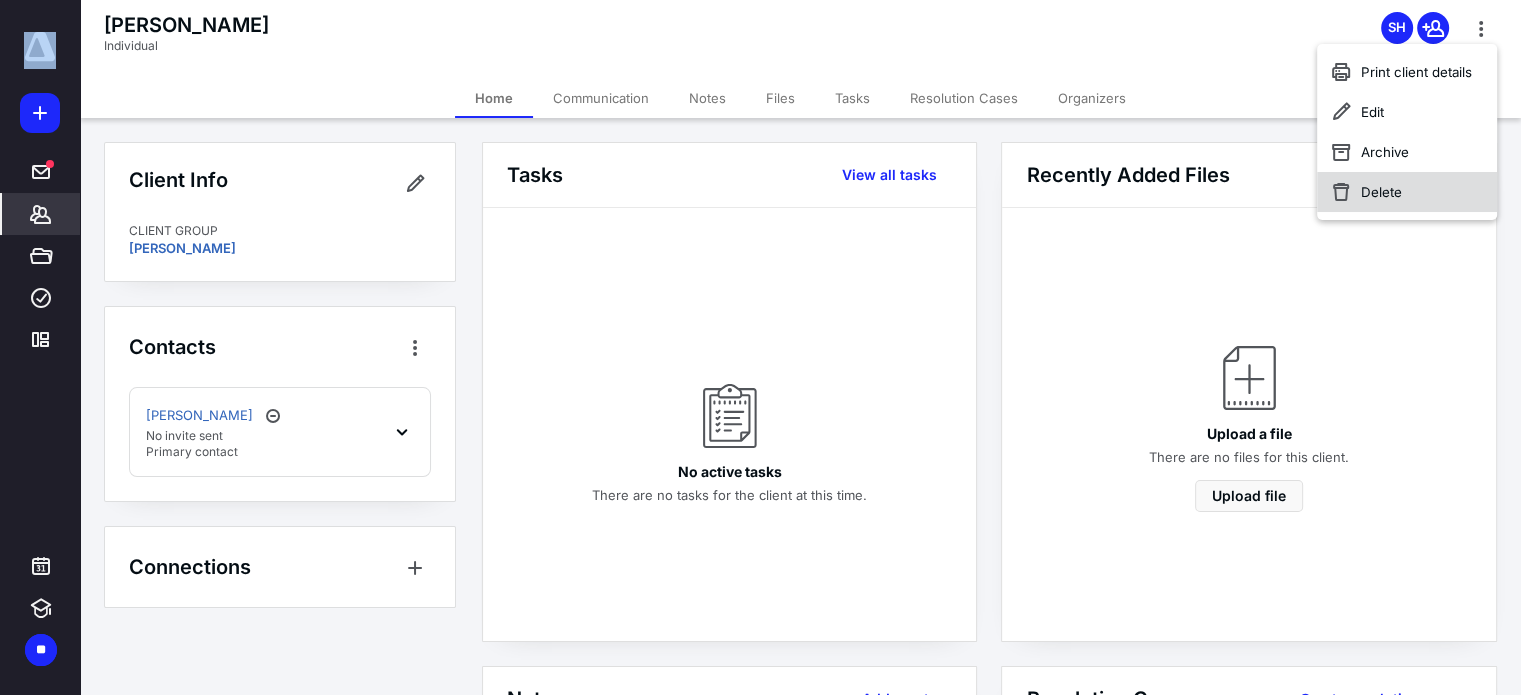 click on "Delete" at bounding box center [1407, 192] 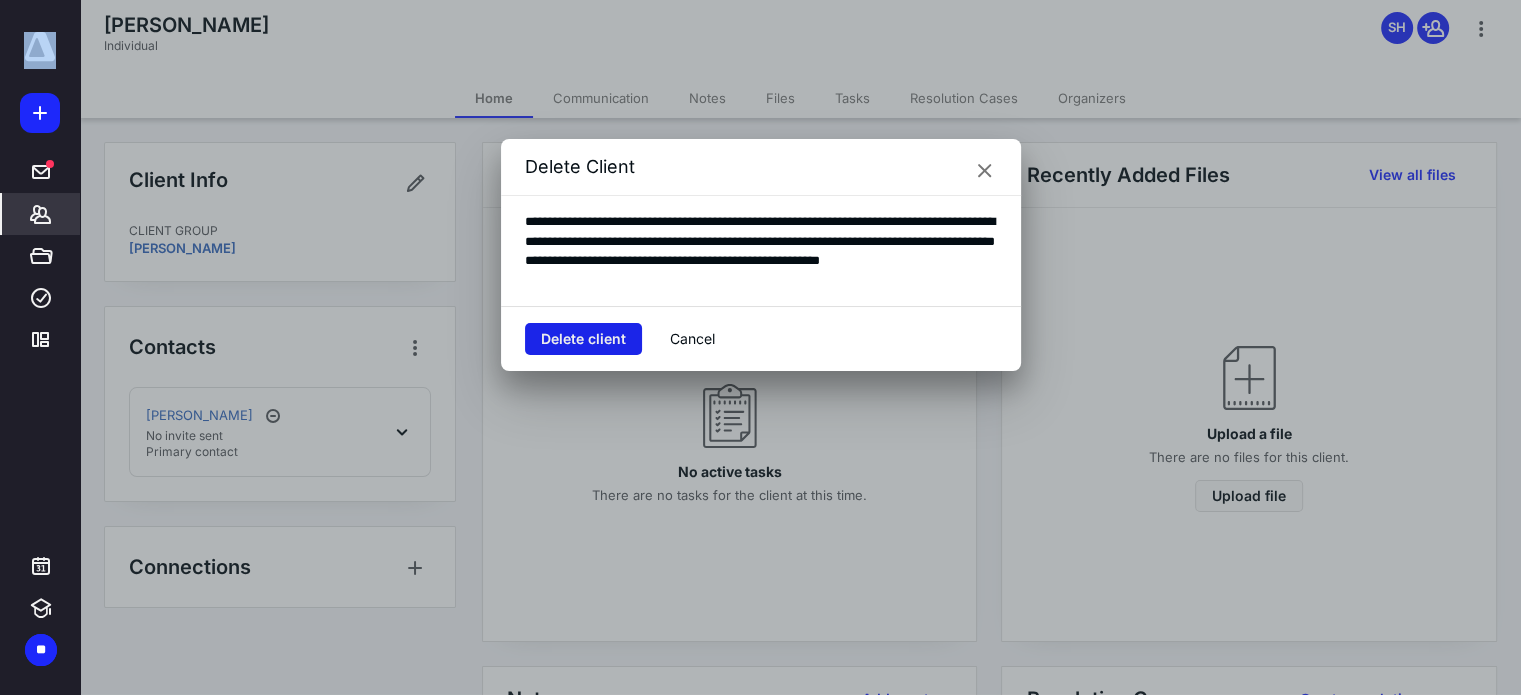 click on "Delete client" at bounding box center [583, 339] 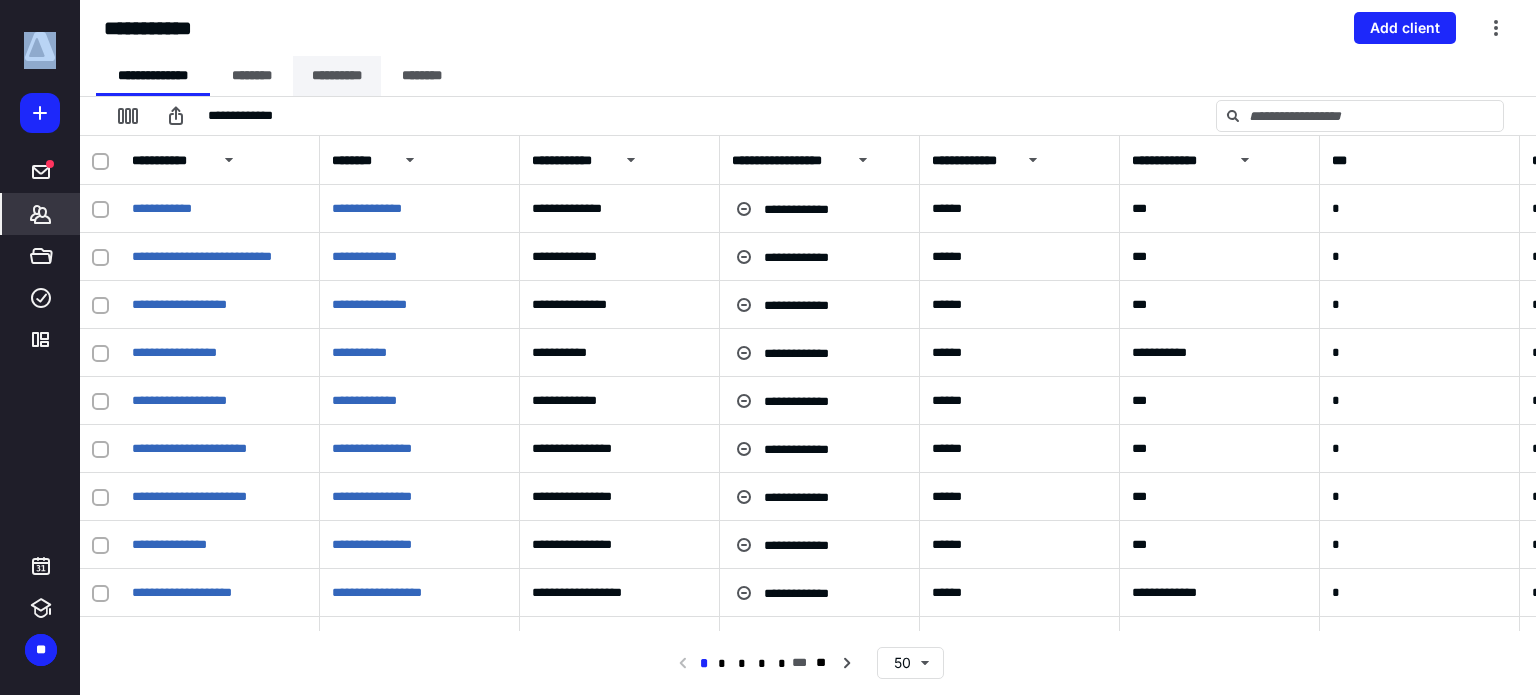 click on "**********" at bounding box center [337, 76] 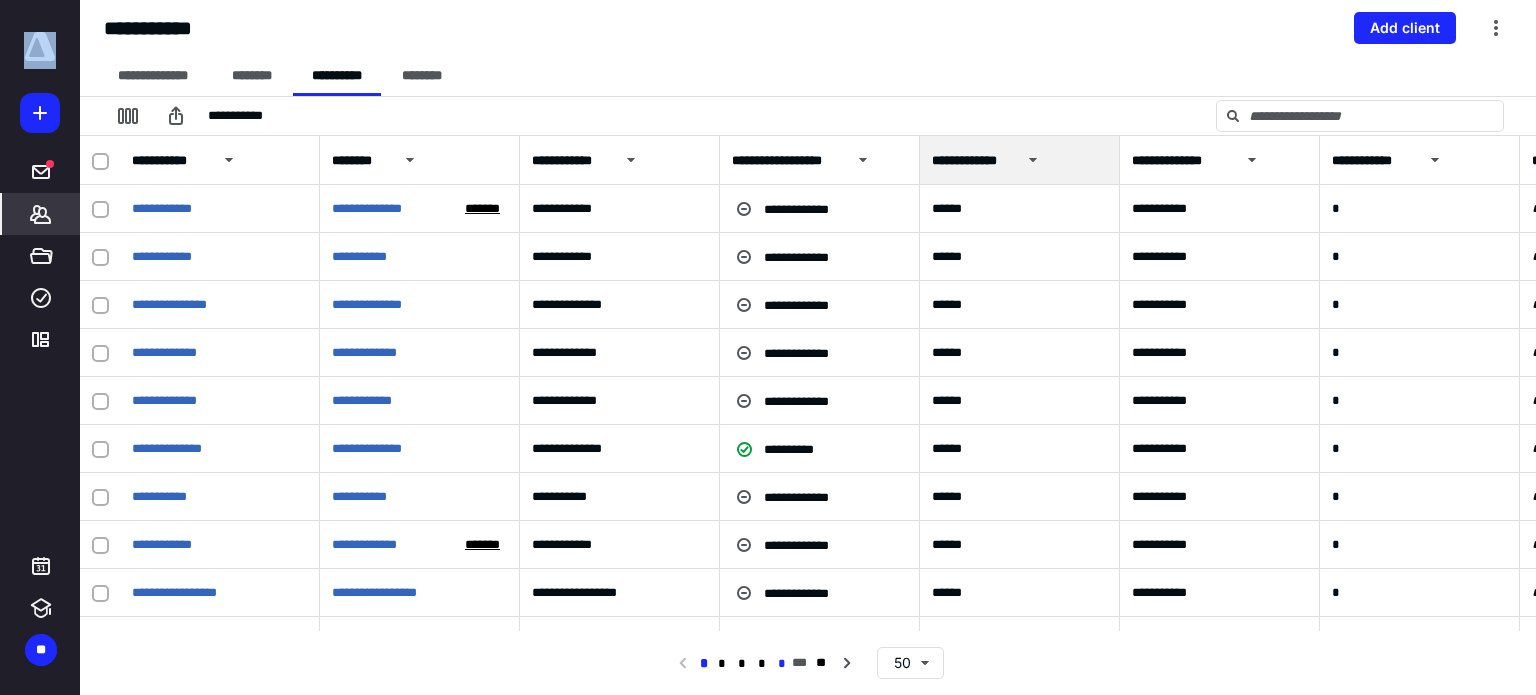 click on "*" at bounding box center [782, 664] 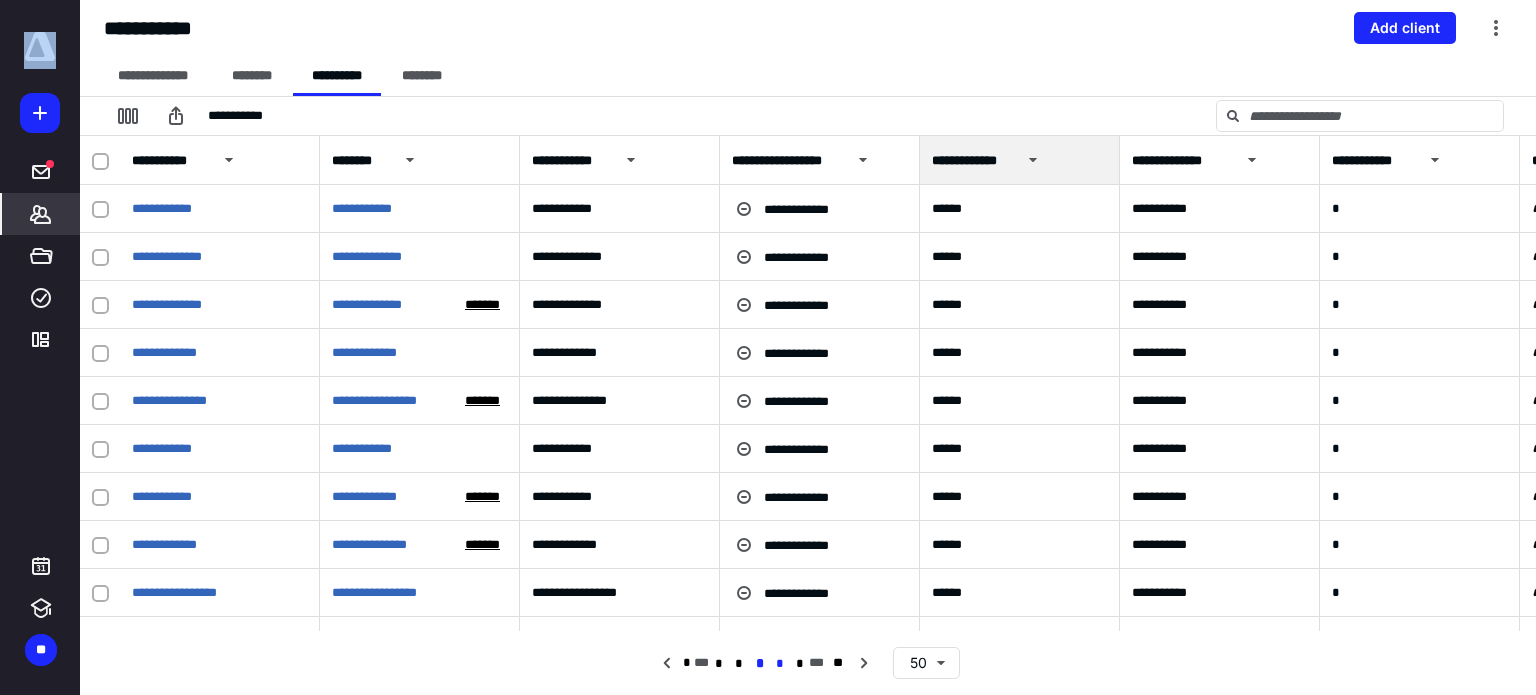 click on "*" at bounding box center (780, 664) 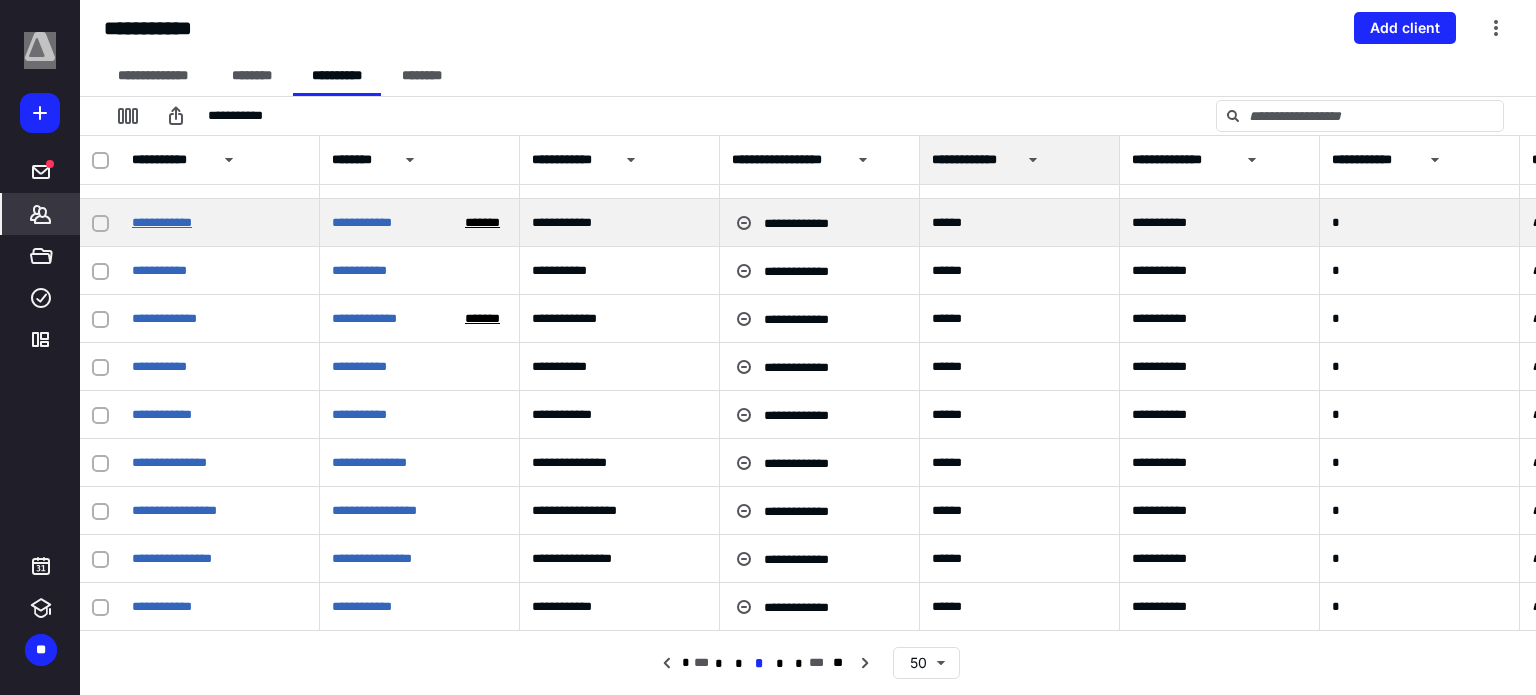 scroll, scrollTop: 1968, scrollLeft: 0, axis: vertical 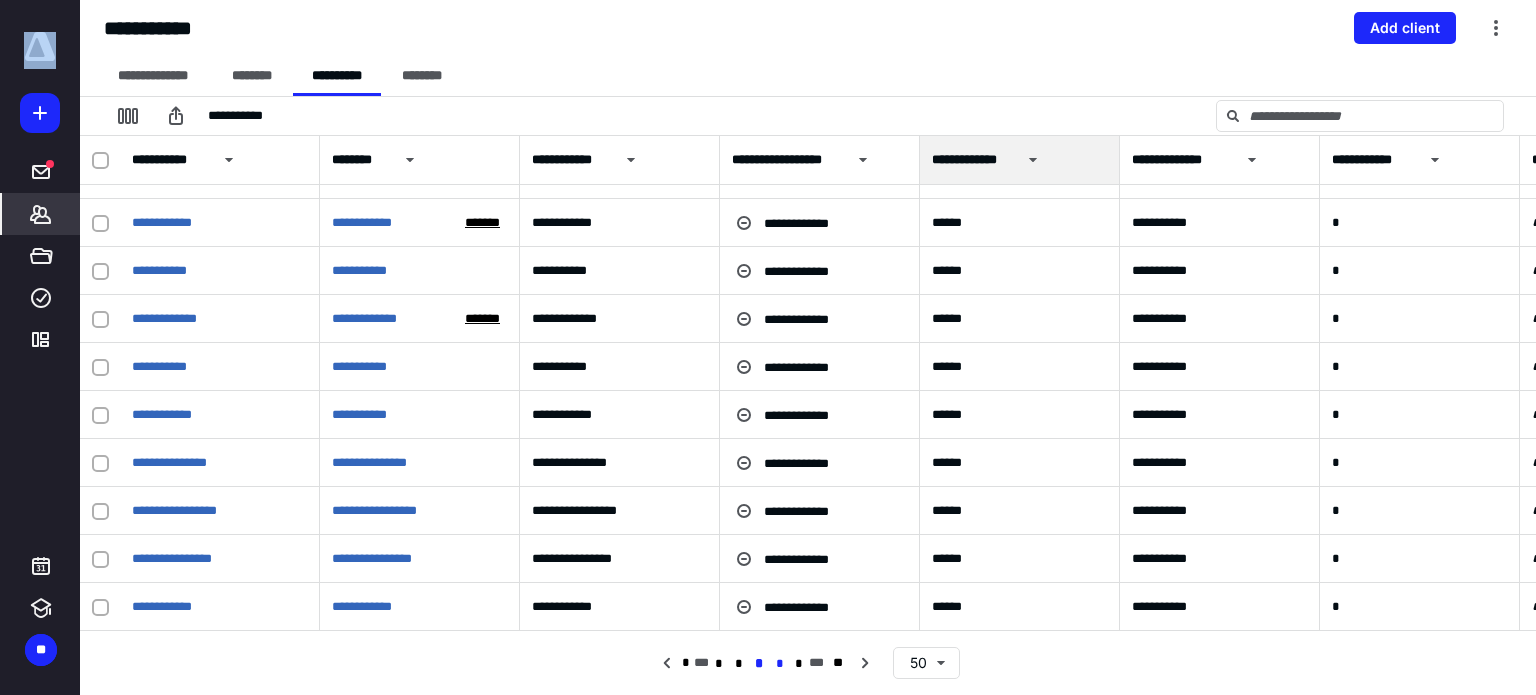 click on "*" at bounding box center (779, 664) 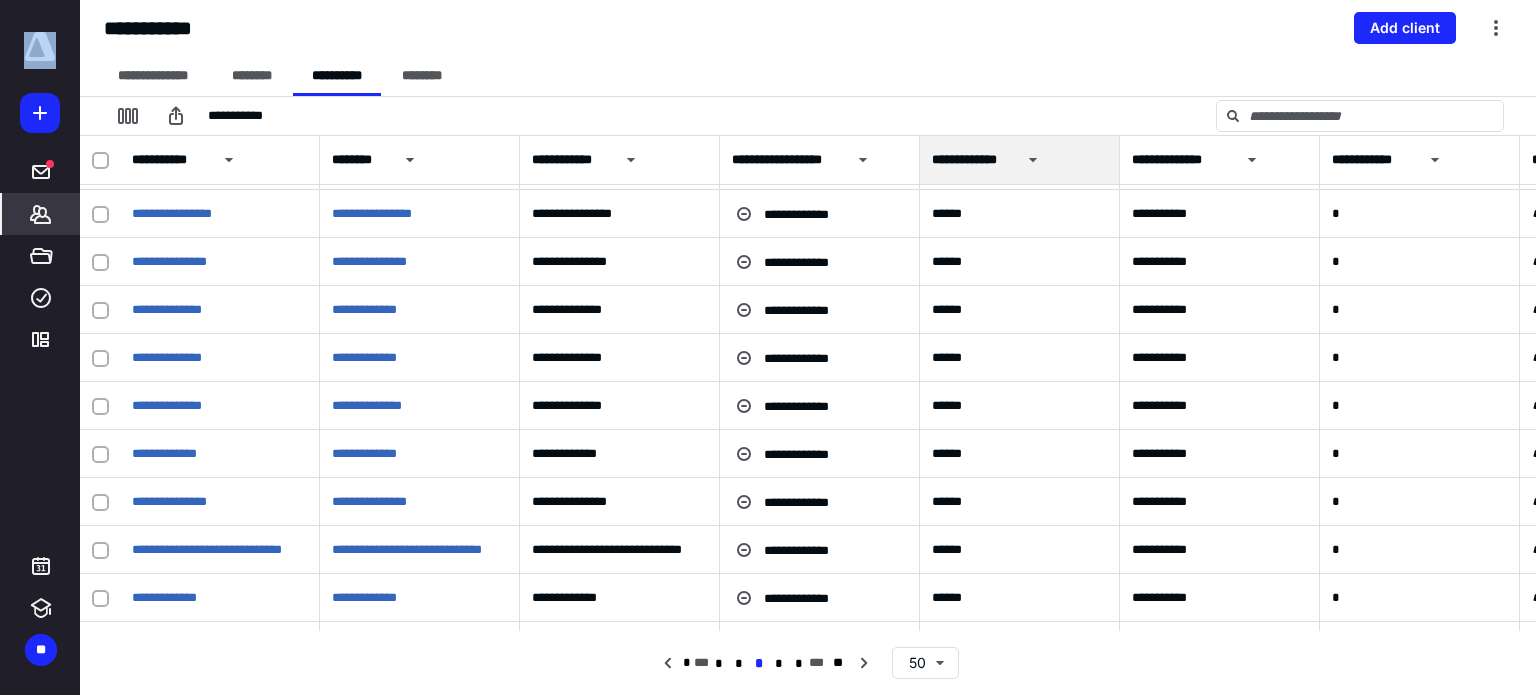 scroll, scrollTop: 1343, scrollLeft: 0, axis: vertical 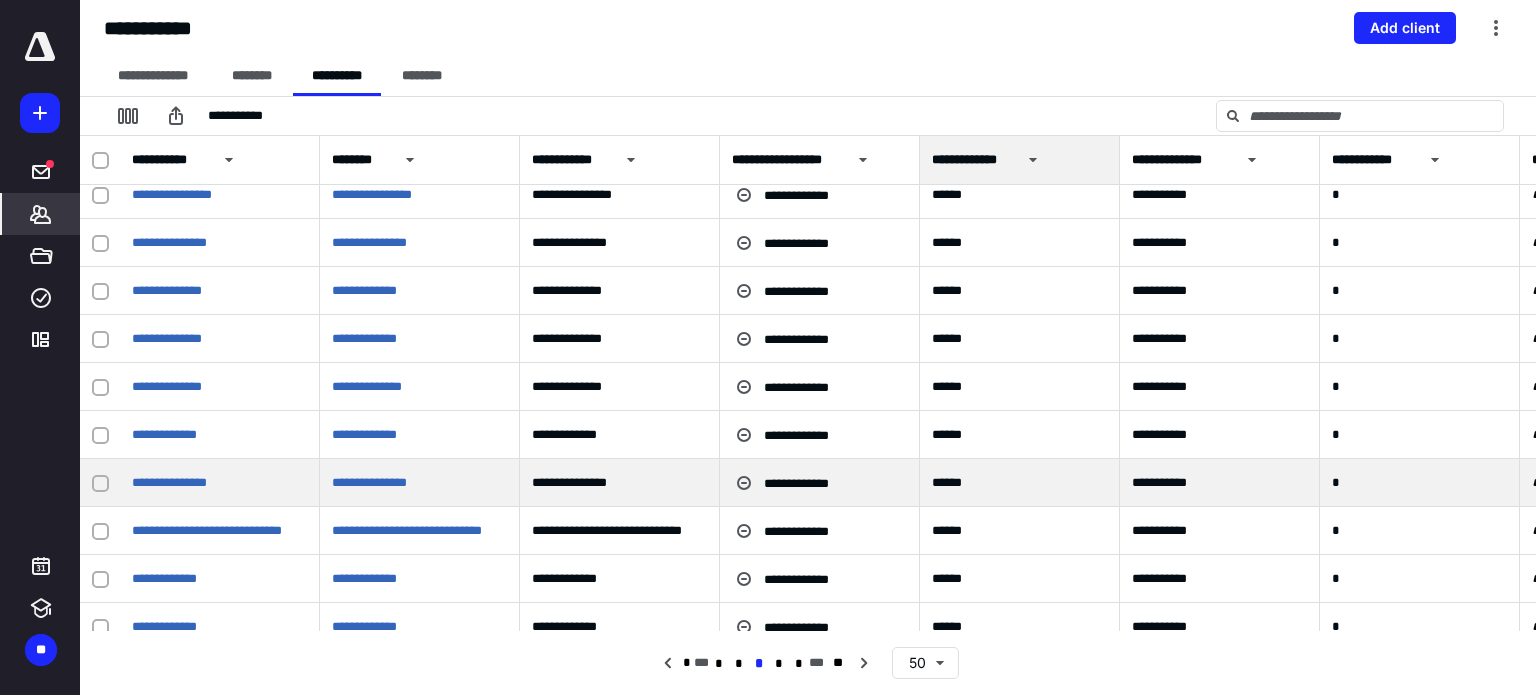 click on "**********" at bounding box center (220, 483) 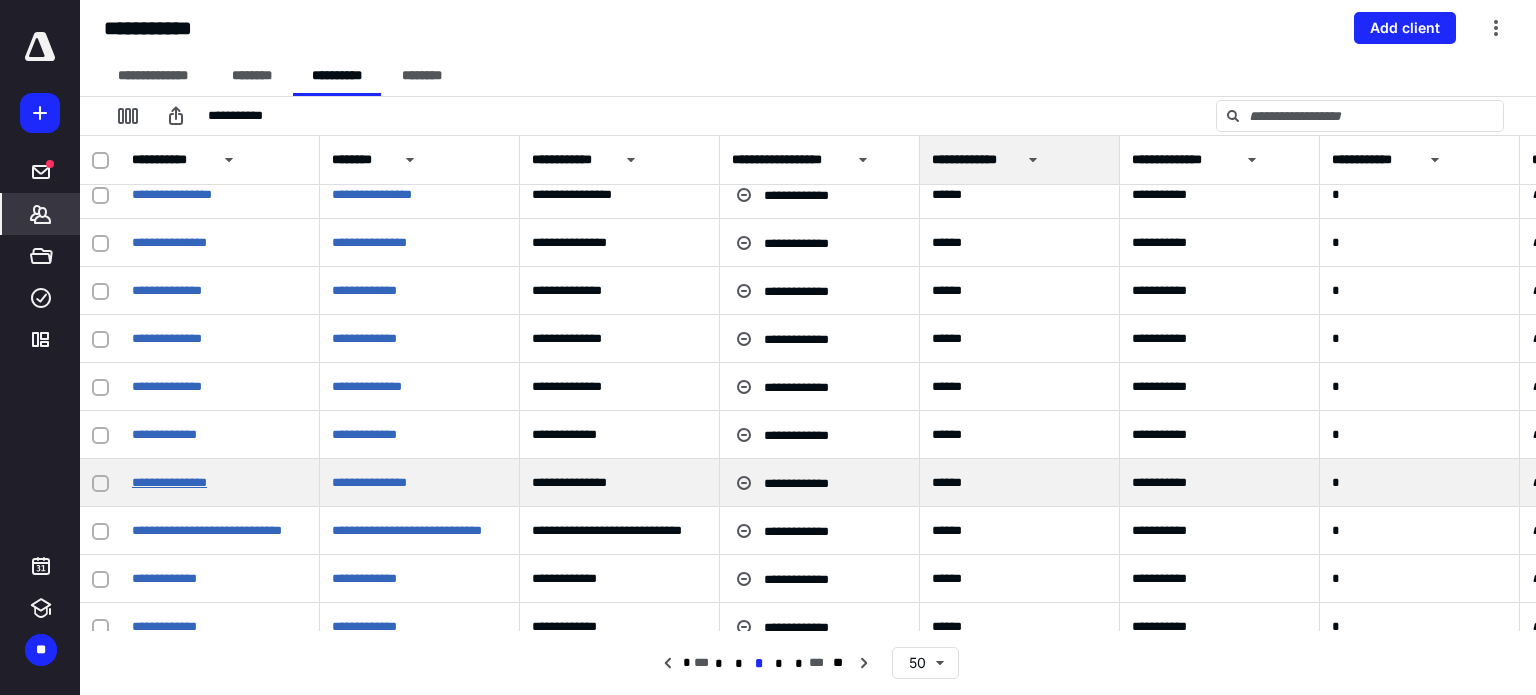 click on "**********" at bounding box center [169, 482] 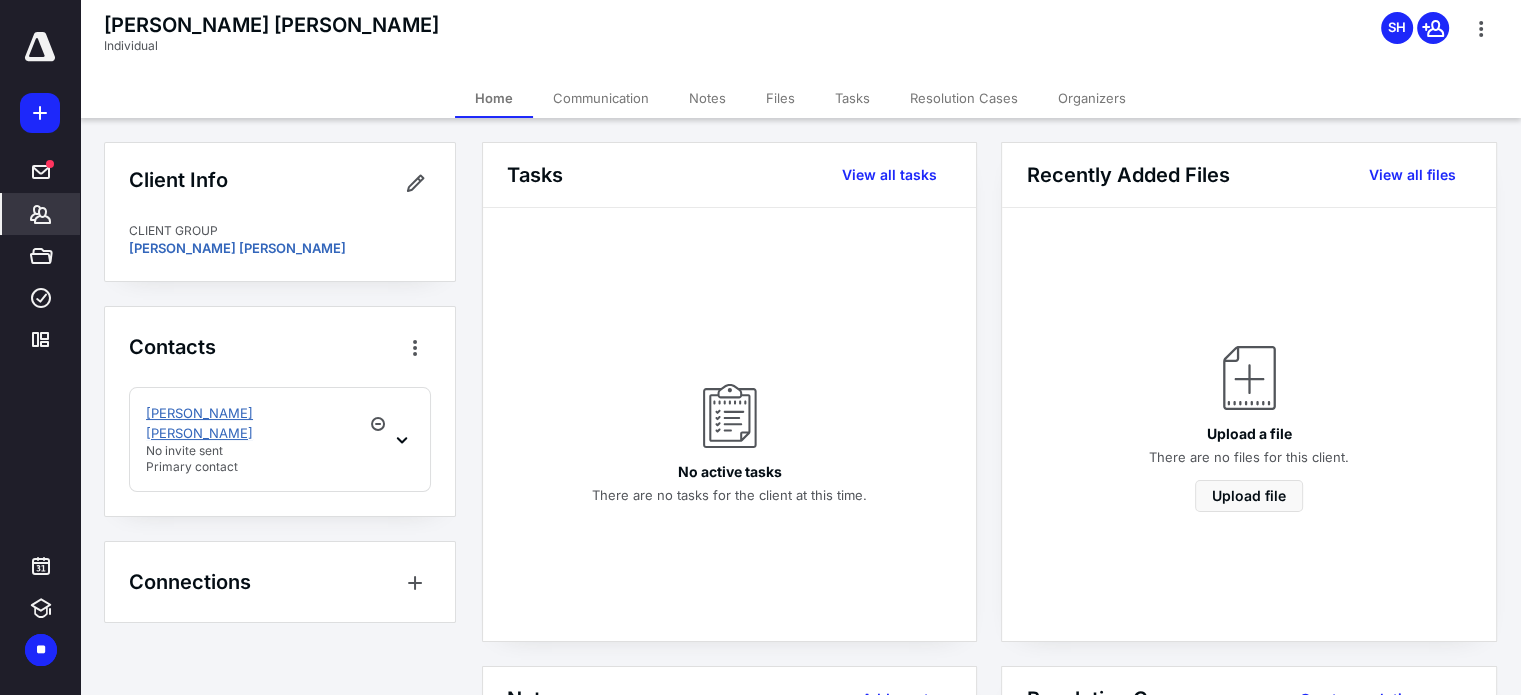 click on "[PERSON_NAME] [PERSON_NAME]" at bounding box center [252, 423] 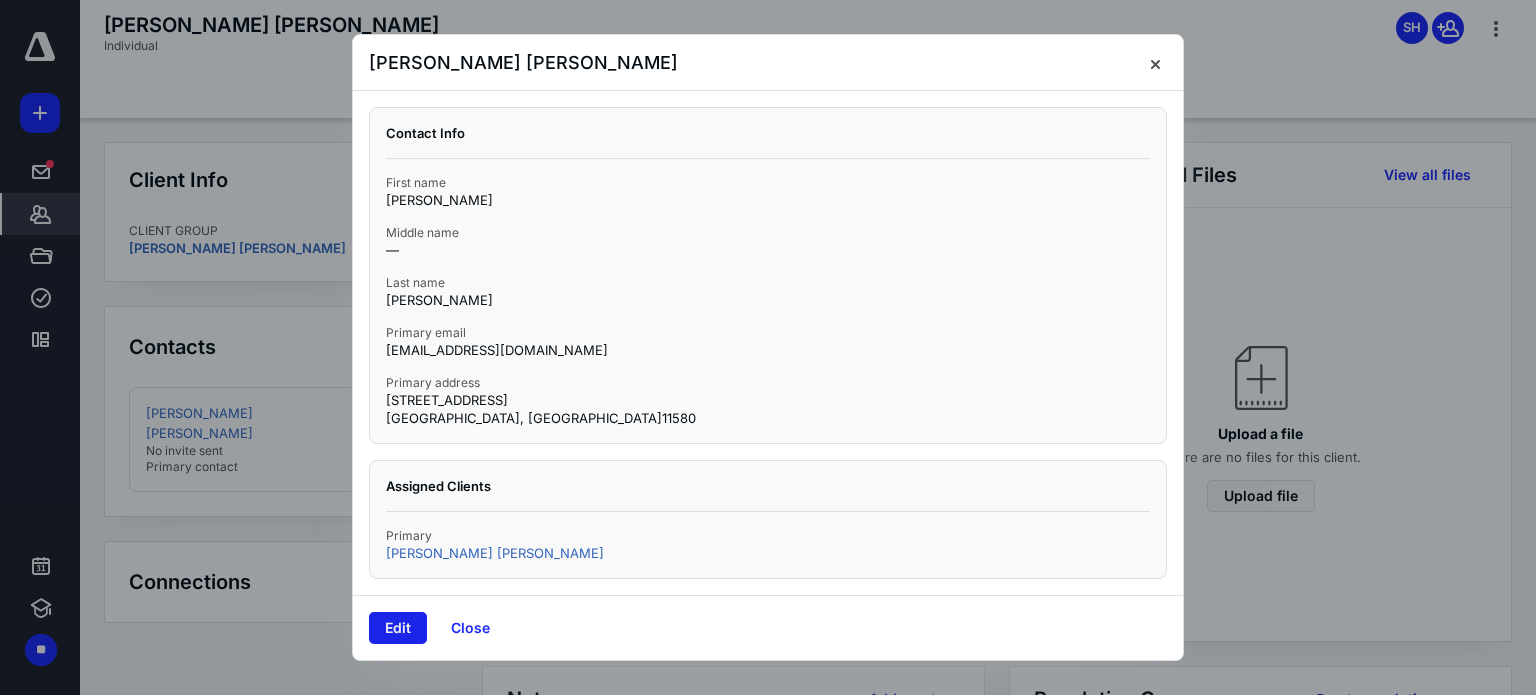 click on "Edit" at bounding box center [398, 628] 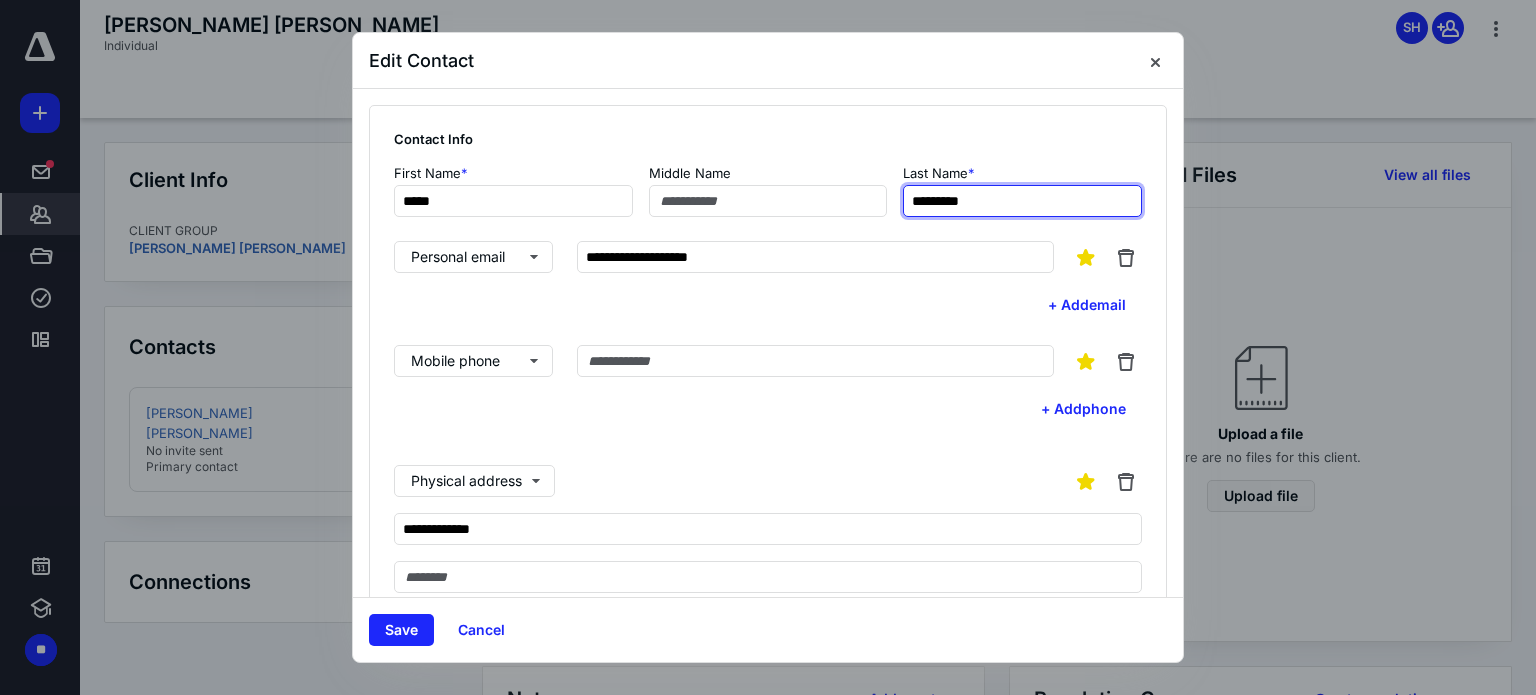 click on "*********" at bounding box center [1022, 201] 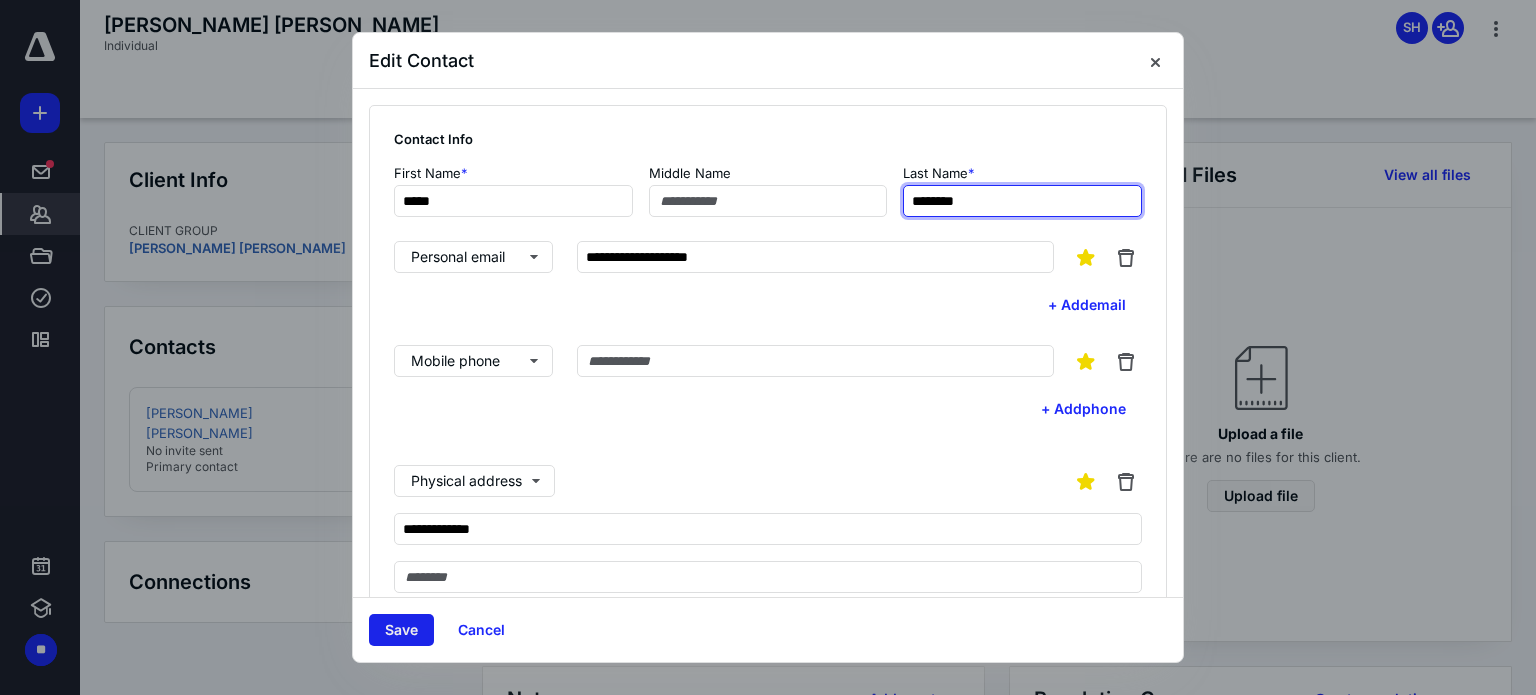 type on "********" 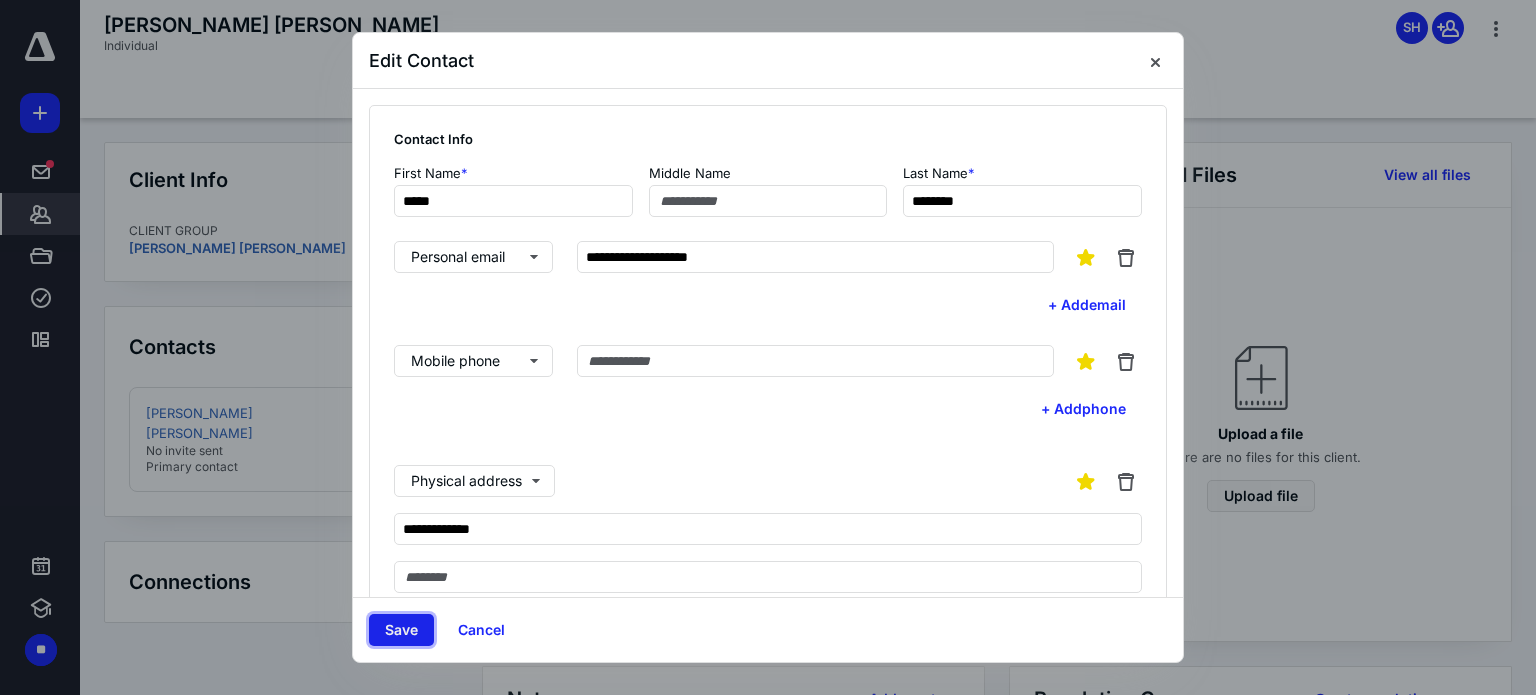 click on "Save" at bounding box center [401, 630] 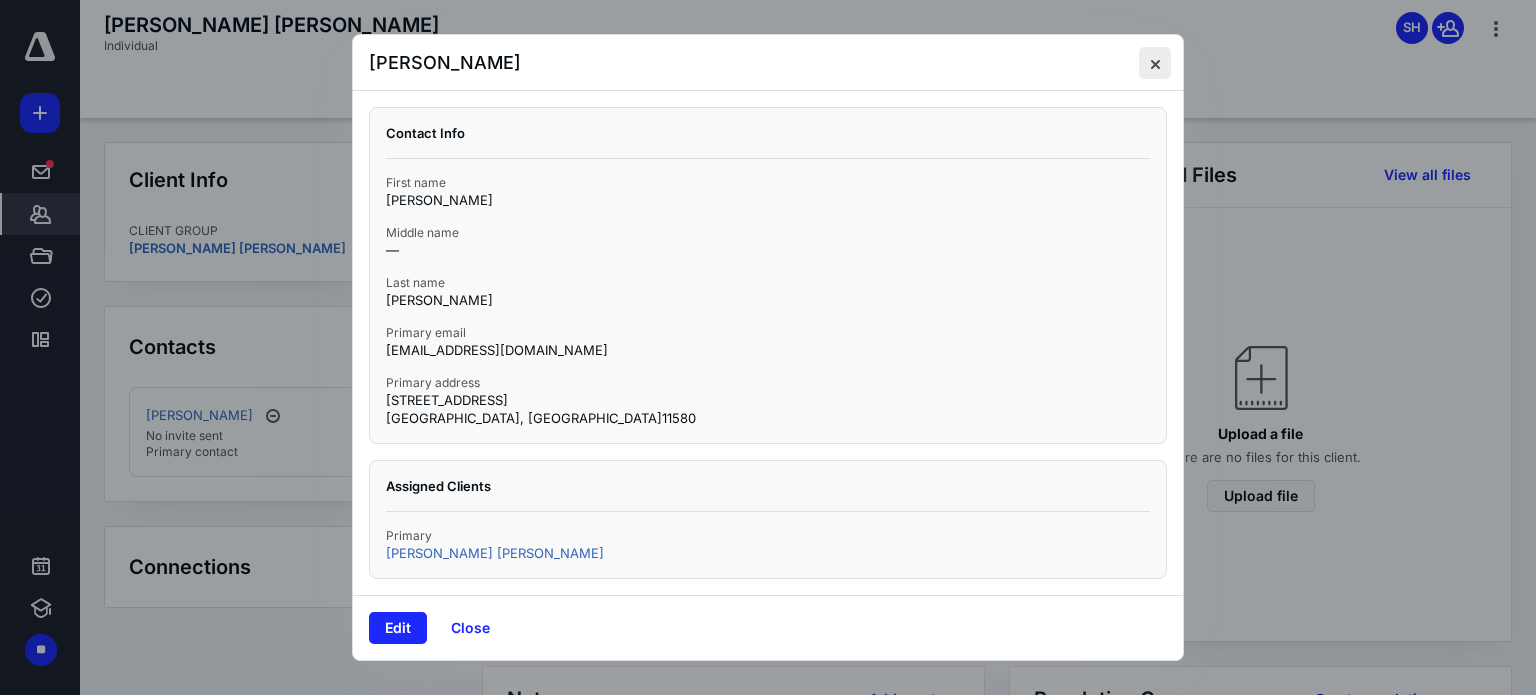 click at bounding box center [1155, 63] 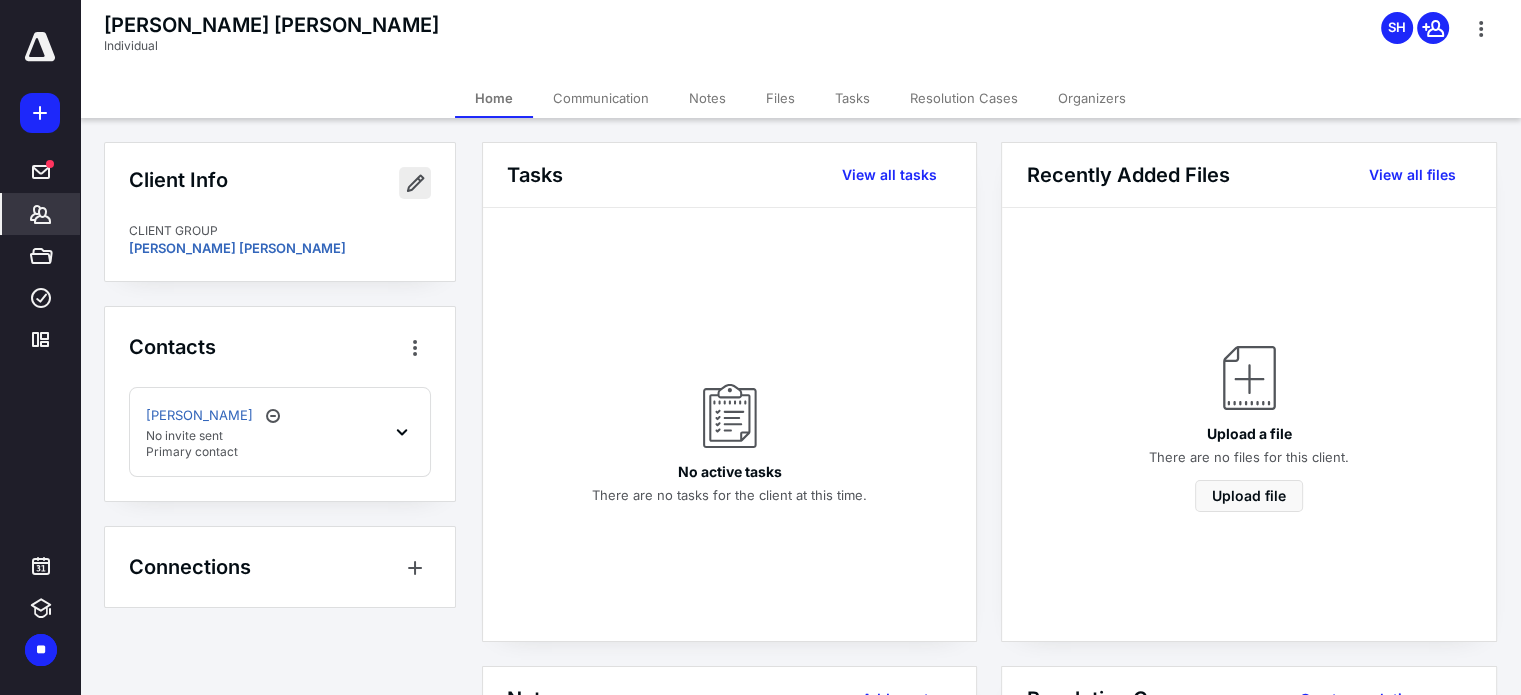 click at bounding box center [415, 183] 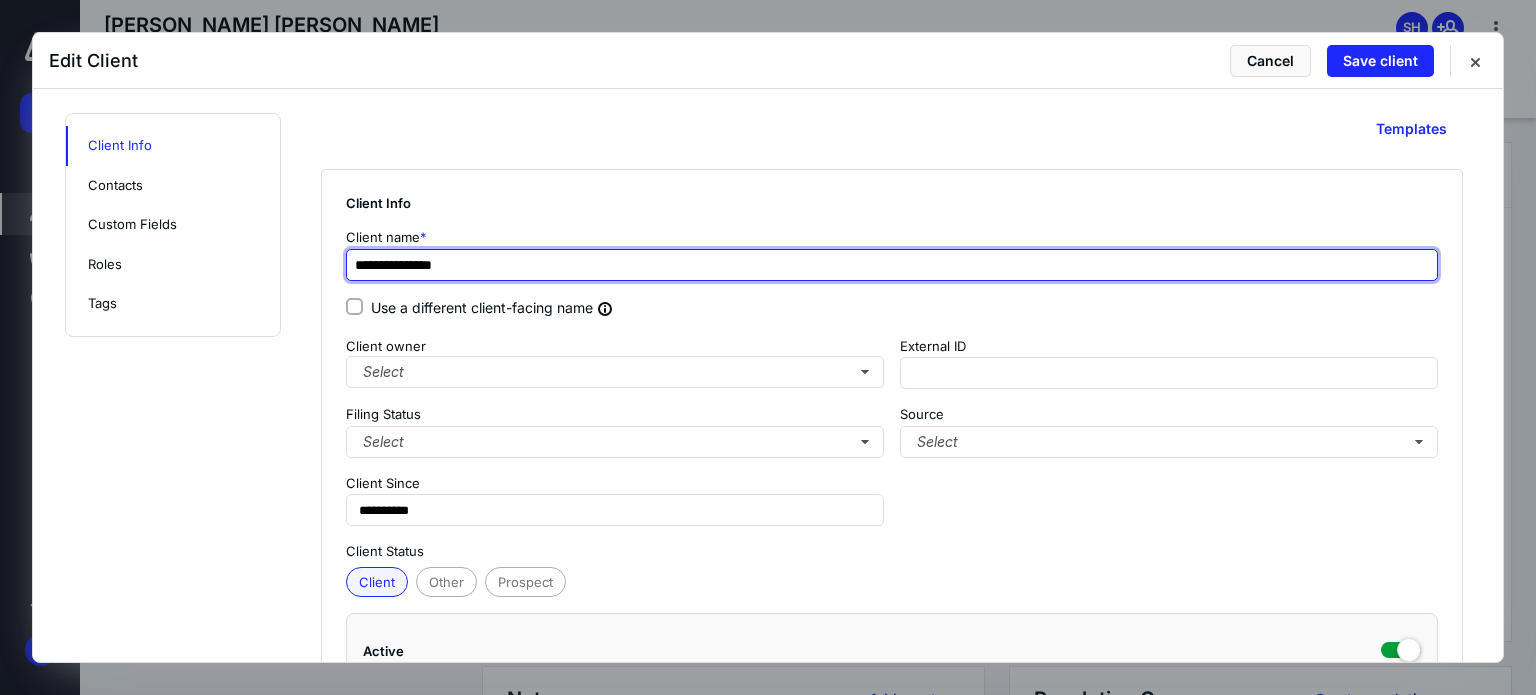 click on "**********" at bounding box center (892, 265) 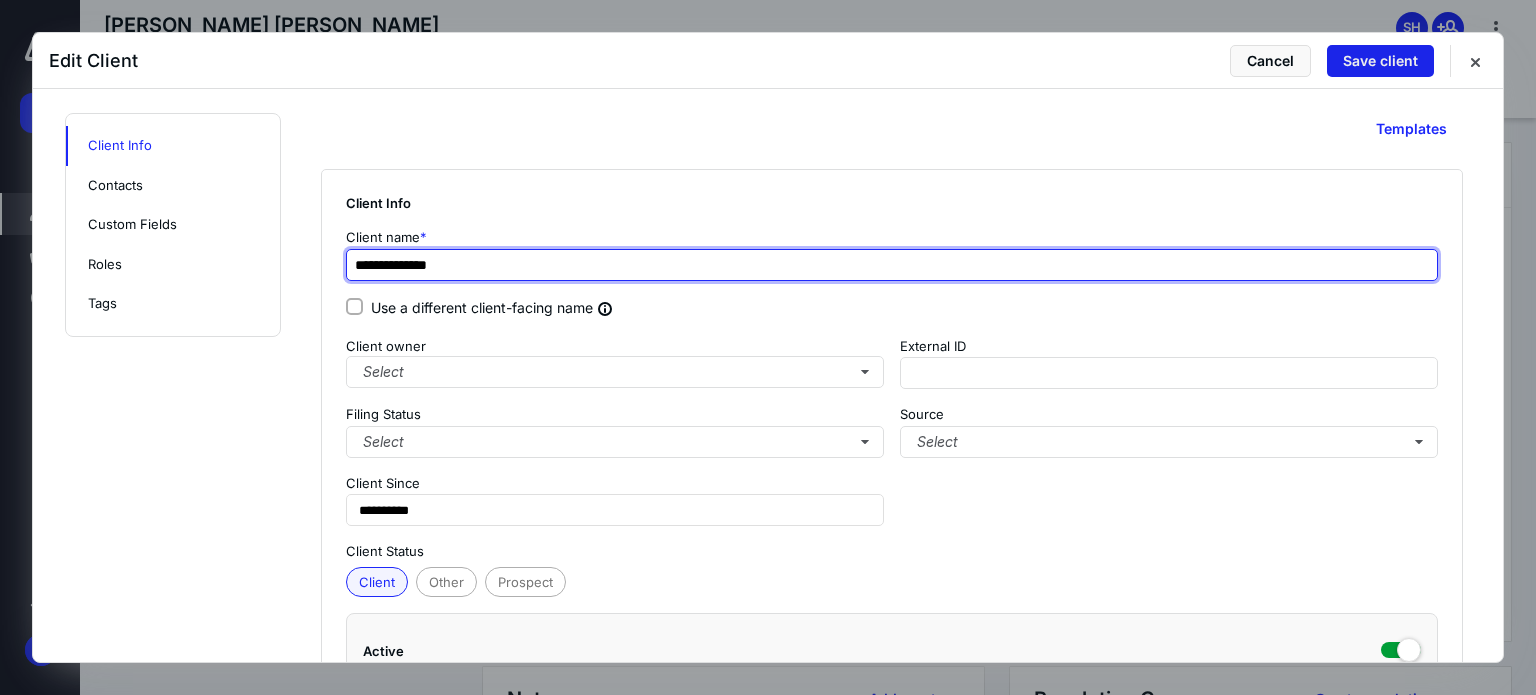 type on "**********" 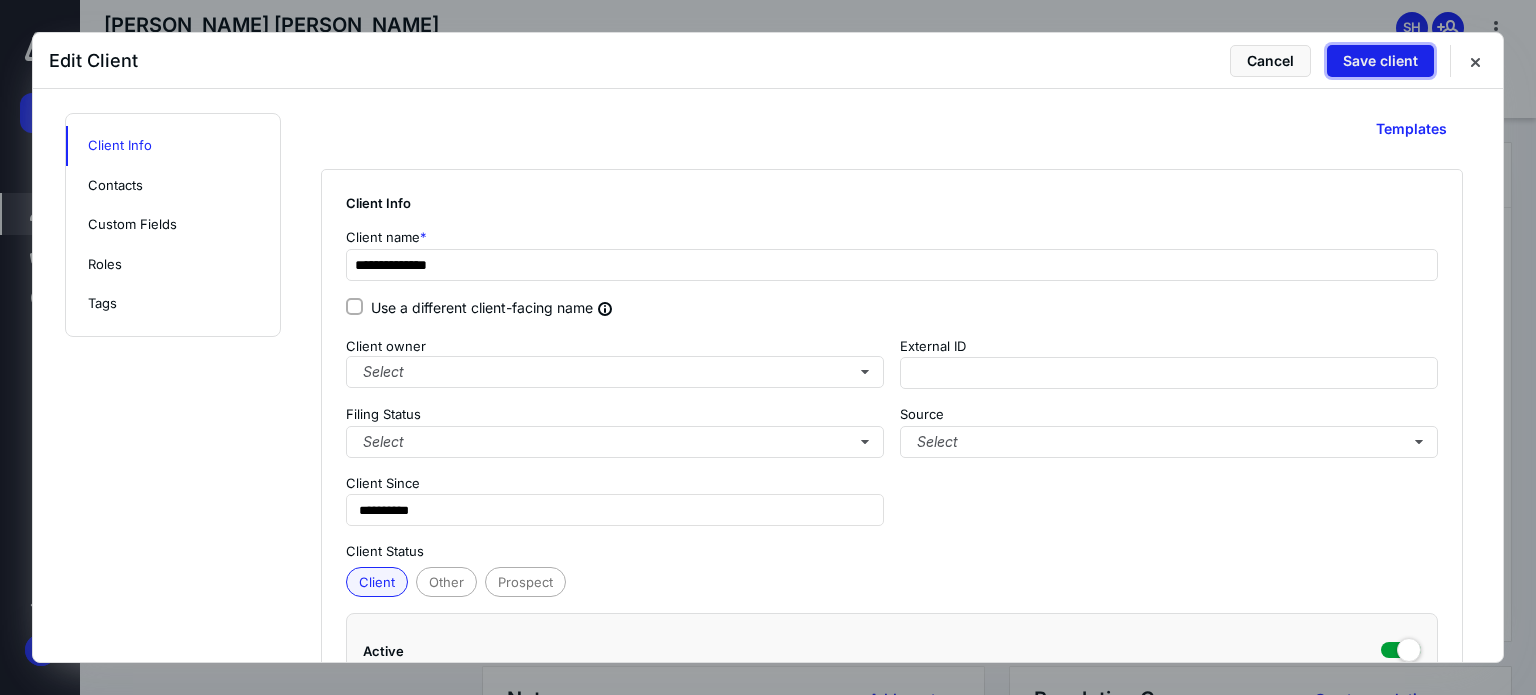 click on "Save client" at bounding box center [1380, 61] 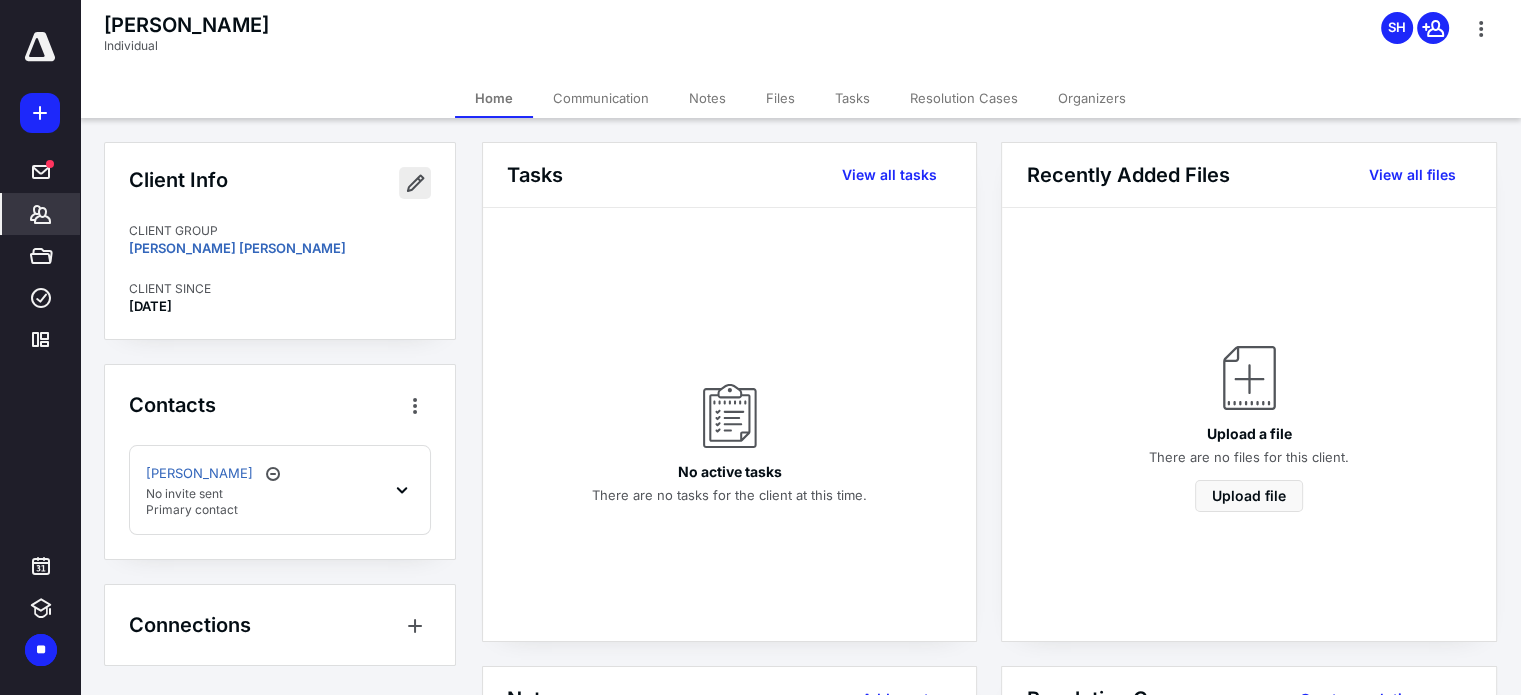 click at bounding box center [415, 183] 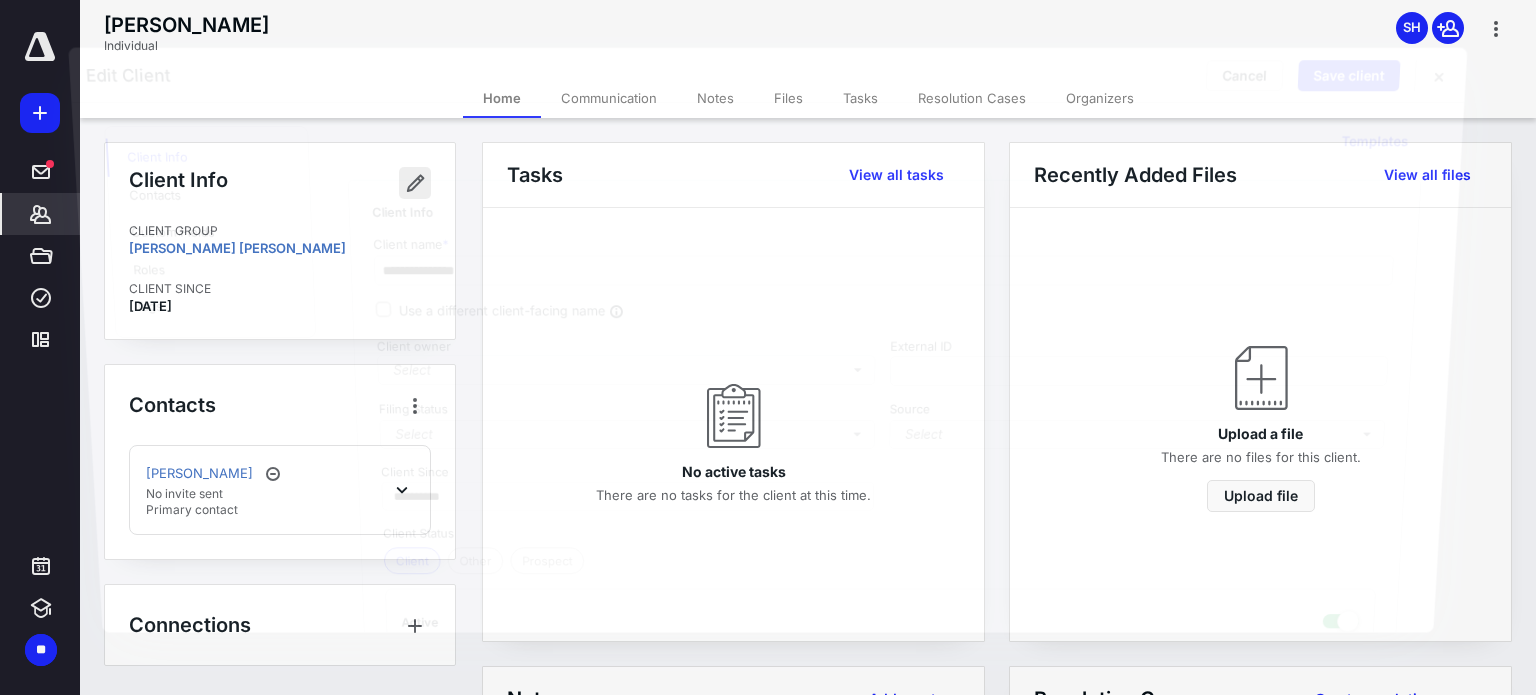 type on "**********" 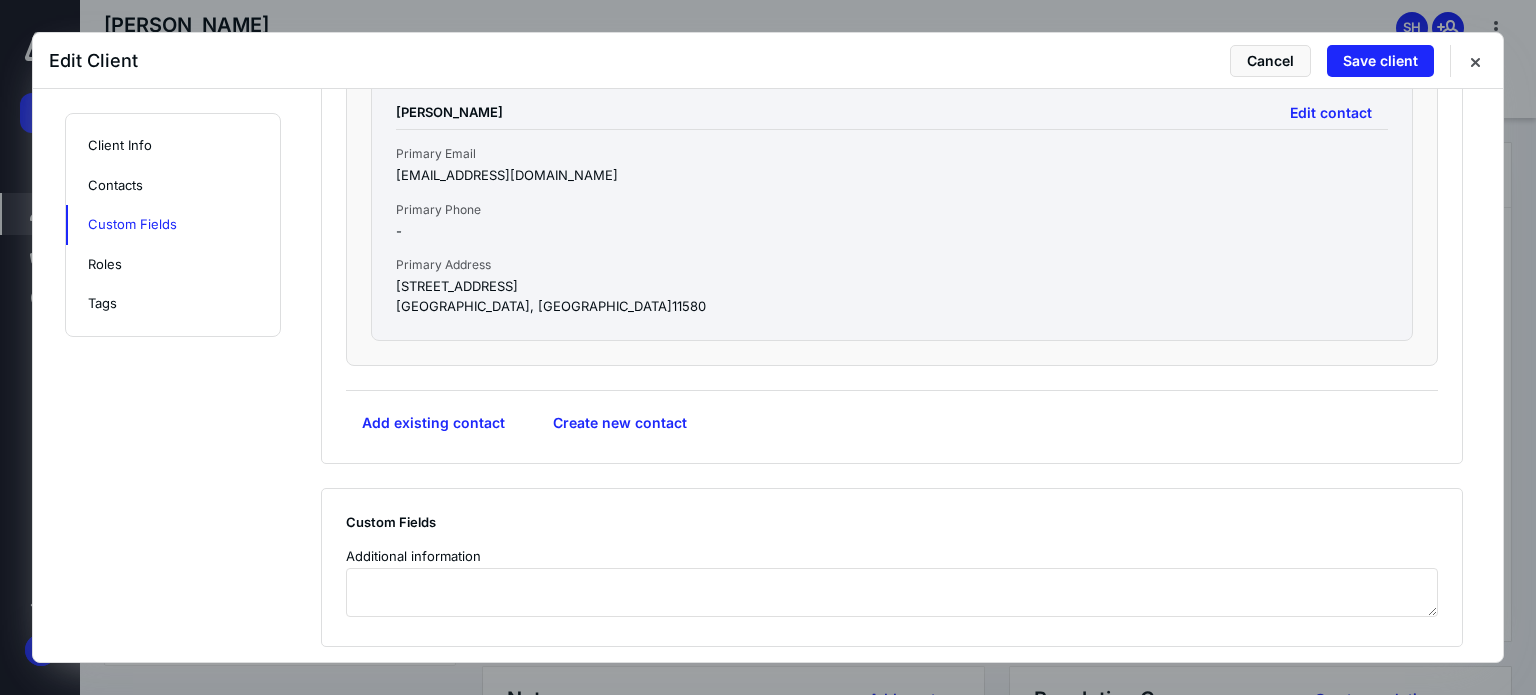 scroll, scrollTop: 954, scrollLeft: 0, axis: vertical 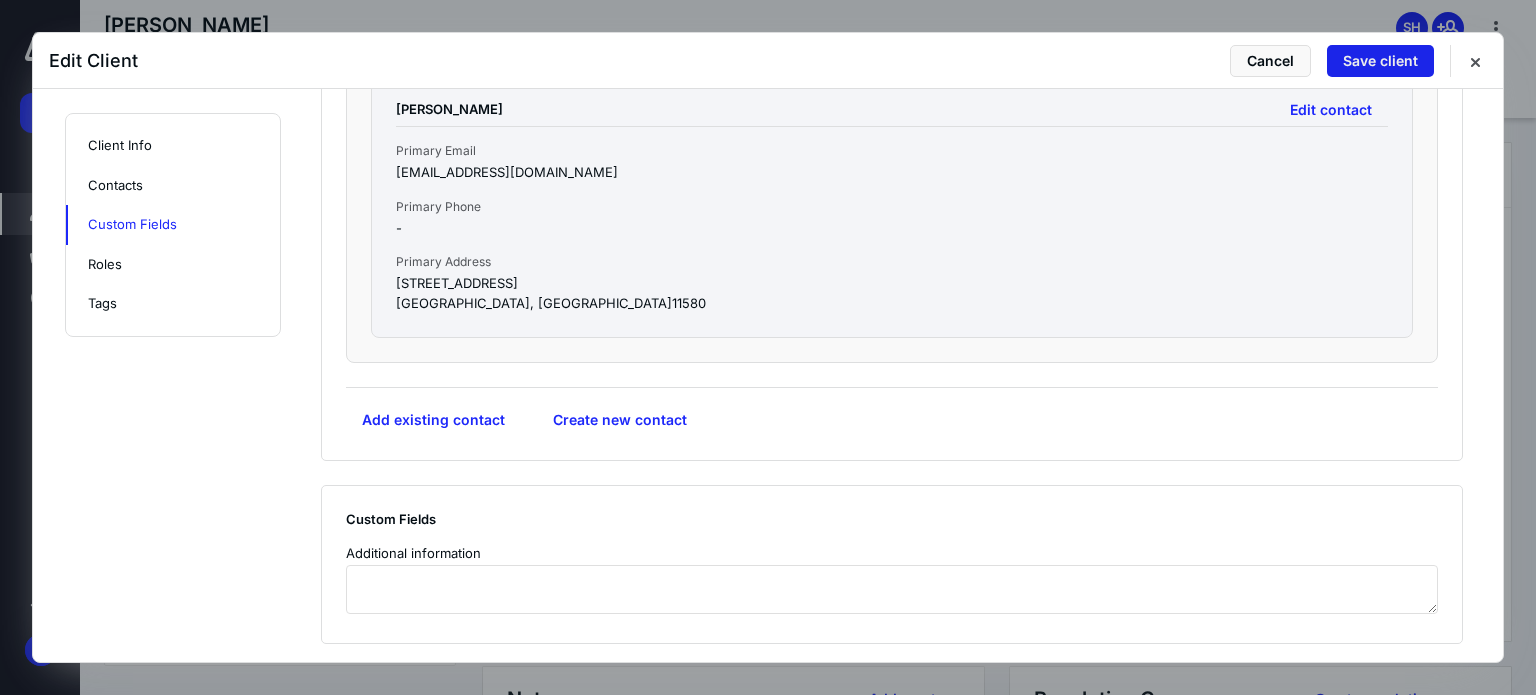 click on "Save client" at bounding box center [1380, 61] 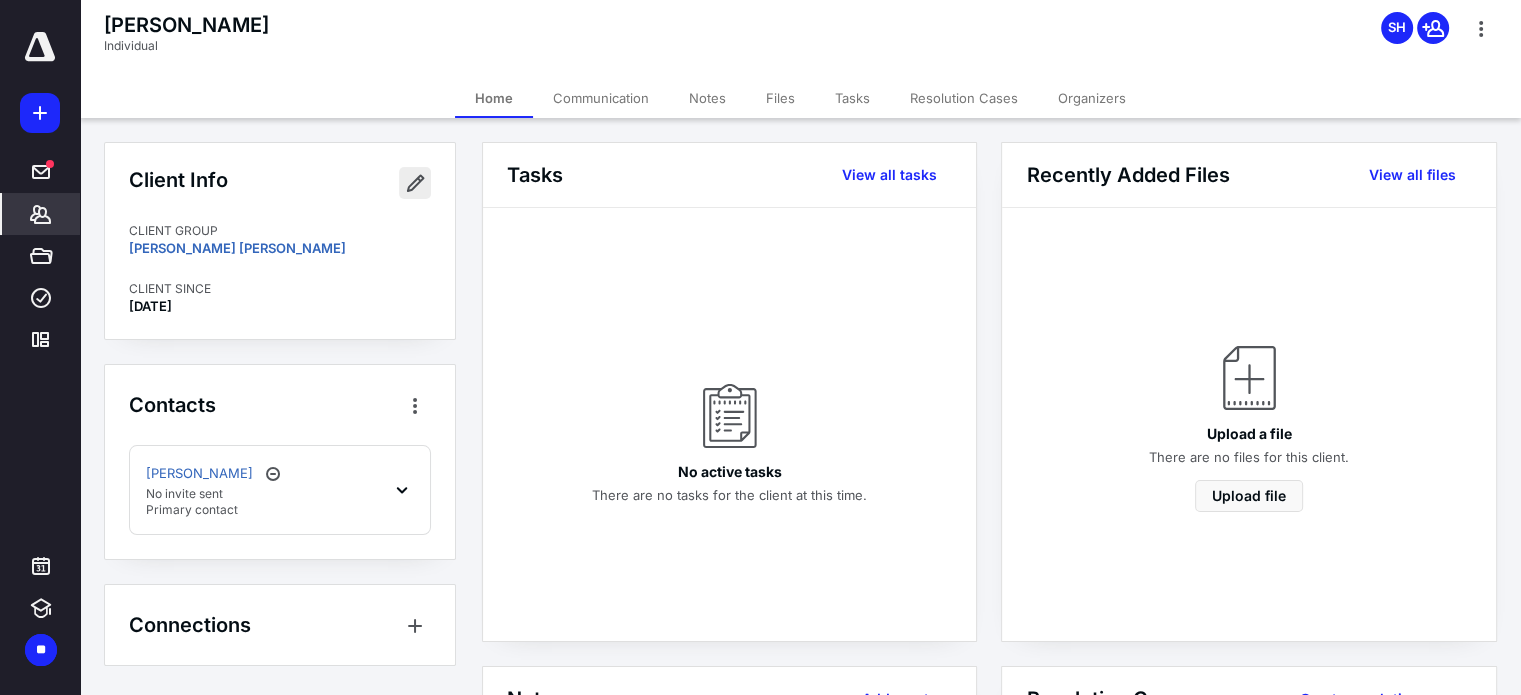 click at bounding box center (415, 183) 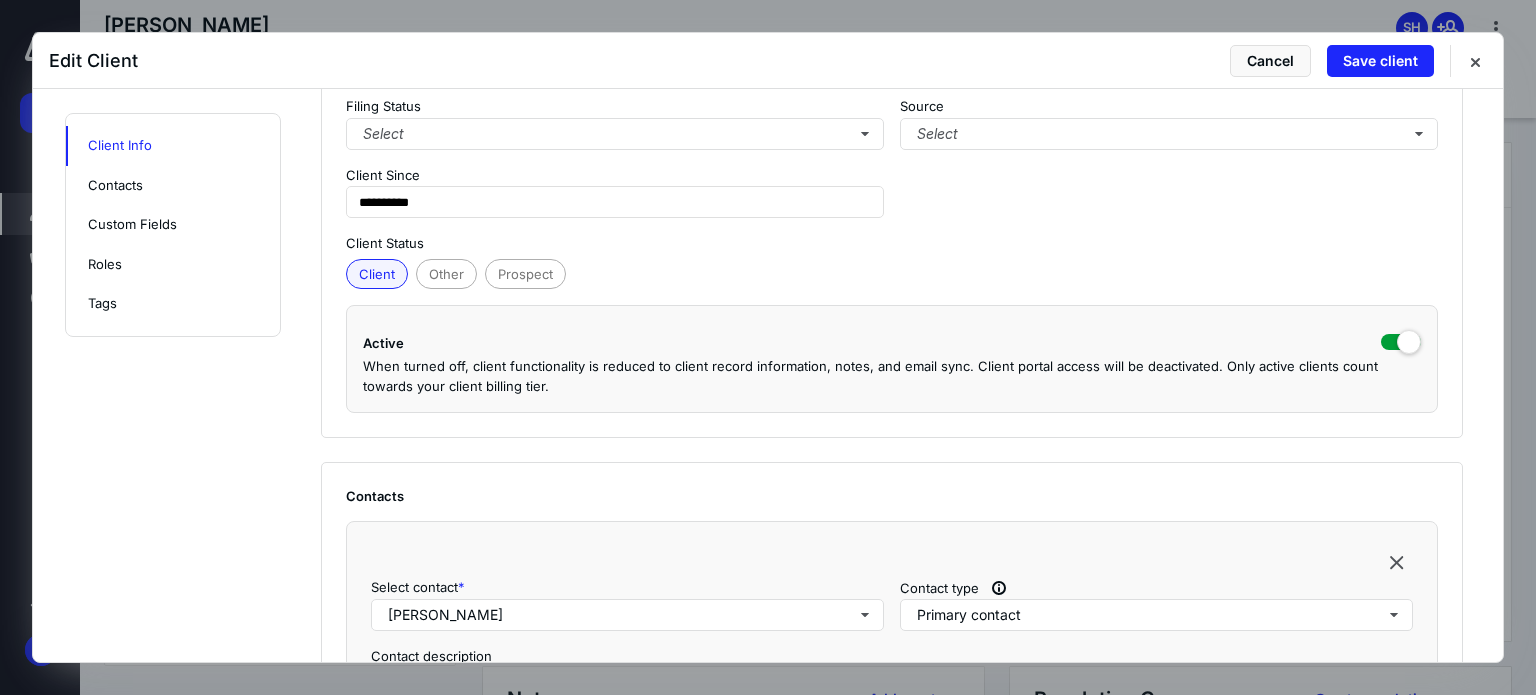 scroll, scrollTop: 295, scrollLeft: 0, axis: vertical 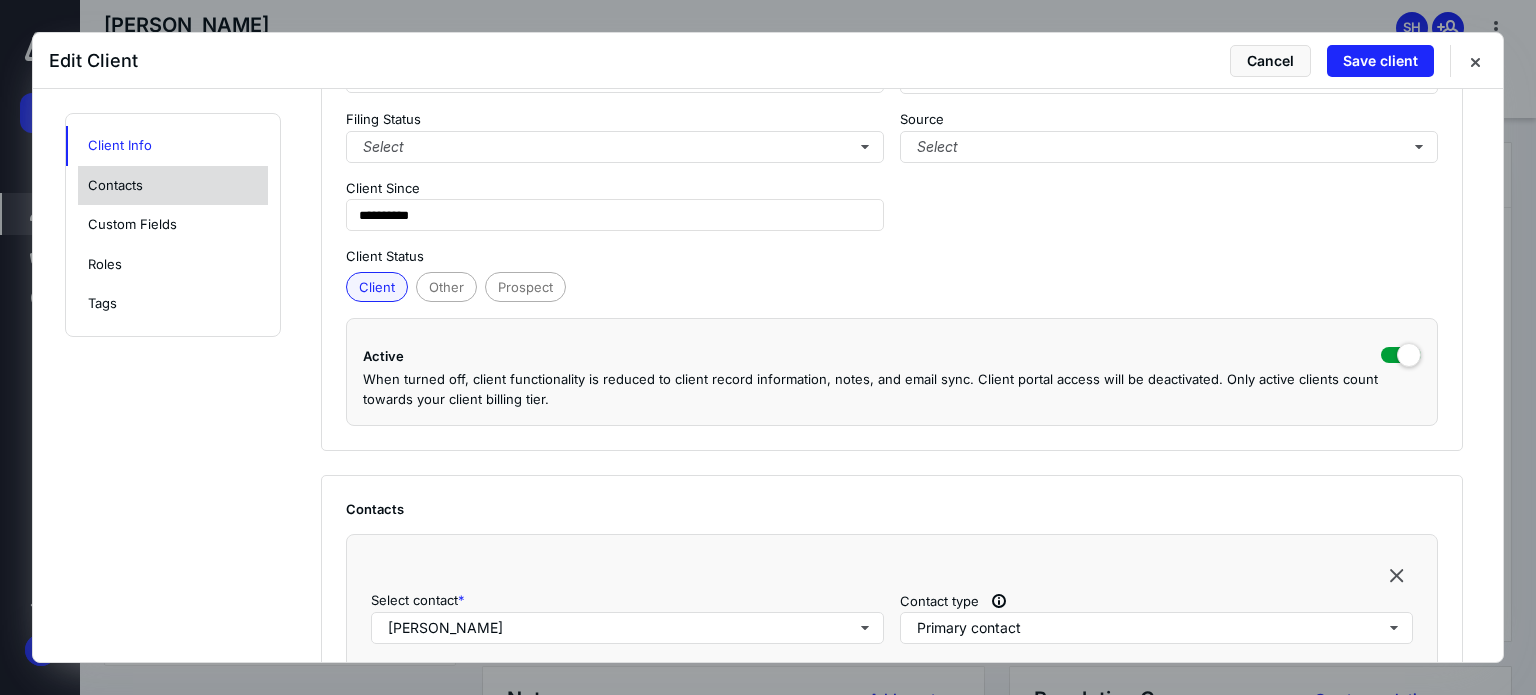 click on "Contacts" at bounding box center (173, 186) 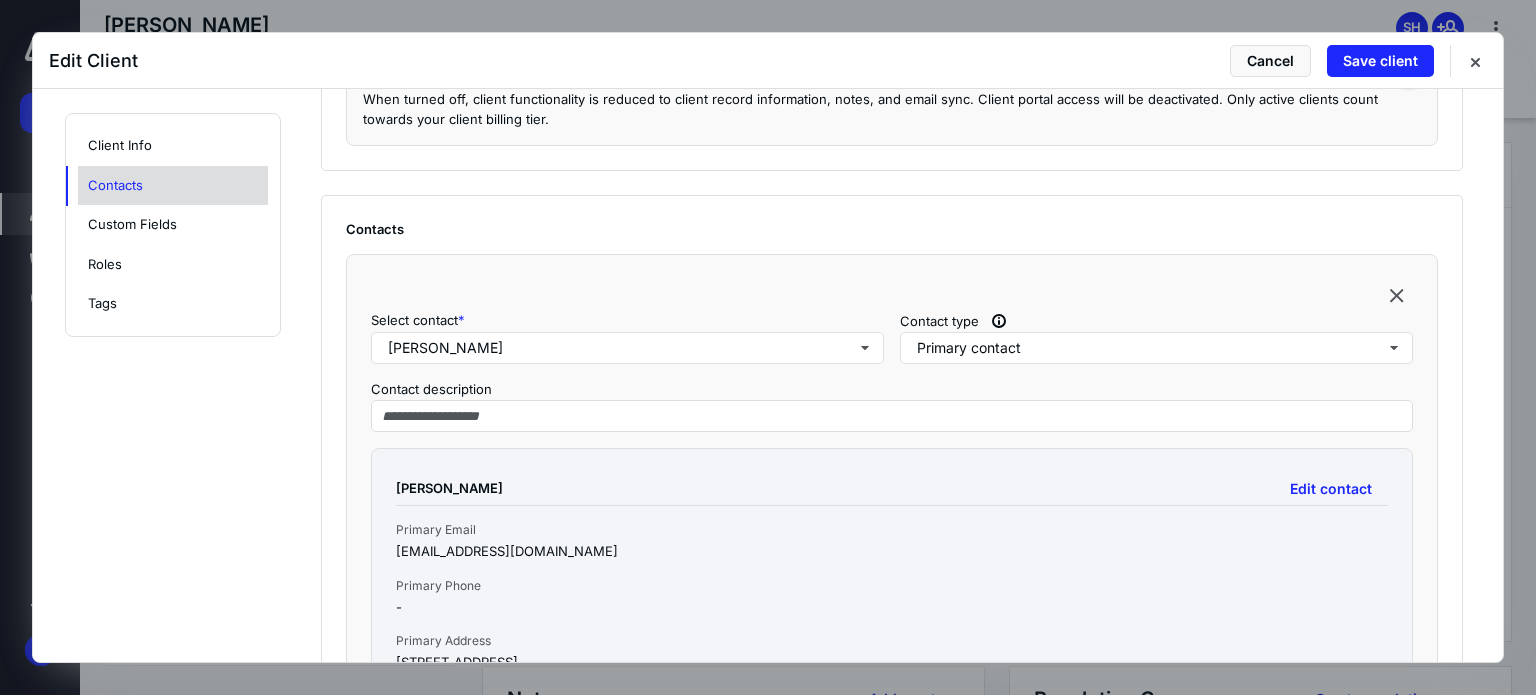 scroll, scrollTop: 680, scrollLeft: 0, axis: vertical 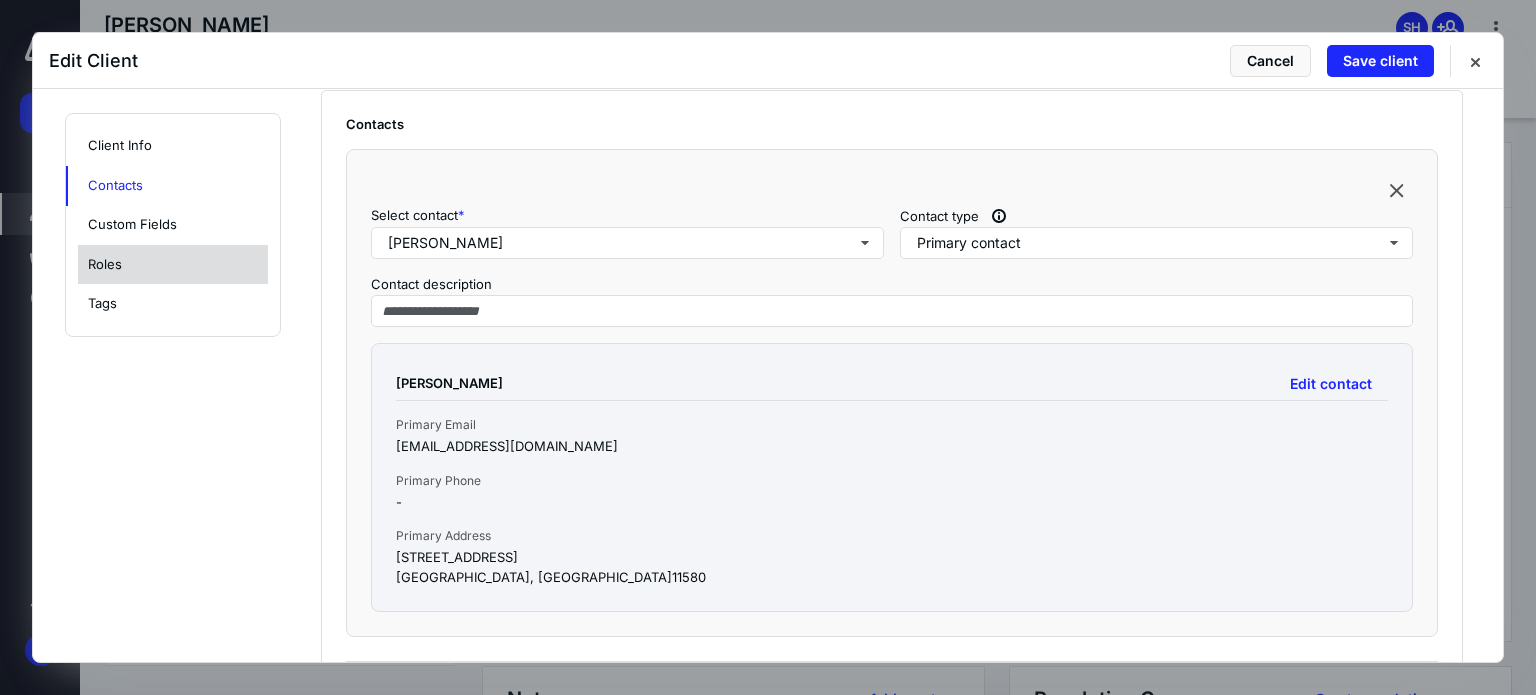 click on "Roles" at bounding box center (173, 265) 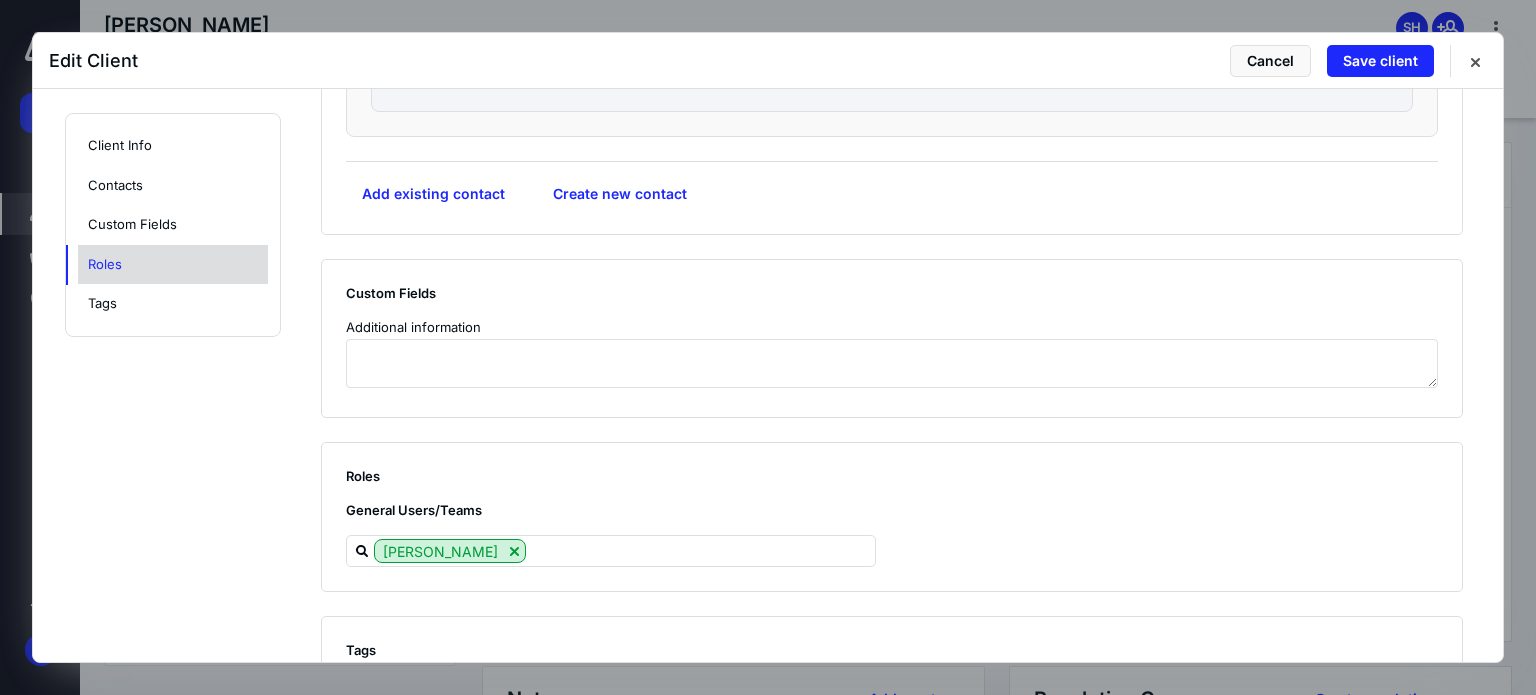 scroll, scrollTop: 1260, scrollLeft: 0, axis: vertical 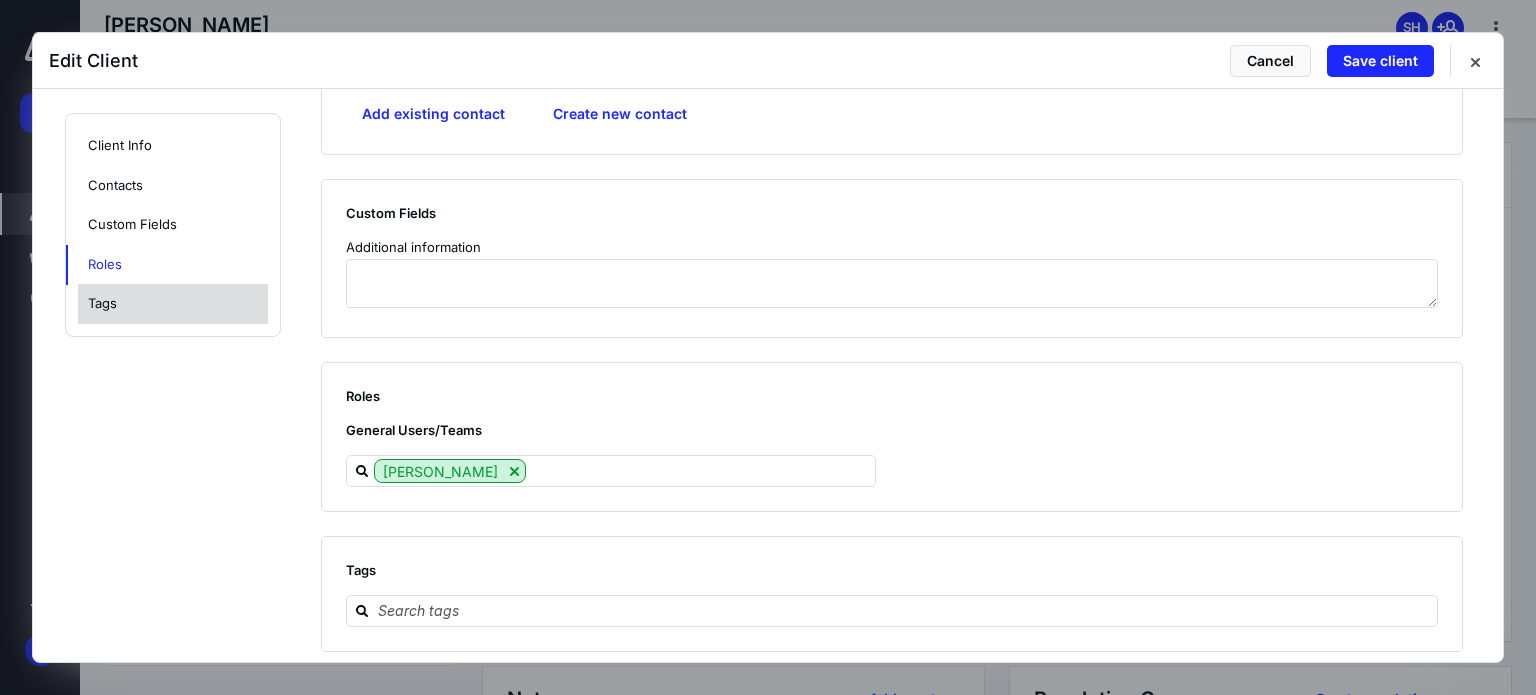 click on "Tags" at bounding box center (173, 304) 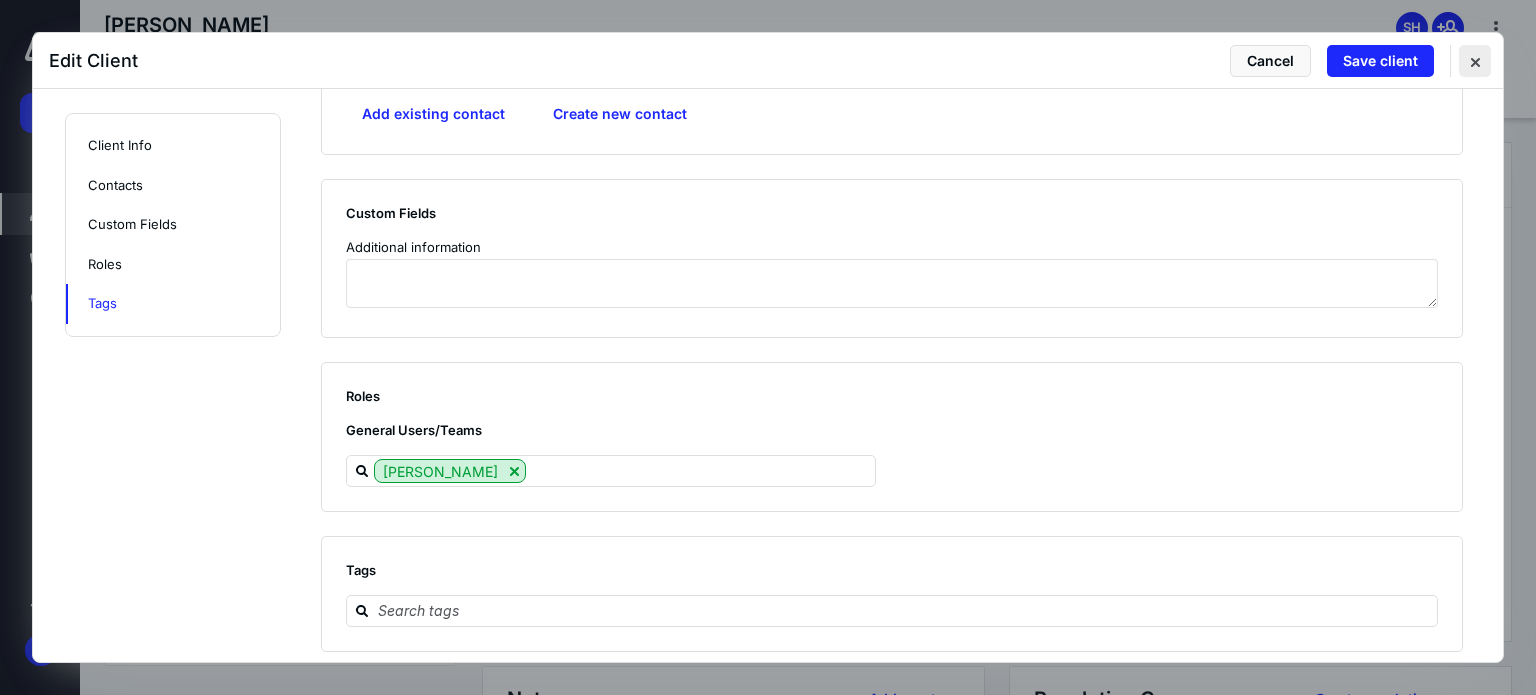 click at bounding box center (1475, 61) 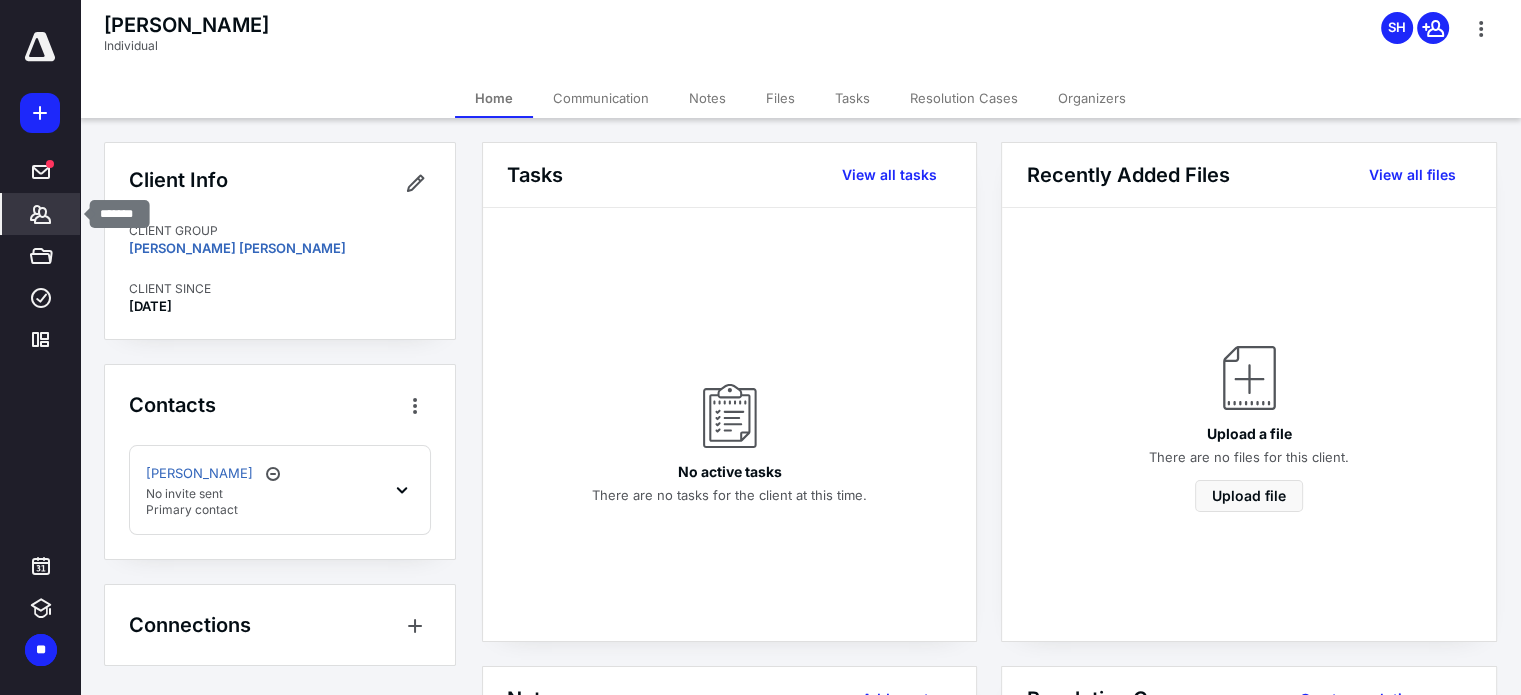 click 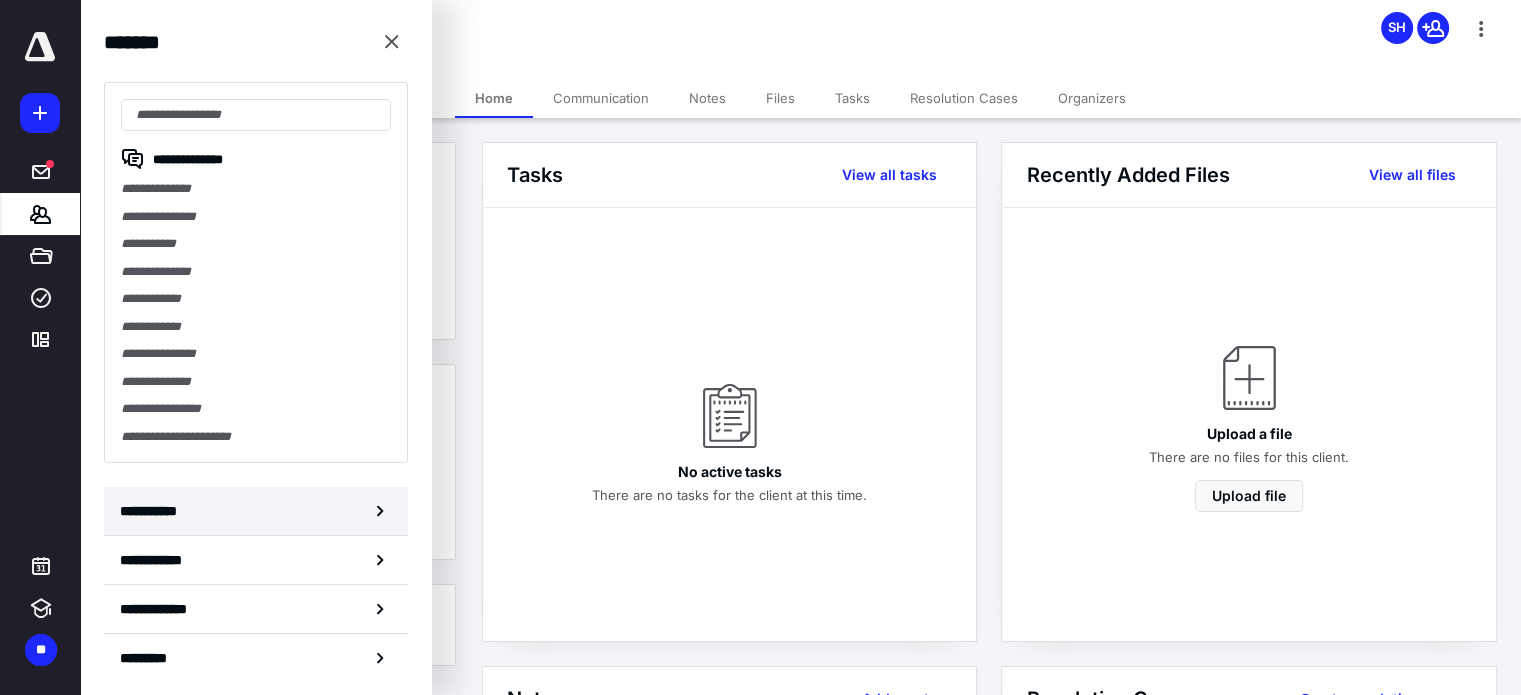 click on "**********" at bounding box center [153, 511] 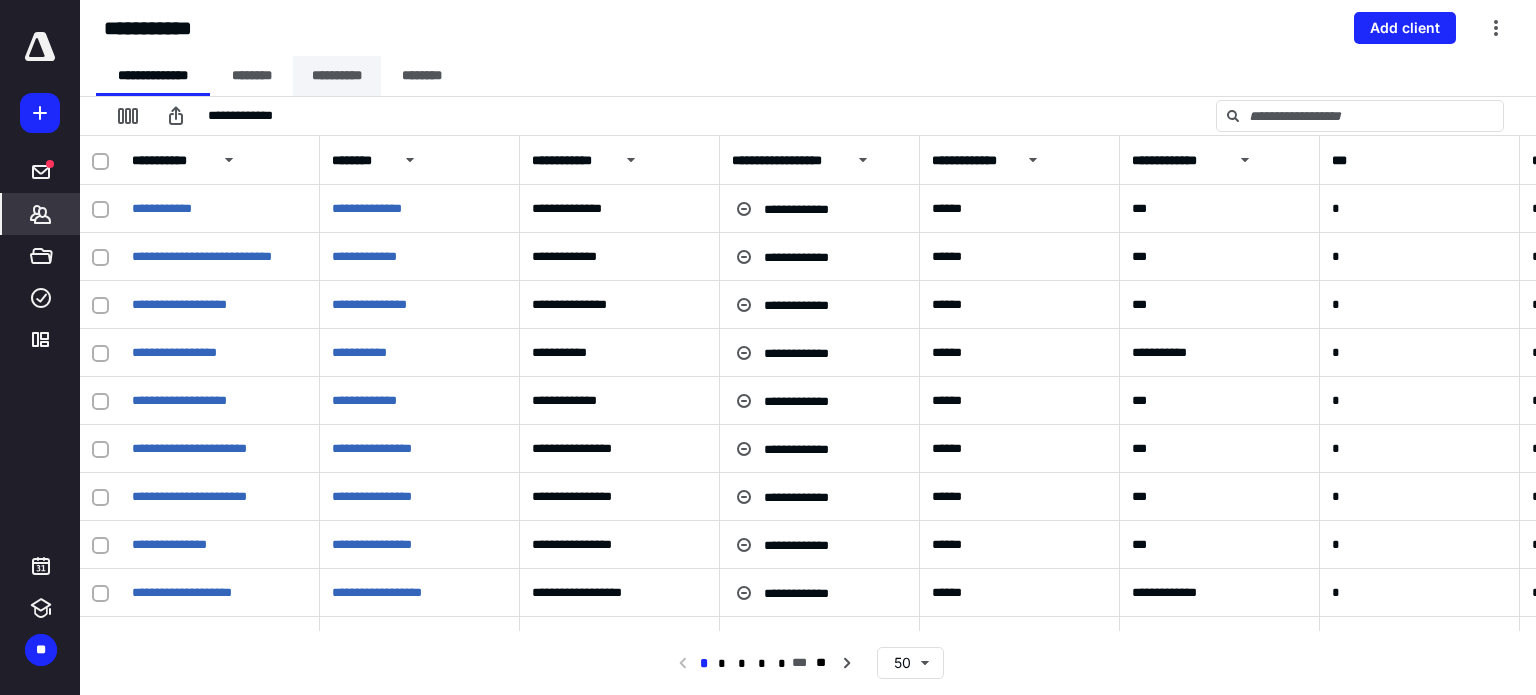 click on "**********" at bounding box center (337, 76) 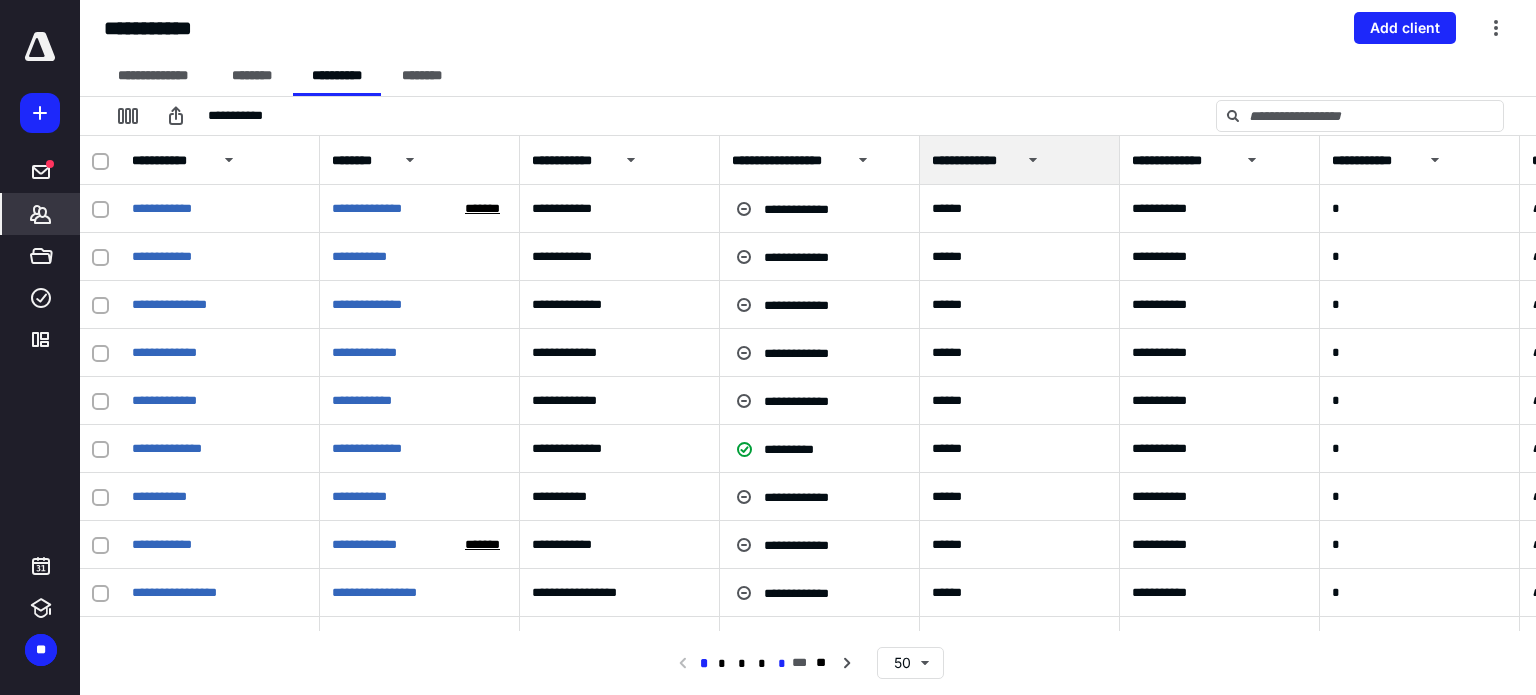 click on "*" at bounding box center (782, 664) 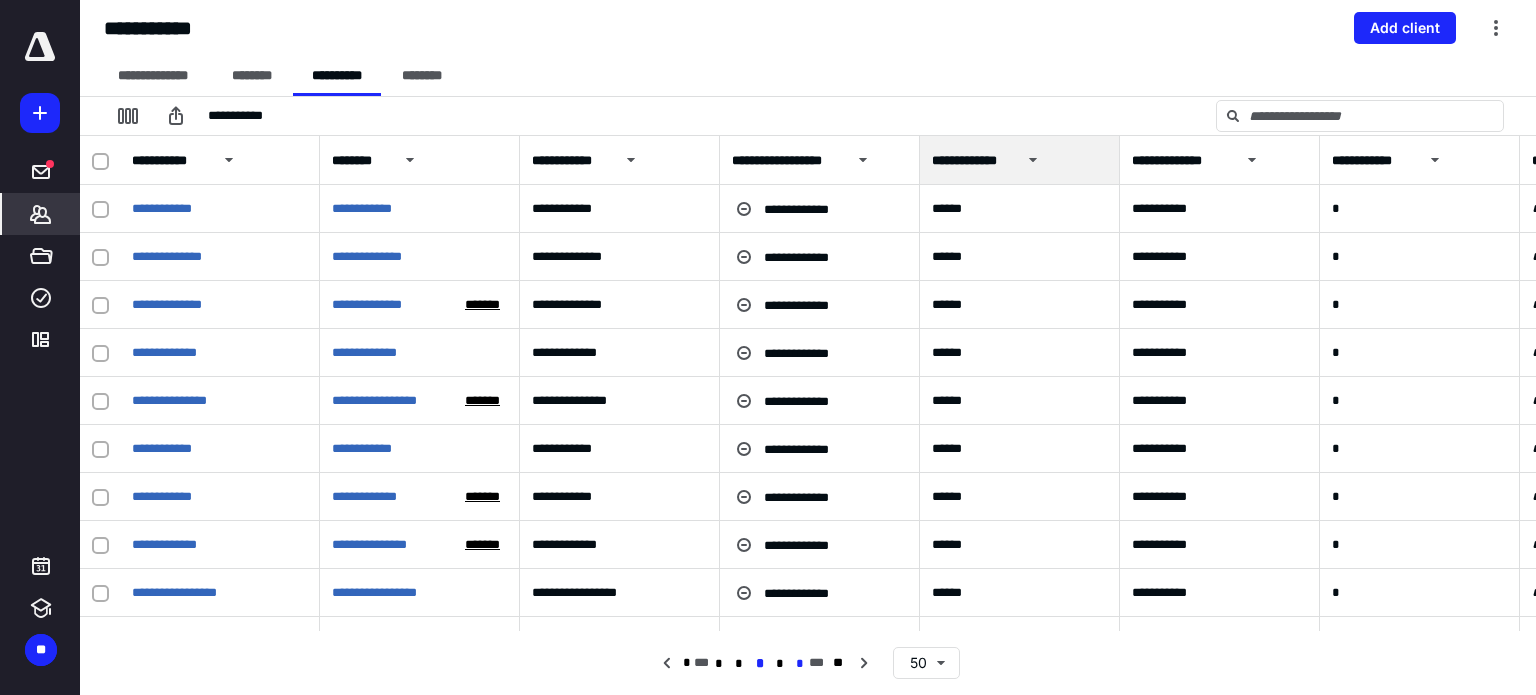 click on "*" at bounding box center [799, 664] 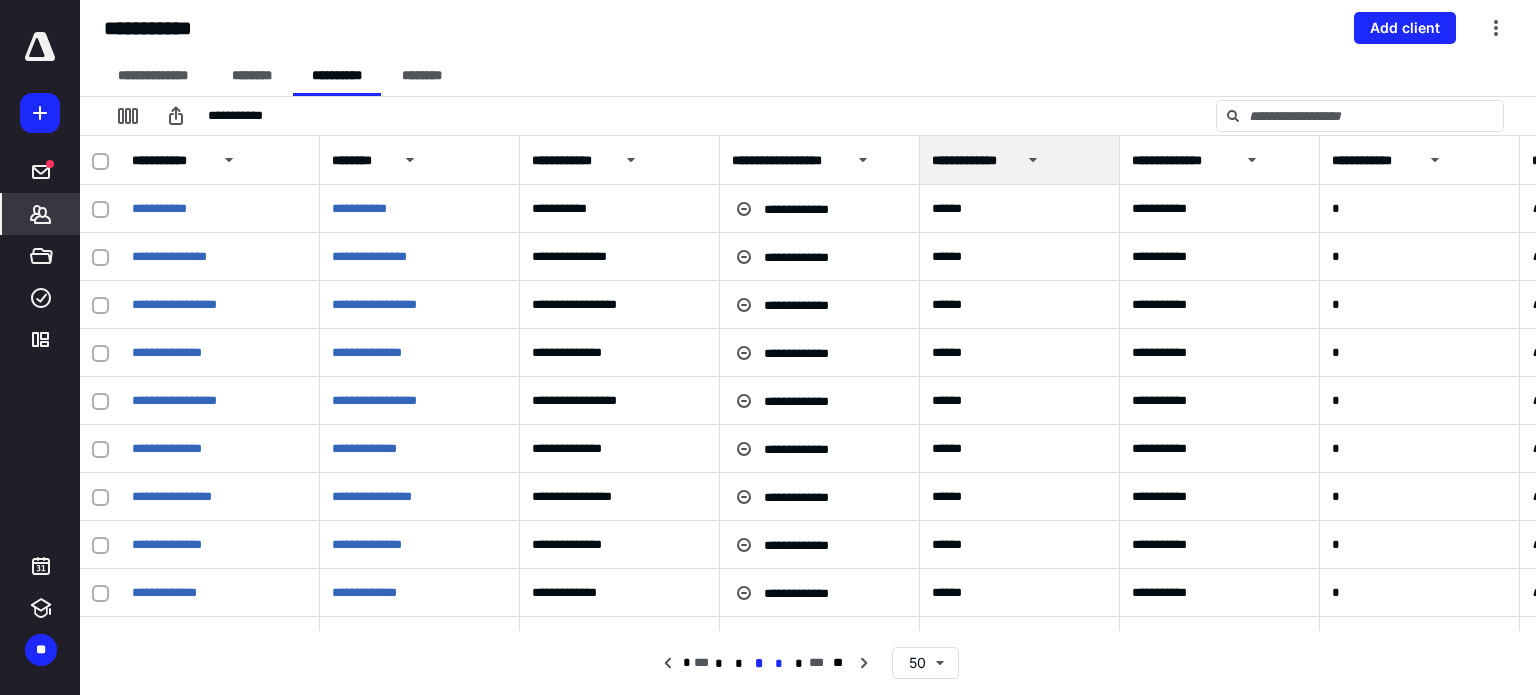click on "*" at bounding box center [779, 664] 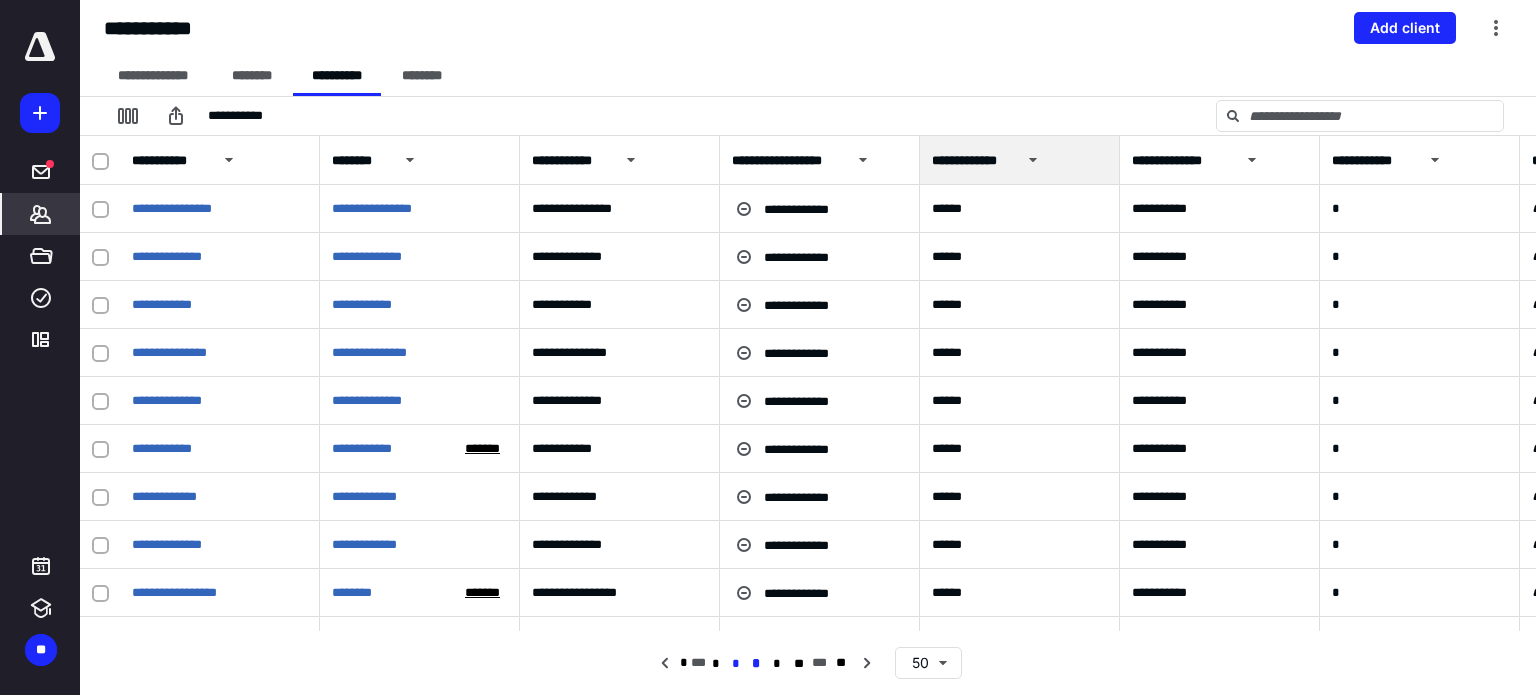 click on "*" at bounding box center [735, 664] 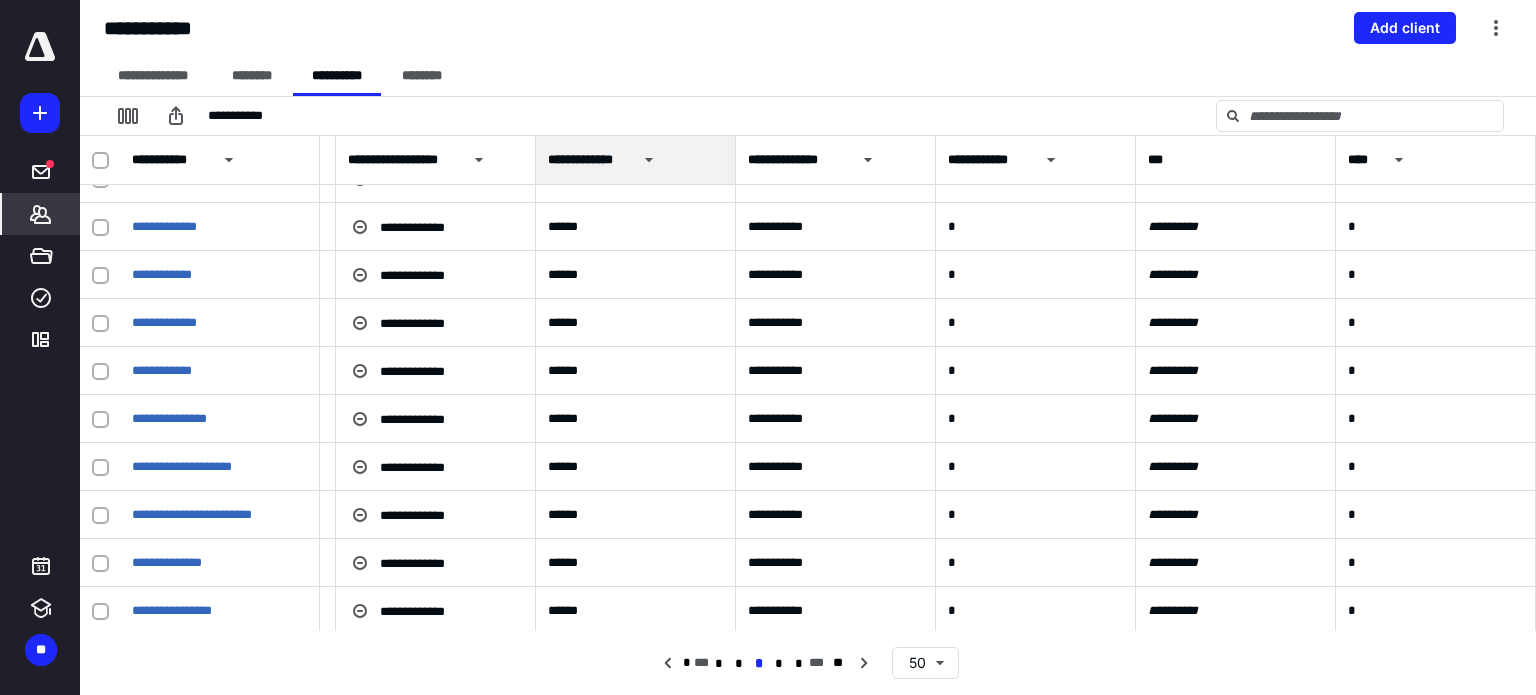 scroll, scrollTop: 1968, scrollLeft: 387, axis: both 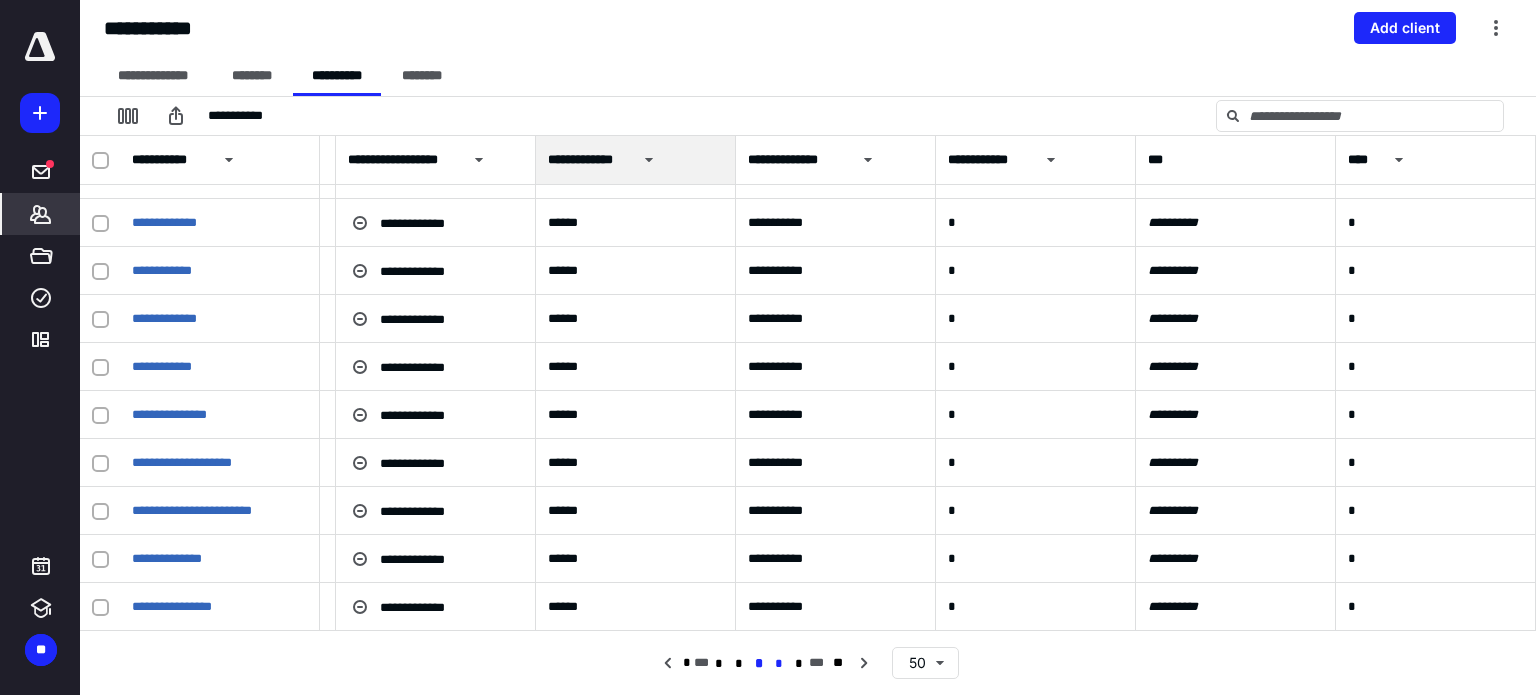 click on "*" at bounding box center [779, 664] 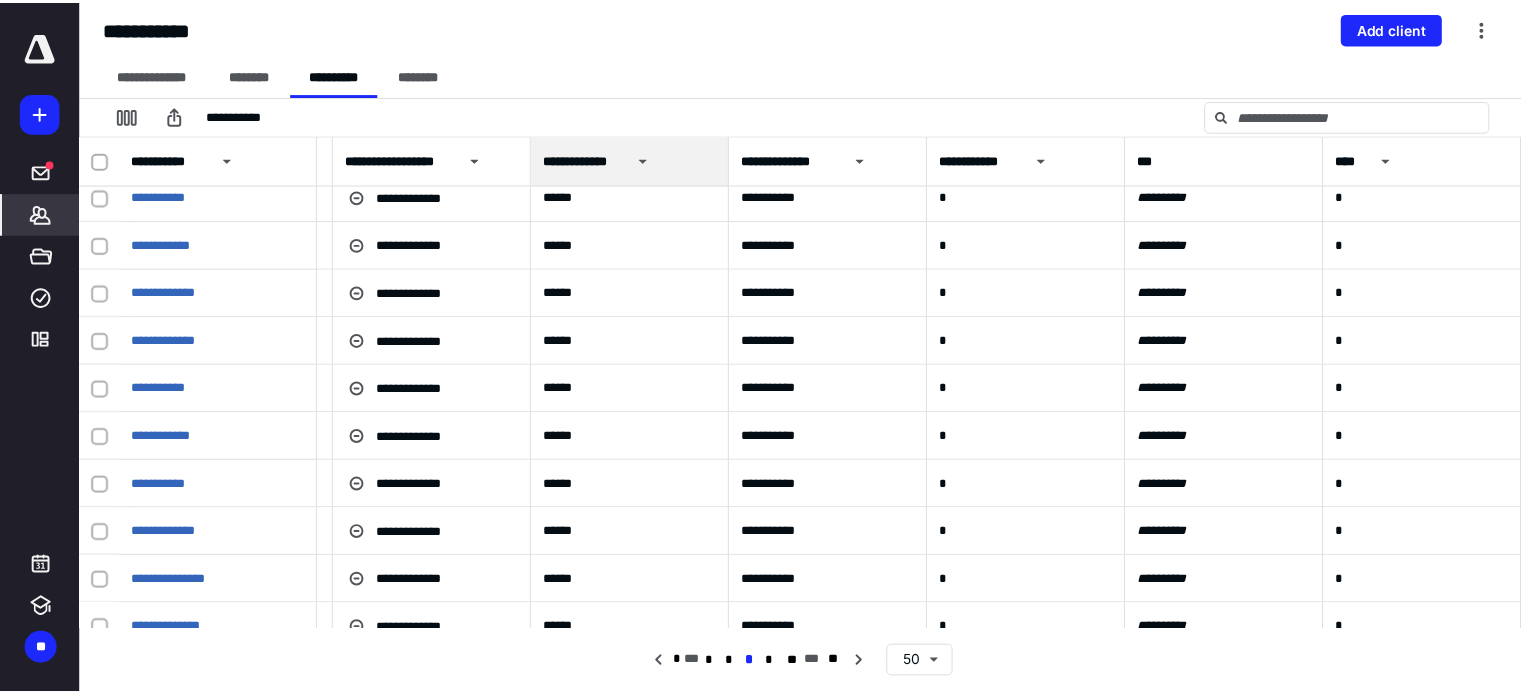 scroll, scrollTop: 1644, scrollLeft: 386, axis: both 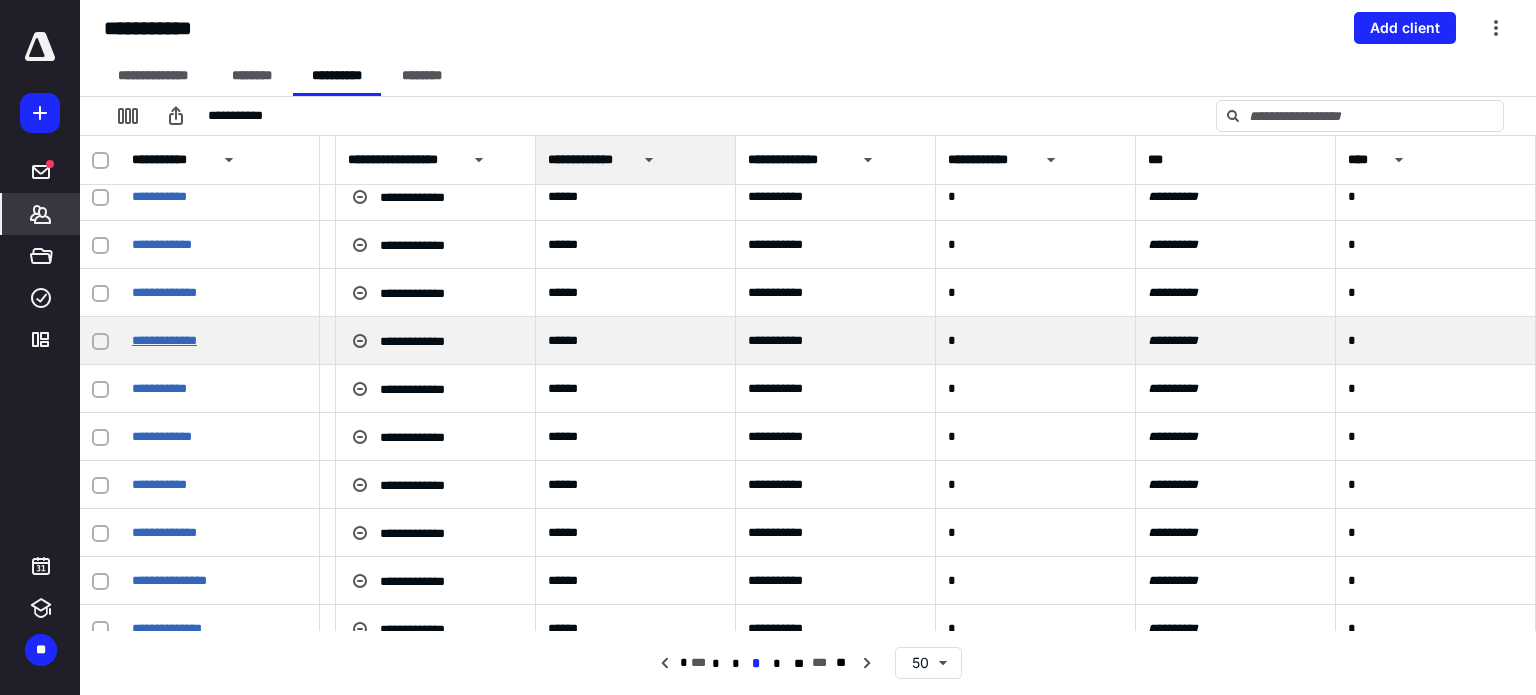 click on "**********" at bounding box center [164, 340] 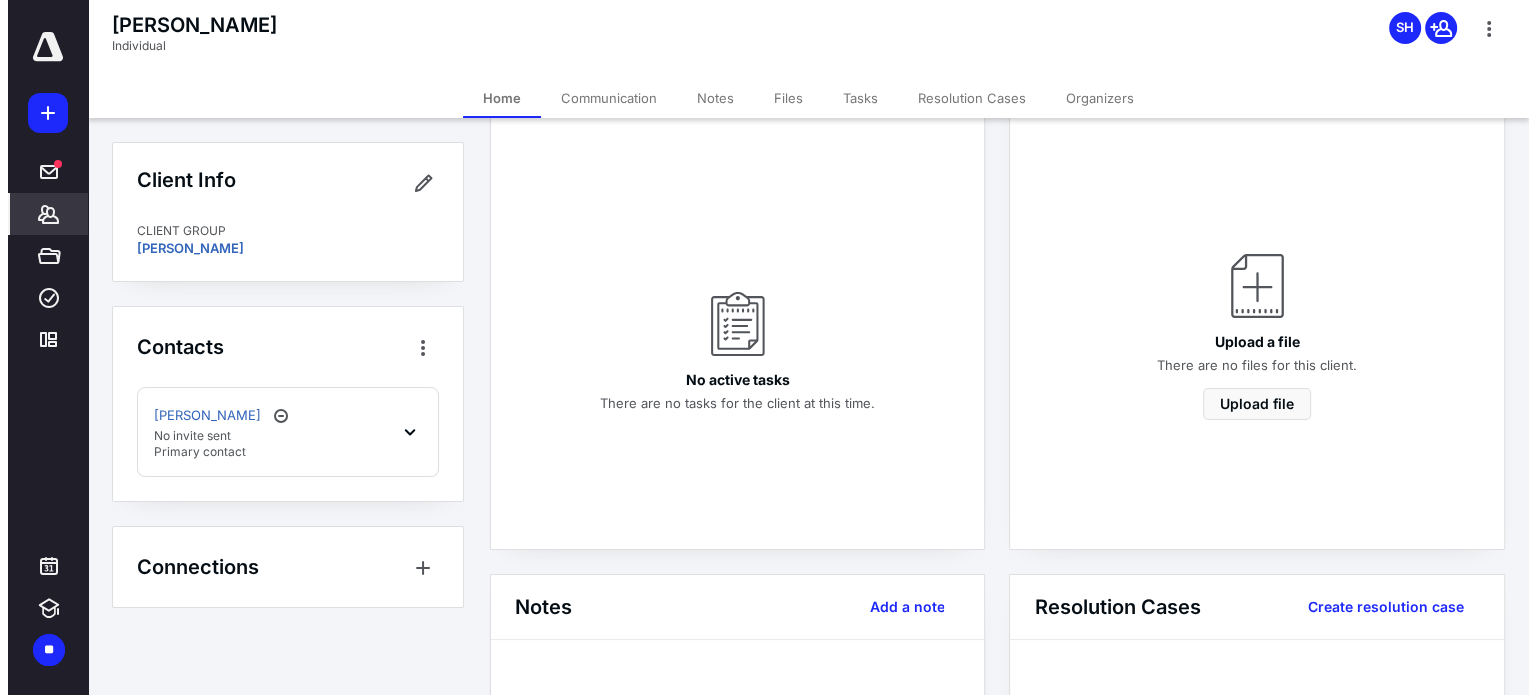 scroll, scrollTop: 90, scrollLeft: 0, axis: vertical 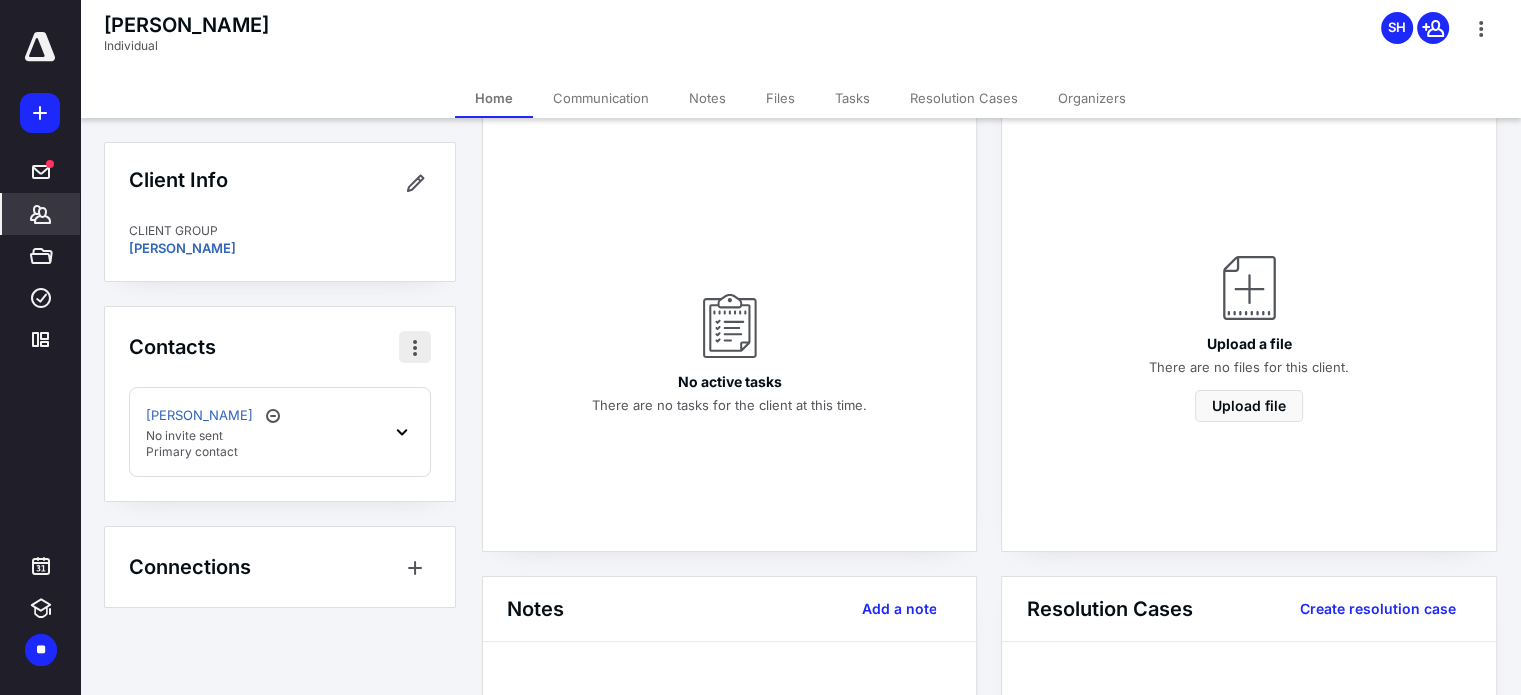 click at bounding box center [415, 347] 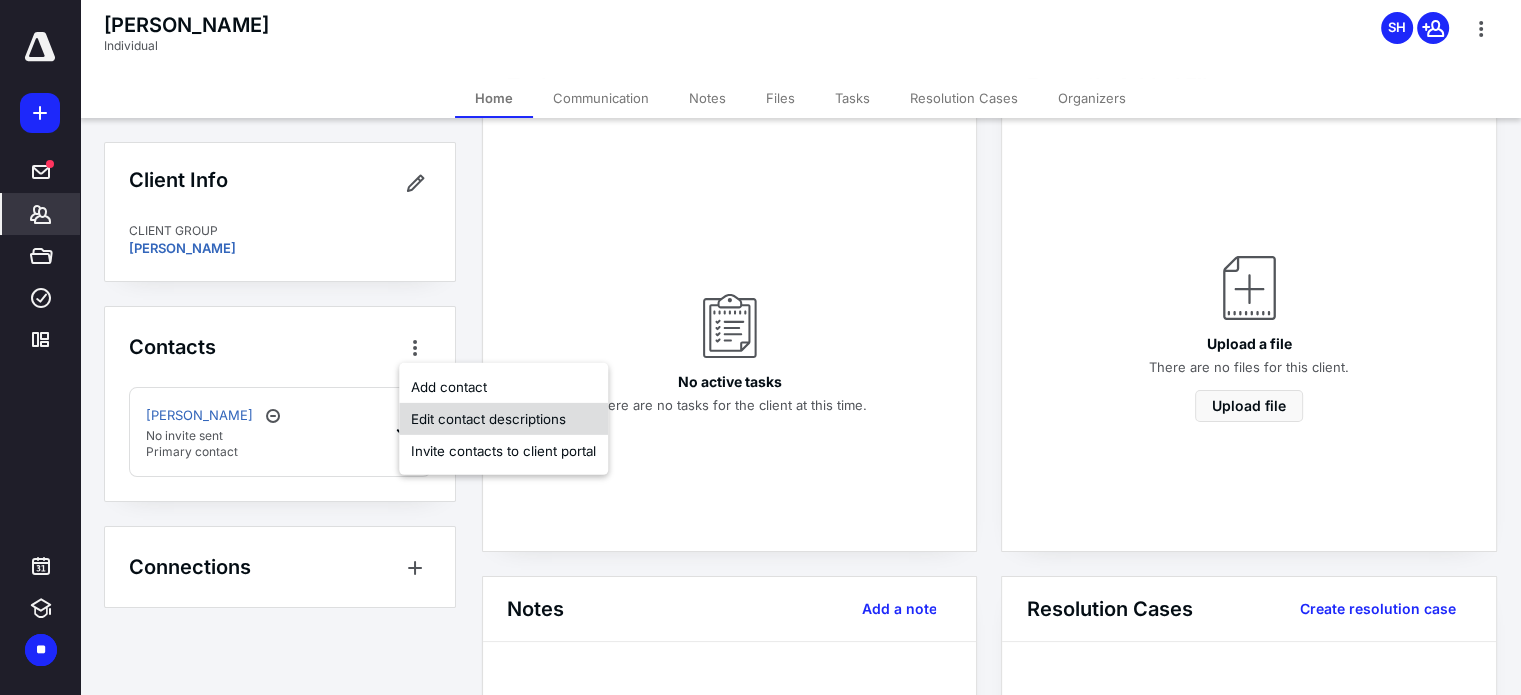 click on "Edit contact descriptions" at bounding box center (503, 419) 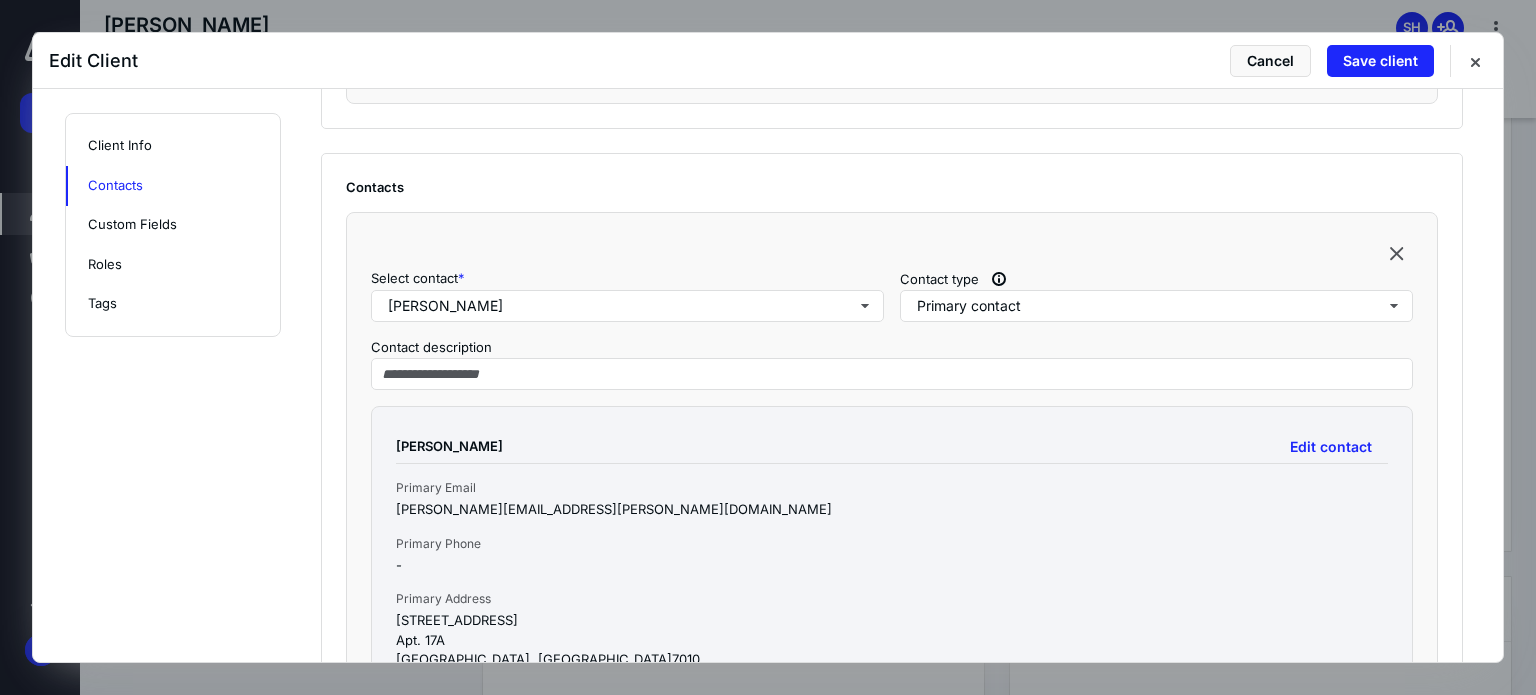 scroll, scrollTop: 680, scrollLeft: 0, axis: vertical 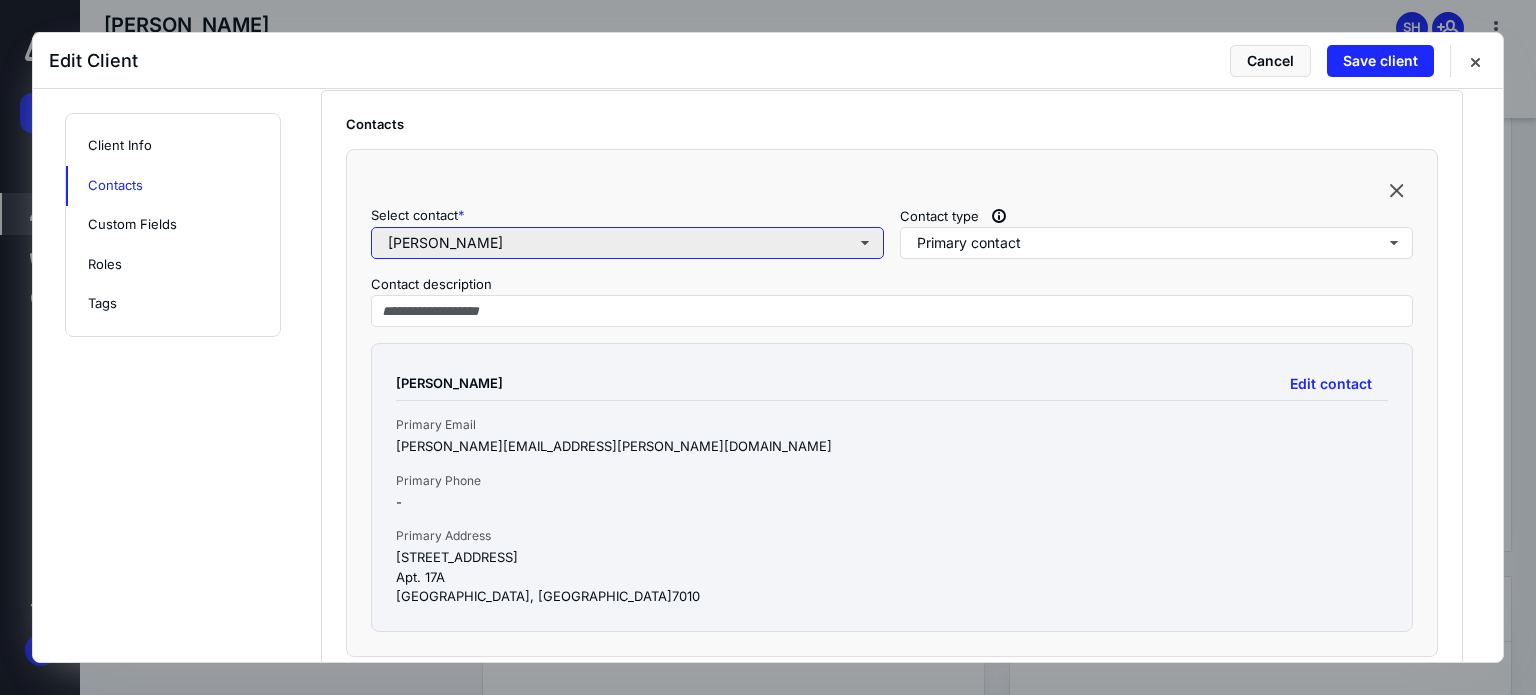 click on "[PERSON_NAME]" at bounding box center (627, 243) 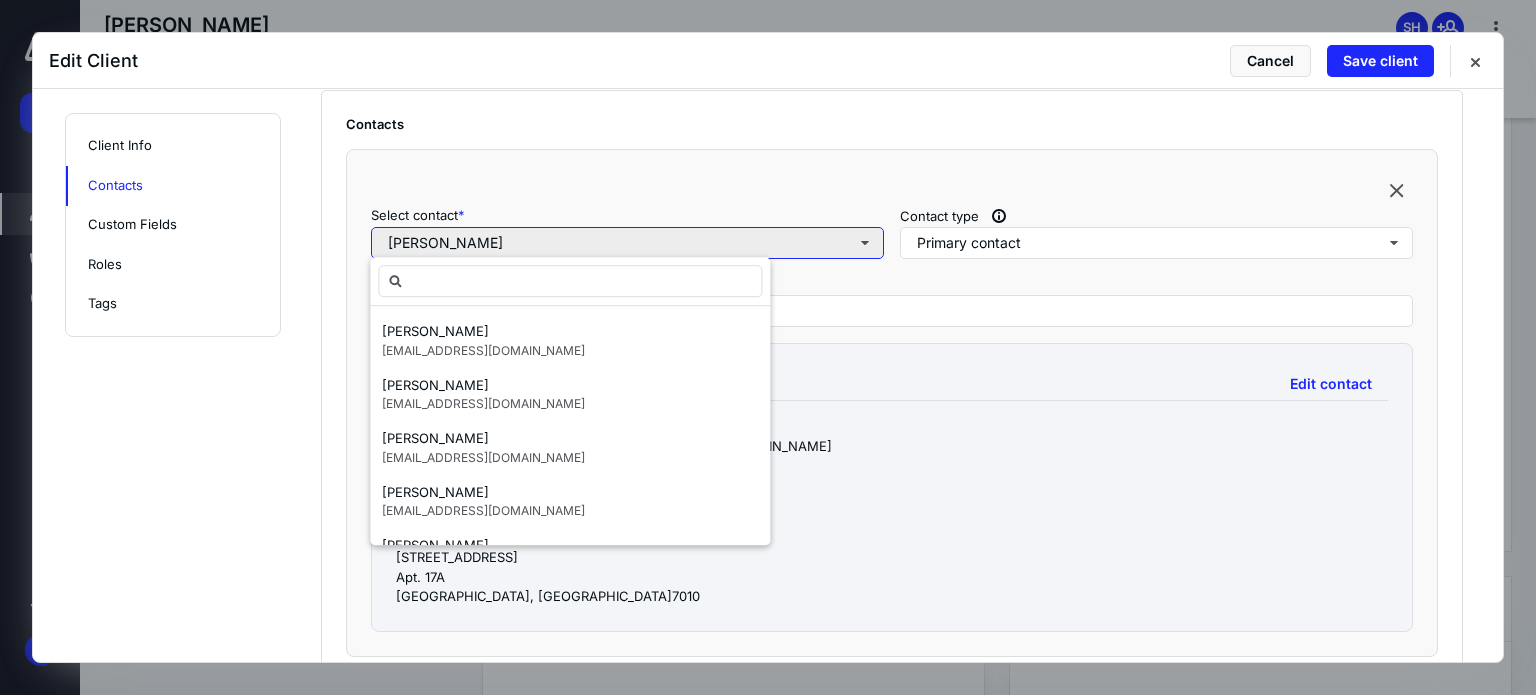 click on "[PERSON_NAME]" at bounding box center [627, 243] 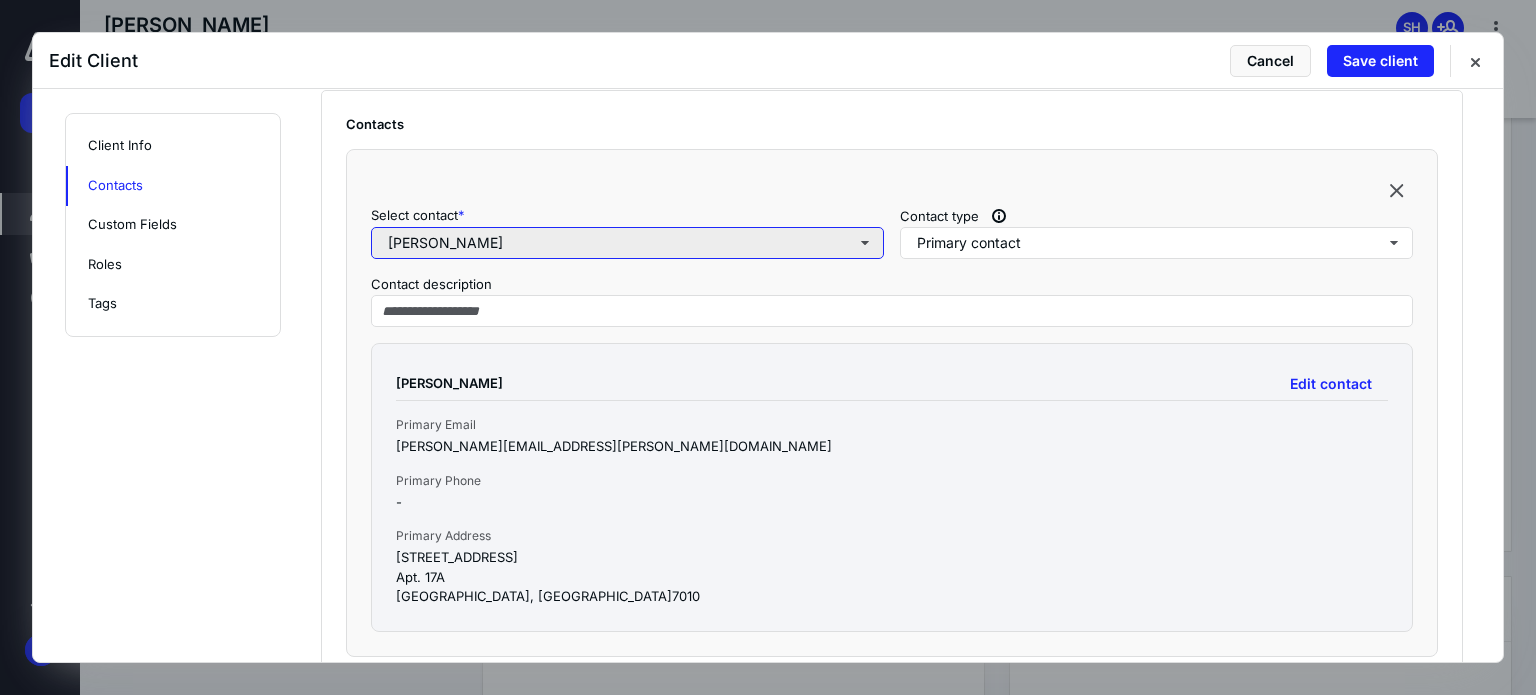 click on "[PERSON_NAME]" at bounding box center [627, 243] 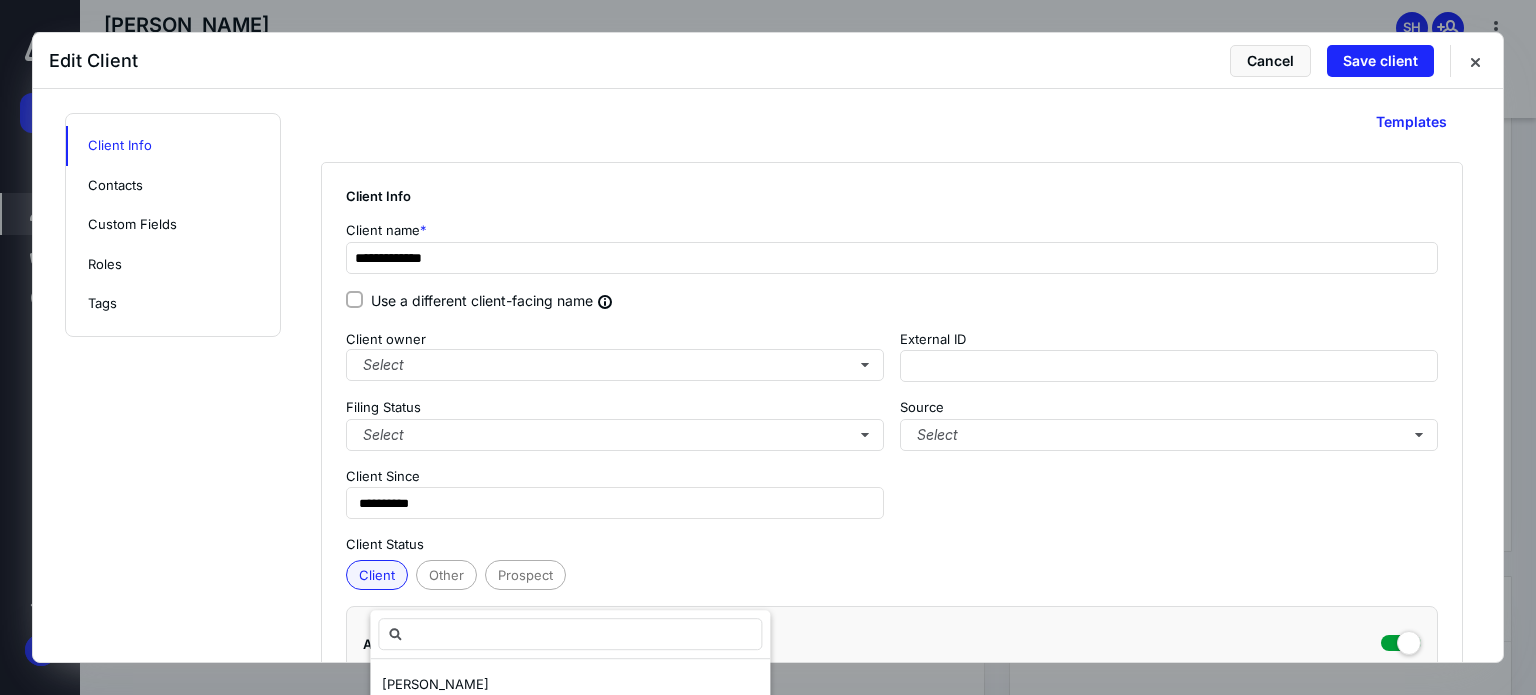 scroll, scrollTop: 6, scrollLeft: 0, axis: vertical 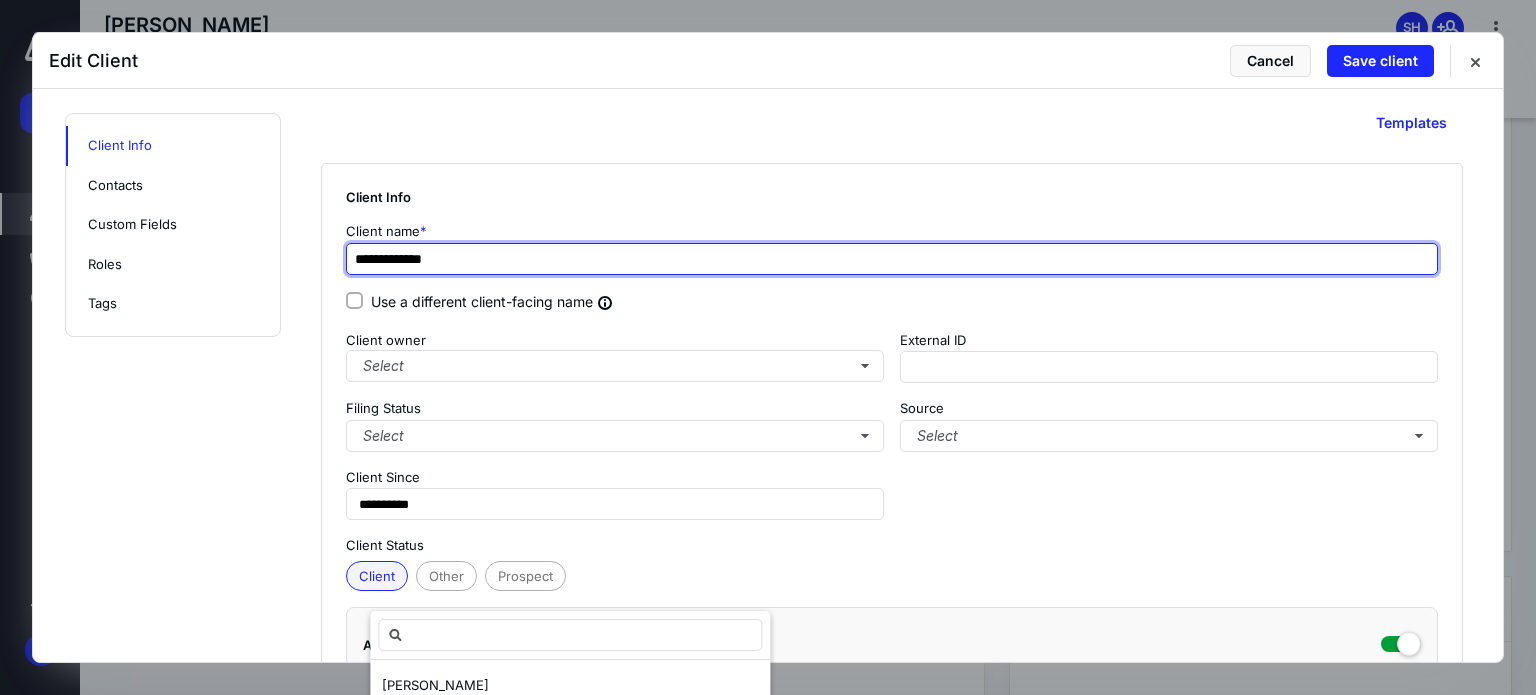 click on "**********" at bounding box center [892, 259] 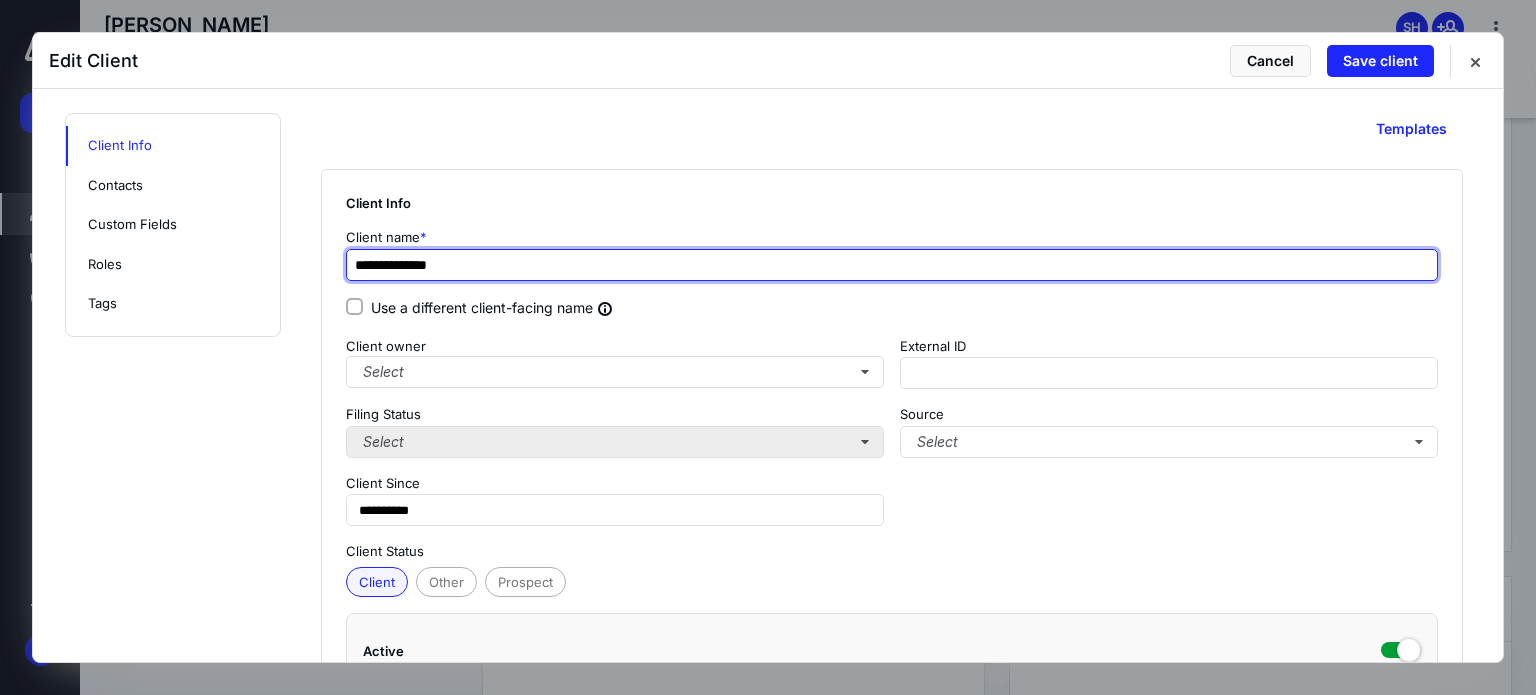 scroll, scrollTop: 0, scrollLeft: 0, axis: both 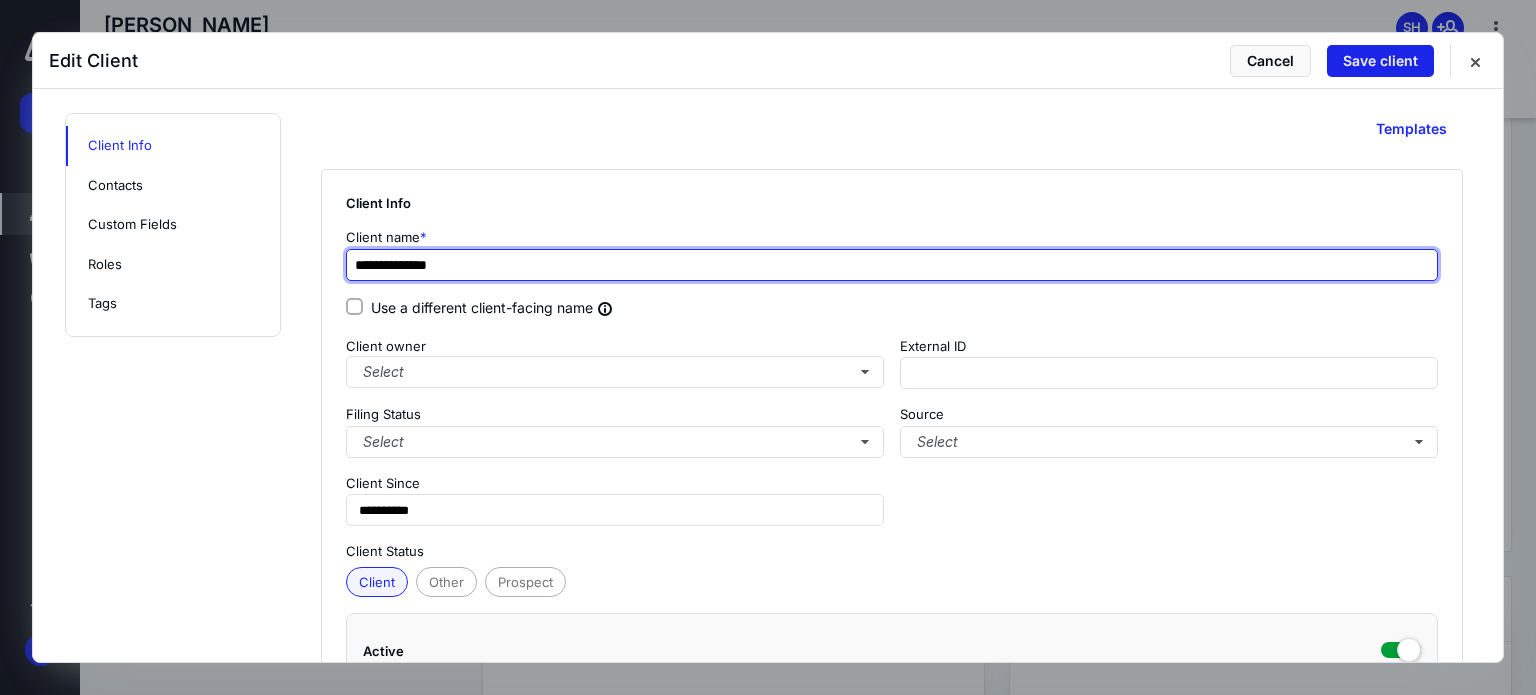 type on "**********" 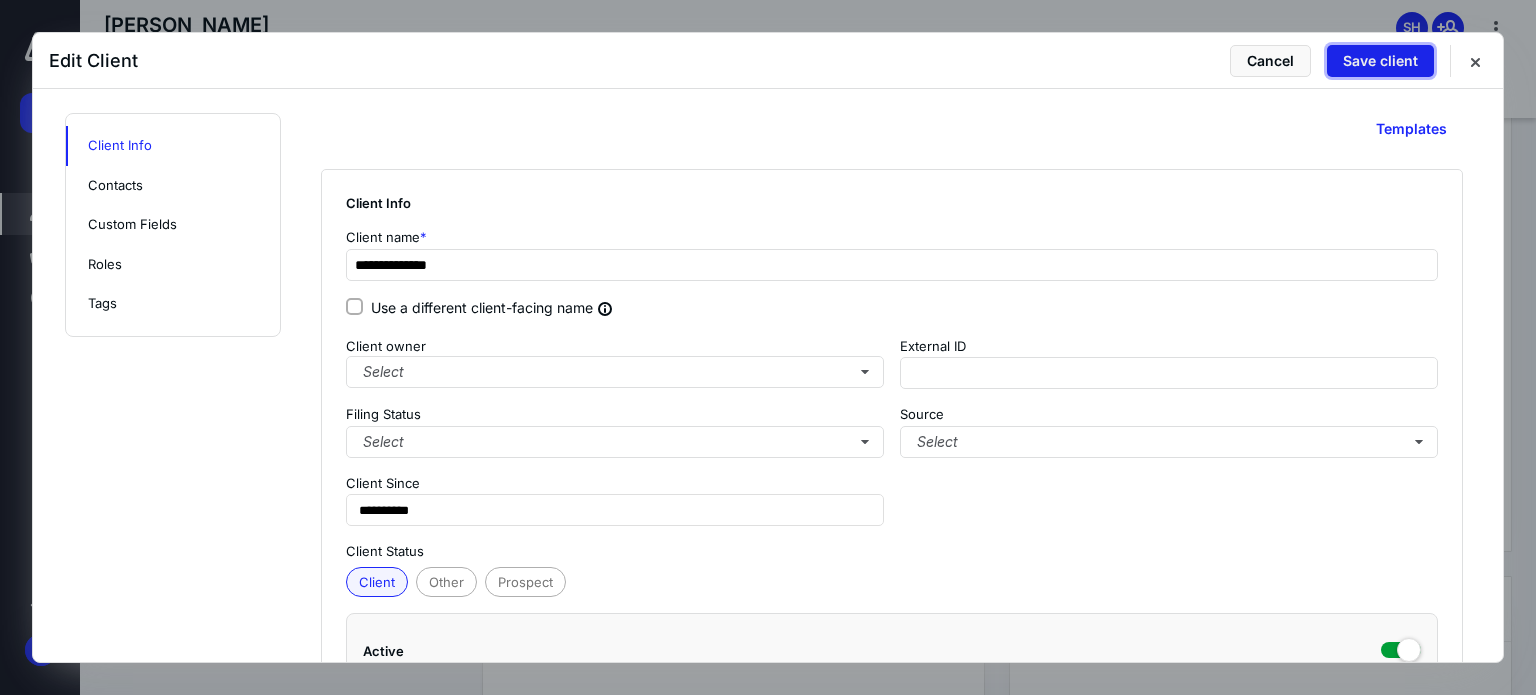 click on "Save client" at bounding box center (1380, 61) 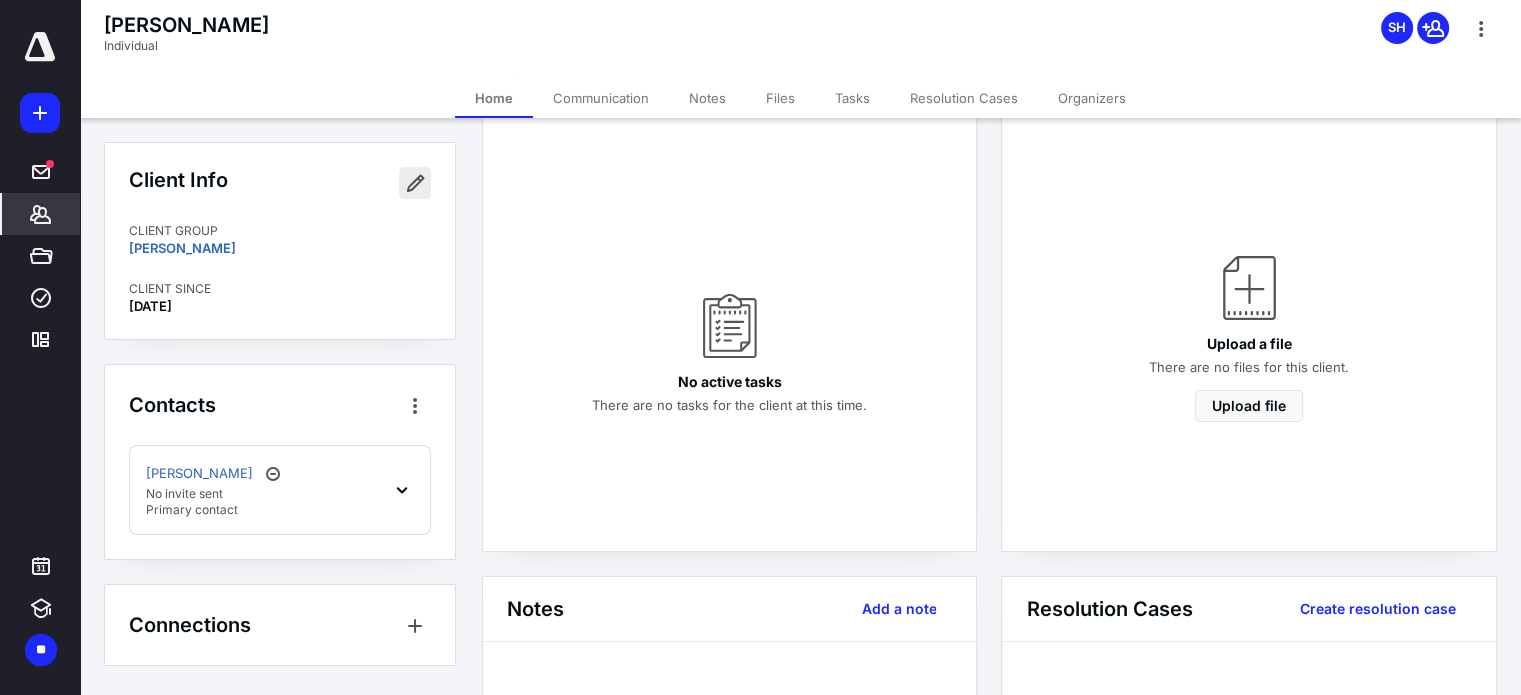 click at bounding box center [415, 183] 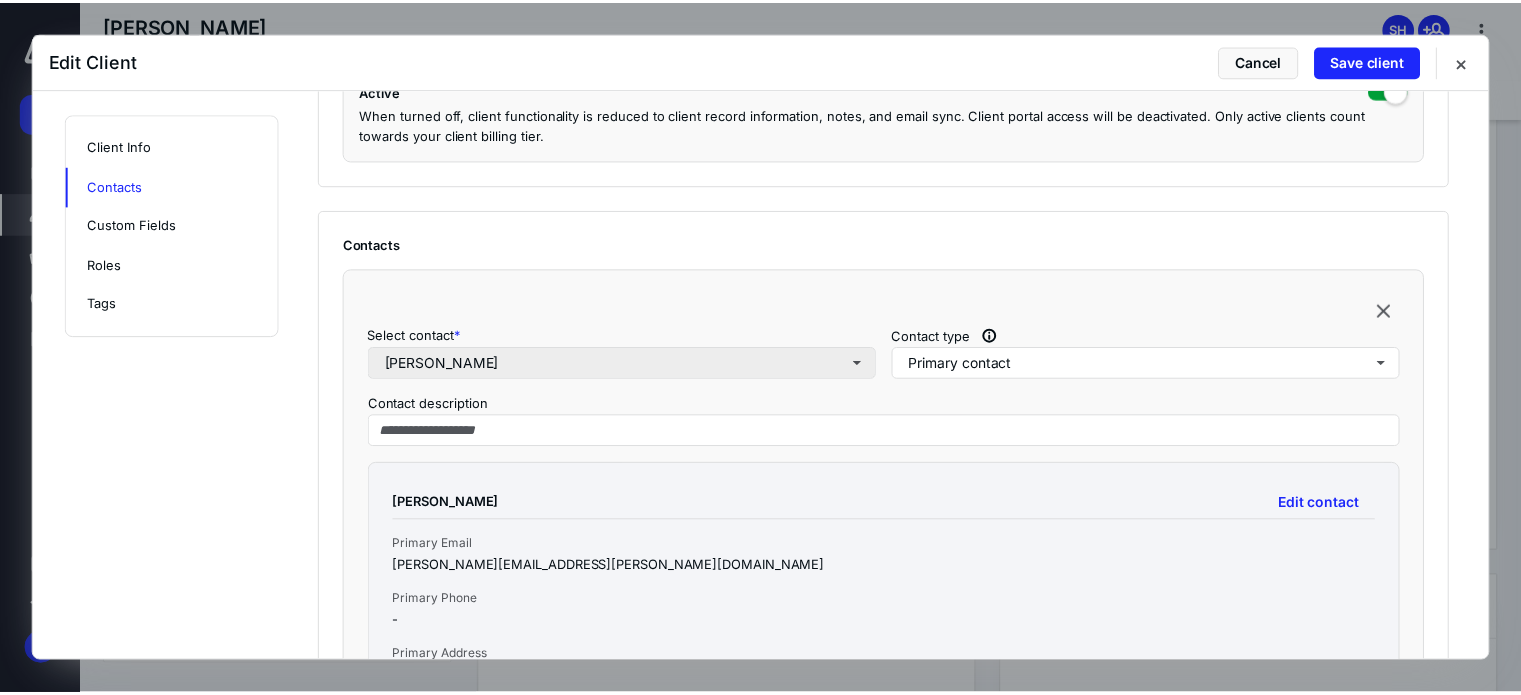scroll, scrollTop: 560, scrollLeft: 0, axis: vertical 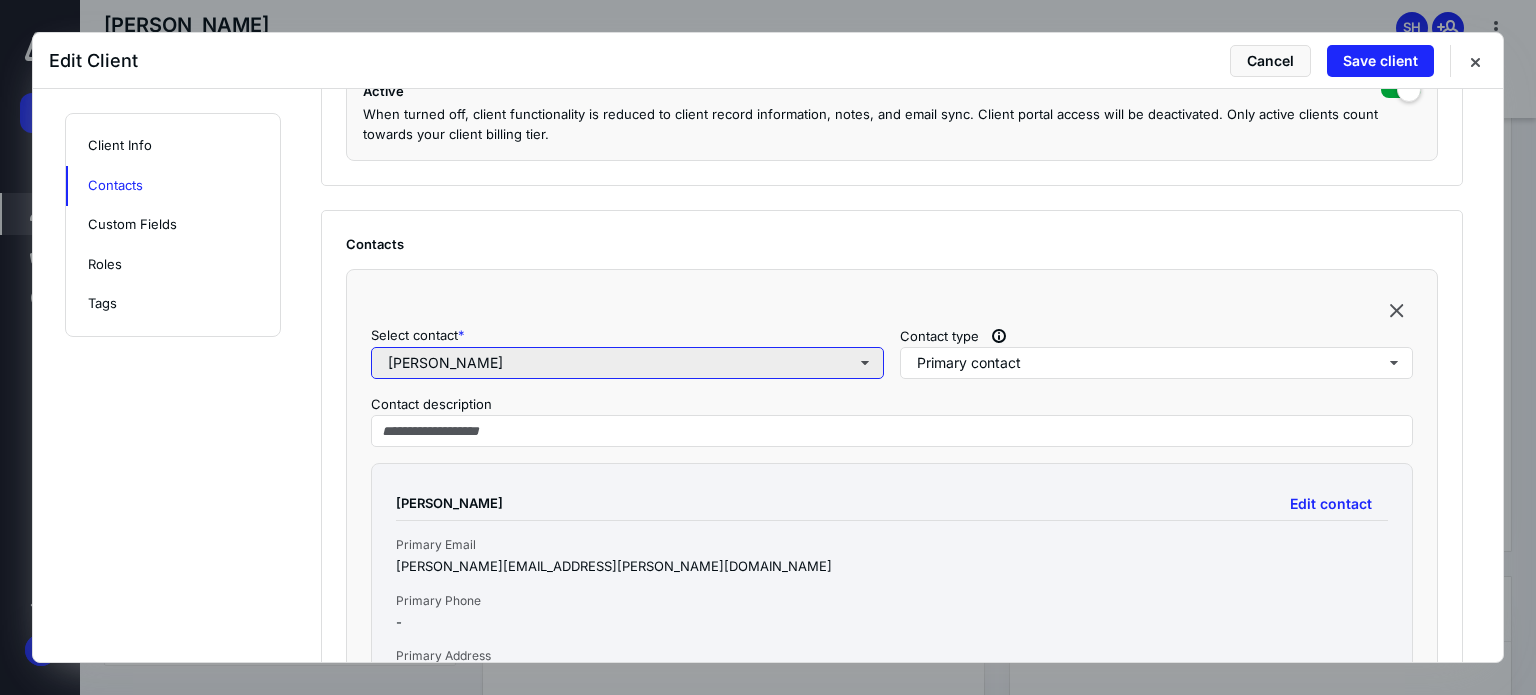 click on "[PERSON_NAME]" at bounding box center [627, 363] 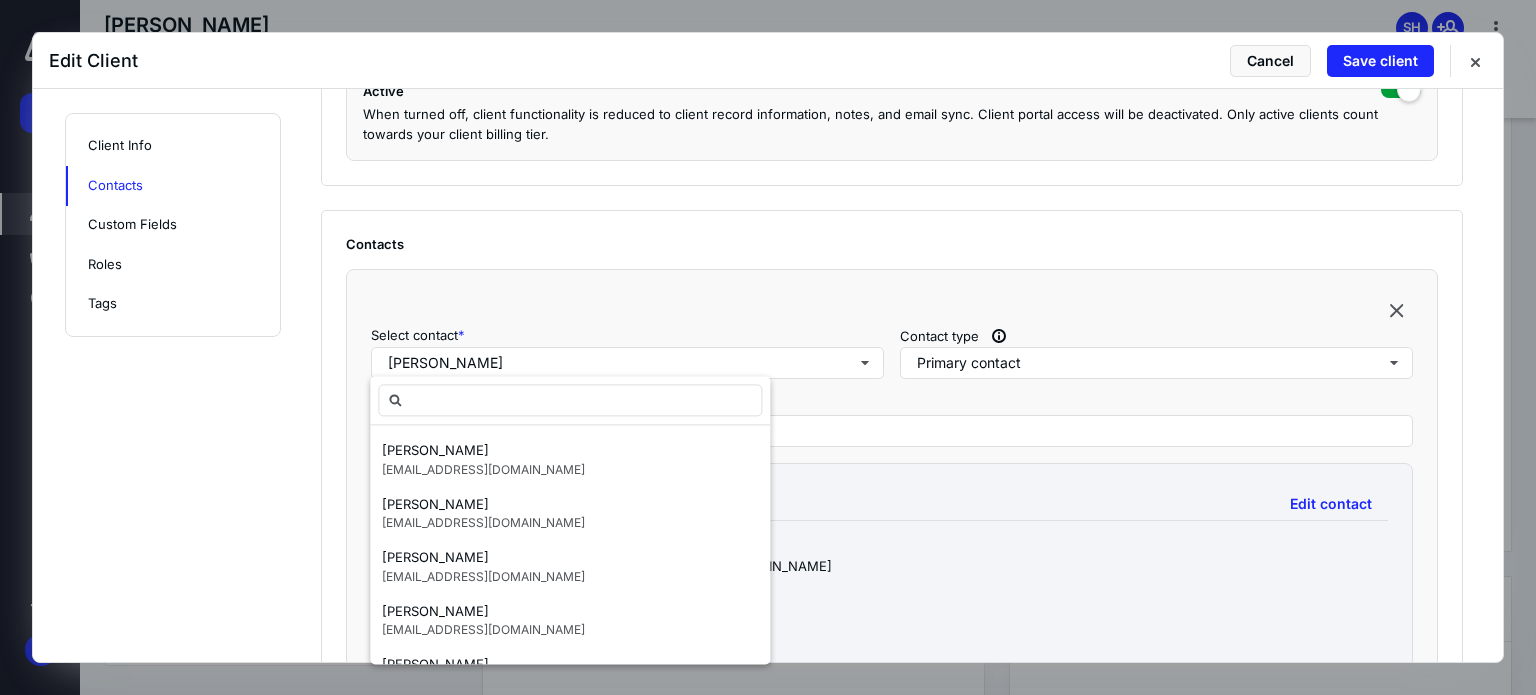 click on "**********" at bounding box center [768, 458] 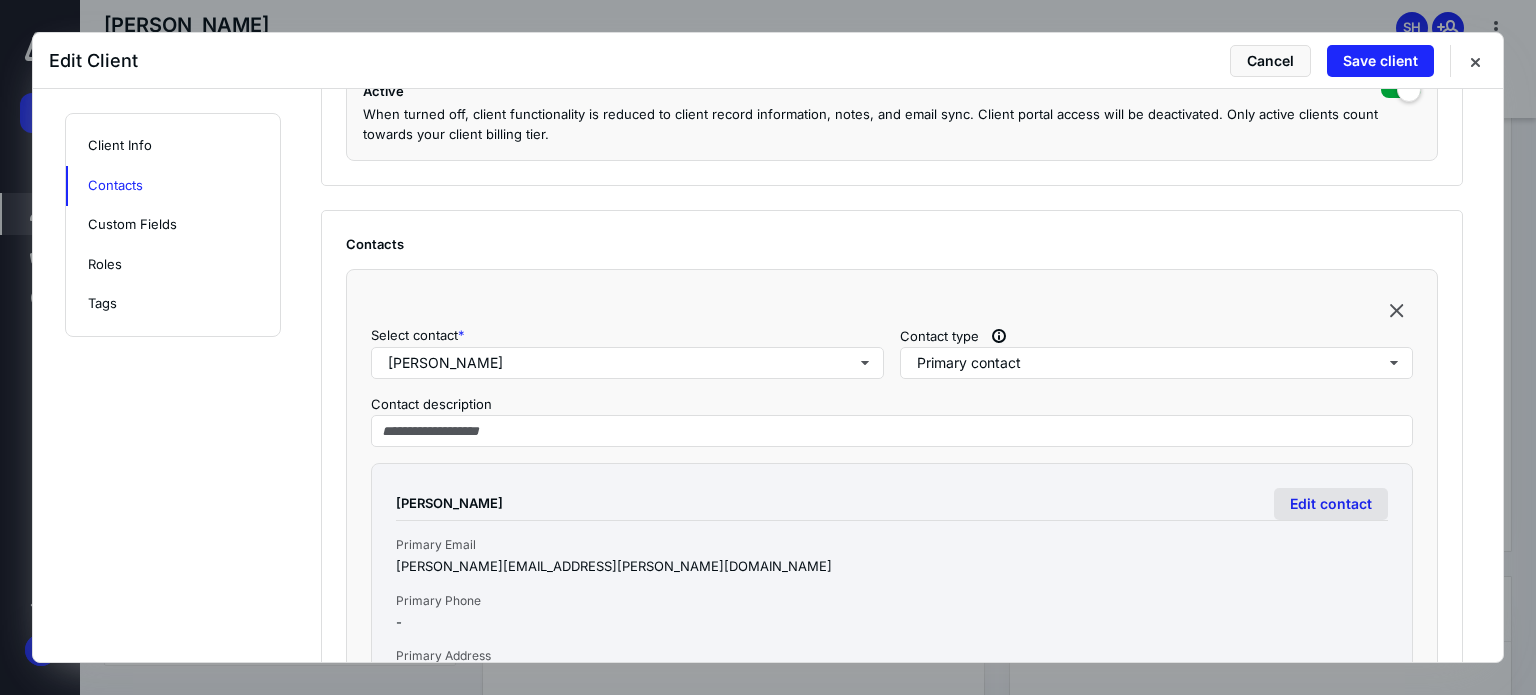 click on "Edit contact" at bounding box center (1331, 504) 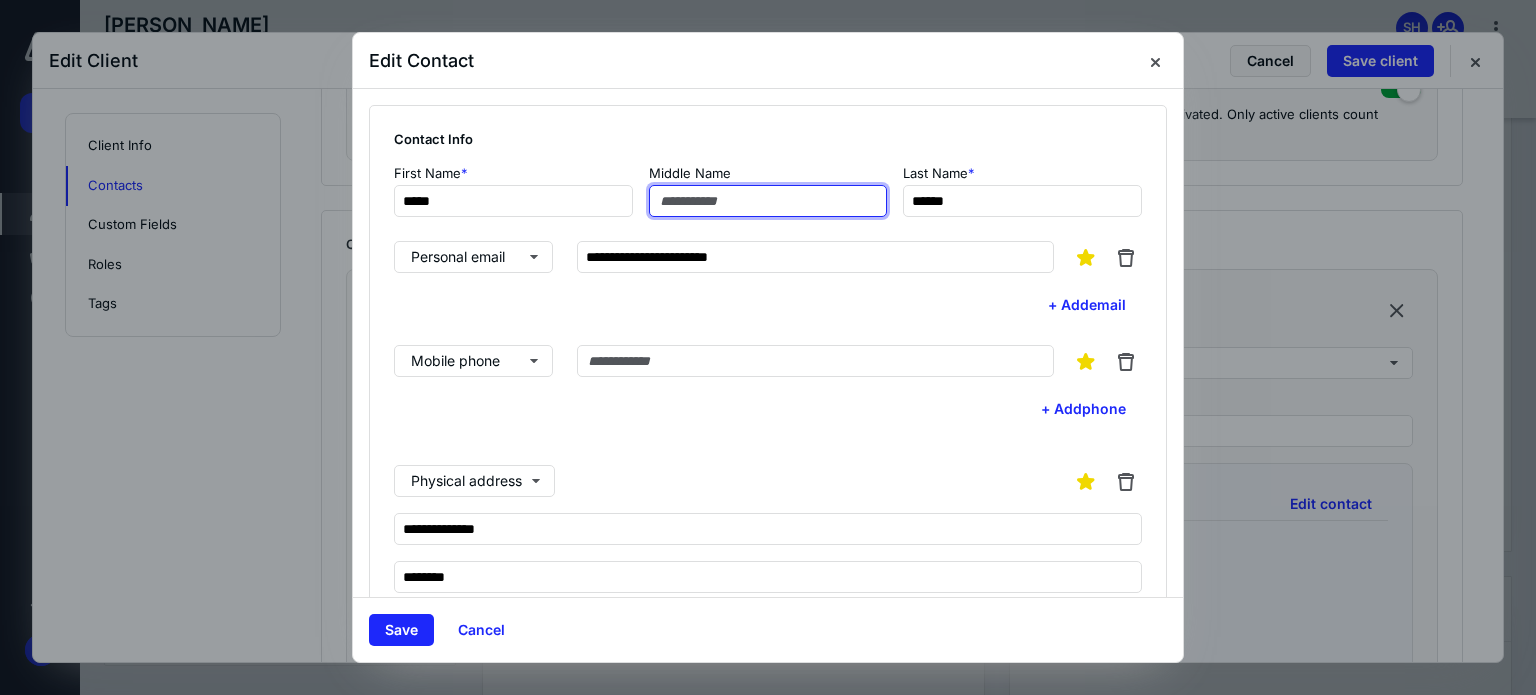 click at bounding box center [768, 201] 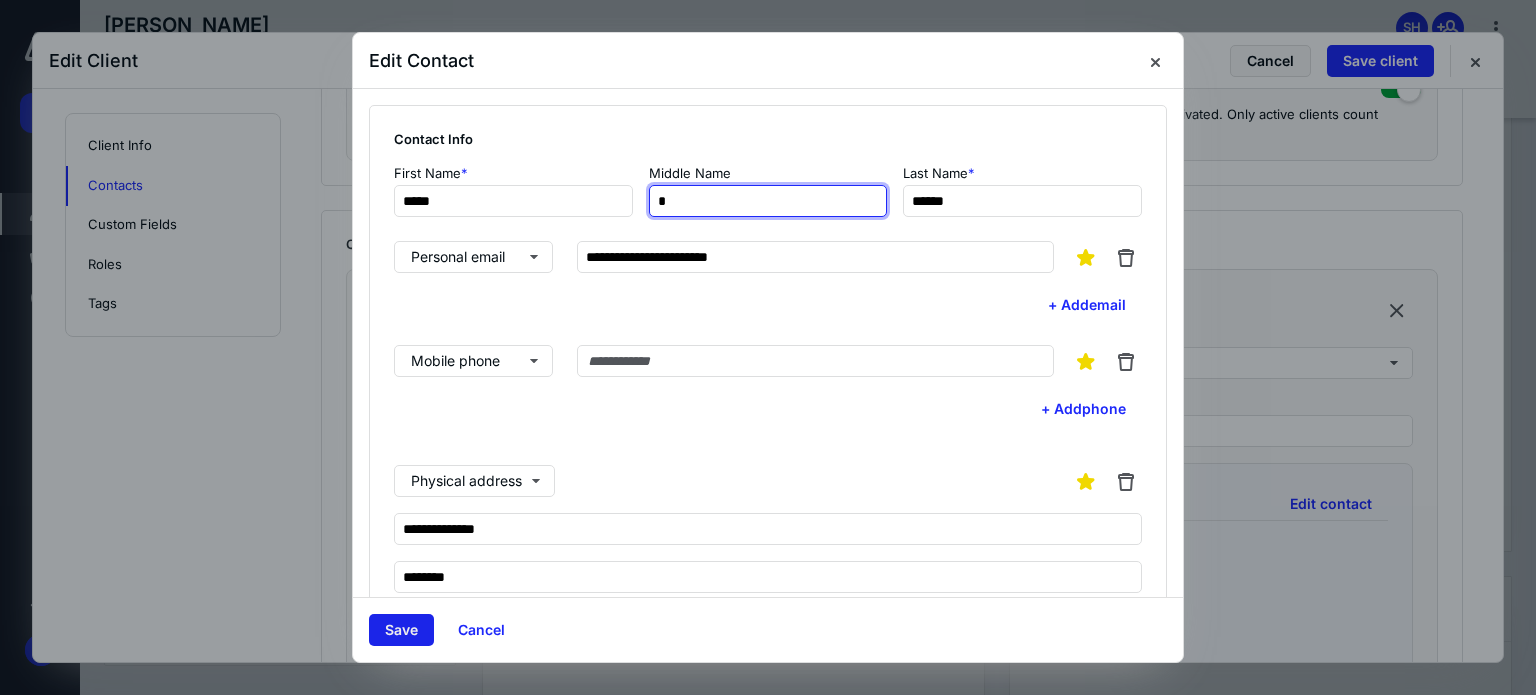 type on "*" 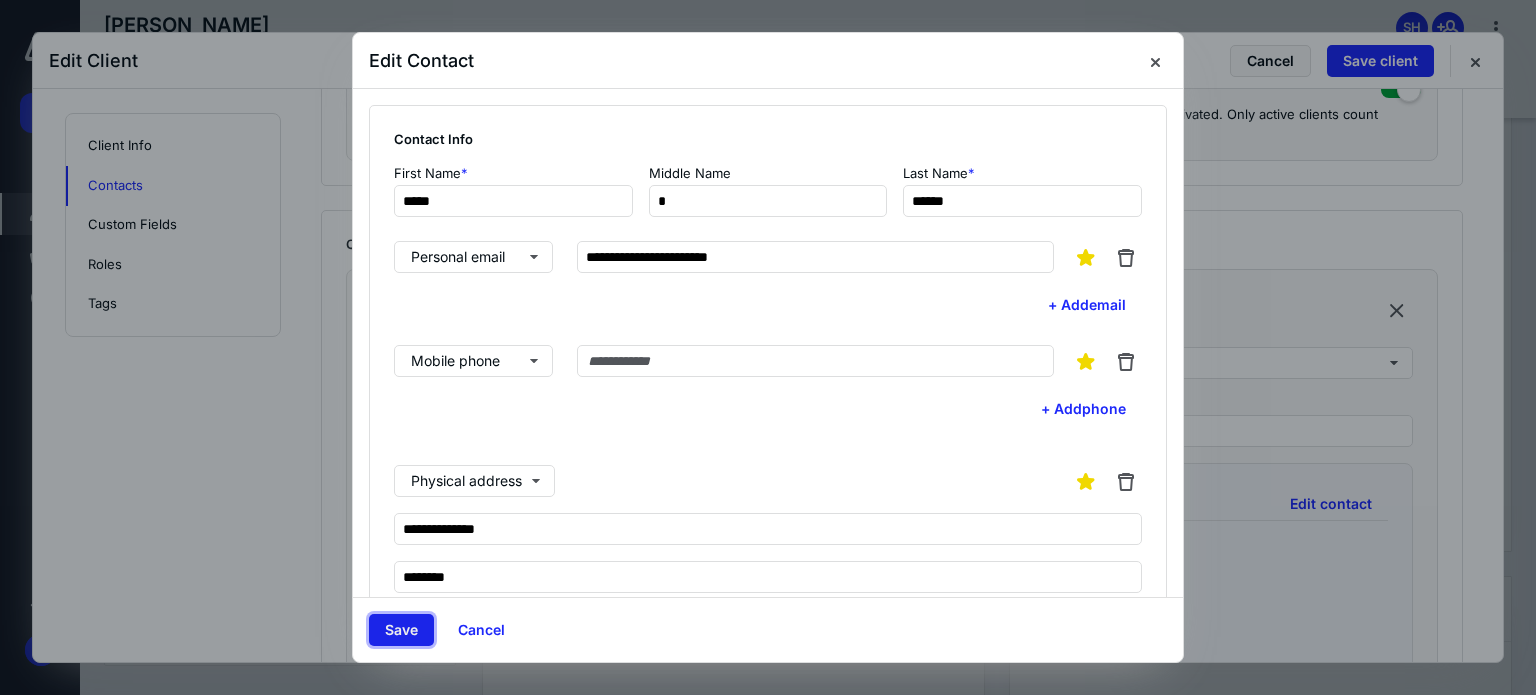 click on "Save" at bounding box center (401, 630) 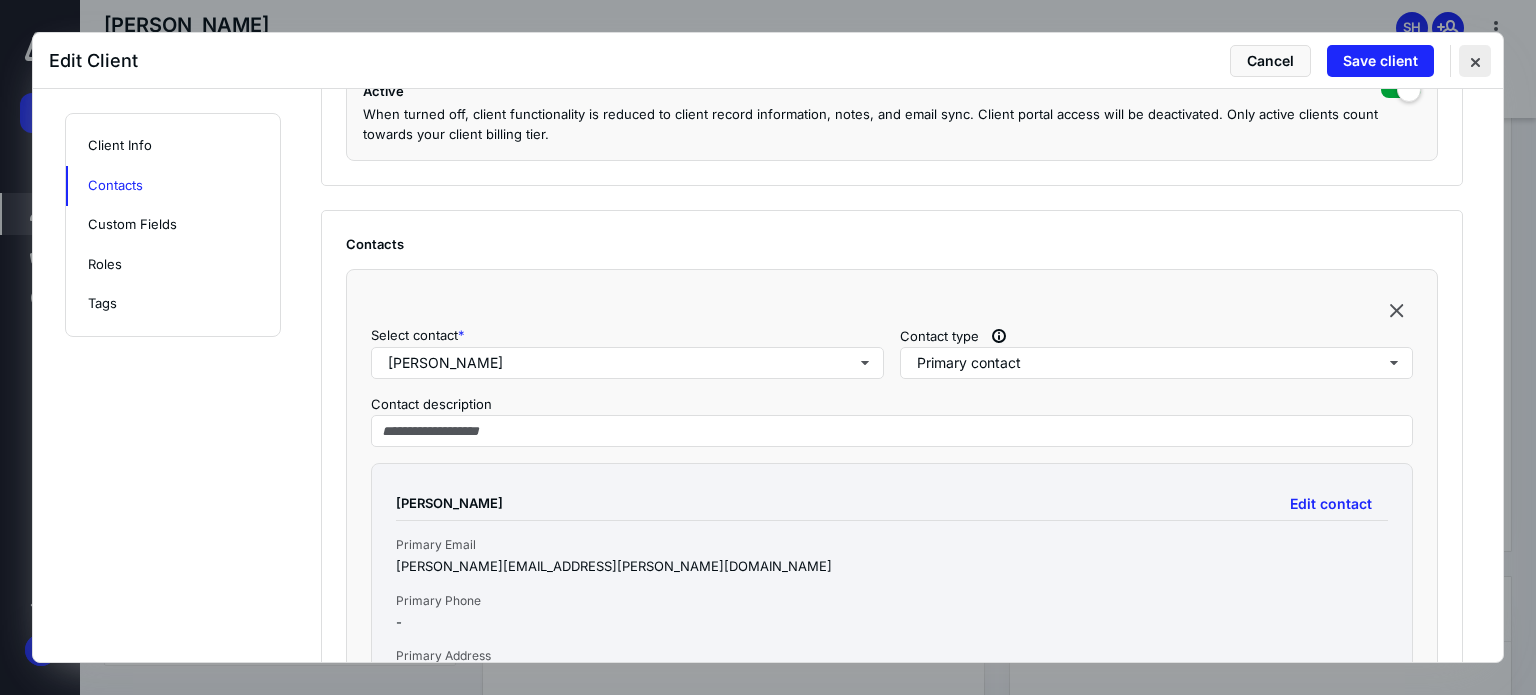 click at bounding box center [1475, 61] 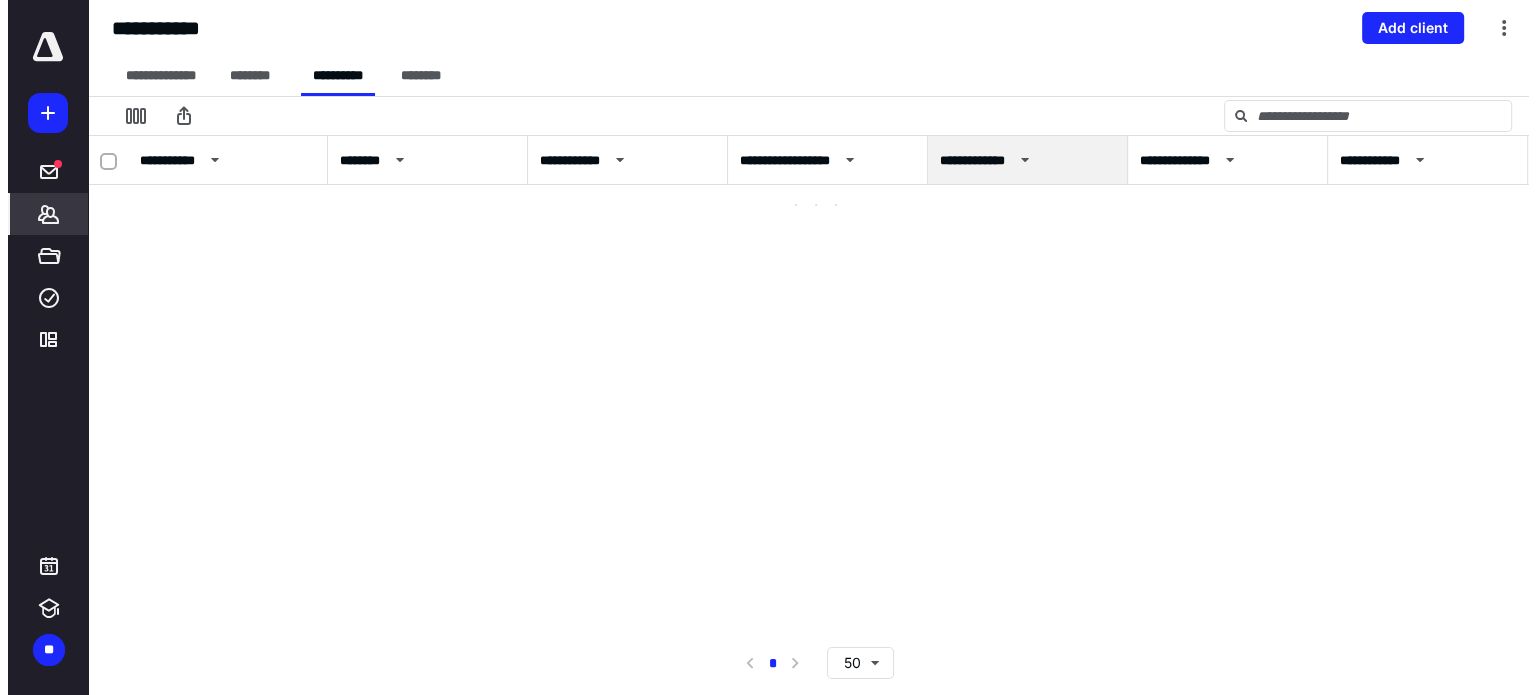 scroll, scrollTop: 0, scrollLeft: 0, axis: both 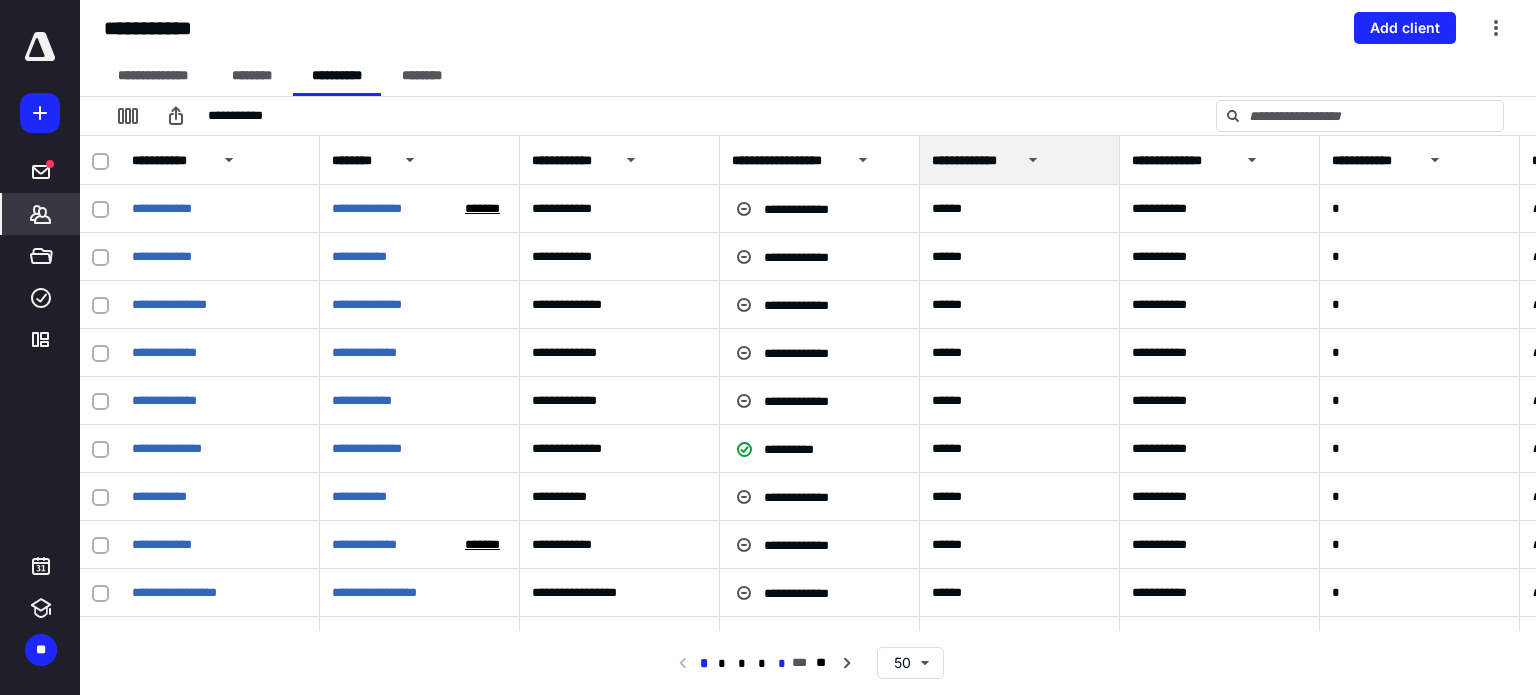 click on "*" at bounding box center [782, 664] 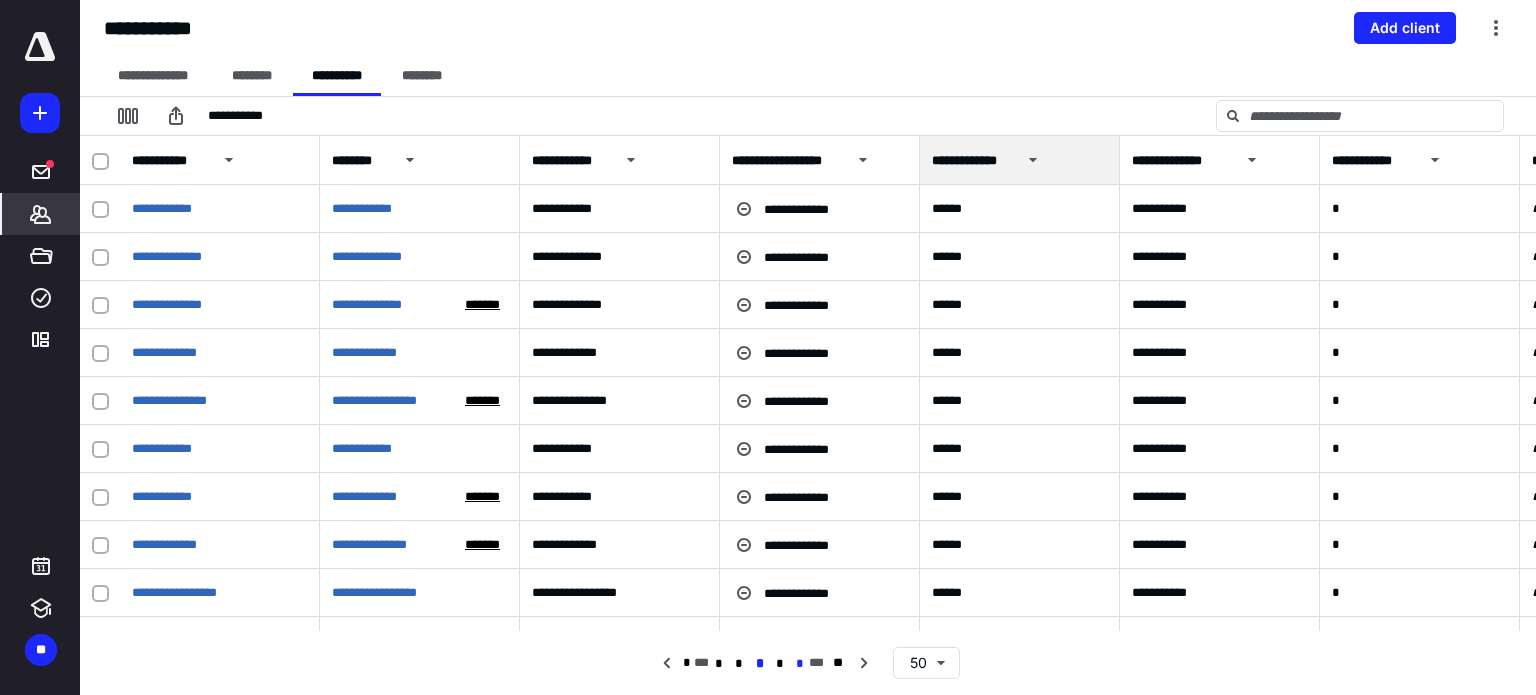 click on "*" at bounding box center [799, 664] 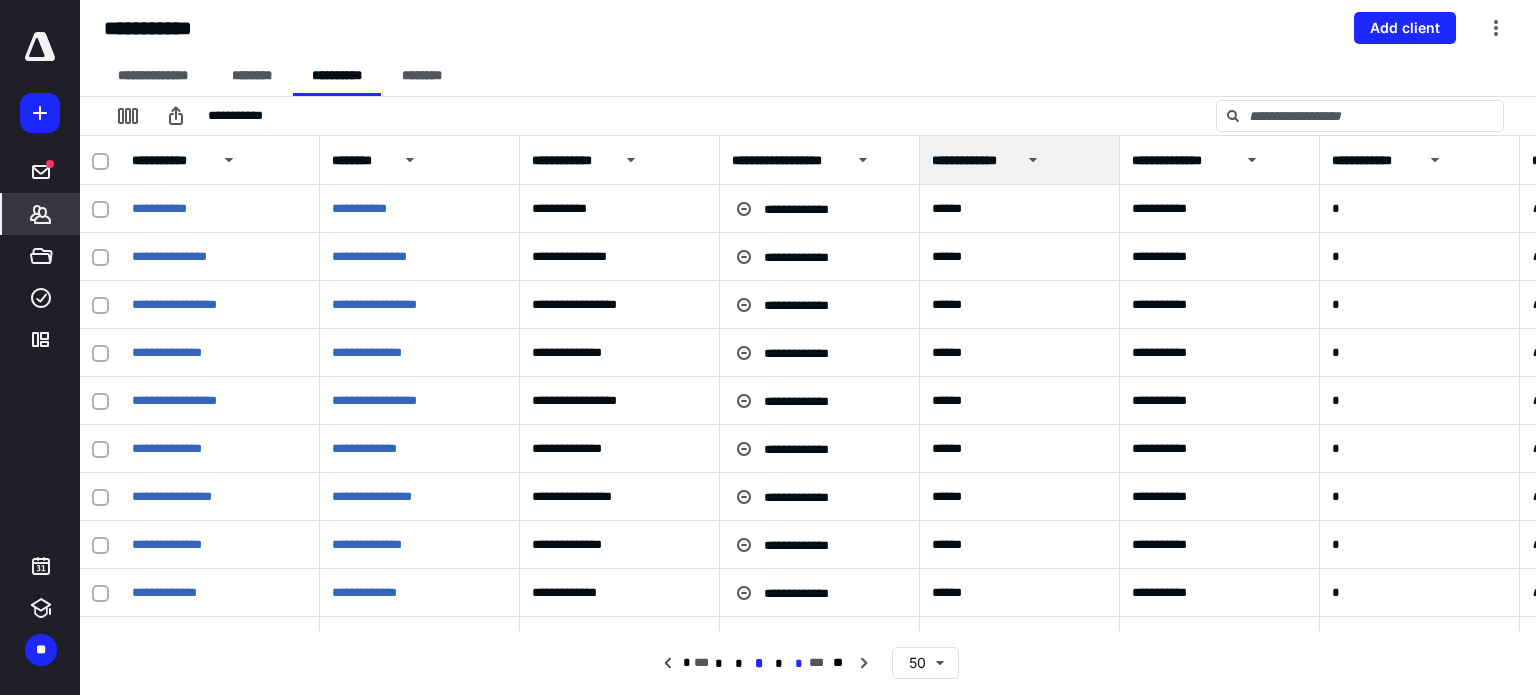 click on "*" at bounding box center [799, 664] 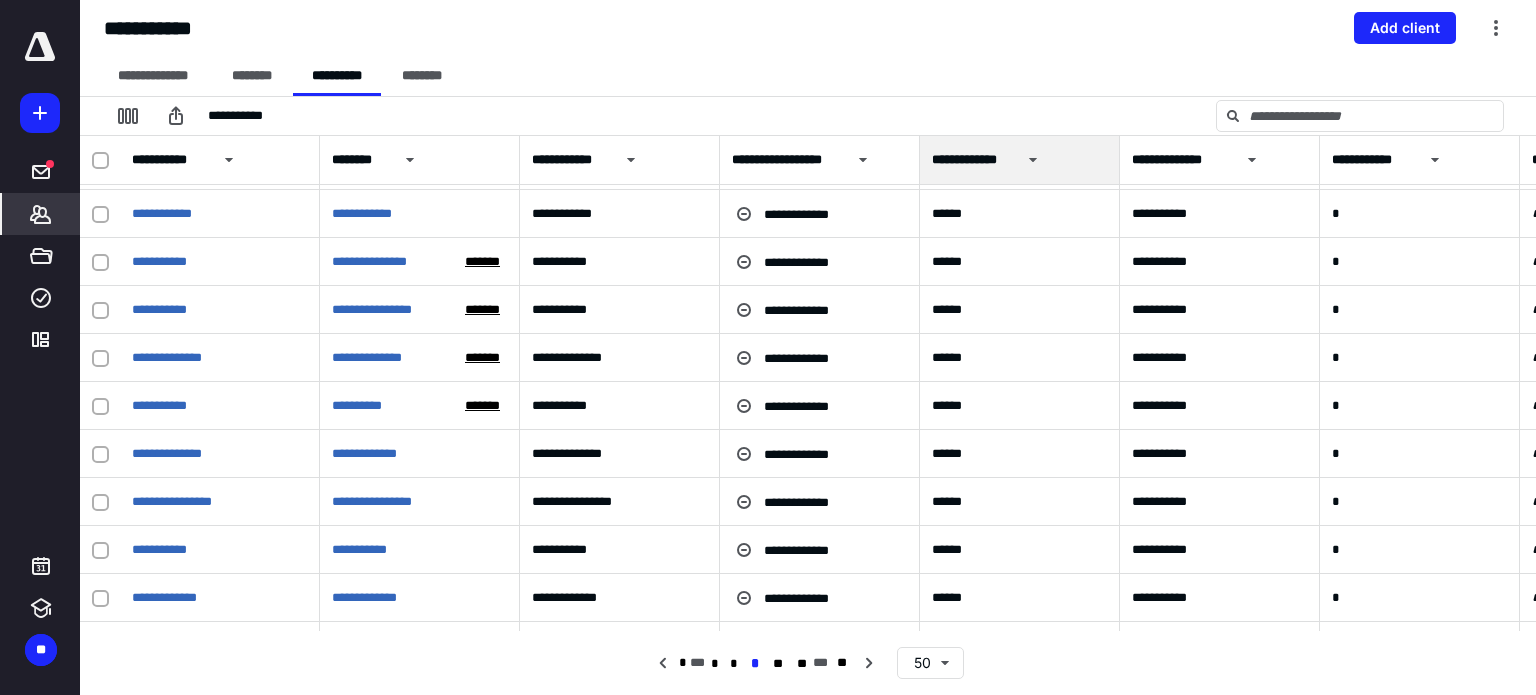 scroll, scrollTop: 1916, scrollLeft: 0, axis: vertical 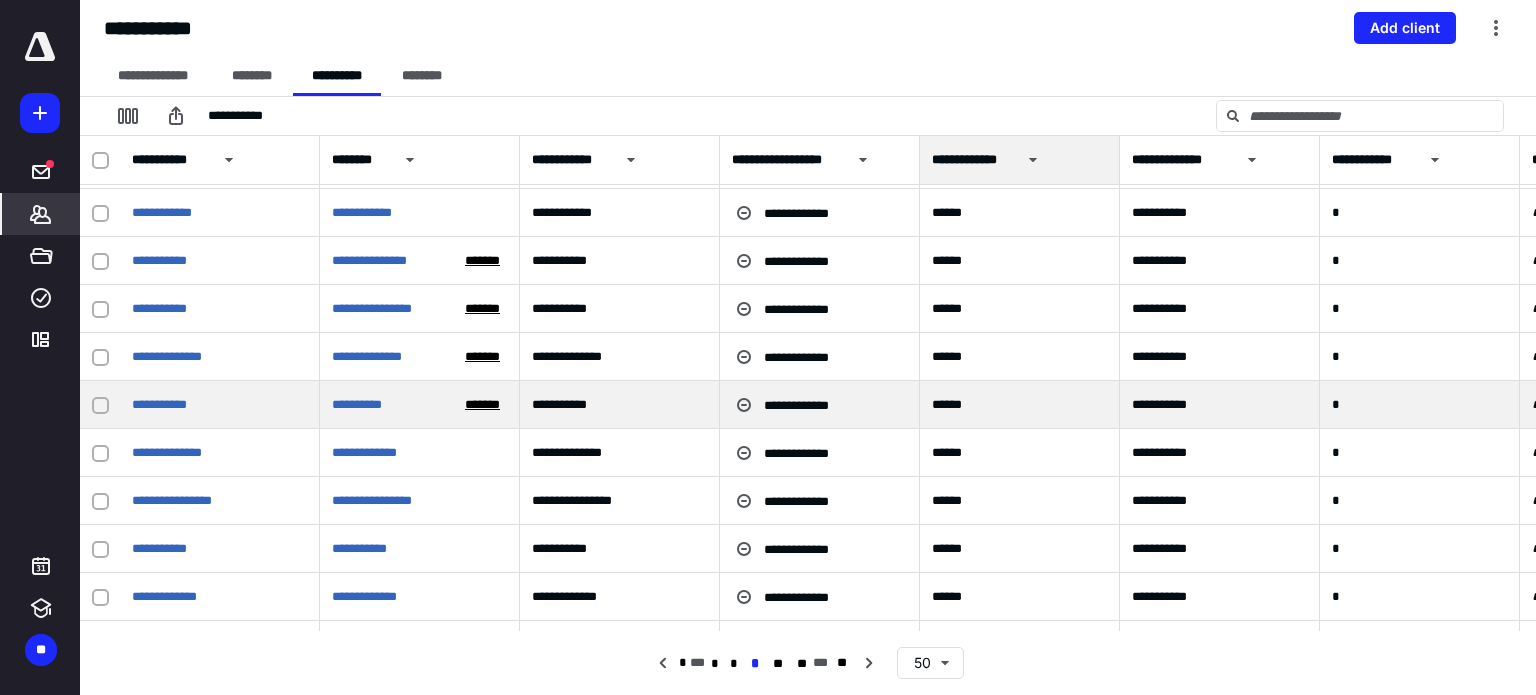 click on "*******" at bounding box center [482, 405] 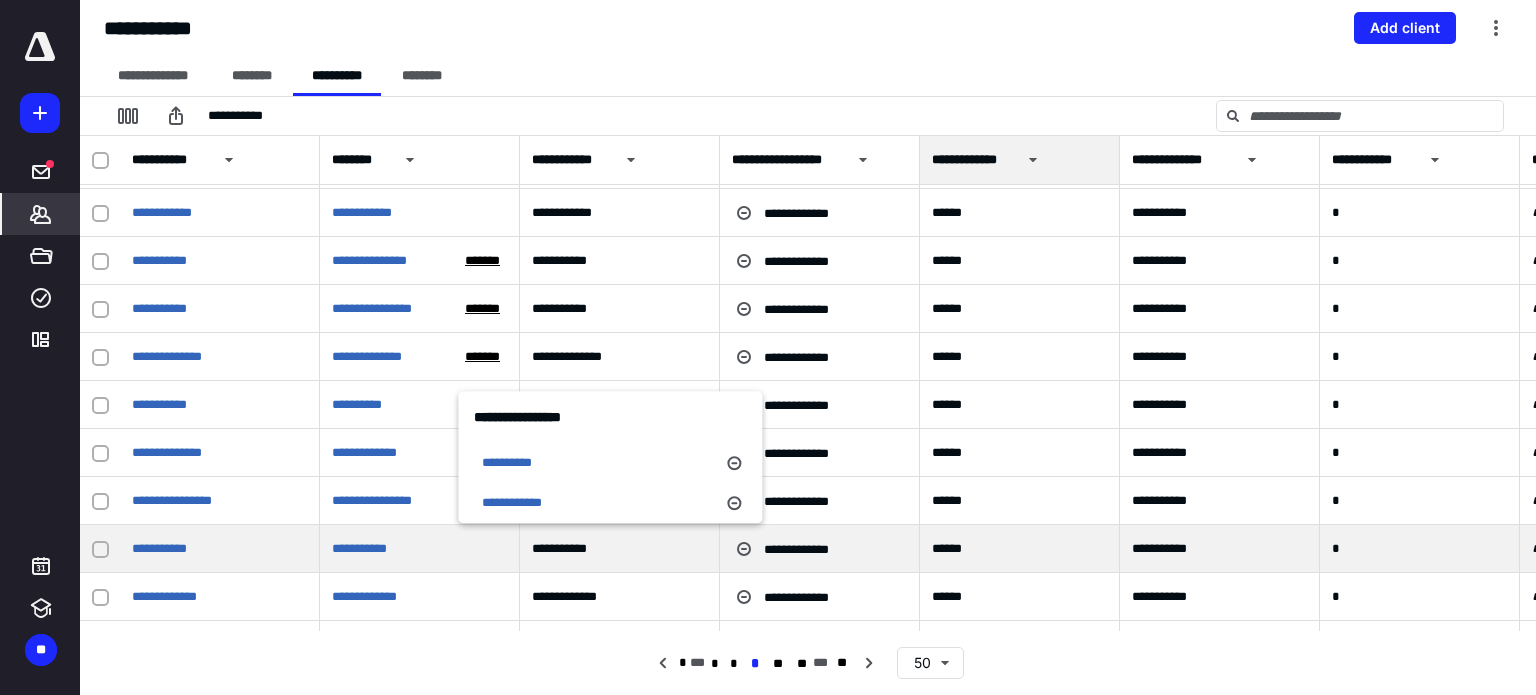 scroll, scrollTop: 1968, scrollLeft: 0, axis: vertical 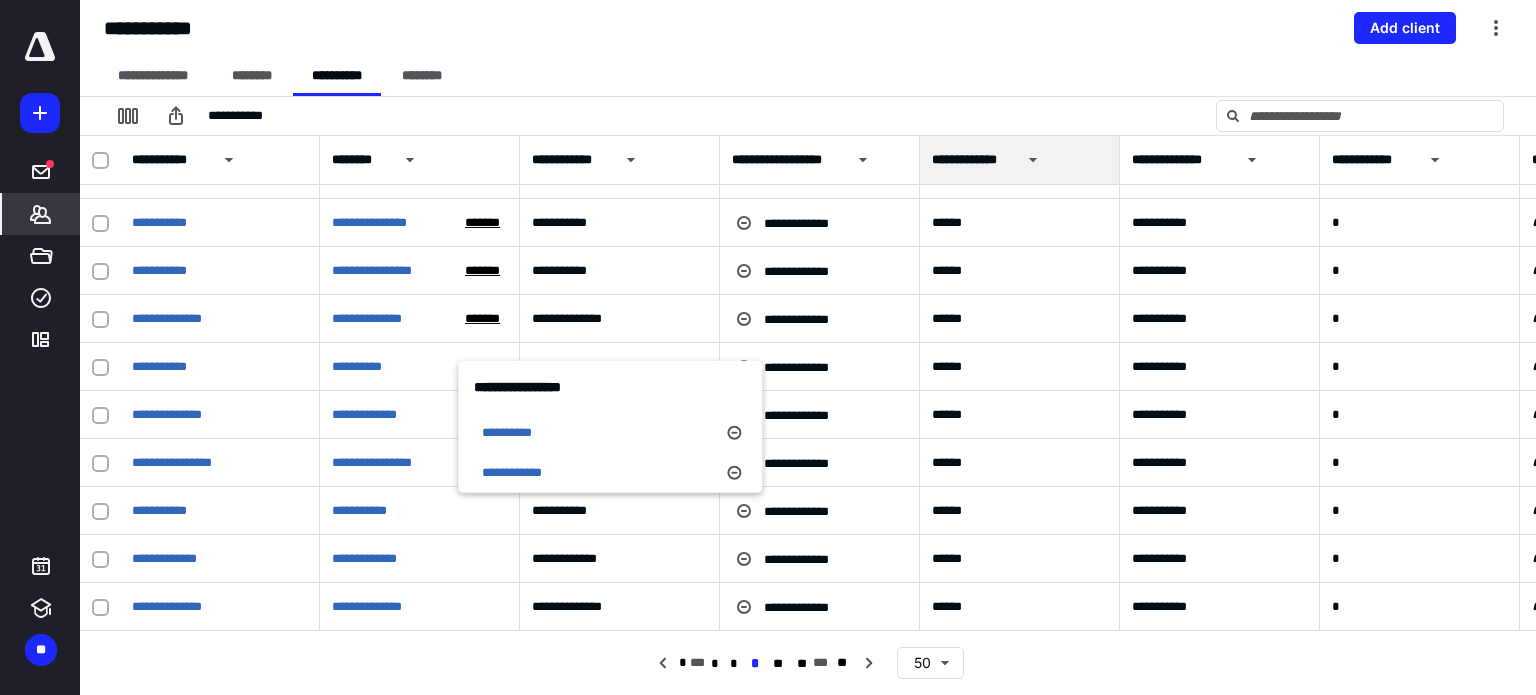 click on "**********" at bounding box center (816, 76) 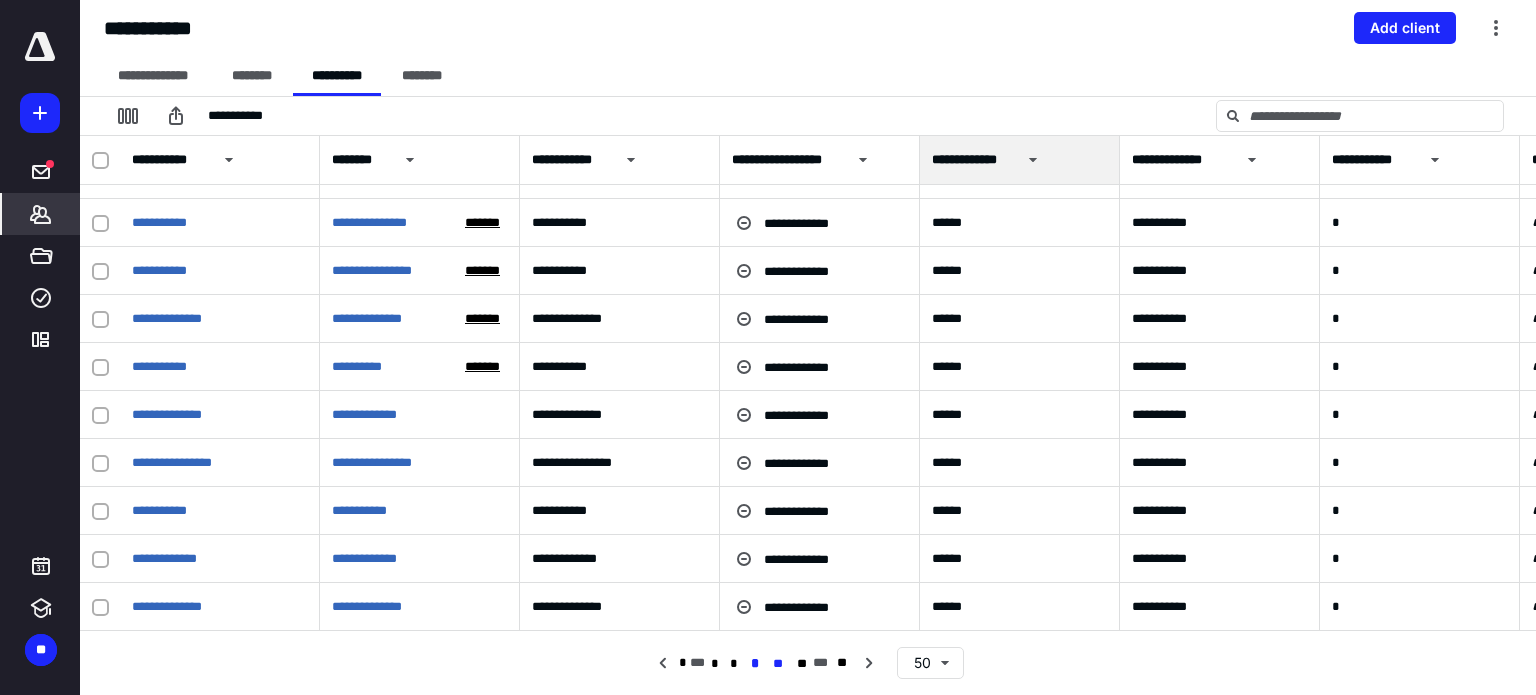 click on "**" at bounding box center [778, 664] 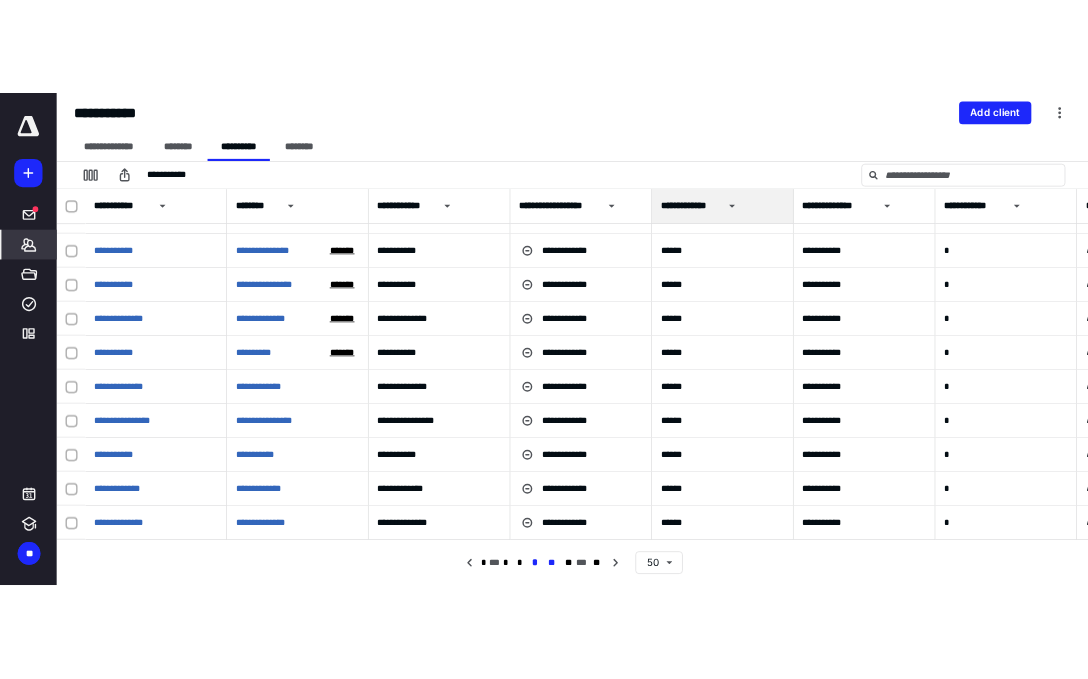 scroll, scrollTop: 0, scrollLeft: 0, axis: both 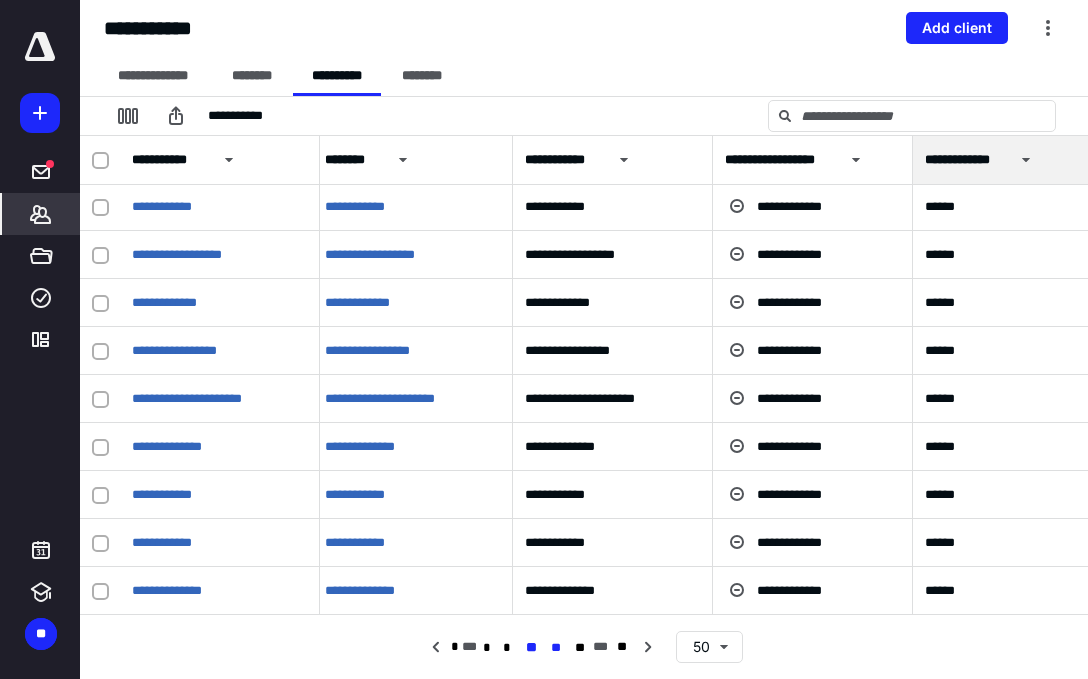 click on "**" at bounding box center (556, 648) 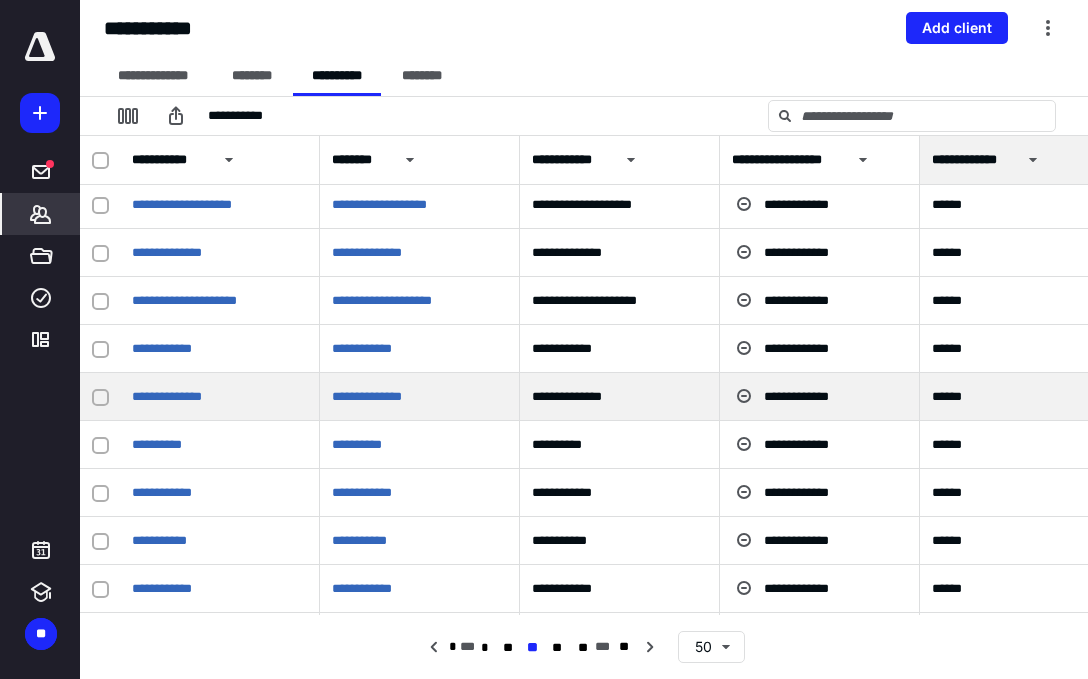 scroll, scrollTop: 1984, scrollLeft: 0, axis: vertical 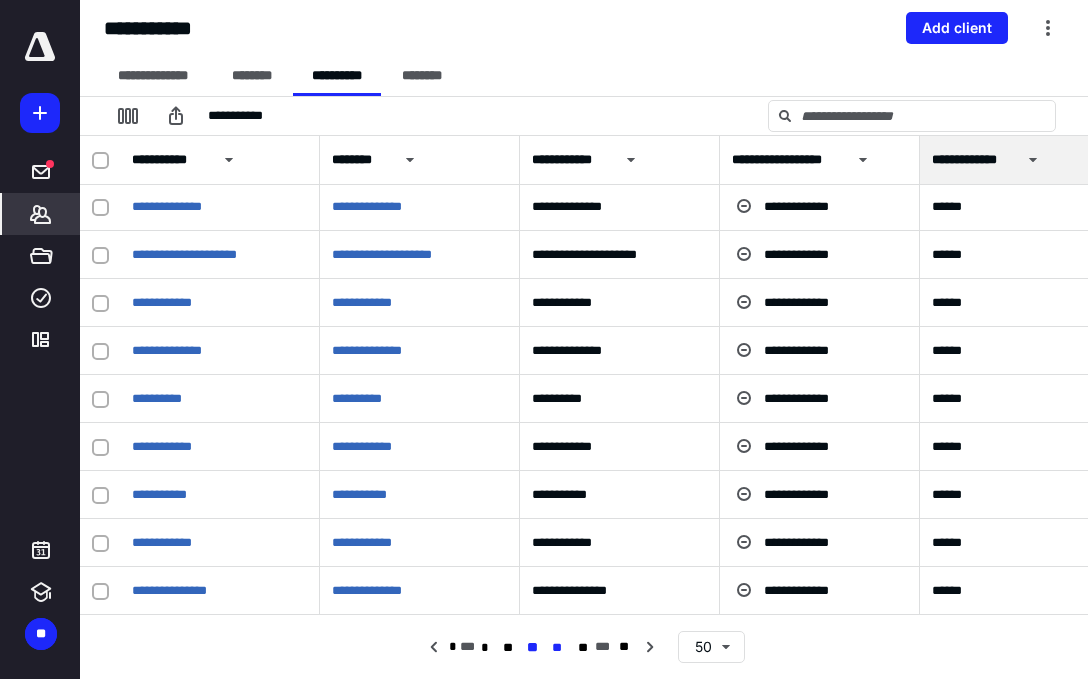 click on "**" at bounding box center (557, 648) 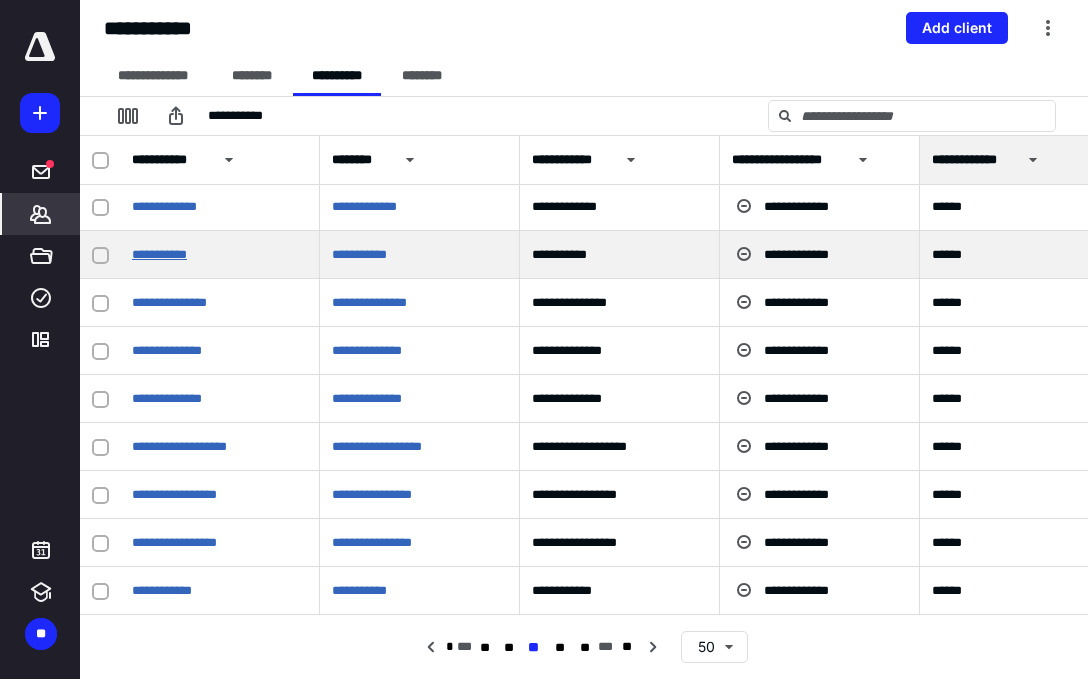 scroll, scrollTop: 1984, scrollLeft: 0, axis: vertical 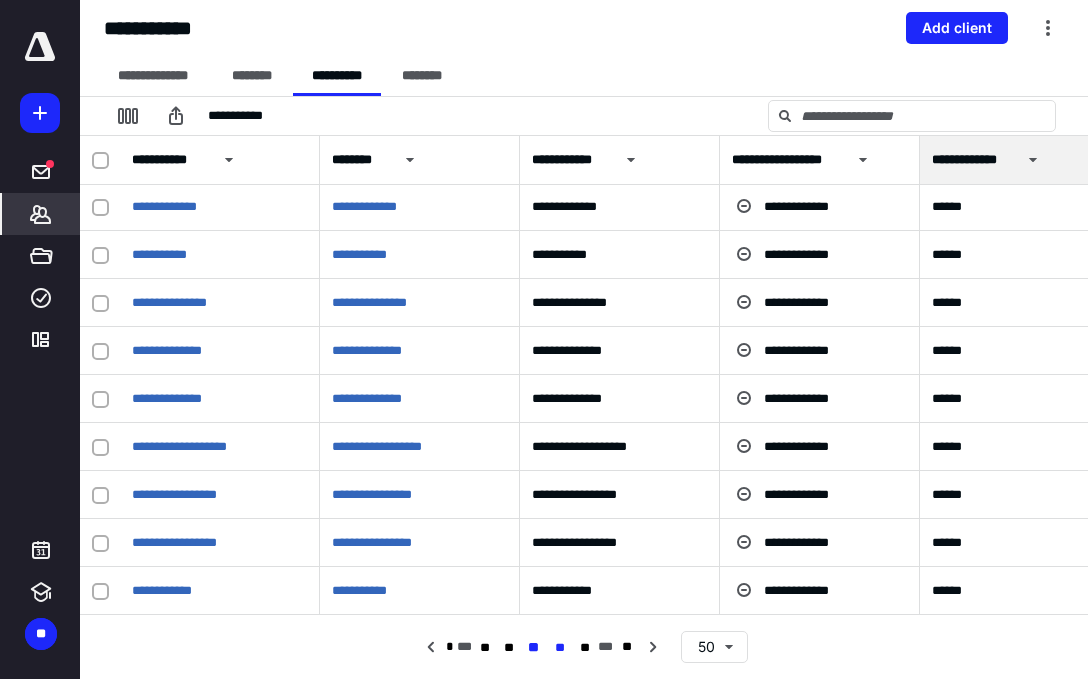 click on "**" at bounding box center (559, 648) 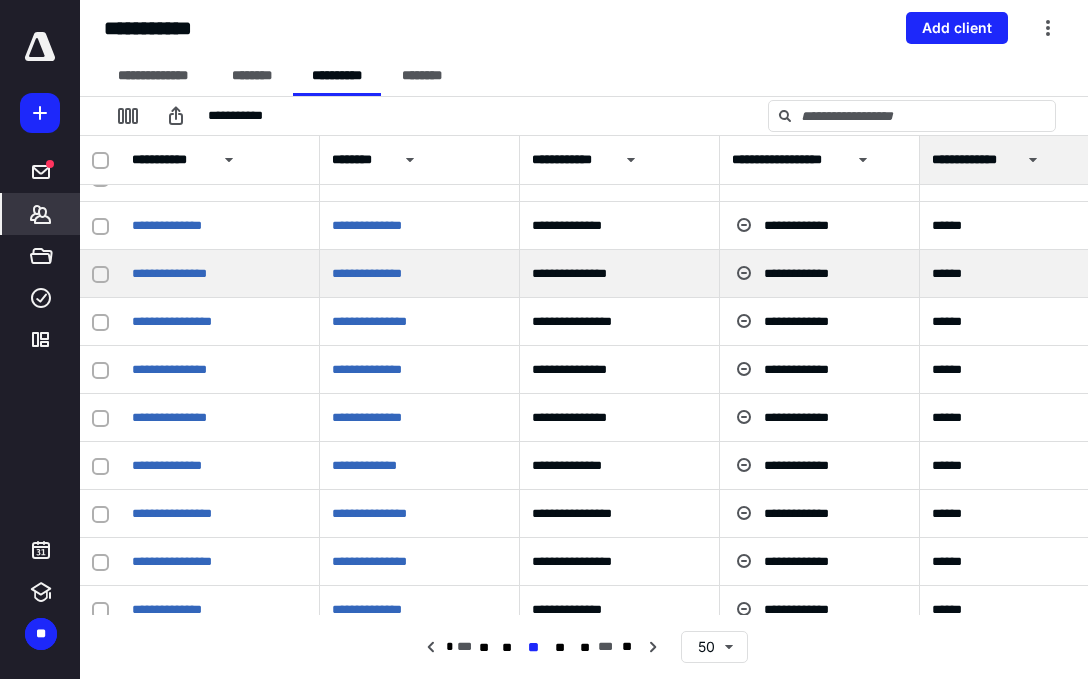scroll, scrollTop: 1984, scrollLeft: 0, axis: vertical 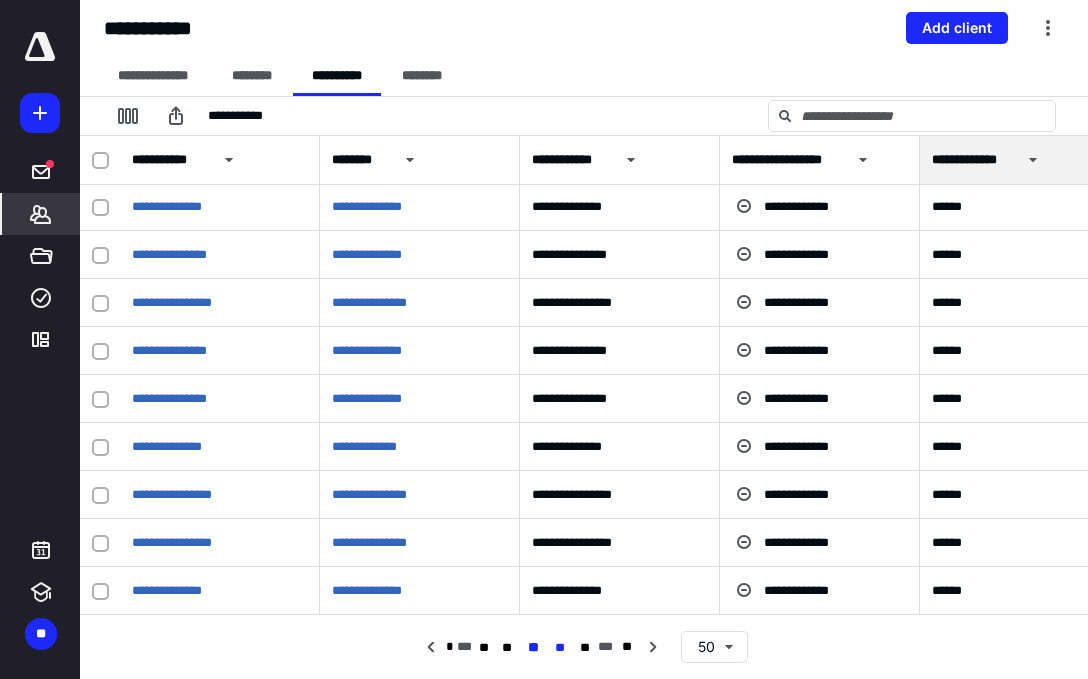 click on "**" at bounding box center (560, 648) 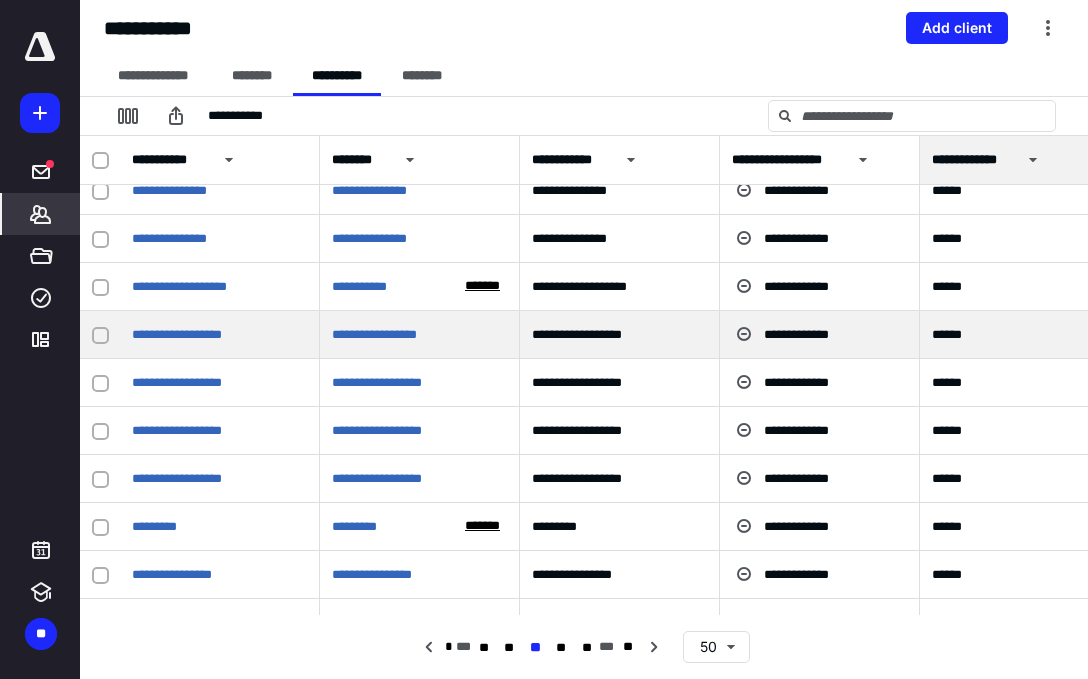 scroll, scrollTop: 1416, scrollLeft: 0, axis: vertical 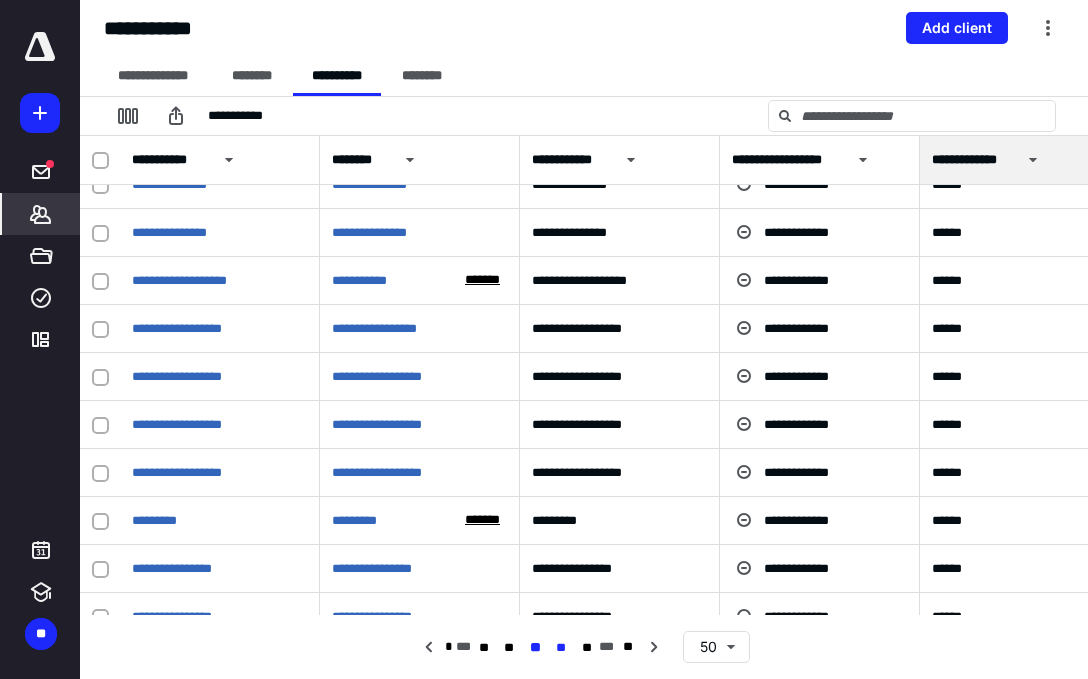 click on "**" at bounding box center (561, 648) 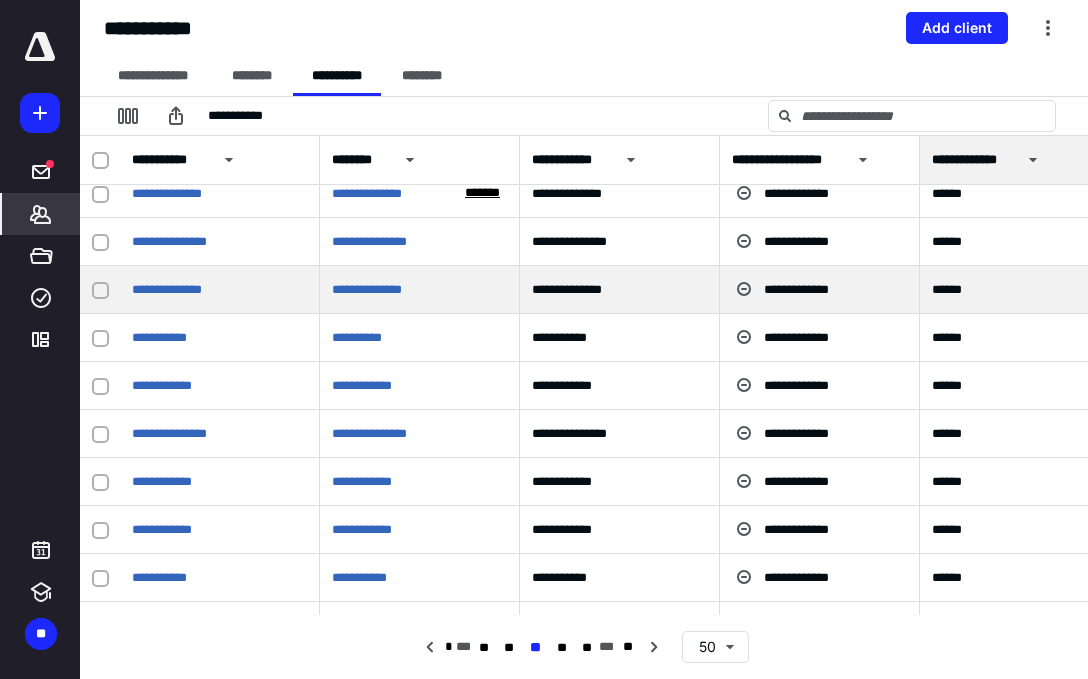 scroll, scrollTop: 374, scrollLeft: 0, axis: vertical 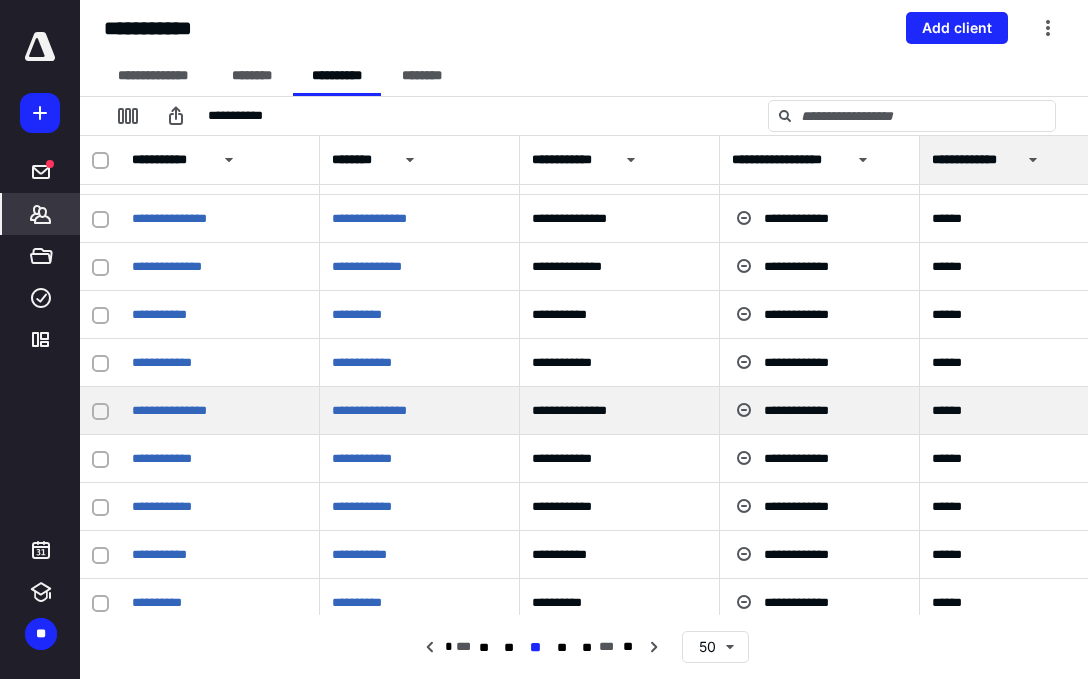 click on "******" at bounding box center (1020, 411) 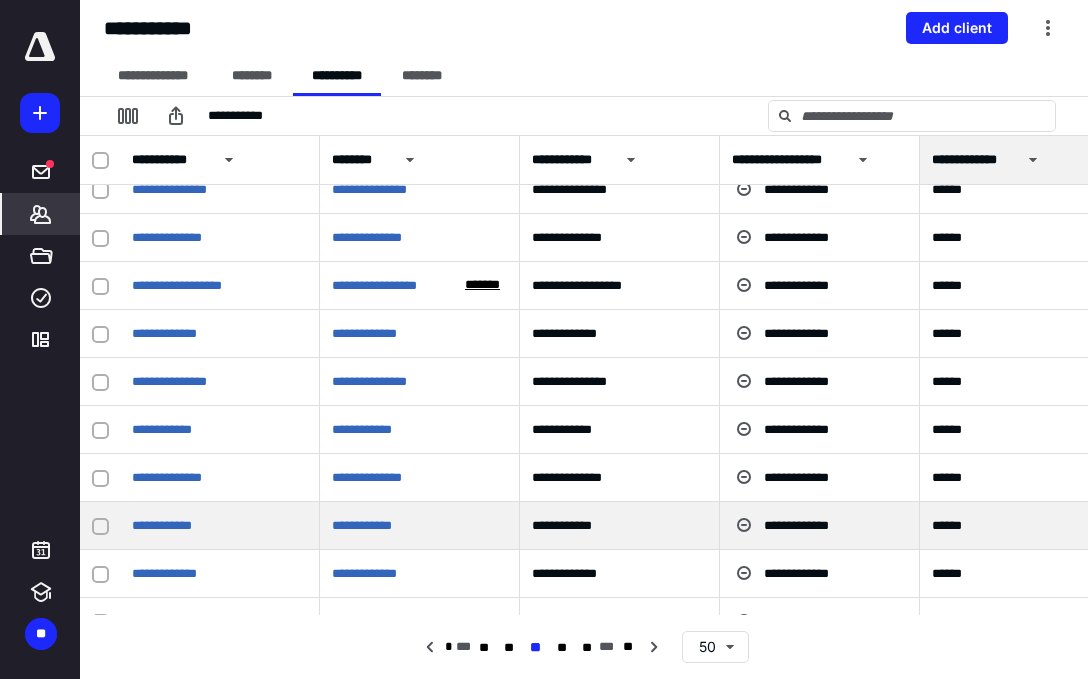 scroll, scrollTop: 1984, scrollLeft: 0, axis: vertical 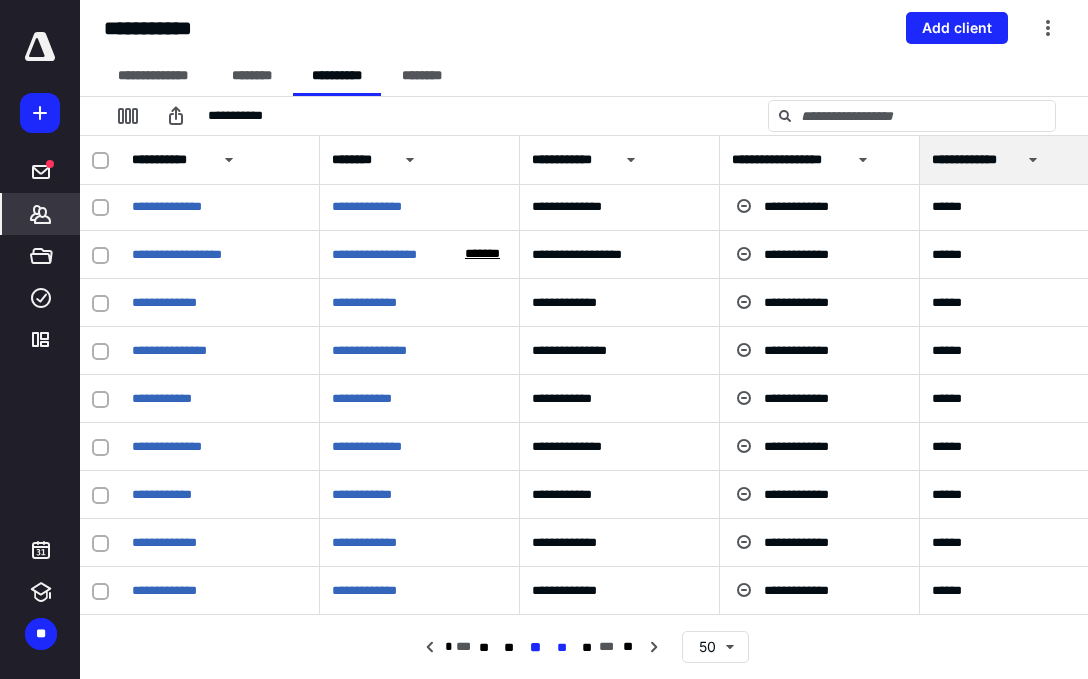 click on "**" at bounding box center [561, 648] 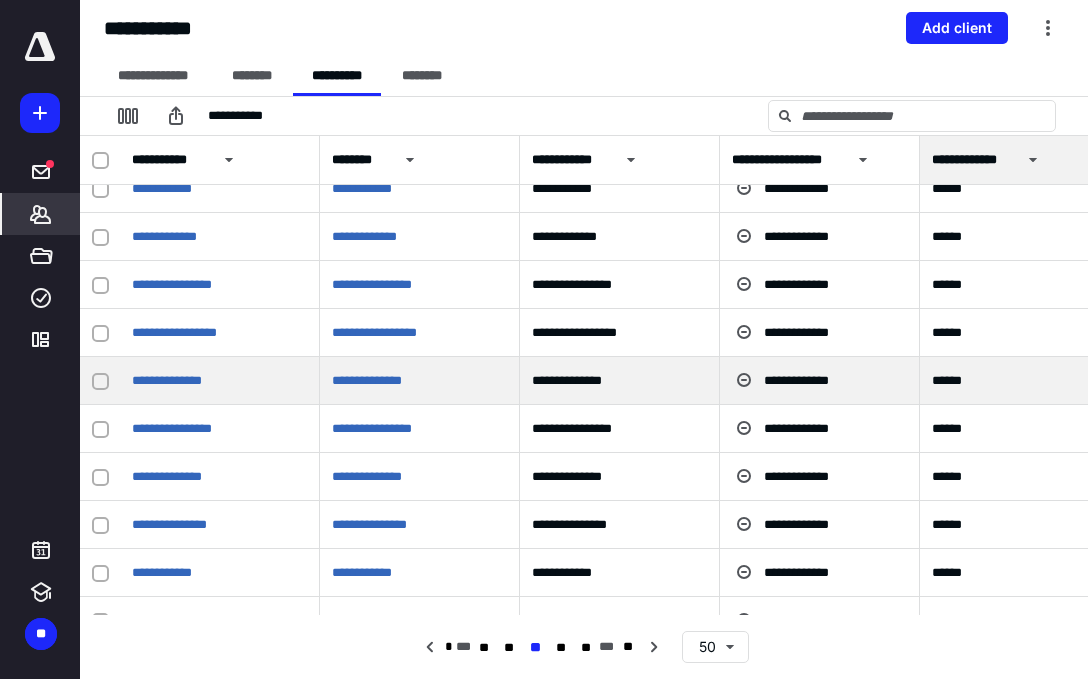 scroll, scrollTop: 258, scrollLeft: 0, axis: vertical 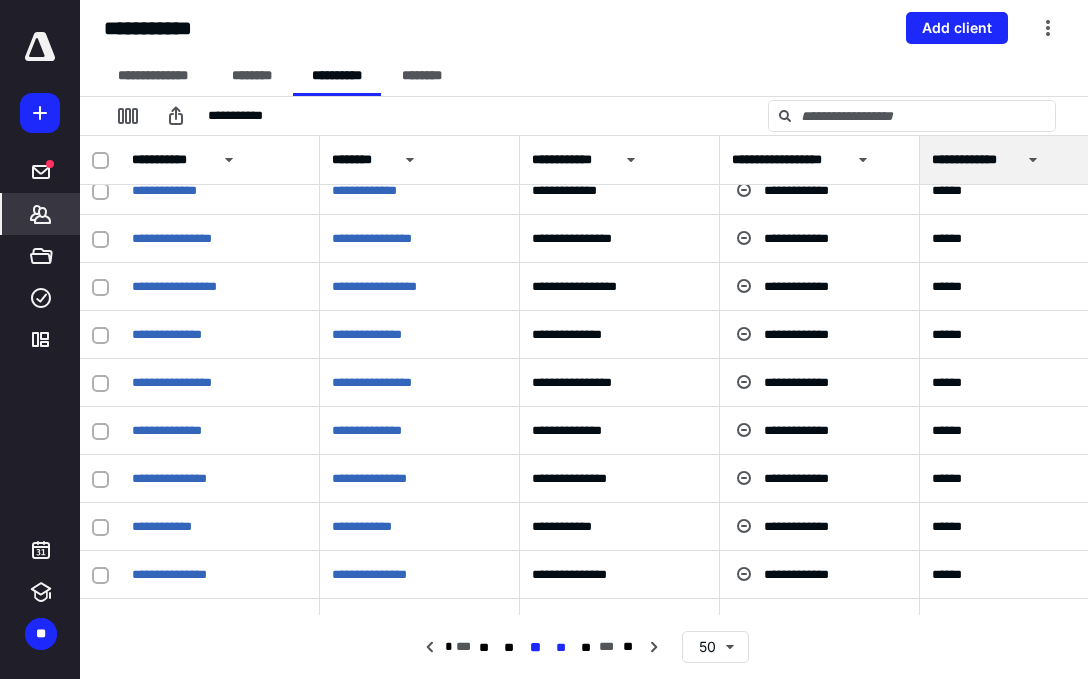 click on "**" at bounding box center (561, 648) 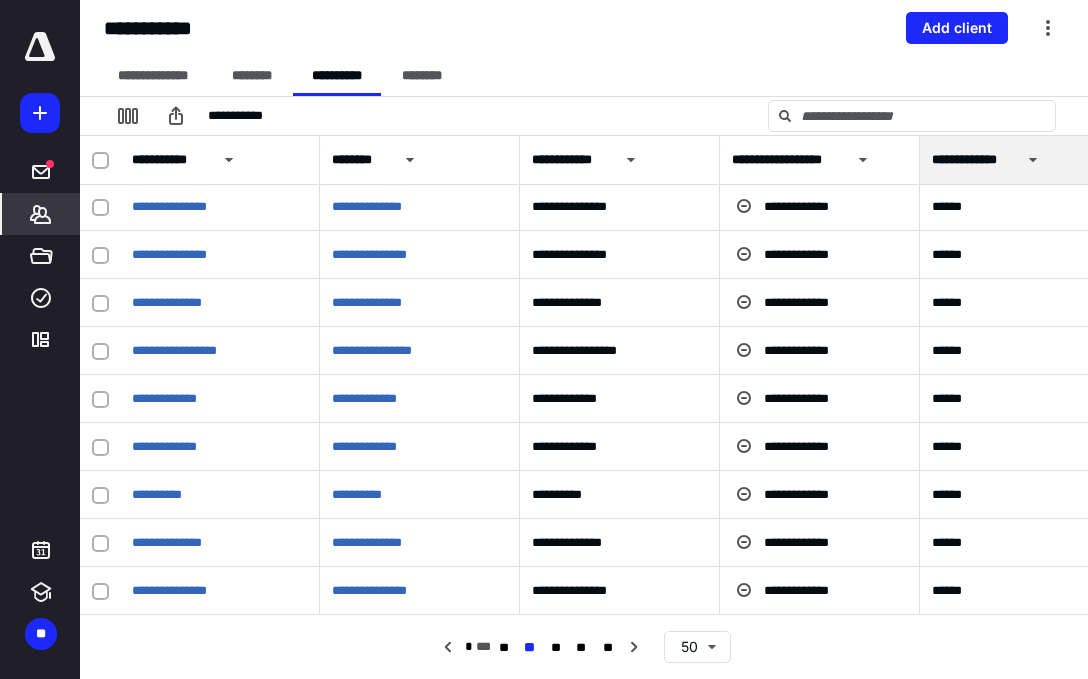 scroll, scrollTop: 1984, scrollLeft: 0, axis: vertical 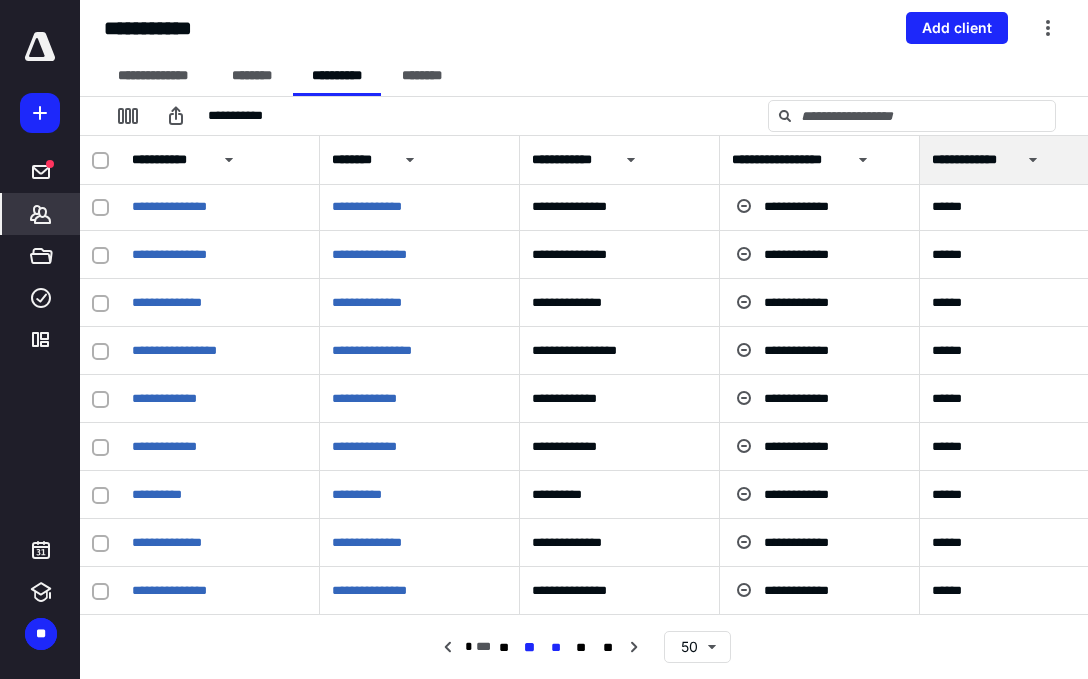 click on "**" at bounding box center [555, 648] 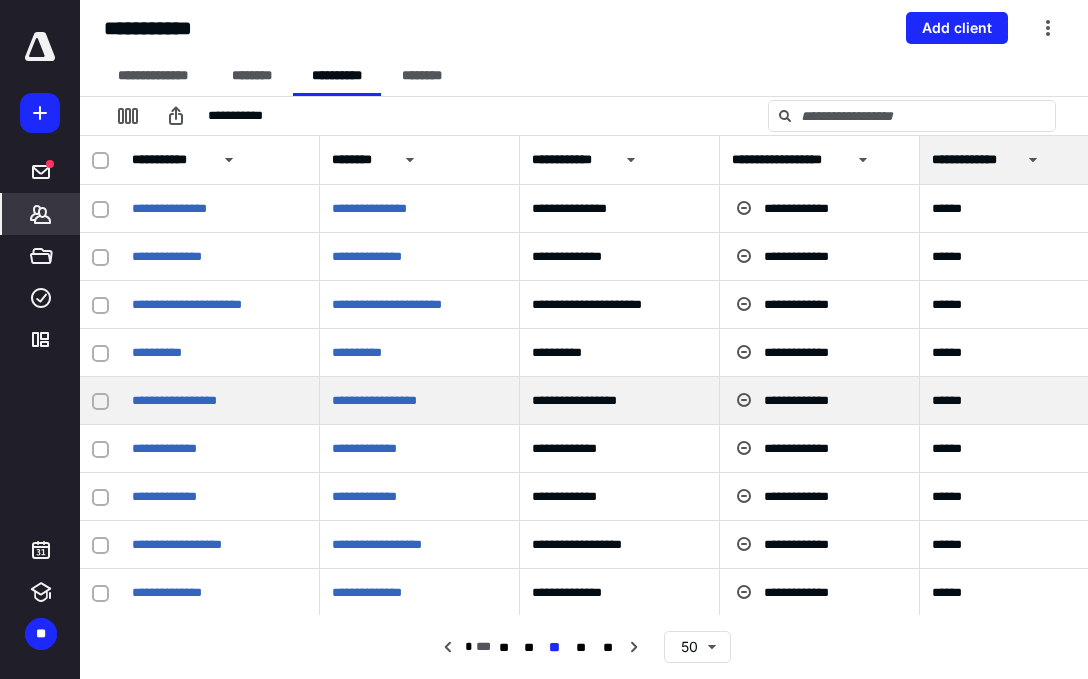 scroll, scrollTop: 1984, scrollLeft: 0, axis: vertical 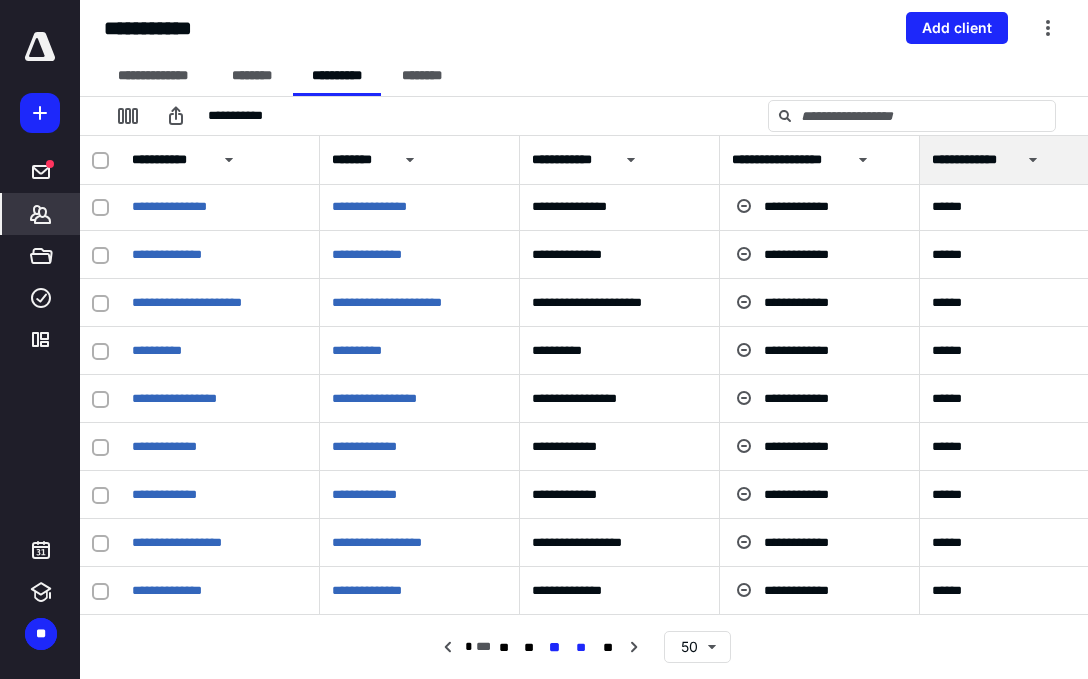 click on "**" at bounding box center (580, 648) 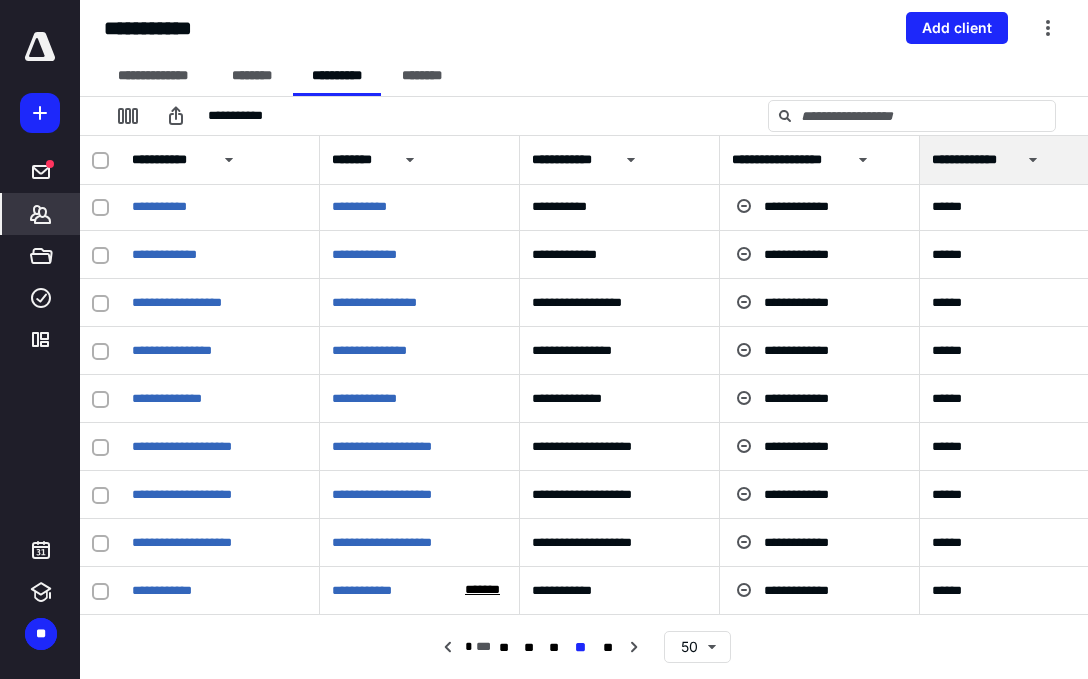 scroll, scrollTop: 1984, scrollLeft: 0, axis: vertical 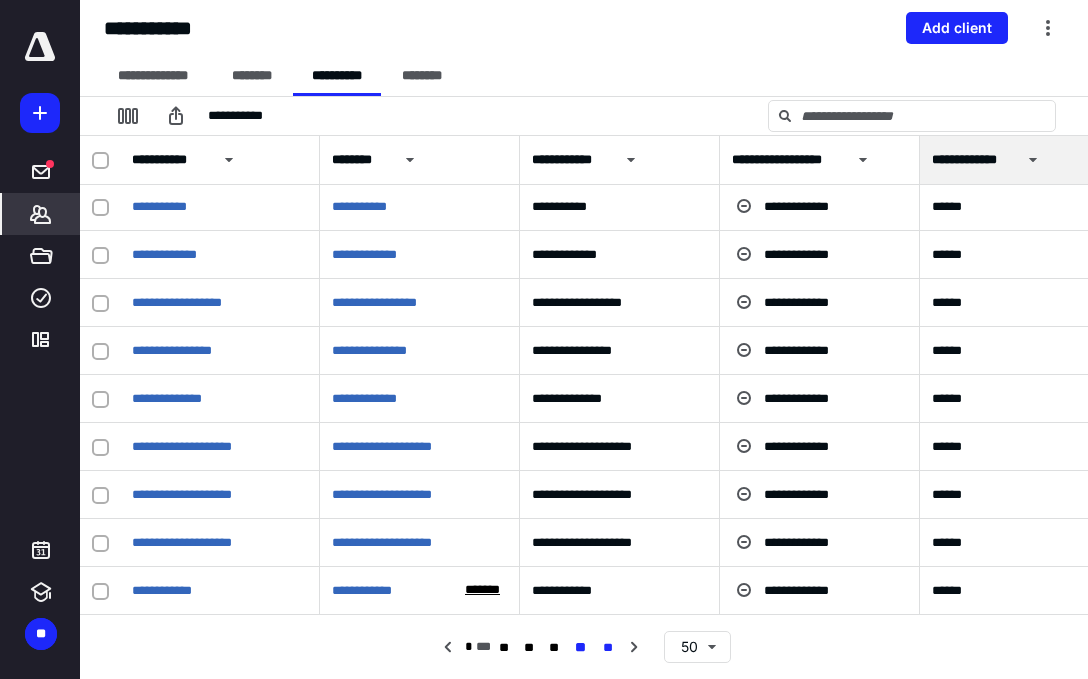 click on "**" at bounding box center (608, 648) 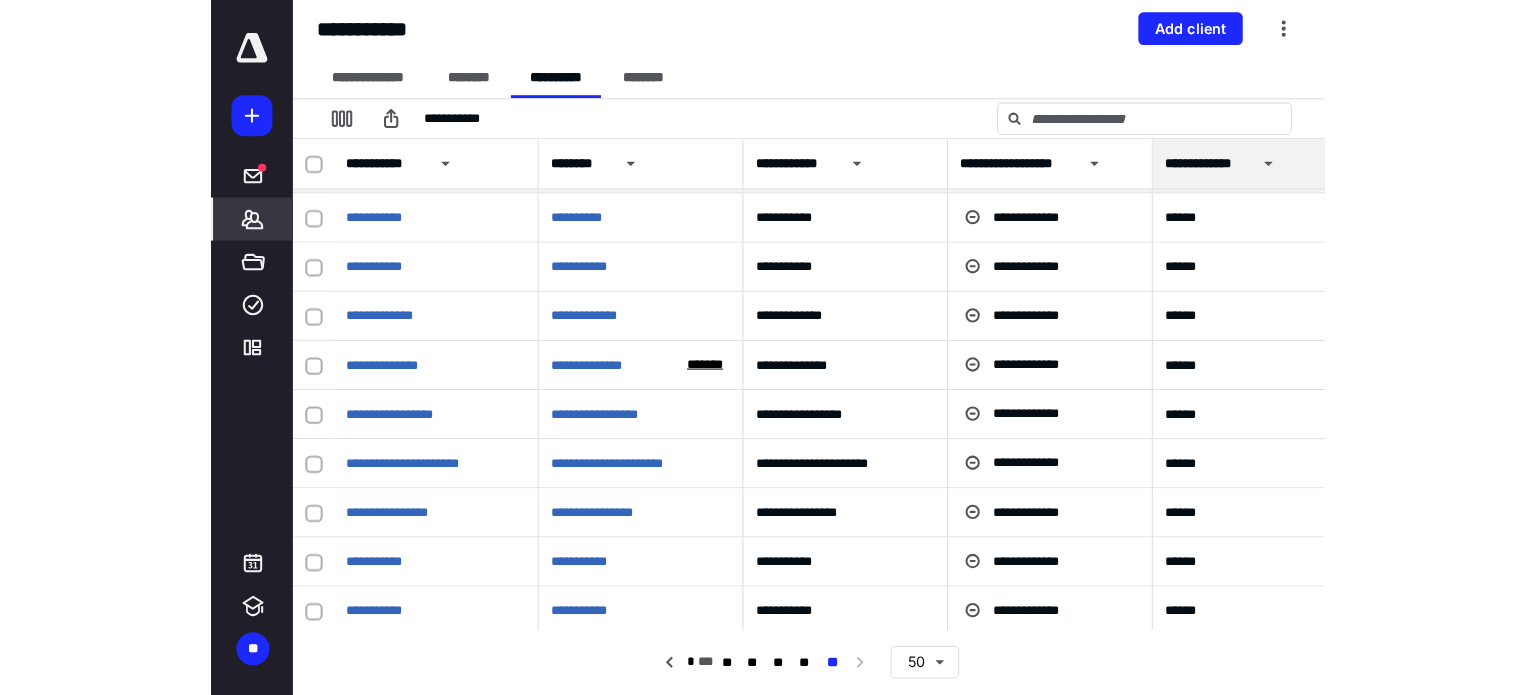 scroll, scrollTop: 160, scrollLeft: 0, axis: vertical 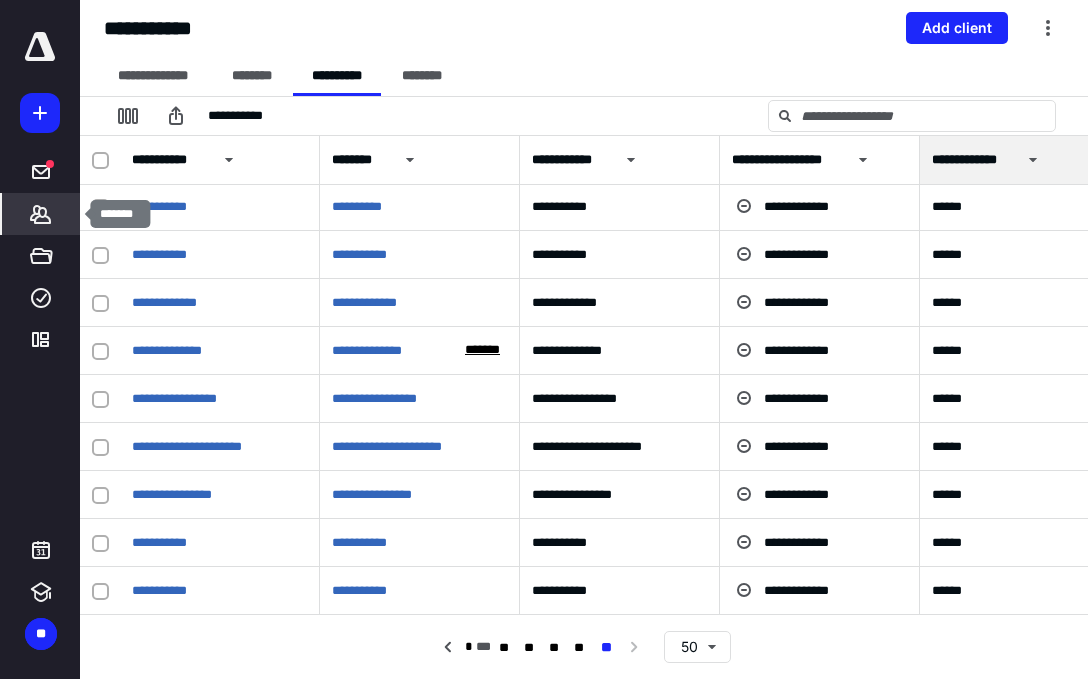 click 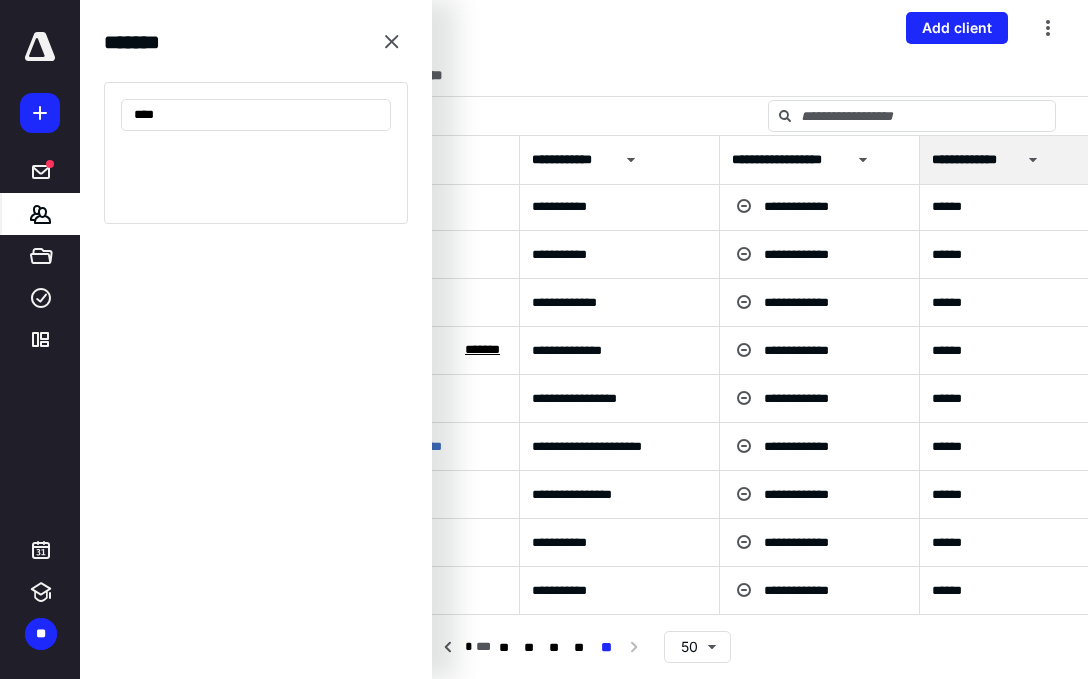 type on "****" 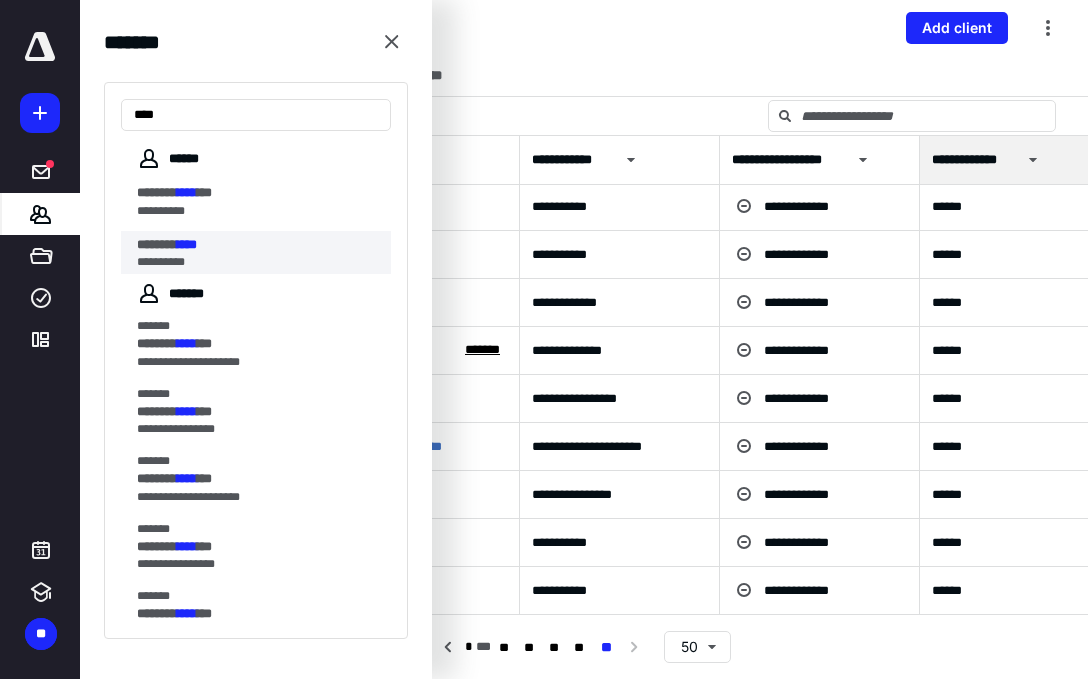 click on "****" at bounding box center [187, 244] 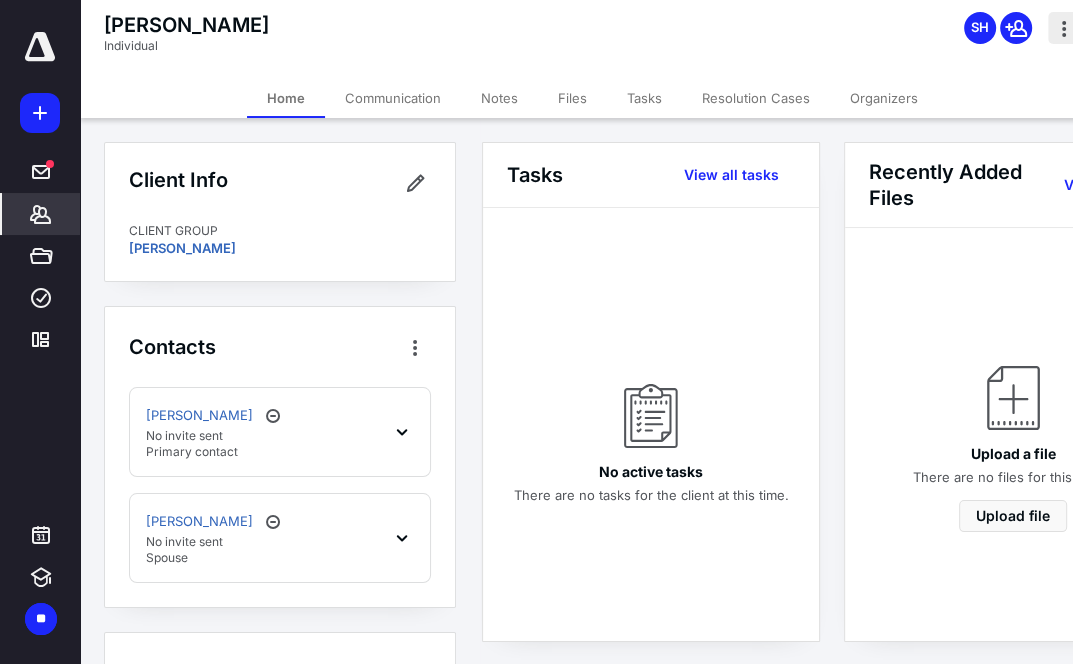 click at bounding box center (1064, 28) 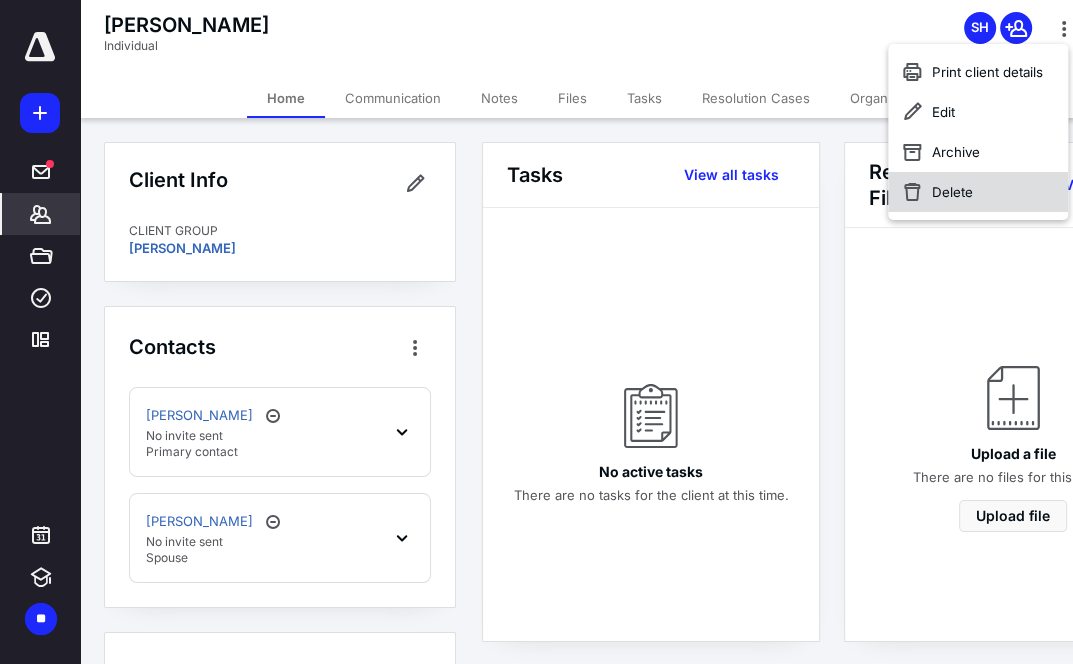 click on "Delete" at bounding box center [978, 192] 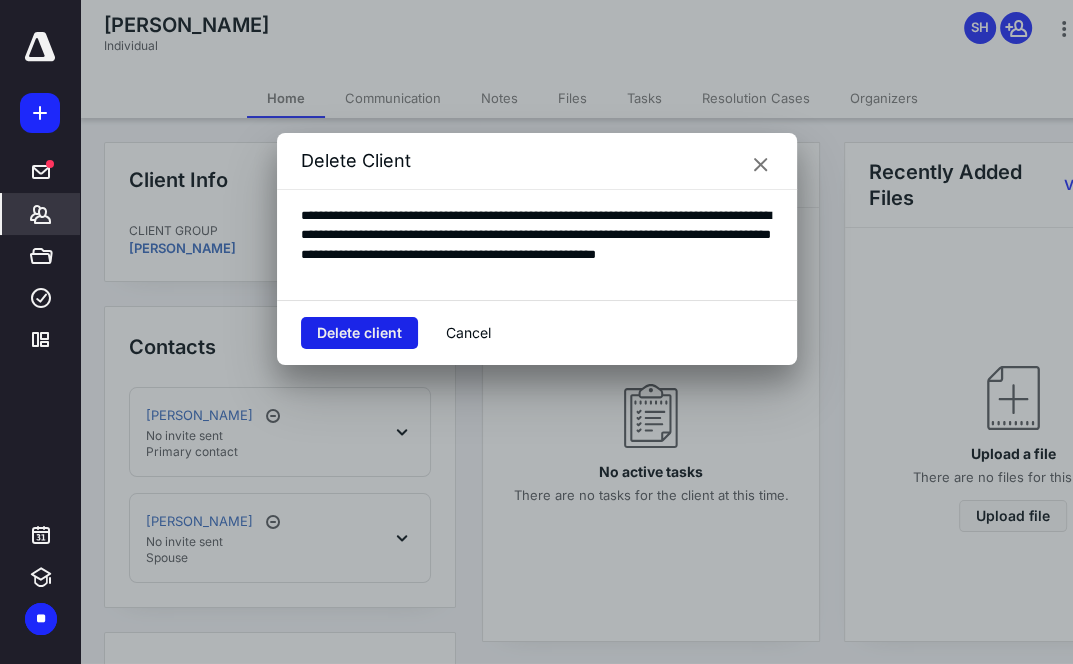 click on "Delete client" at bounding box center [359, 333] 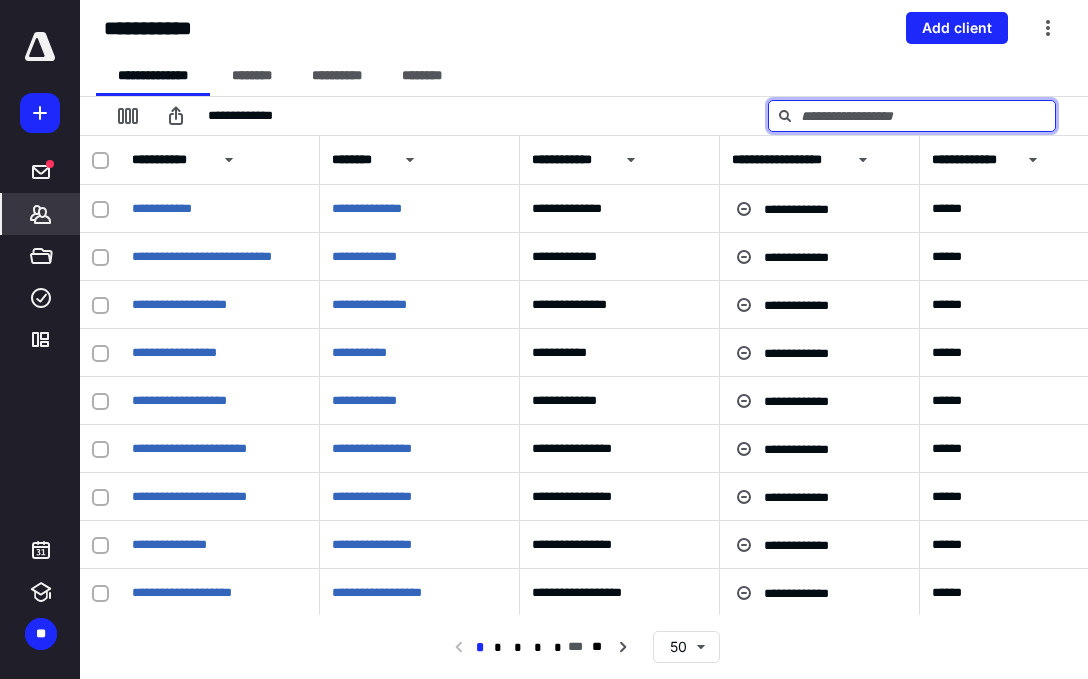 click at bounding box center [912, 116] 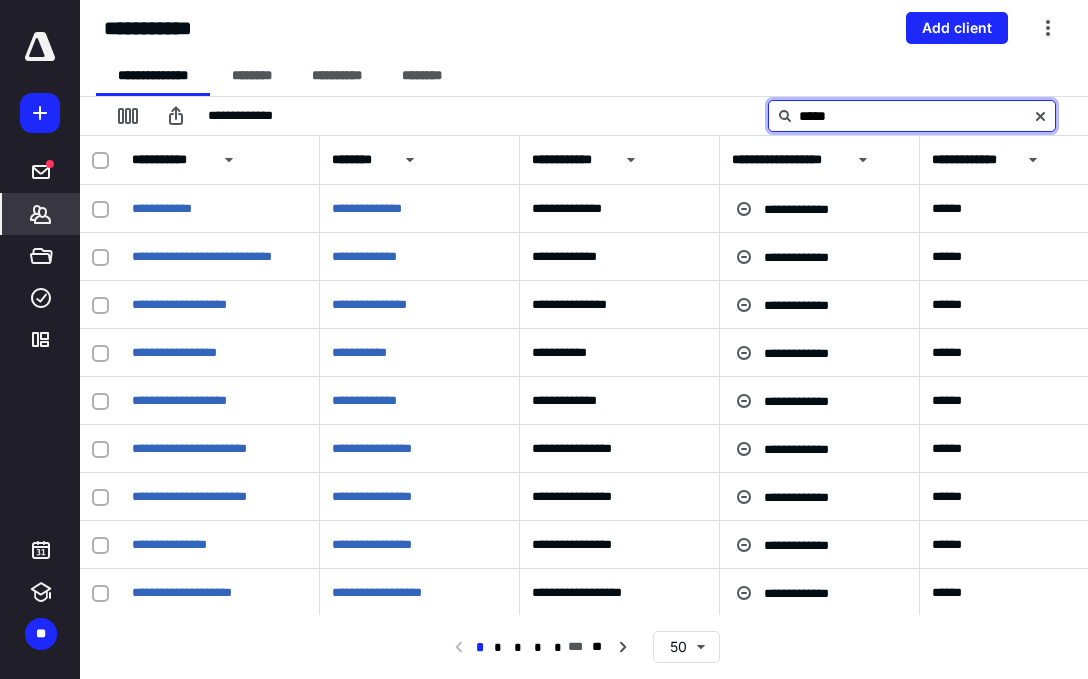 type on "*****" 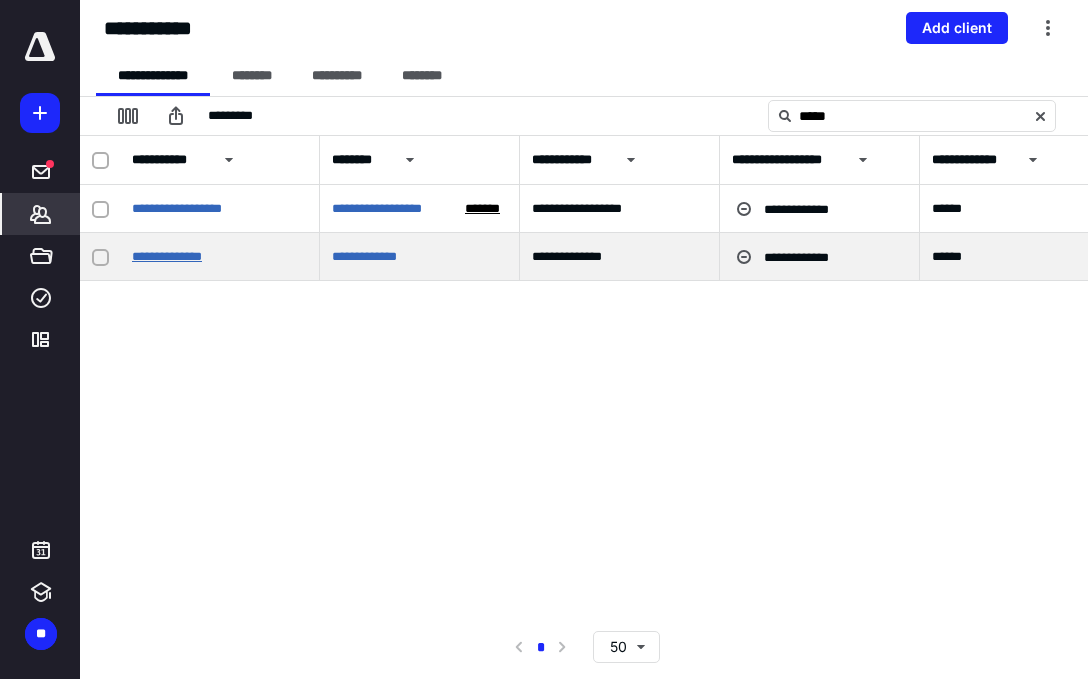 click on "**********" at bounding box center [167, 256] 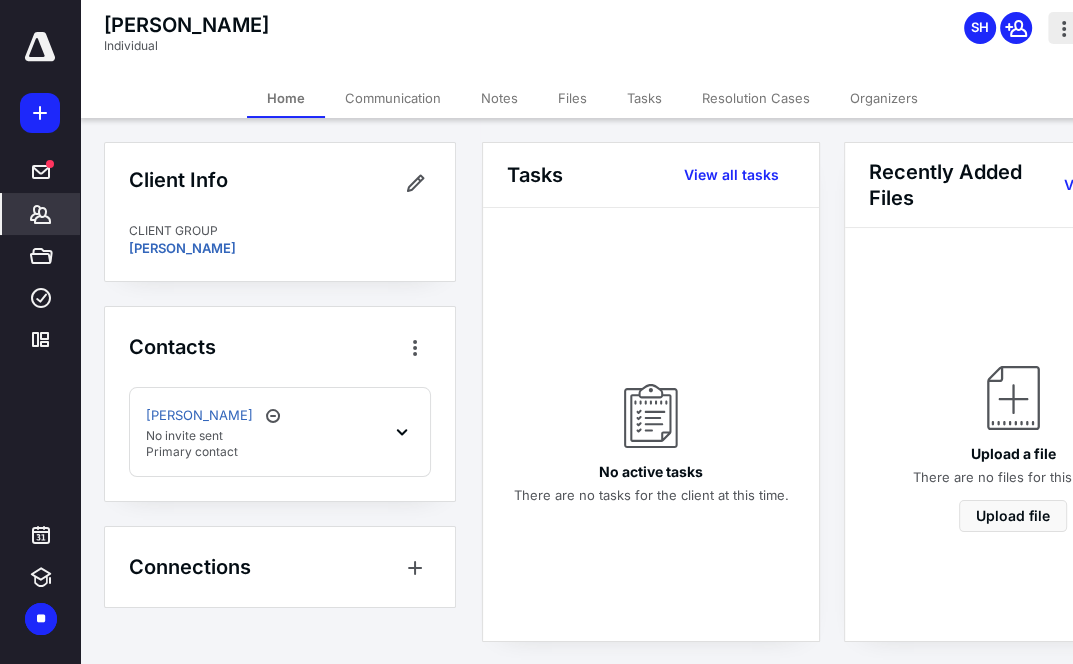 click at bounding box center [1064, 28] 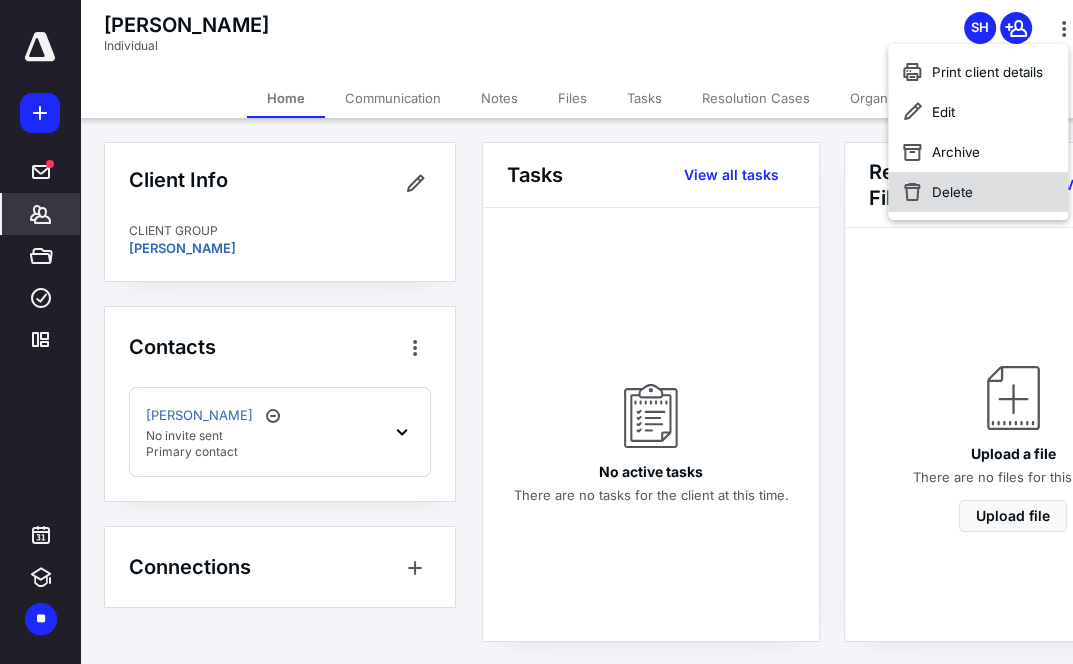 click on "Delete" at bounding box center (978, 192) 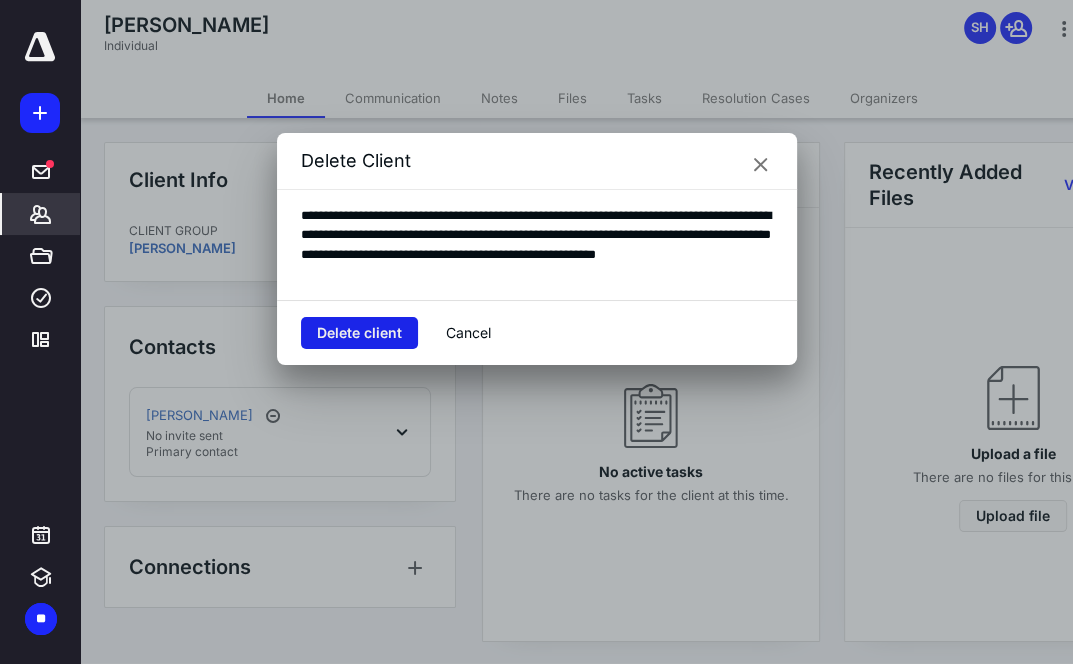 click on "Delete client" at bounding box center [359, 333] 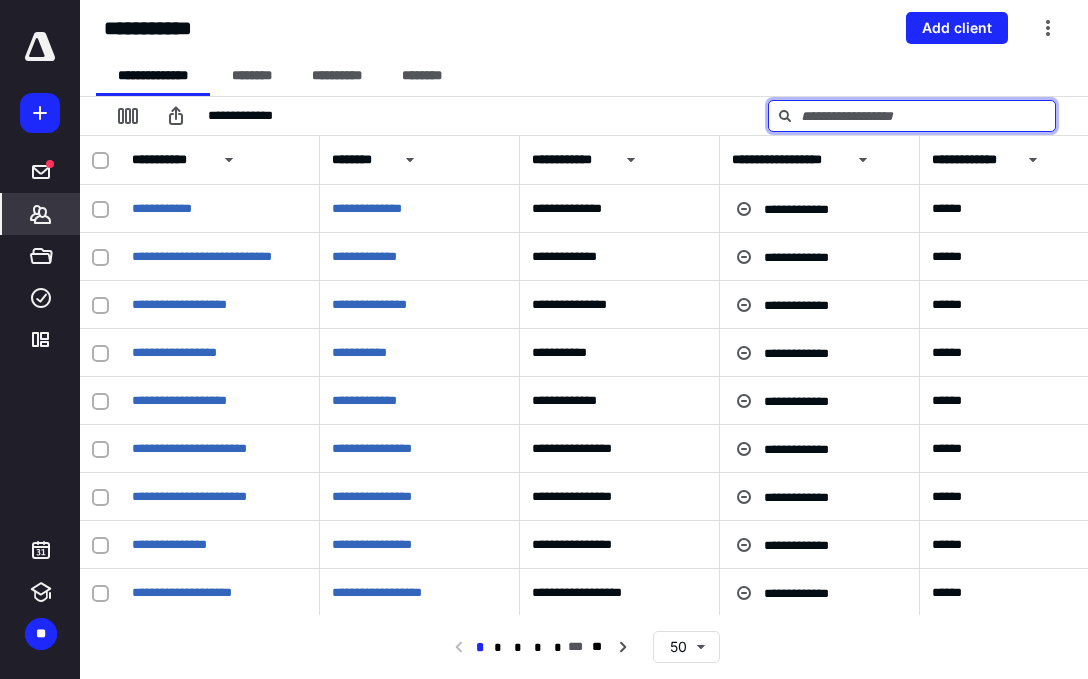 click at bounding box center [912, 116] 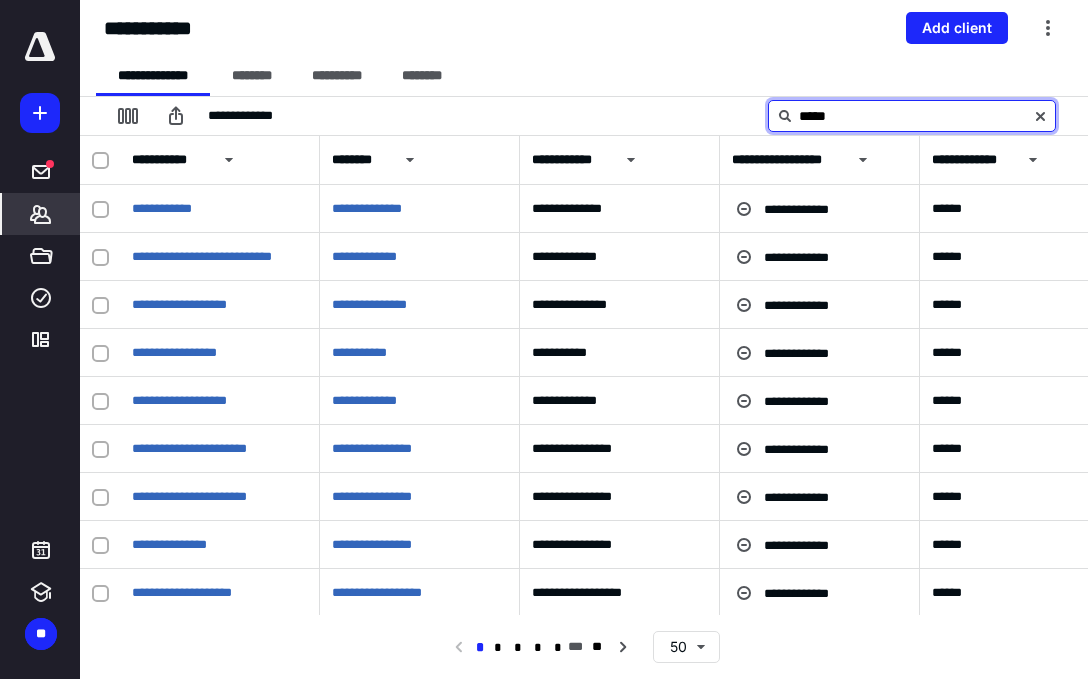 type on "*****" 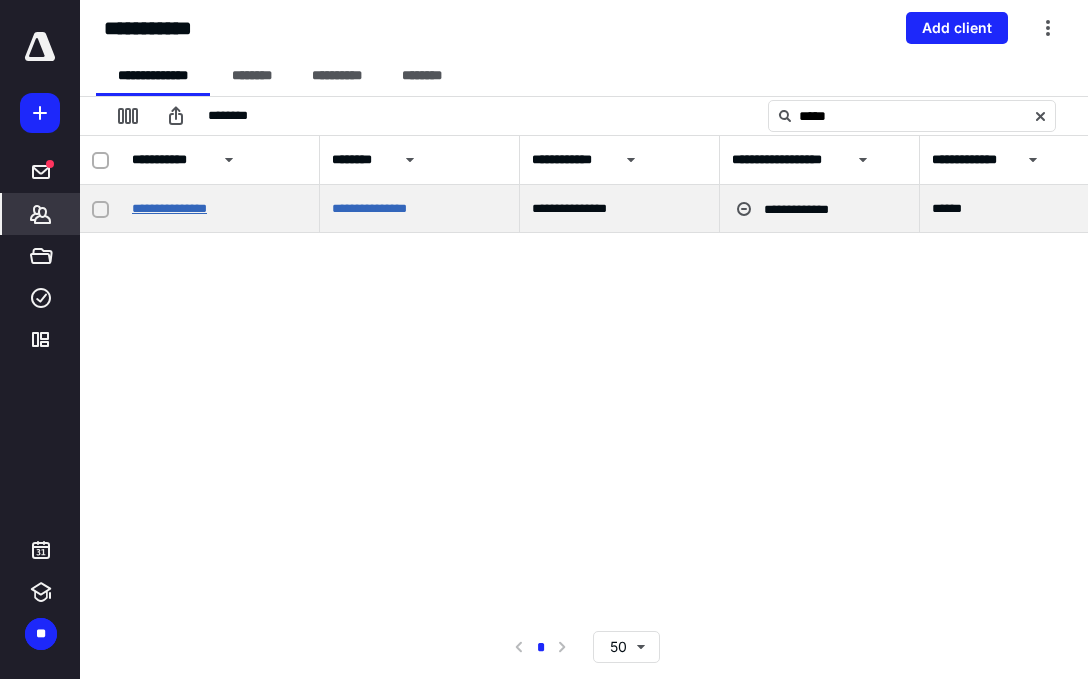 click on "**********" at bounding box center (169, 208) 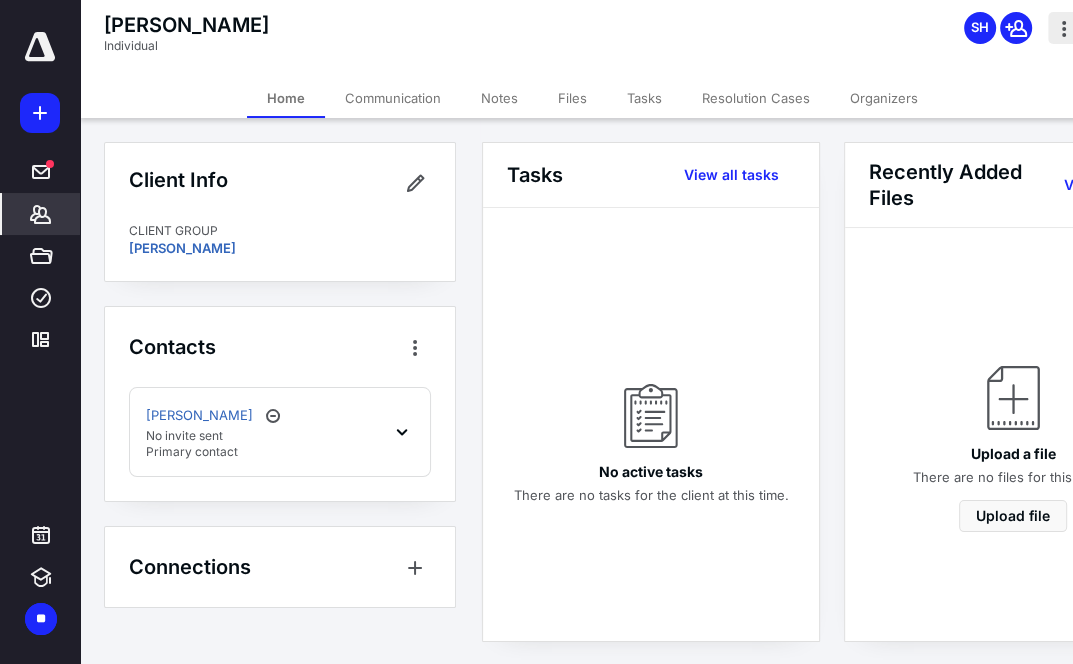 click at bounding box center [1064, 28] 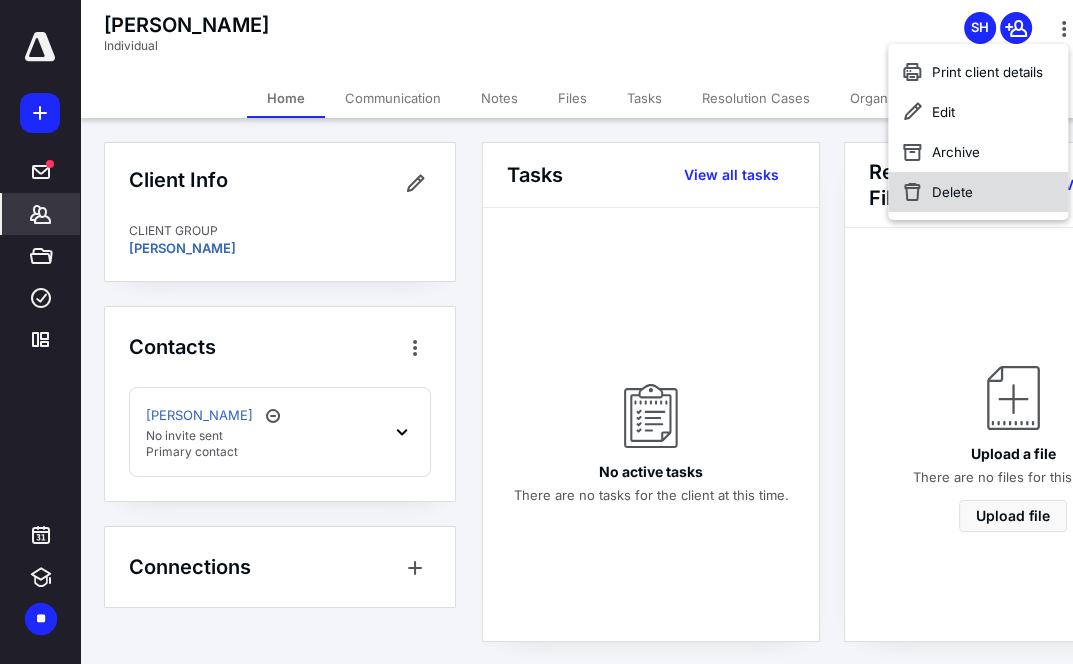 click on "Delete" at bounding box center (978, 192) 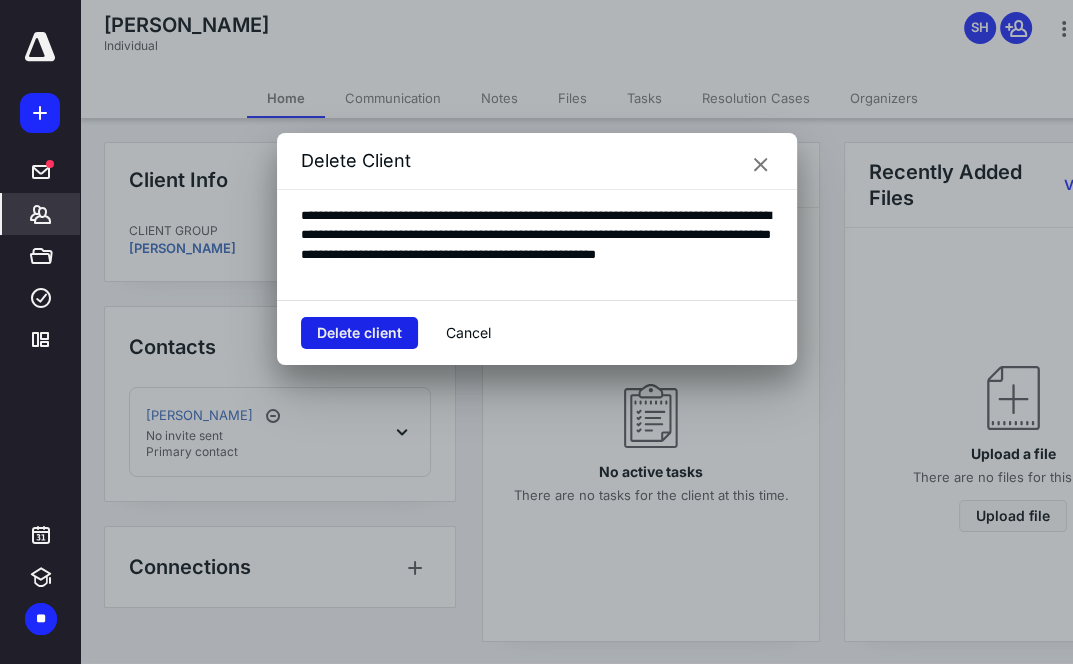 click on "Delete client" at bounding box center [359, 333] 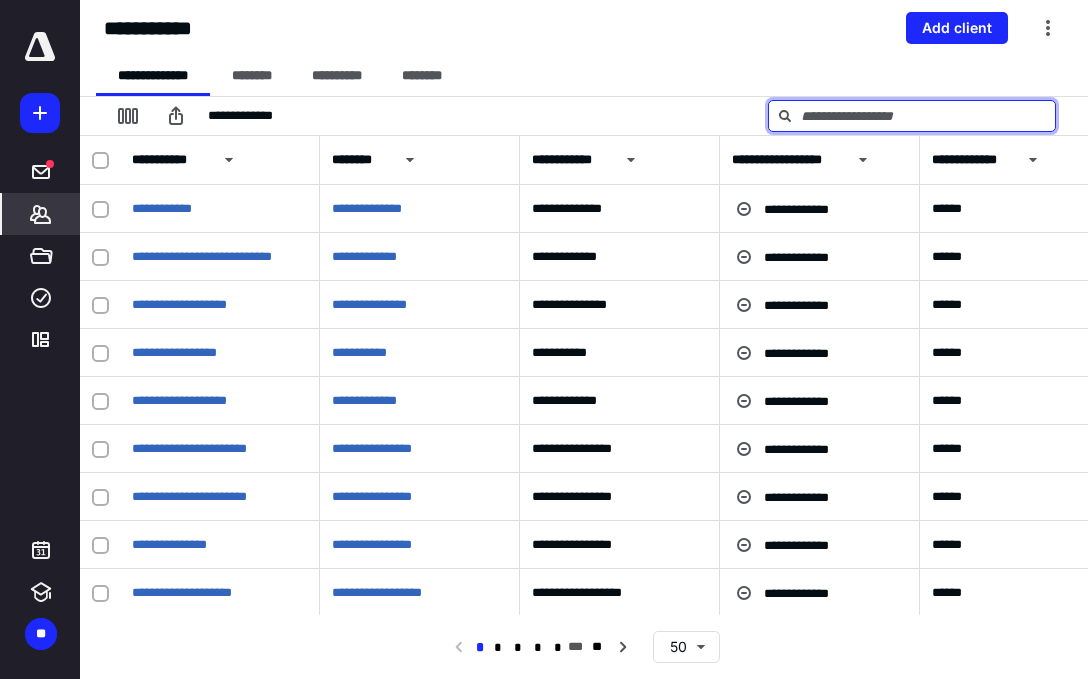 click at bounding box center [912, 116] 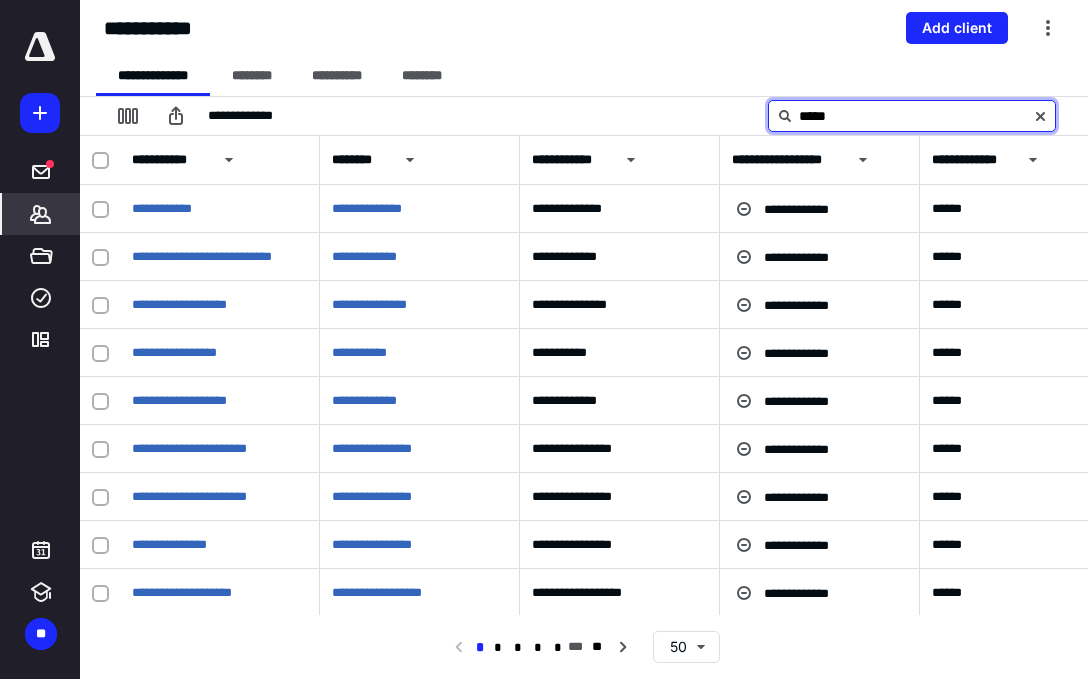 type on "*****" 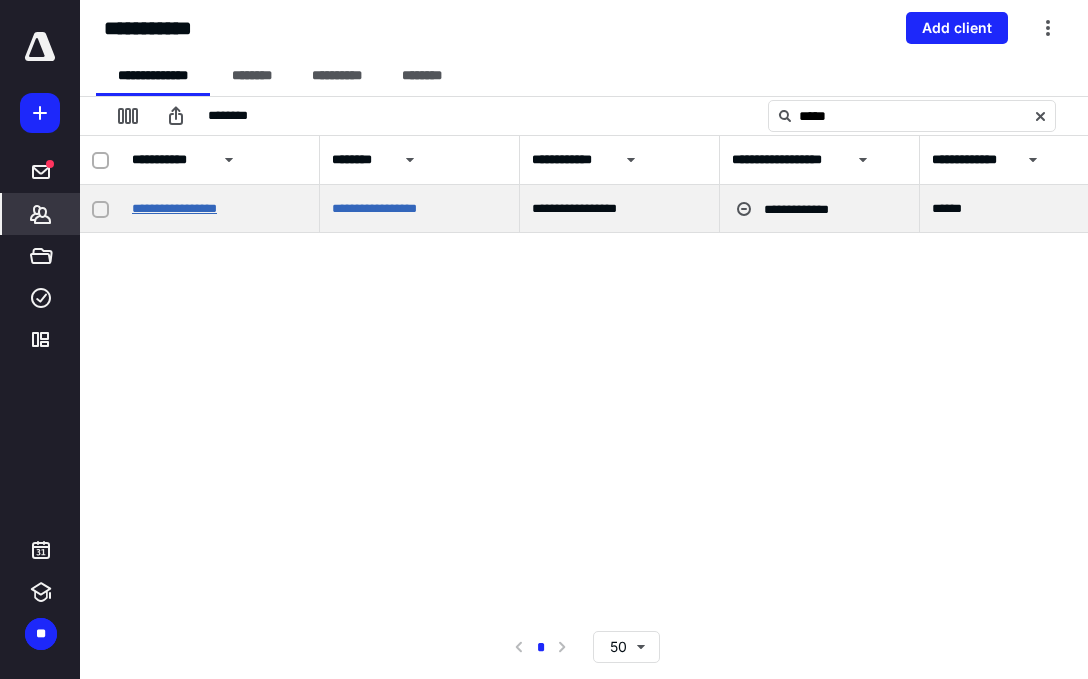 click on "**********" at bounding box center [174, 208] 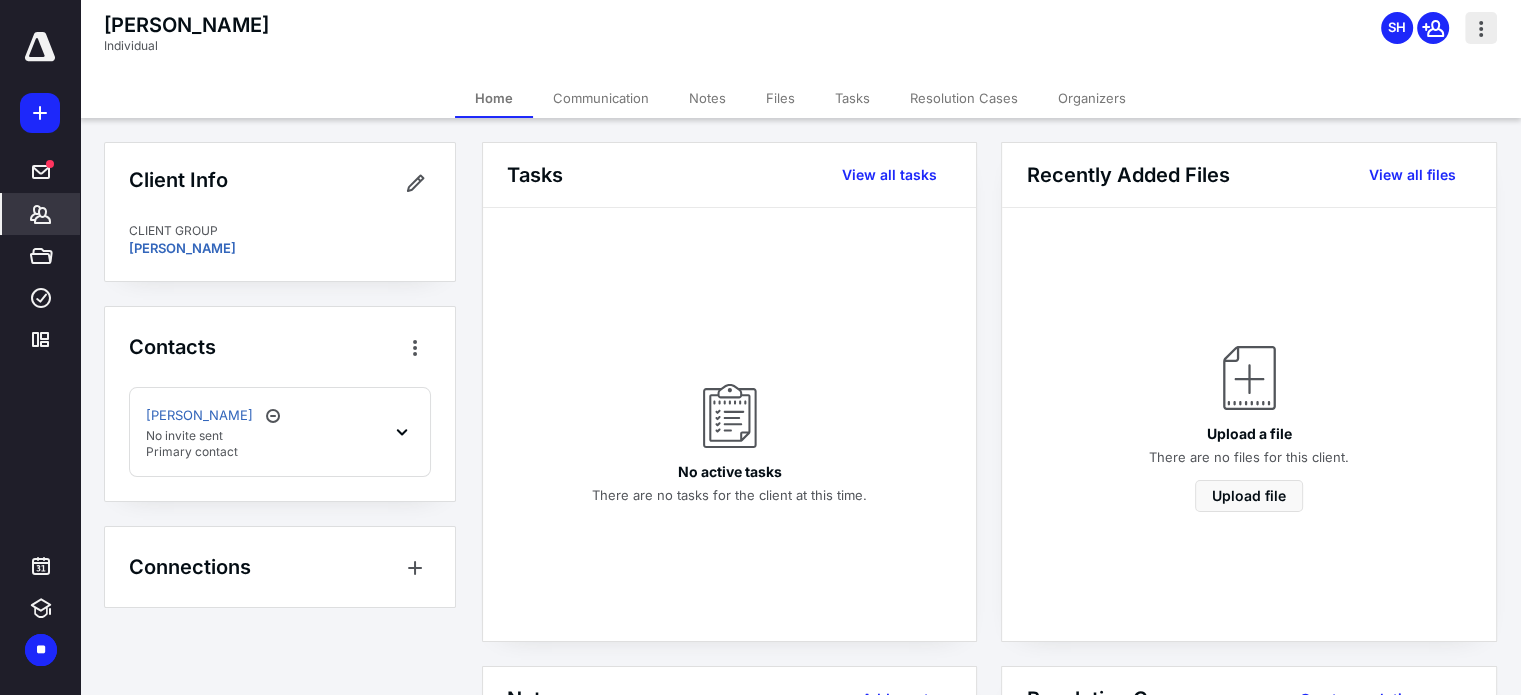 click at bounding box center (1481, 28) 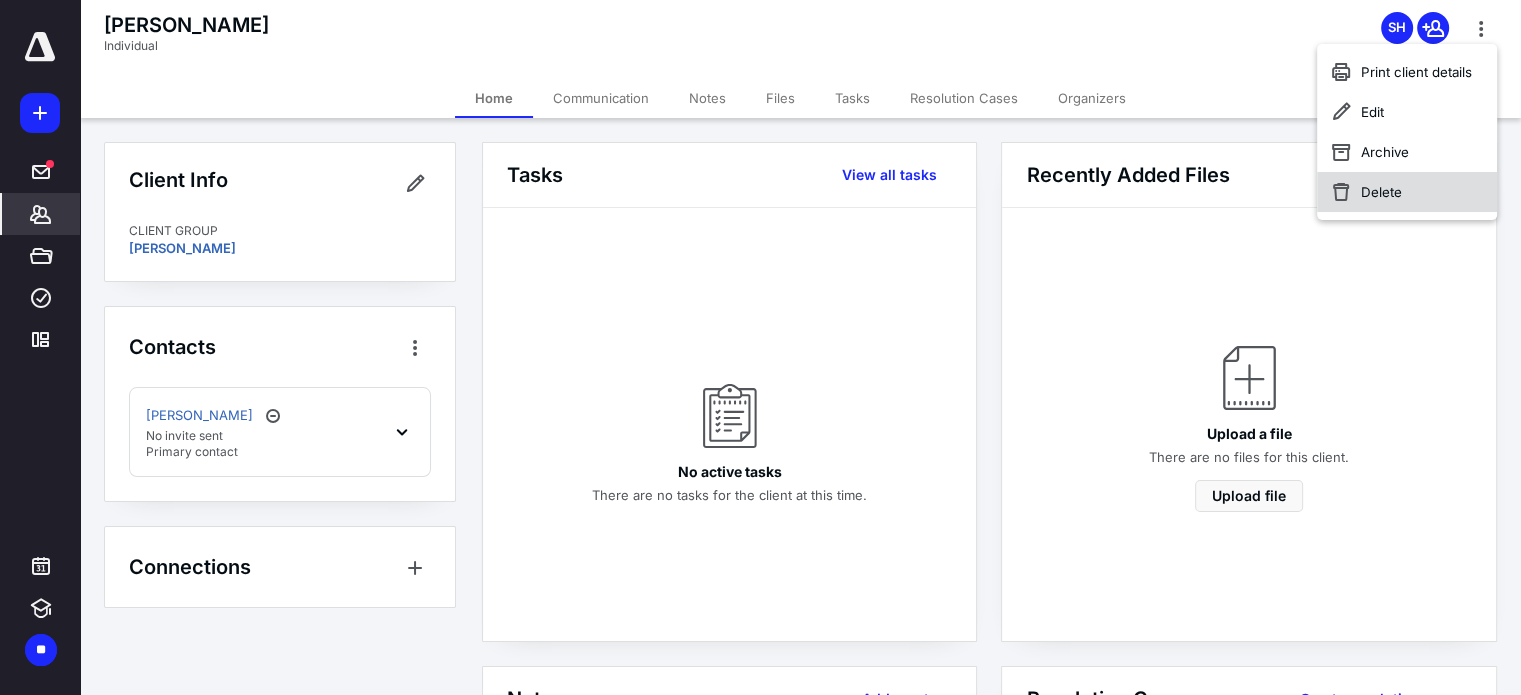 click on "Delete" at bounding box center [1407, 192] 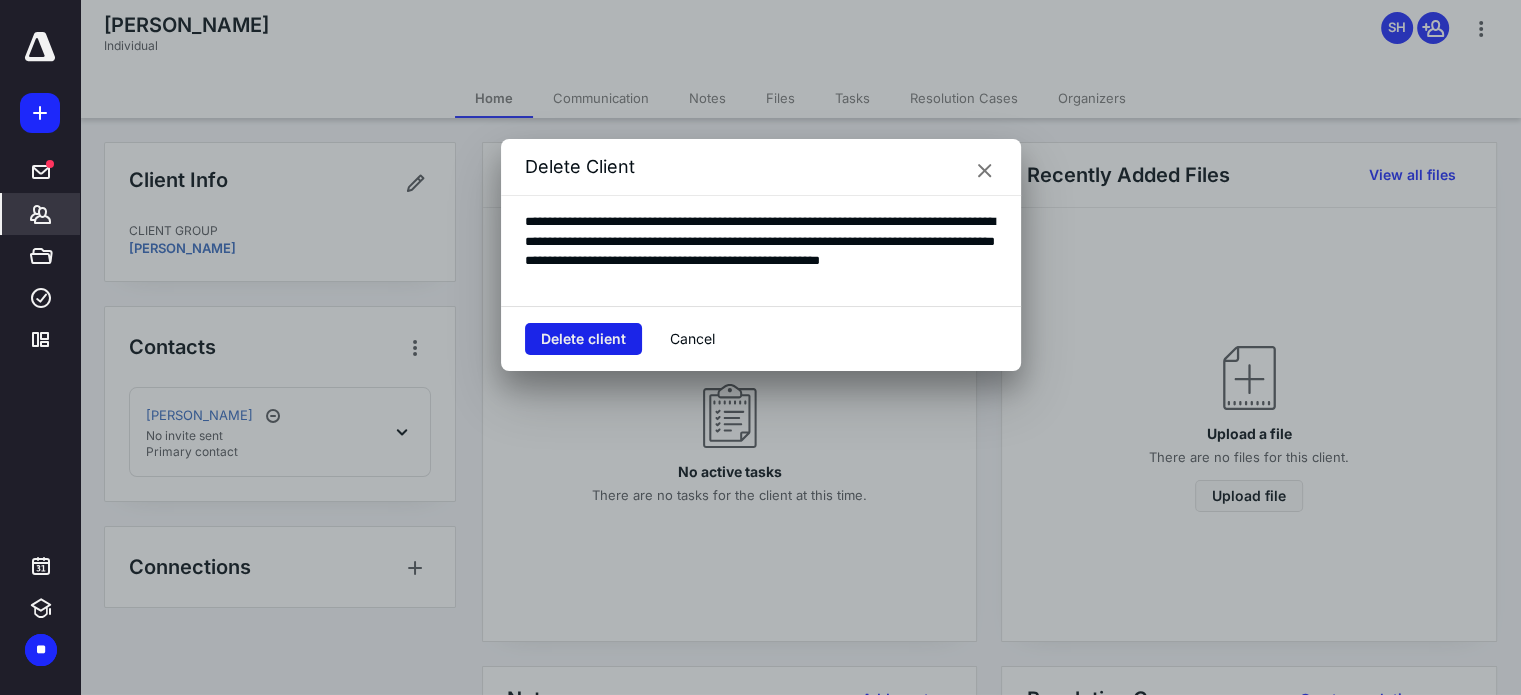 click on "Delete client" at bounding box center [583, 339] 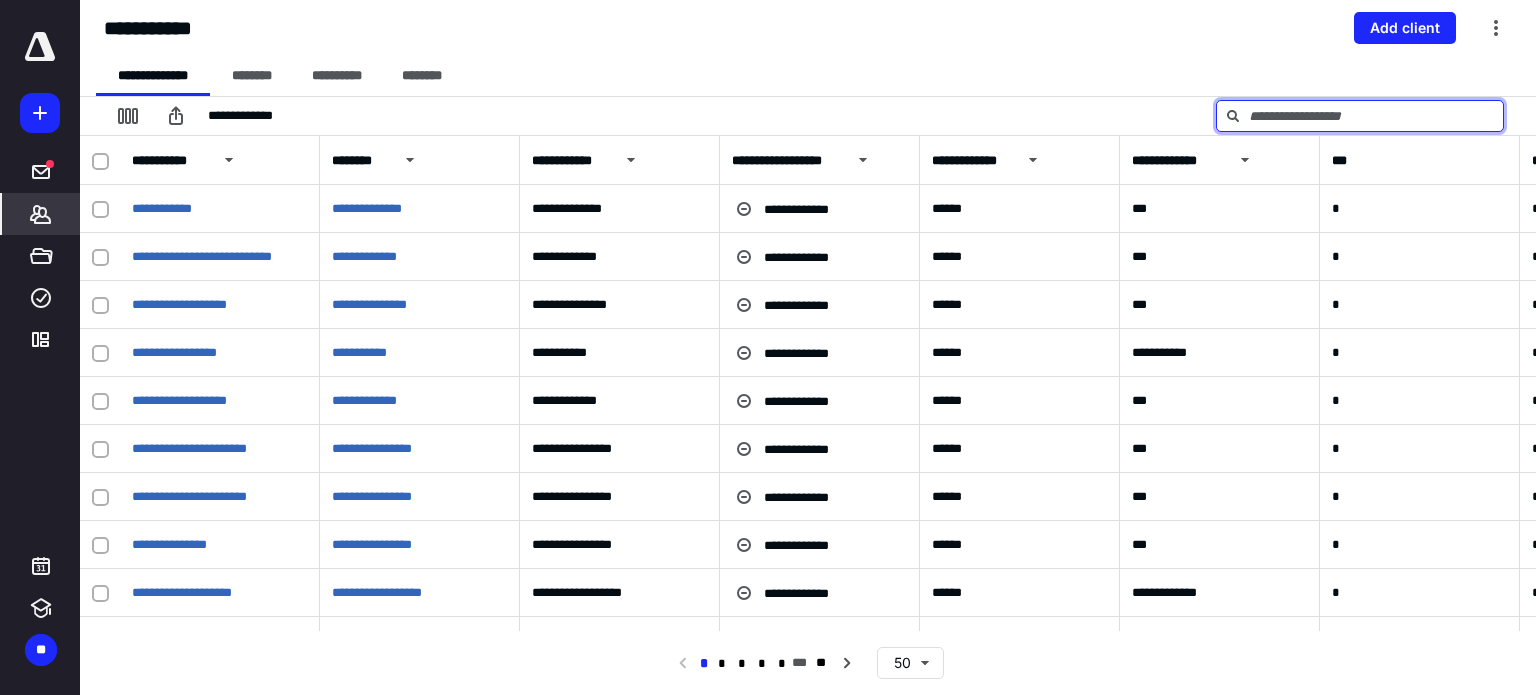 click at bounding box center (1360, 116) 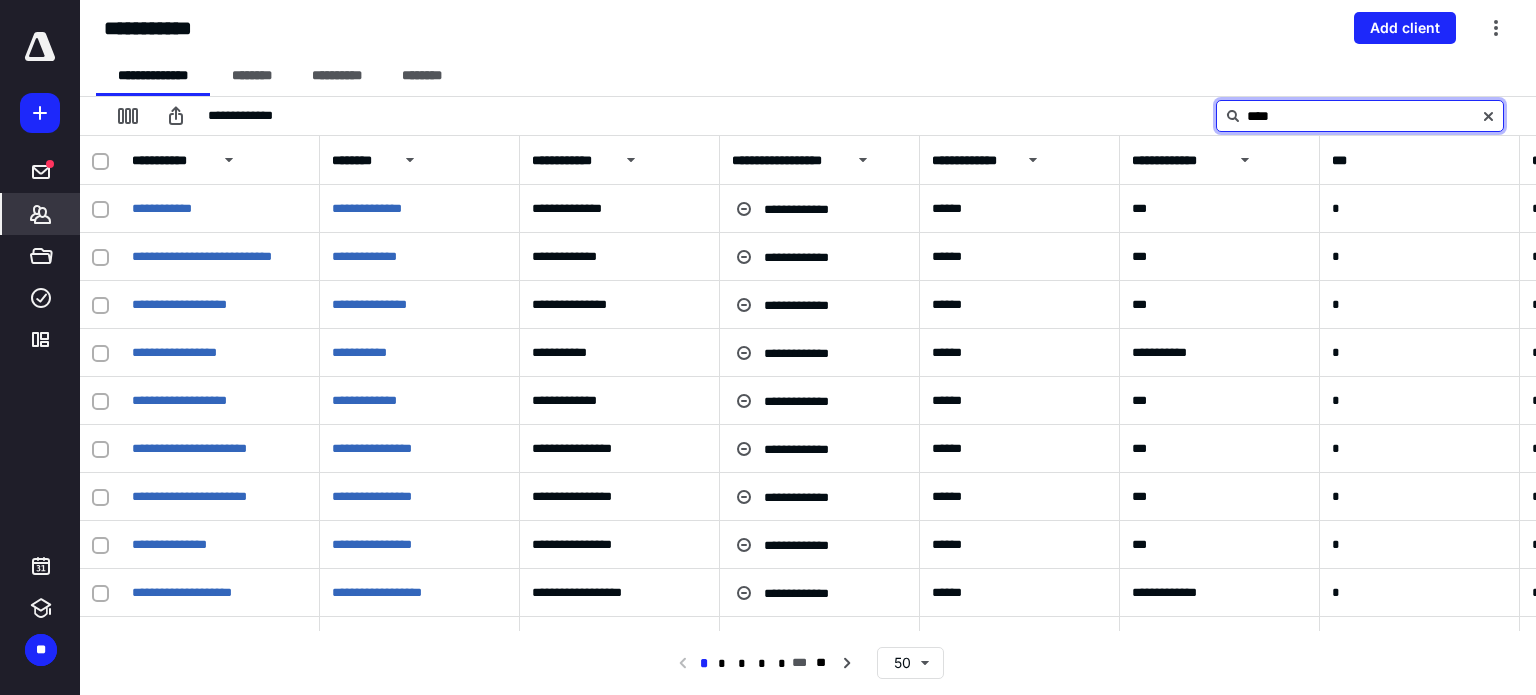type on "****" 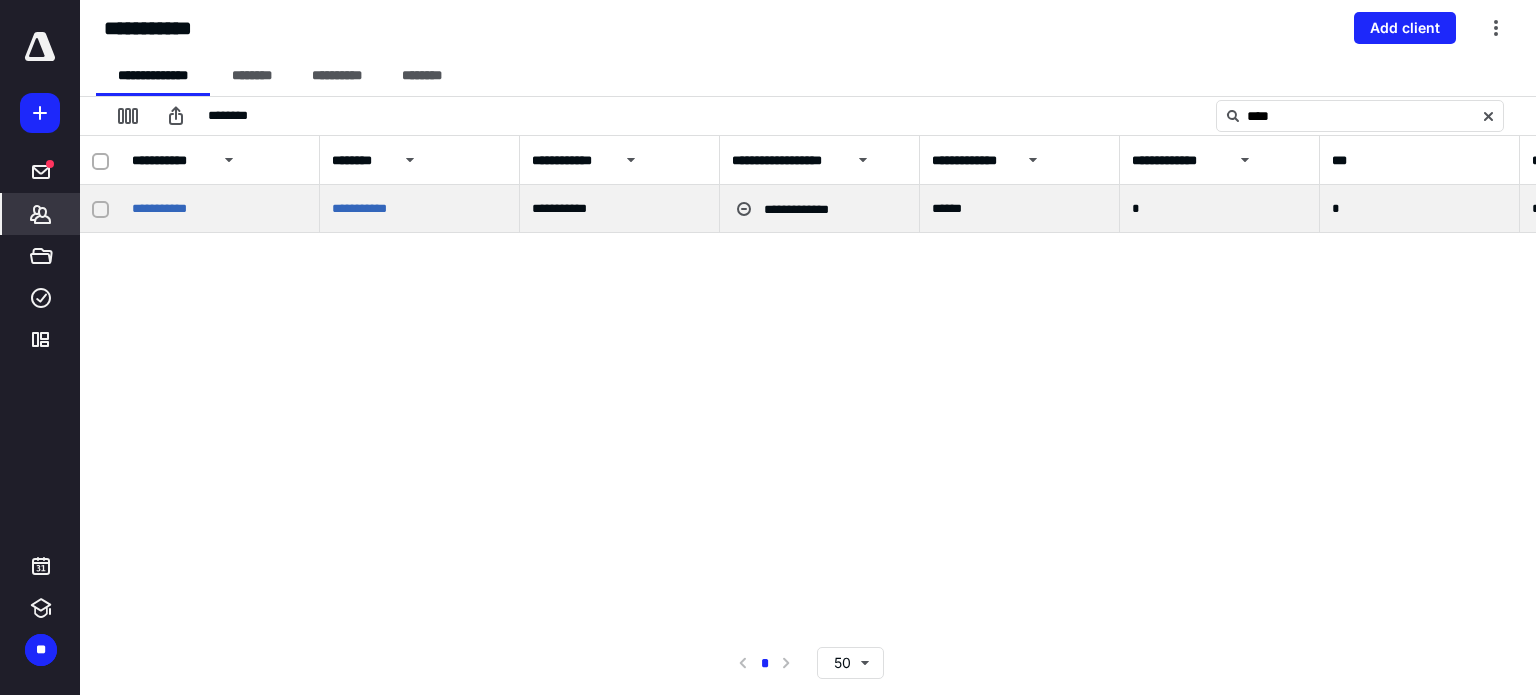click at bounding box center [100, 209] 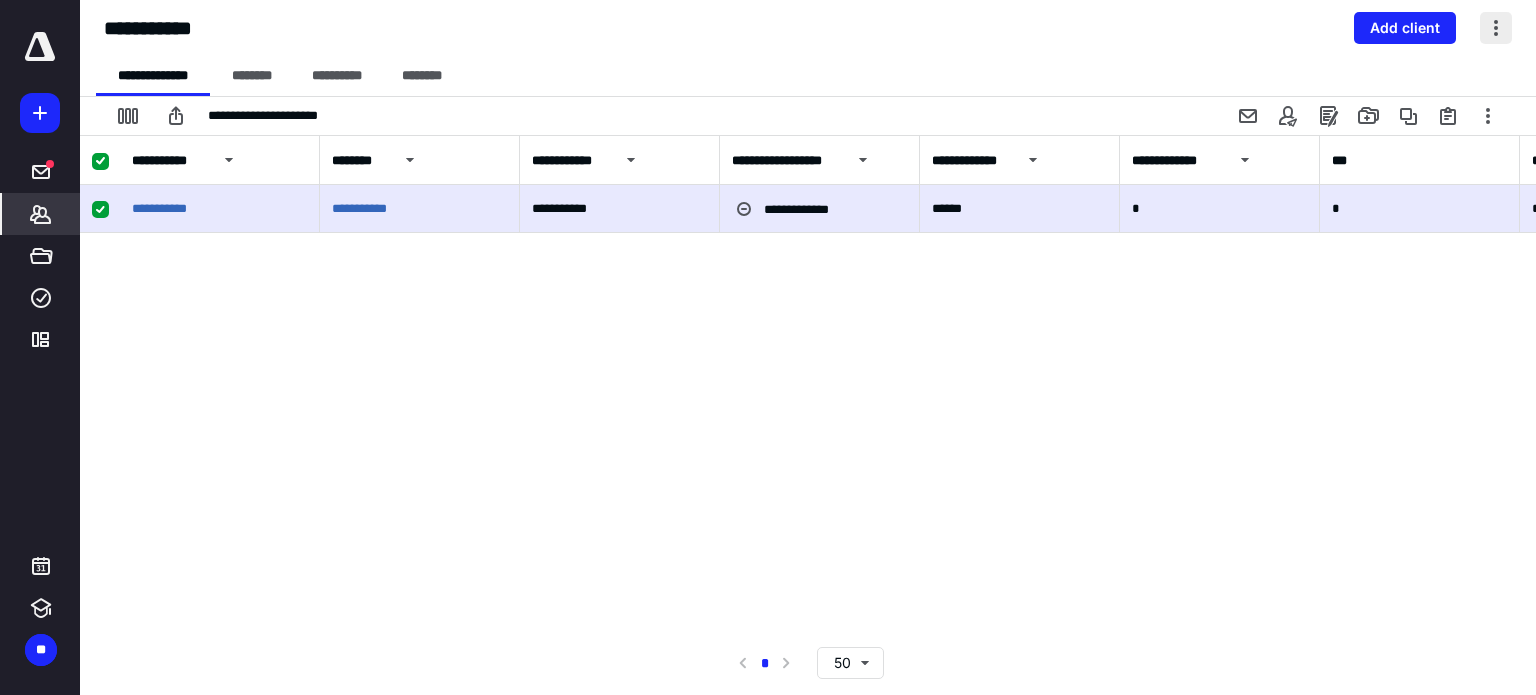click at bounding box center (1496, 28) 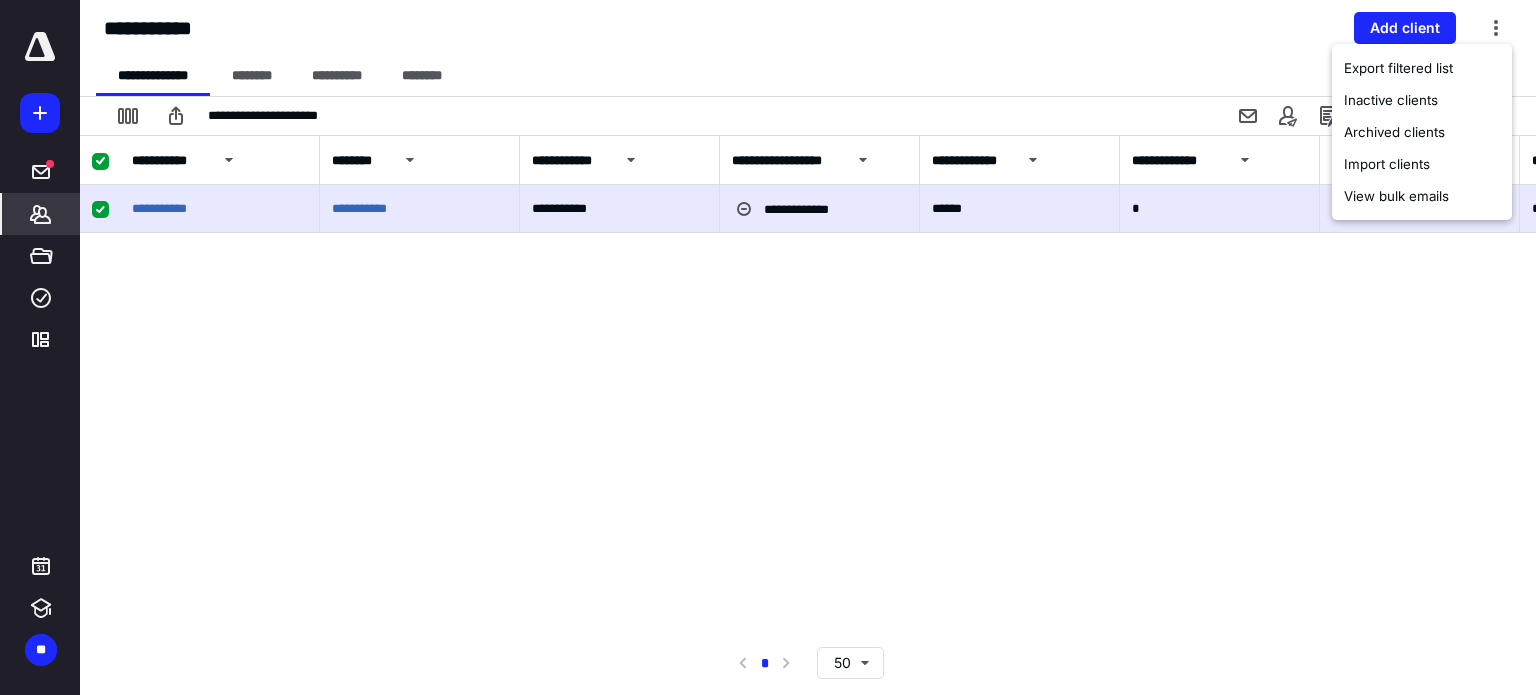 click on "**********" at bounding box center (808, 28) 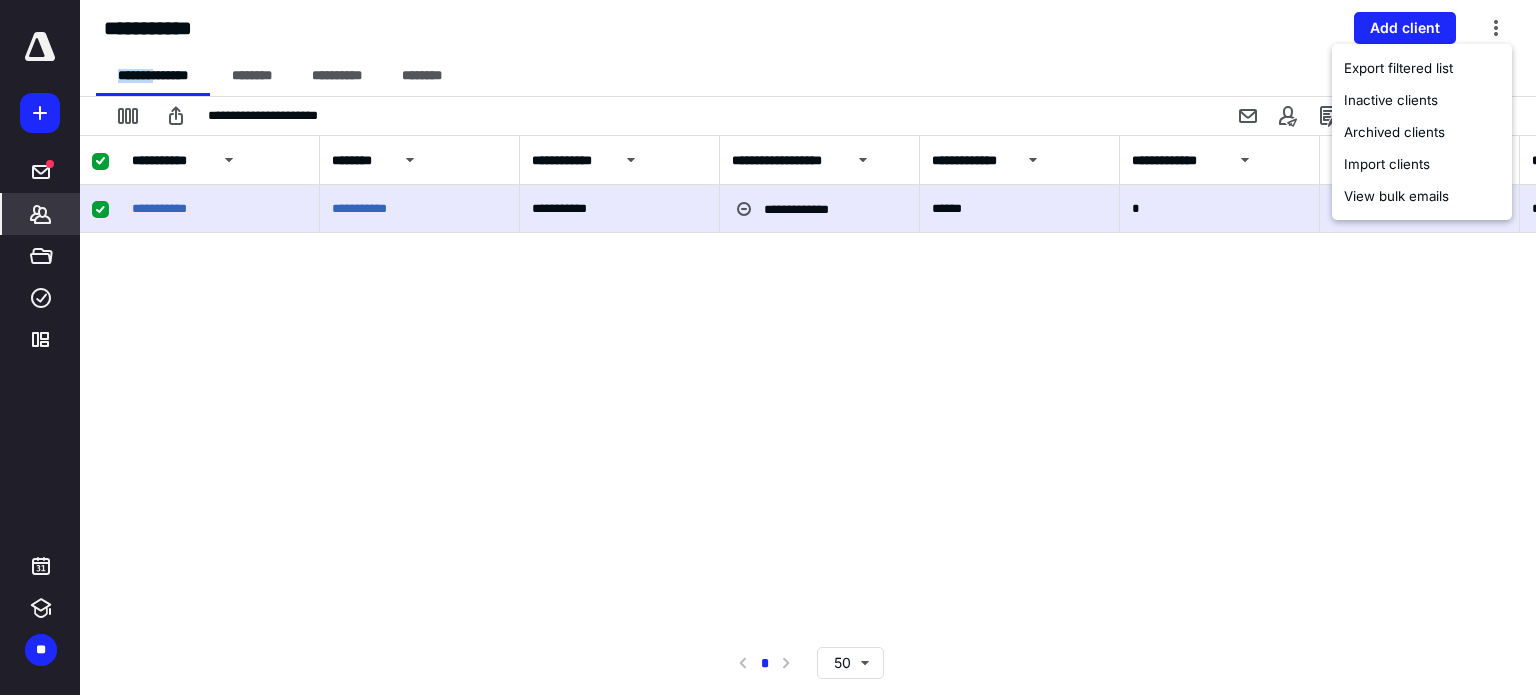 click on "**********" at bounding box center (808, 28) 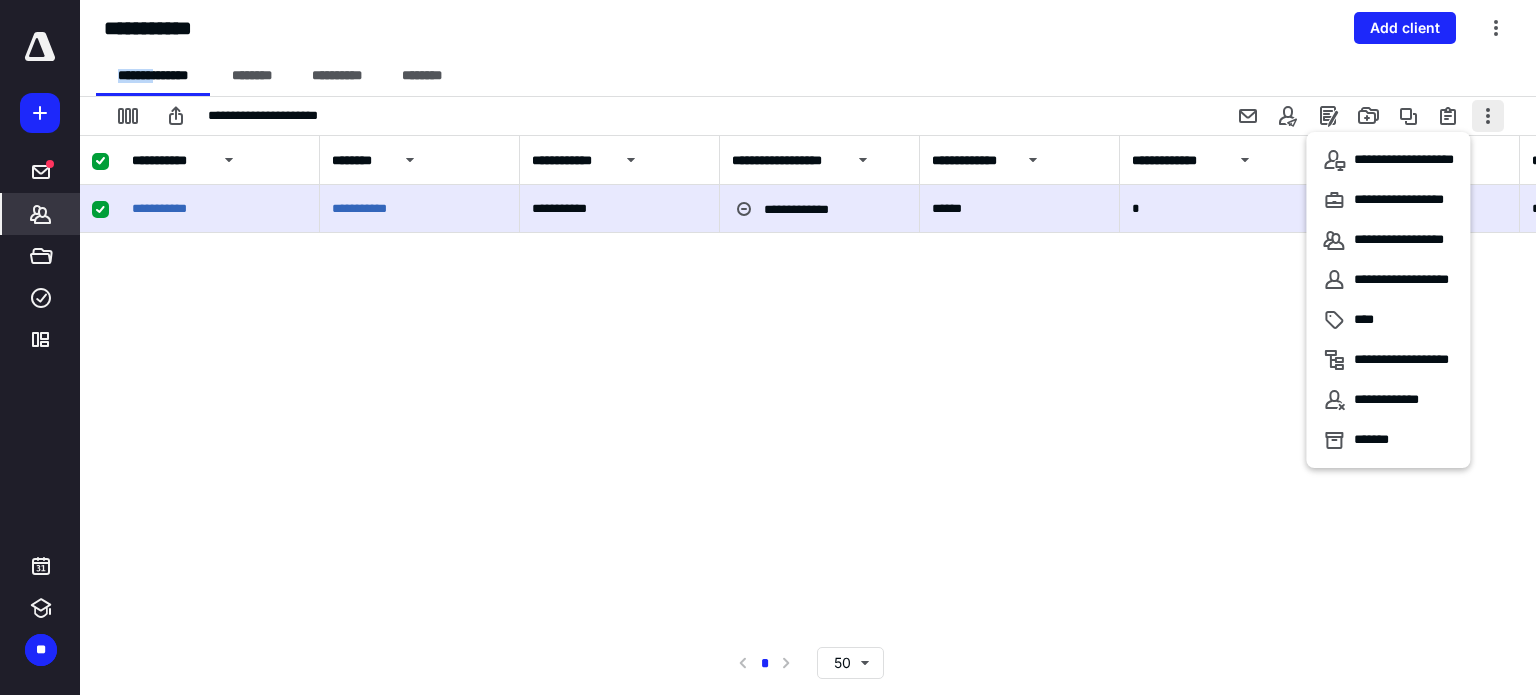 click on "**********" at bounding box center (768, 347) 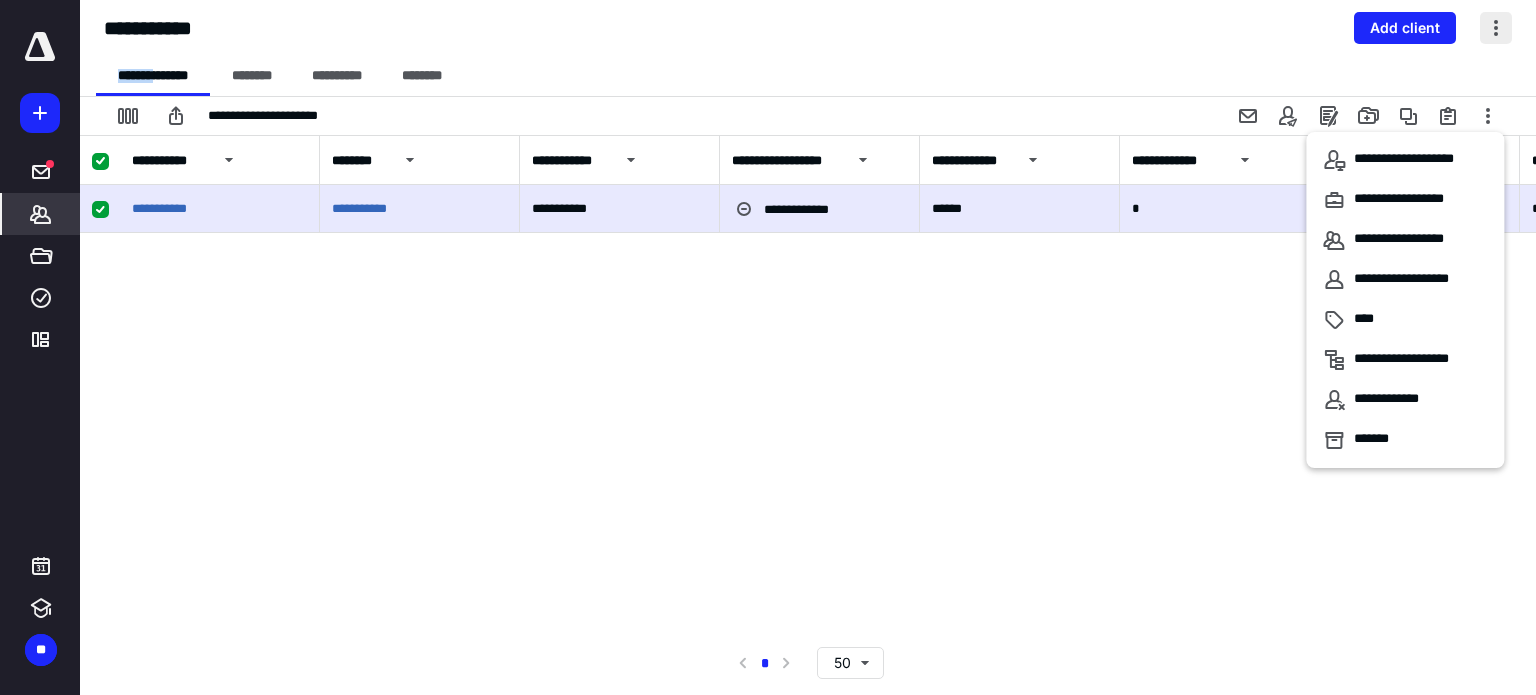 click at bounding box center (1496, 28) 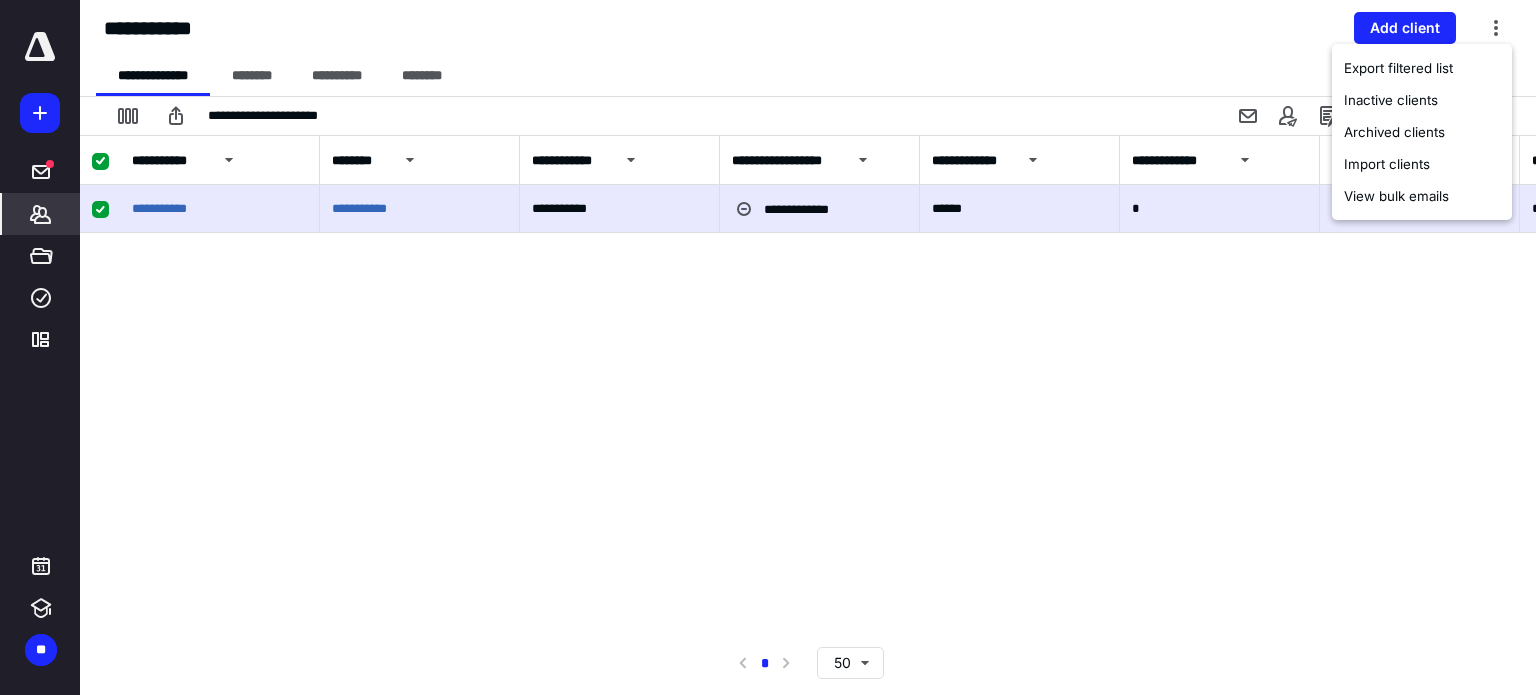 click on "**********" at bounding box center [808, 28] 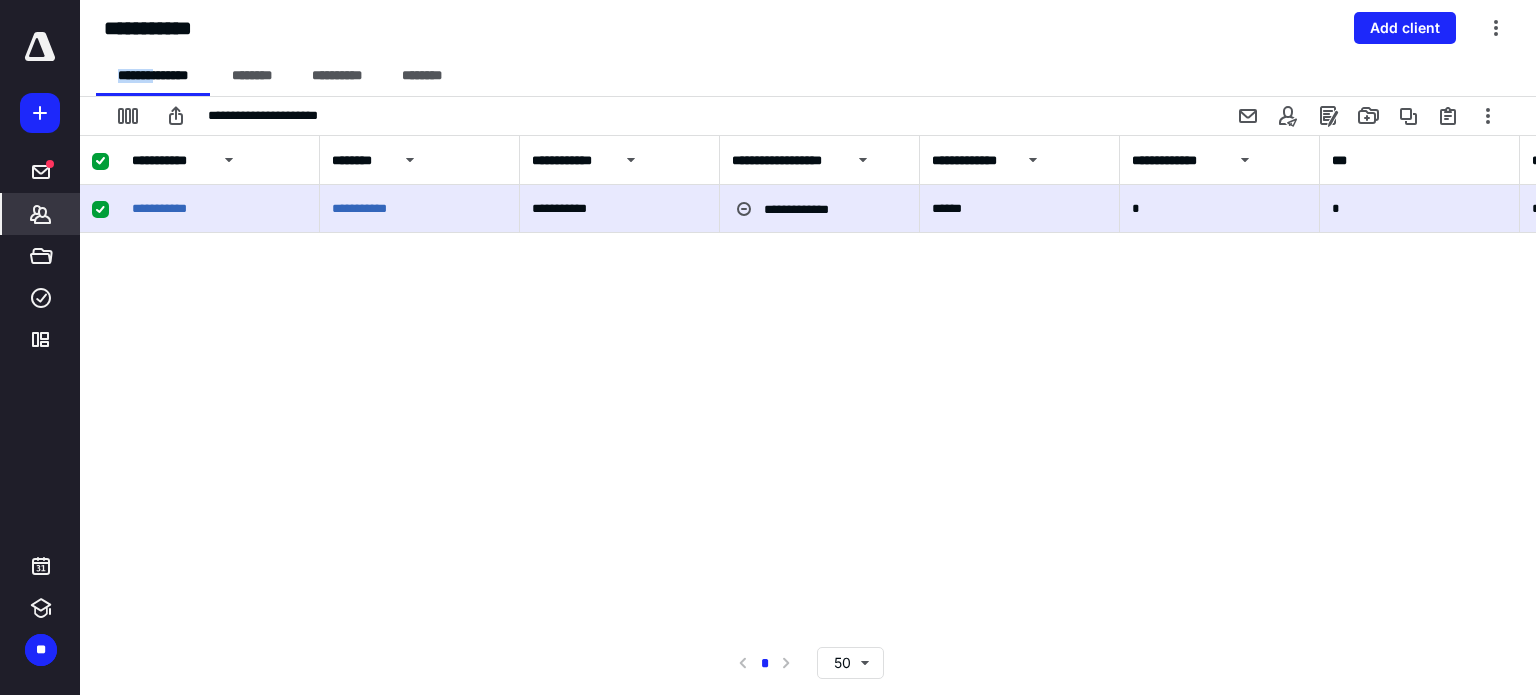 click on "**********" at bounding box center [808, 28] 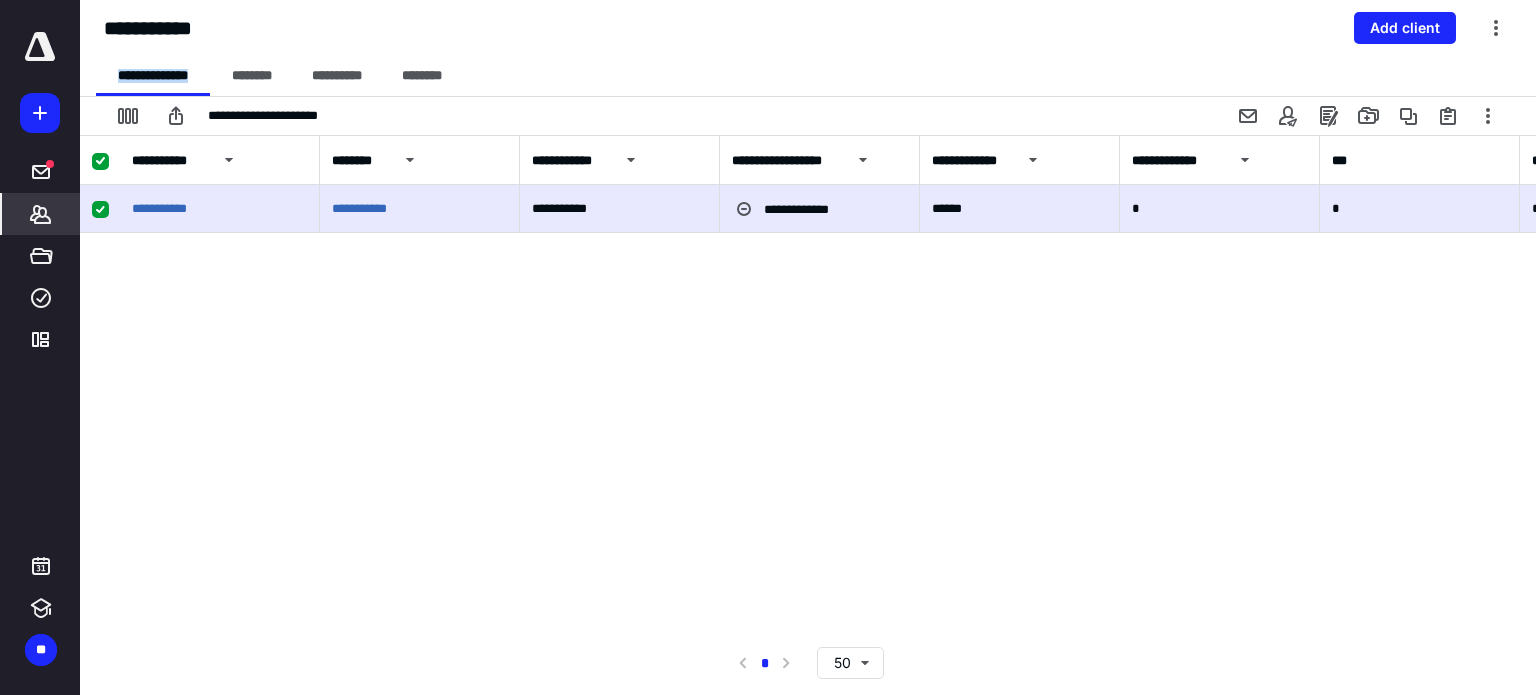 click on "**********" at bounding box center [808, 28] 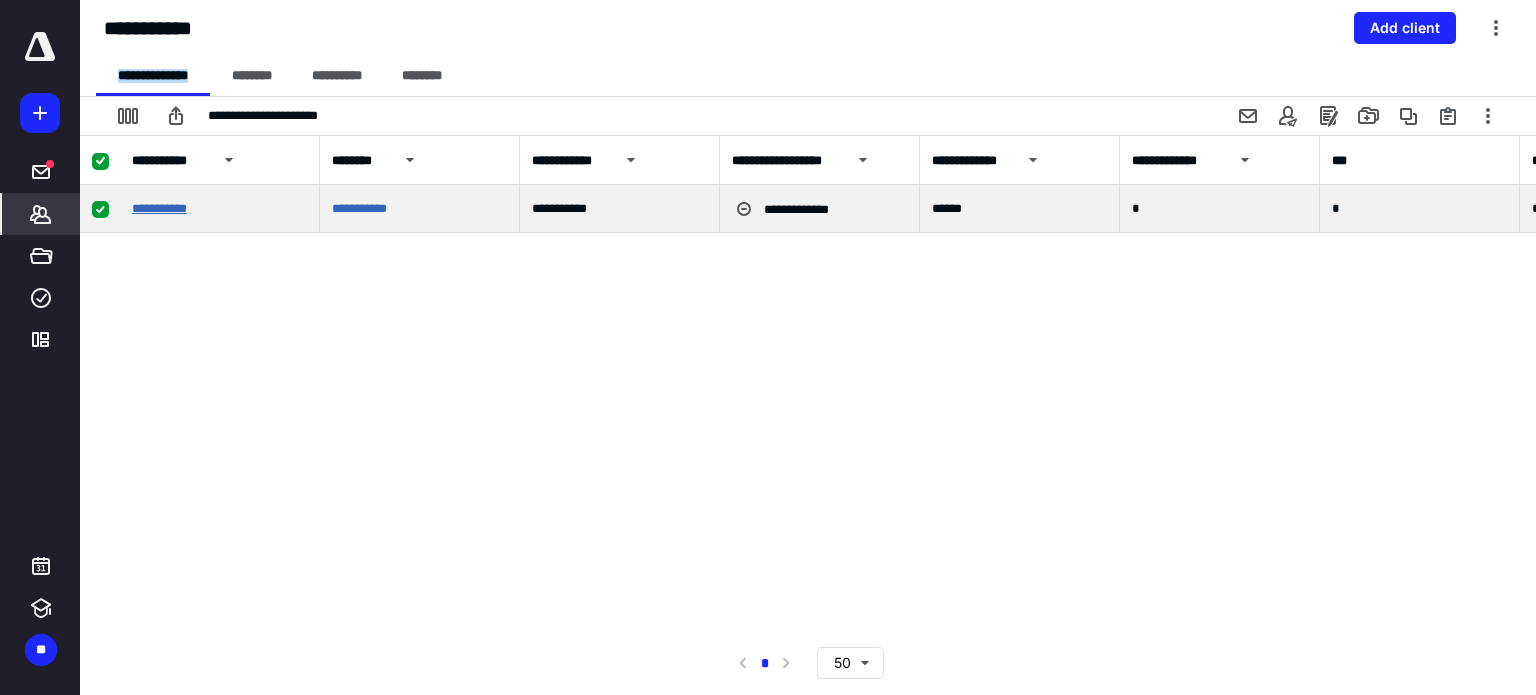 click on "**********" at bounding box center (159, 208) 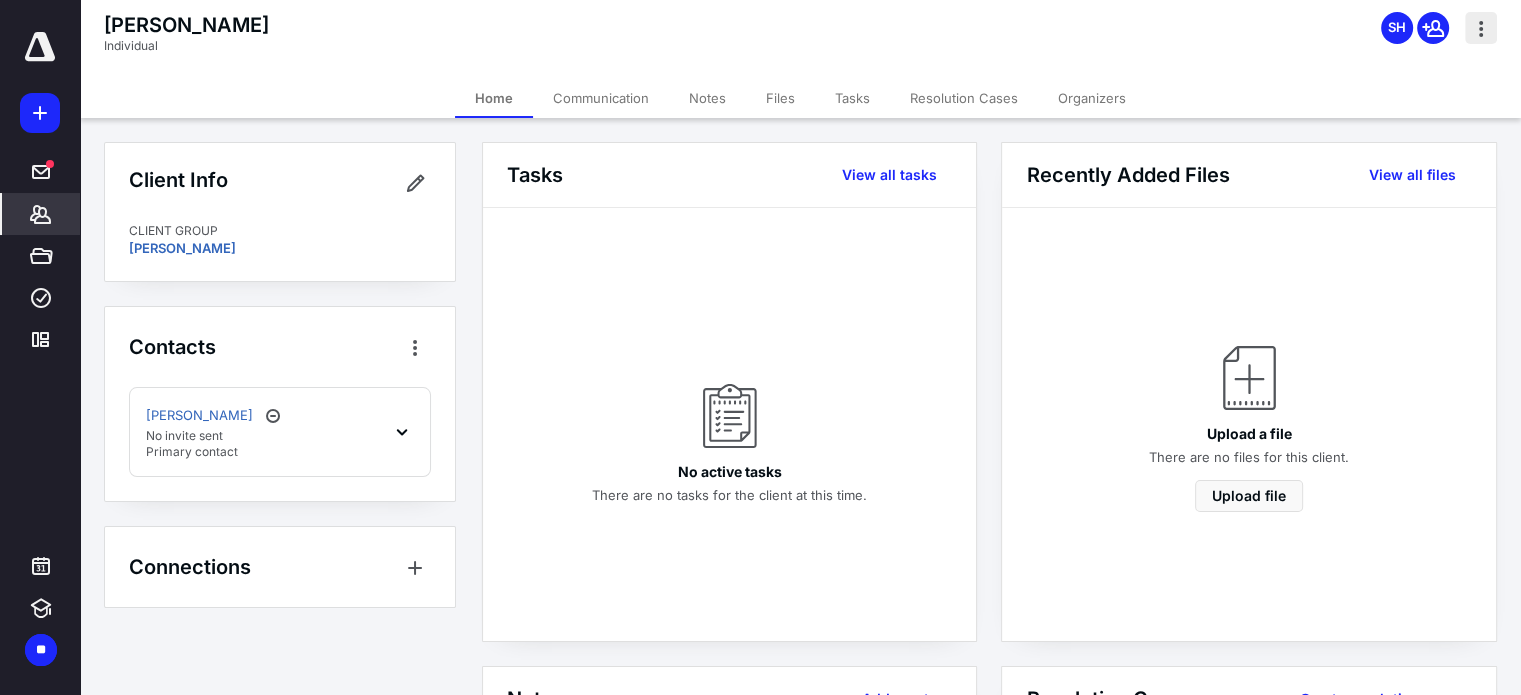click at bounding box center (1481, 28) 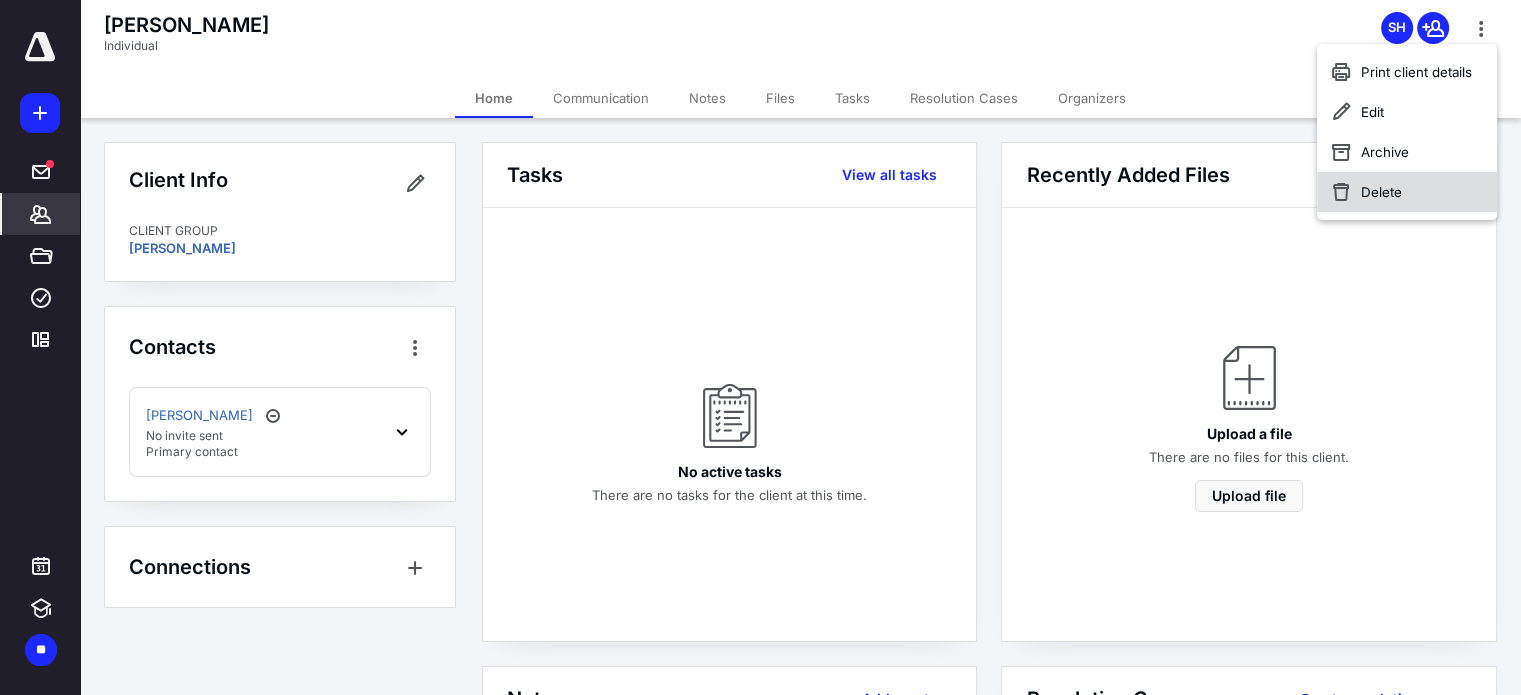 click on "Delete" at bounding box center [1407, 192] 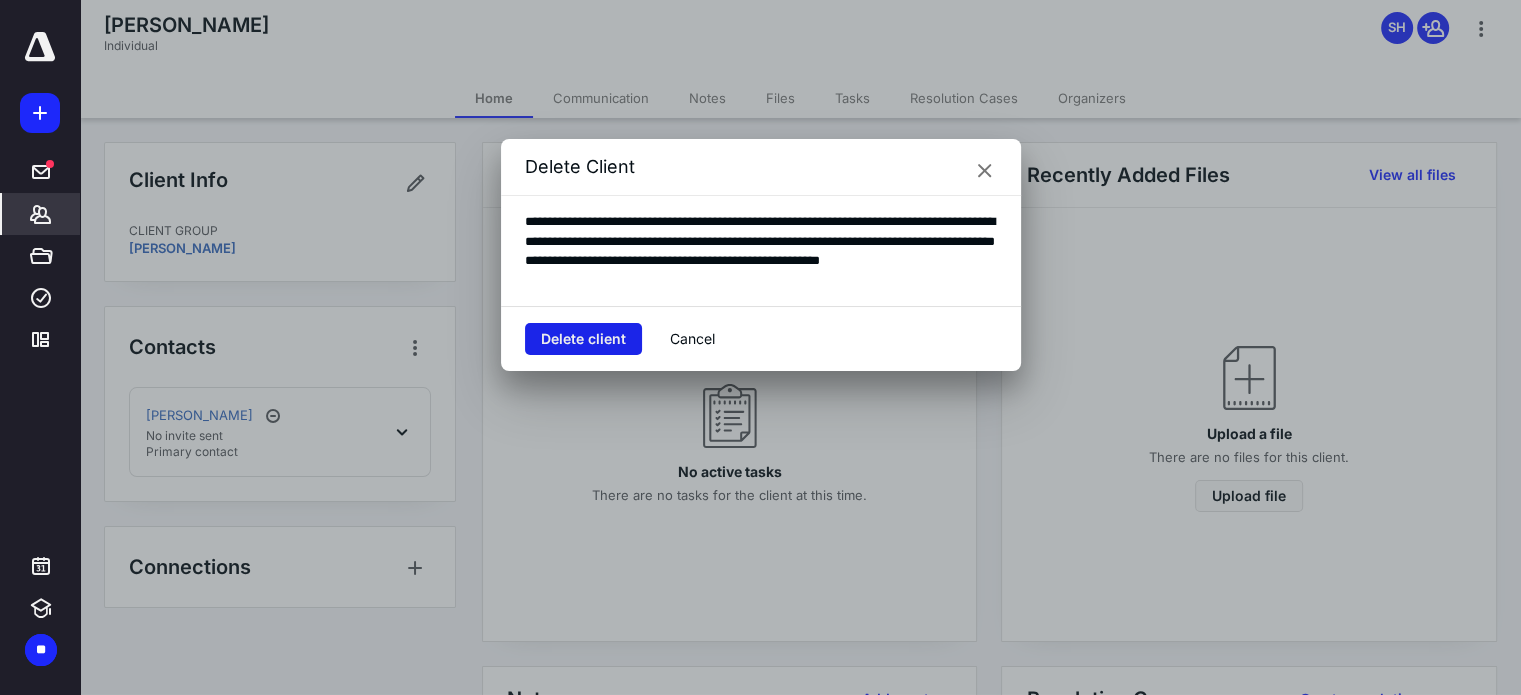 click on "Delete client" at bounding box center (583, 339) 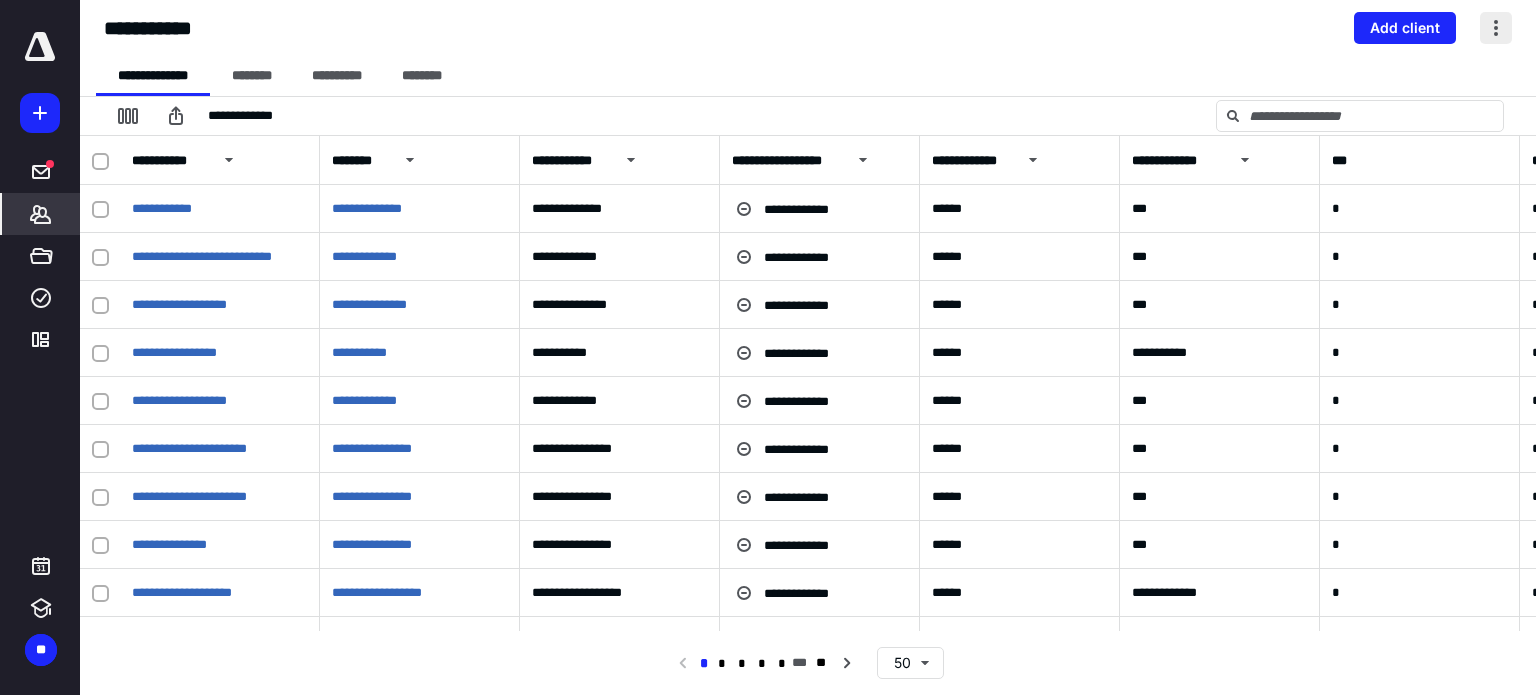 click at bounding box center [1496, 28] 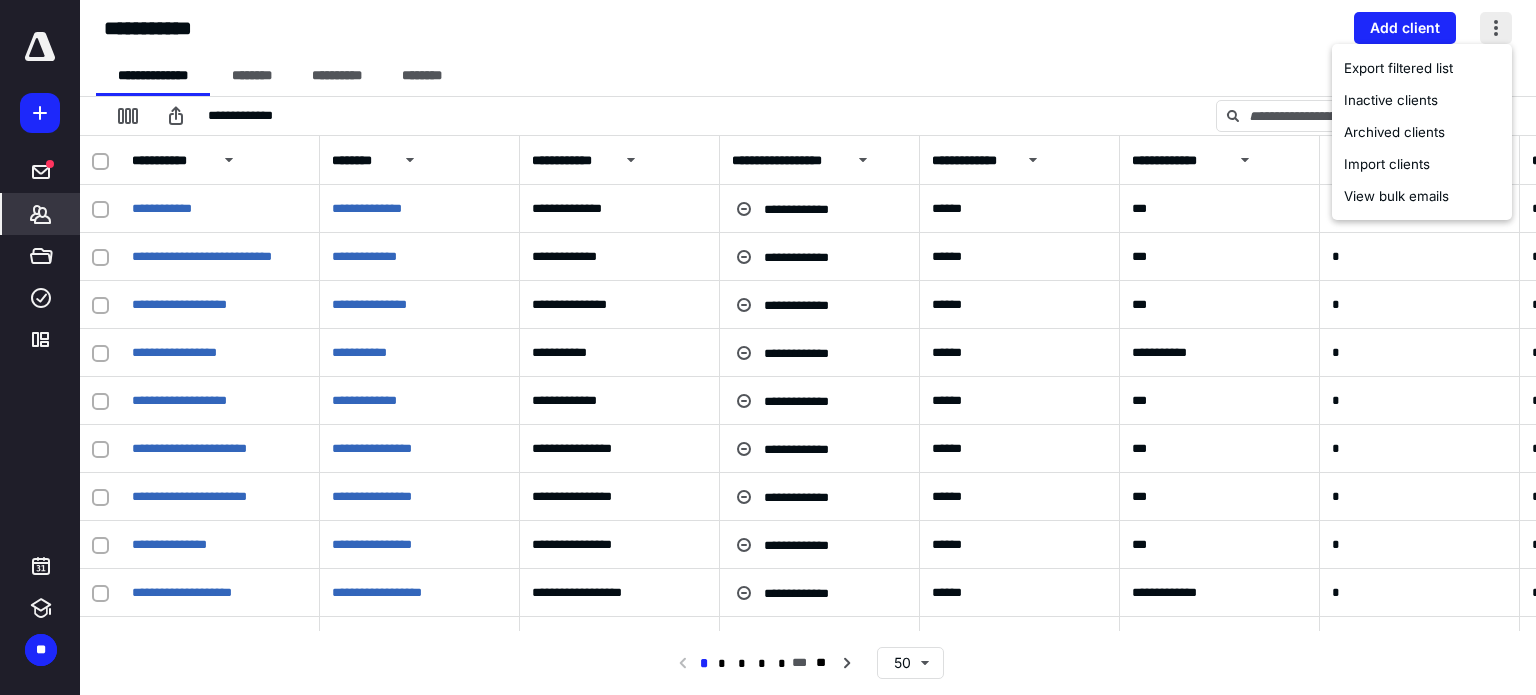 click at bounding box center [1496, 28] 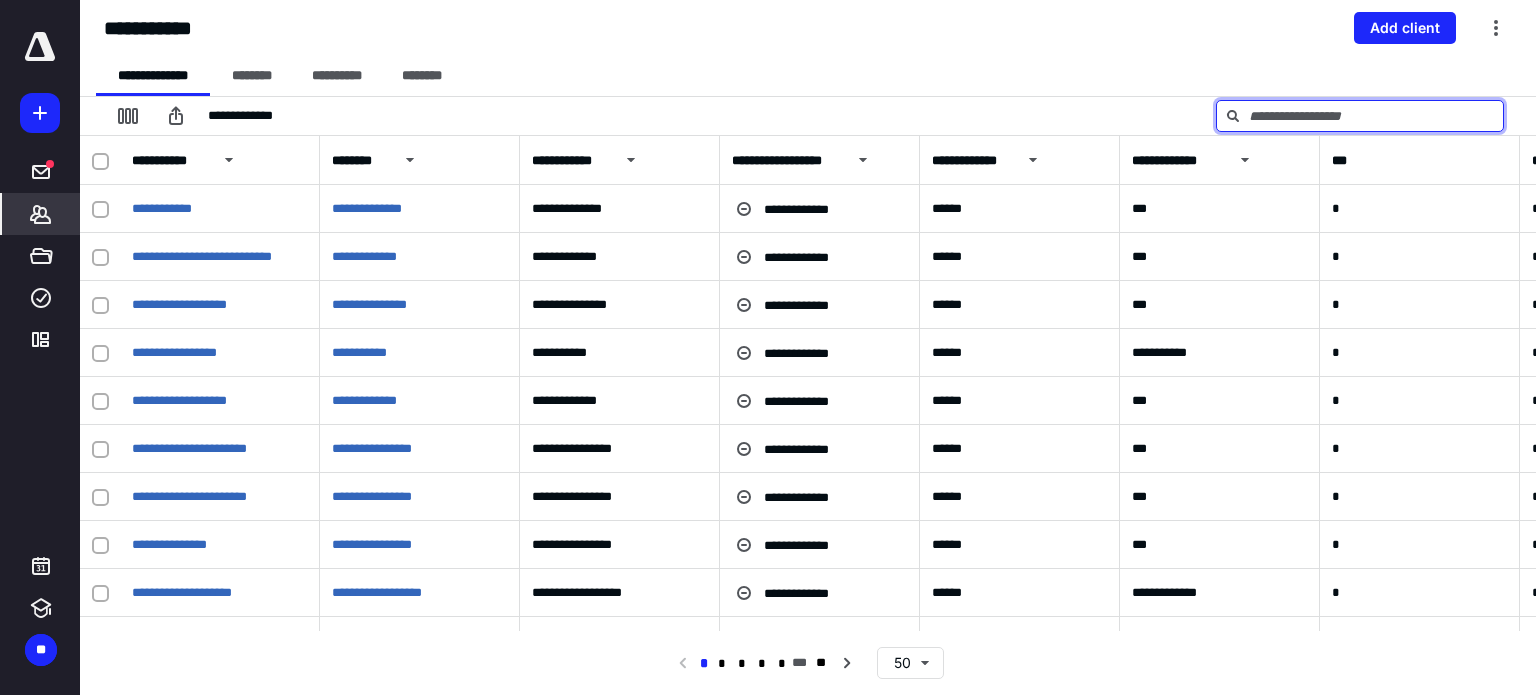click at bounding box center (1360, 116) 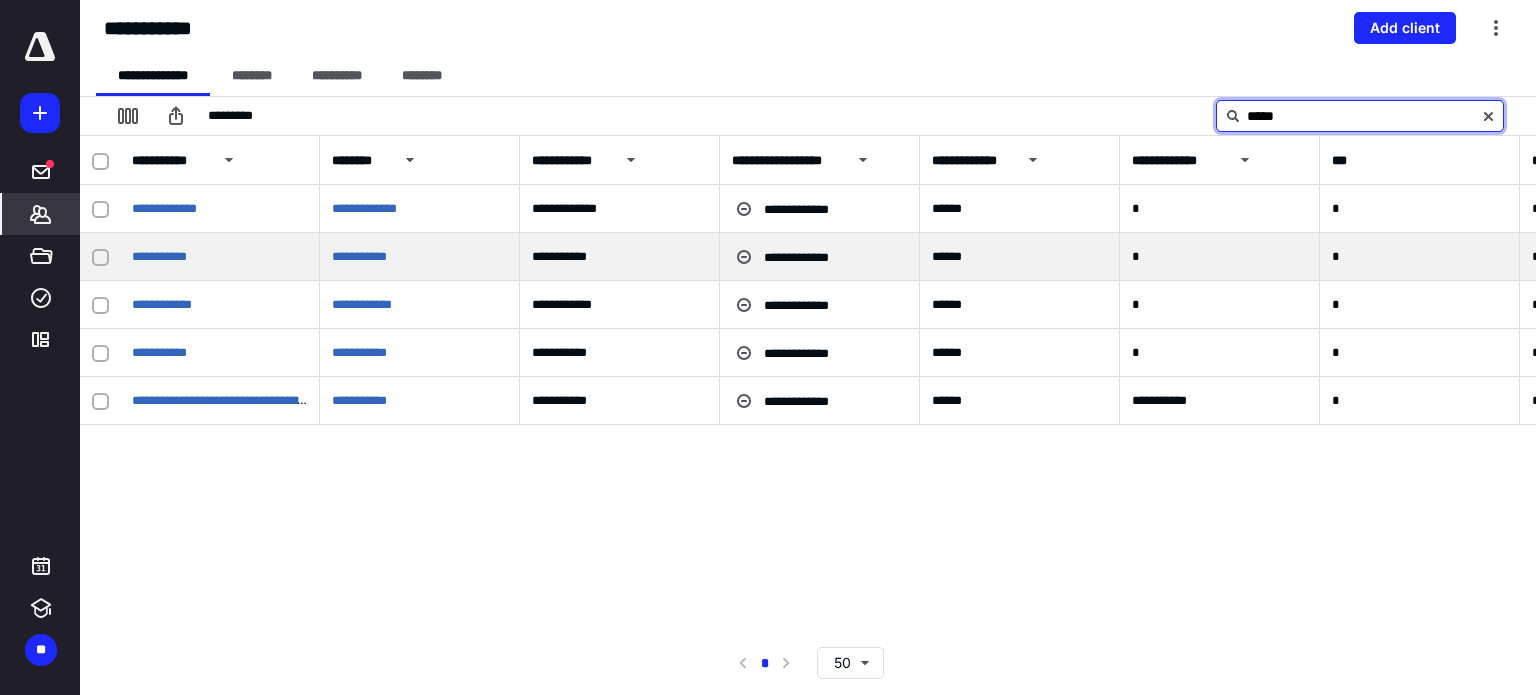 type on "*****" 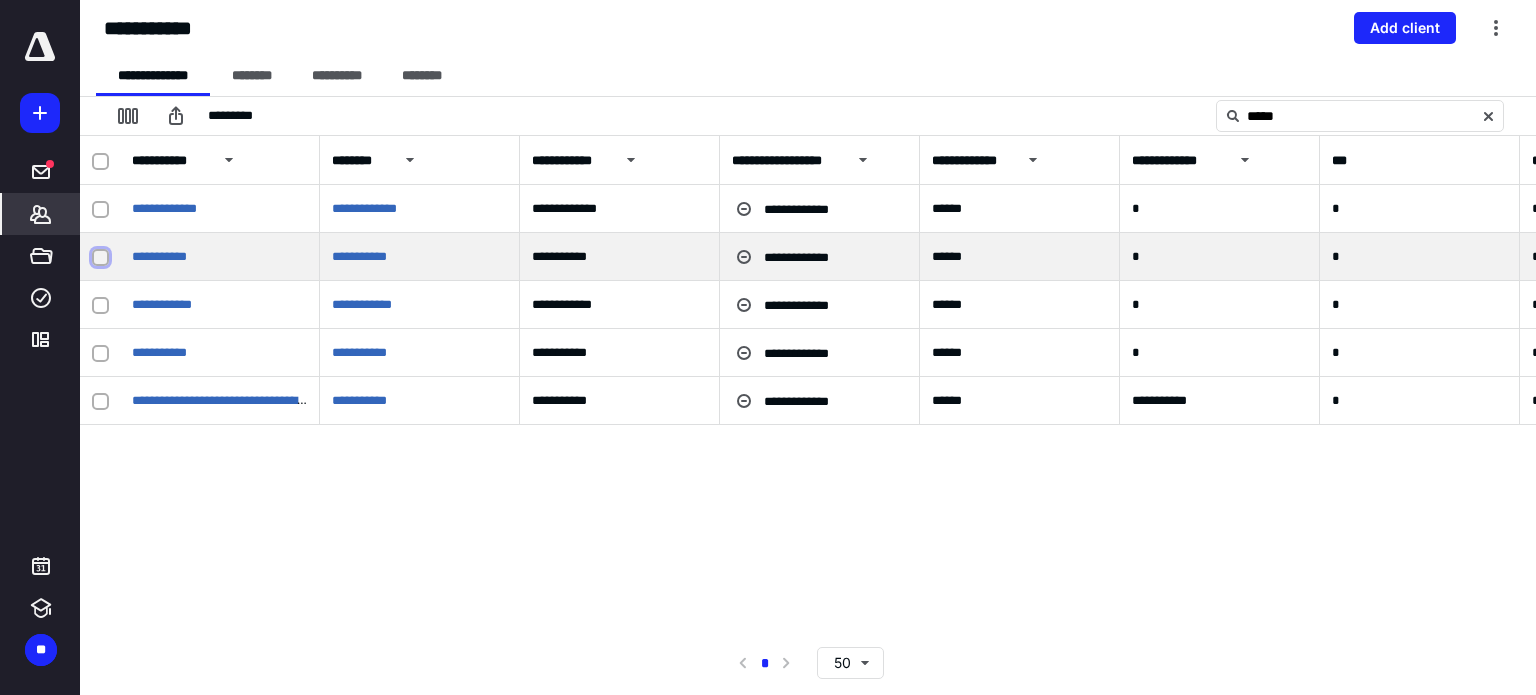 click at bounding box center [100, 258] 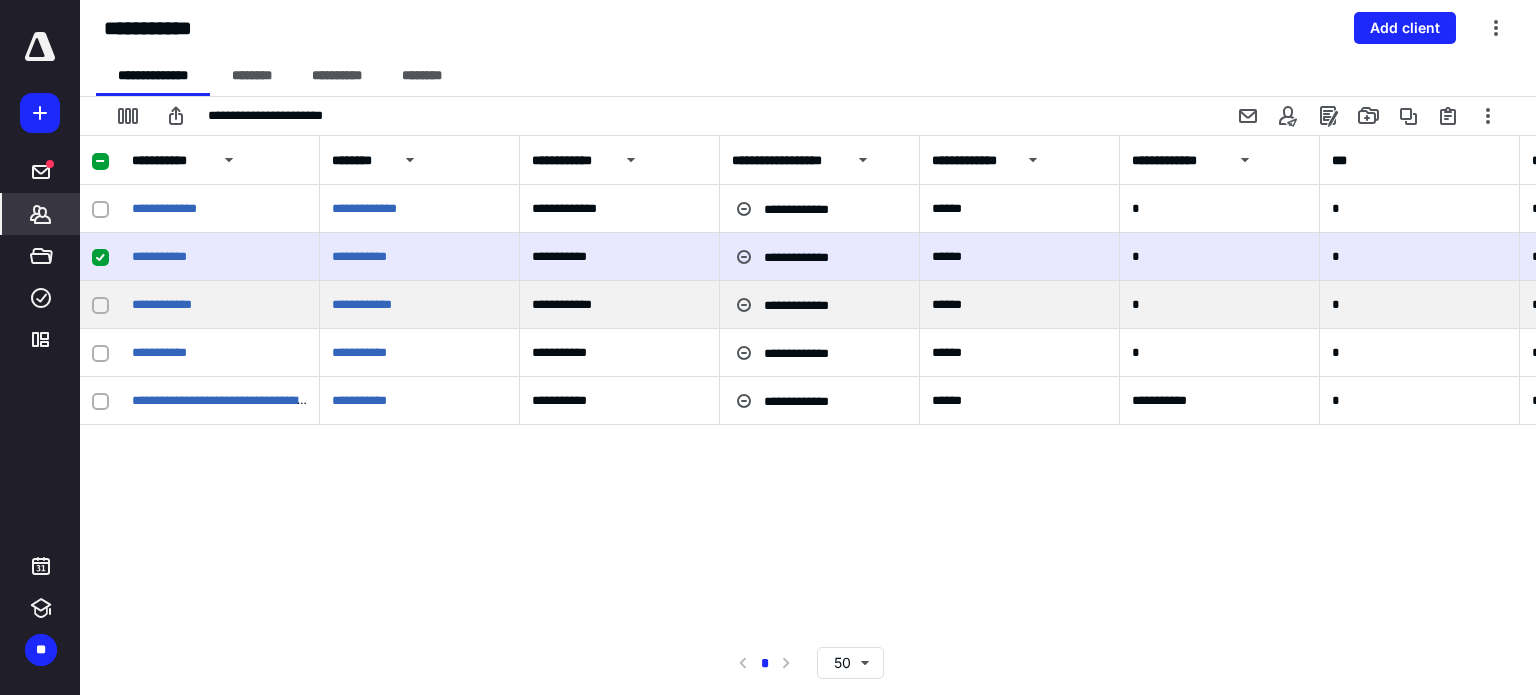 click 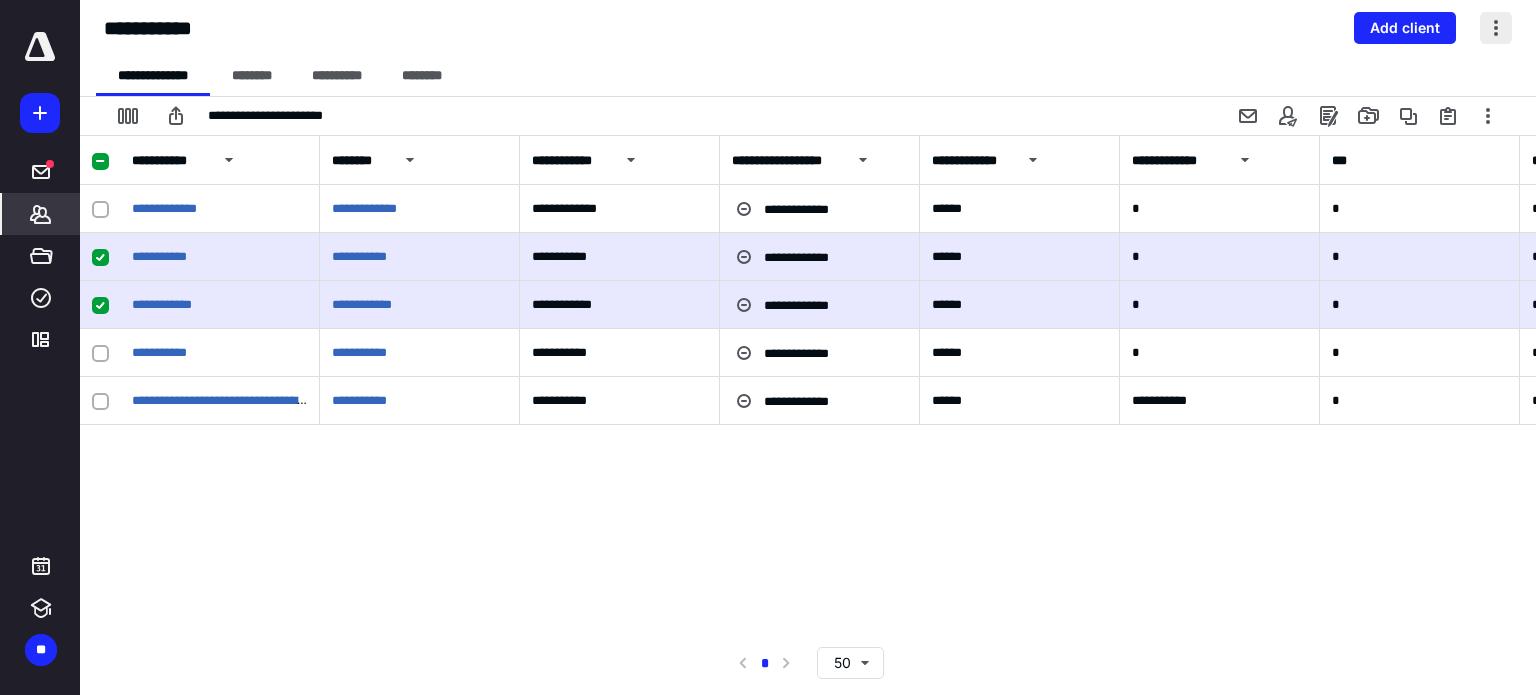 click at bounding box center [1496, 28] 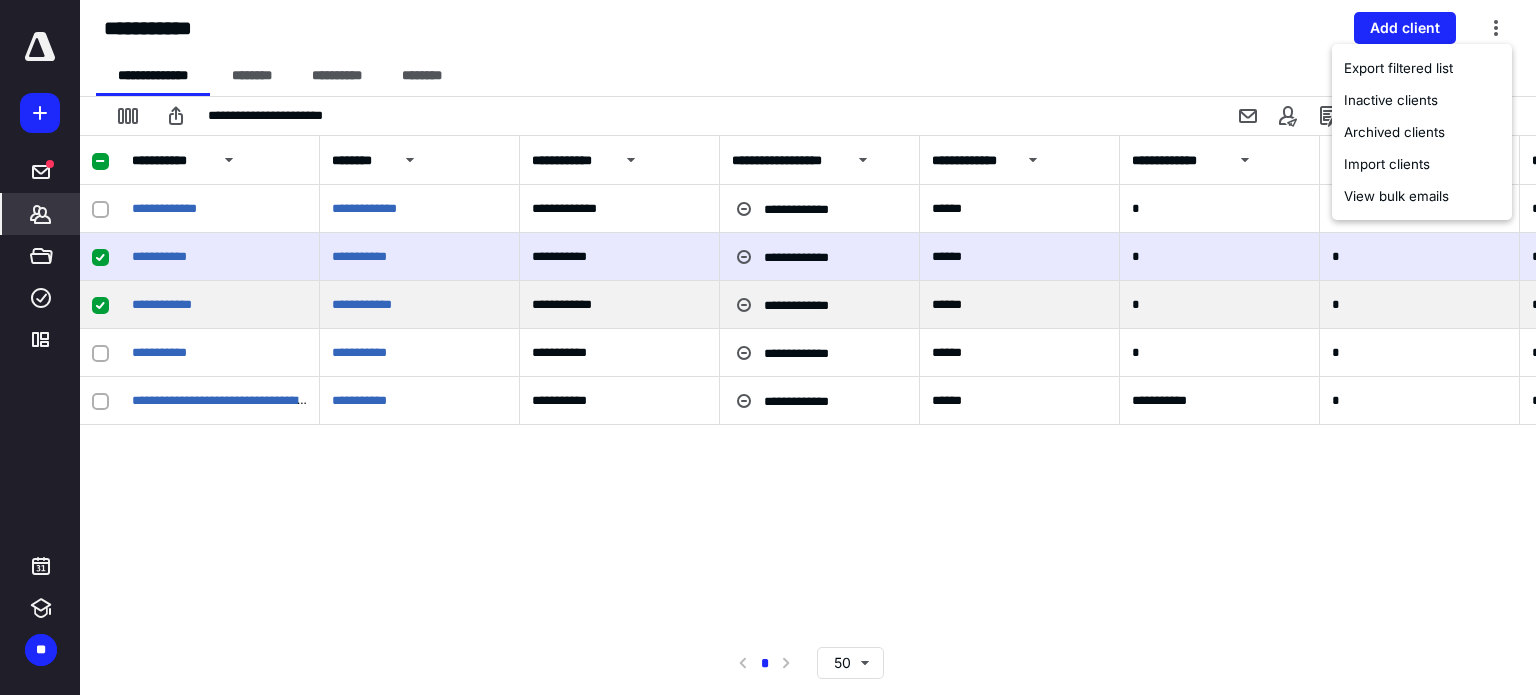 click at bounding box center (100, 306) 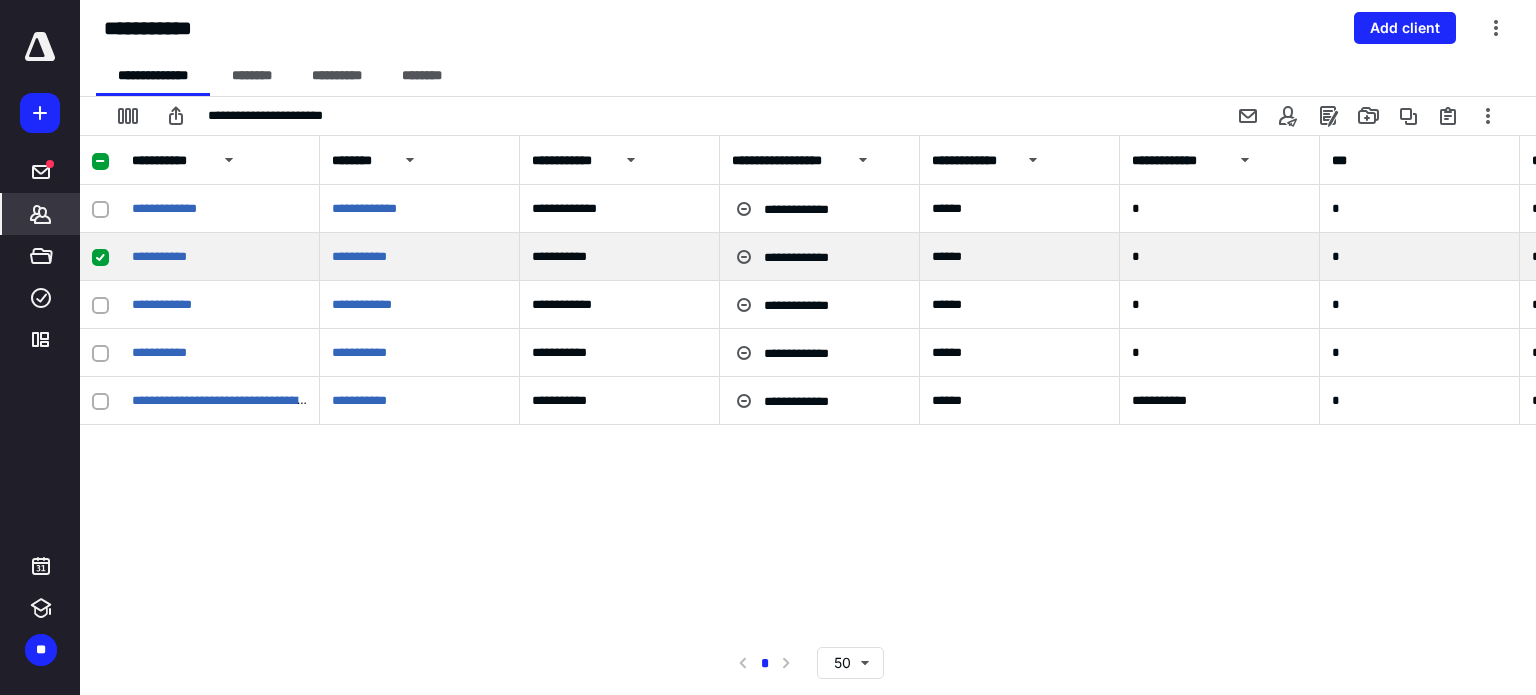 click 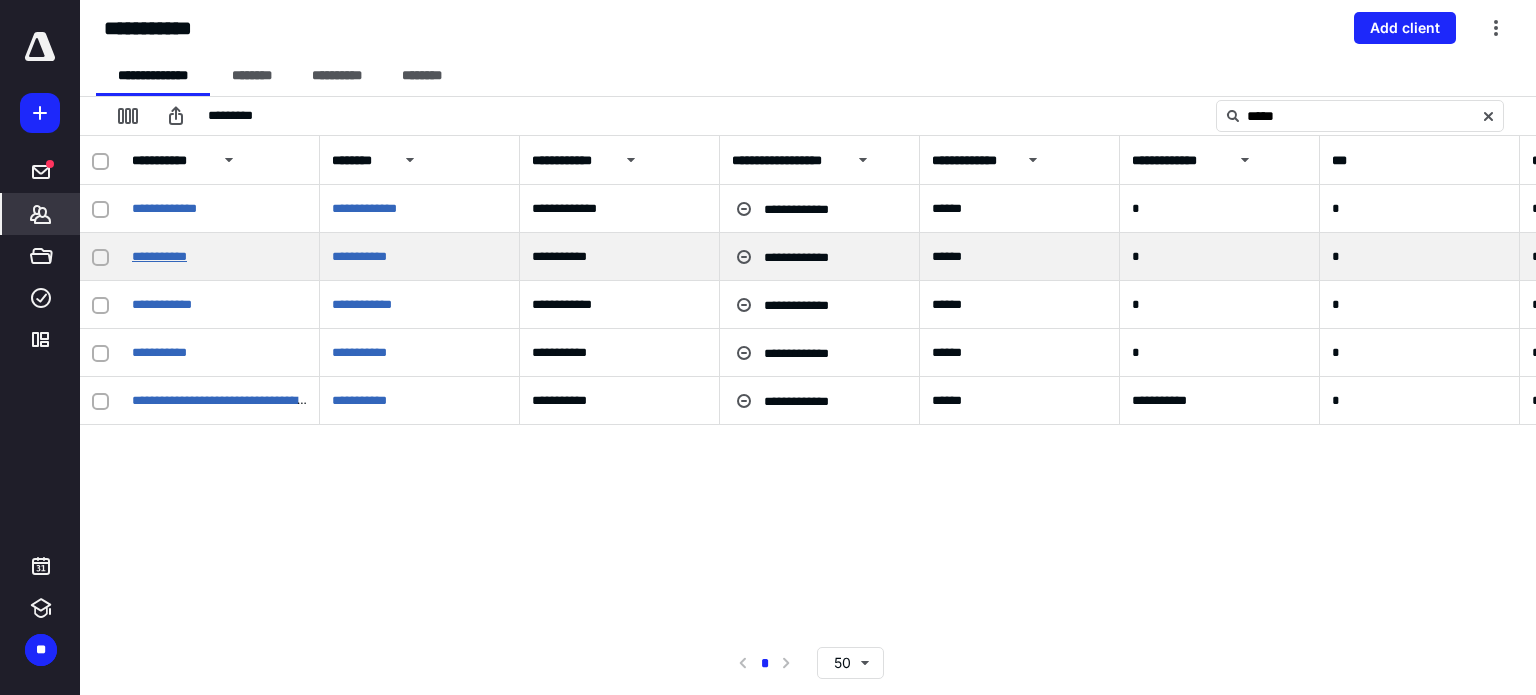 click on "**********" at bounding box center [159, 256] 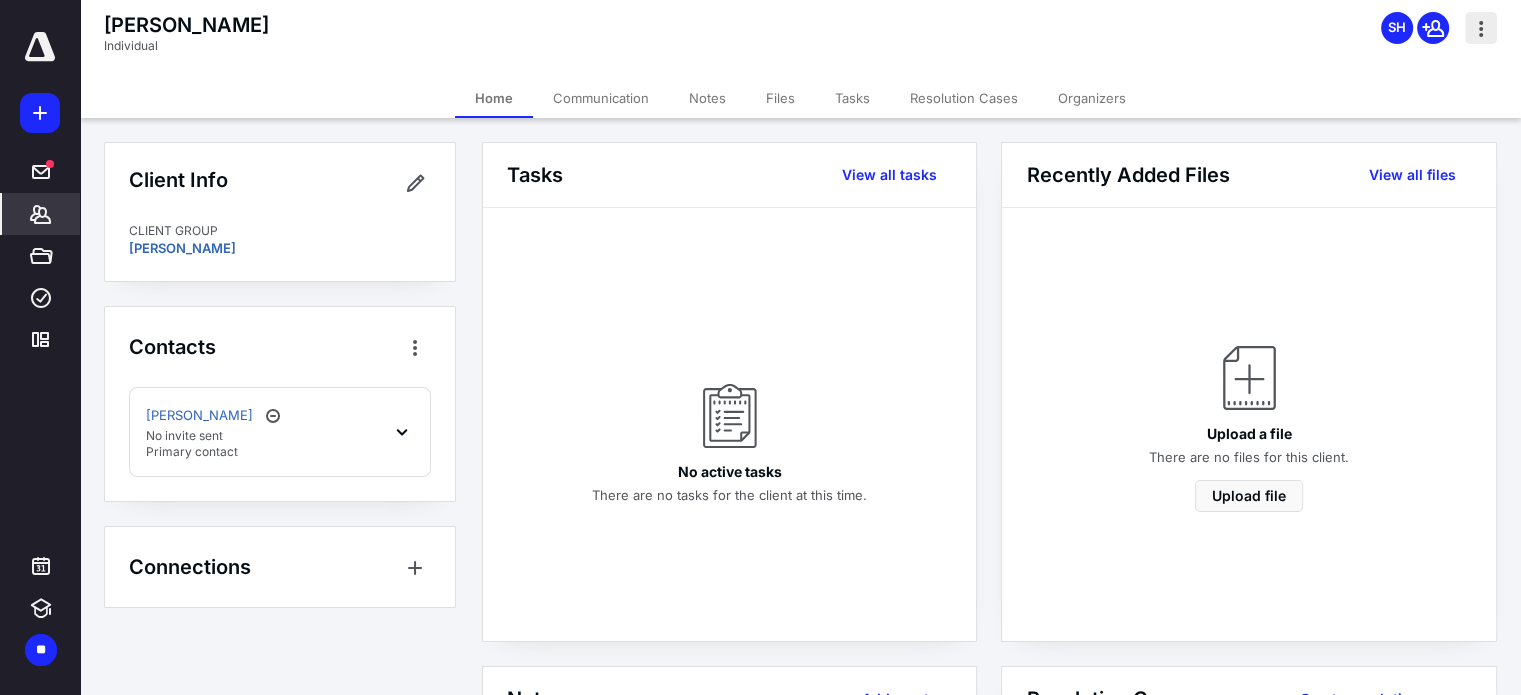 click at bounding box center (1481, 28) 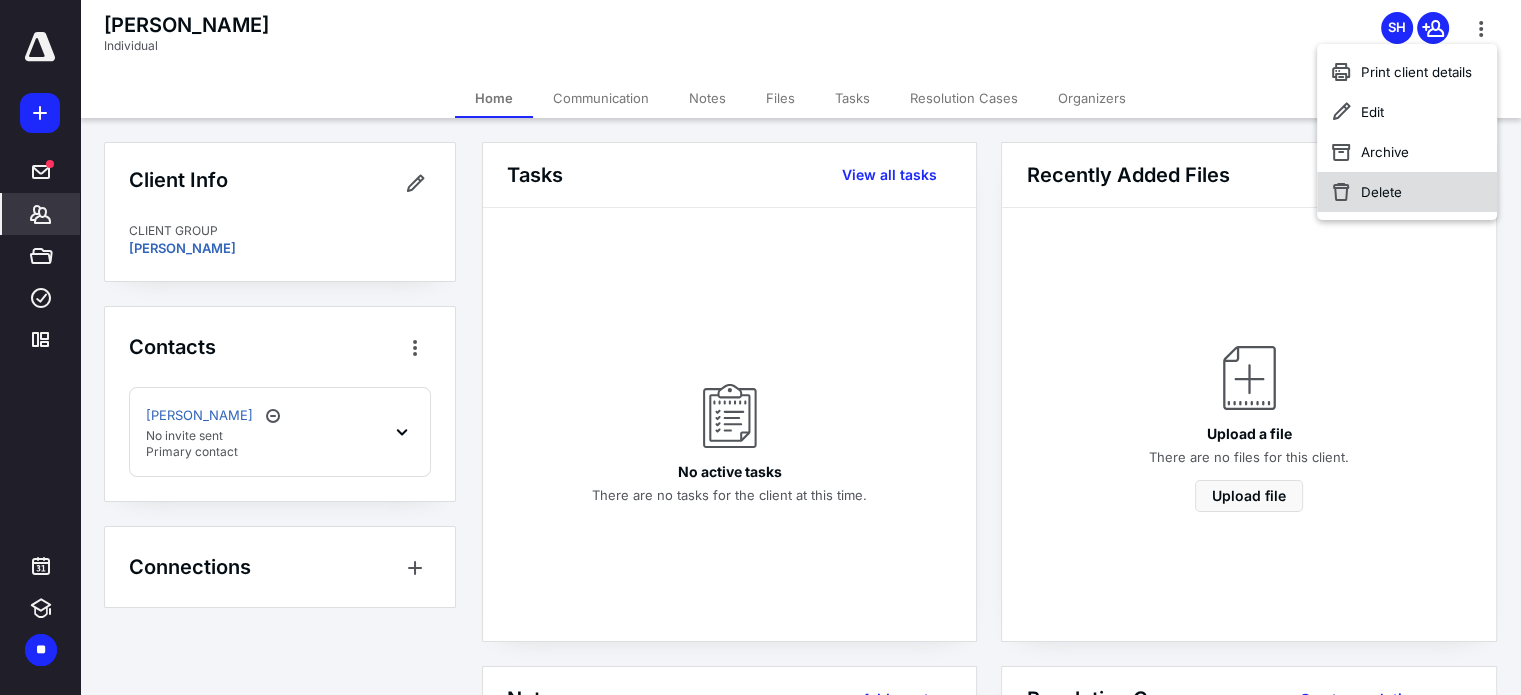click on "Delete" at bounding box center (1407, 192) 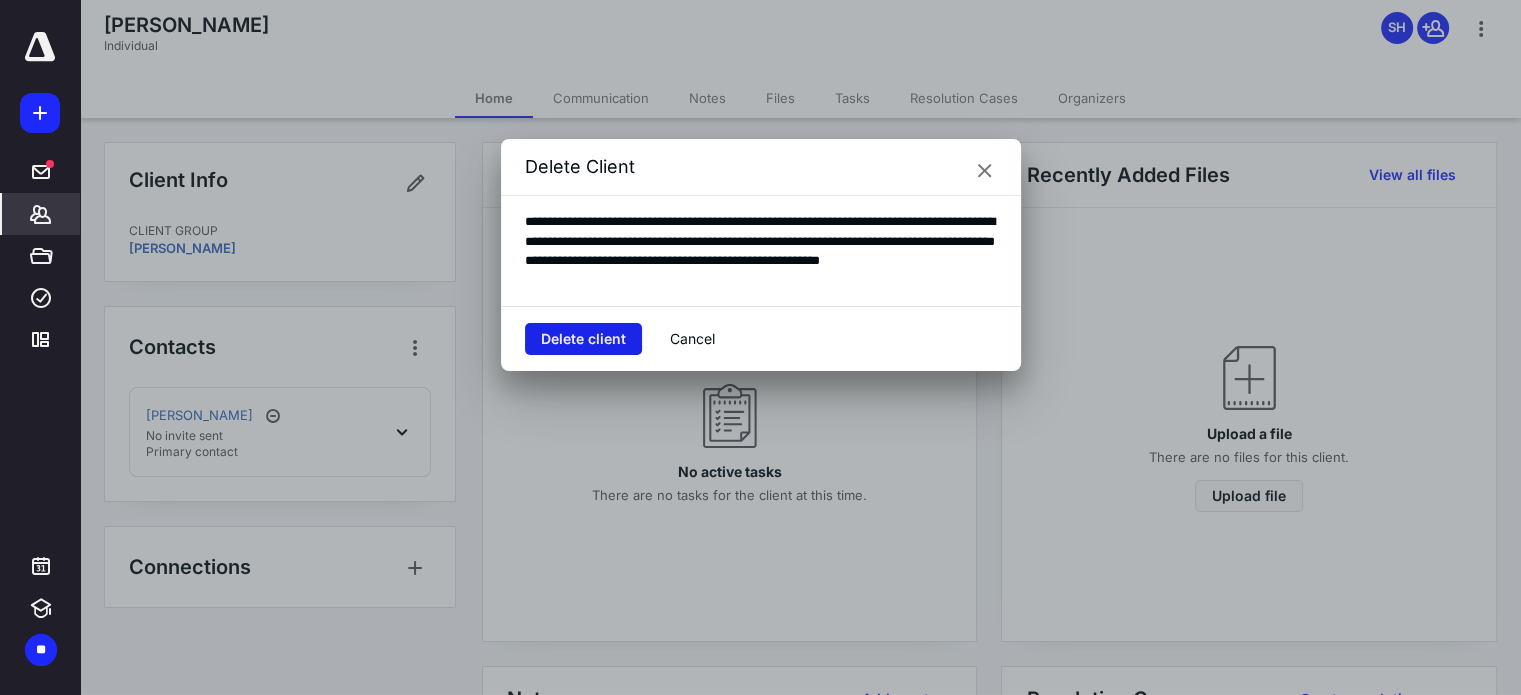 click on "Delete client" at bounding box center (583, 339) 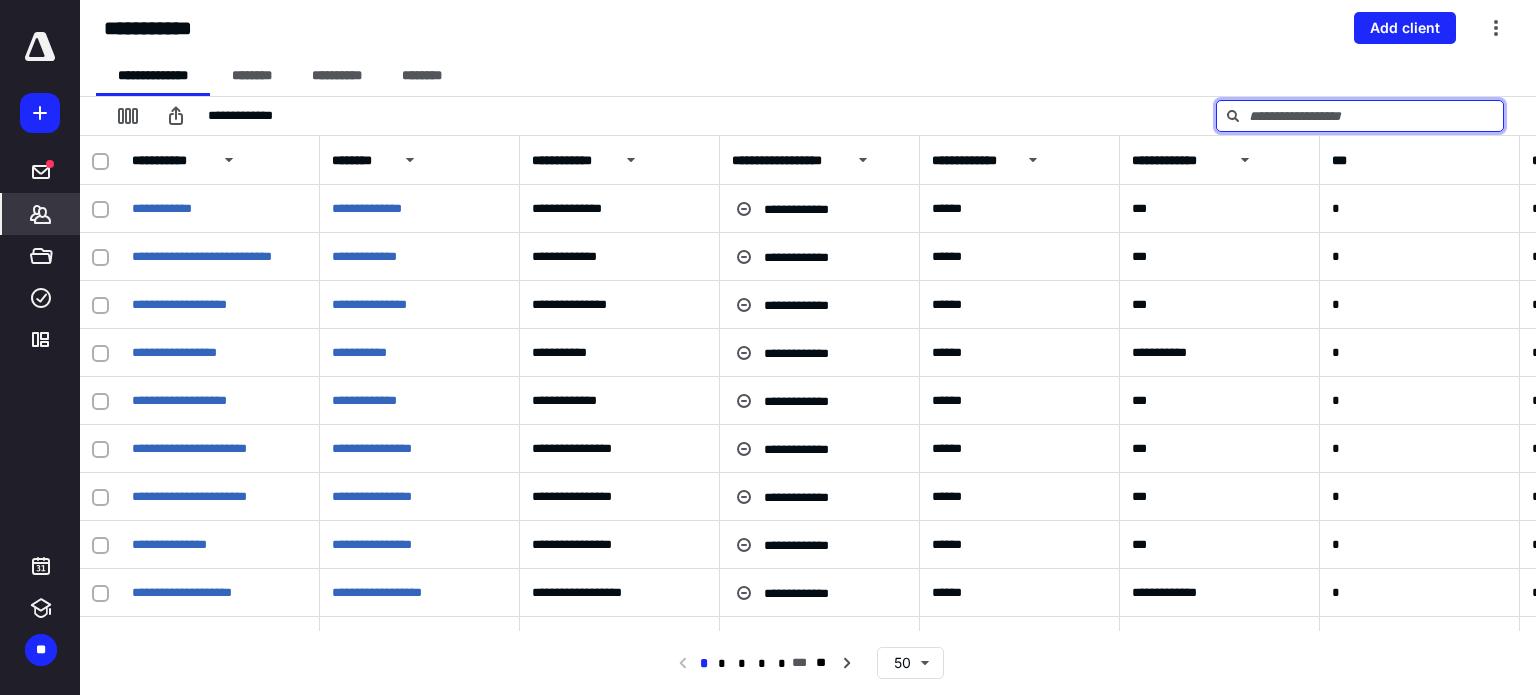 click at bounding box center (1360, 116) 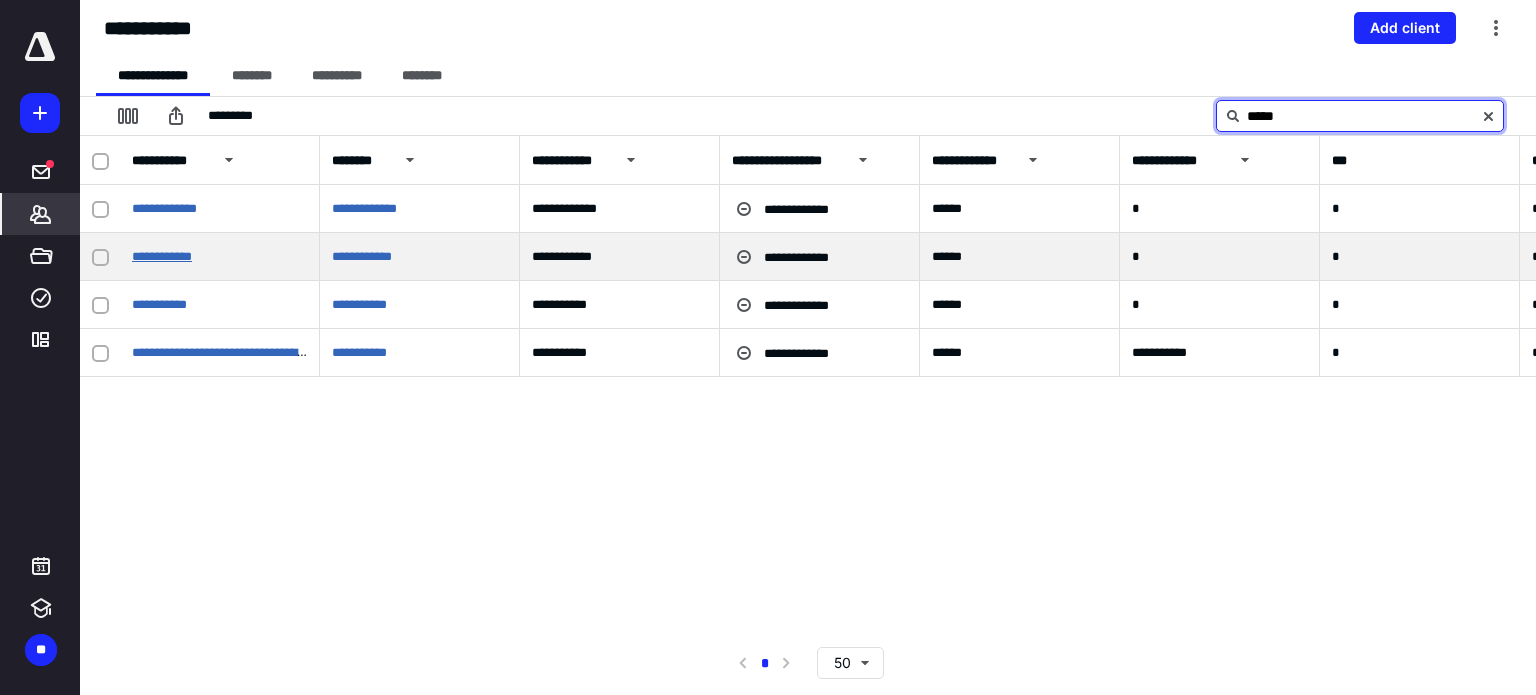 type on "*****" 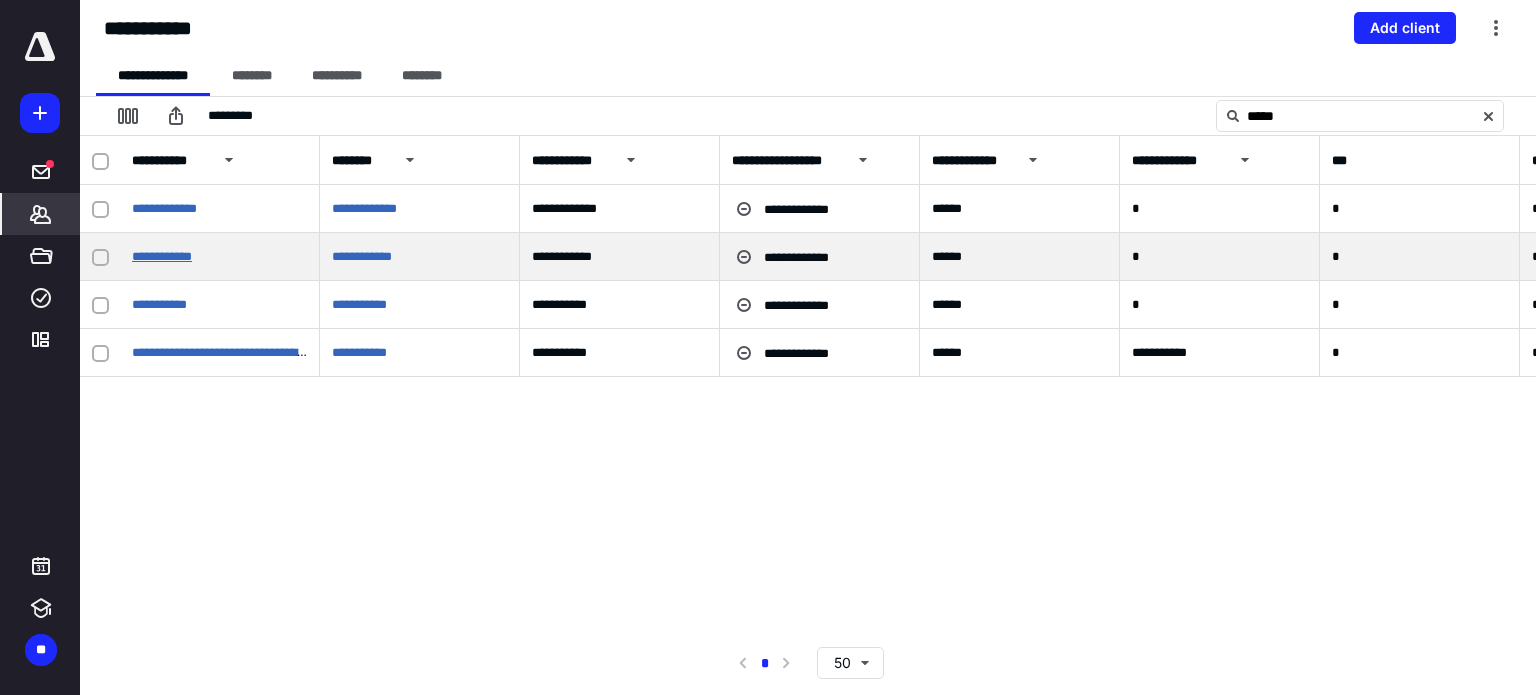 click on "**********" at bounding box center (162, 256) 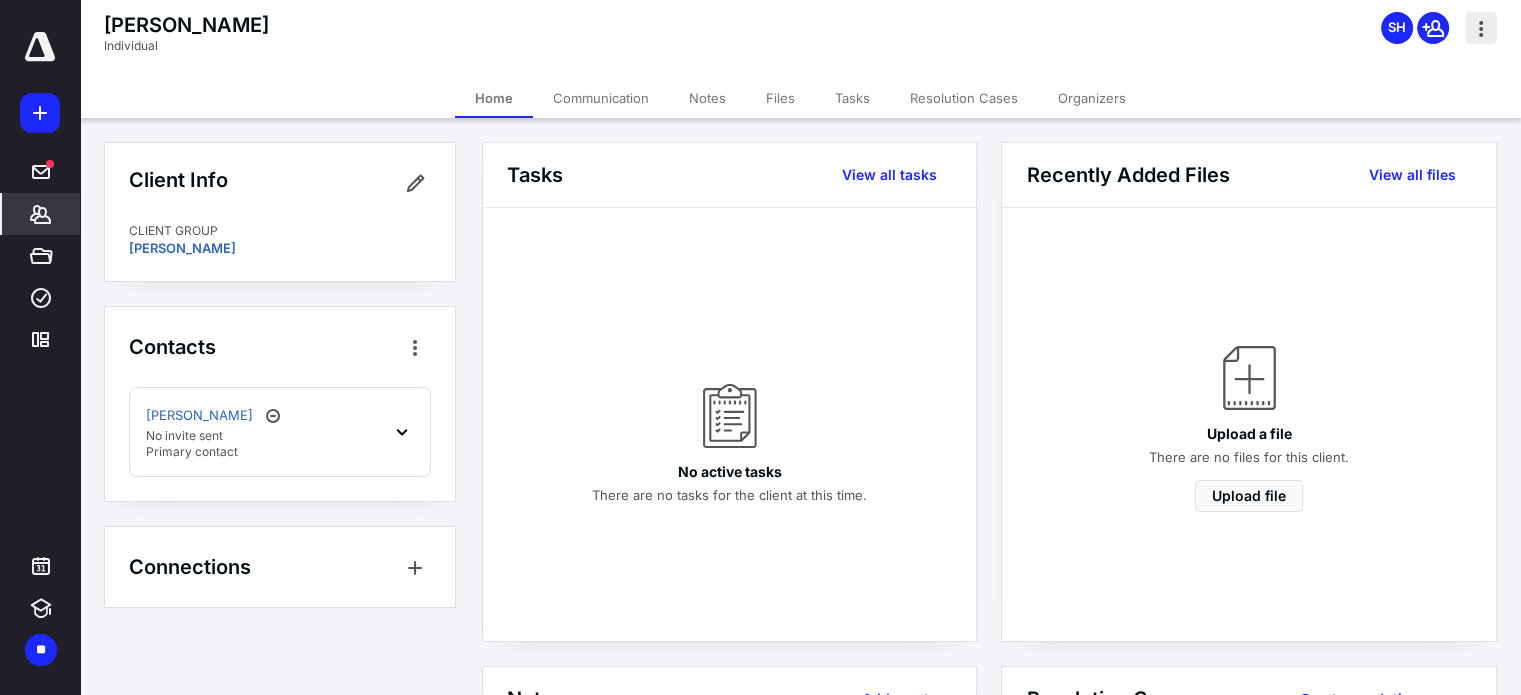 click at bounding box center [1481, 28] 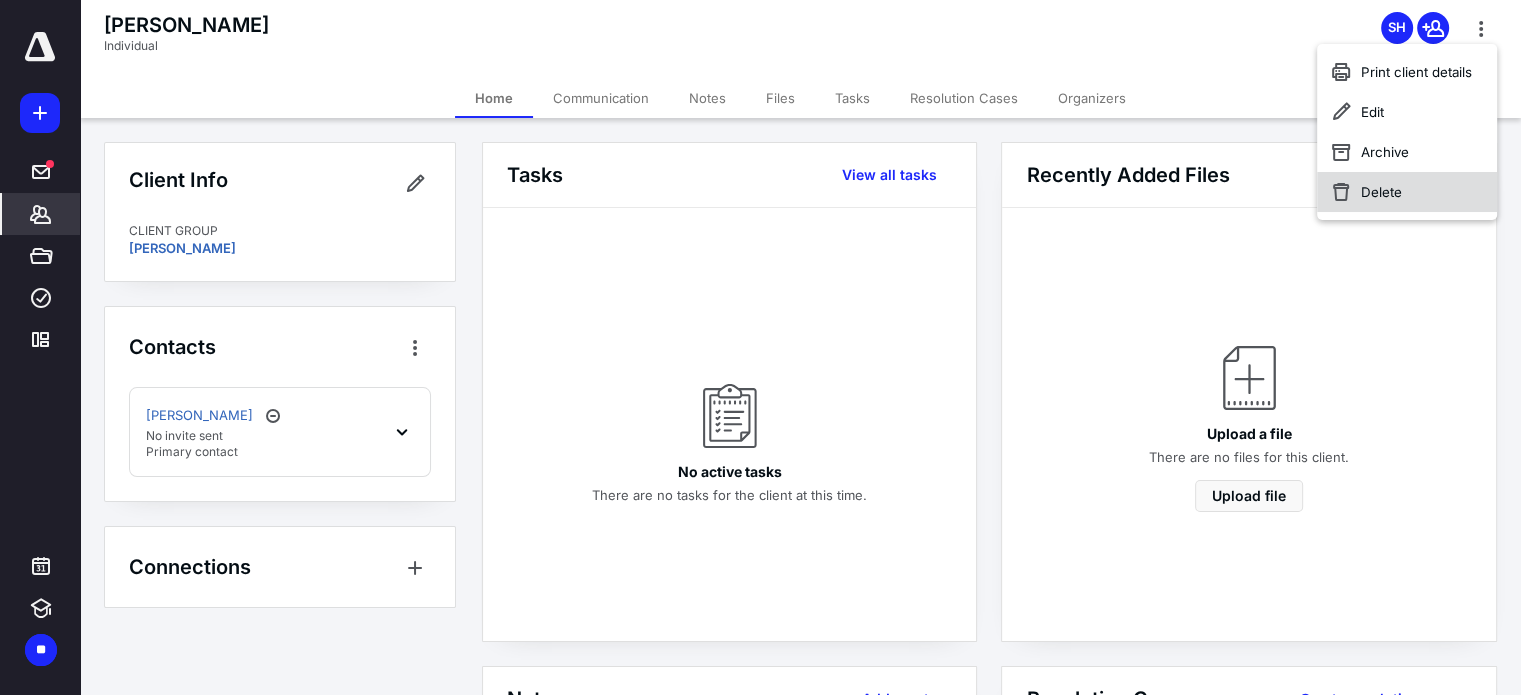 click on "Delete" at bounding box center (1407, 192) 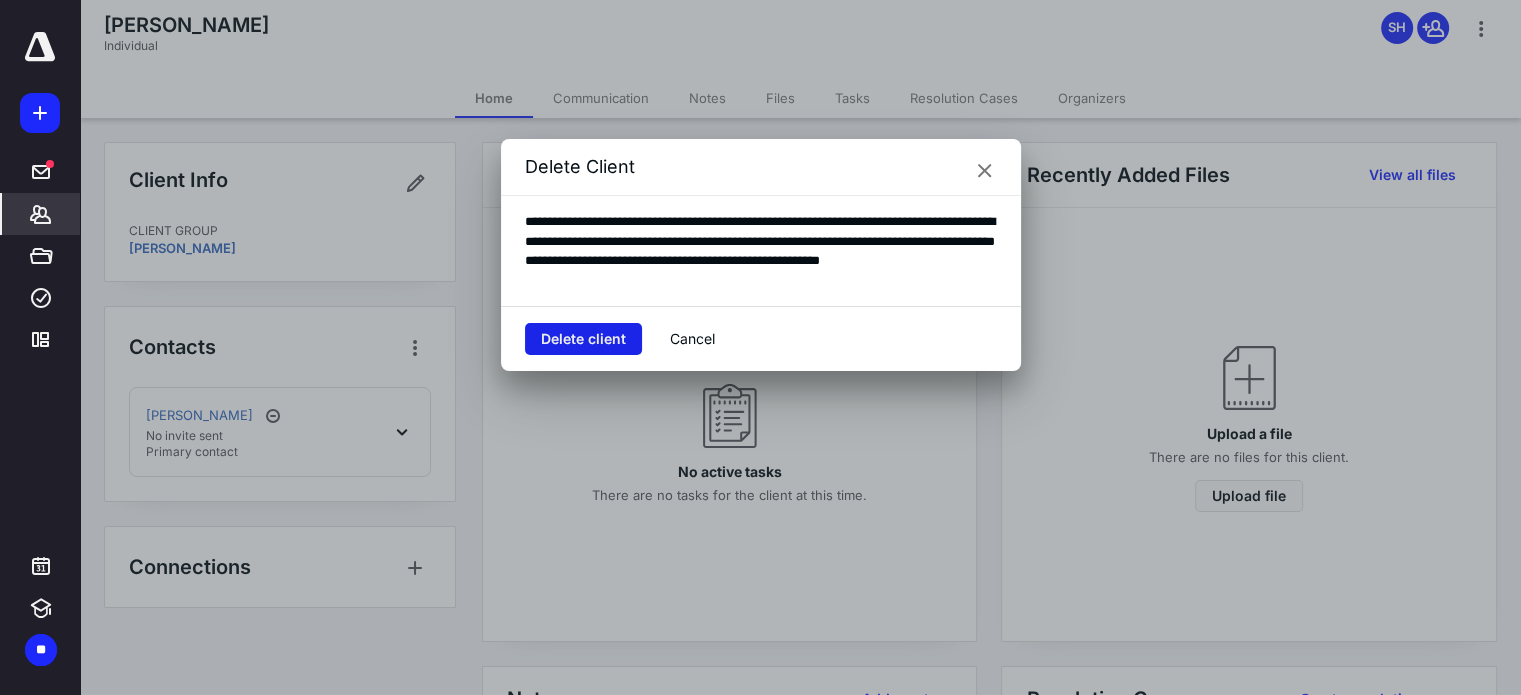 click on "Delete client" at bounding box center [583, 339] 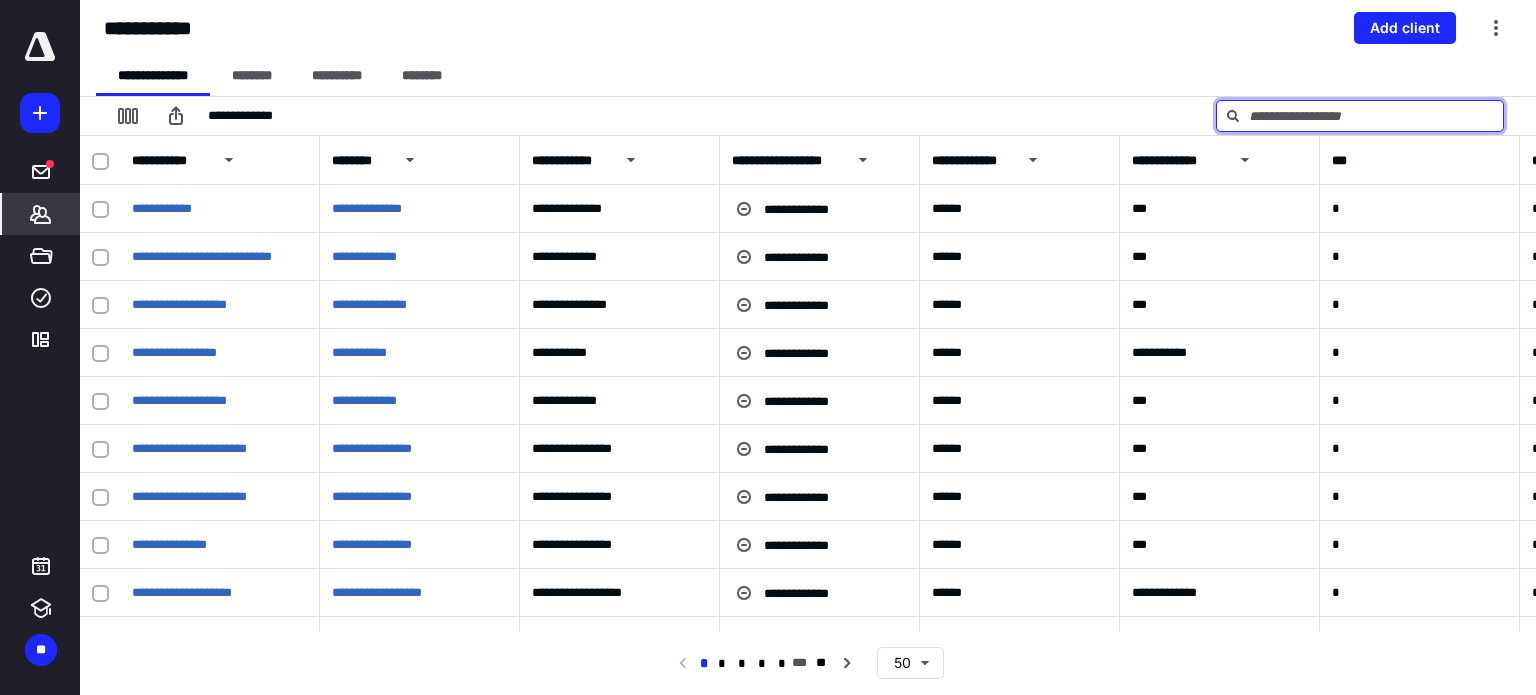 click at bounding box center (1360, 116) 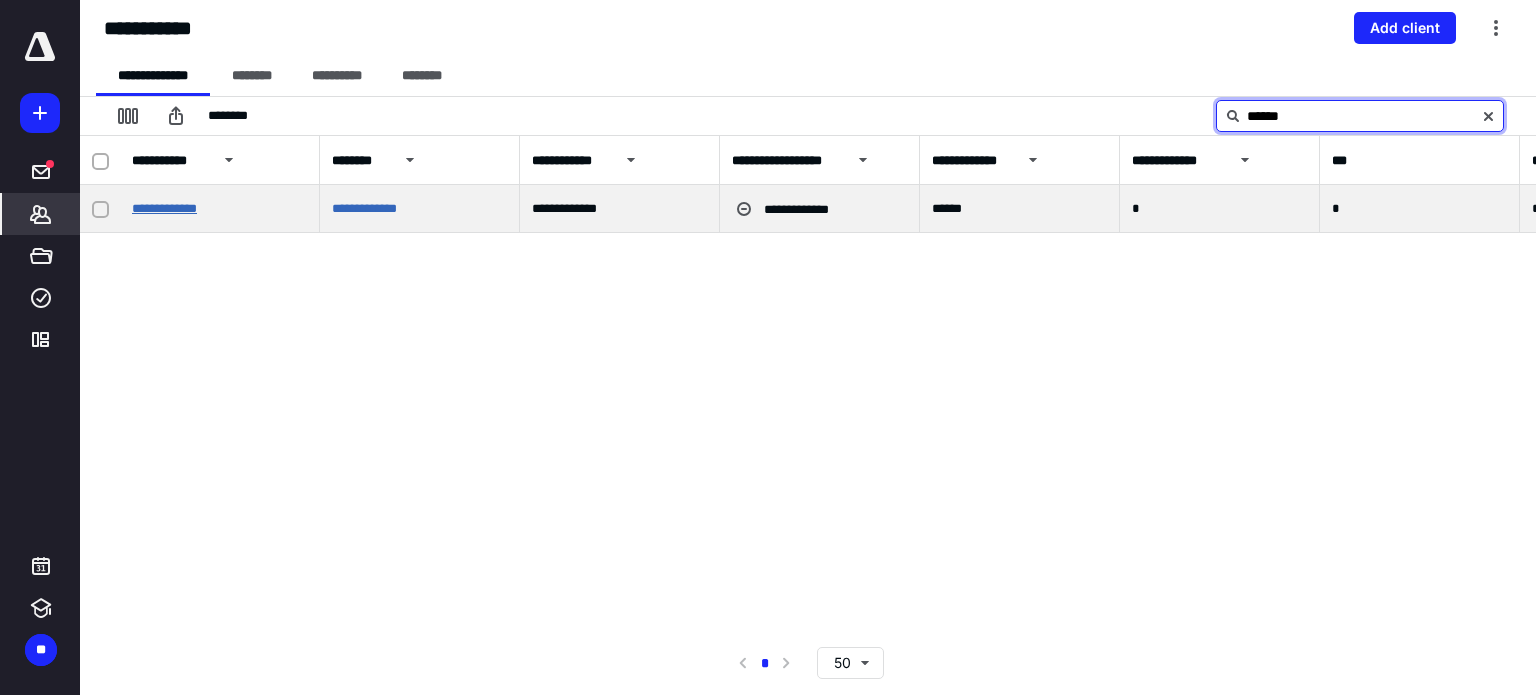 type on "******" 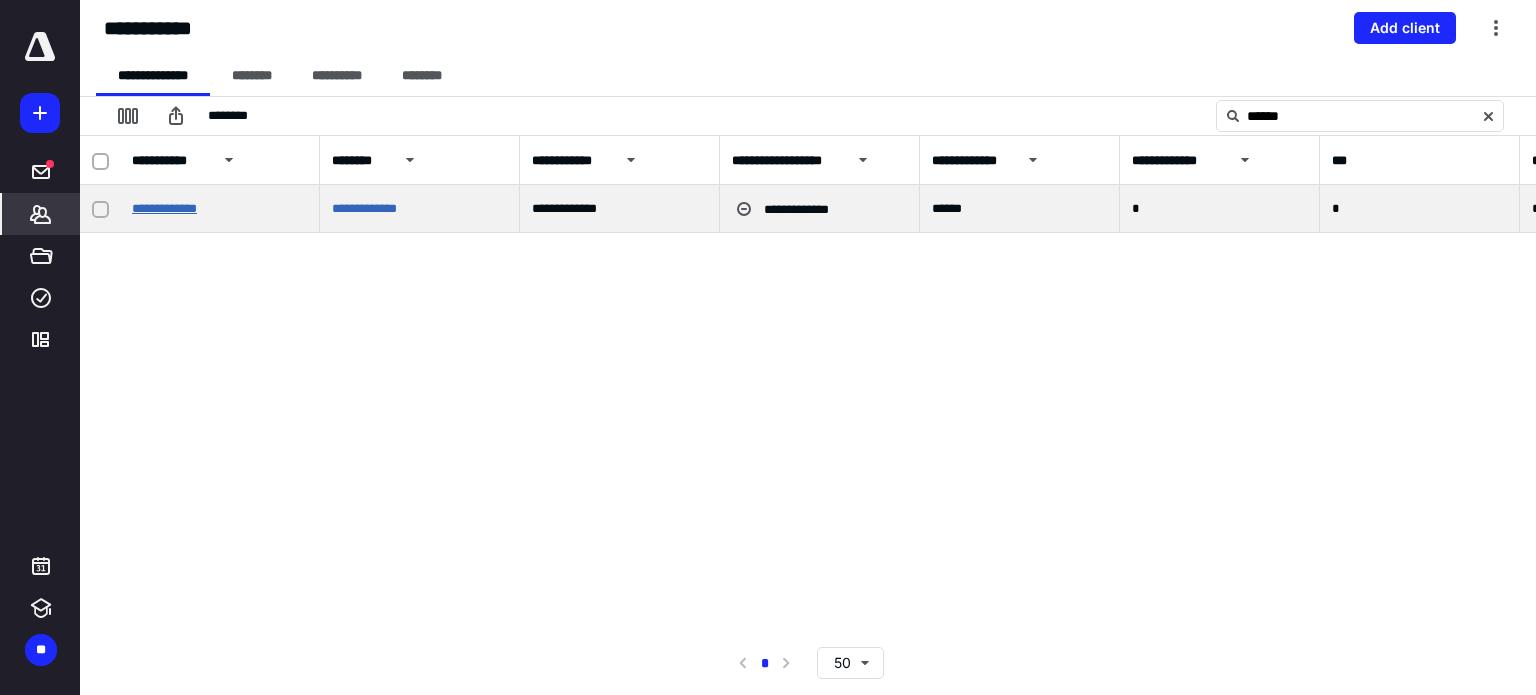 click on "**********" at bounding box center (164, 208) 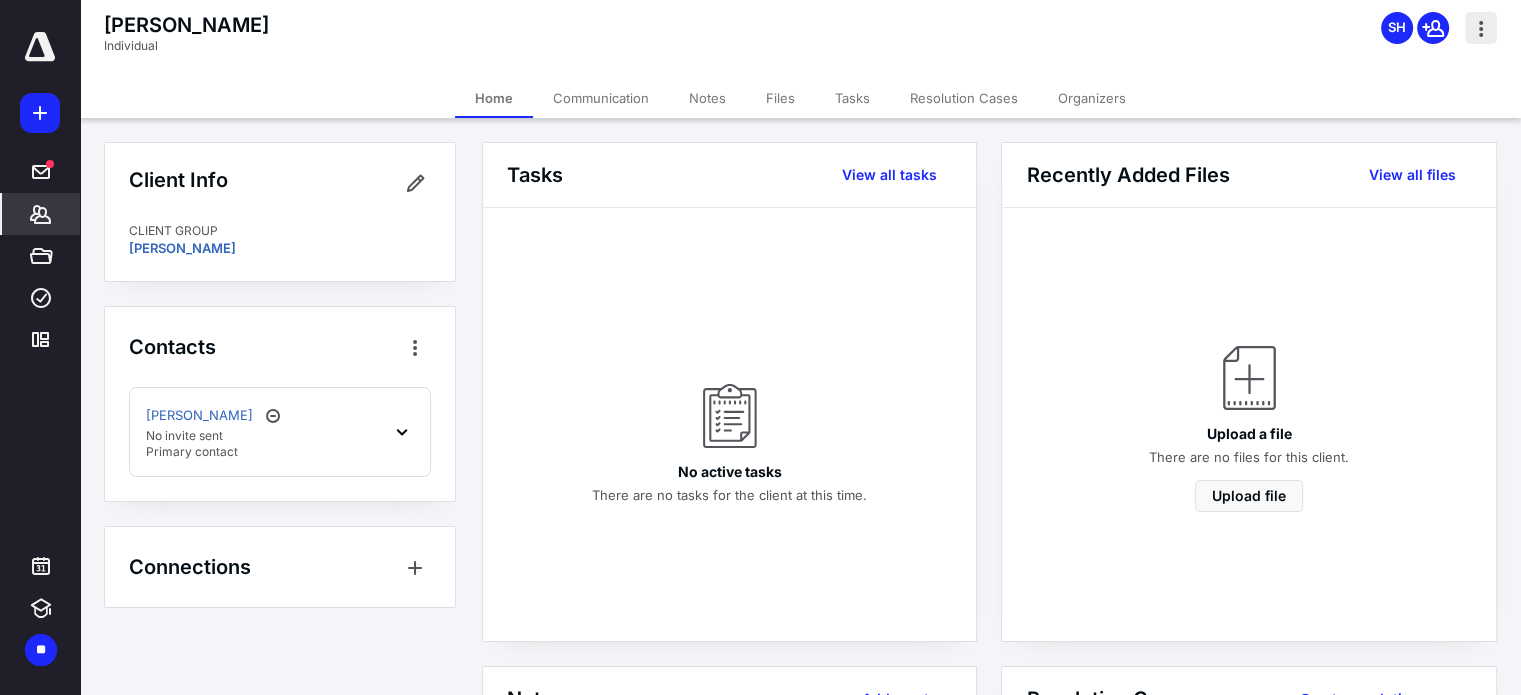 click at bounding box center (1481, 28) 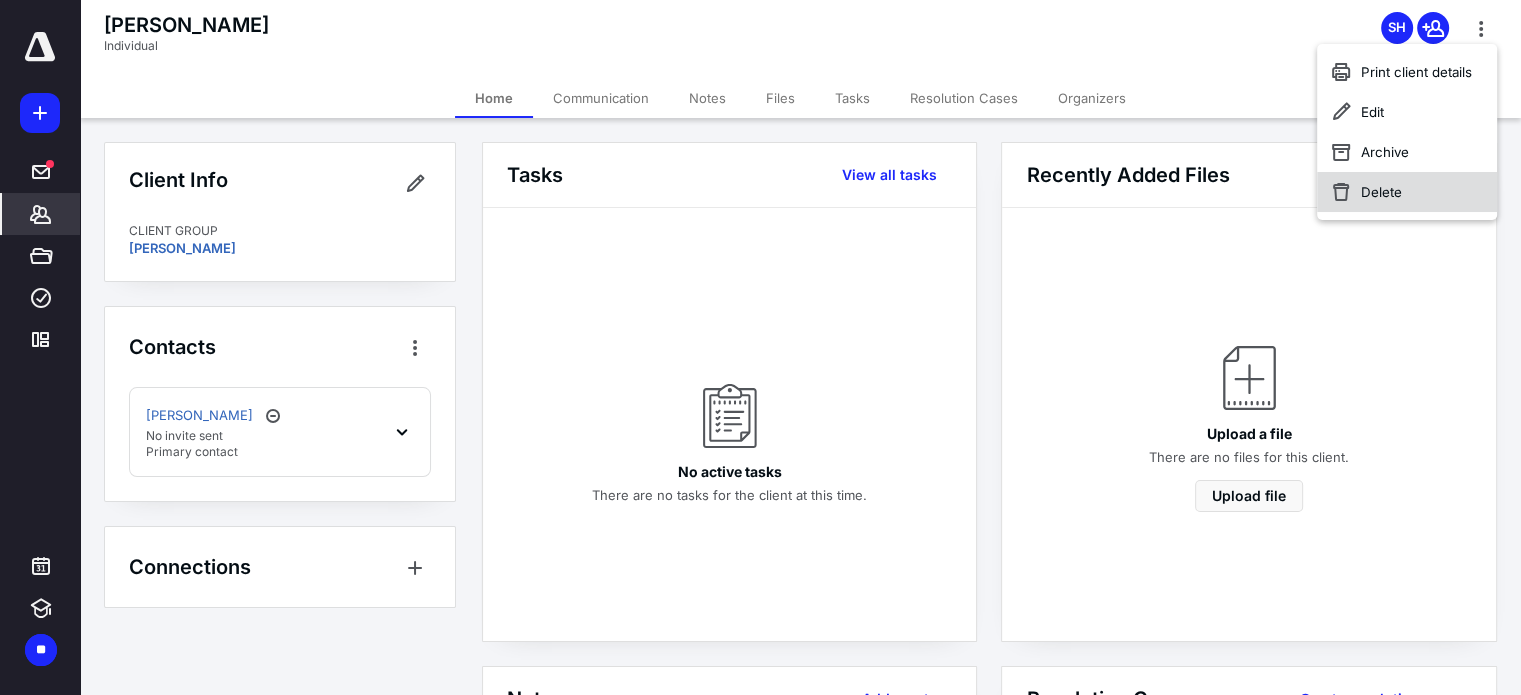 click on "Delete" at bounding box center (1407, 192) 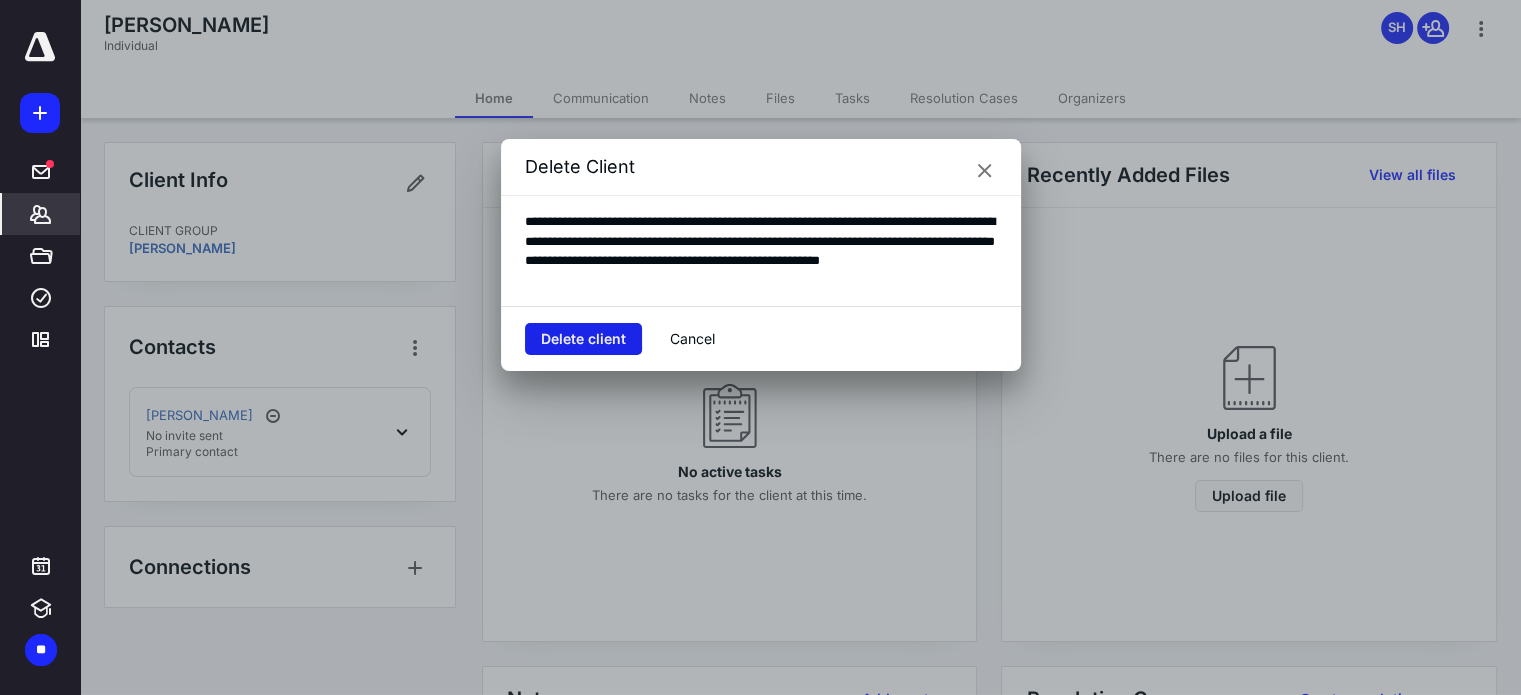 click on "Delete client" at bounding box center [583, 339] 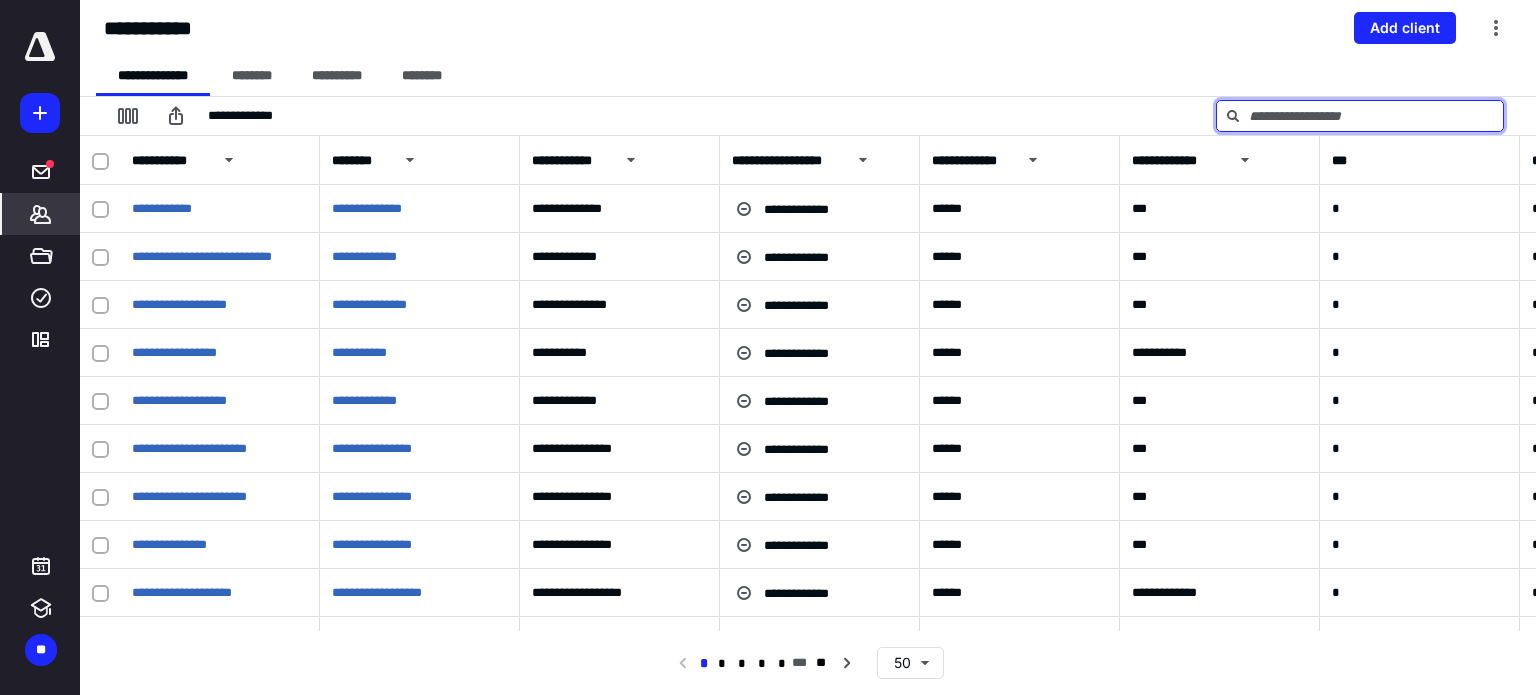 click at bounding box center [1360, 116] 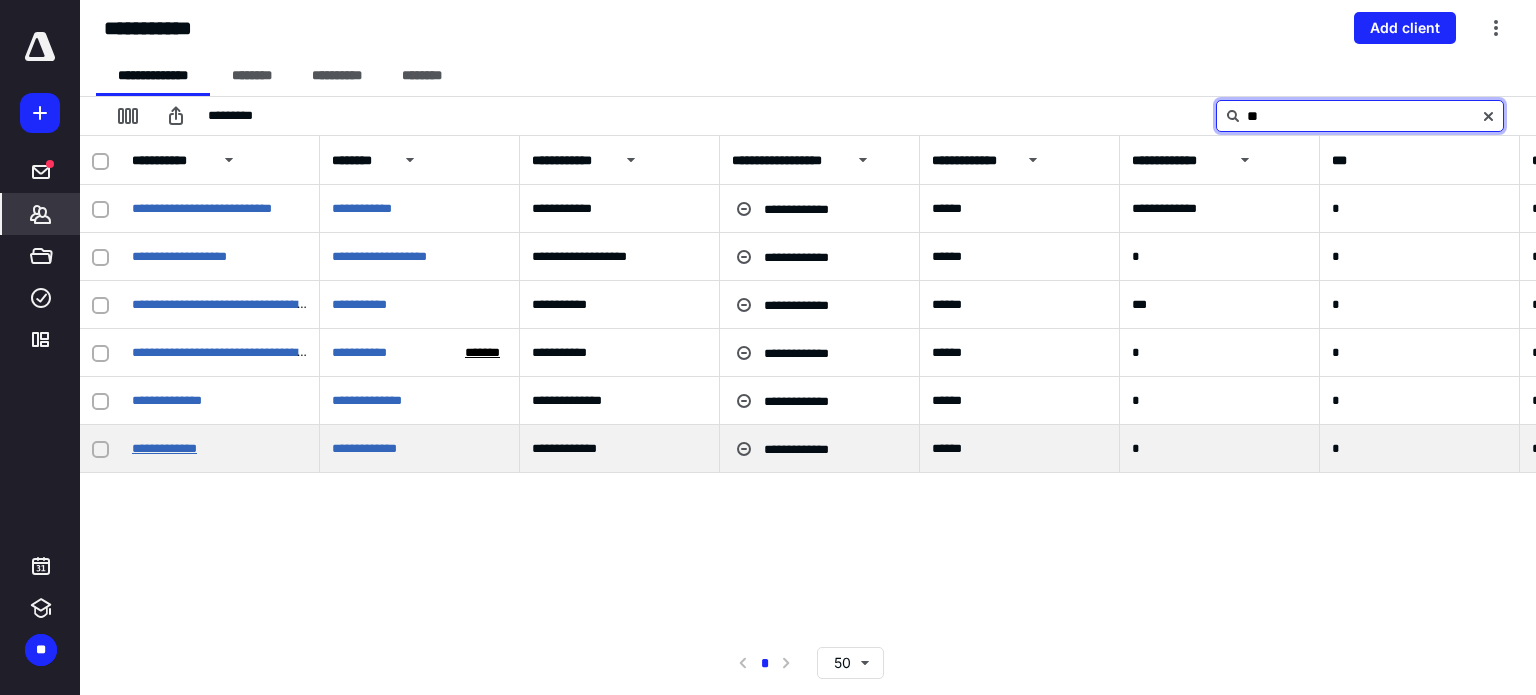 type on "**" 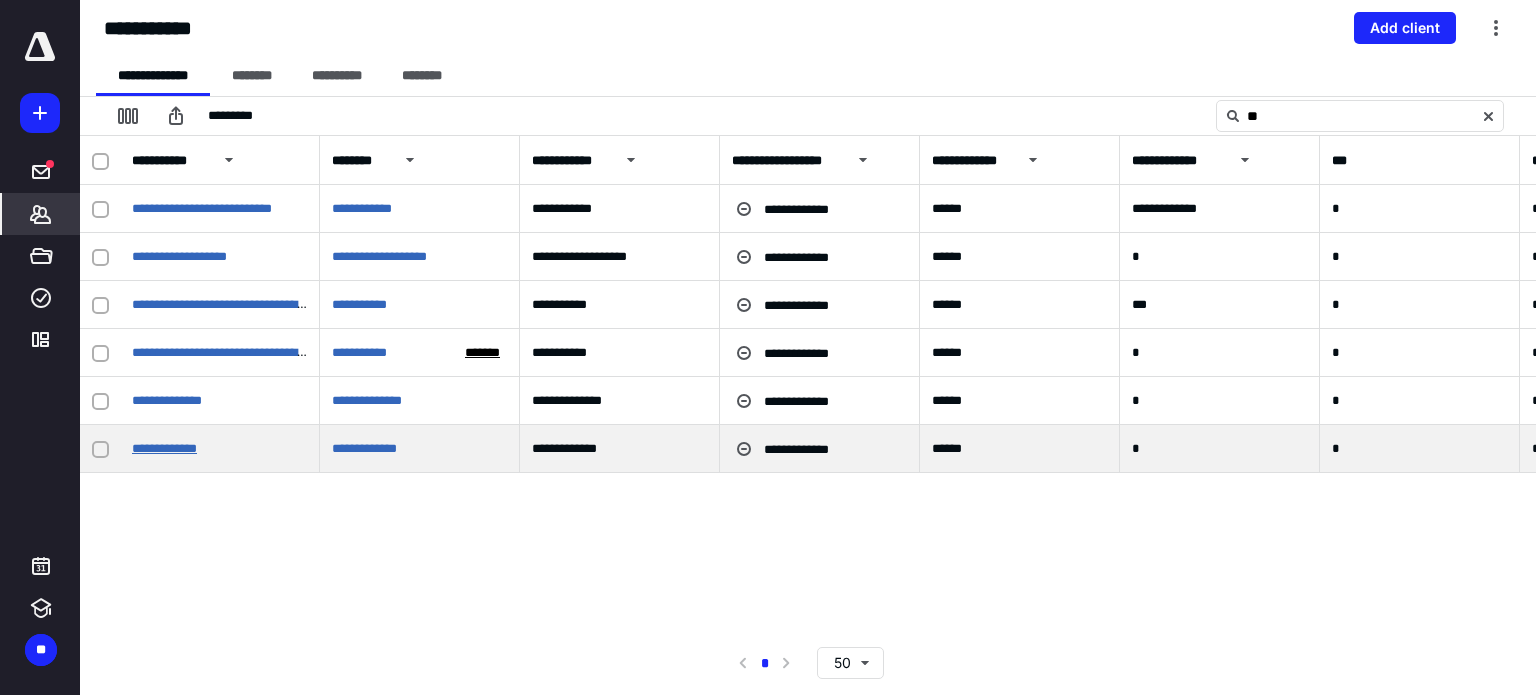 click on "**********" at bounding box center (164, 448) 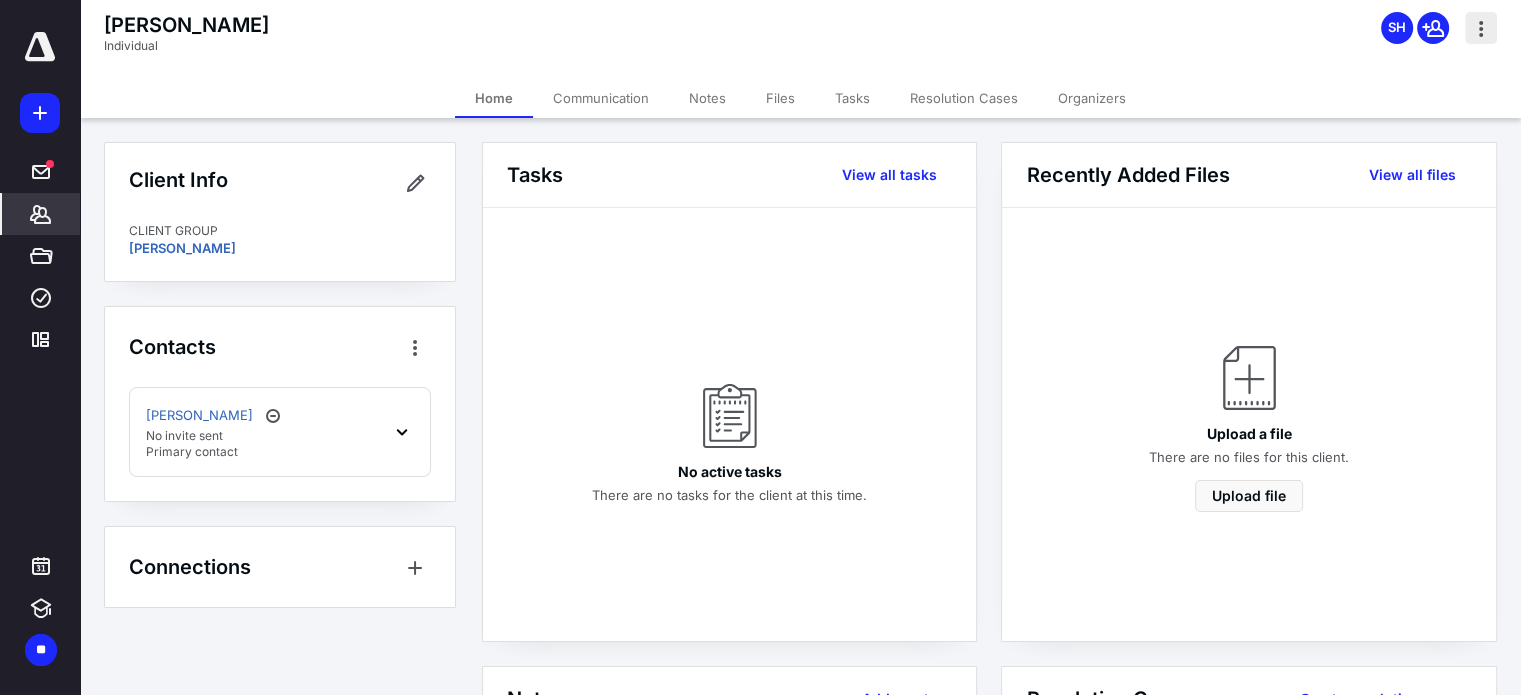 click at bounding box center [1481, 28] 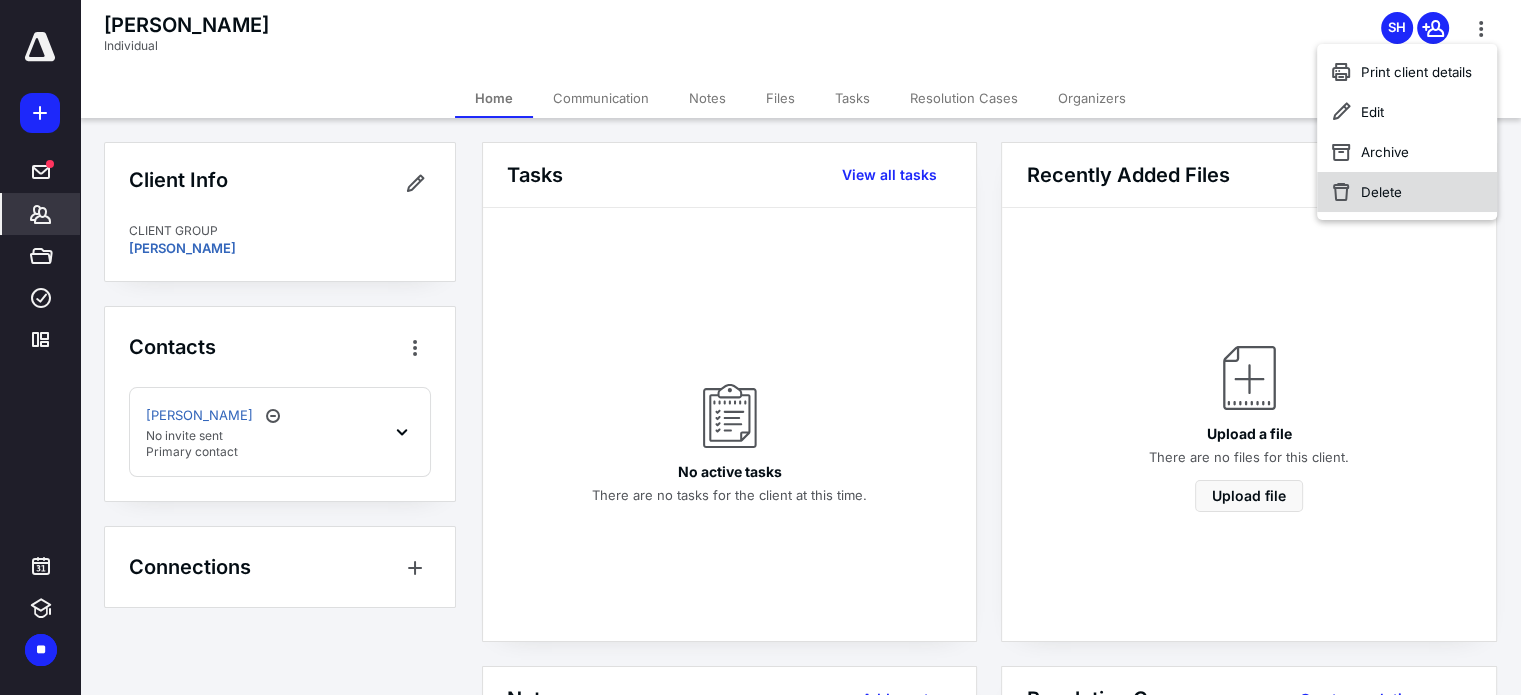 click on "Delete" at bounding box center [1407, 192] 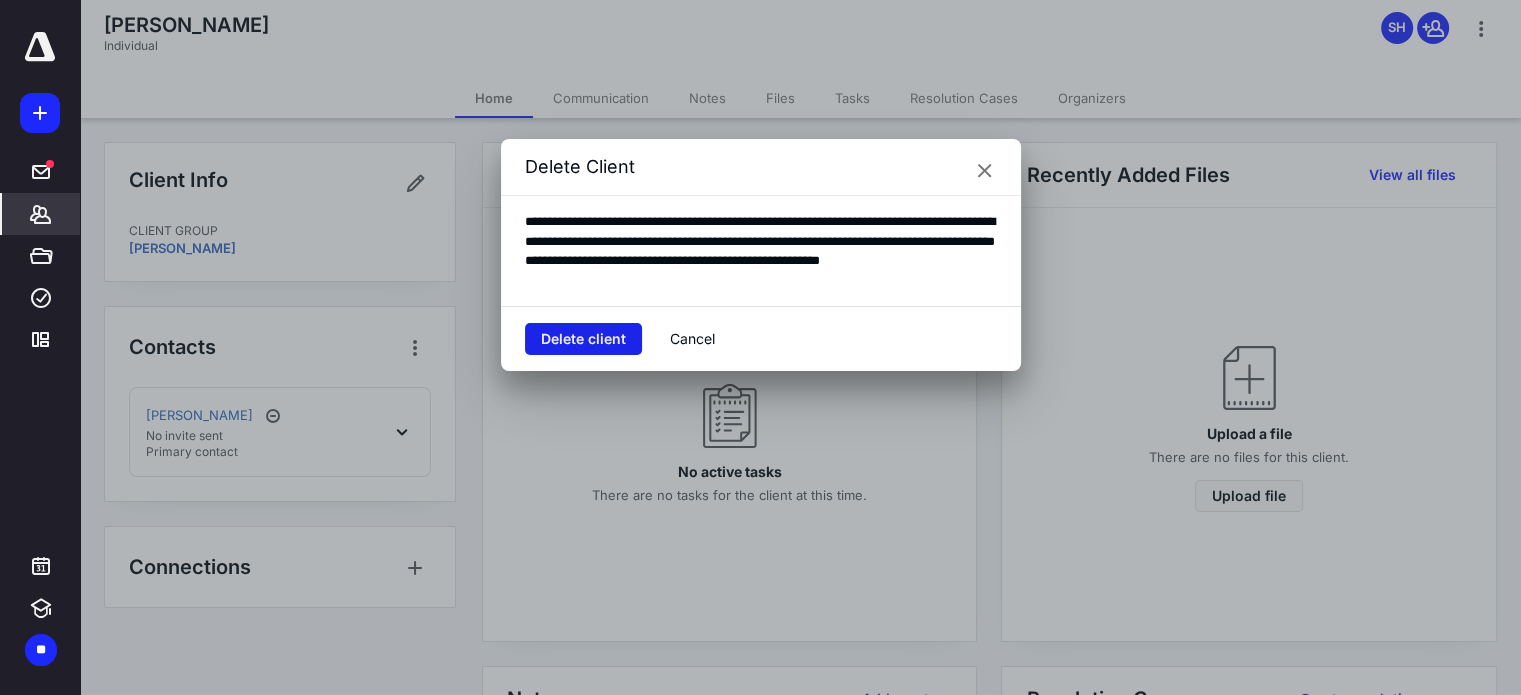 click on "Delete client" at bounding box center [583, 339] 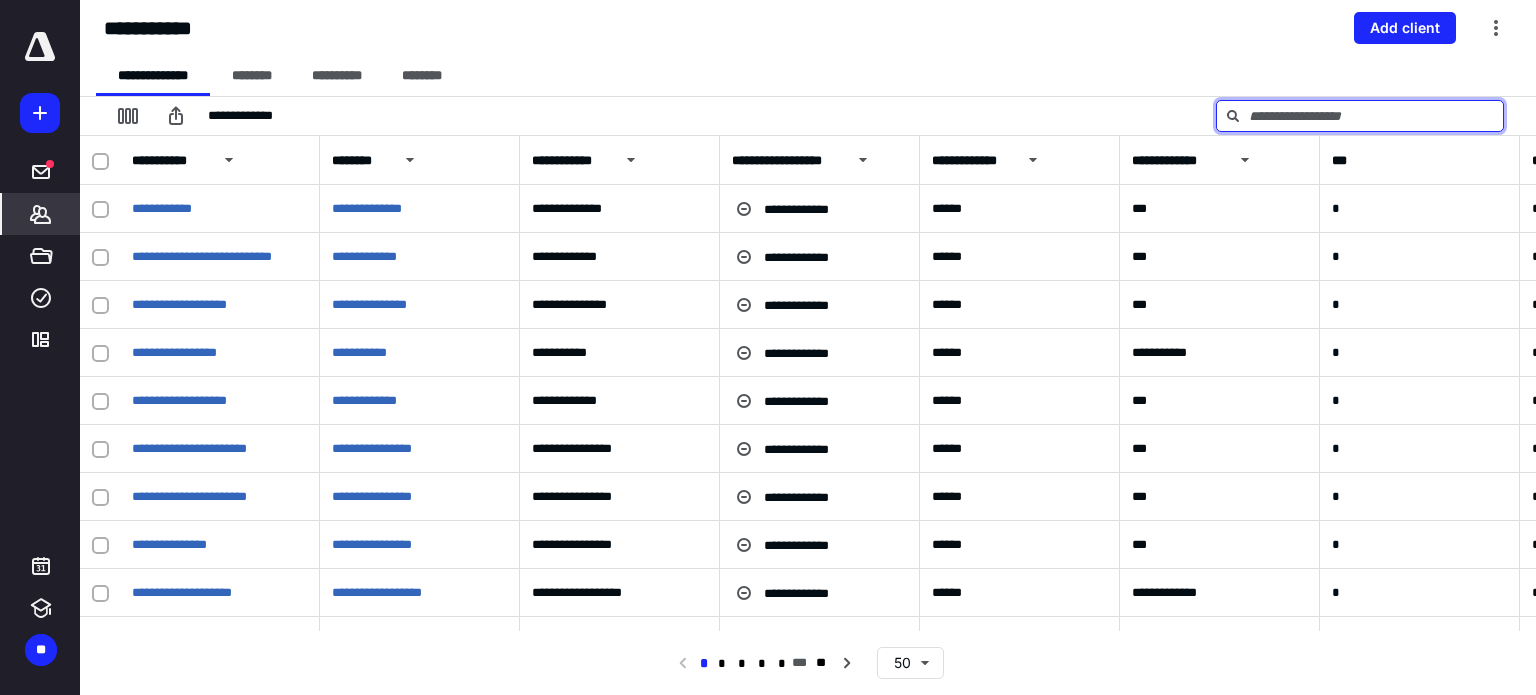 click at bounding box center [1360, 116] 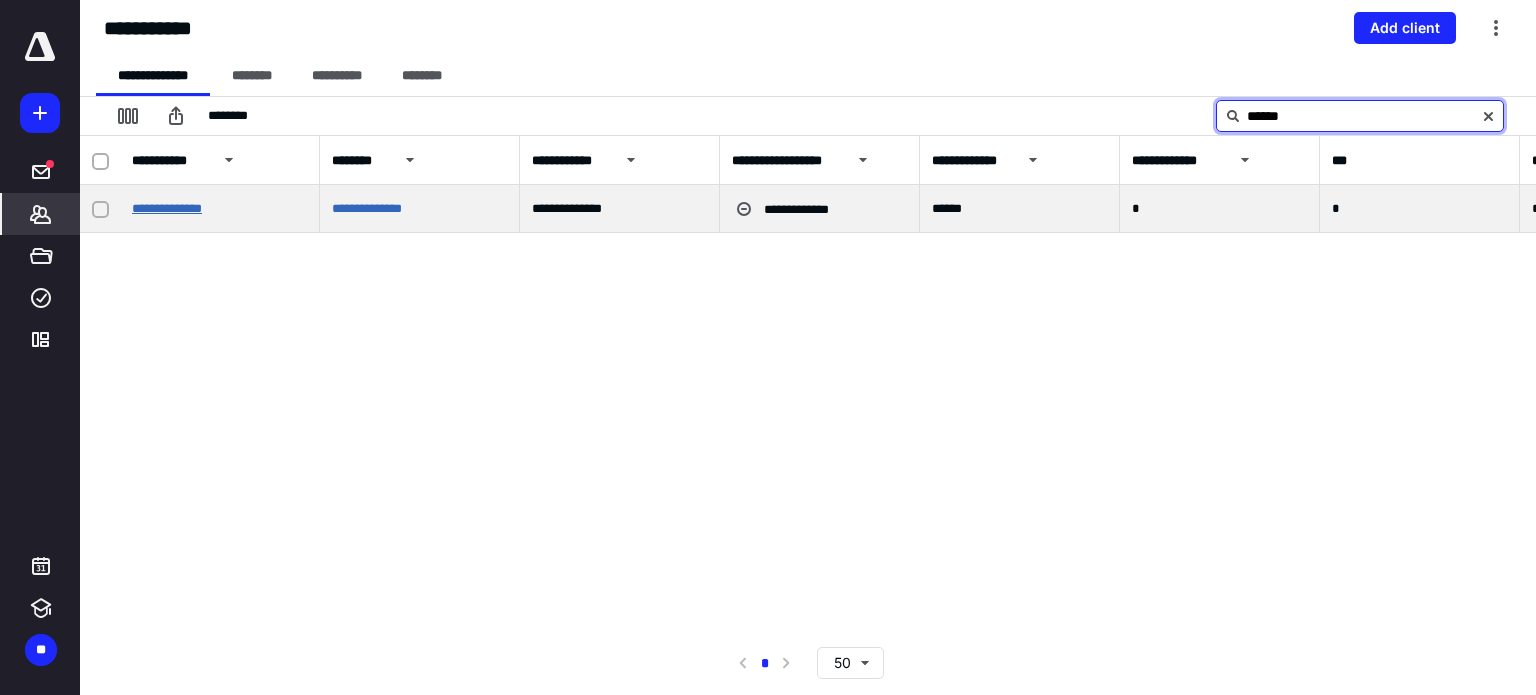 type on "******" 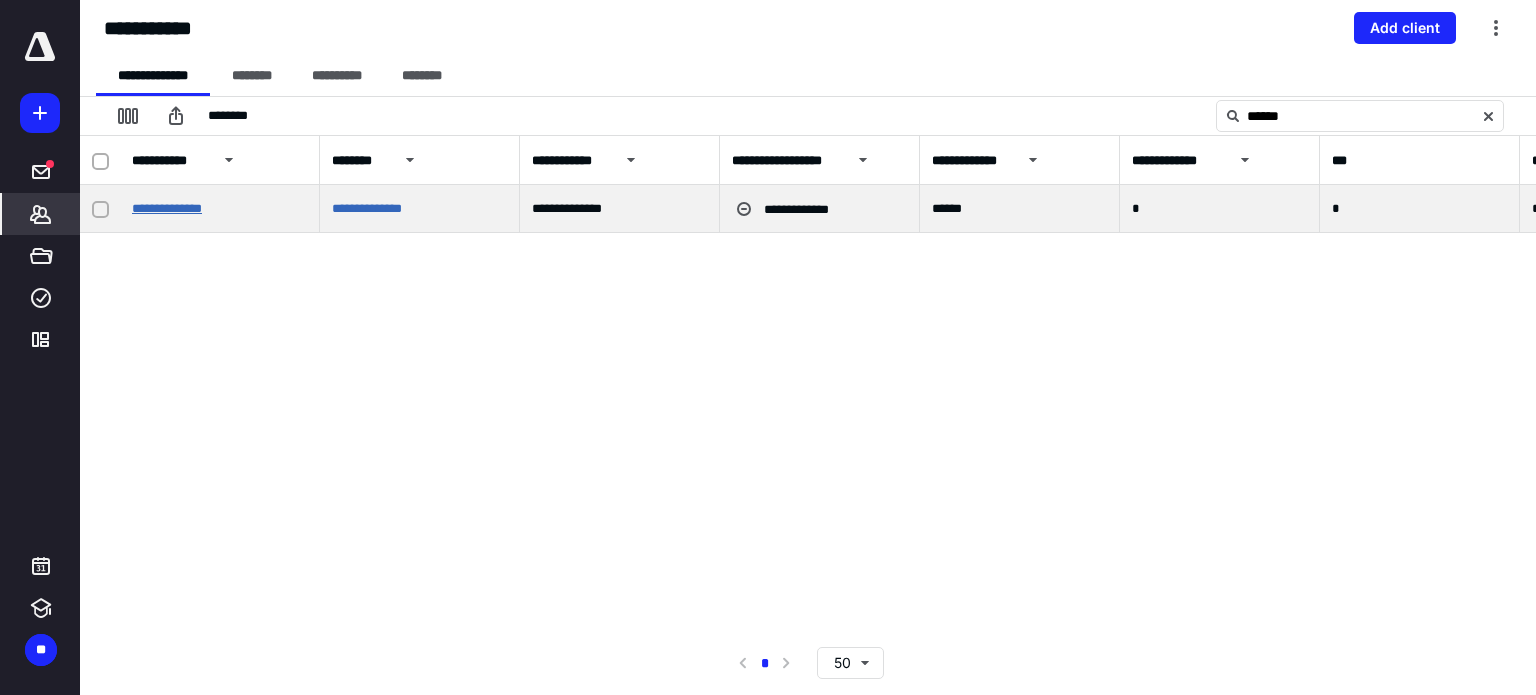 click on "**********" at bounding box center (167, 208) 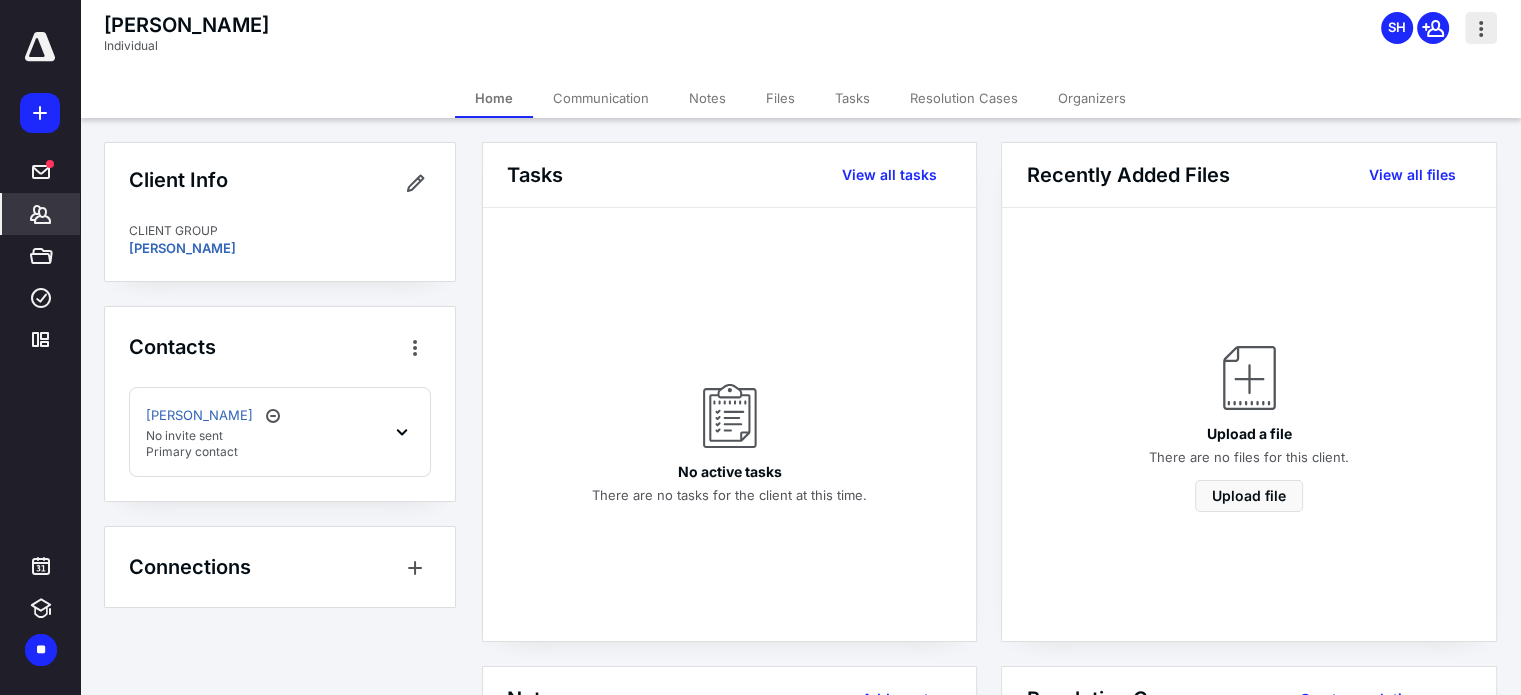 click at bounding box center (1481, 28) 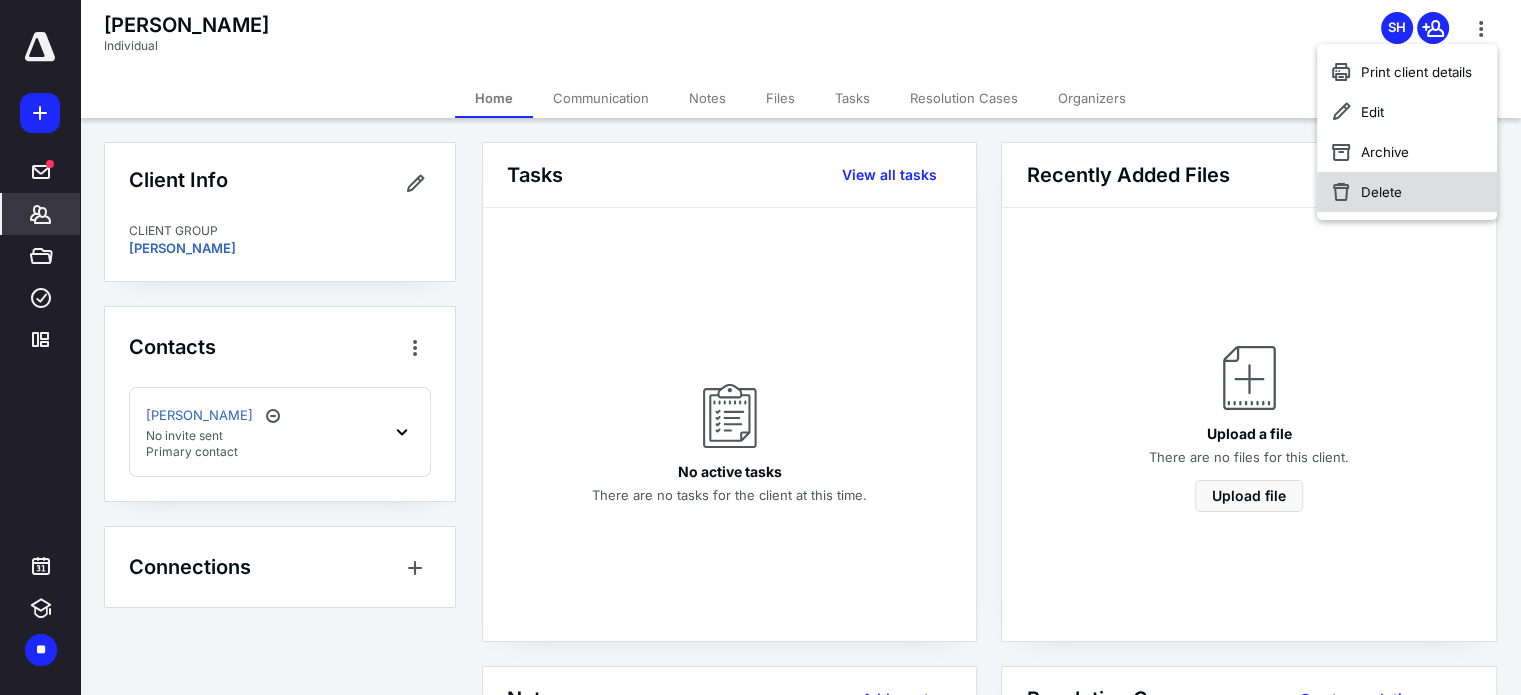 click on "Delete" at bounding box center (1407, 192) 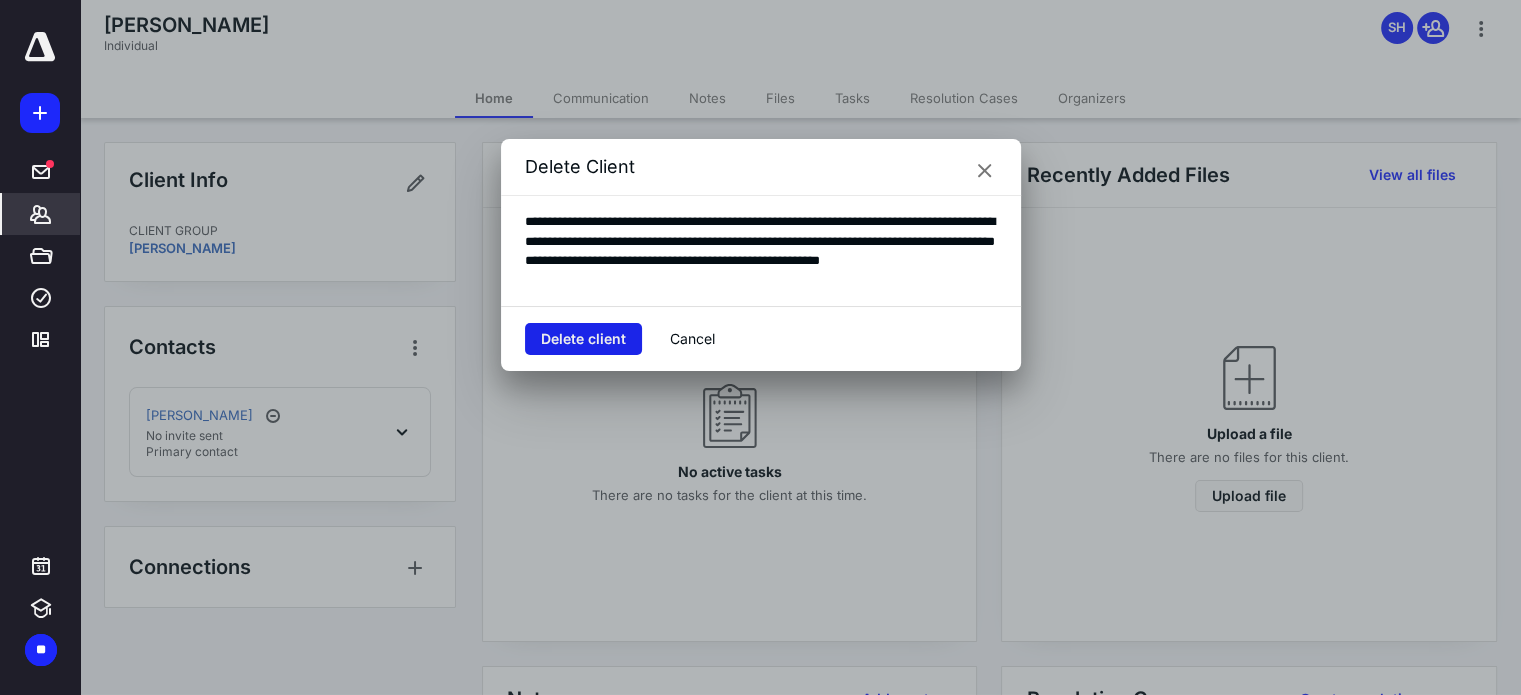 click on "Delete client" at bounding box center [583, 339] 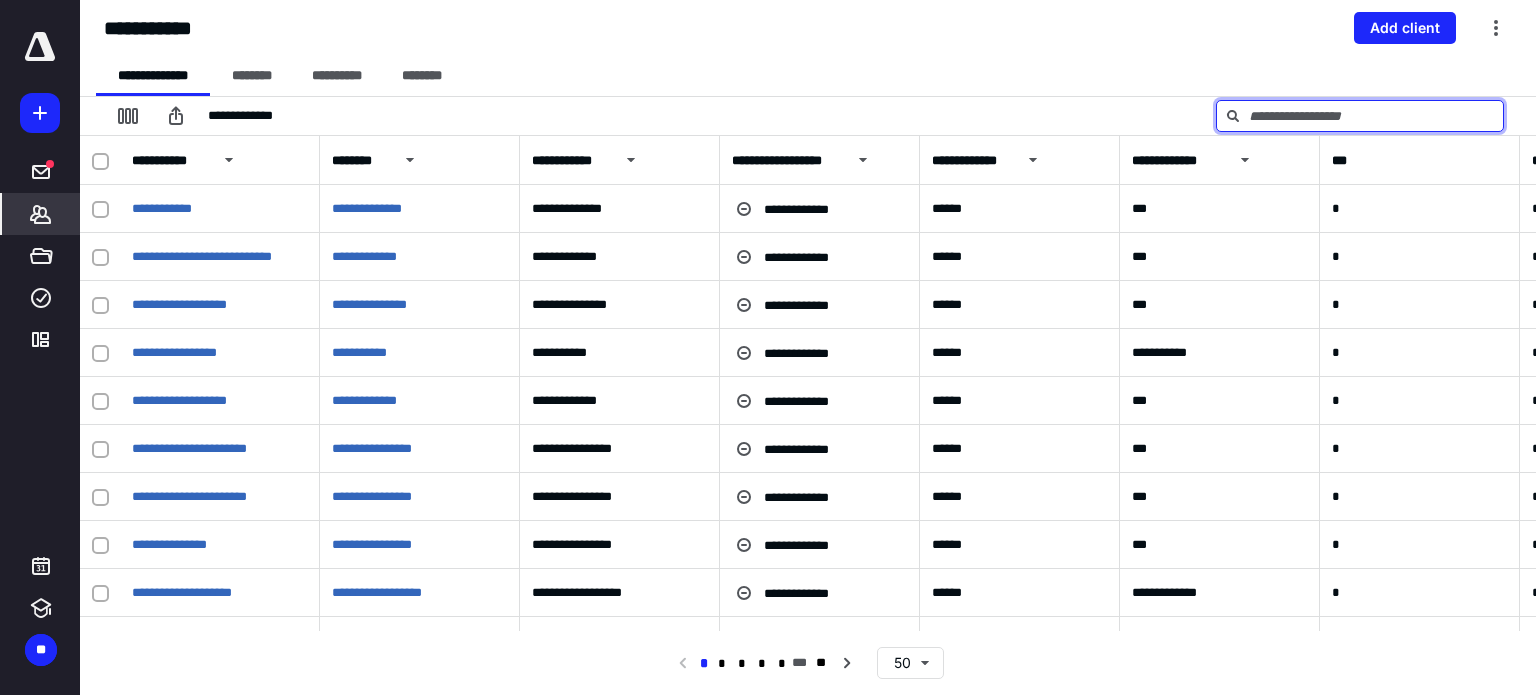 click at bounding box center (1360, 116) 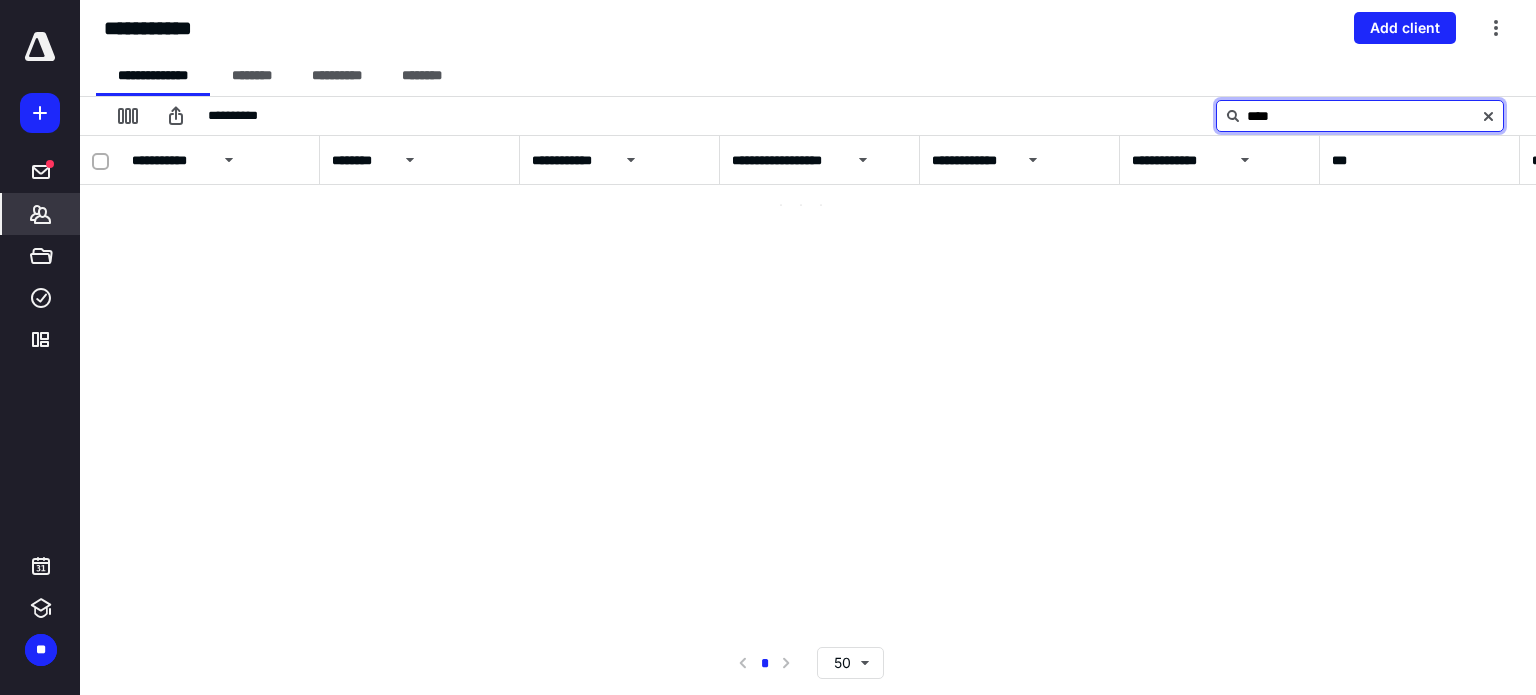 type on "****" 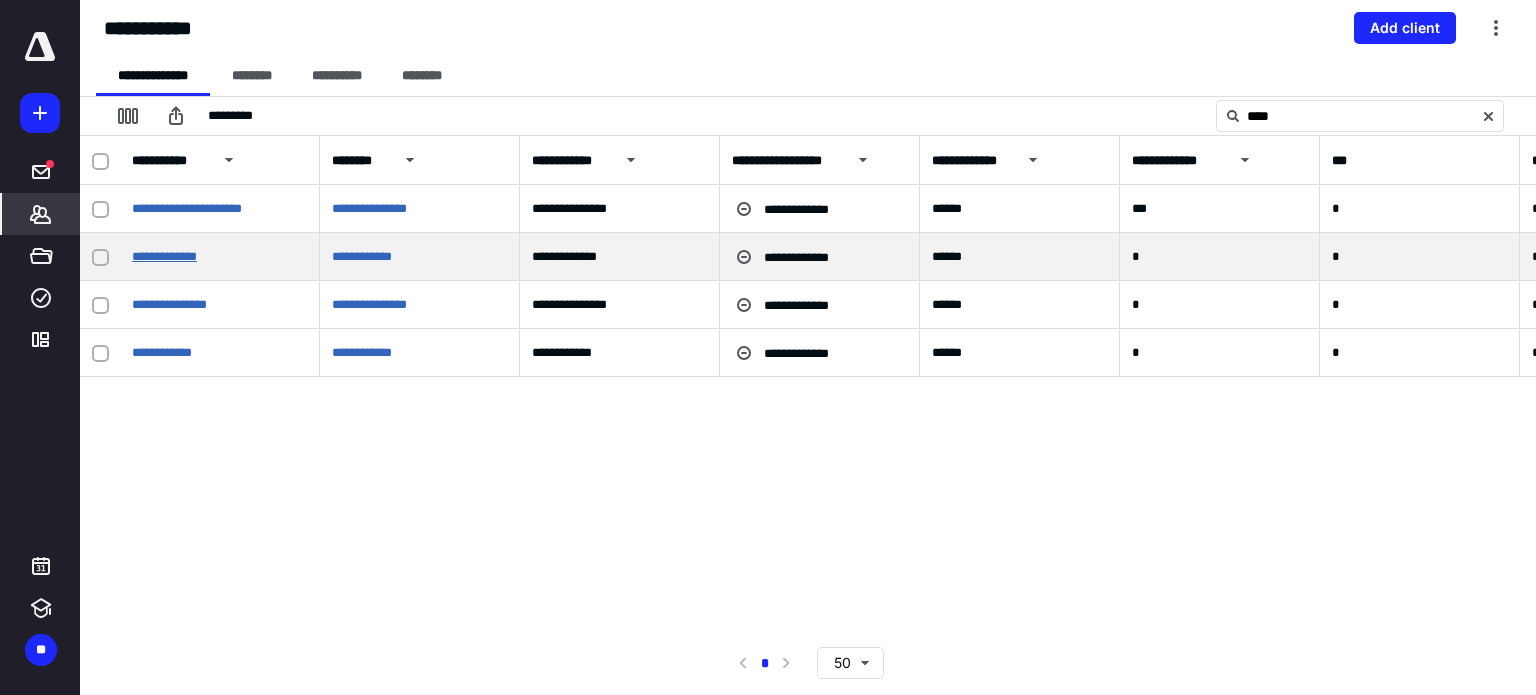 click on "**********" at bounding box center (164, 256) 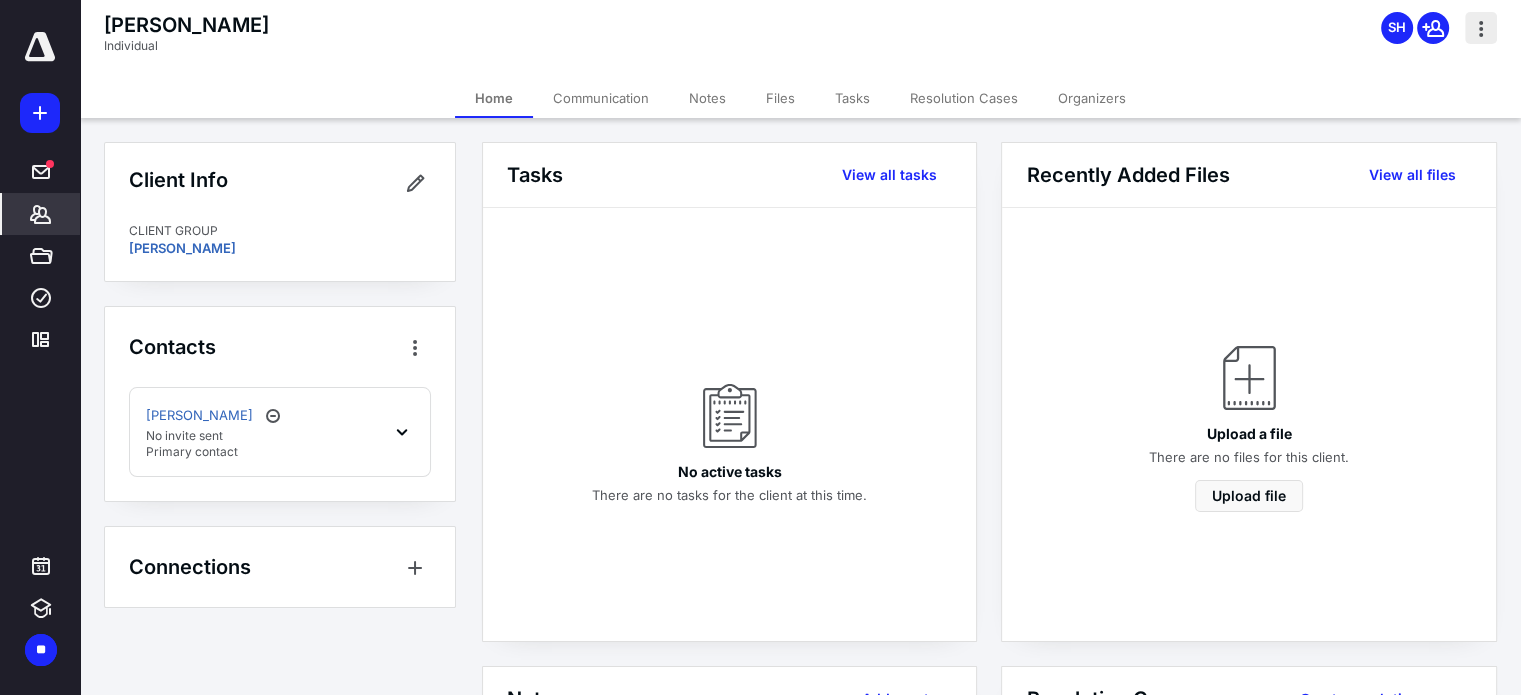 click at bounding box center (1481, 28) 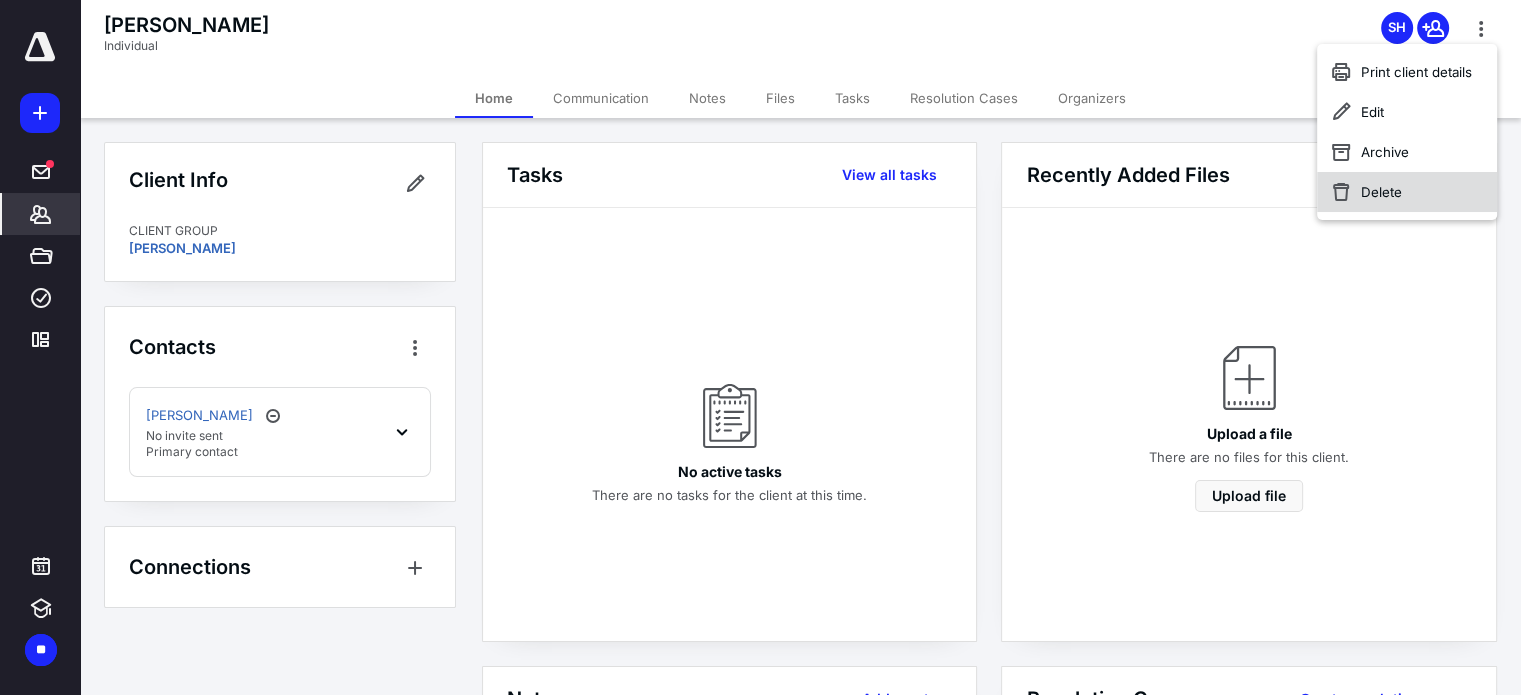 click on "Delete" at bounding box center [1407, 192] 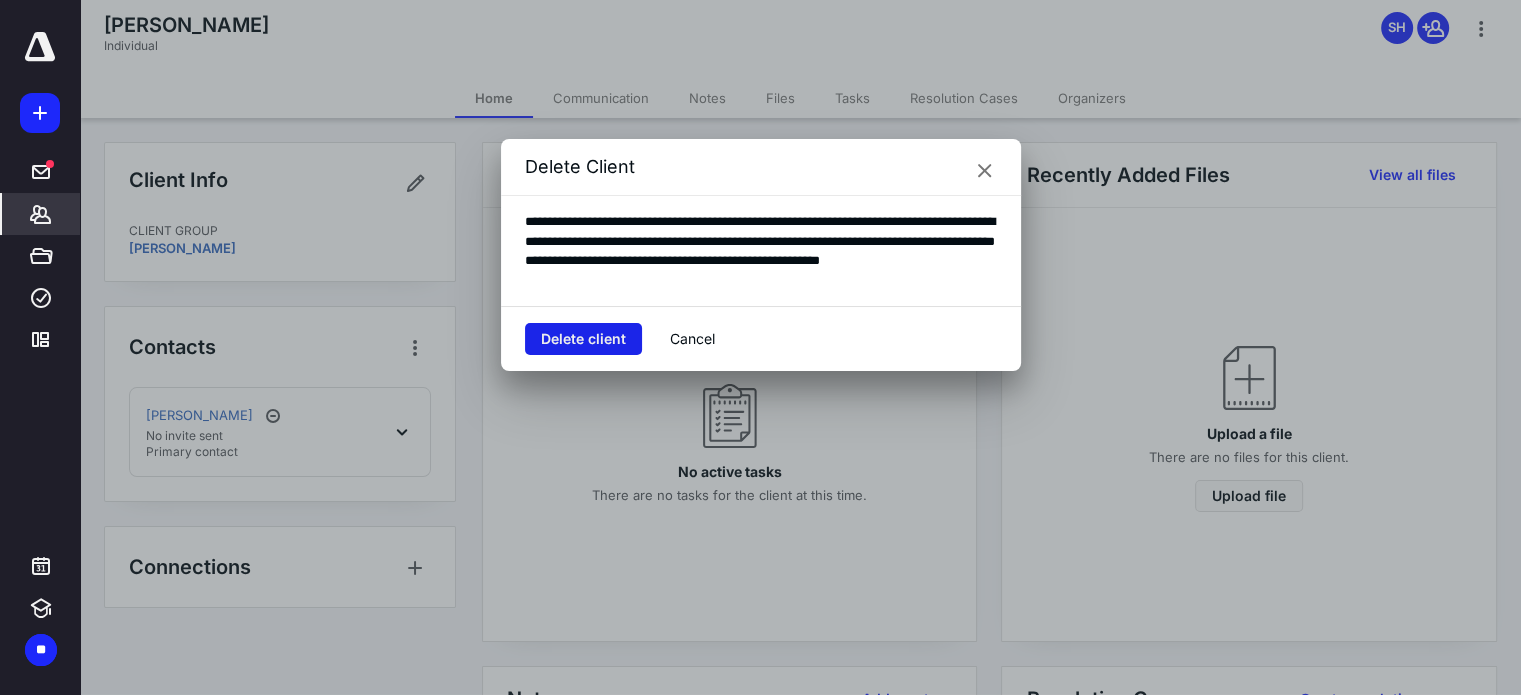 click on "Delete client" at bounding box center (583, 339) 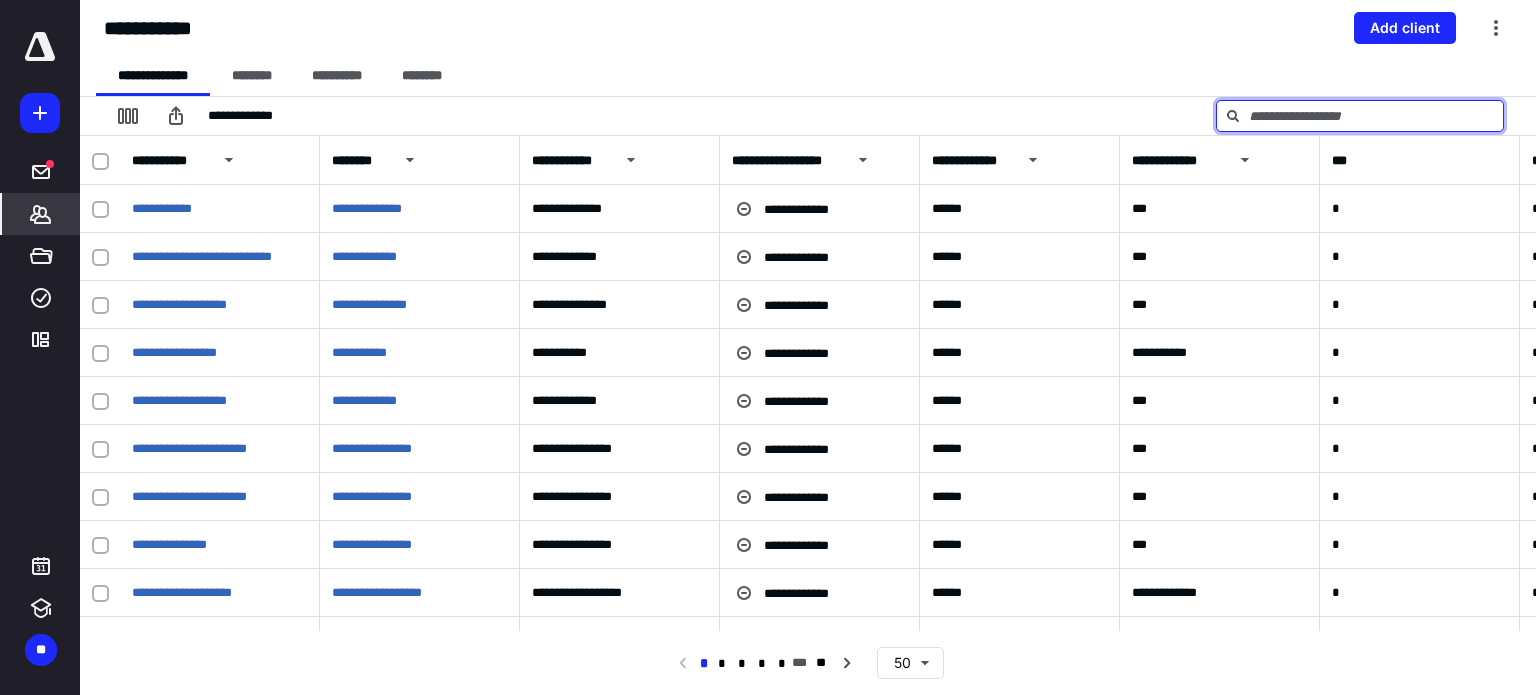 click at bounding box center (1360, 116) 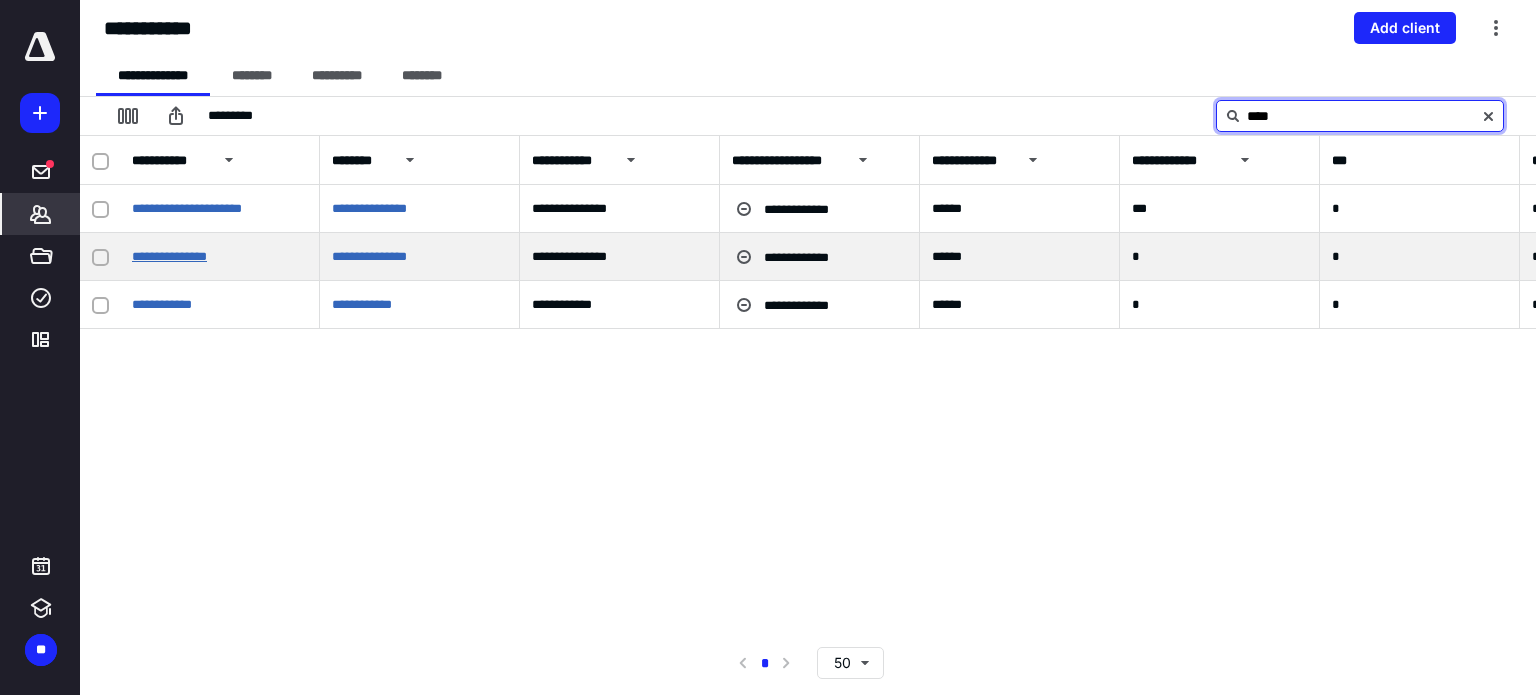 type on "****" 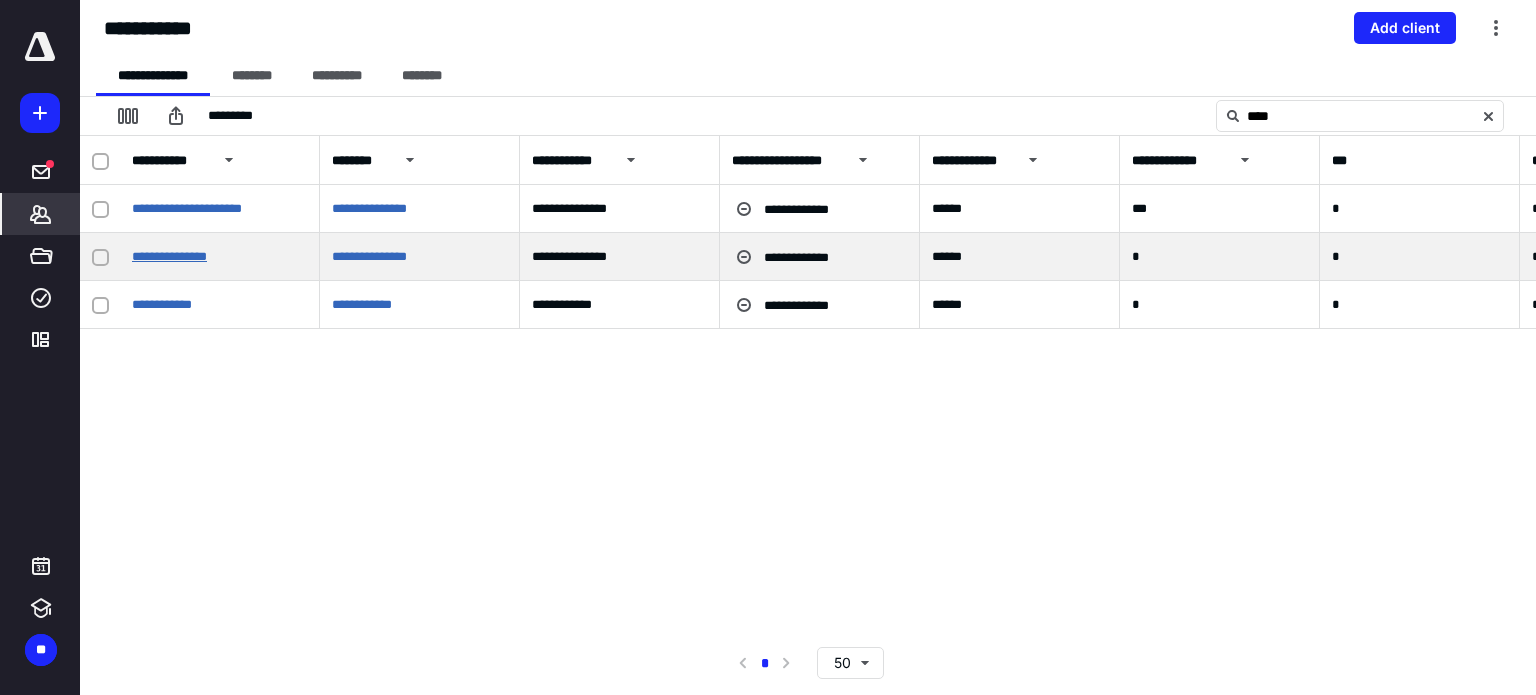 click on "**********" at bounding box center (169, 256) 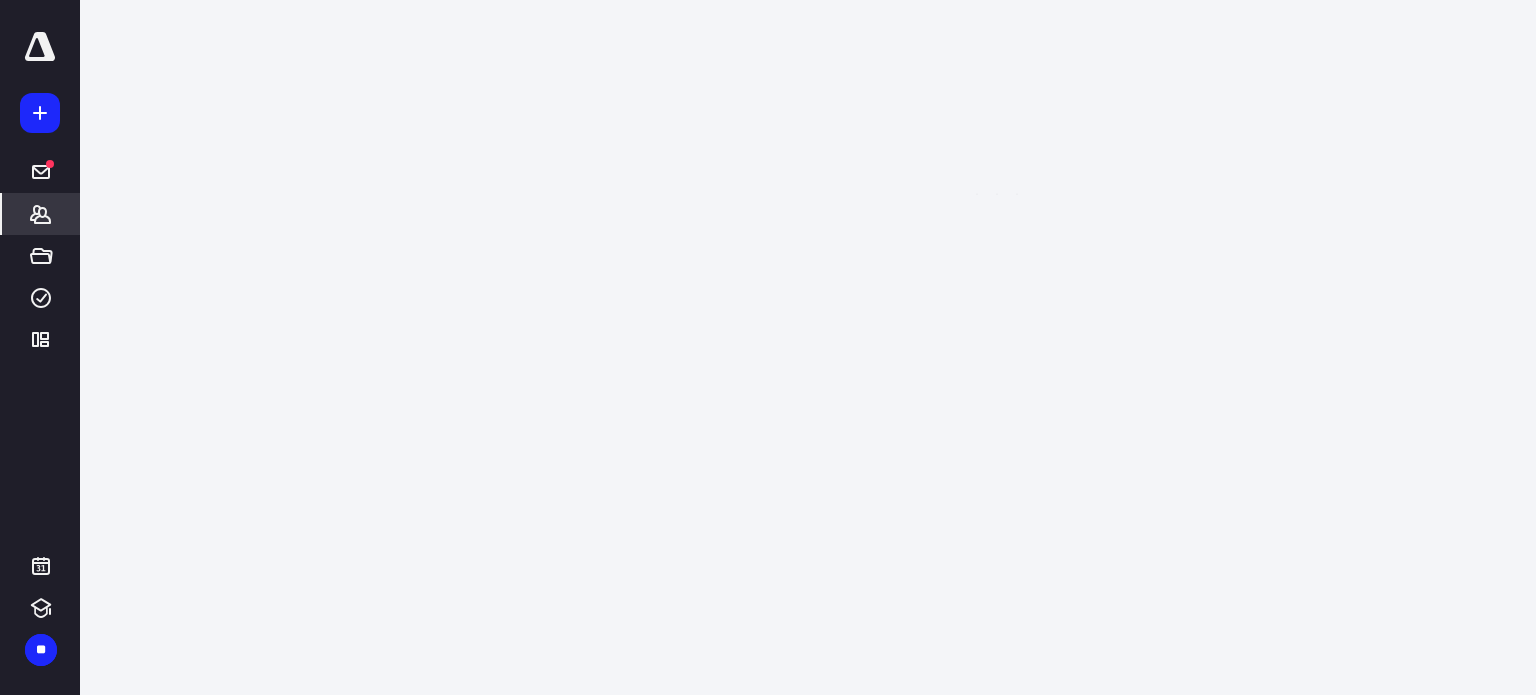 click on "**********" at bounding box center (768, 347) 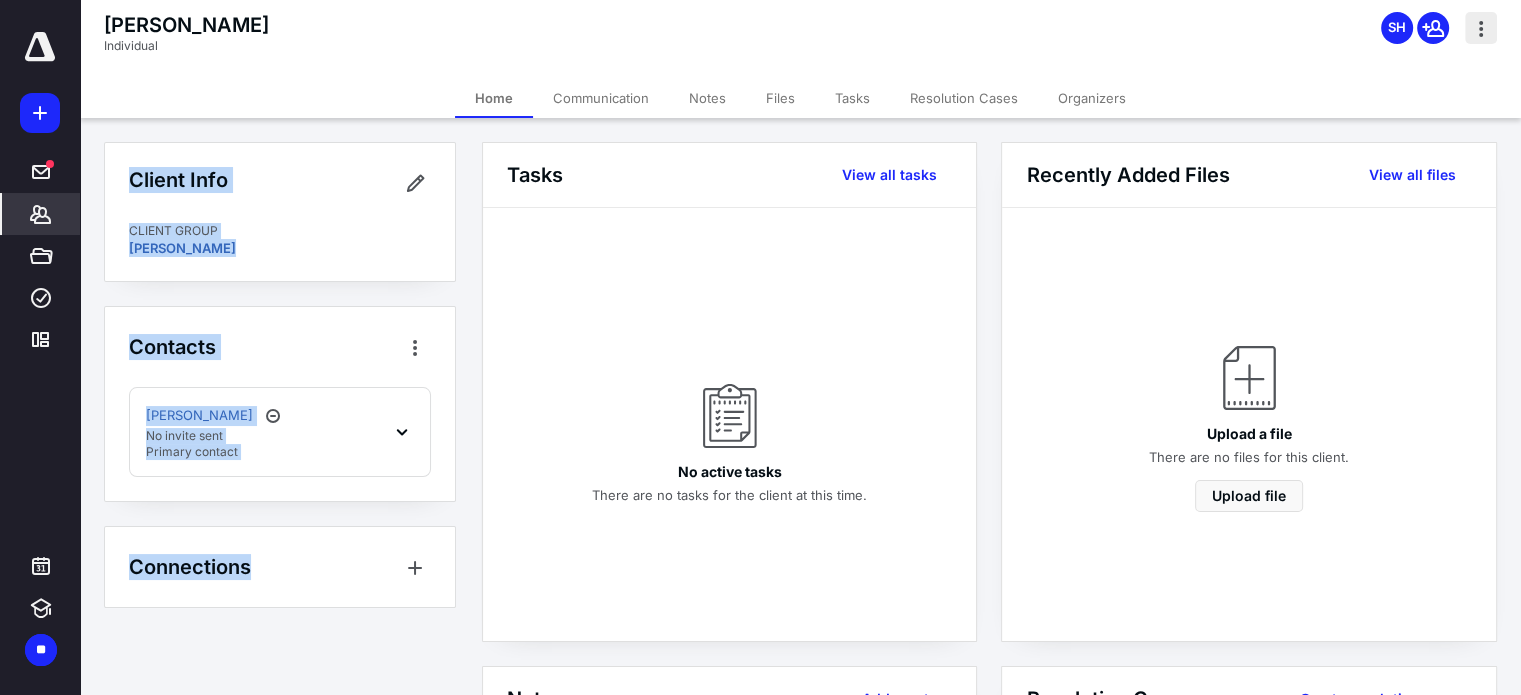 click at bounding box center [1481, 28] 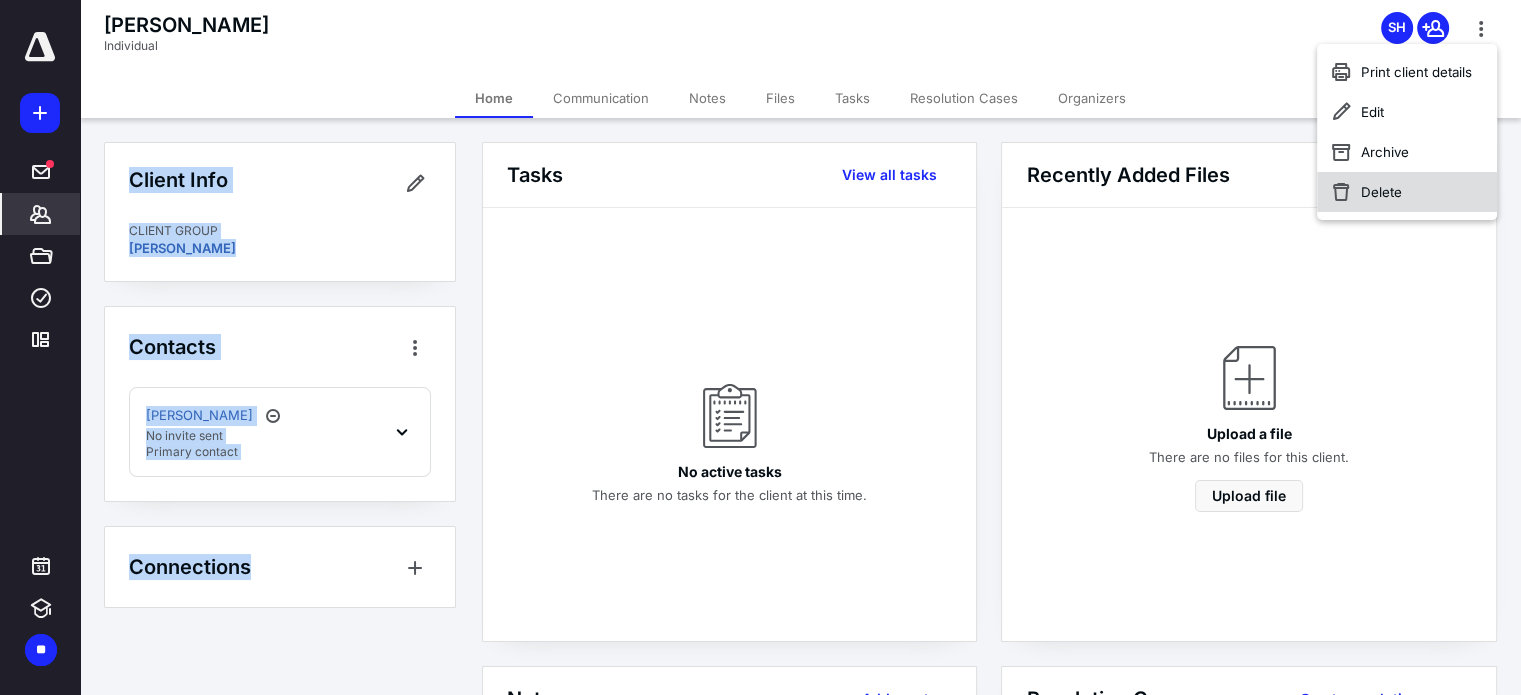 click on "Delete" at bounding box center [1407, 192] 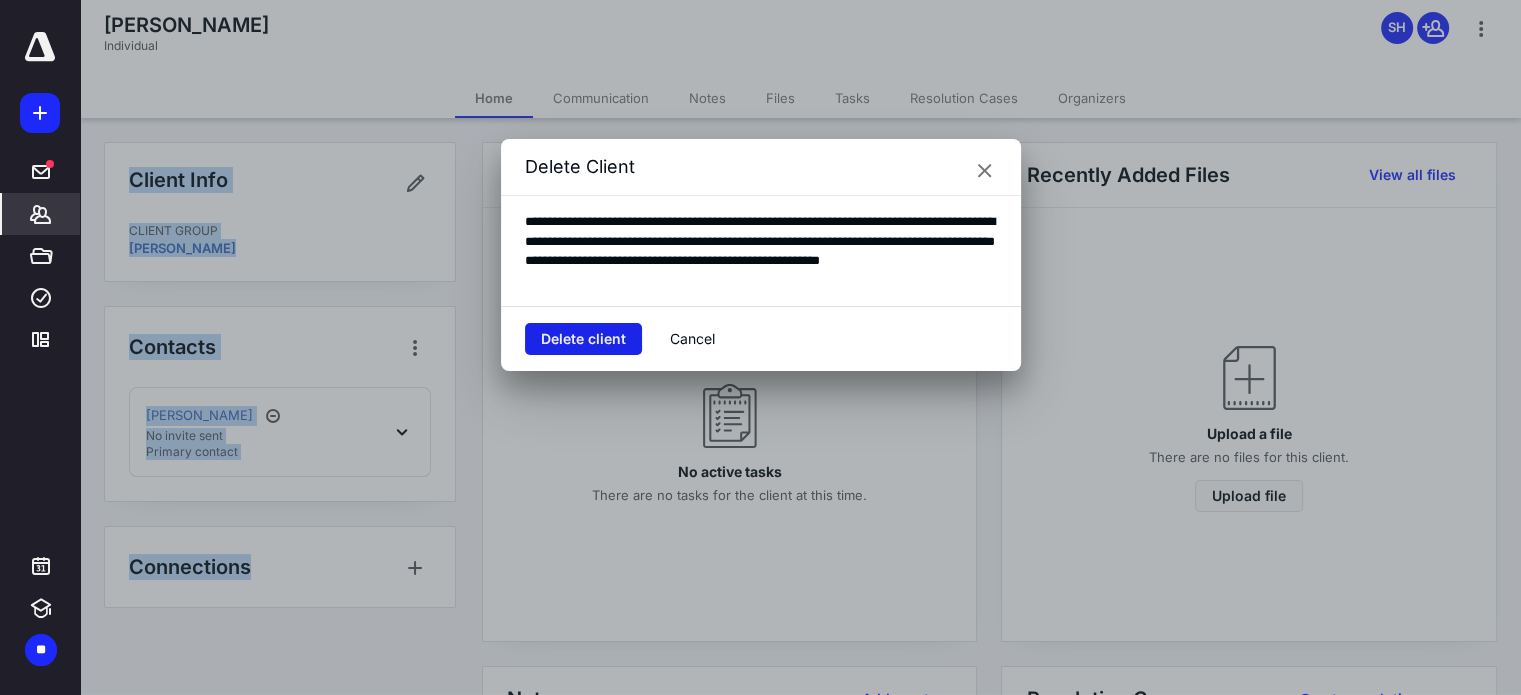 click on "Delete client" at bounding box center [583, 339] 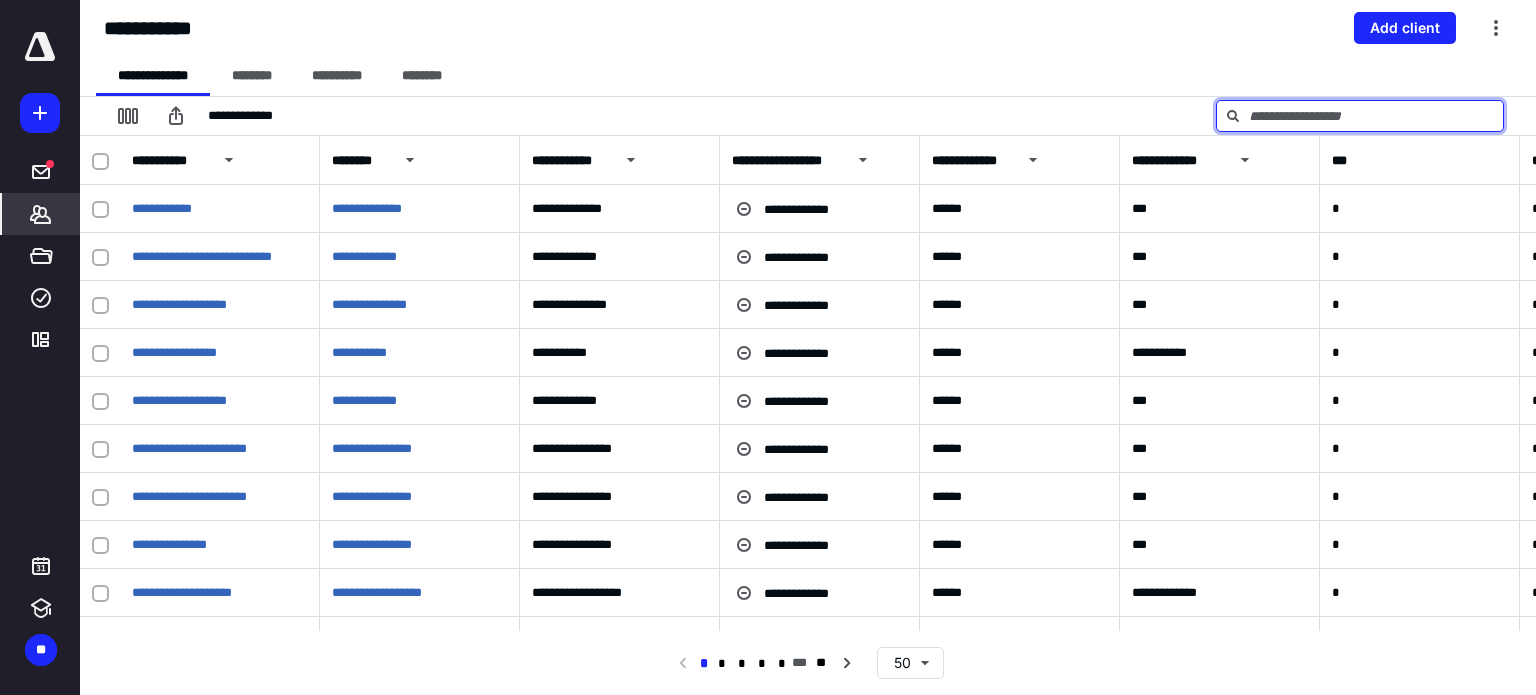 click at bounding box center [1360, 116] 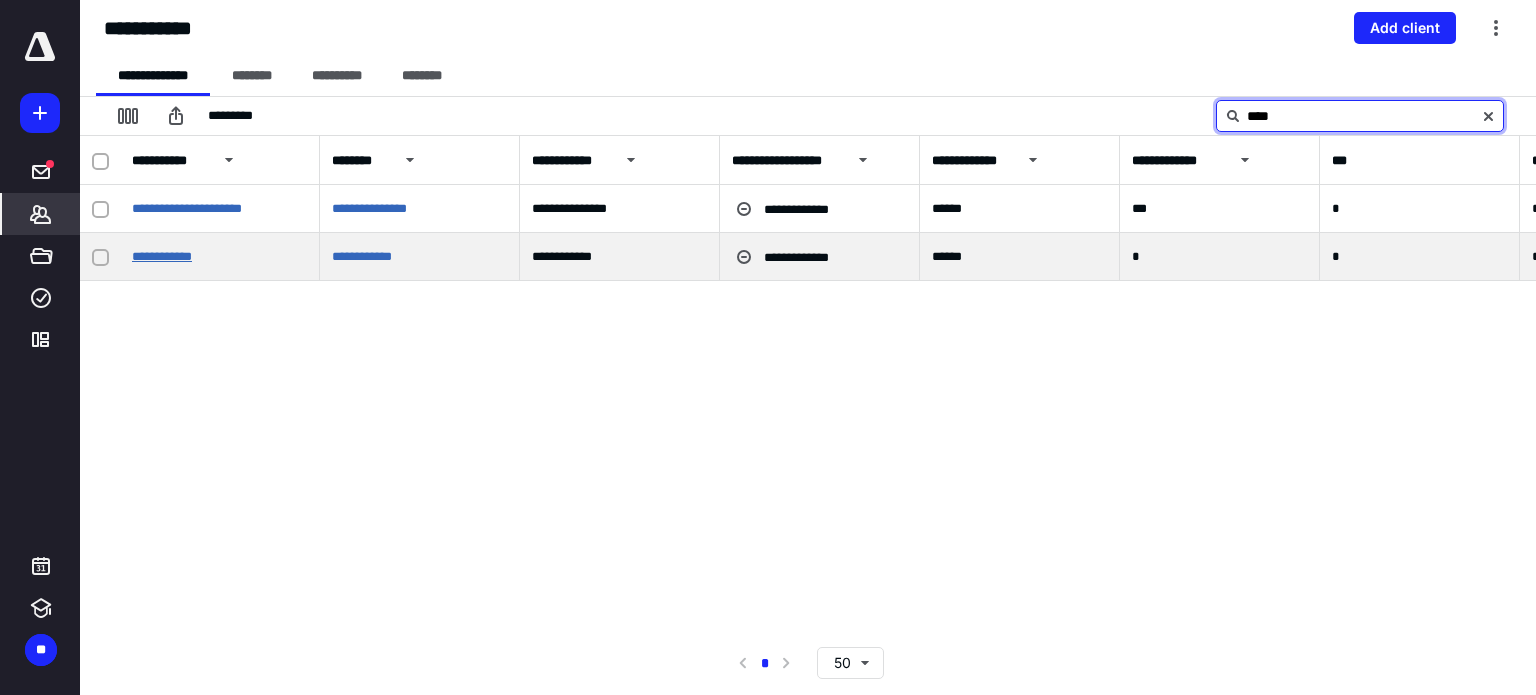type on "****" 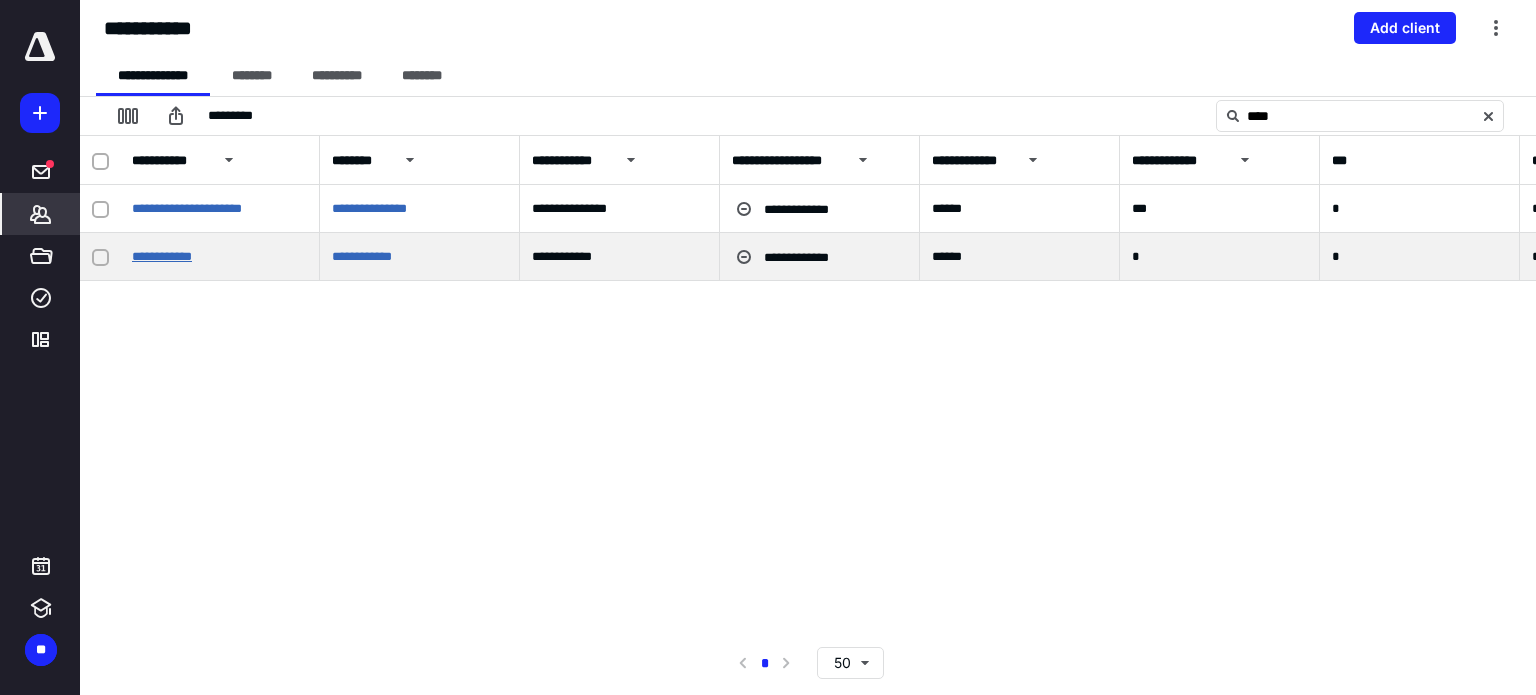 click on "**********" at bounding box center (162, 256) 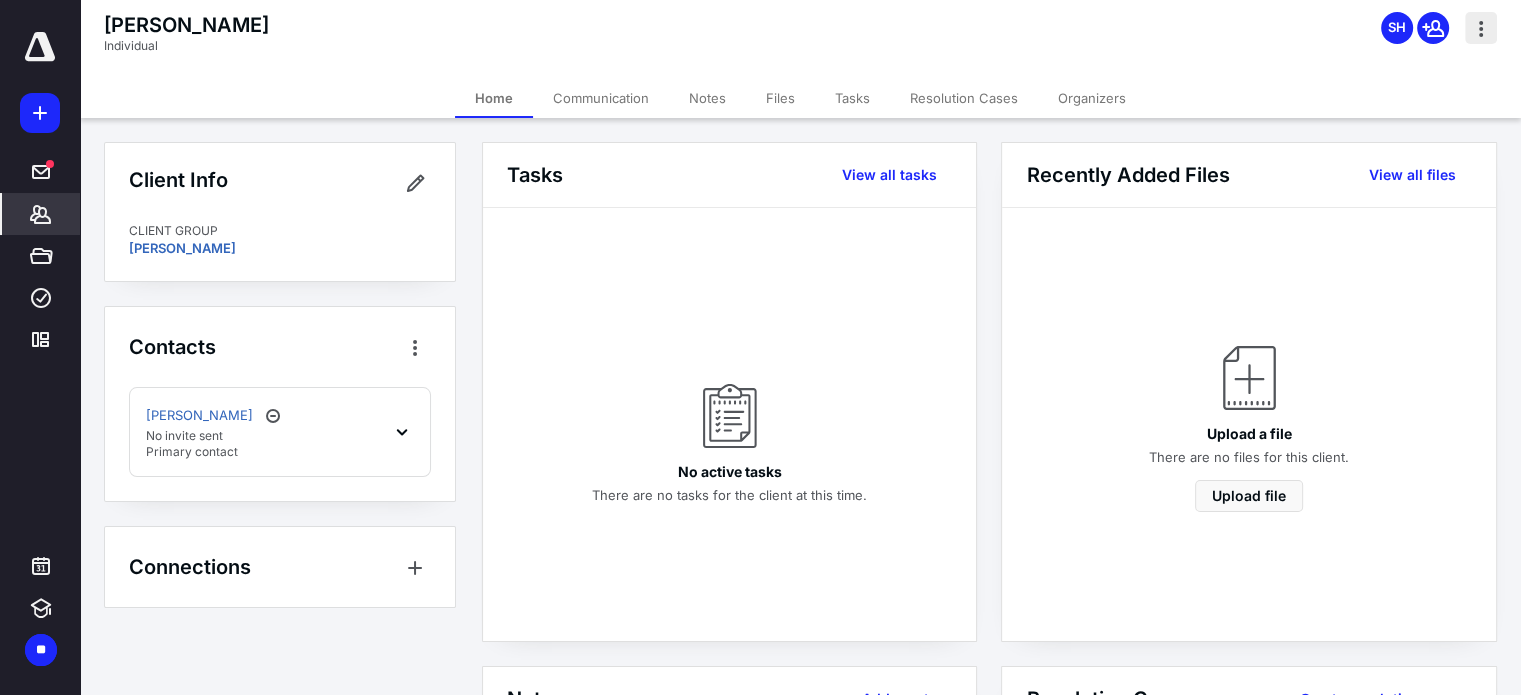click at bounding box center (1481, 28) 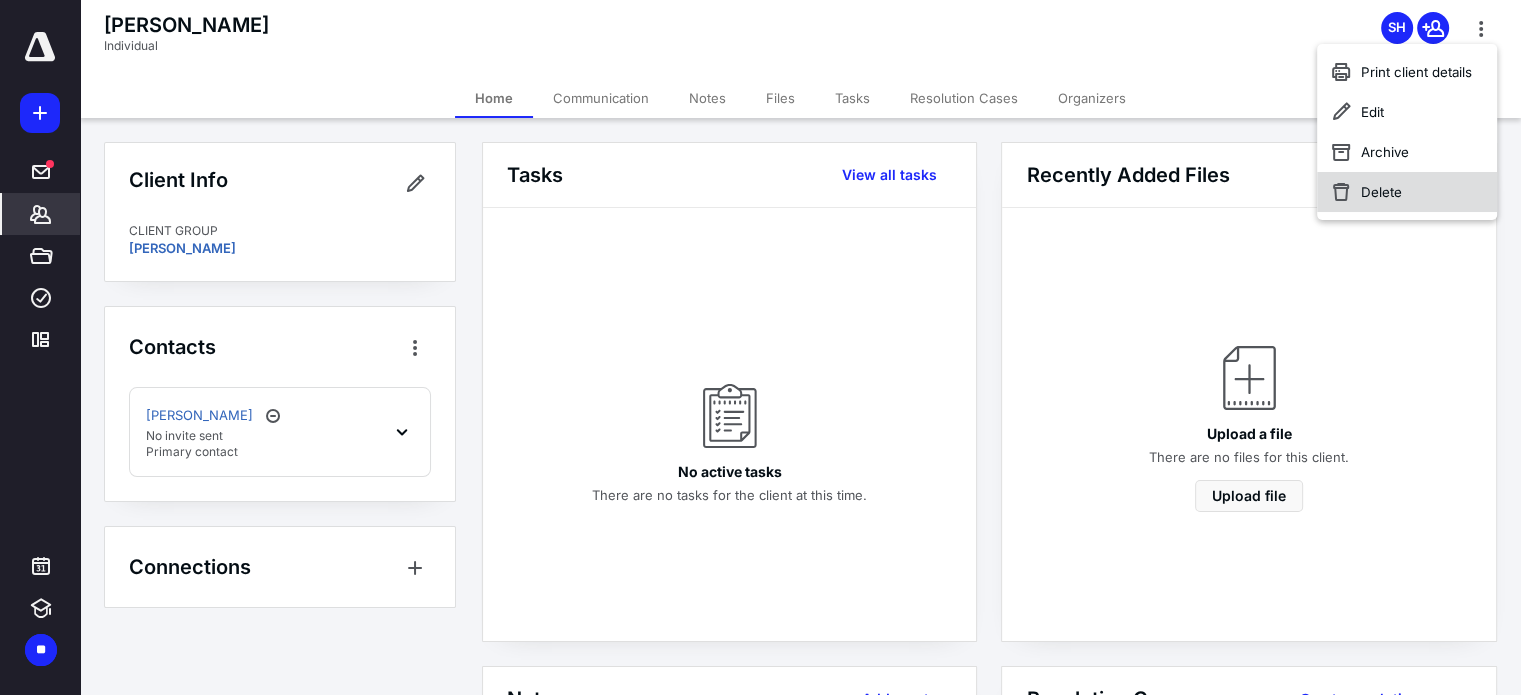 click on "Delete" at bounding box center [1407, 192] 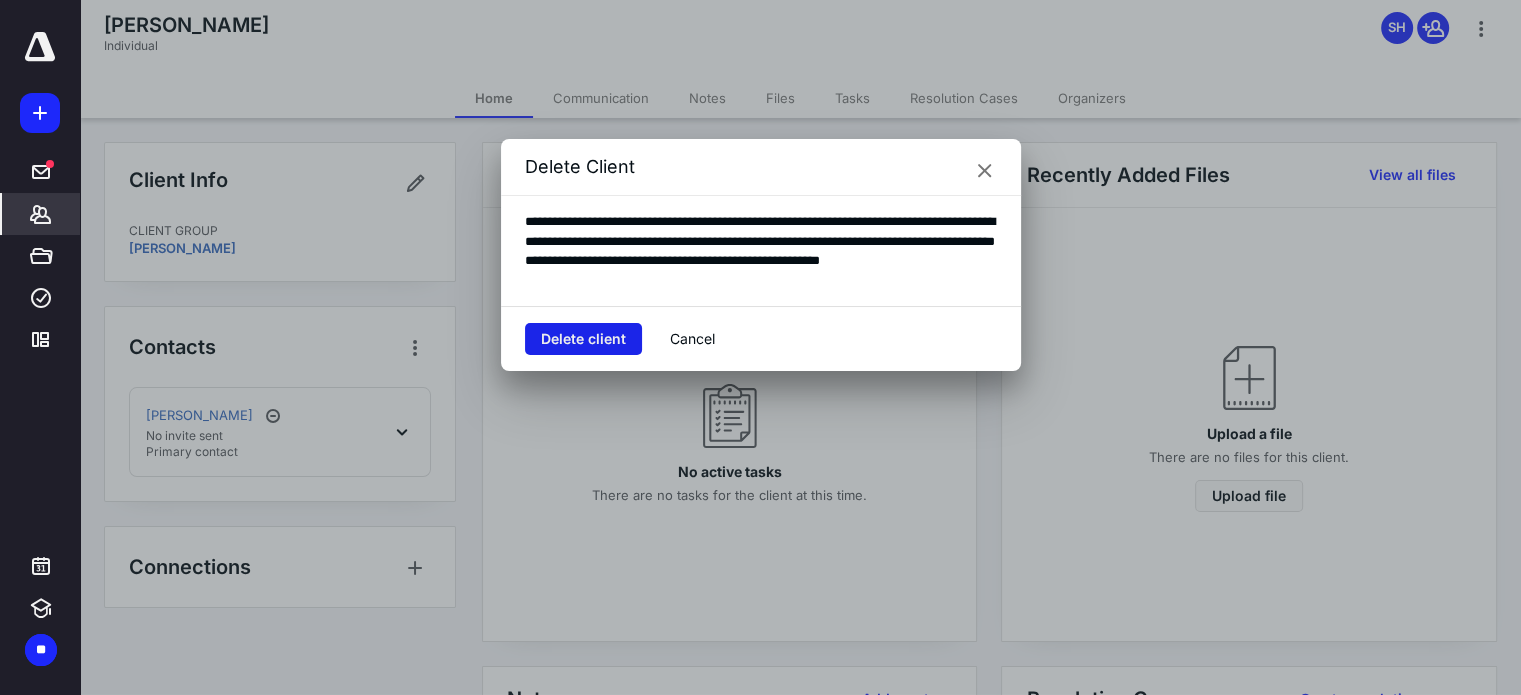 click on "Delete client" at bounding box center [583, 339] 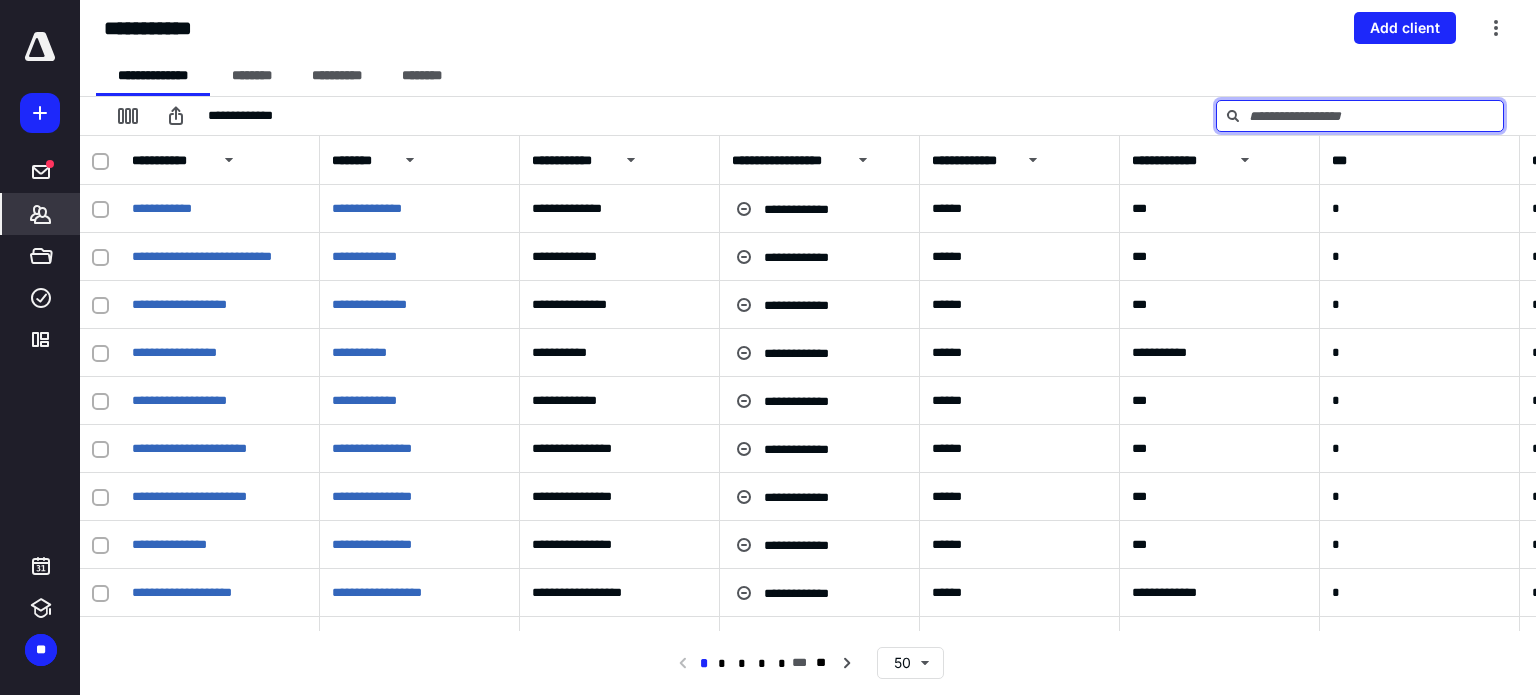 click at bounding box center [1360, 116] 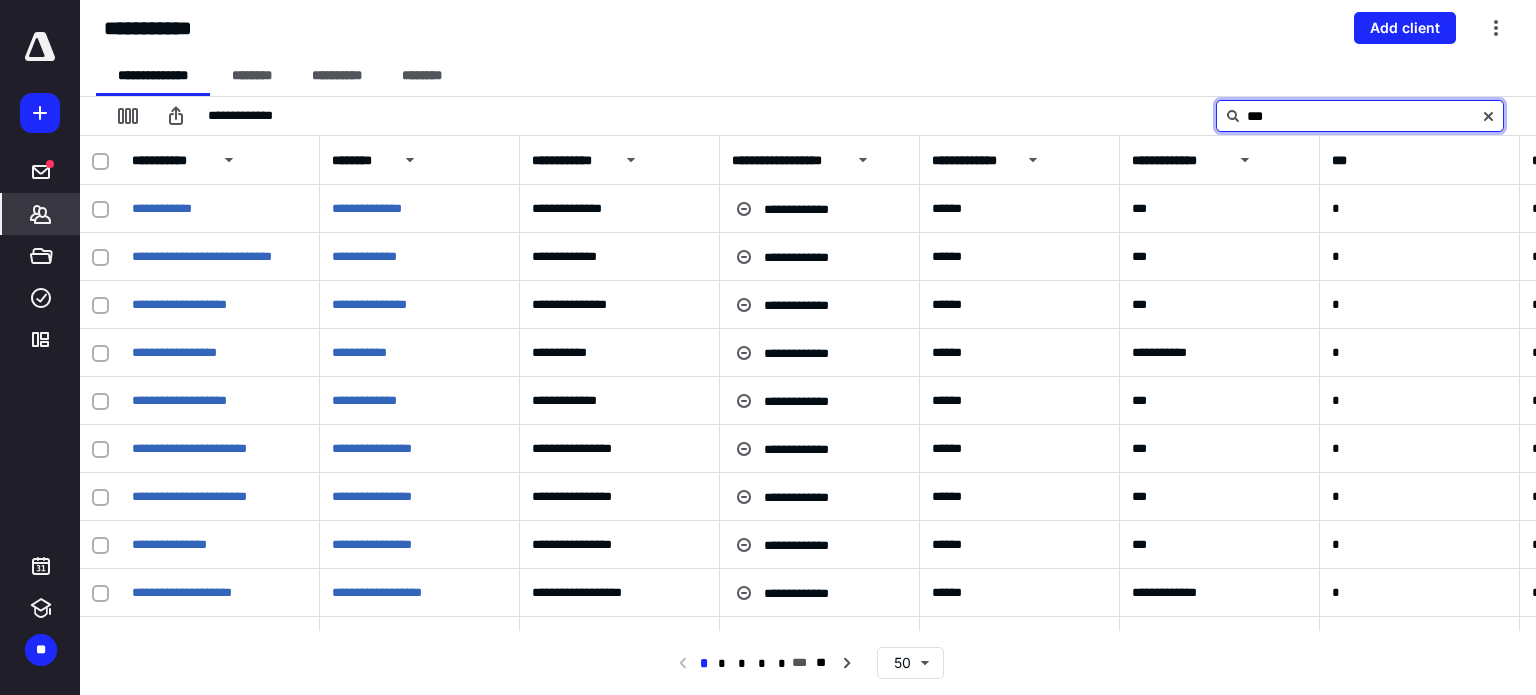 type on "***" 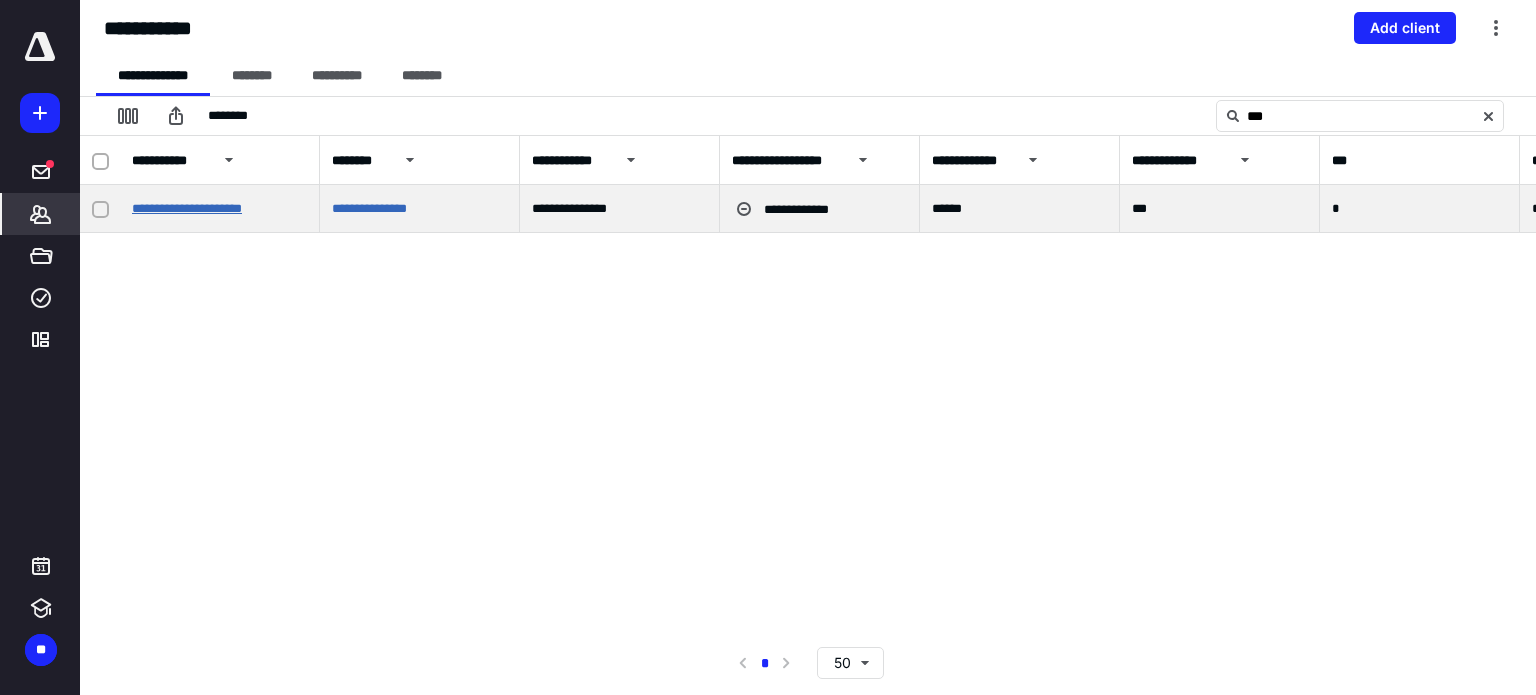 click on "**********" at bounding box center [187, 208] 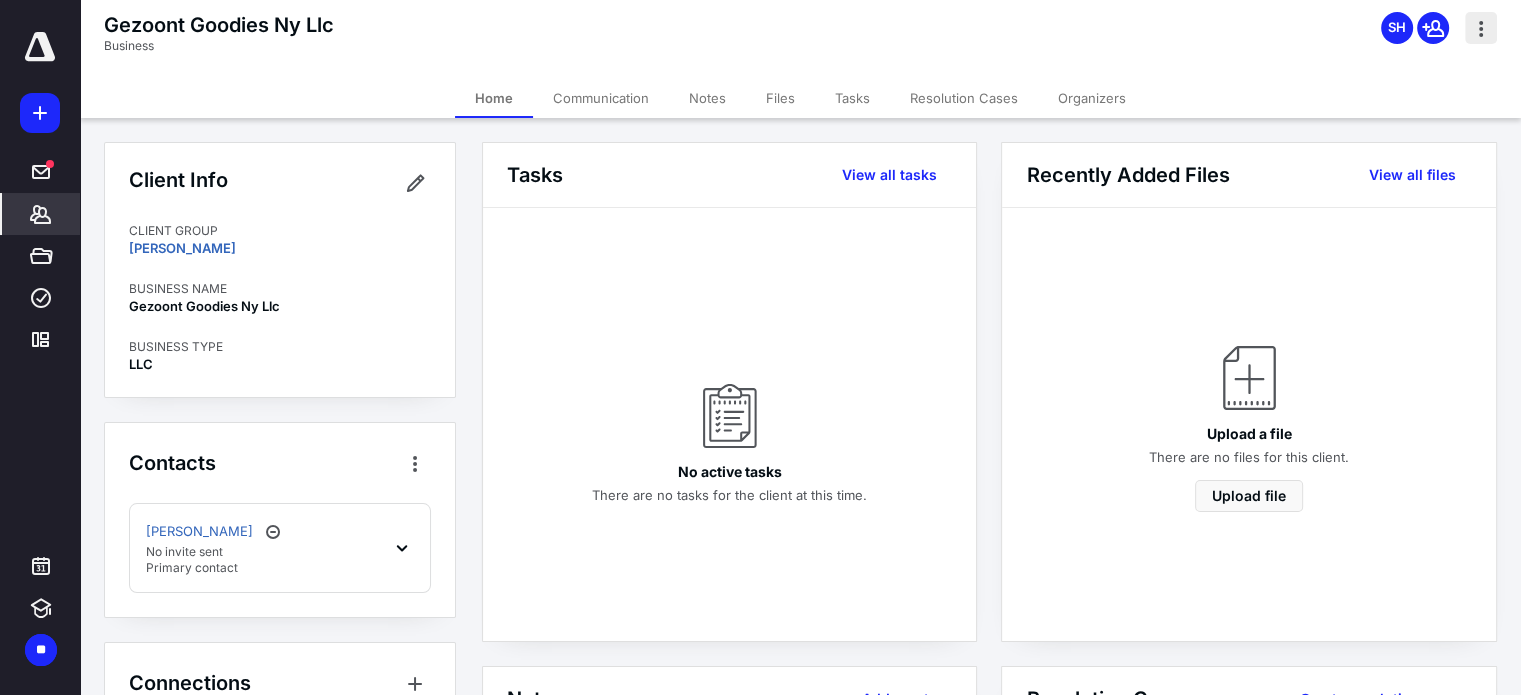 click at bounding box center (1481, 28) 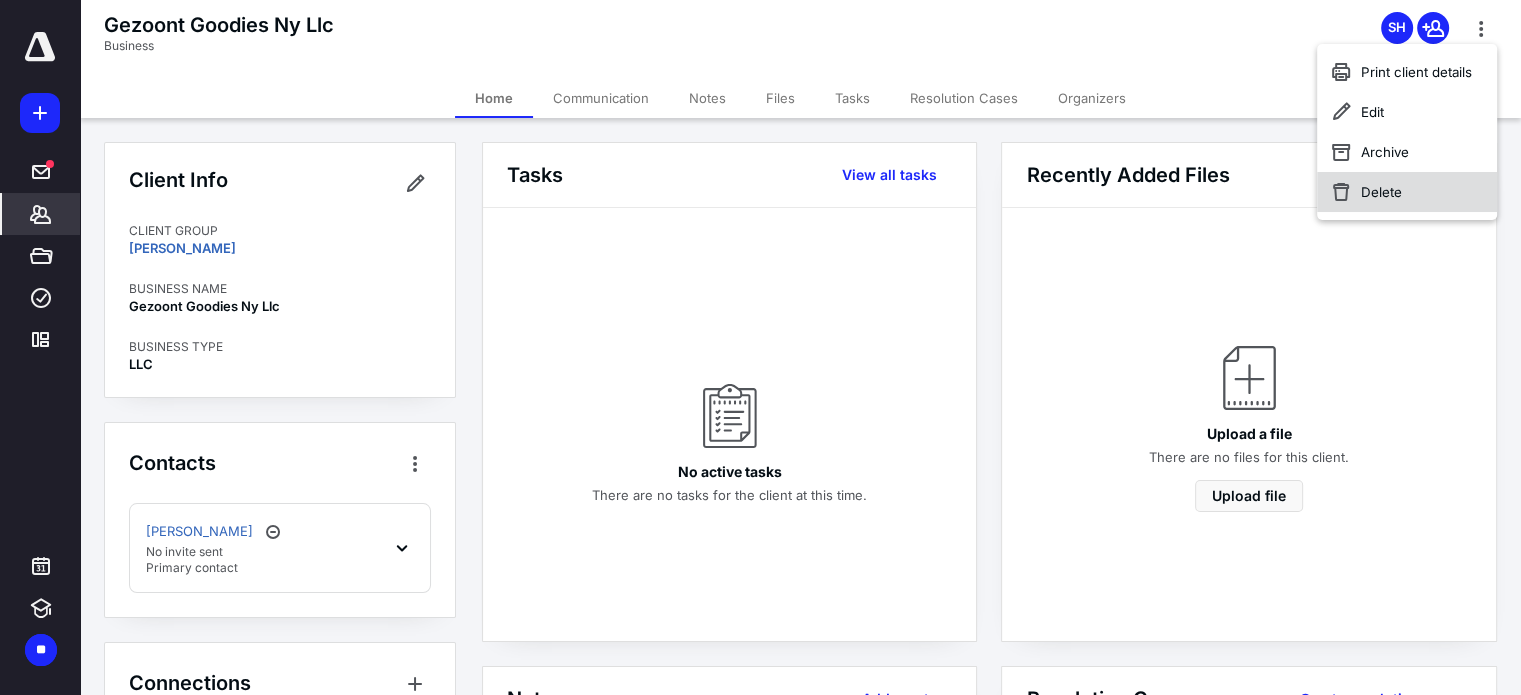 click on "Delete" at bounding box center [1407, 192] 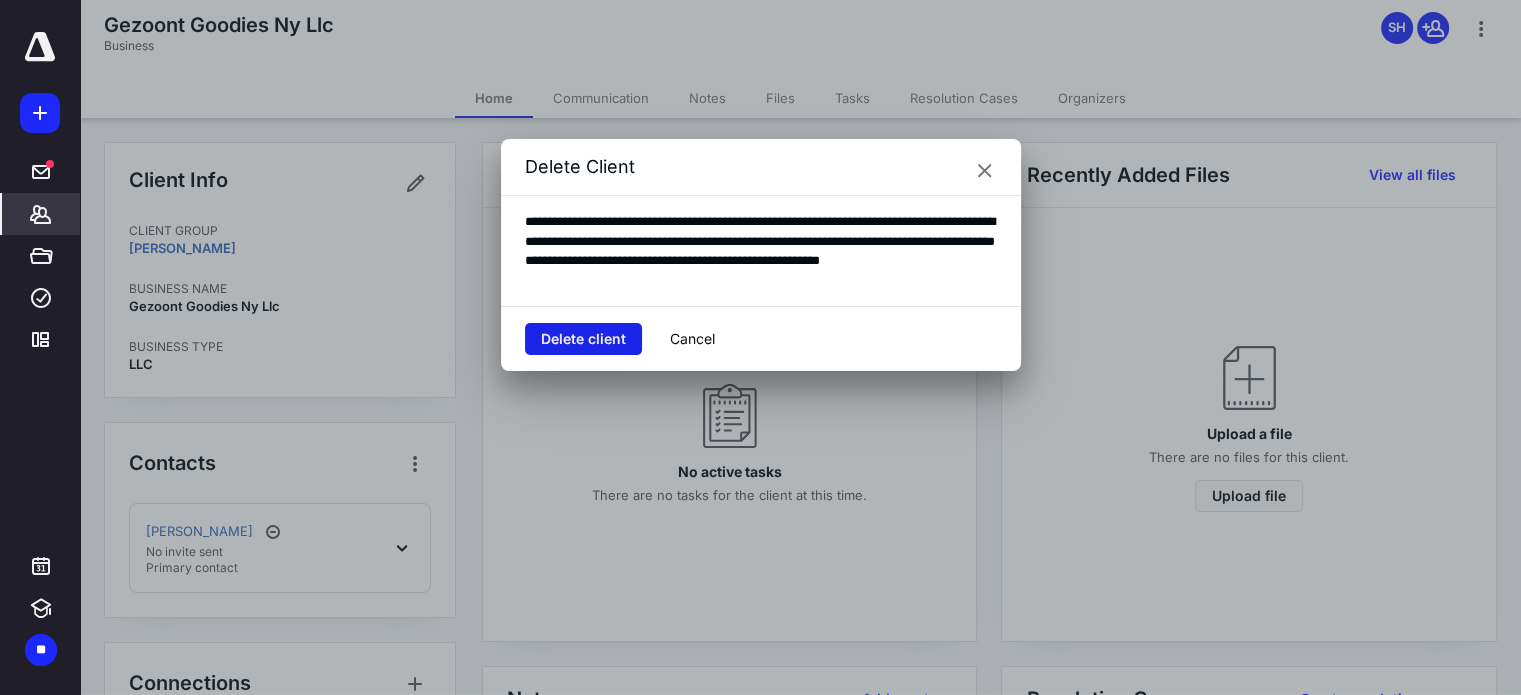 click on "Delete client" at bounding box center [583, 339] 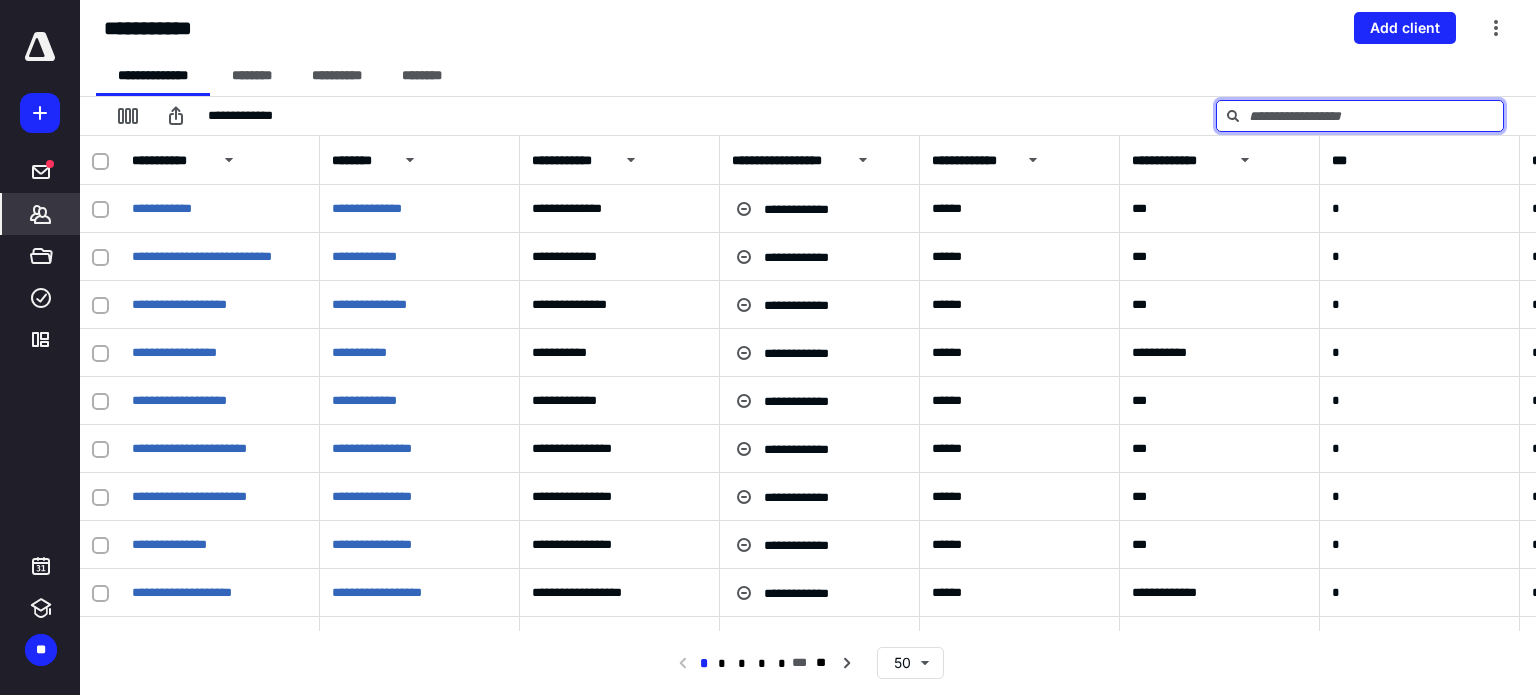 click at bounding box center [1360, 116] 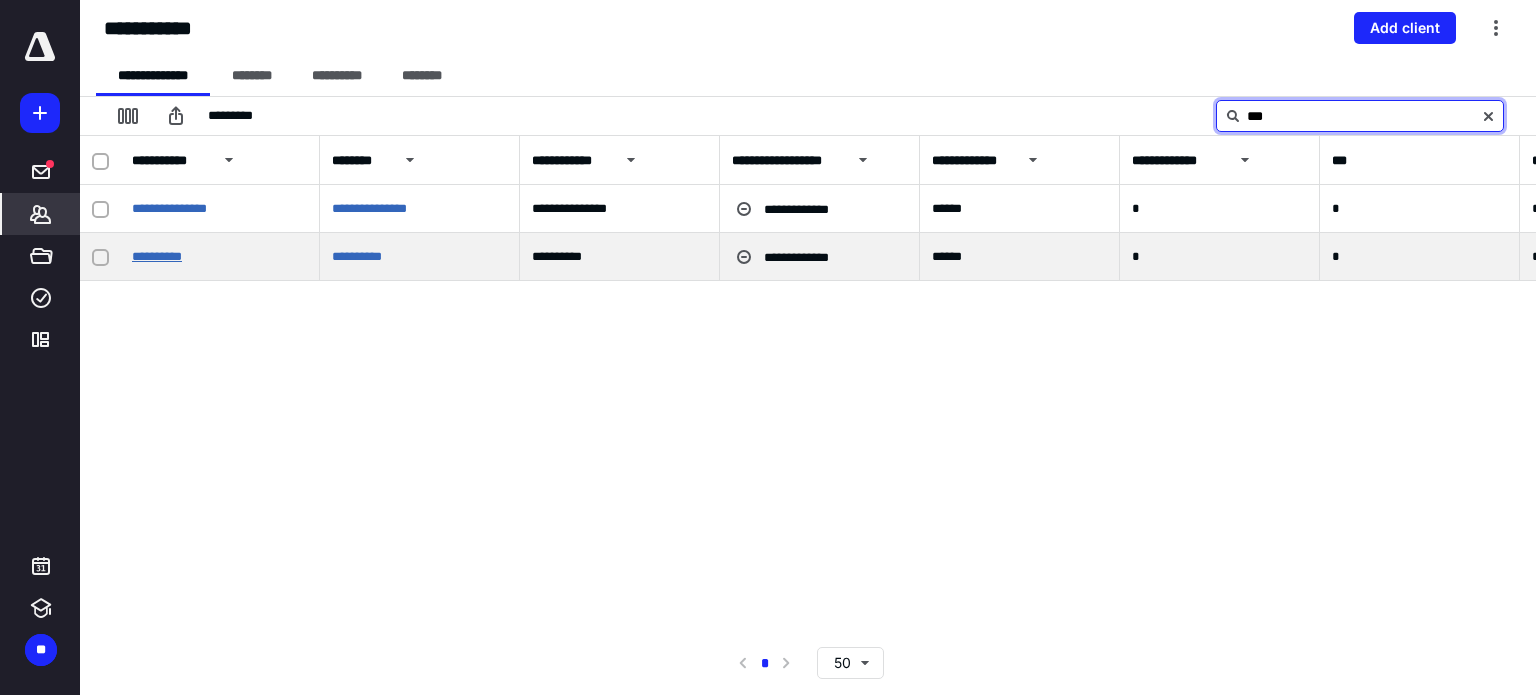type on "***" 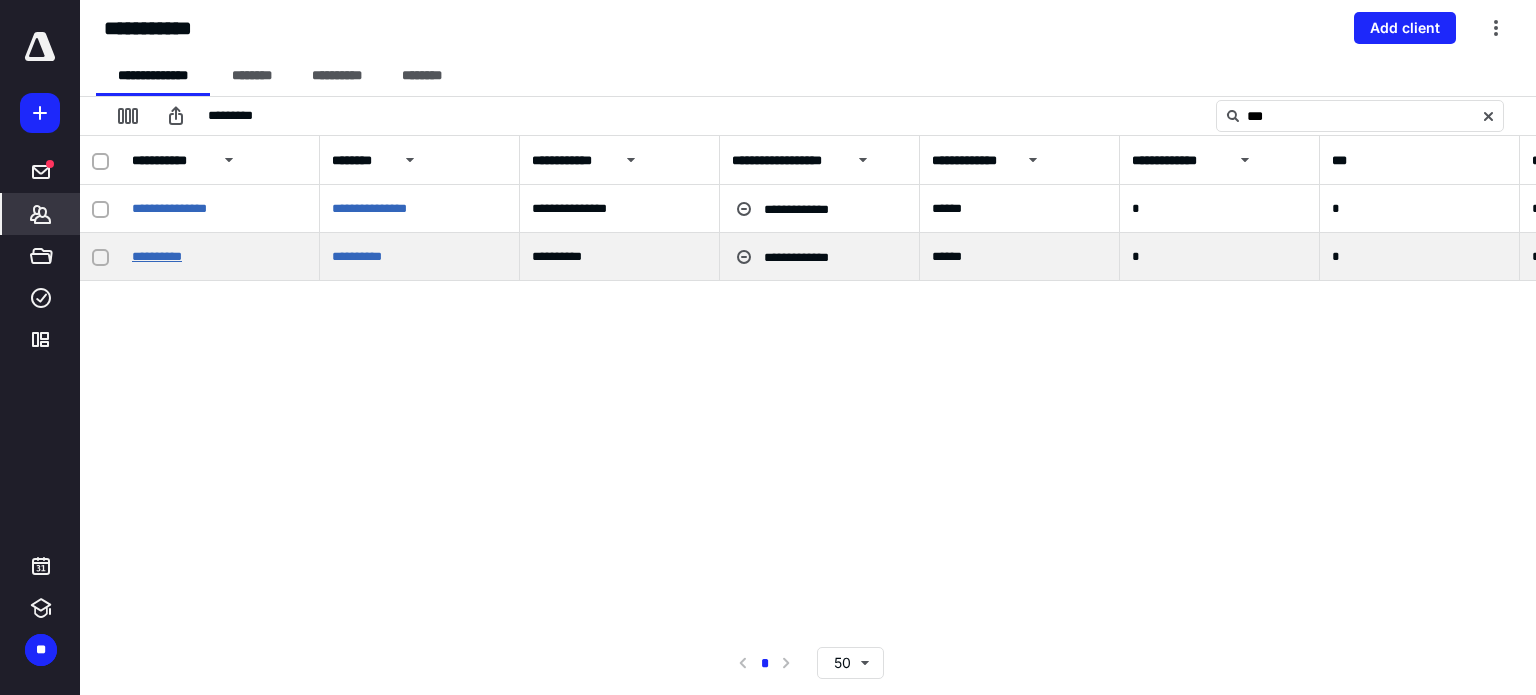 click on "**********" at bounding box center (157, 256) 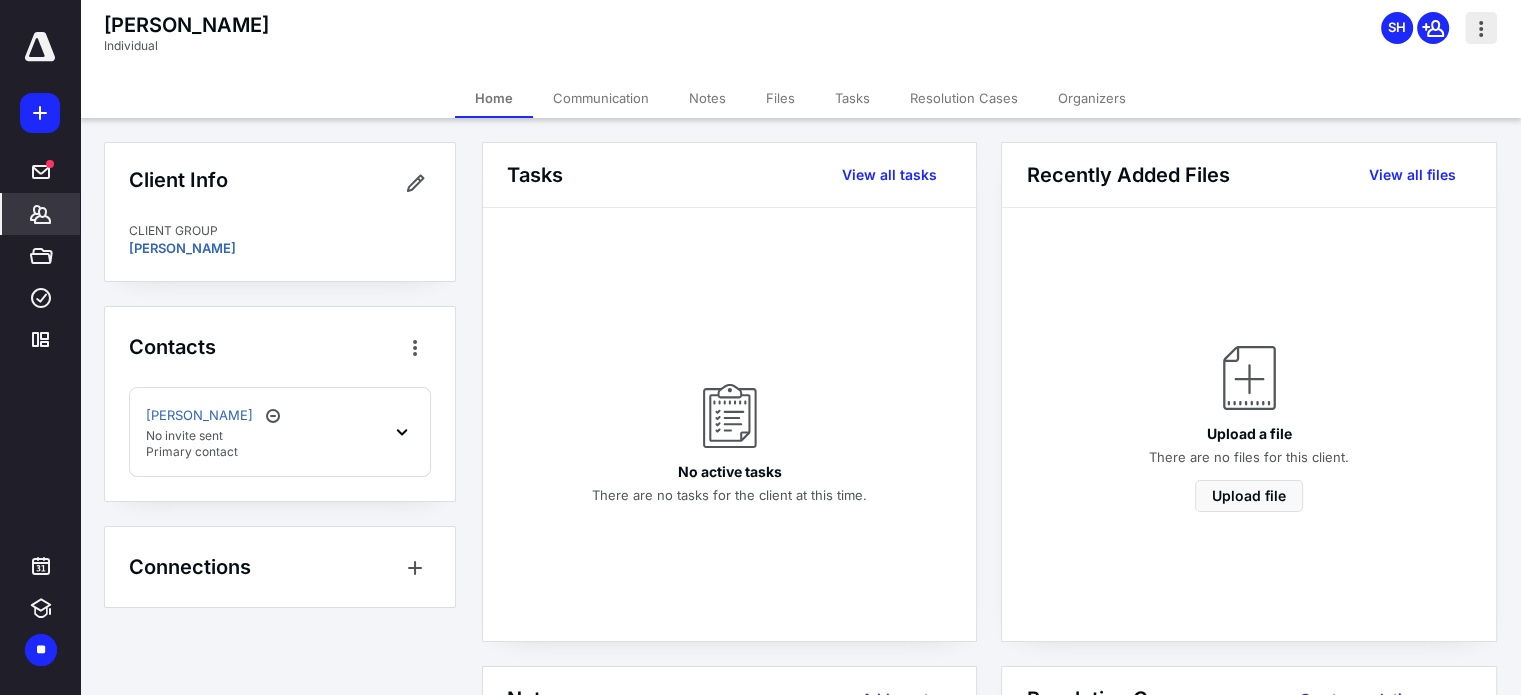 click at bounding box center (1481, 28) 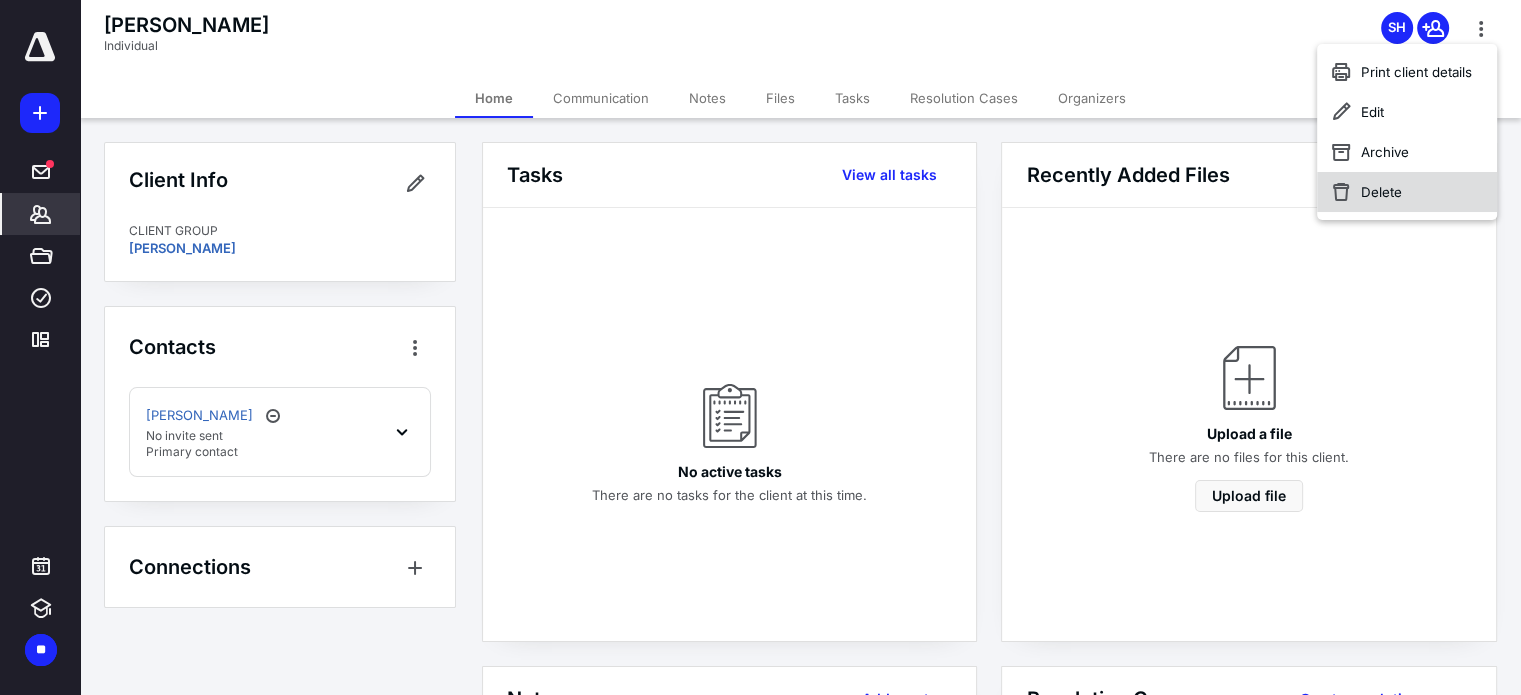 click on "Delete" at bounding box center [1407, 192] 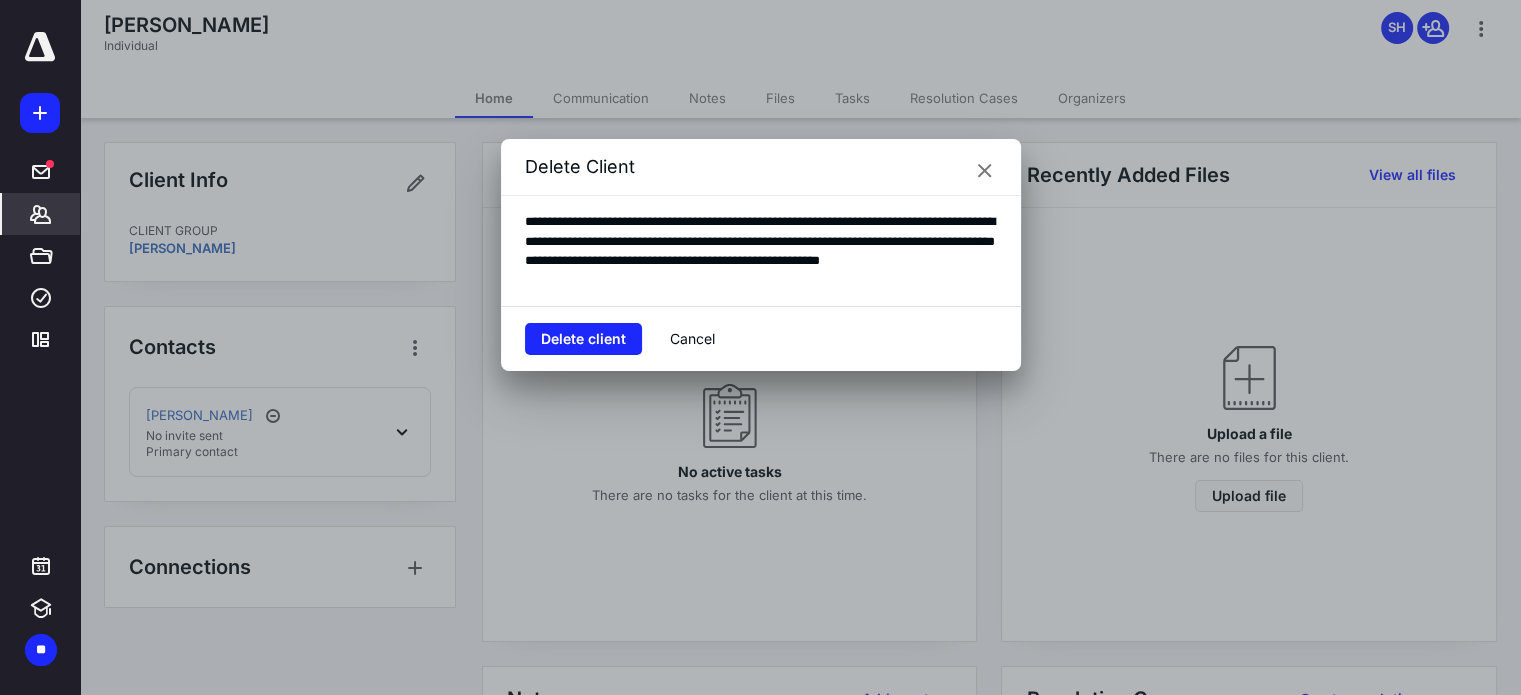 click on "Delete" at bounding box center [1407, 192] 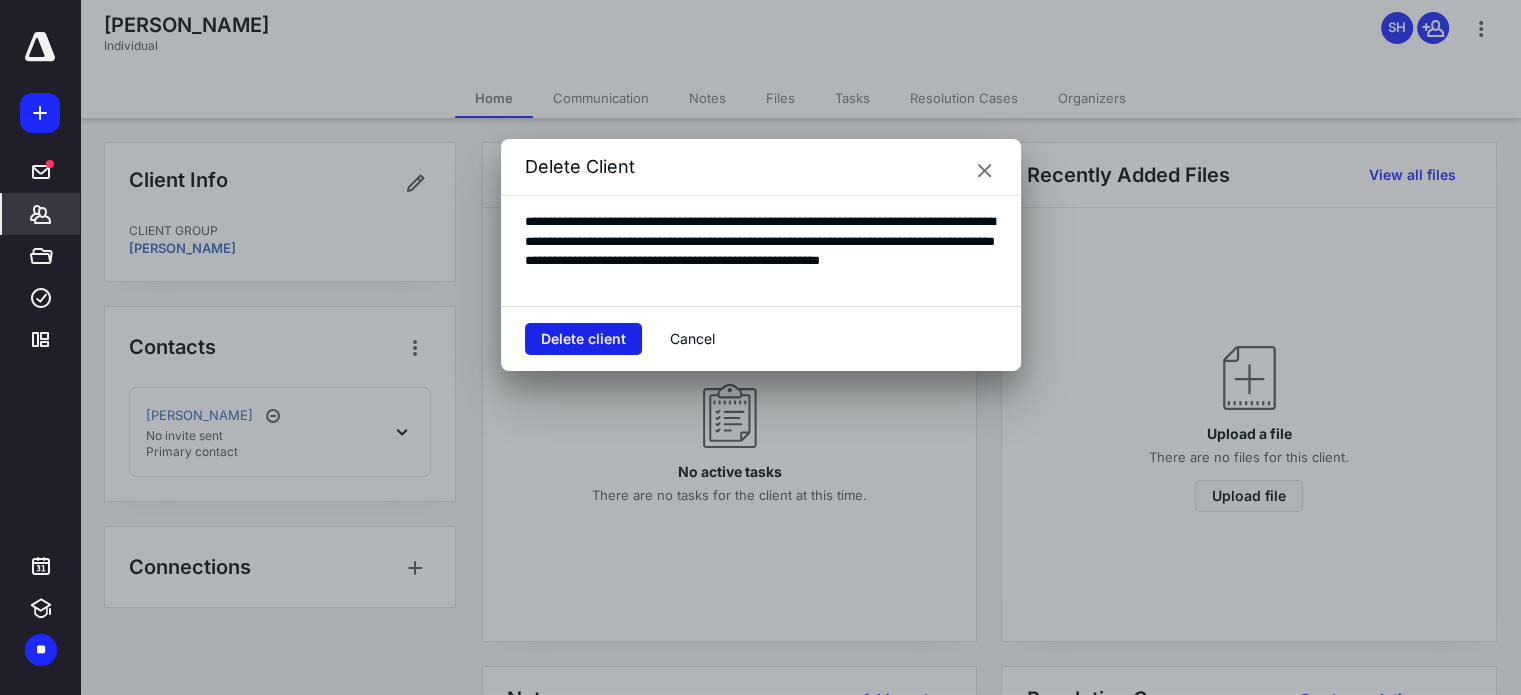 click on "Delete client" at bounding box center (583, 339) 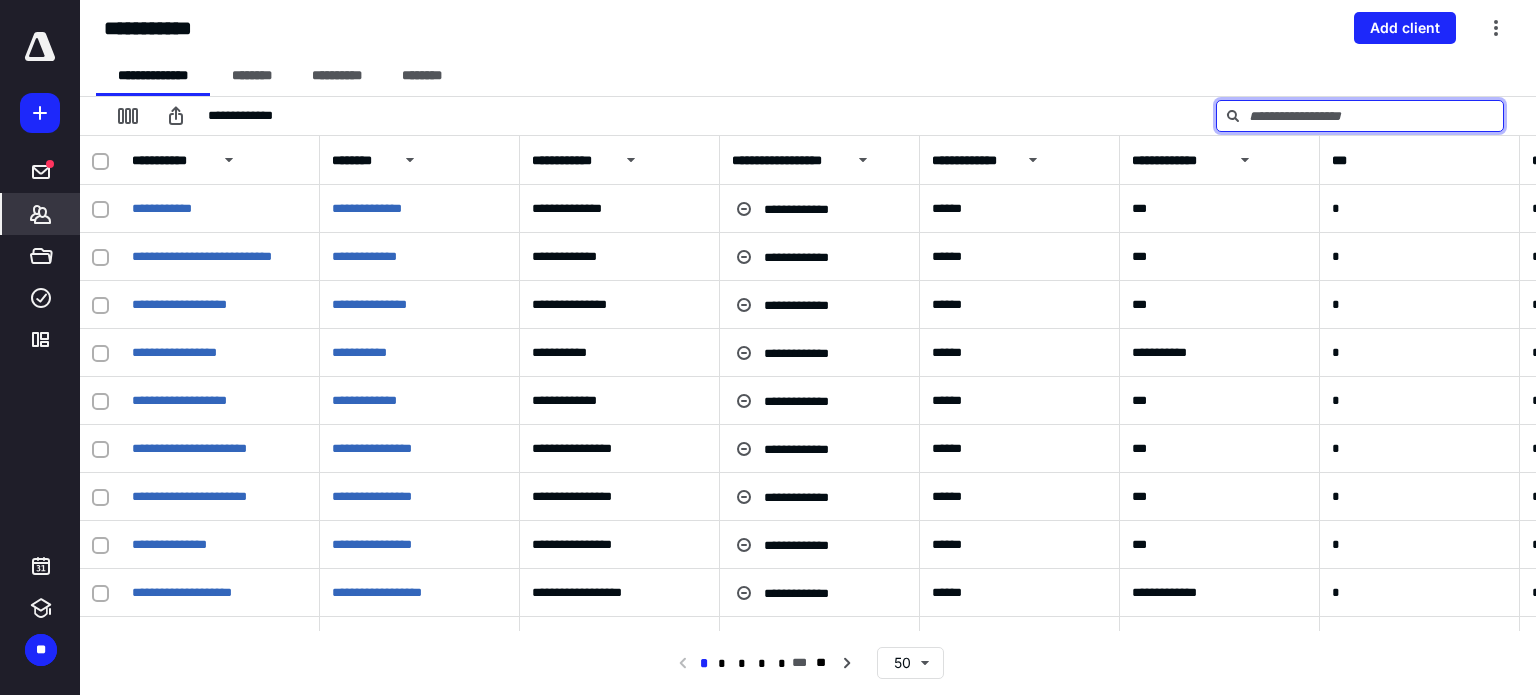 click at bounding box center (1360, 116) 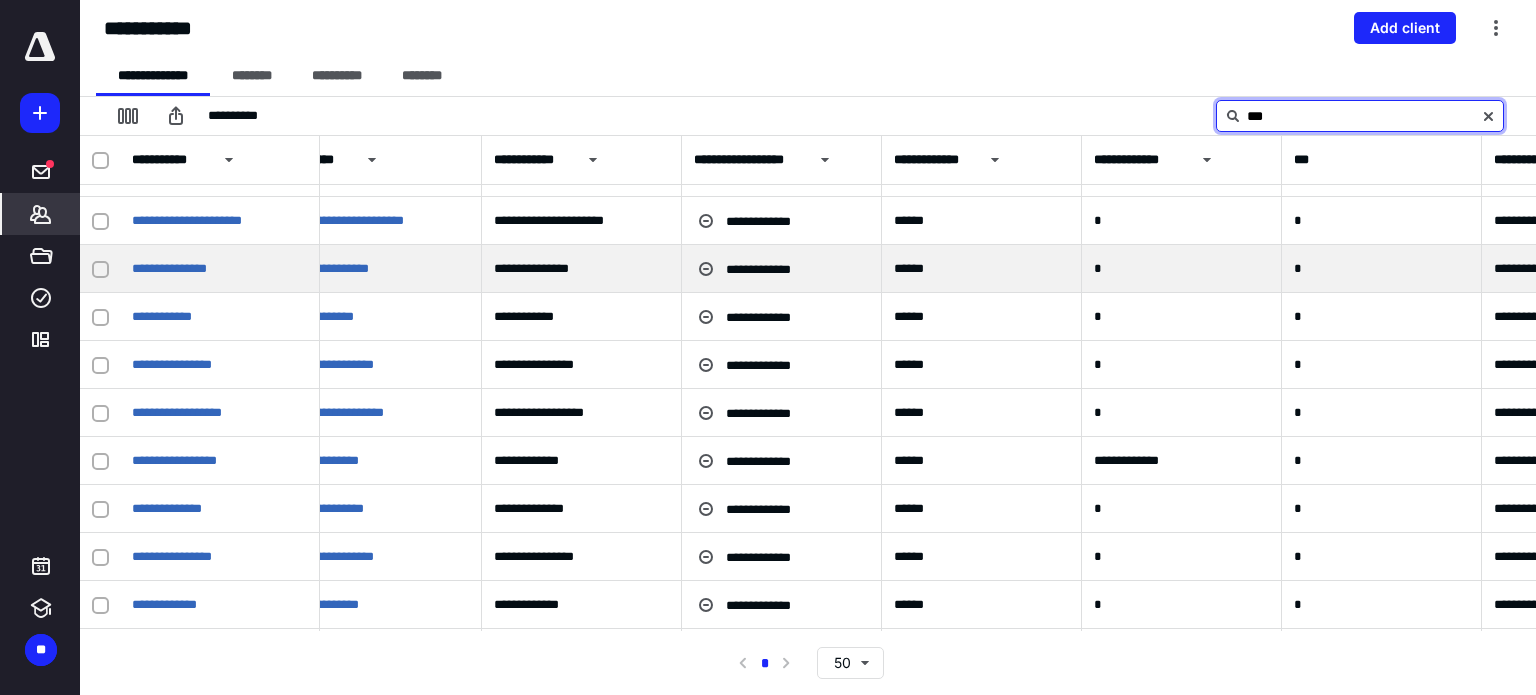 scroll, scrollTop: 136, scrollLeft: 55, axis: both 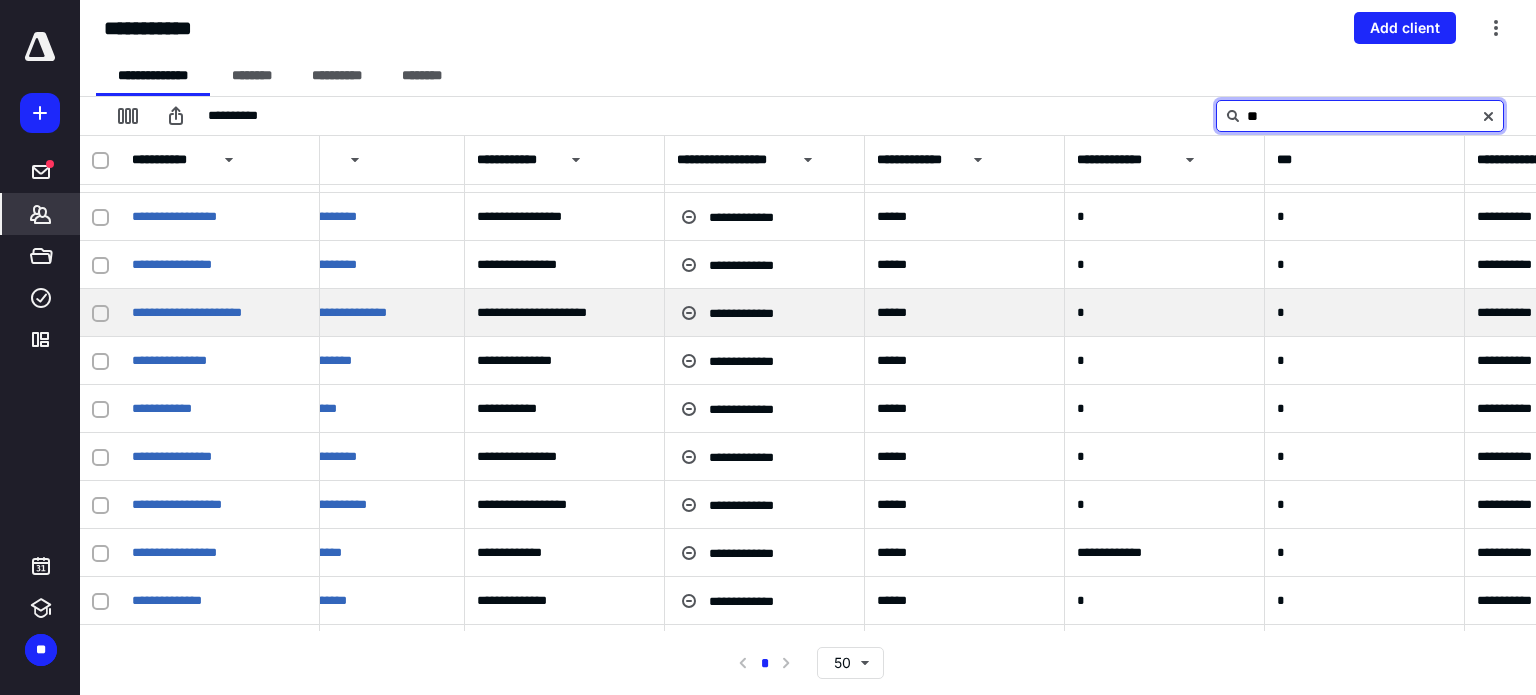 type on "*" 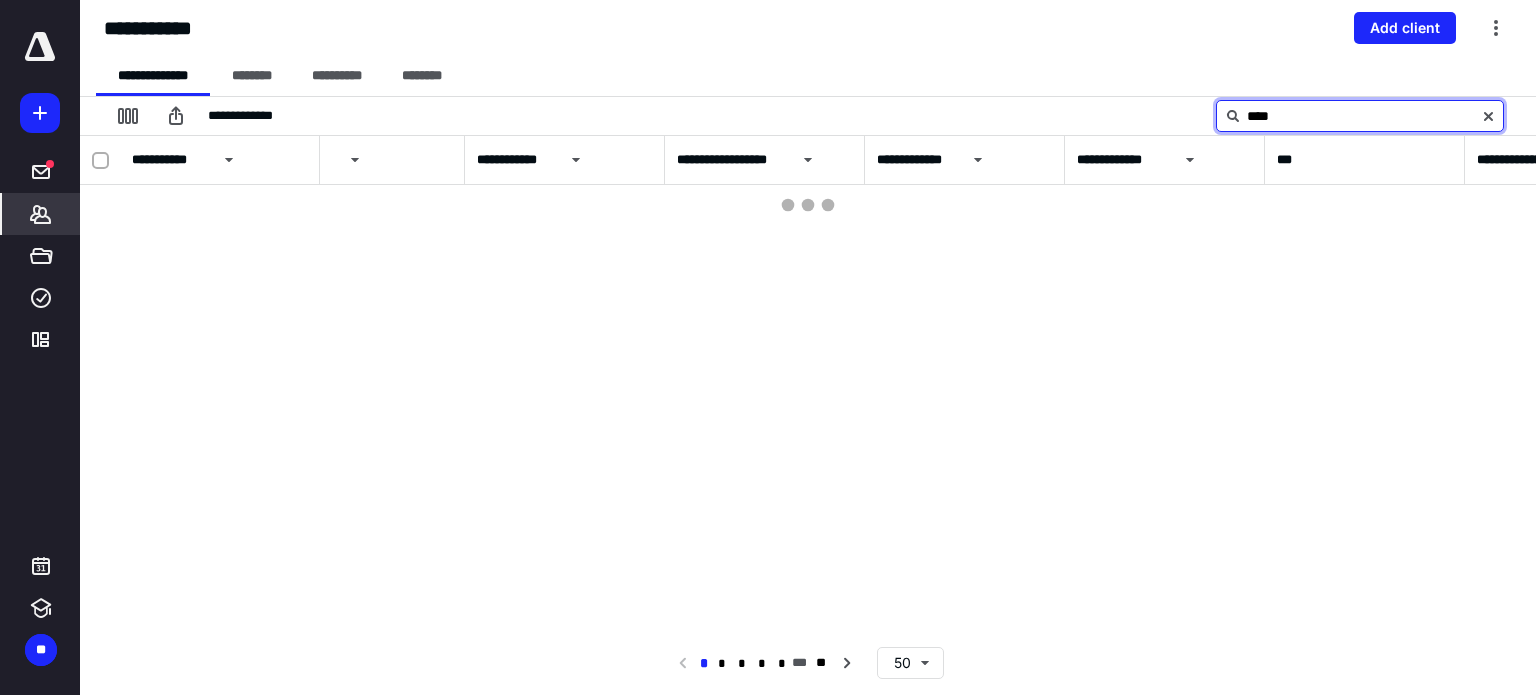 scroll, scrollTop: 0, scrollLeft: 55, axis: horizontal 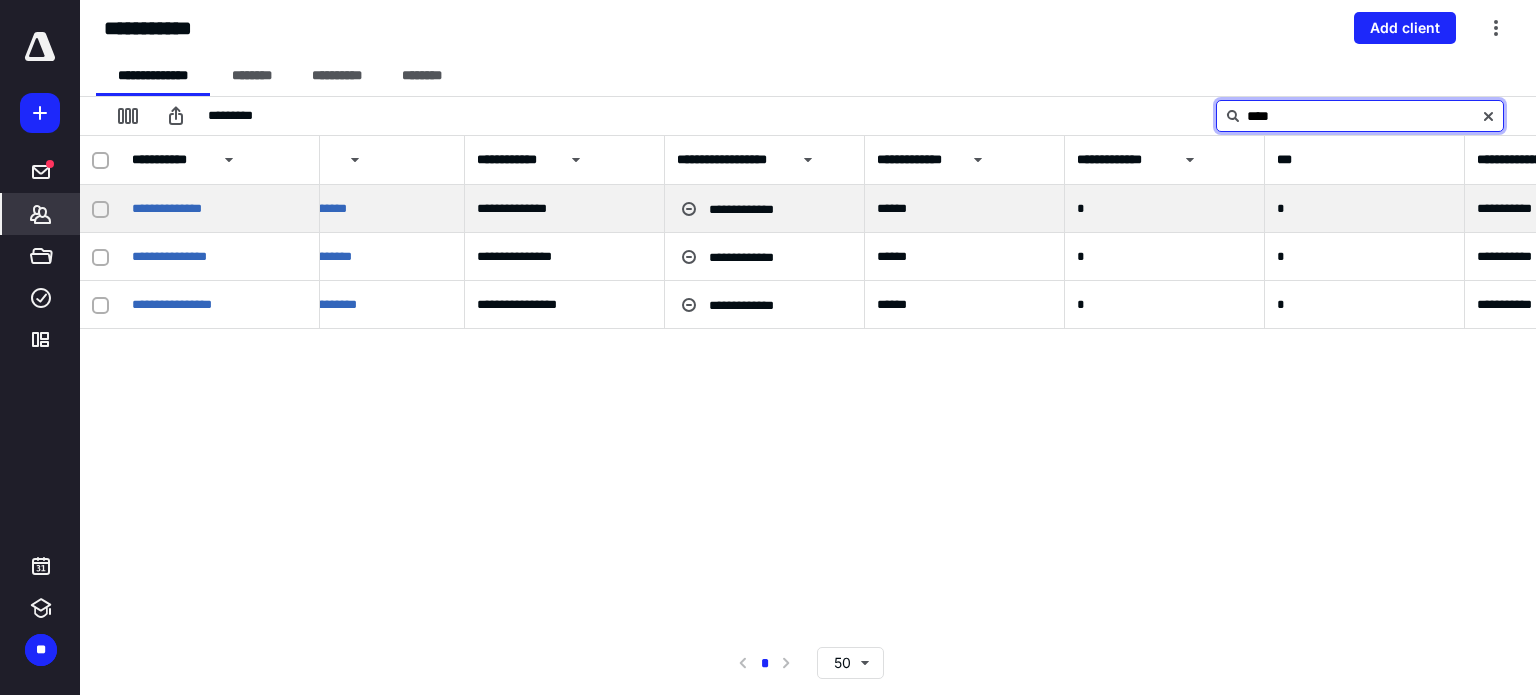 type on "****" 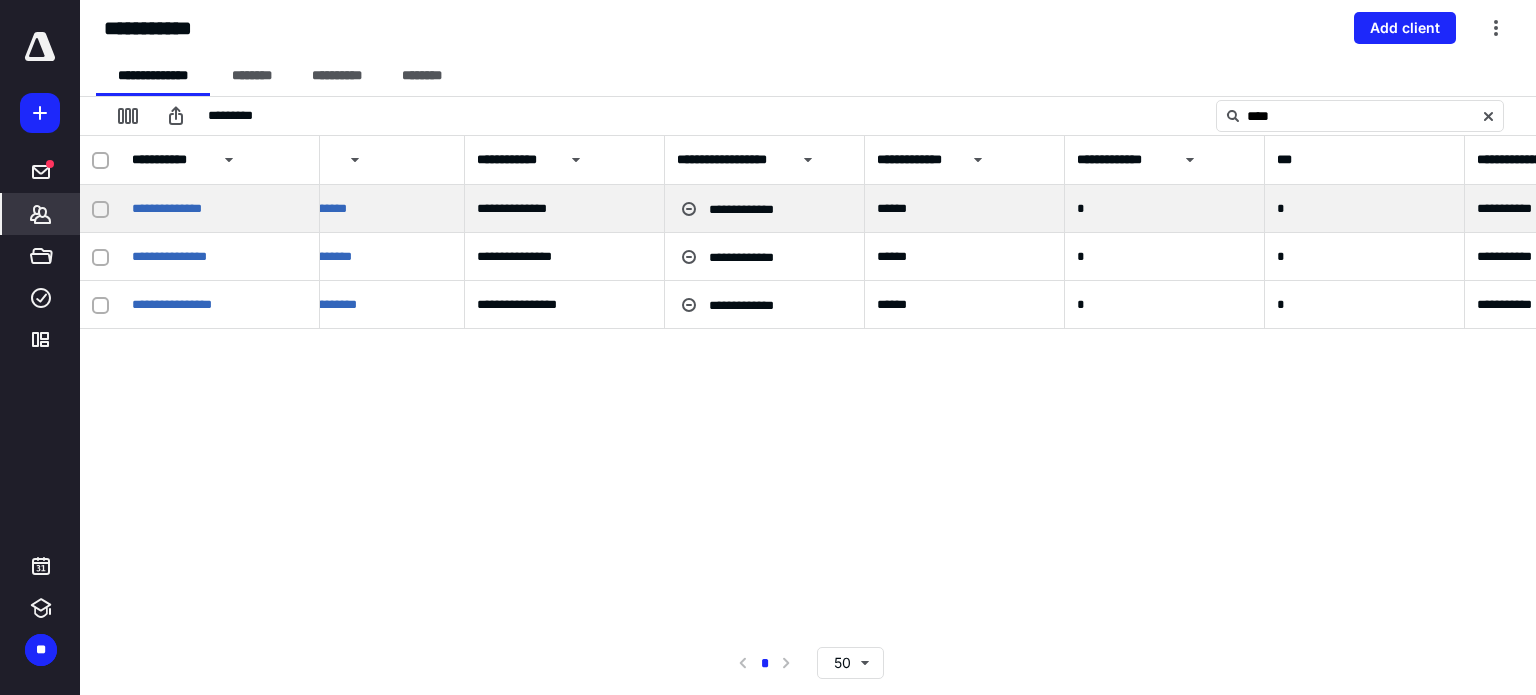 click 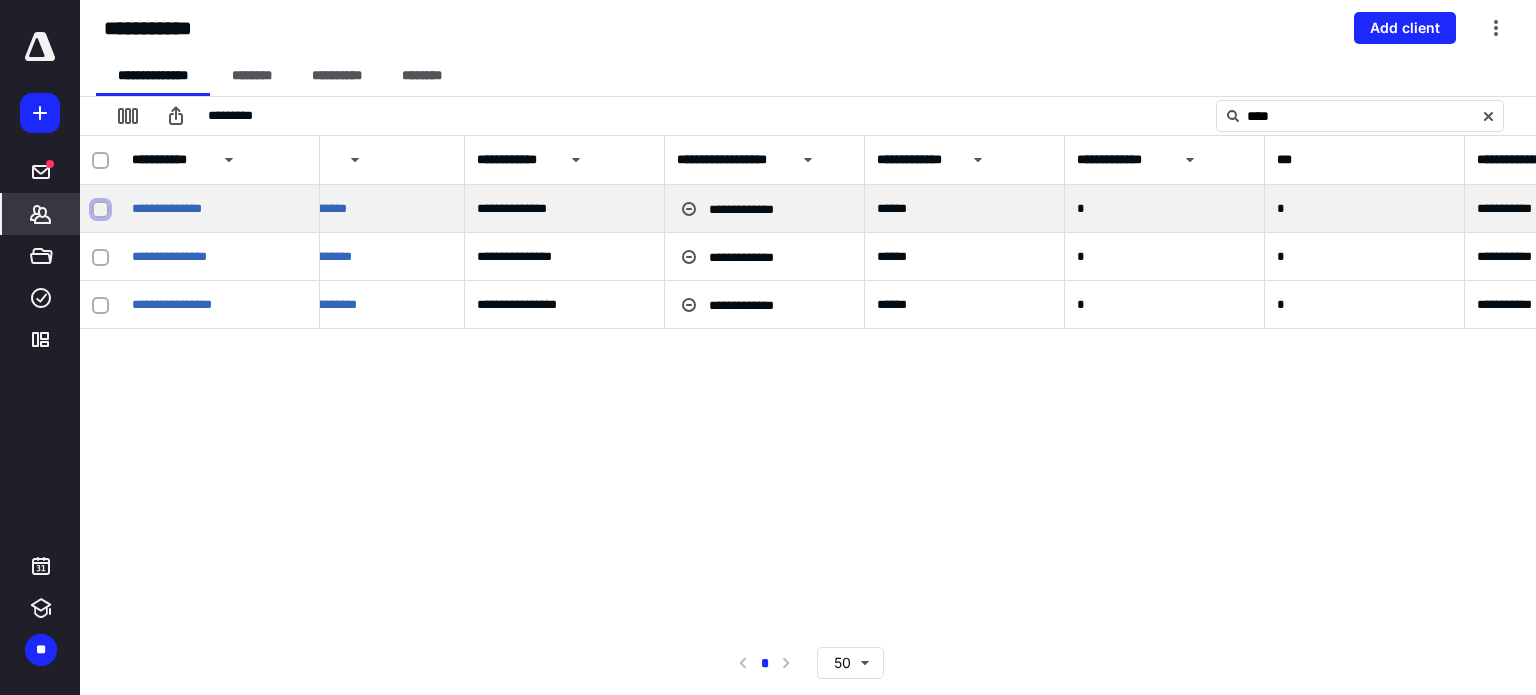 click at bounding box center [100, 209] 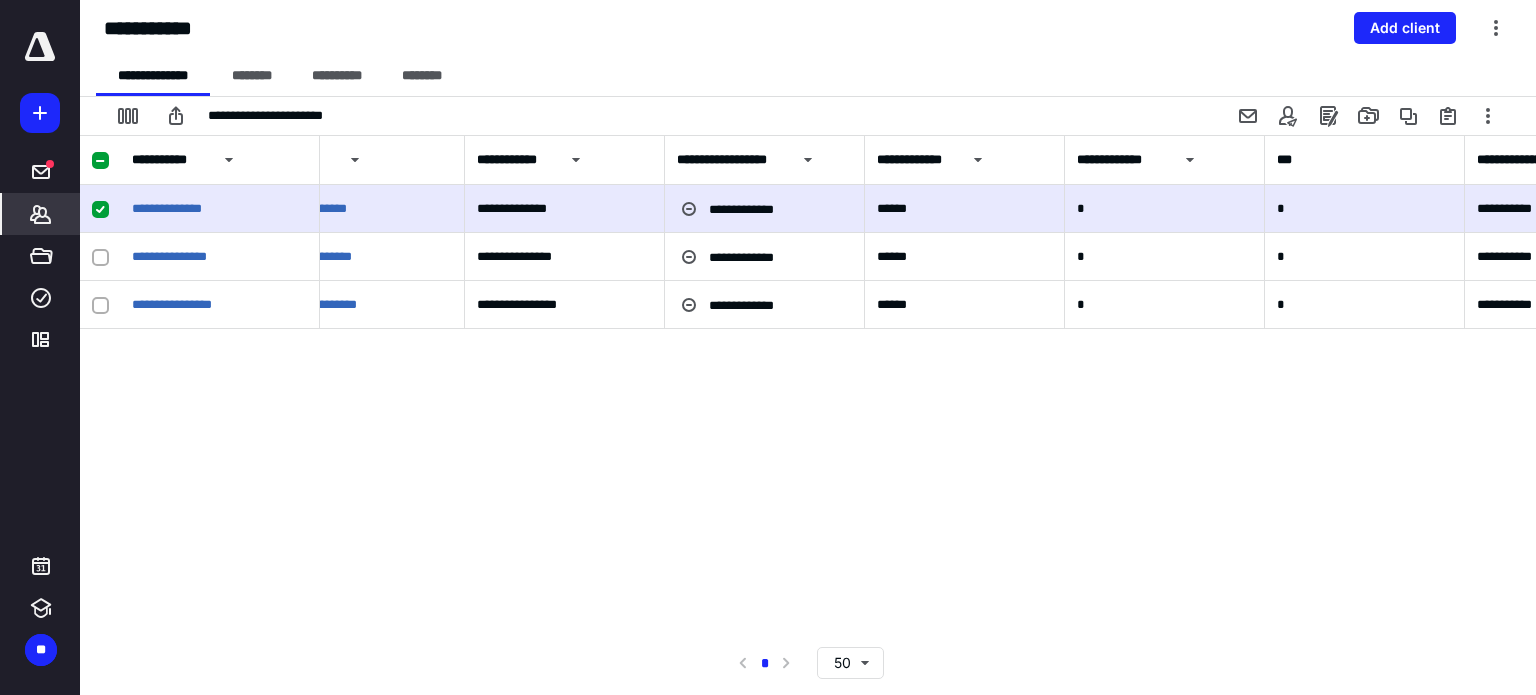 click on "**********" at bounding box center [816, 76] 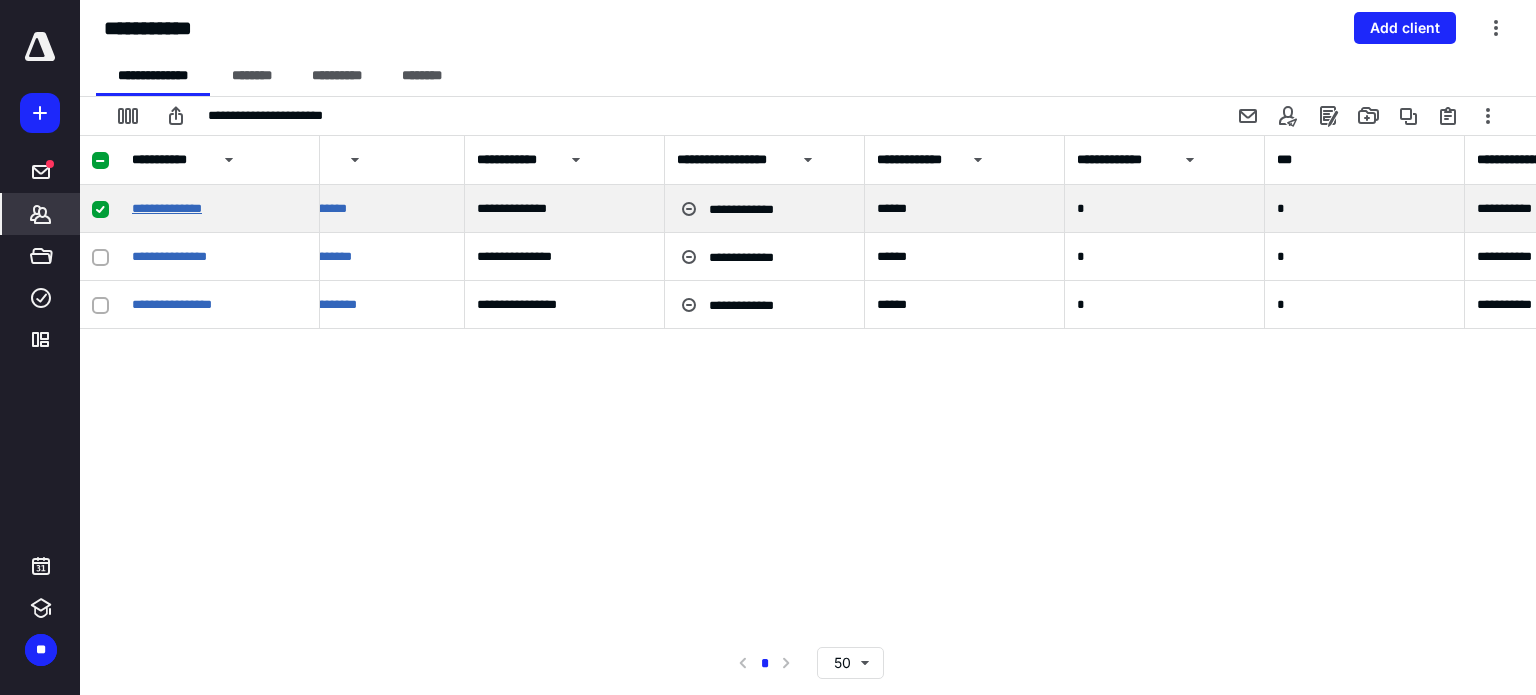 click on "**********" at bounding box center (167, 208) 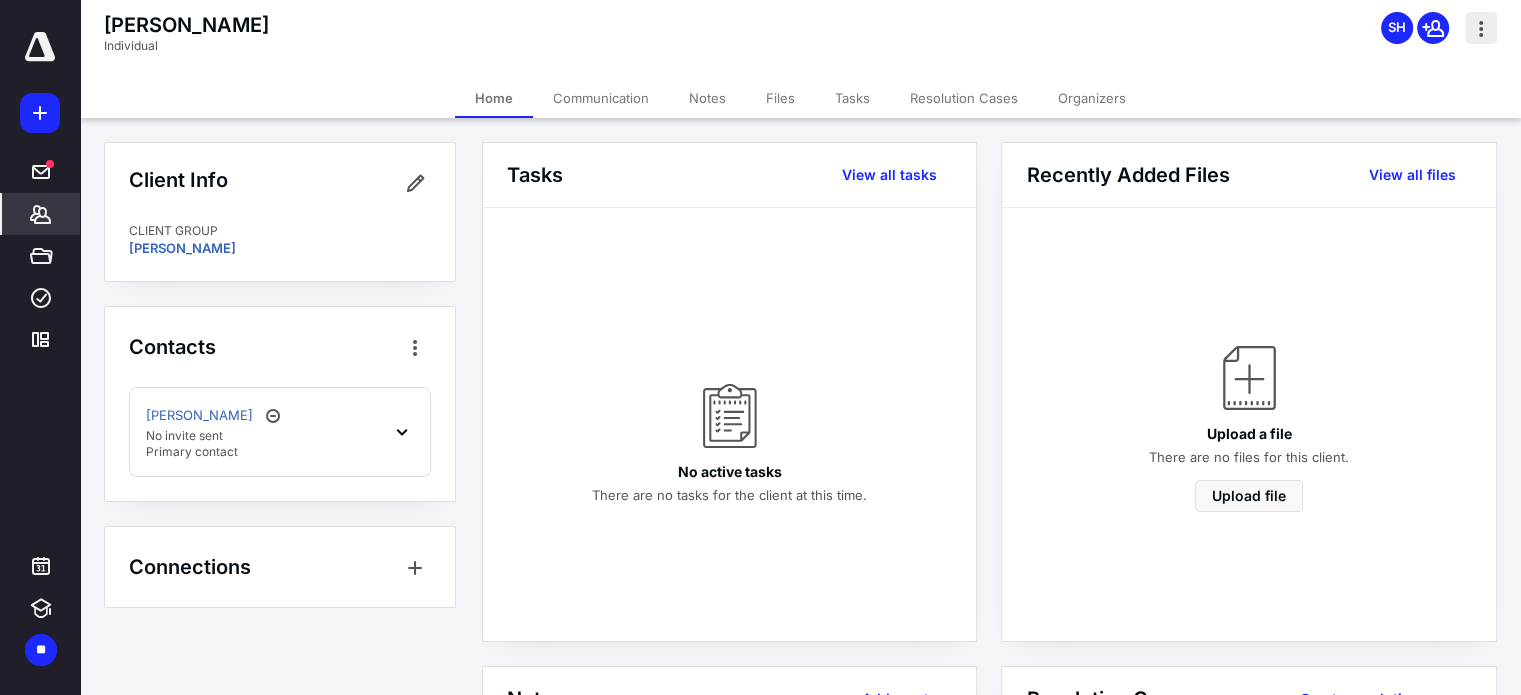 click at bounding box center [1481, 28] 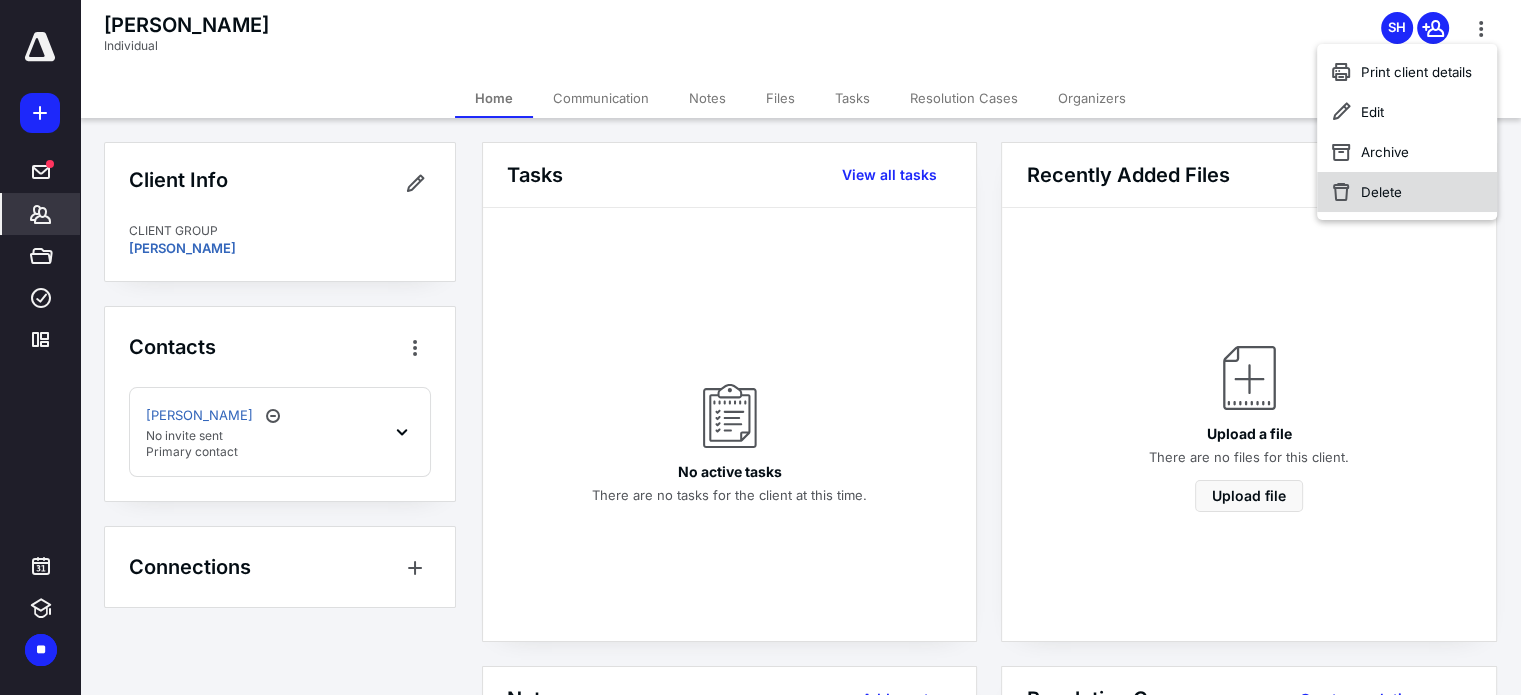 click on "Delete" at bounding box center (1407, 192) 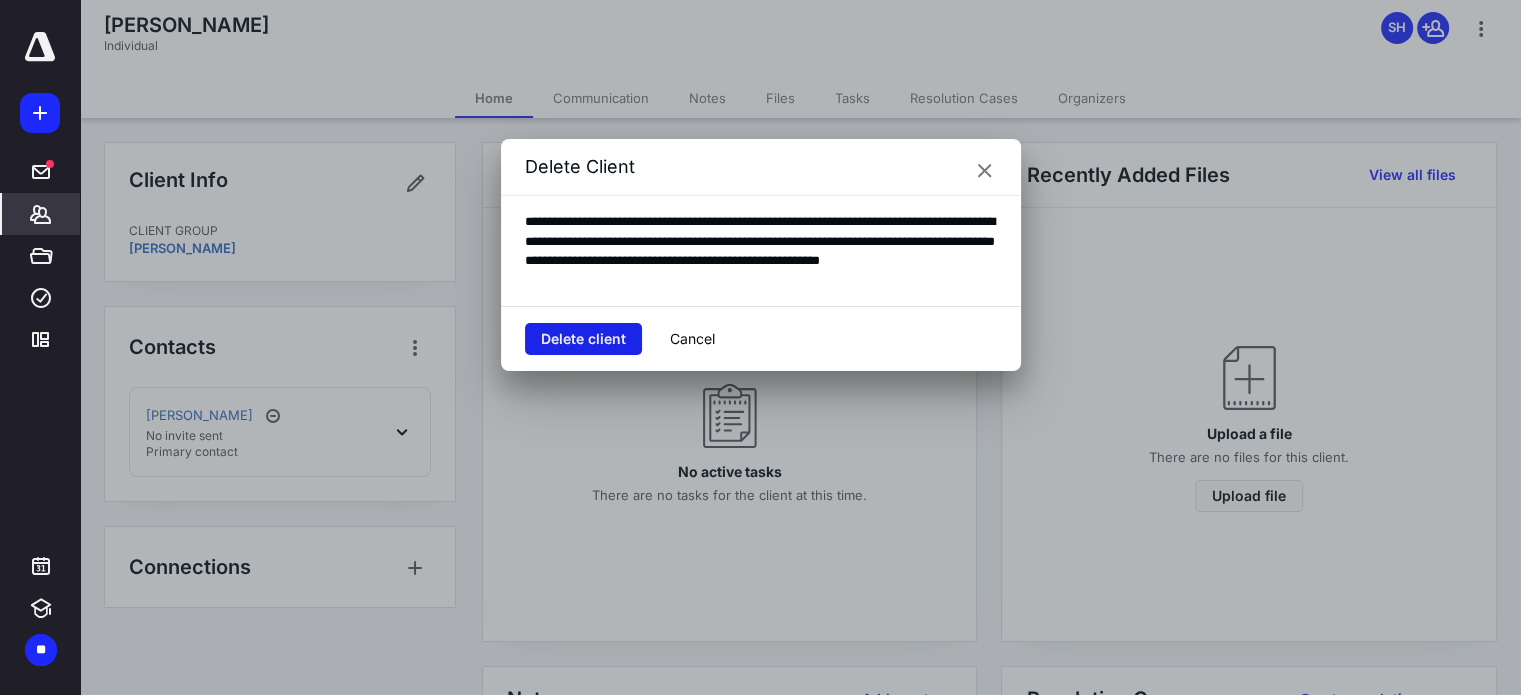 click on "Delete client" at bounding box center [583, 339] 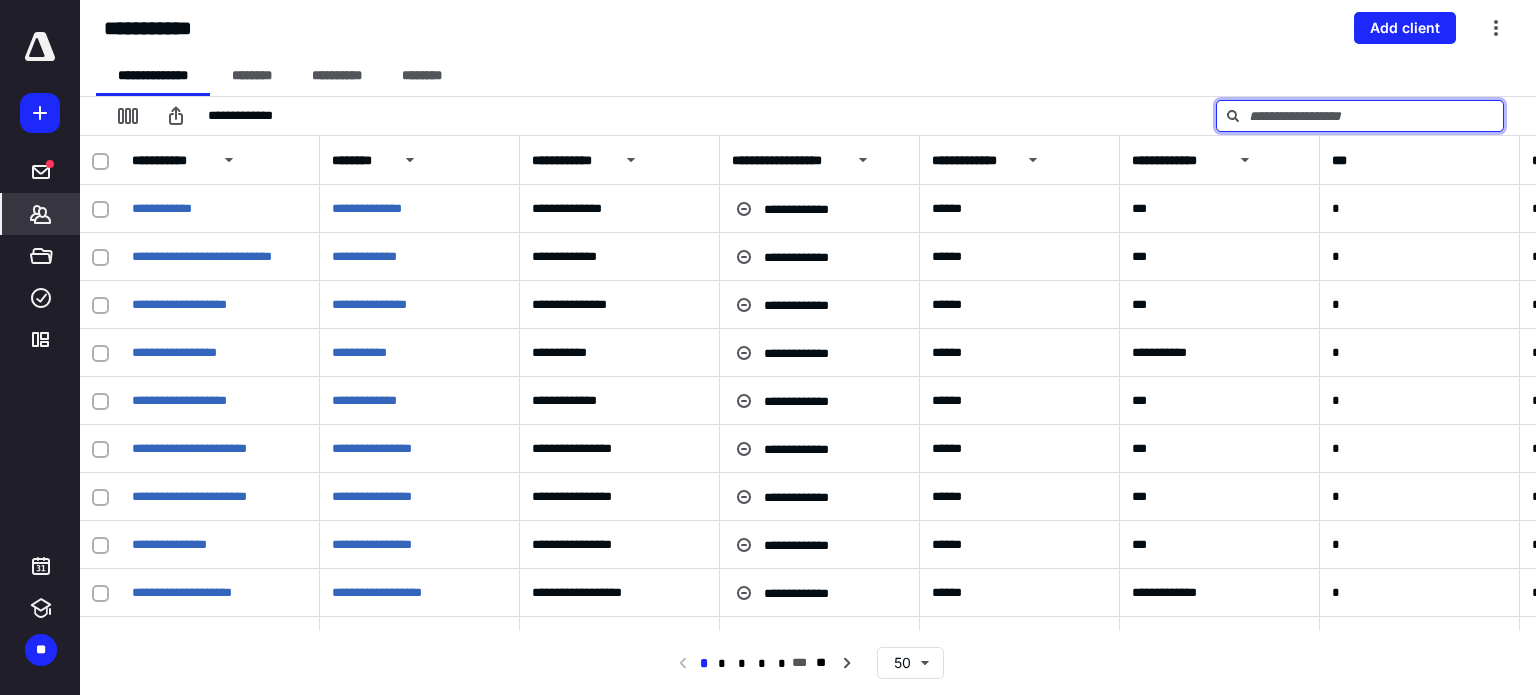 click at bounding box center [1360, 116] 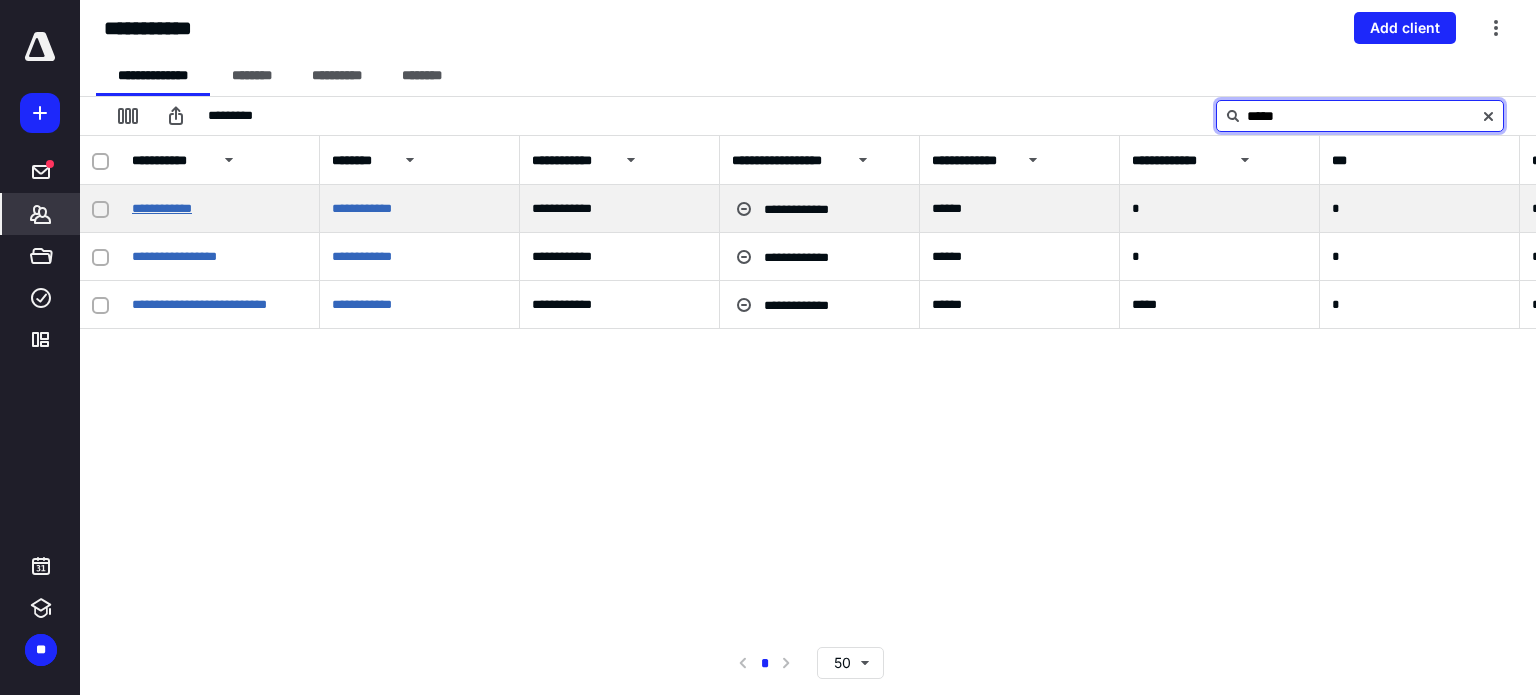 type on "*****" 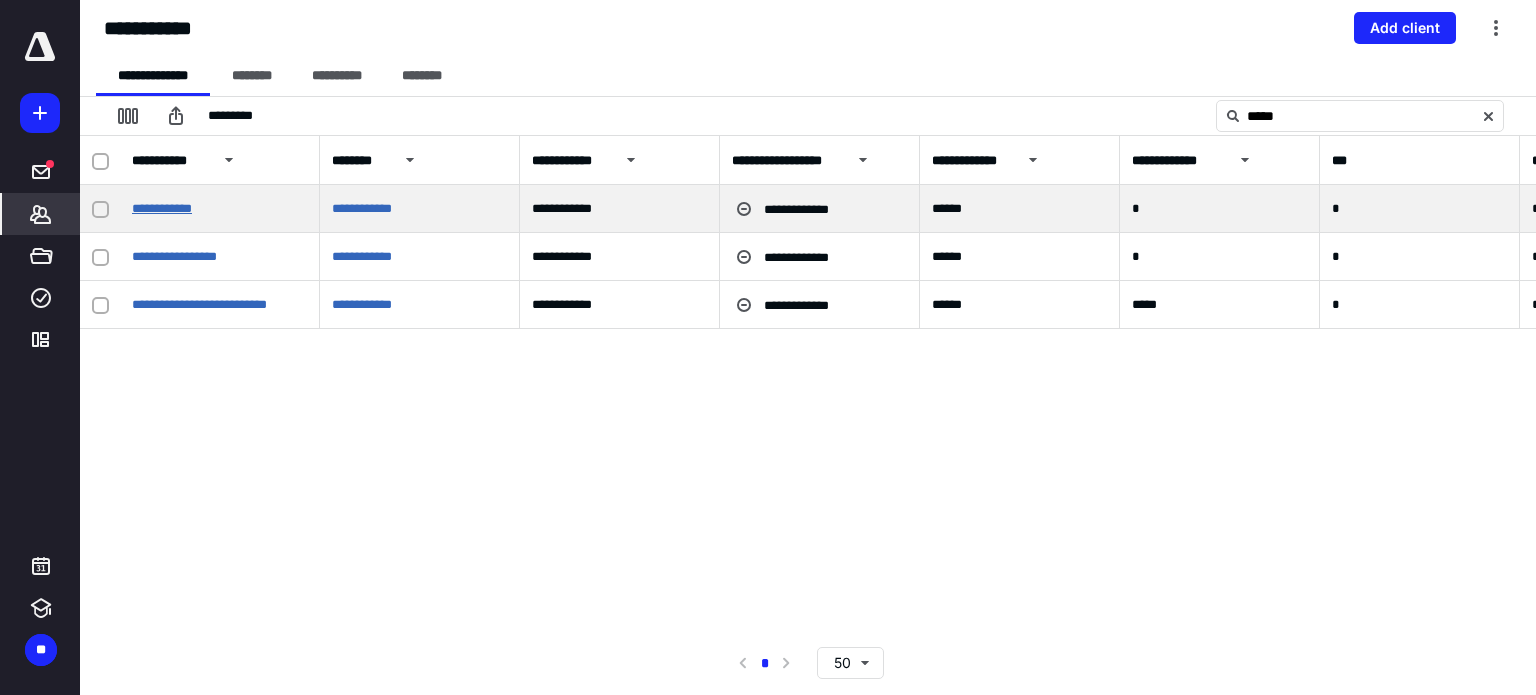 click on "**********" at bounding box center [162, 208] 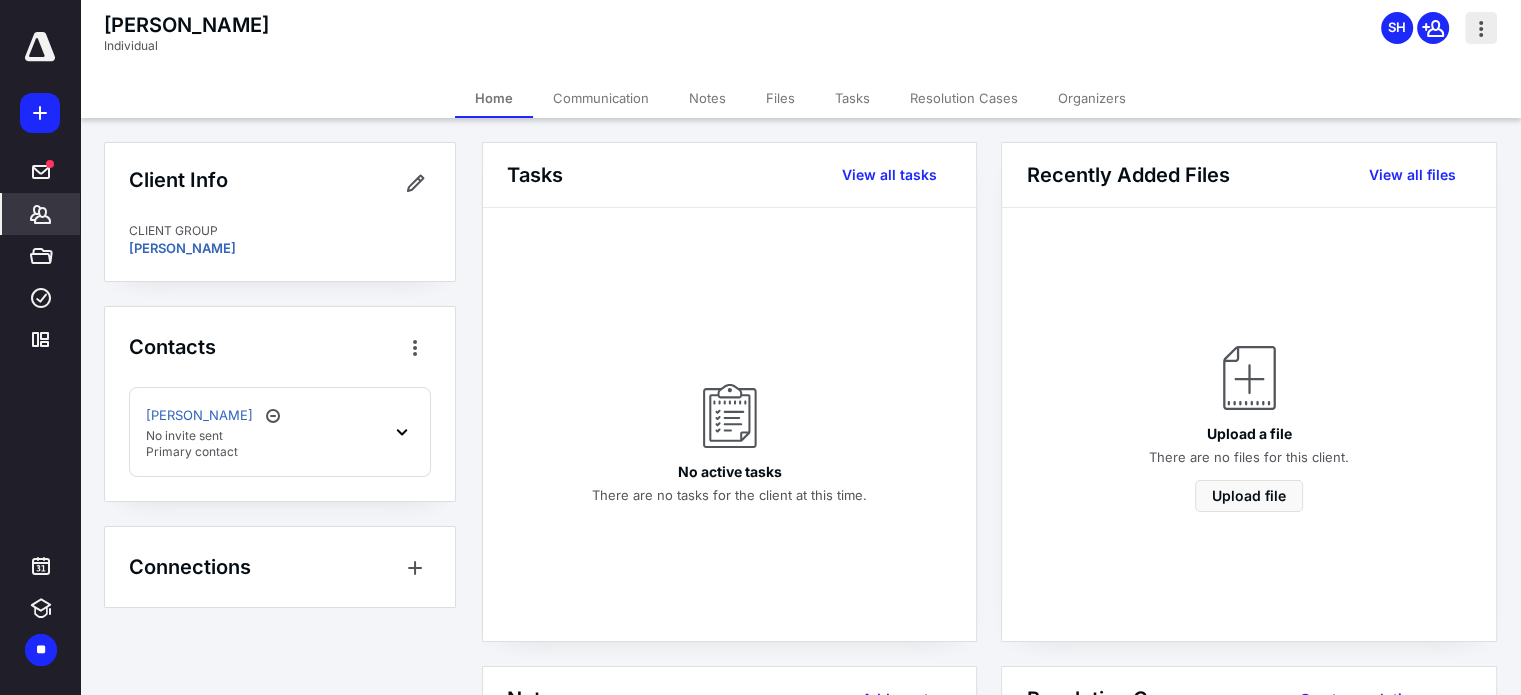 click at bounding box center (1481, 28) 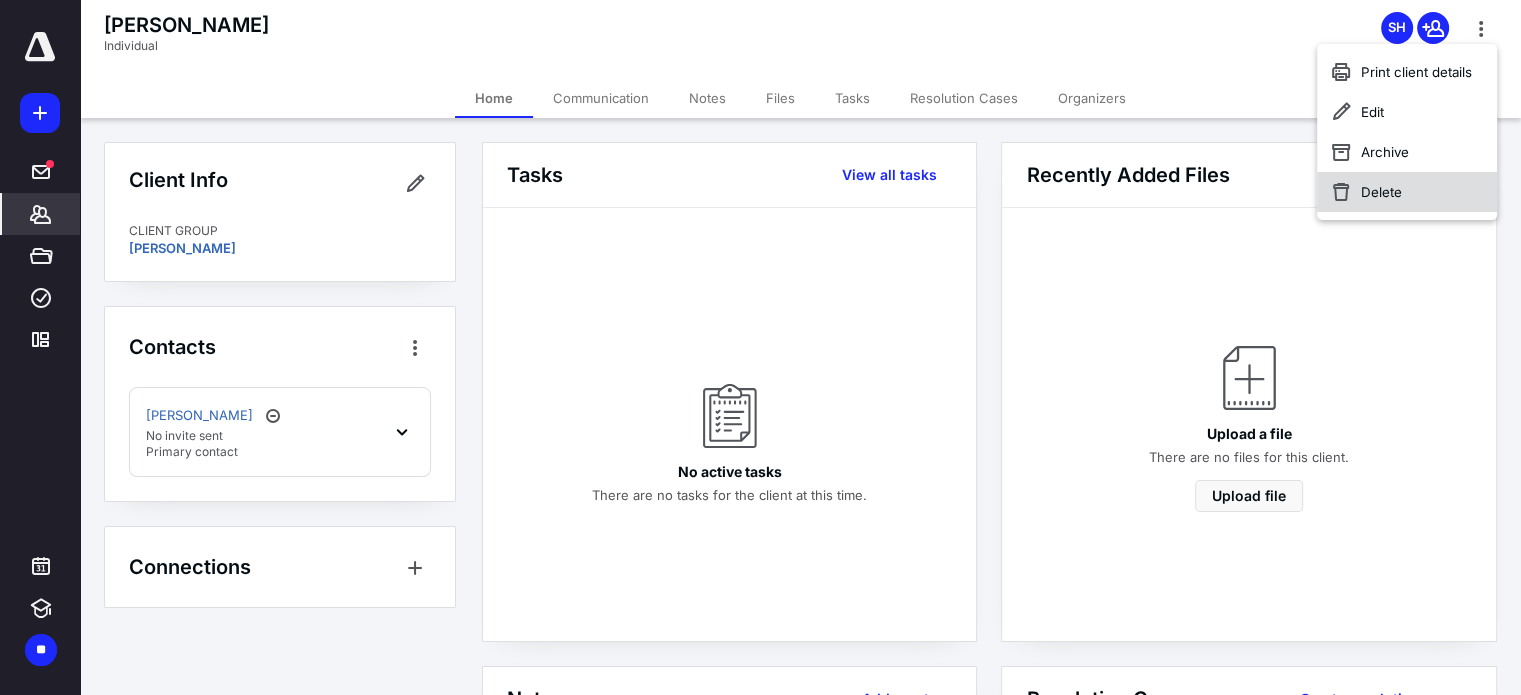 click on "Delete" at bounding box center (1407, 192) 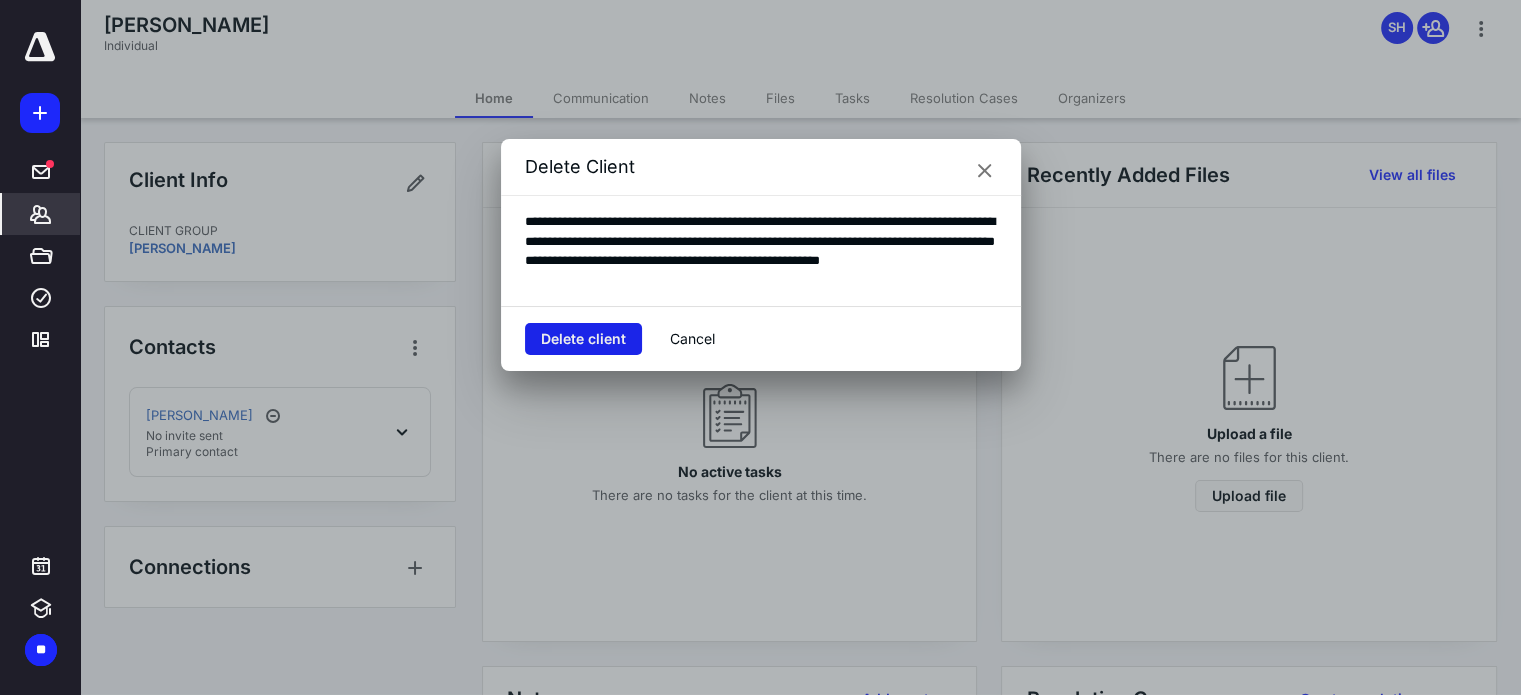 click on "Delete client" at bounding box center [583, 339] 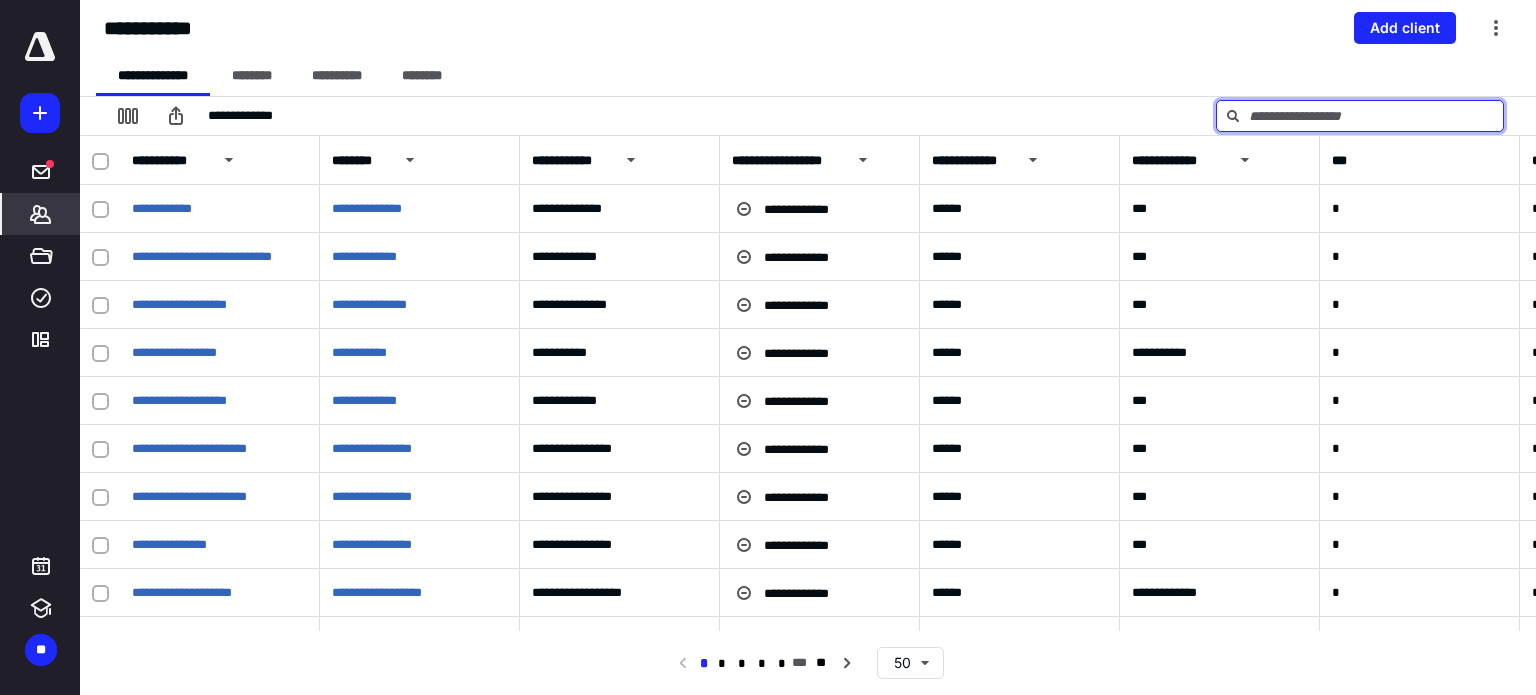 click at bounding box center (1360, 116) 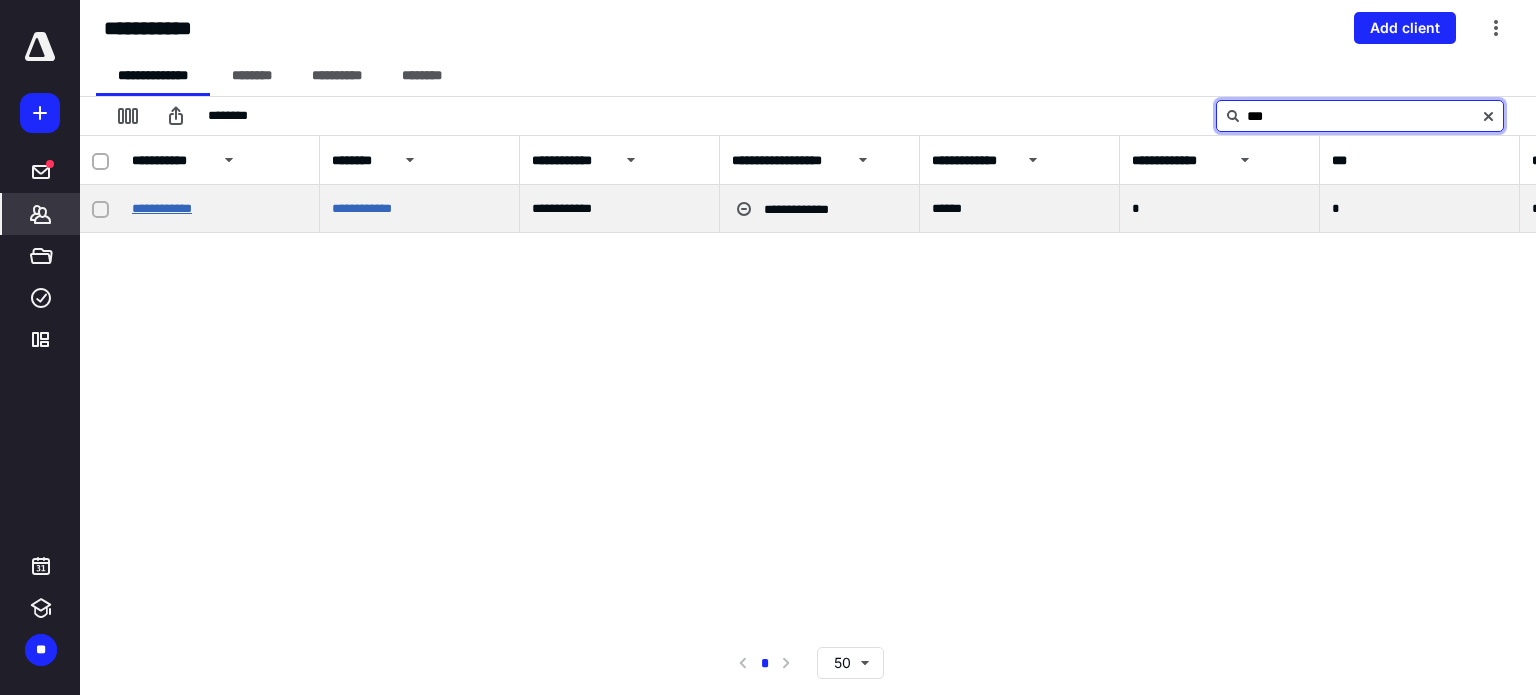 type on "***" 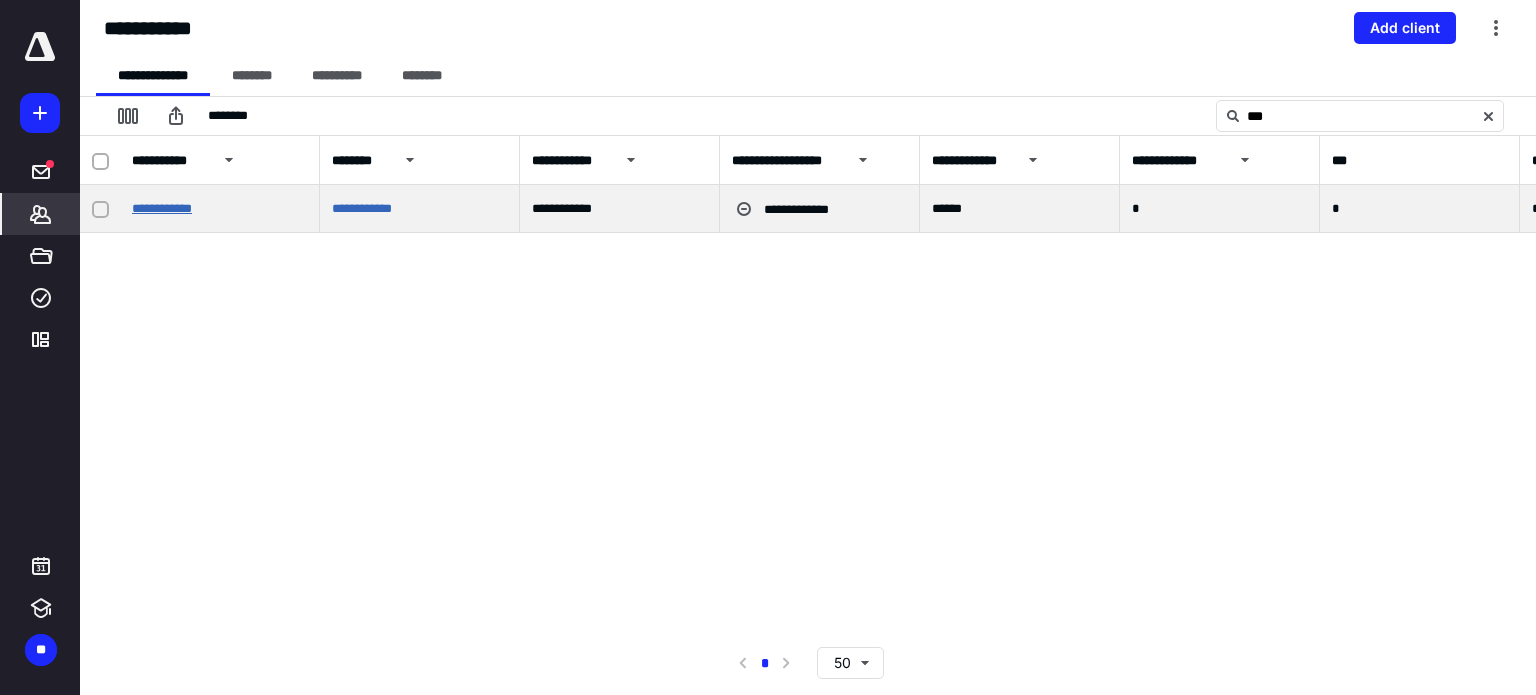 click on "**********" at bounding box center [162, 208] 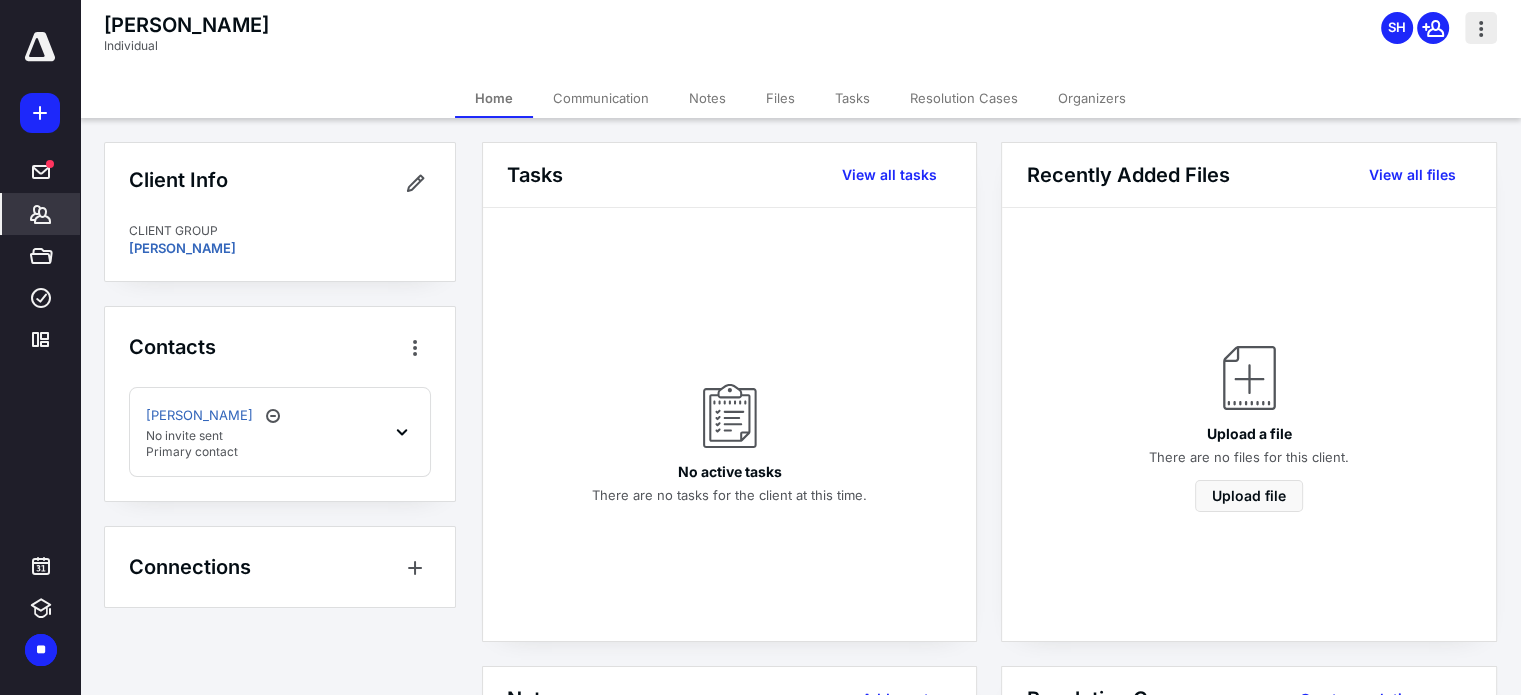 click at bounding box center (1481, 28) 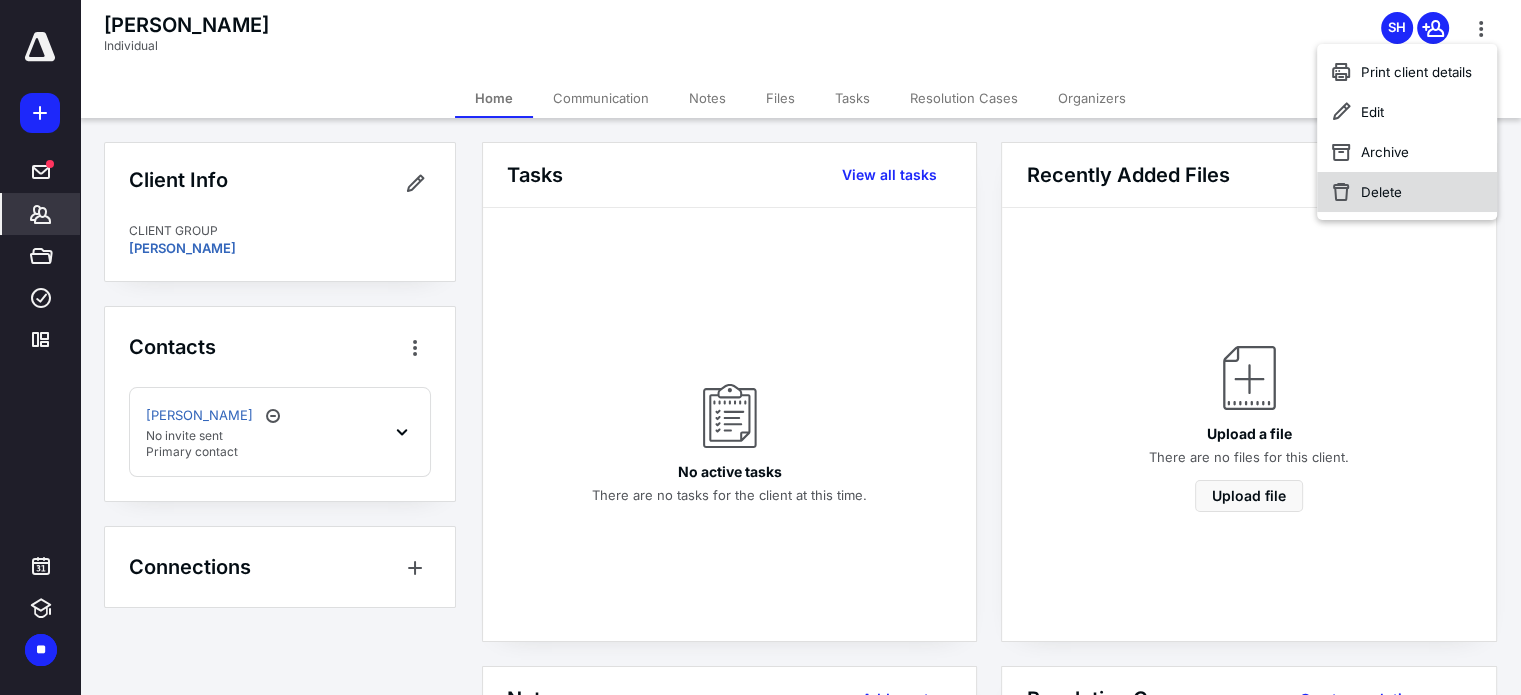 click on "Delete" at bounding box center [1407, 192] 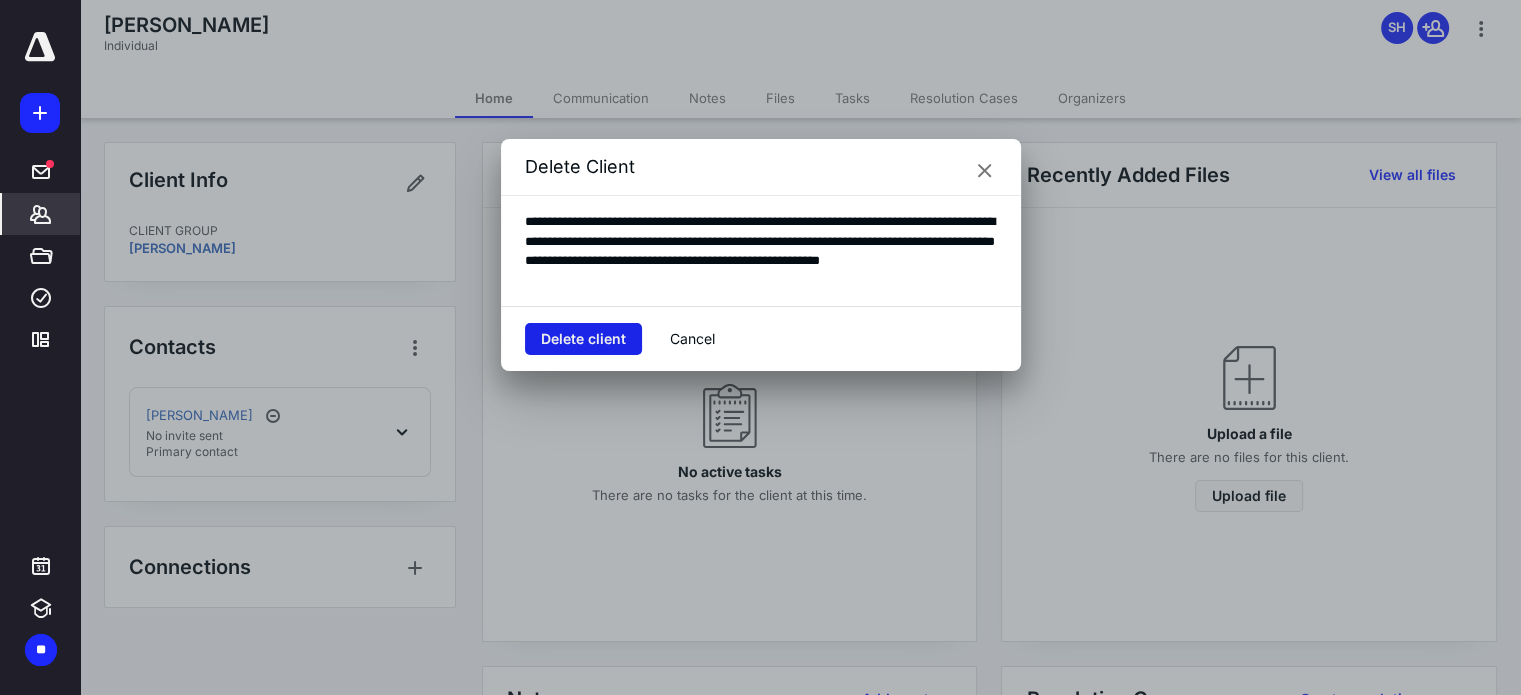click on "Delete client" at bounding box center (583, 339) 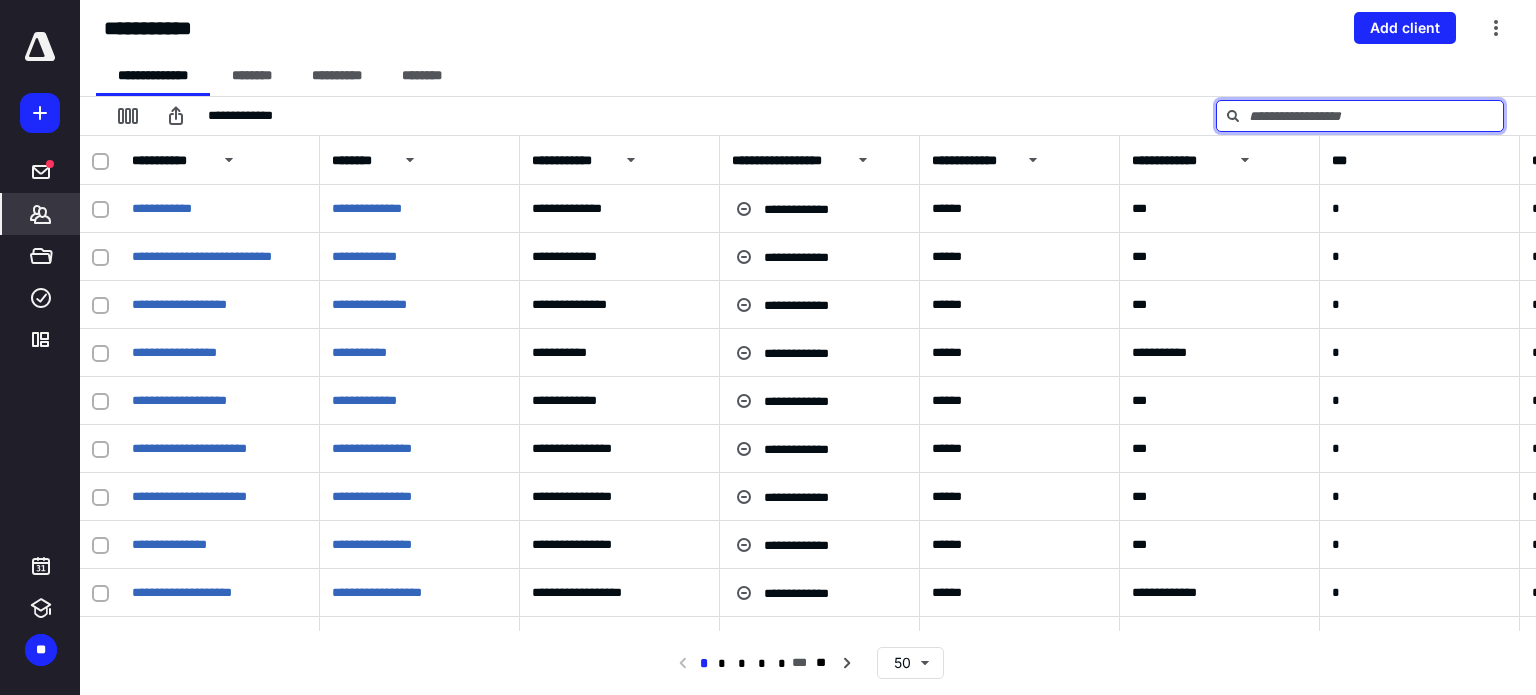 click at bounding box center (1360, 116) 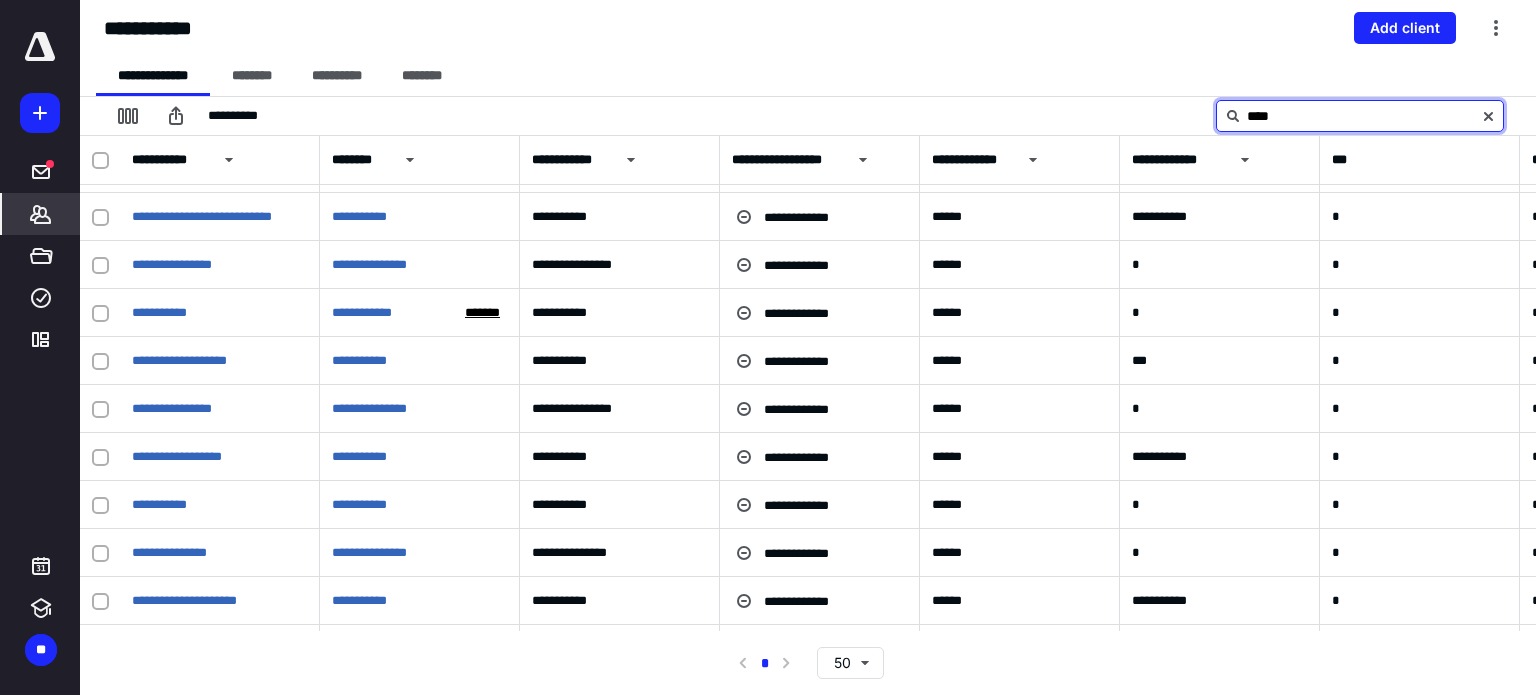 scroll, scrollTop: 619, scrollLeft: 0, axis: vertical 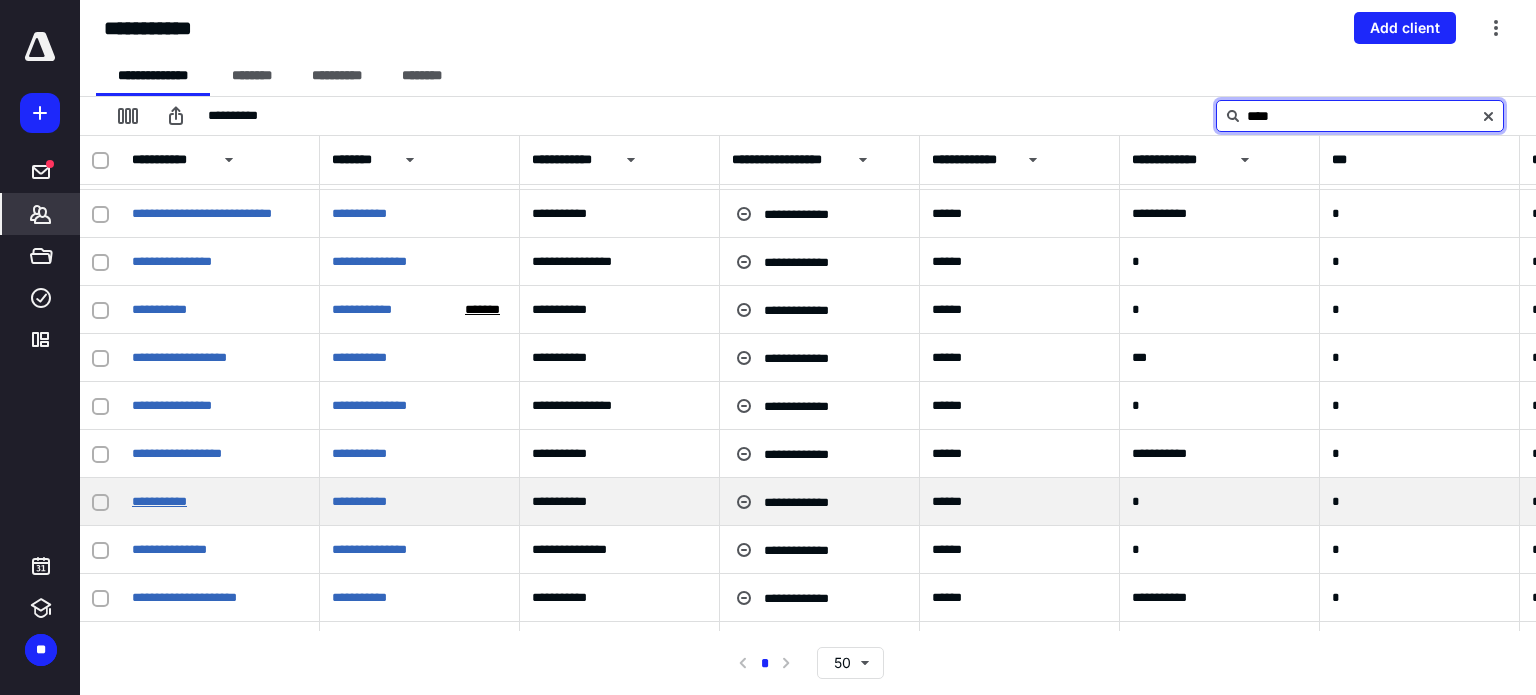 type on "****" 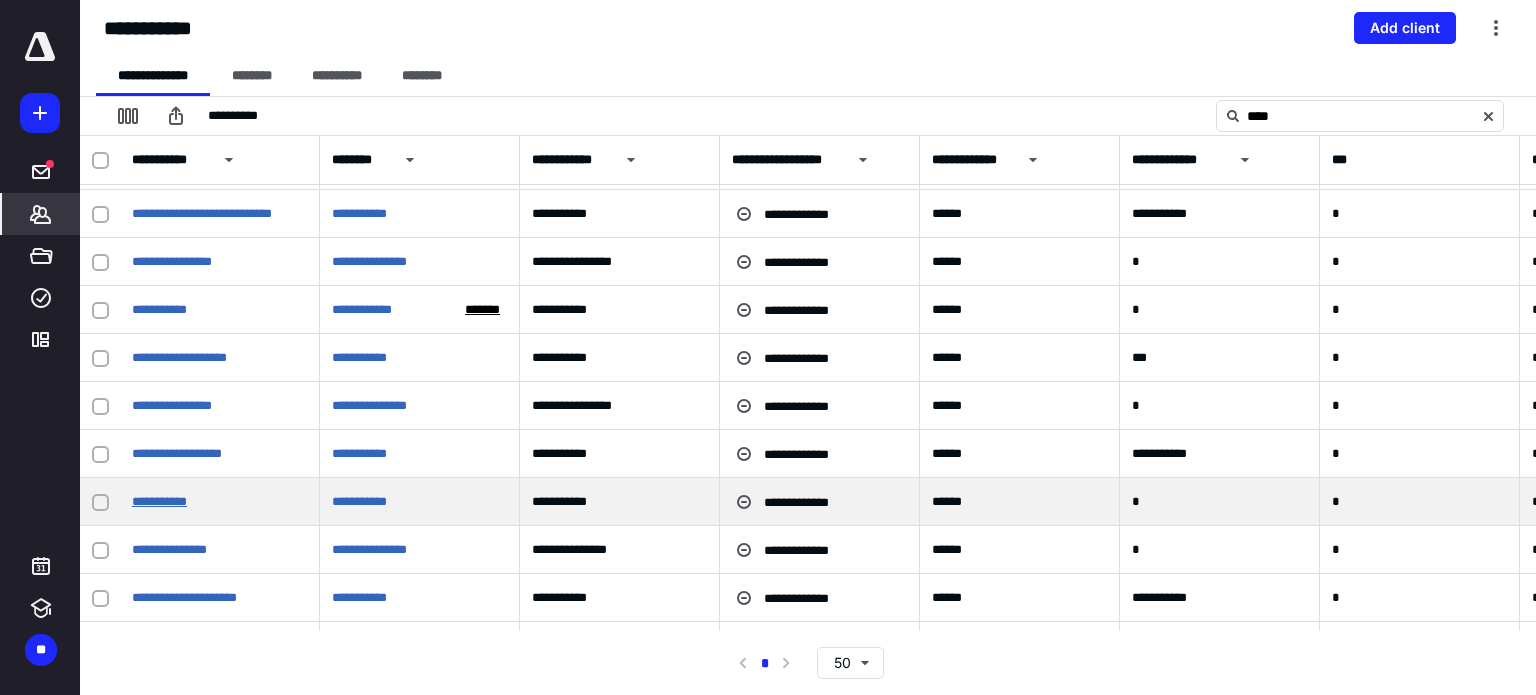 click on "**********" at bounding box center (159, 501) 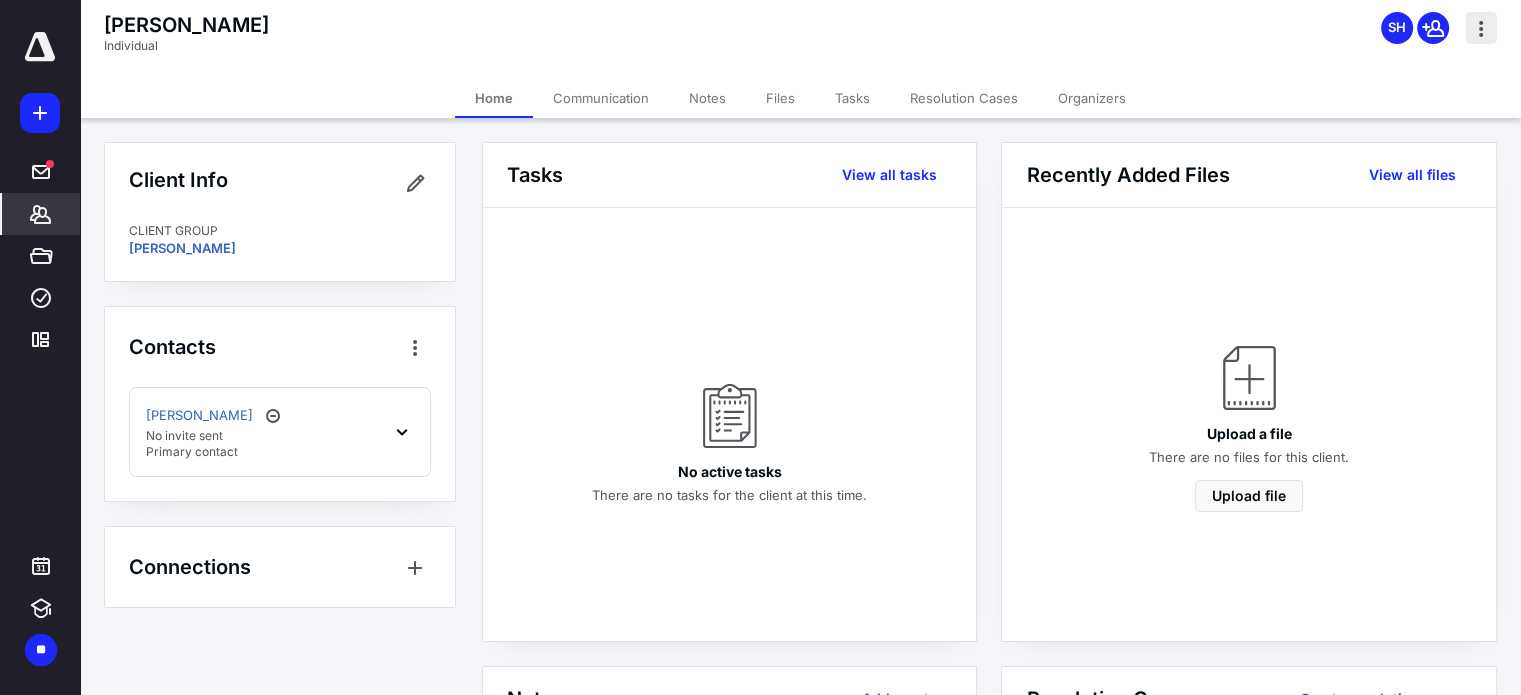 click at bounding box center (1481, 28) 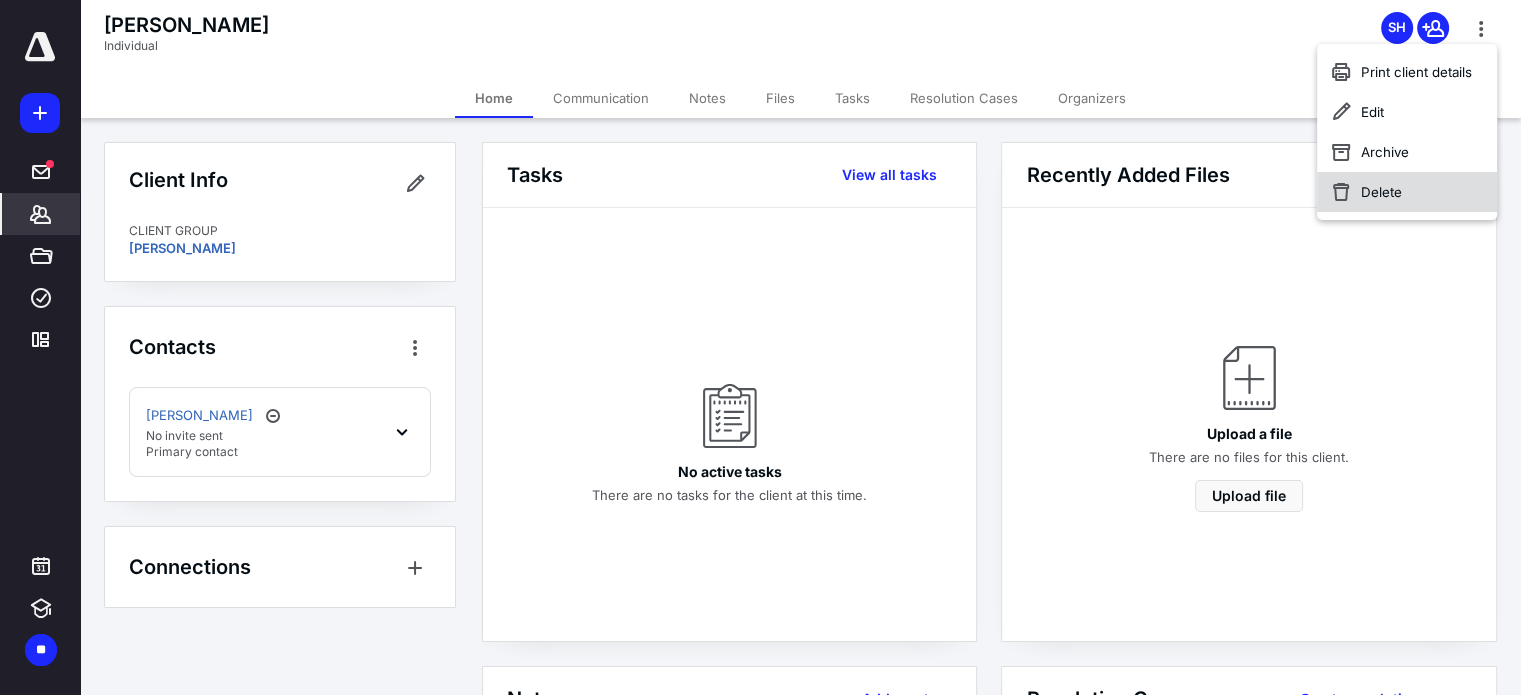 click on "Delete" at bounding box center [1407, 192] 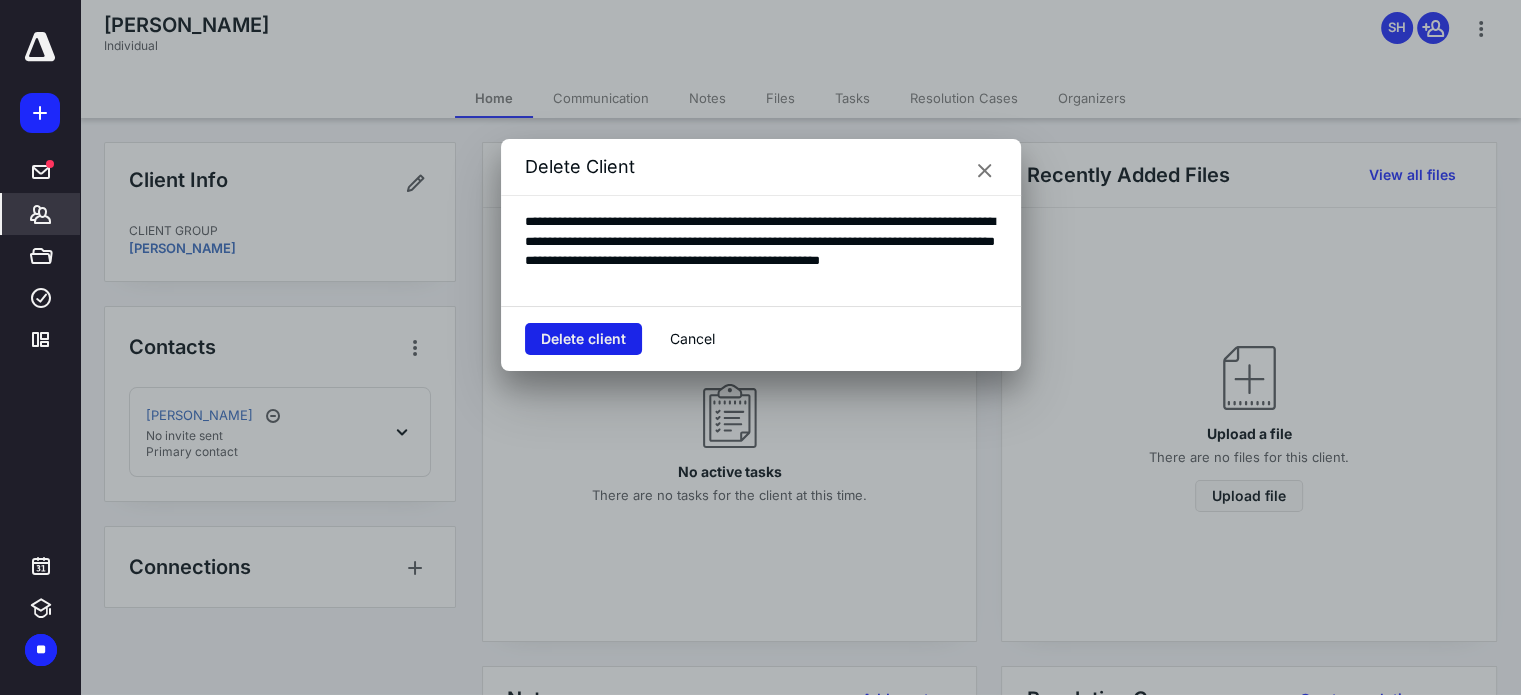 click on "Delete client" at bounding box center (583, 339) 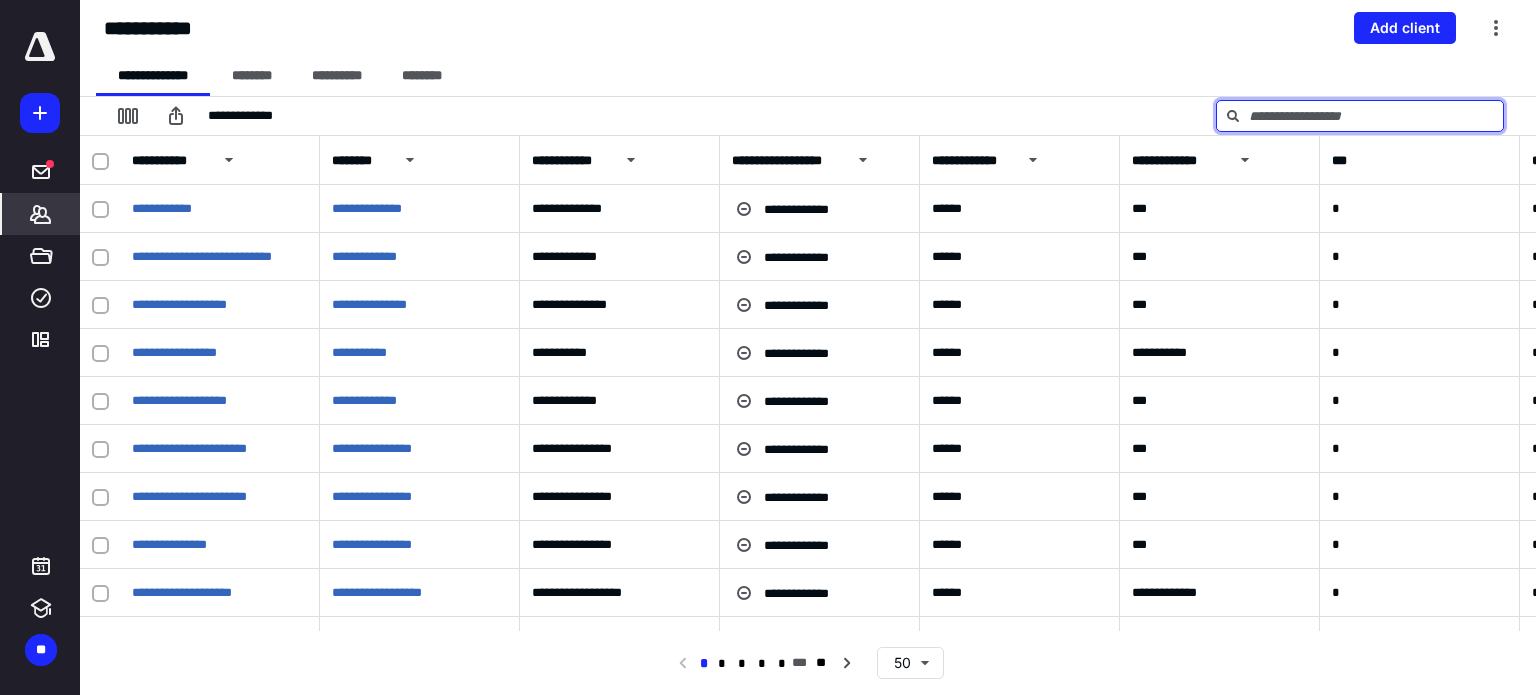 click at bounding box center (1360, 116) 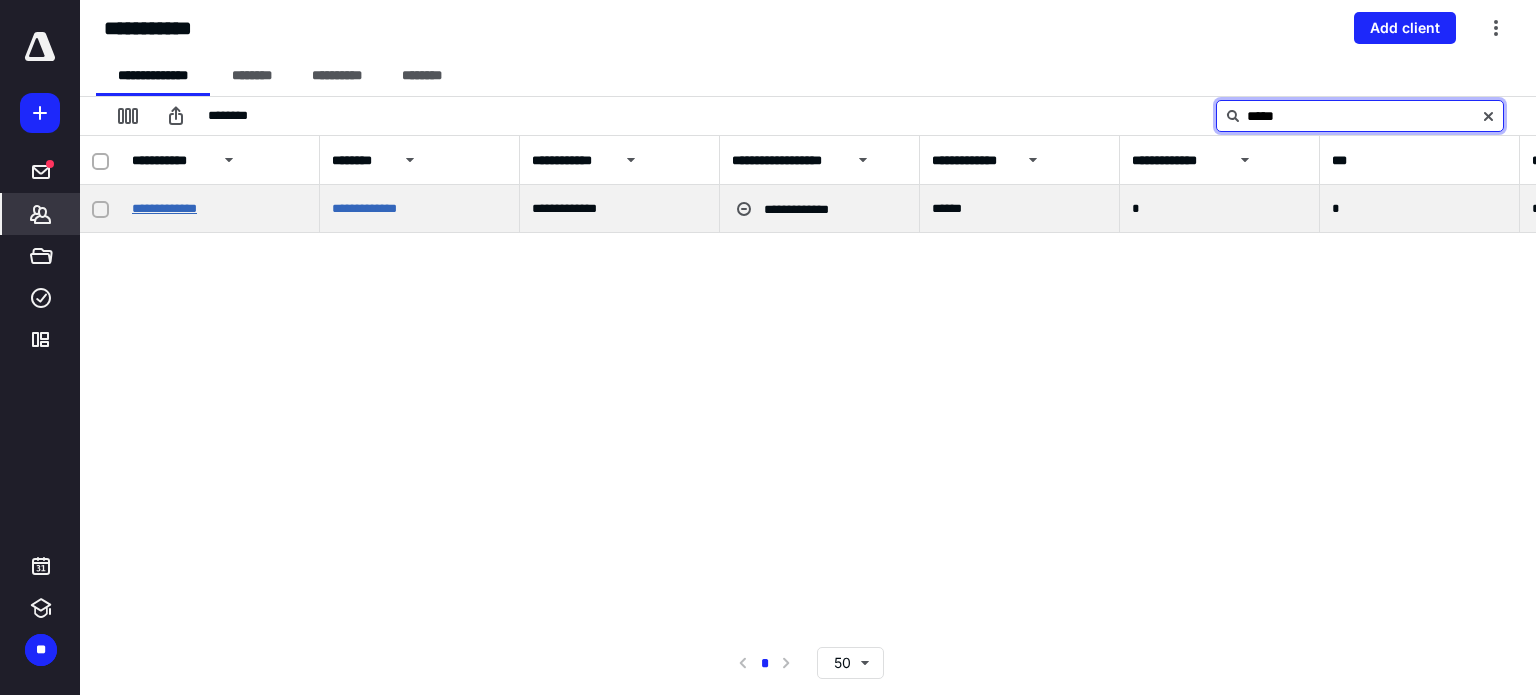 type on "*****" 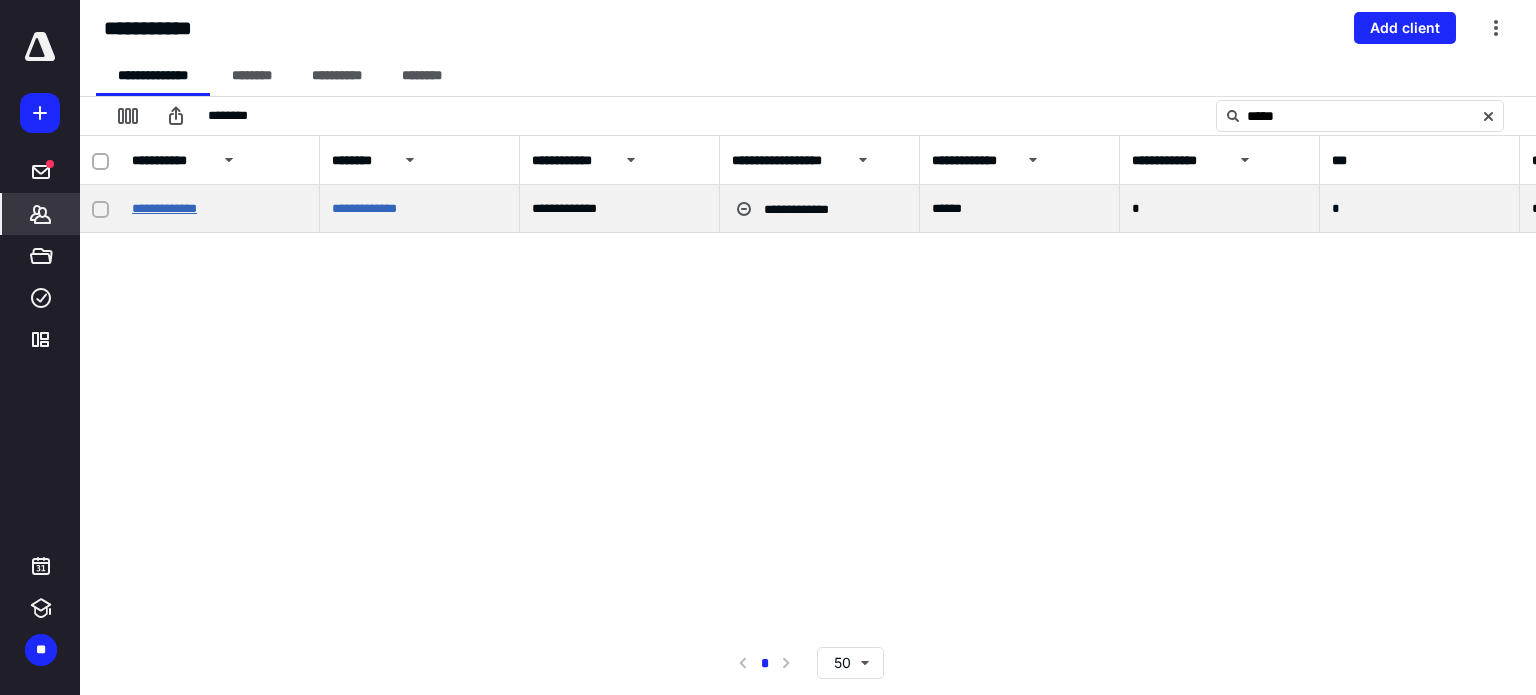 click on "**********" at bounding box center (164, 208) 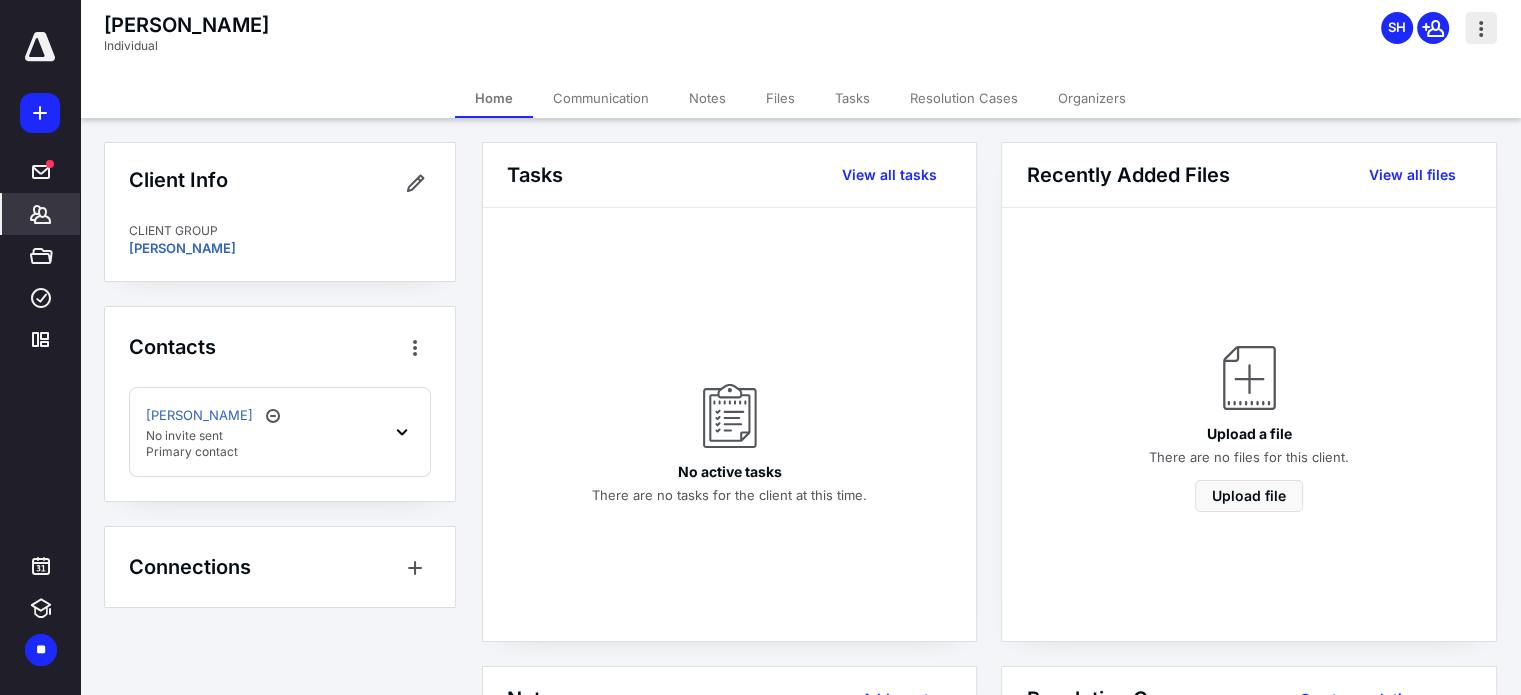 click at bounding box center (1481, 28) 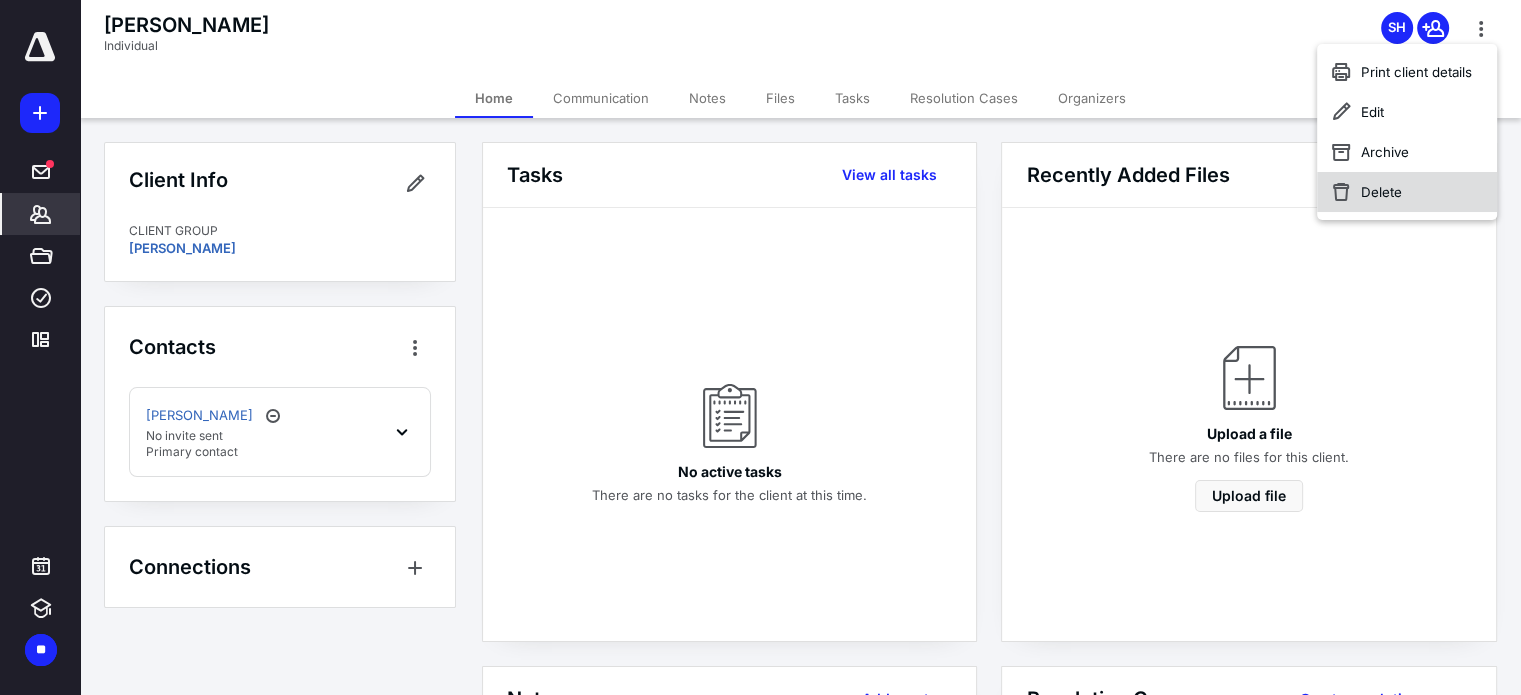 click on "Delete" at bounding box center (1407, 192) 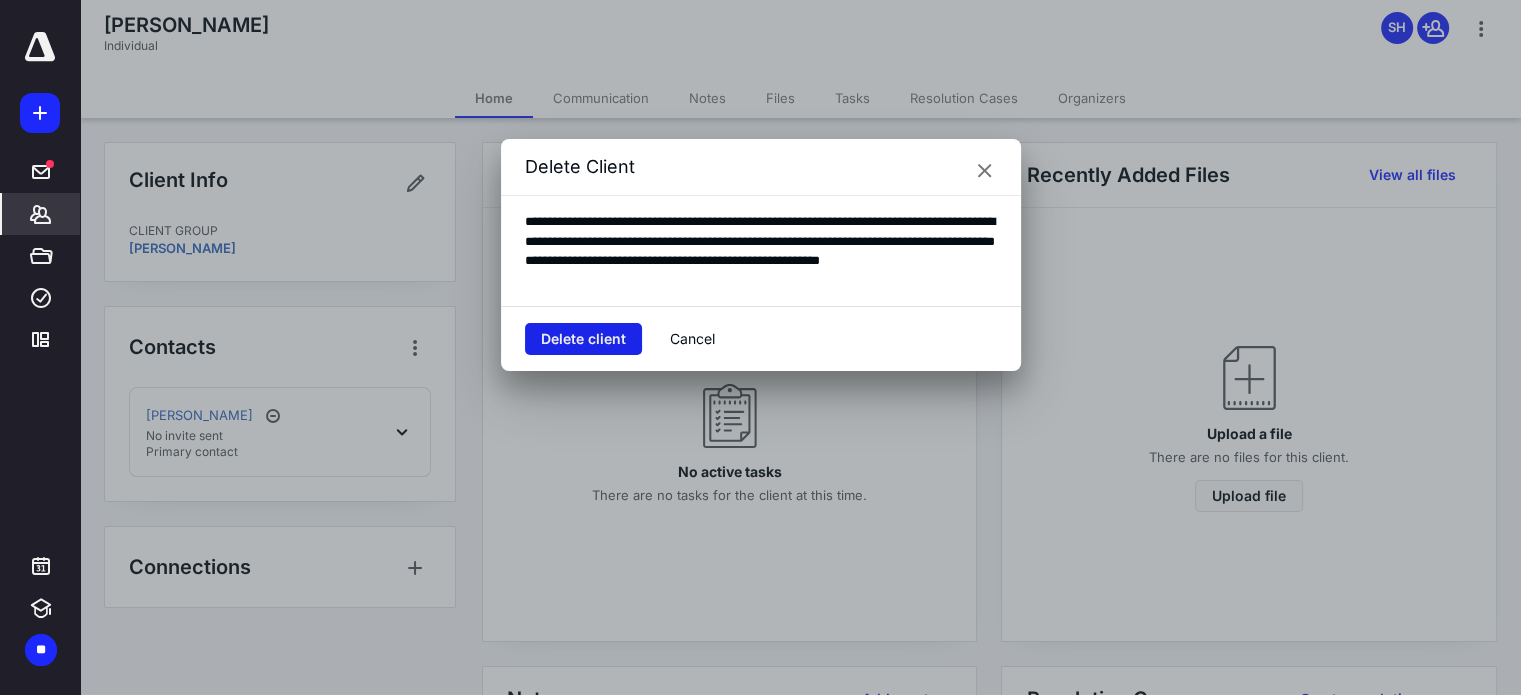 click on "Delete client" at bounding box center [583, 339] 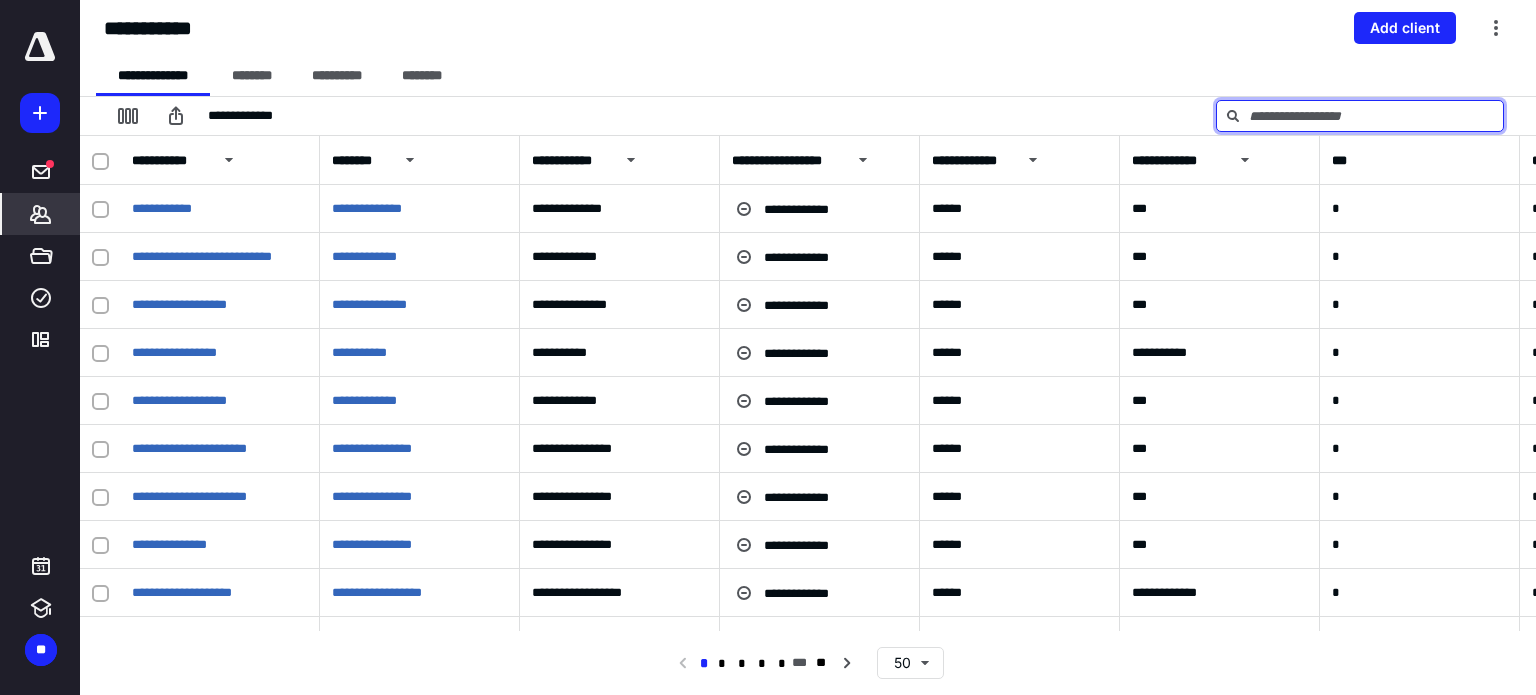 click at bounding box center [1360, 116] 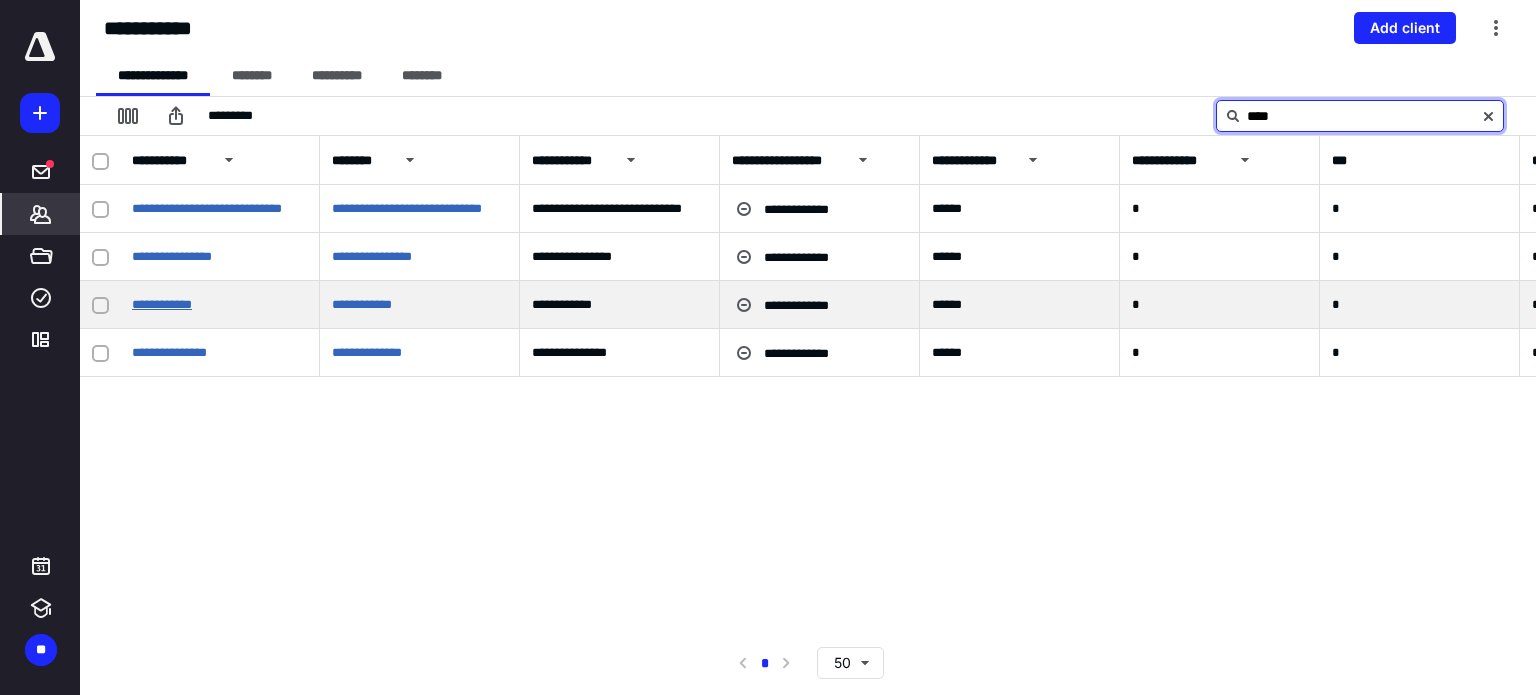 type on "****" 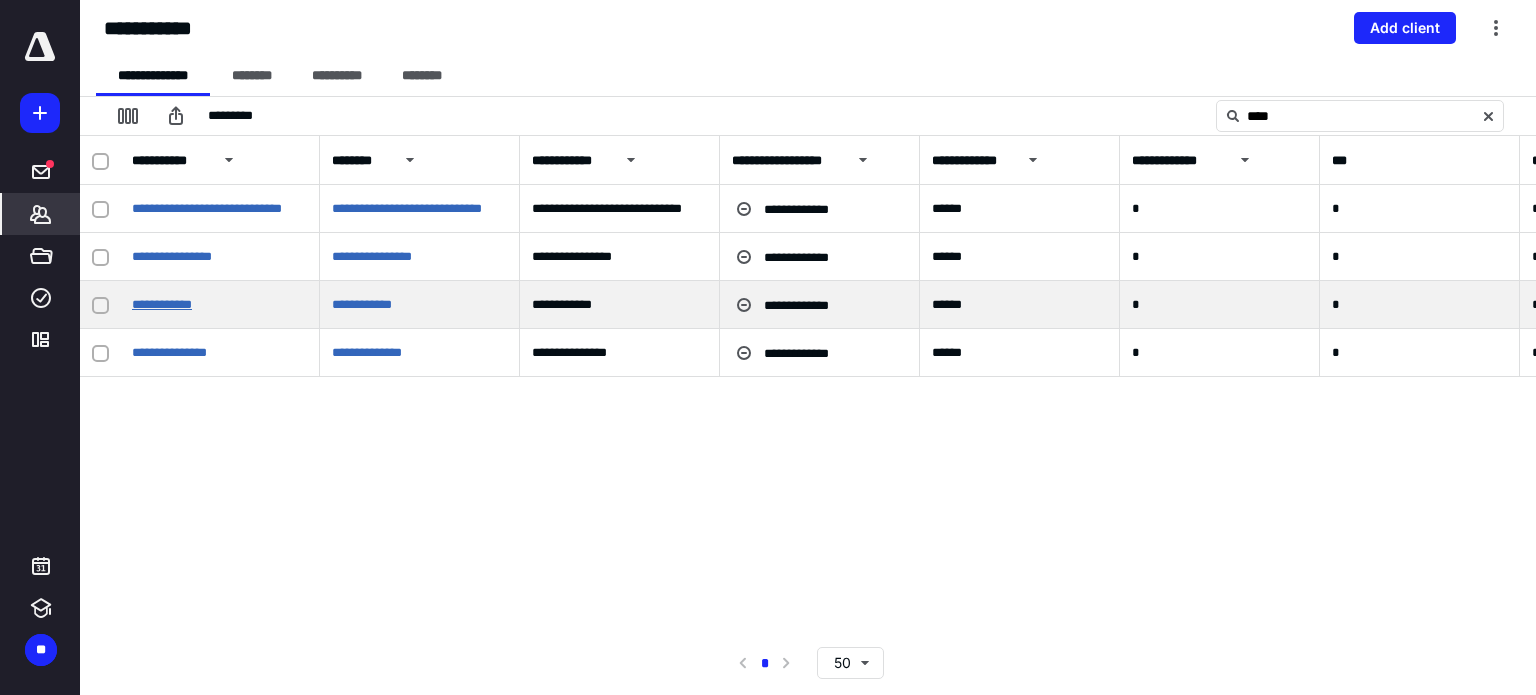 click on "**********" at bounding box center (162, 304) 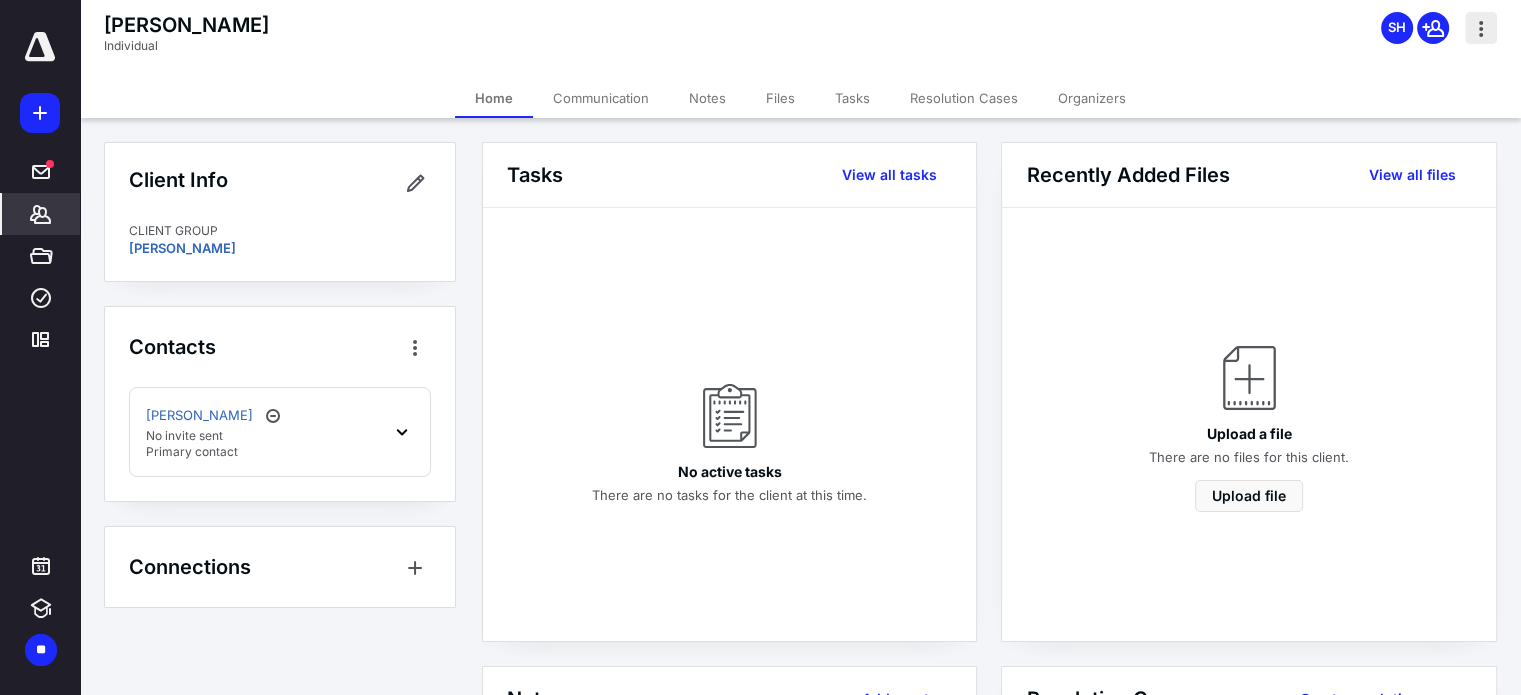 click at bounding box center (1481, 28) 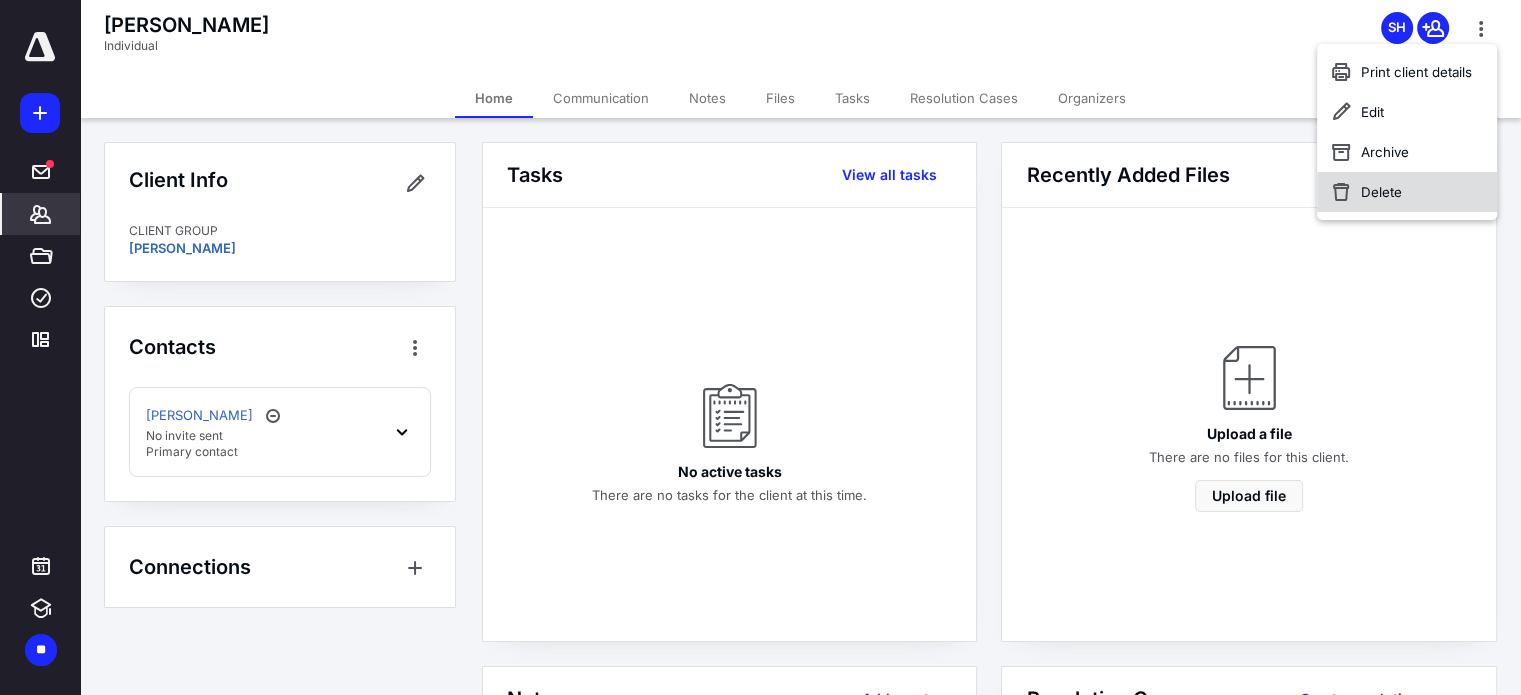 click on "Delete" at bounding box center (1407, 192) 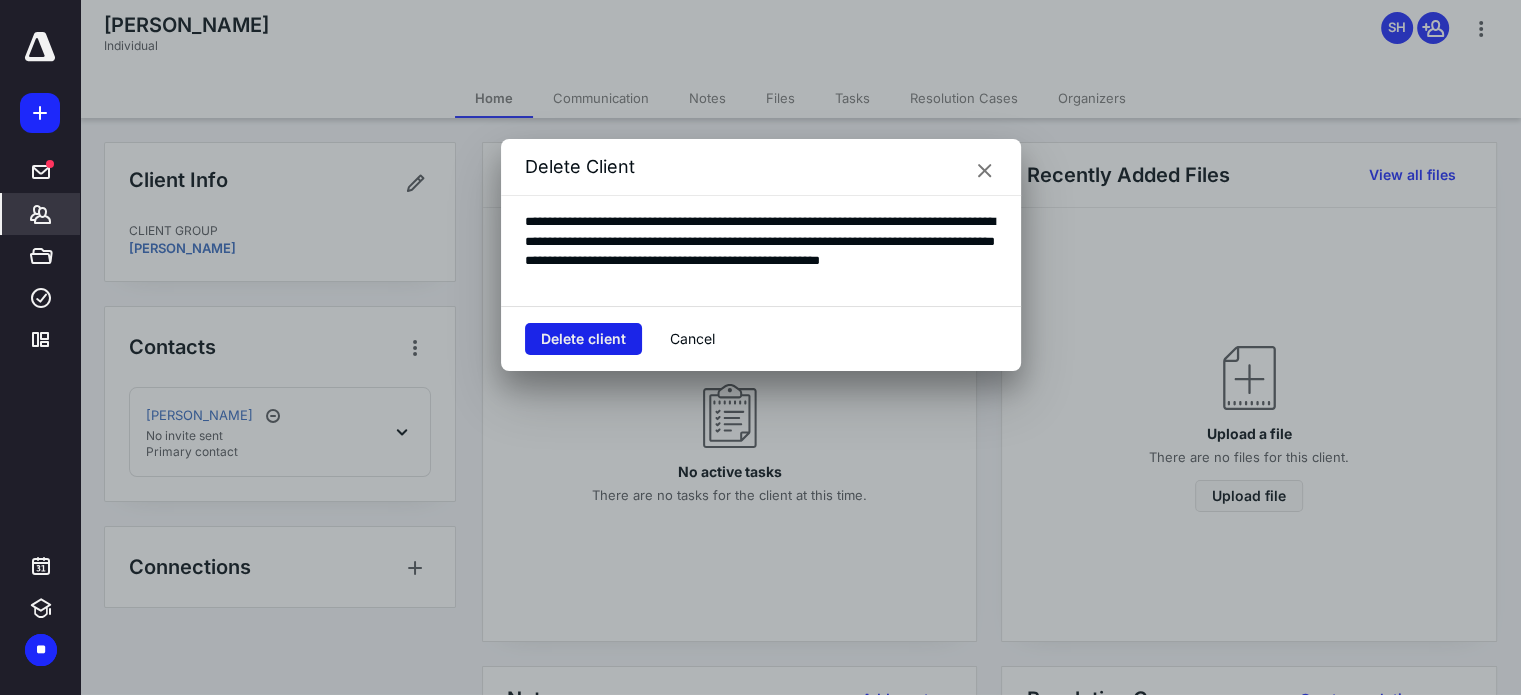 click on "Delete client" at bounding box center (583, 339) 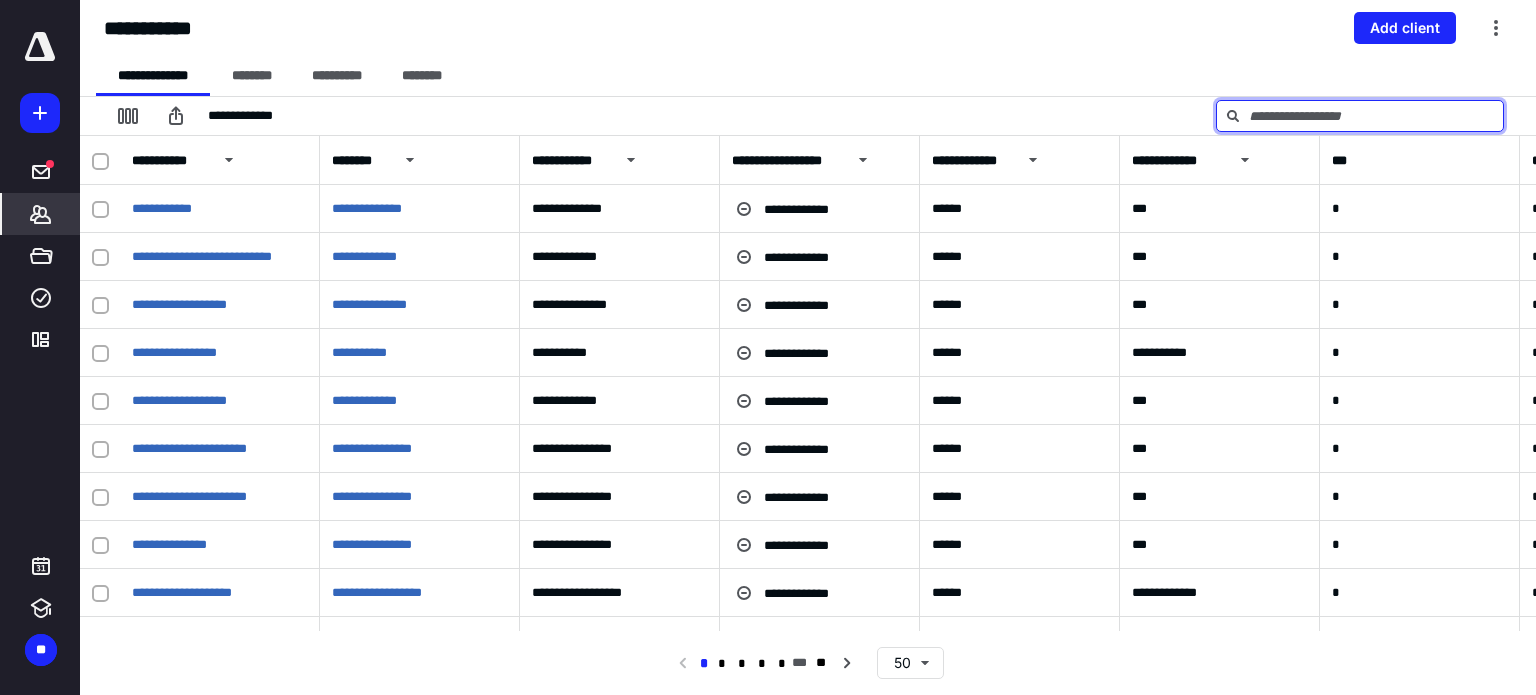 click at bounding box center (1360, 116) 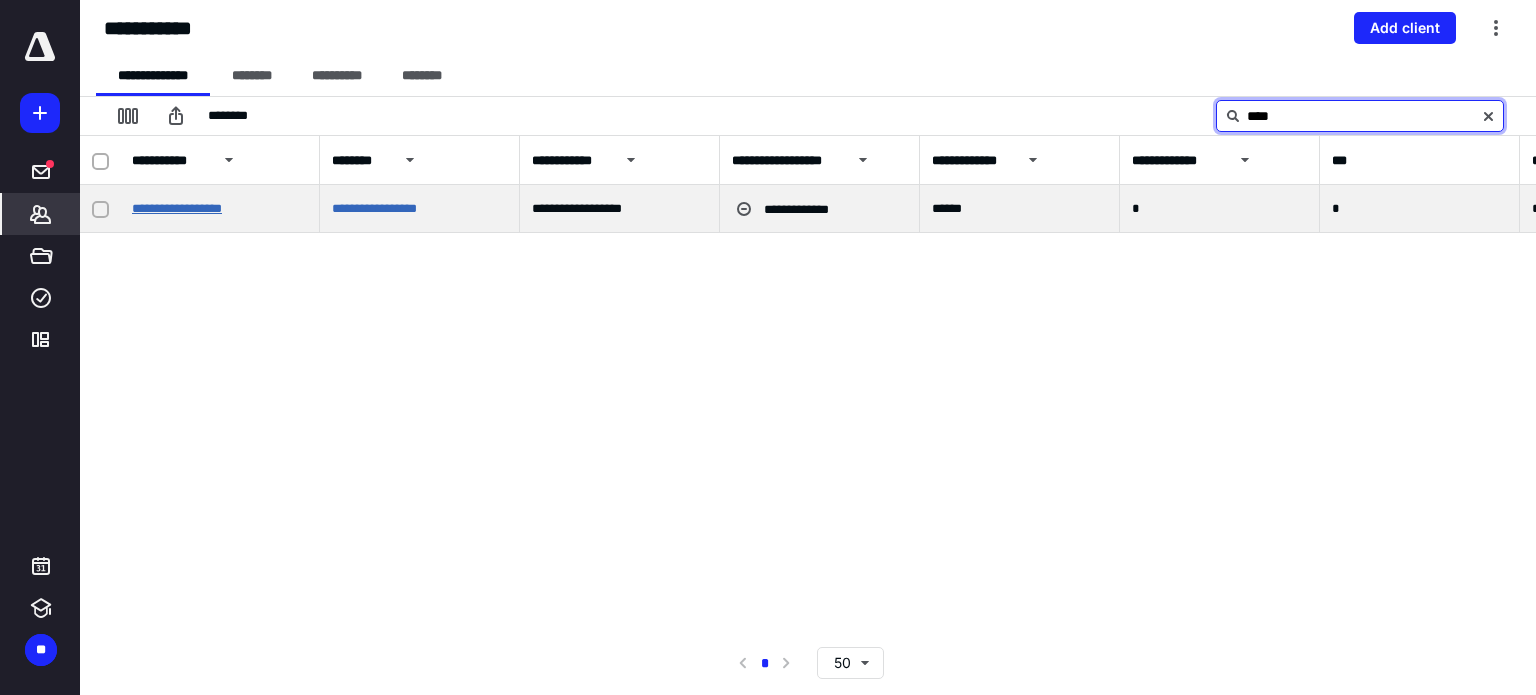 type on "****" 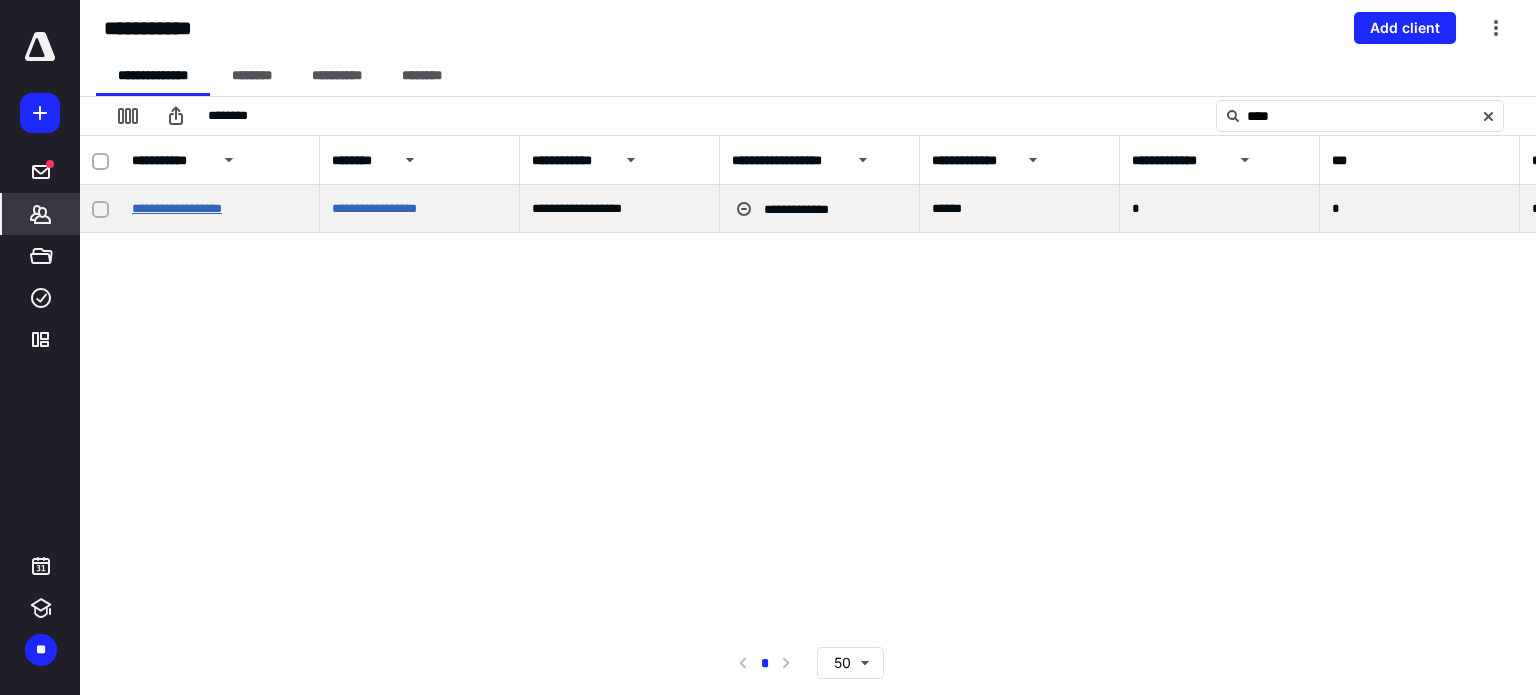click on "**********" at bounding box center (177, 208) 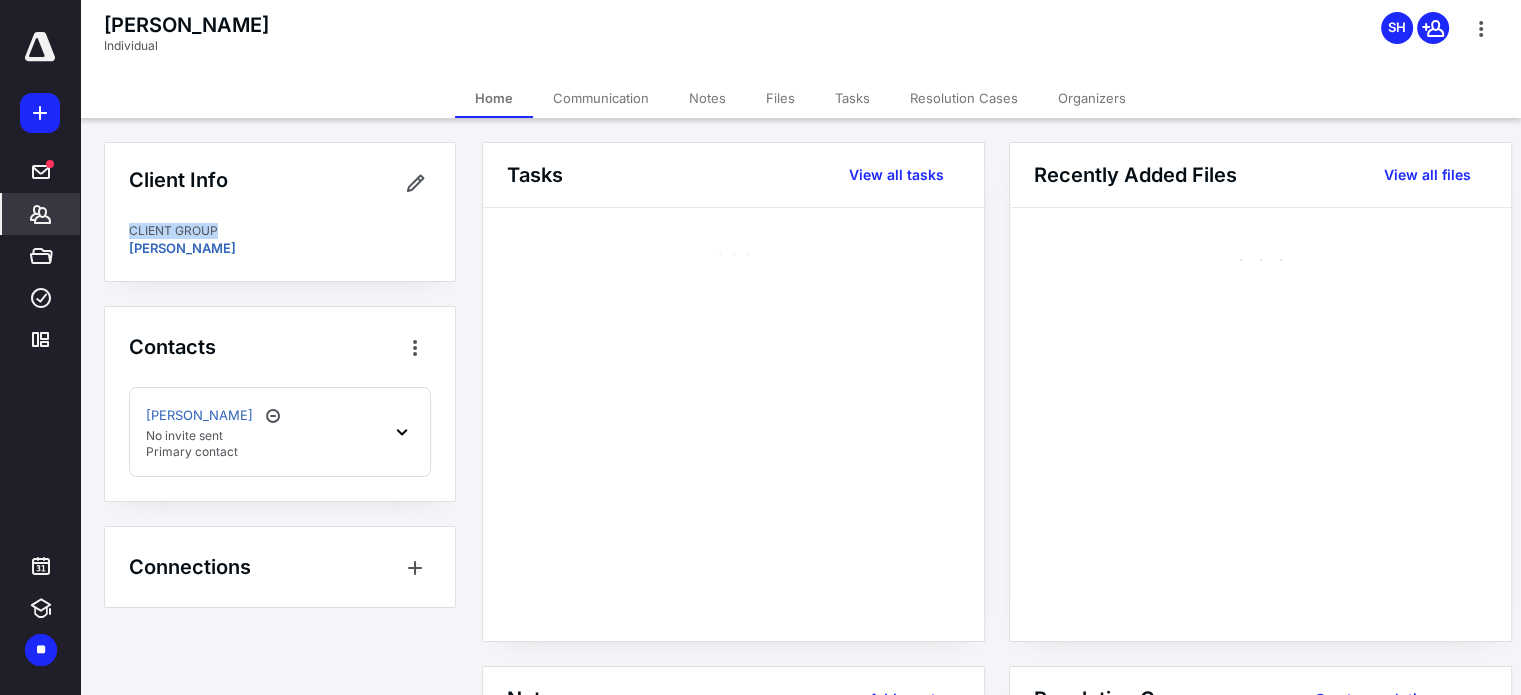 click on "Client Info CLIENT GROUP [PERSON_NAME]" at bounding box center (280, 212) 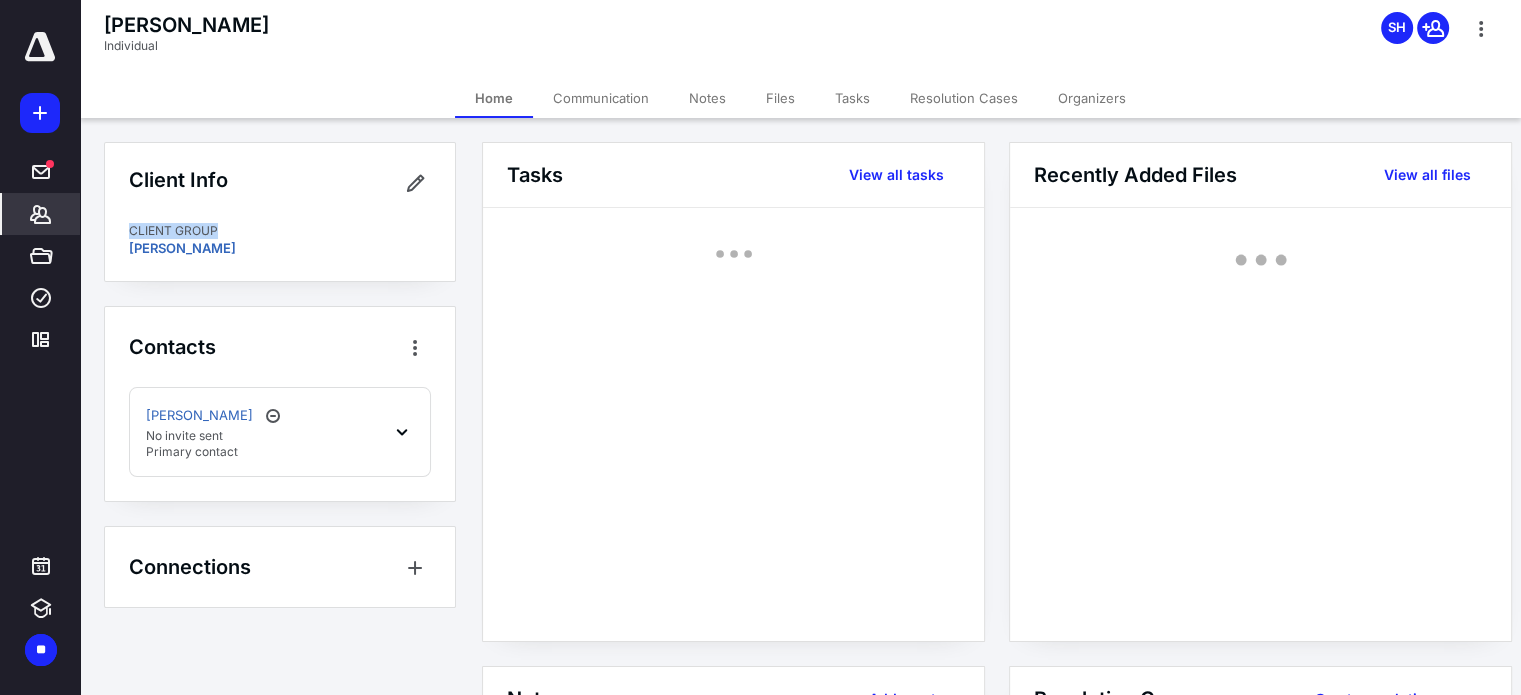 click on "Client Info CLIENT GROUP [PERSON_NAME]" at bounding box center [280, 212] 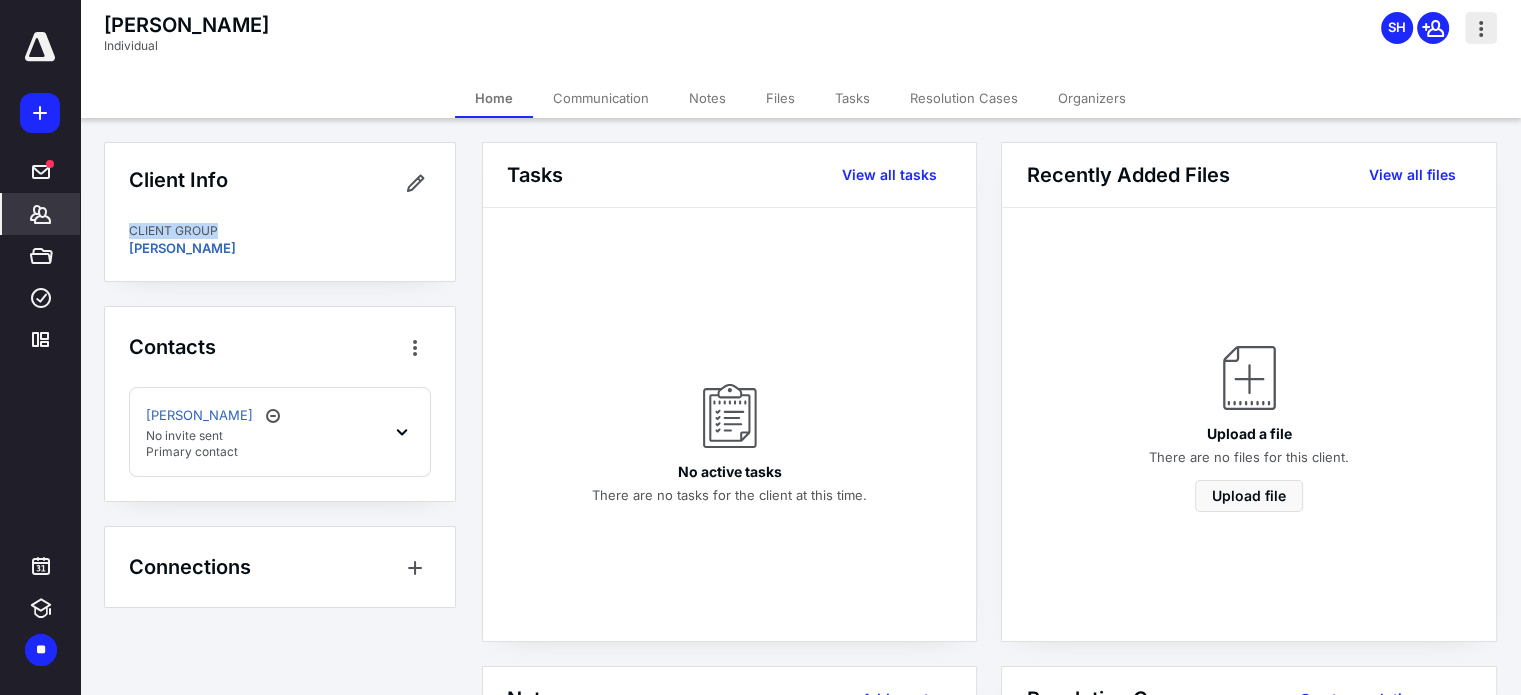 click at bounding box center (1481, 28) 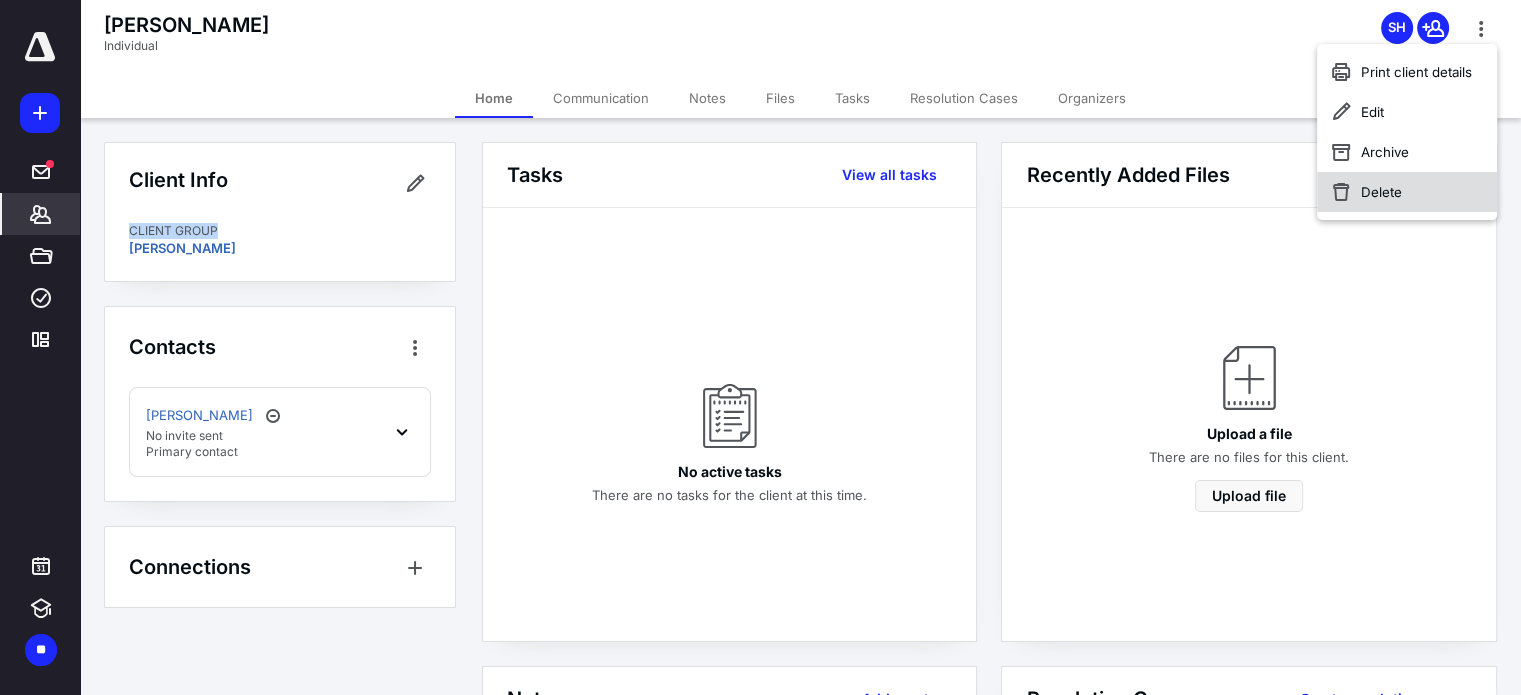click on "Delete" at bounding box center (1407, 192) 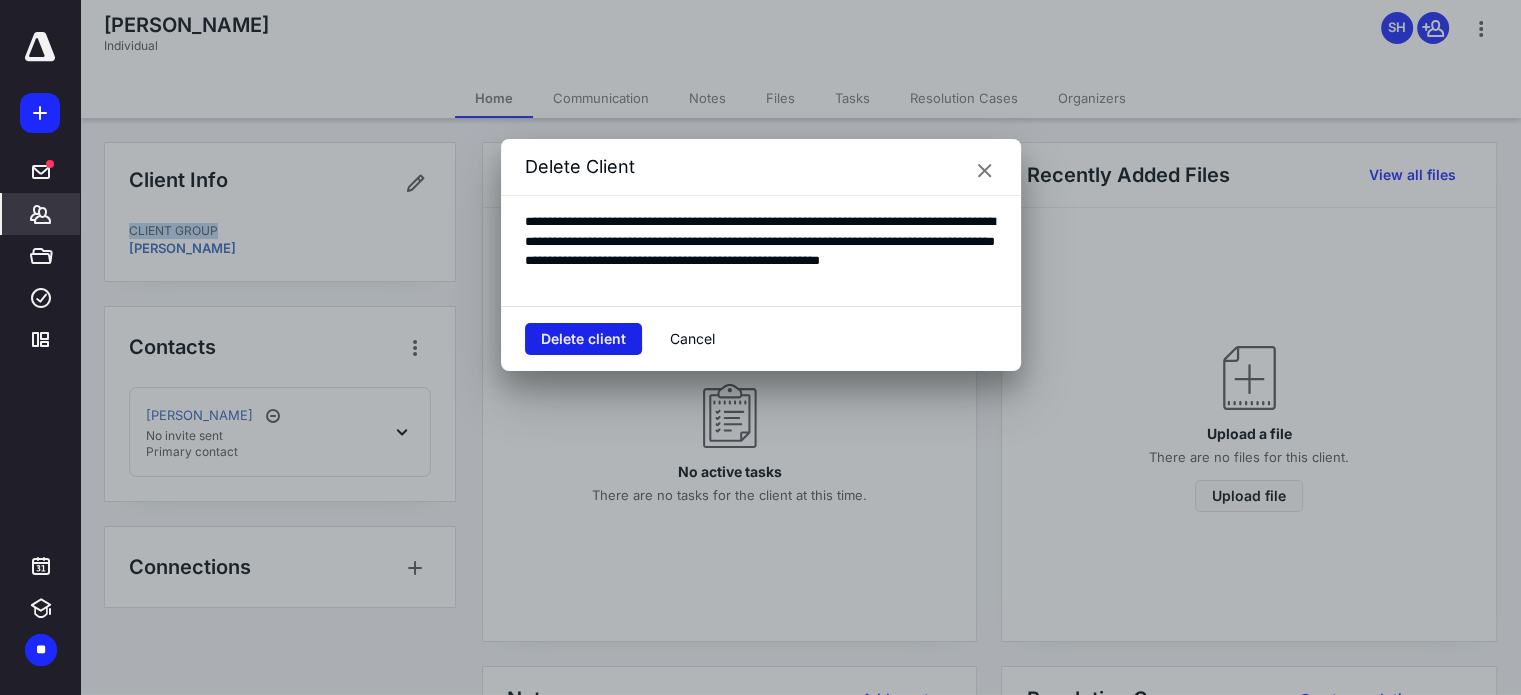click on "Delete client" at bounding box center (583, 339) 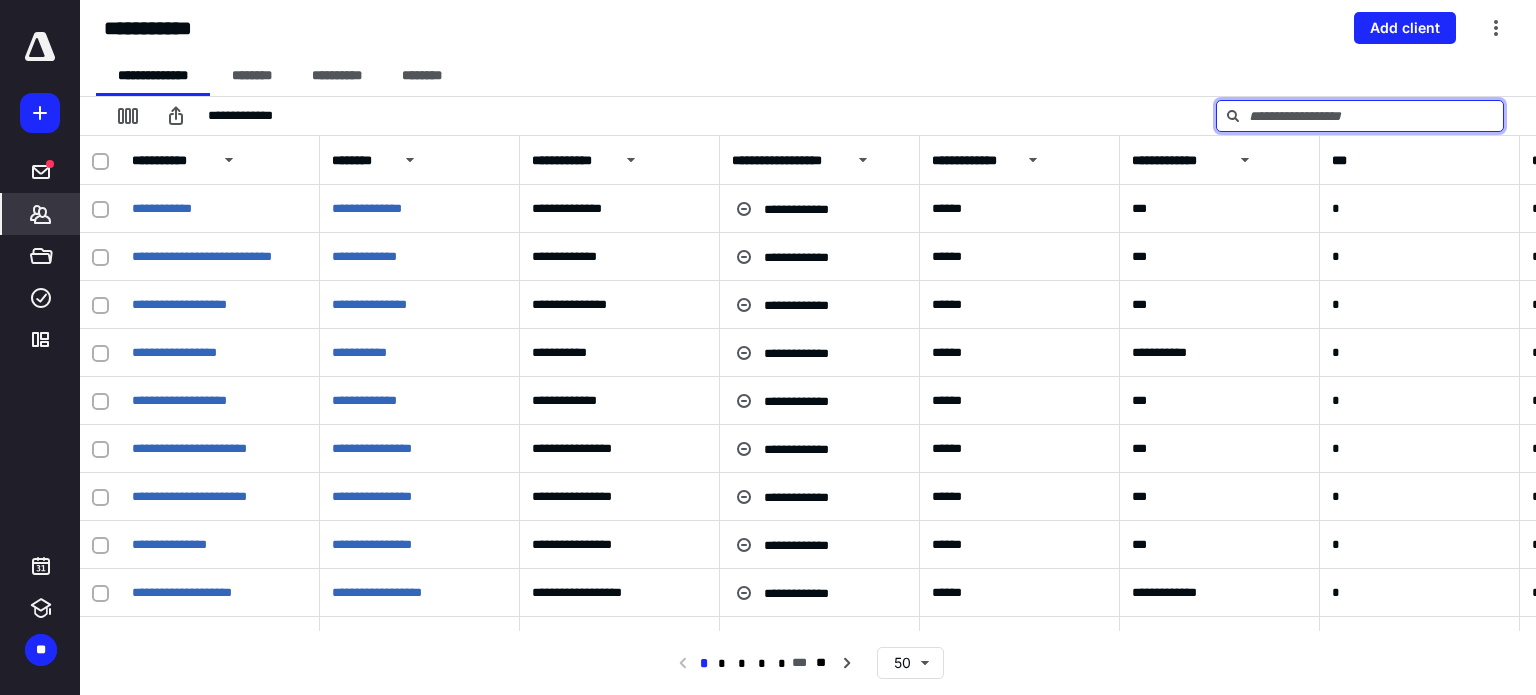 click at bounding box center (1360, 116) 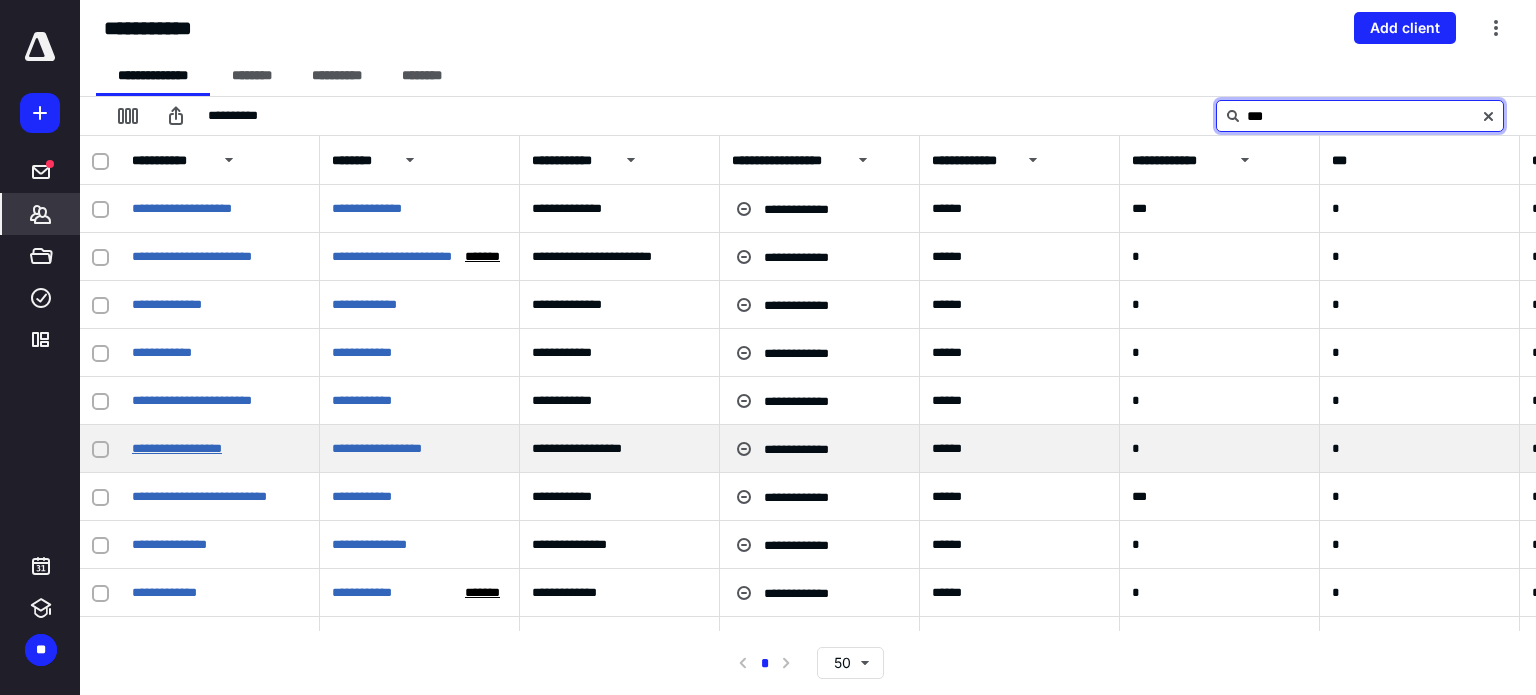 type on "***" 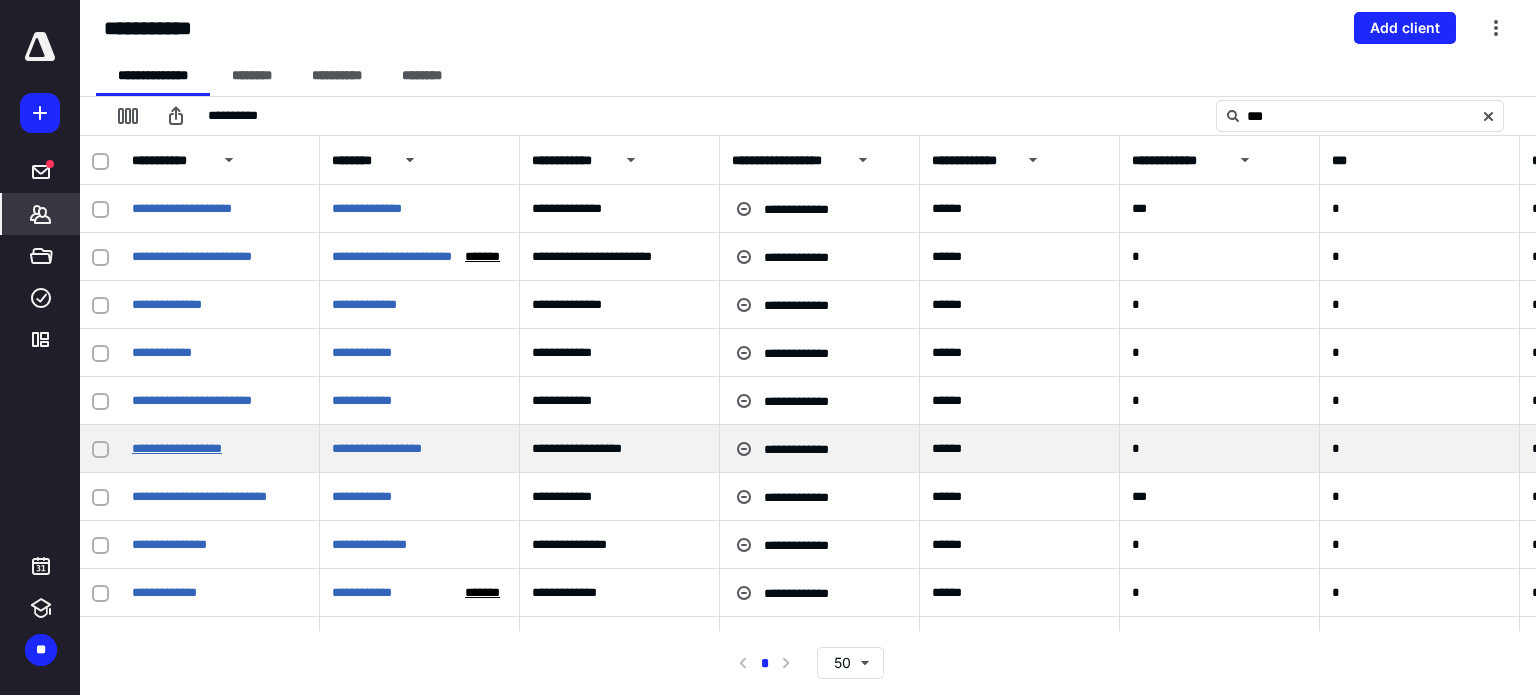 click on "**********" at bounding box center [177, 448] 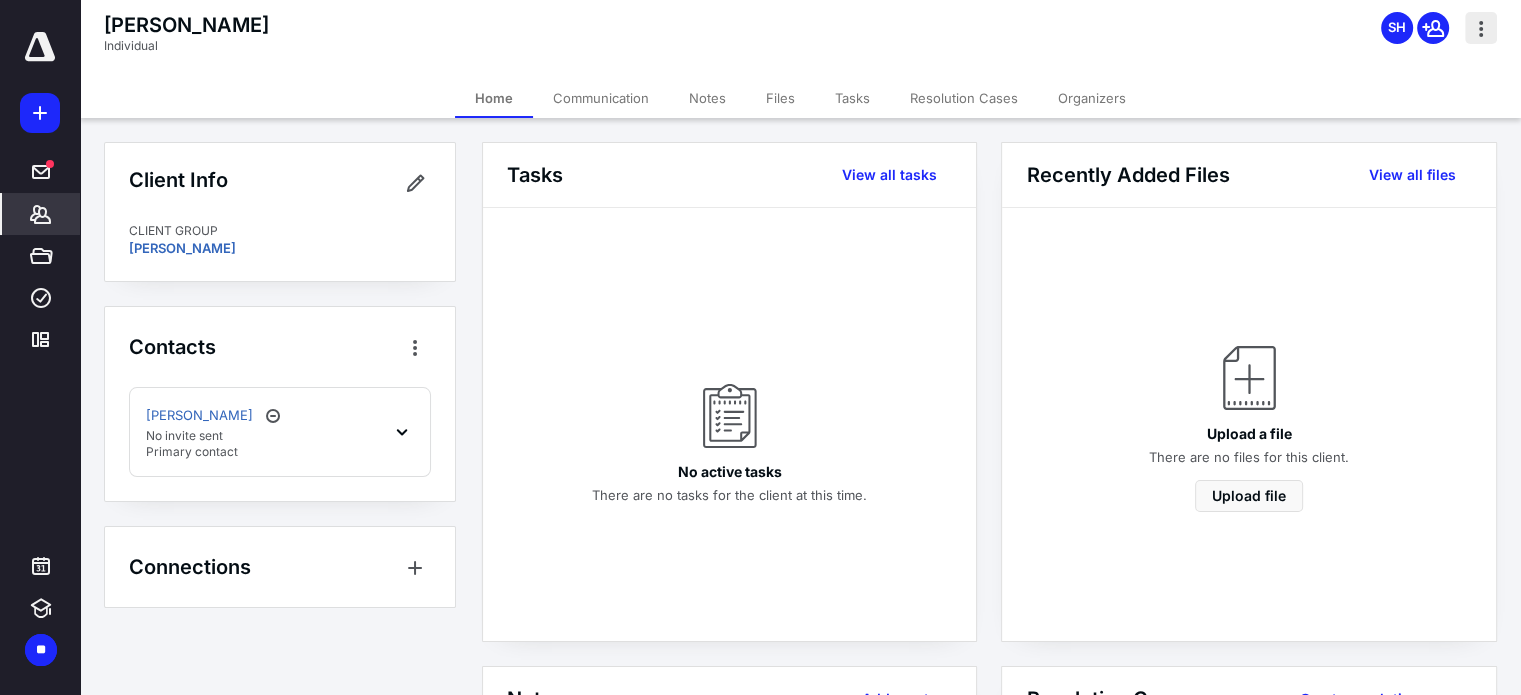 click at bounding box center (1481, 28) 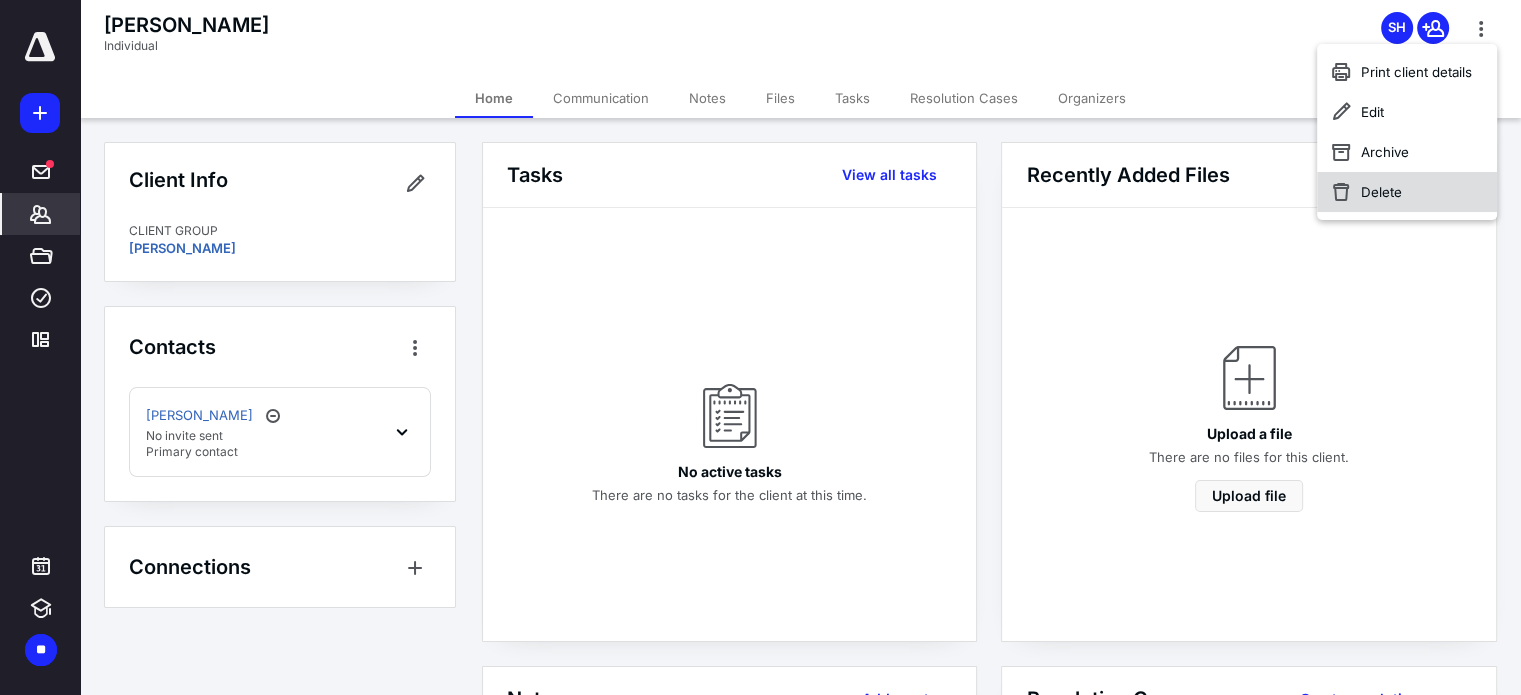 click on "Delete" at bounding box center (1407, 192) 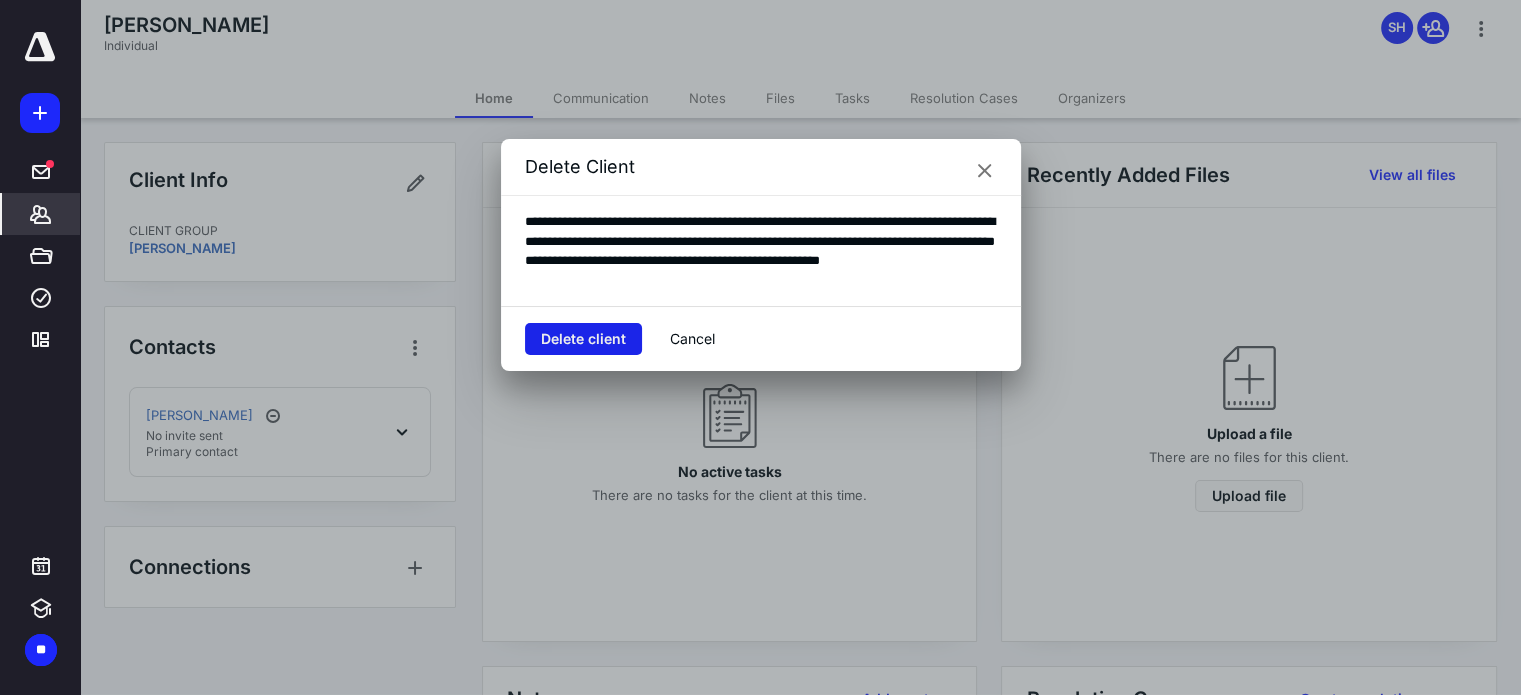click on "Delete client" at bounding box center [583, 339] 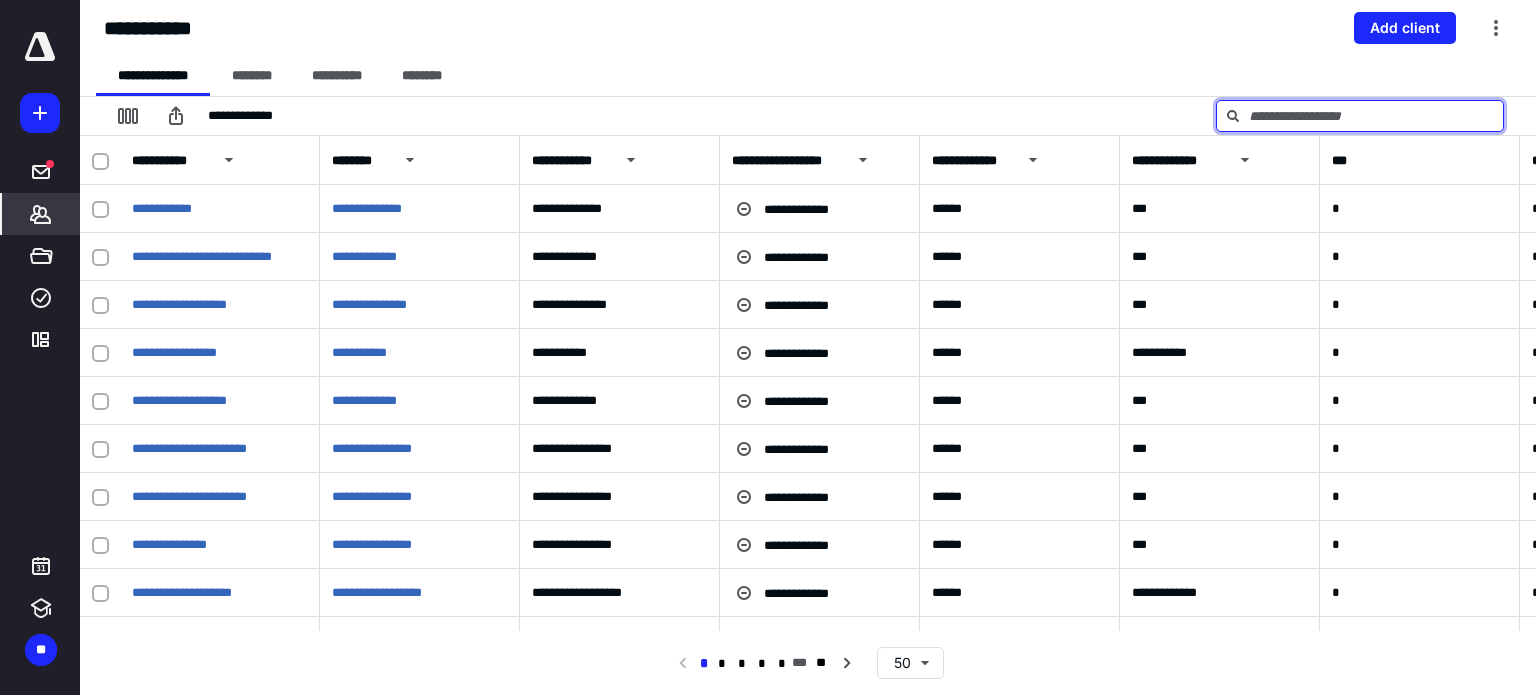click at bounding box center [1360, 116] 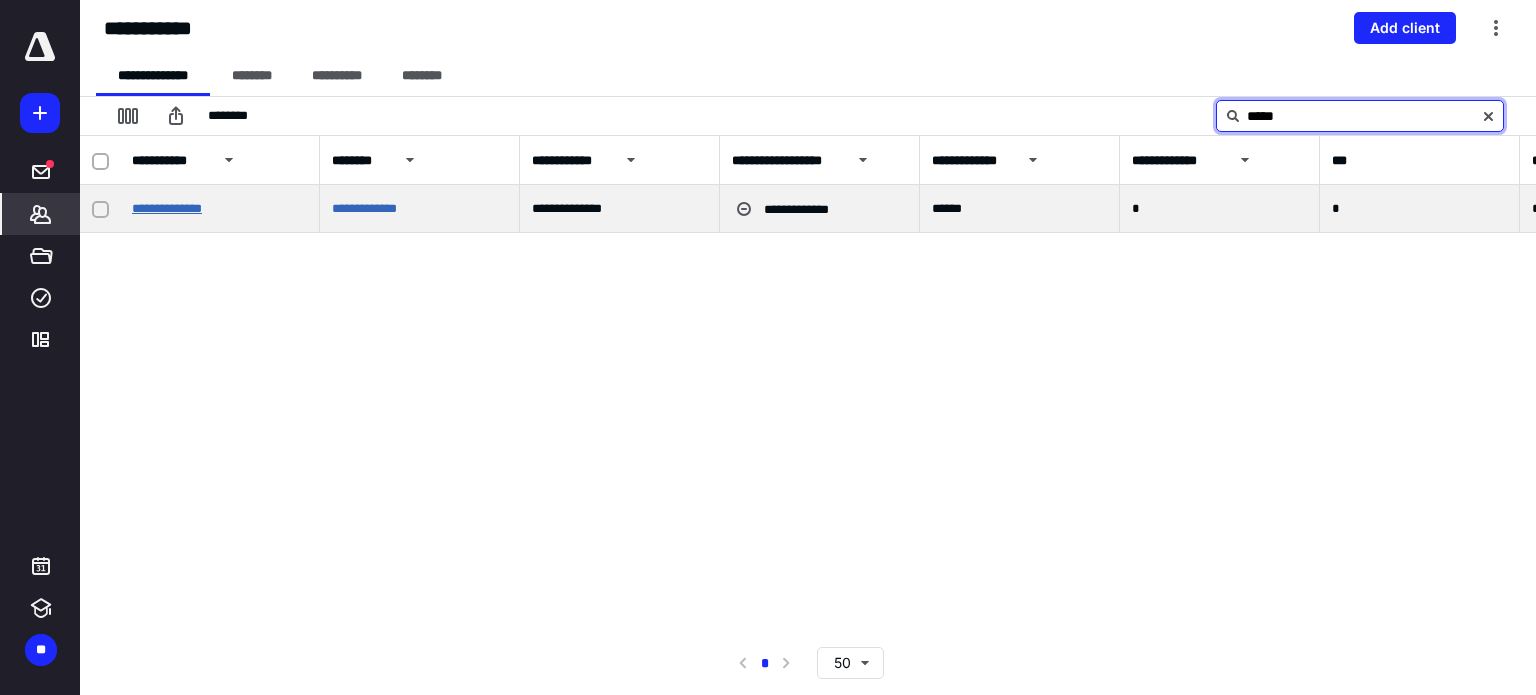 type on "*****" 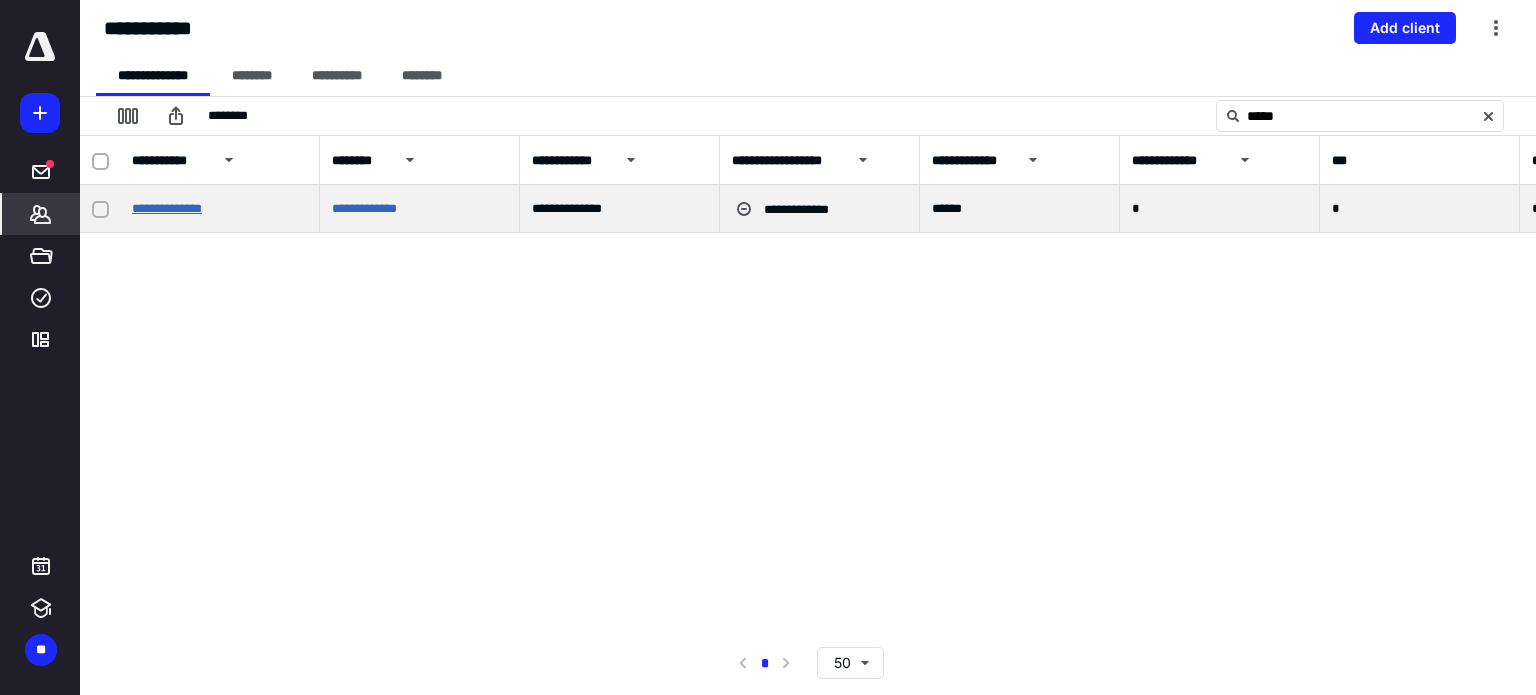 click on "**********" at bounding box center [167, 208] 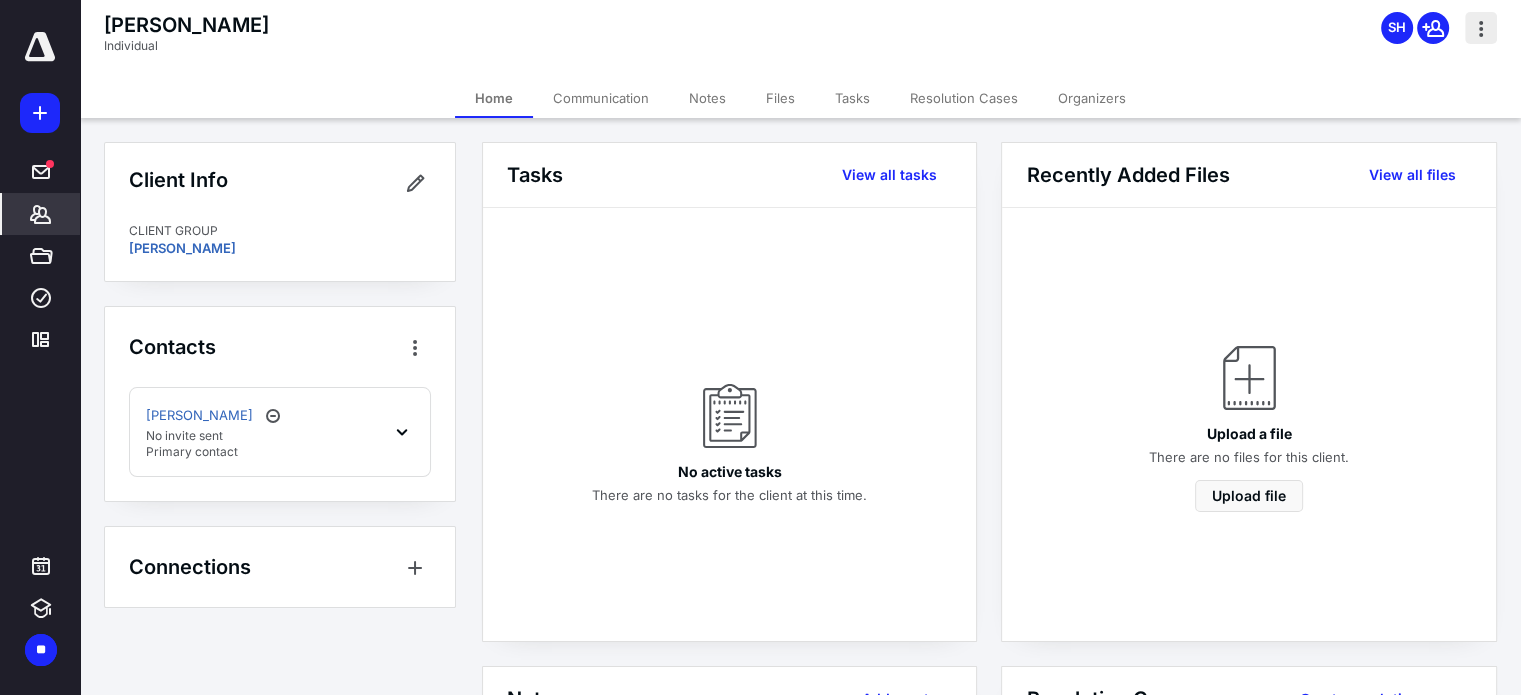 click at bounding box center [1481, 28] 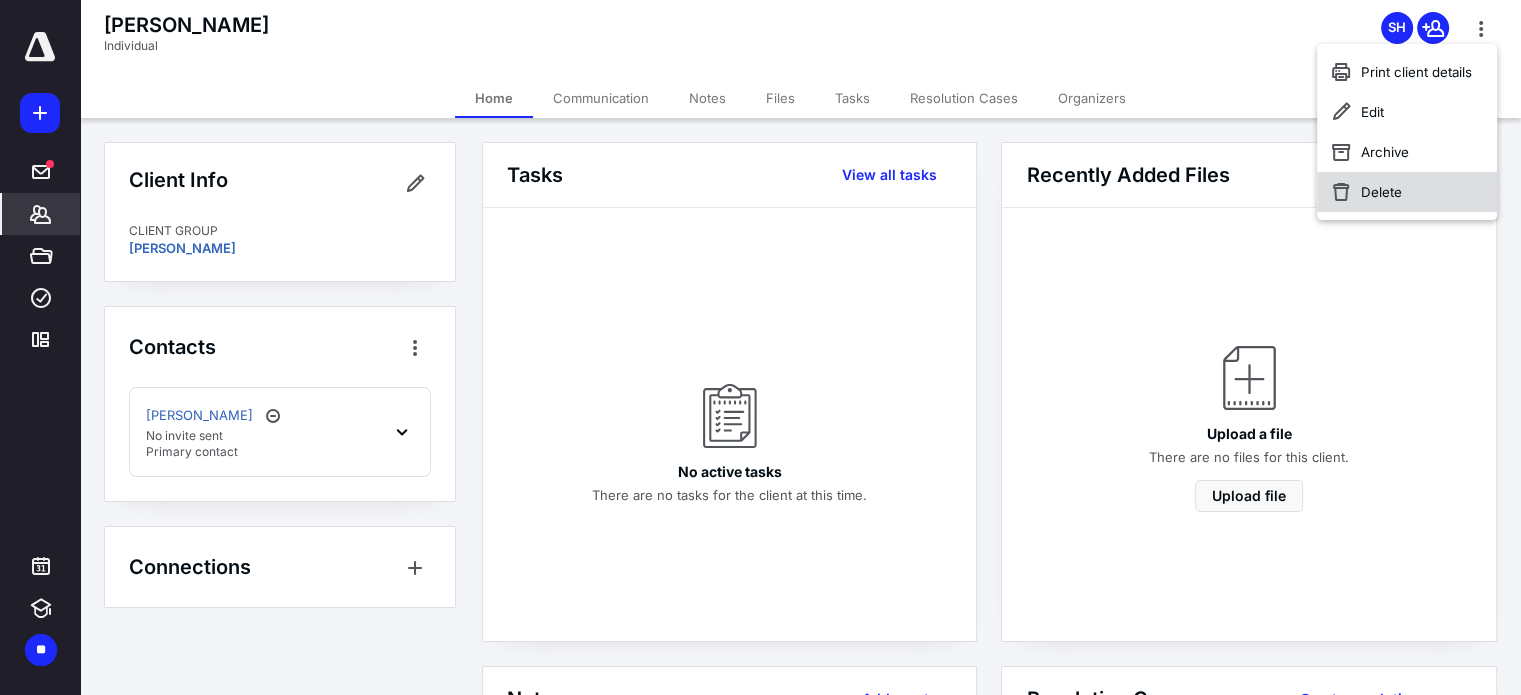 click on "Delete" at bounding box center [1407, 192] 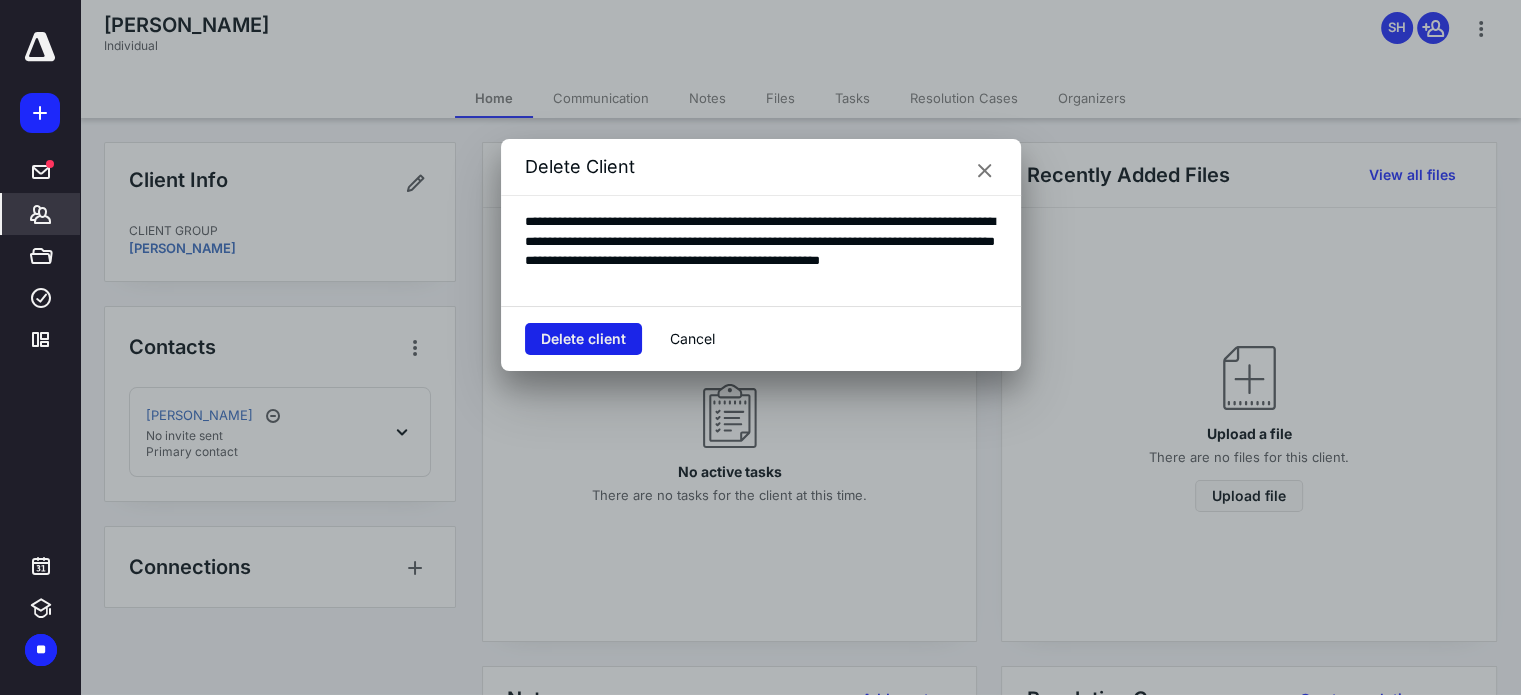 click on "Delete client" at bounding box center (583, 339) 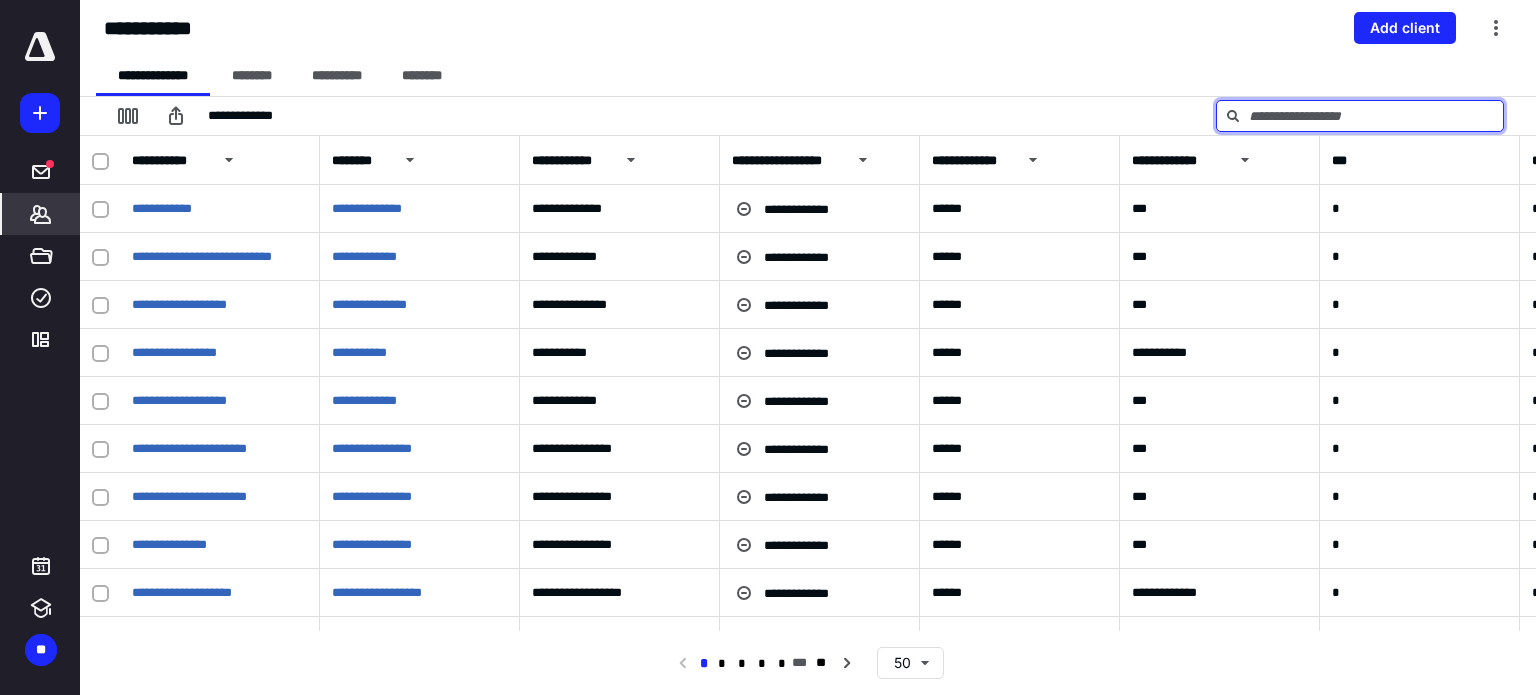 click at bounding box center (1360, 116) 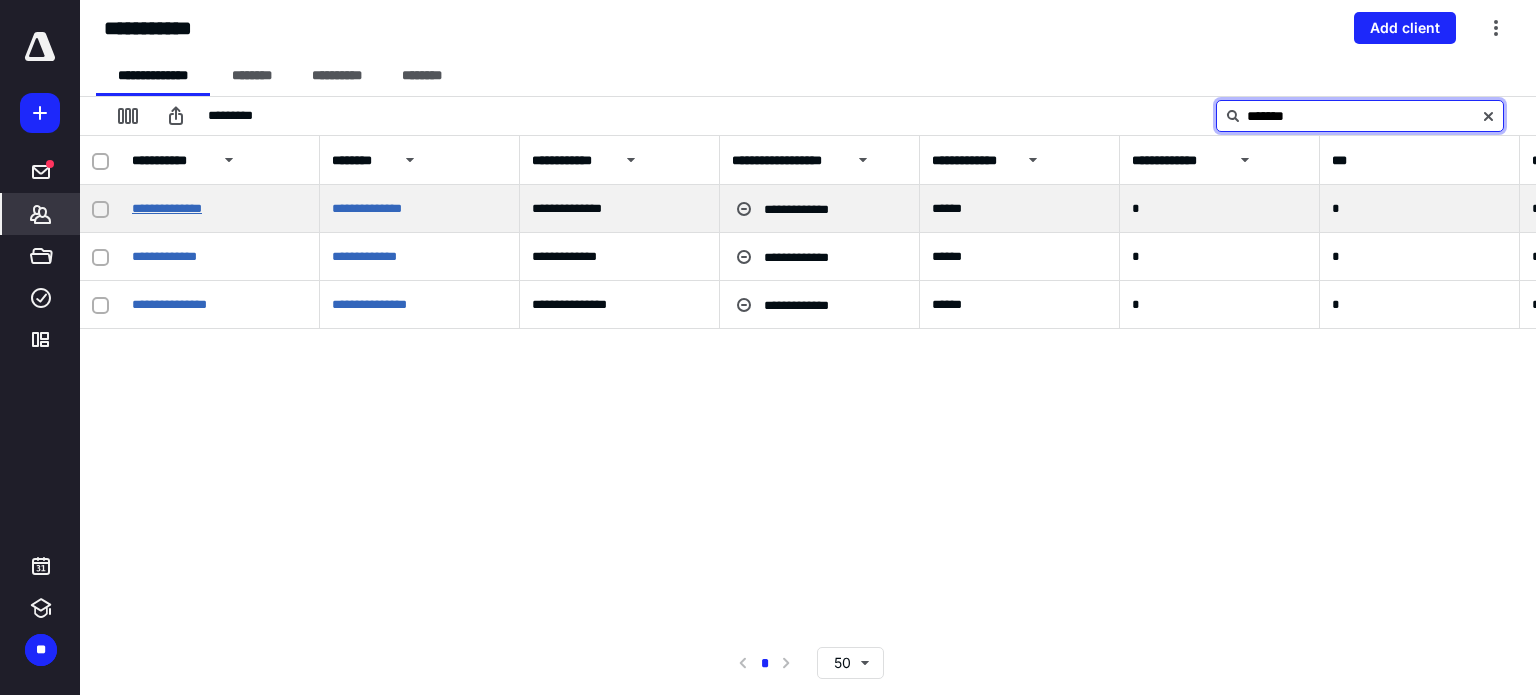 type on "*******" 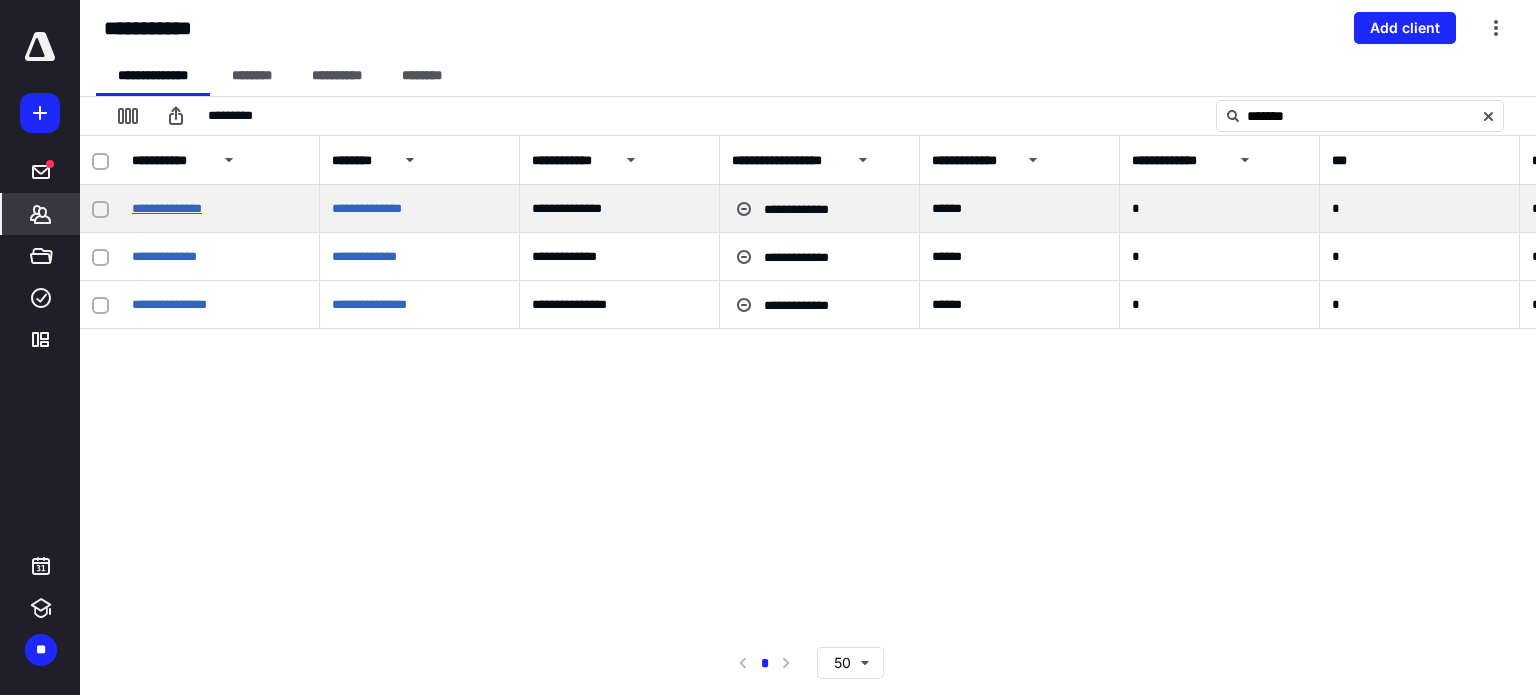 click on "**********" at bounding box center [167, 208] 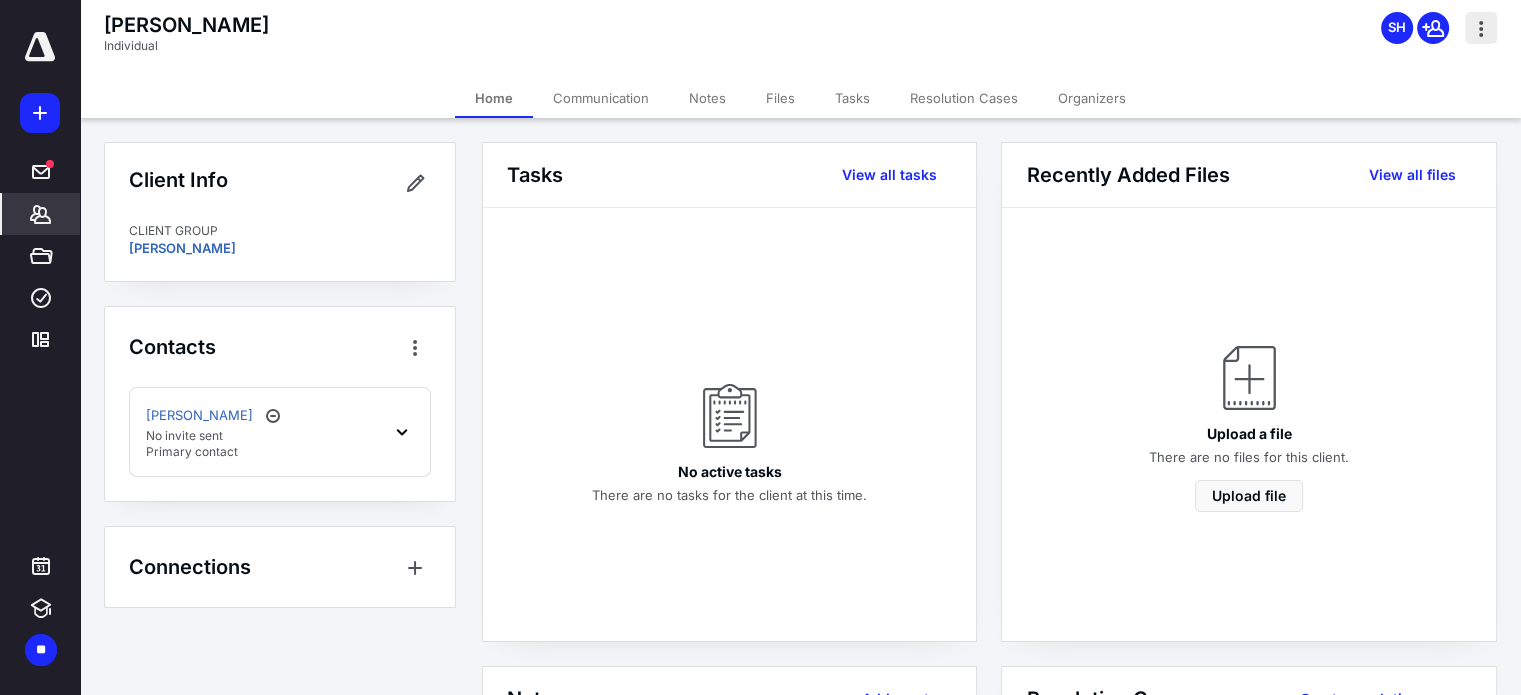 click at bounding box center (1481, 28) 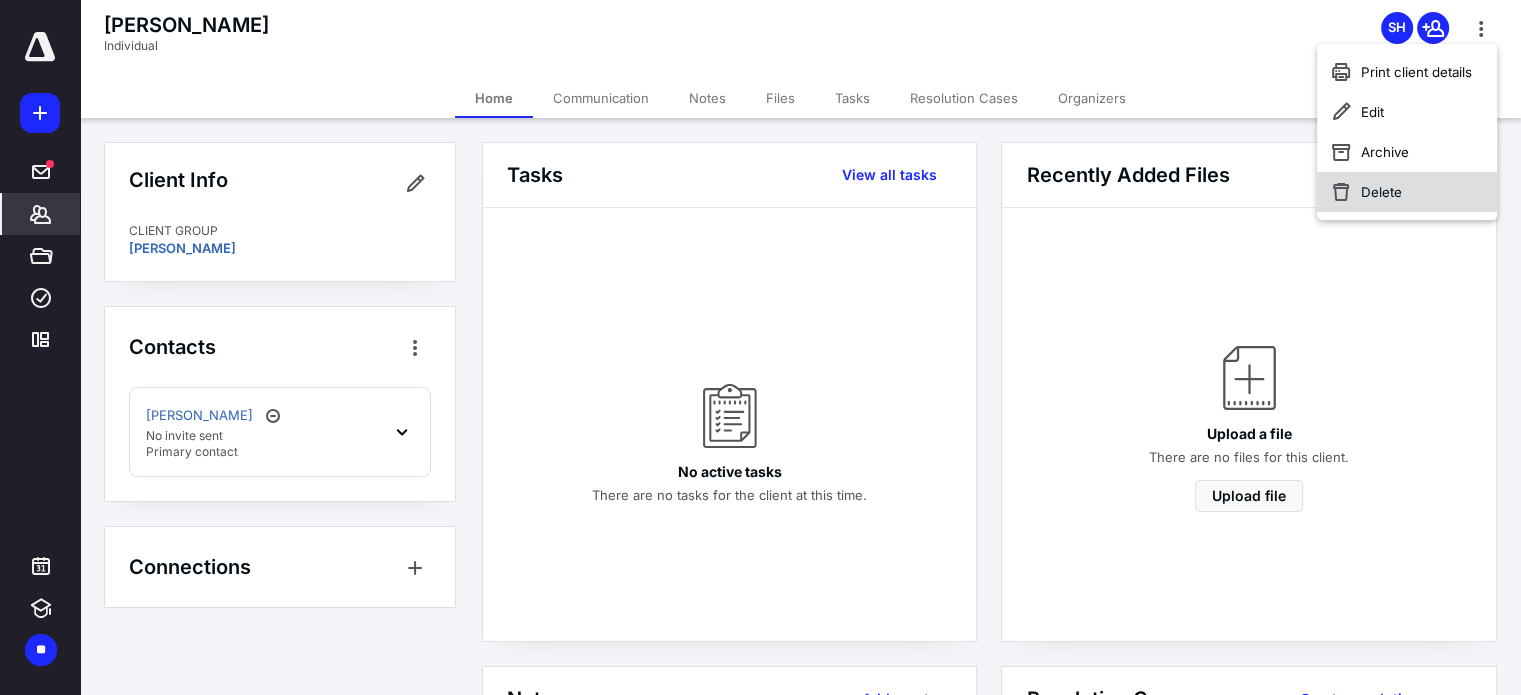 click on "Delete" at bounding box center [1407, 192] 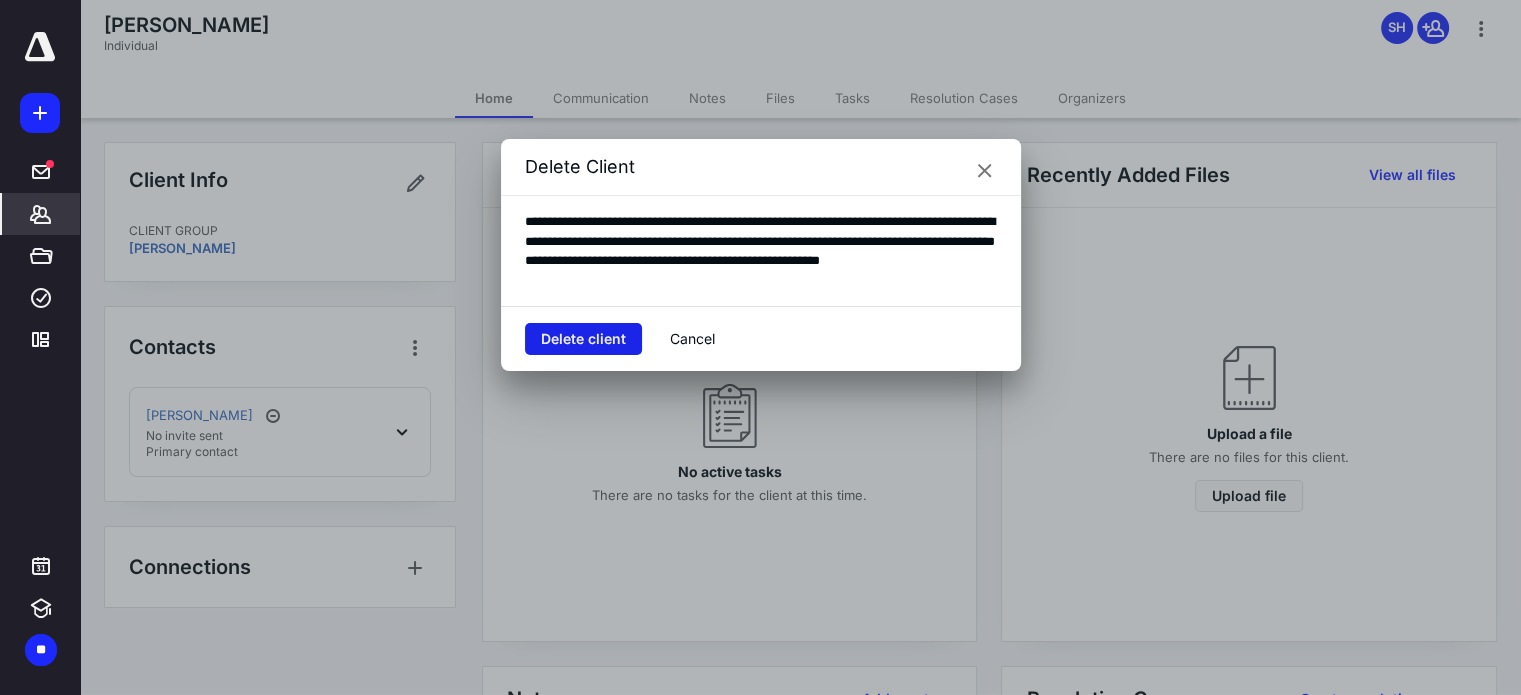 click on "Delete client" at bounding box center [583, 339] 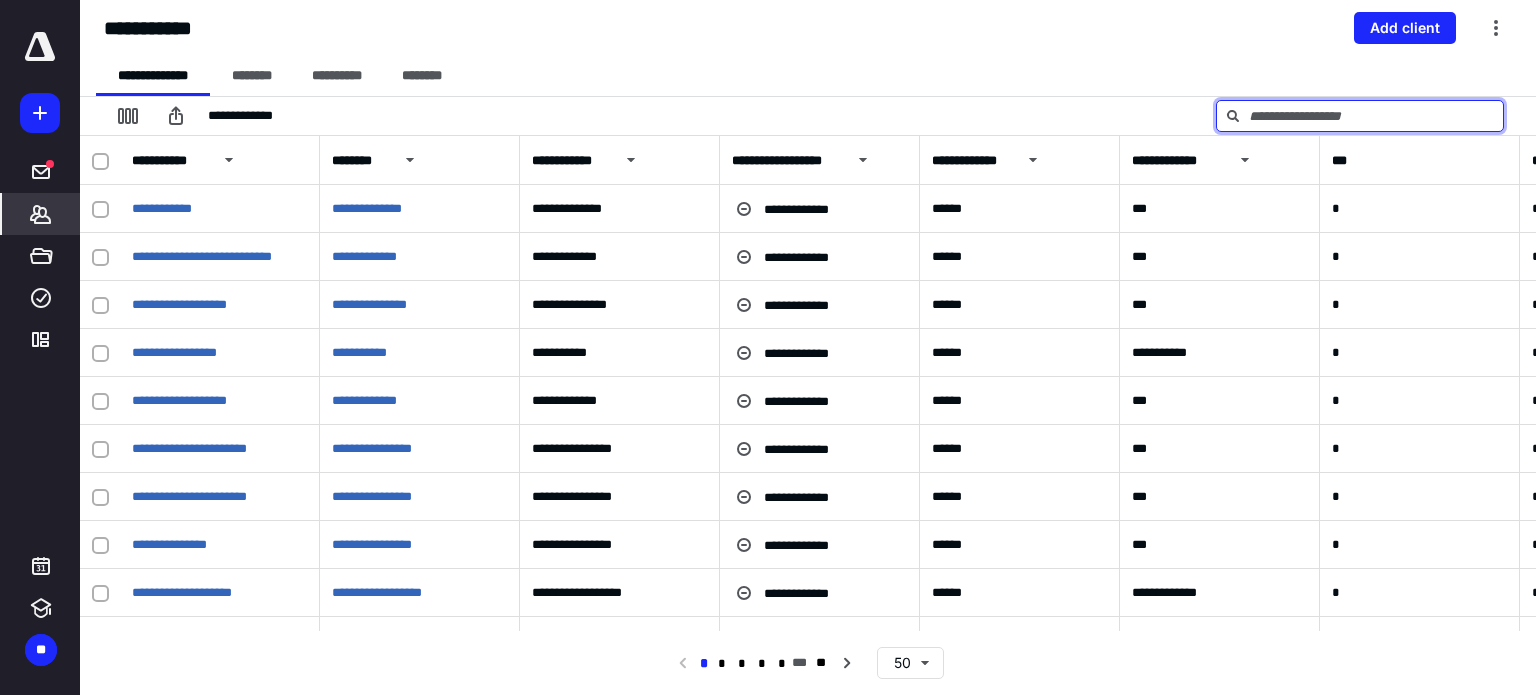 click at bounding box center [1360, 116] 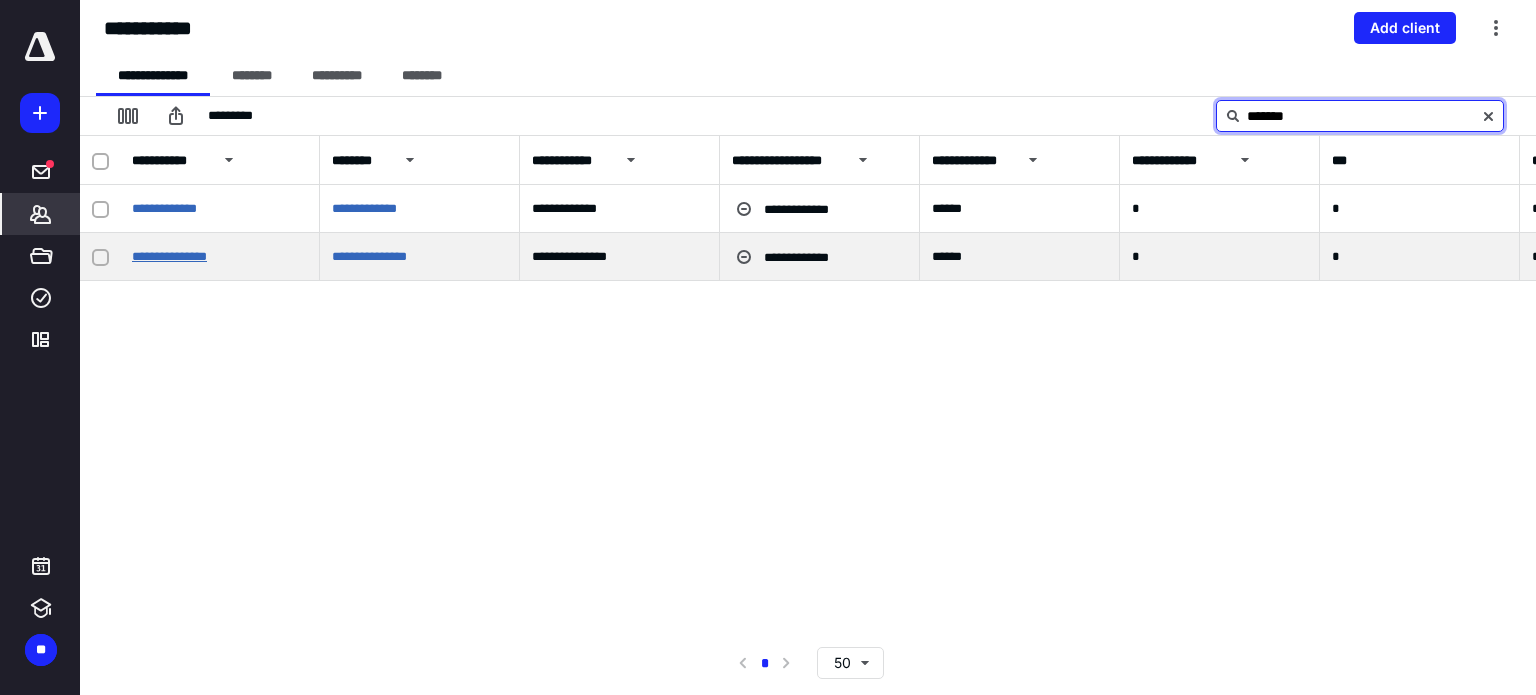 type on "*******" 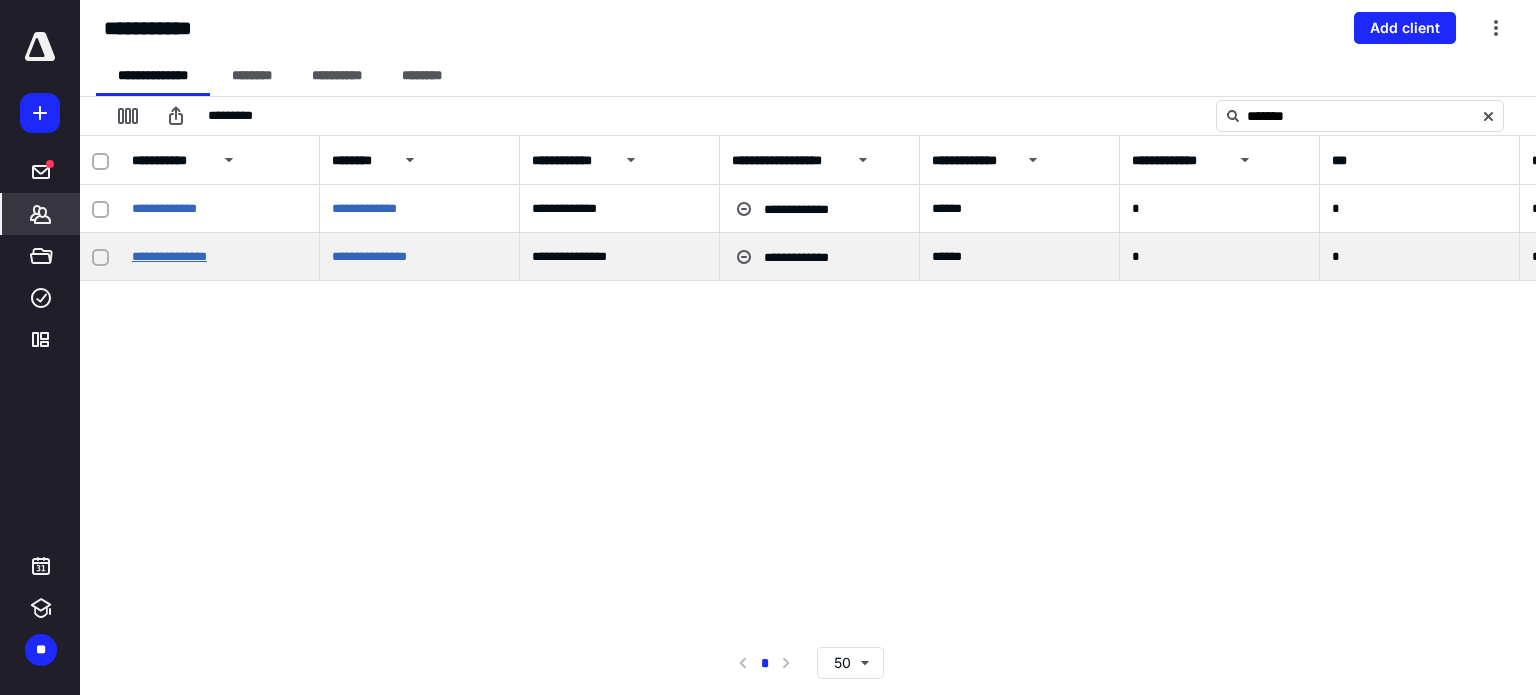 click on "**********" at bounding box center [169, 256] 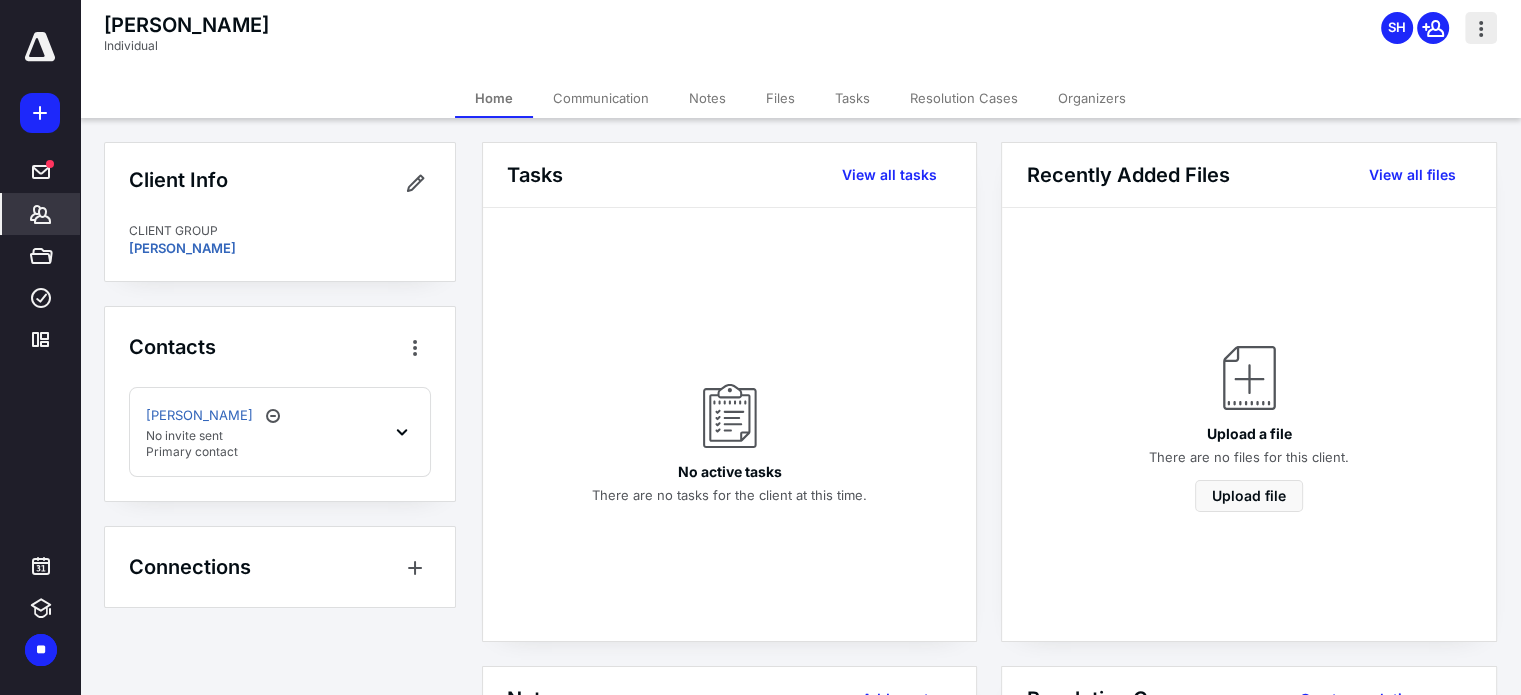 click at bounding box center (1481, 28) 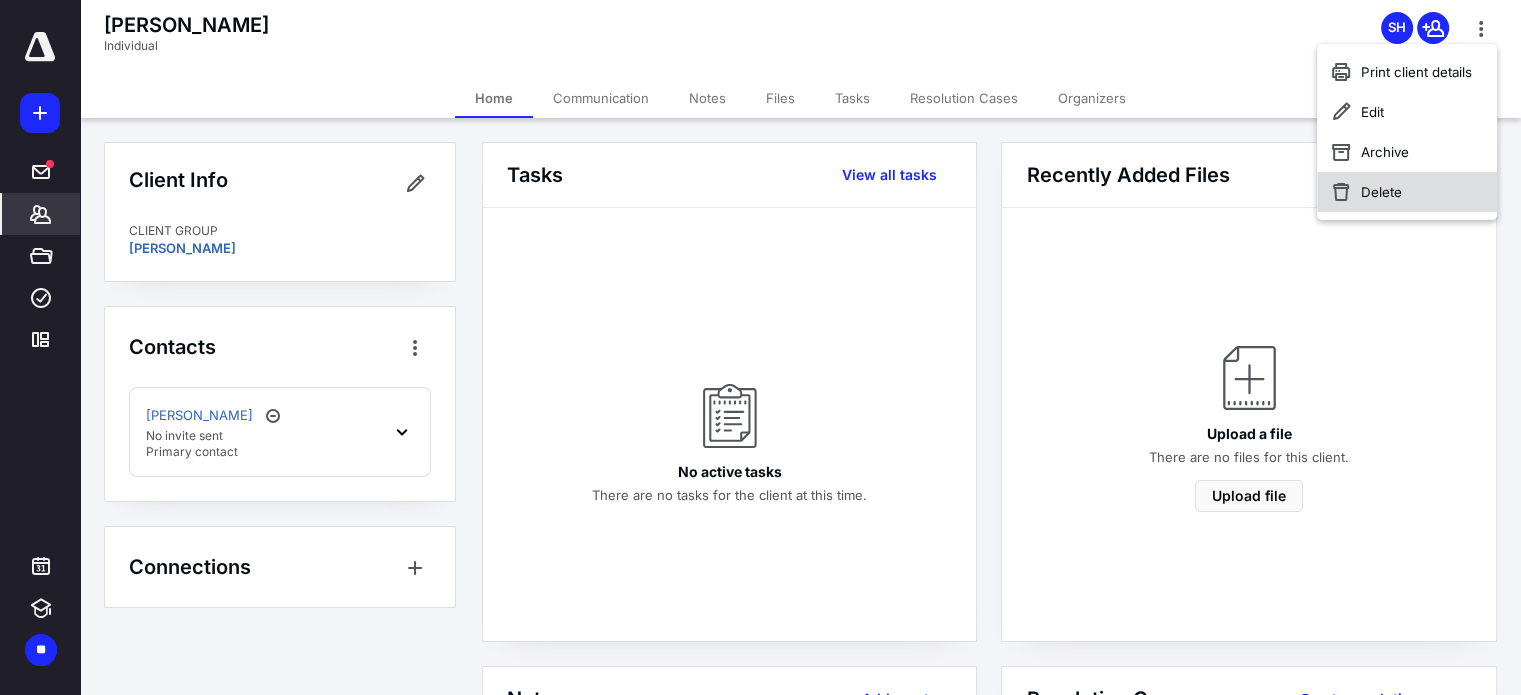 click on "Delete" at bounding box center [1407, 192] 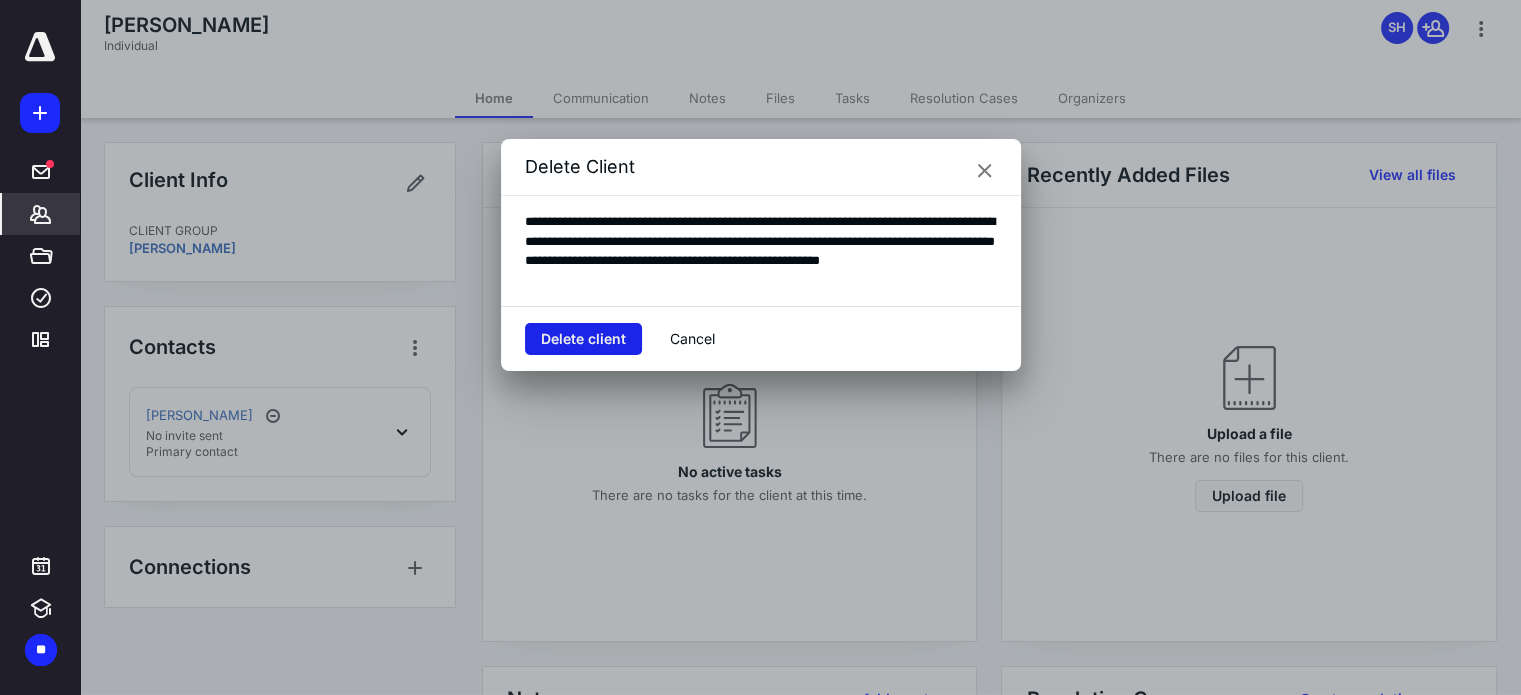 click on "Delete client" at bounding box center [583, 339] 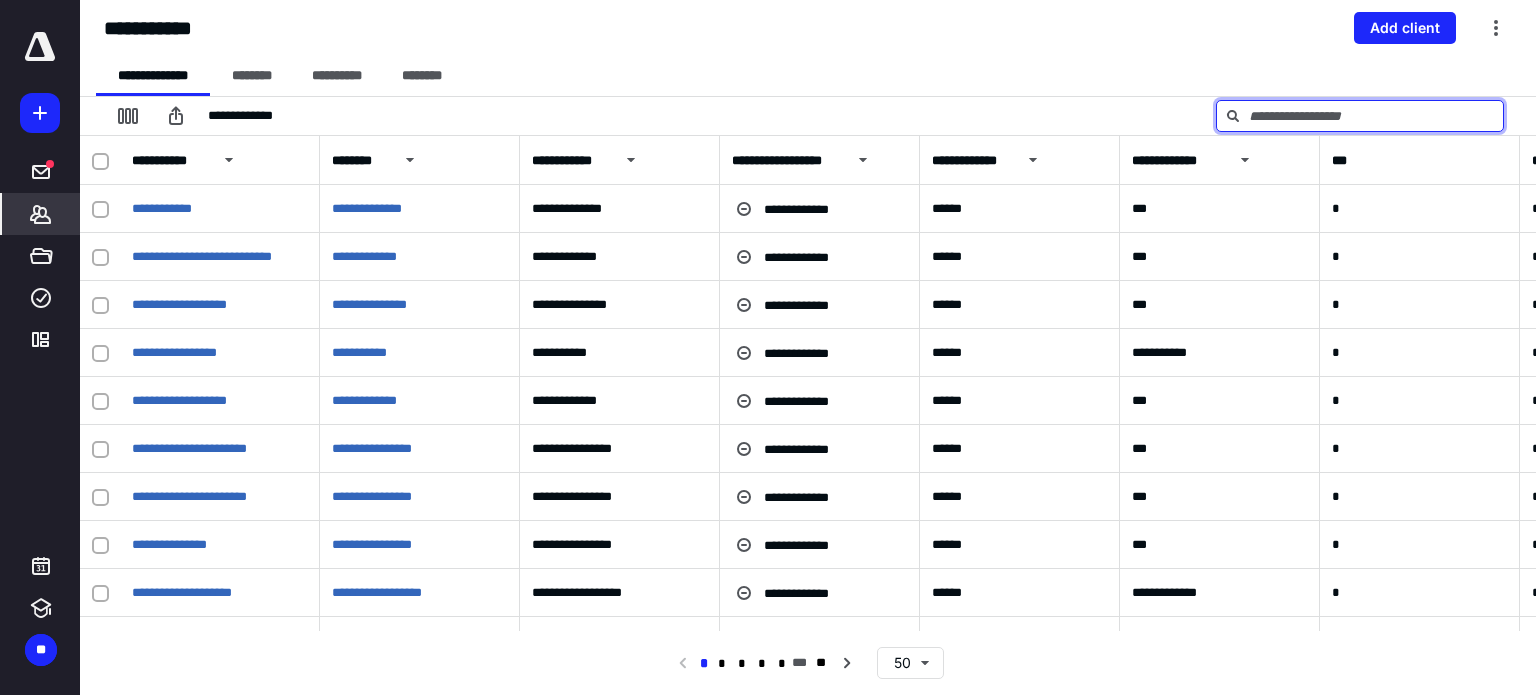 click at bounding box center (1360, 116) 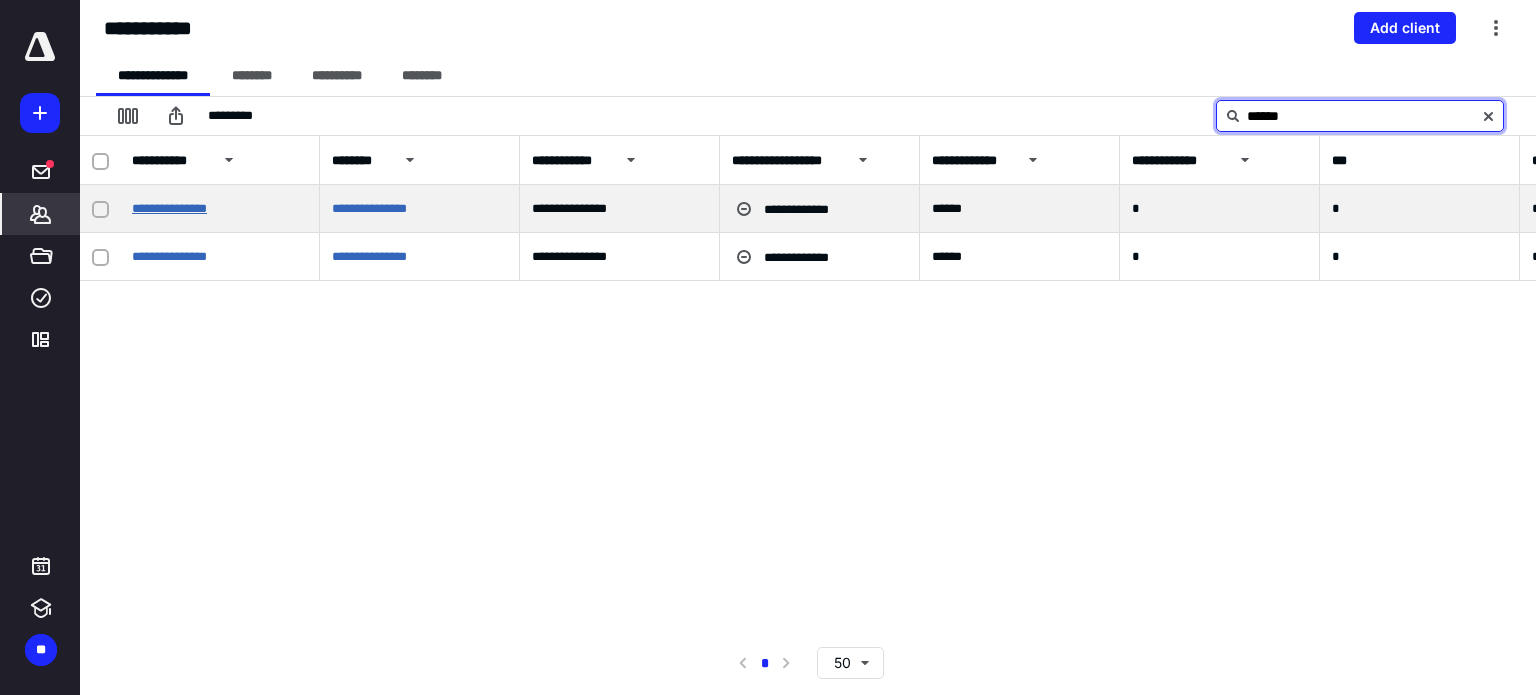type on "******" 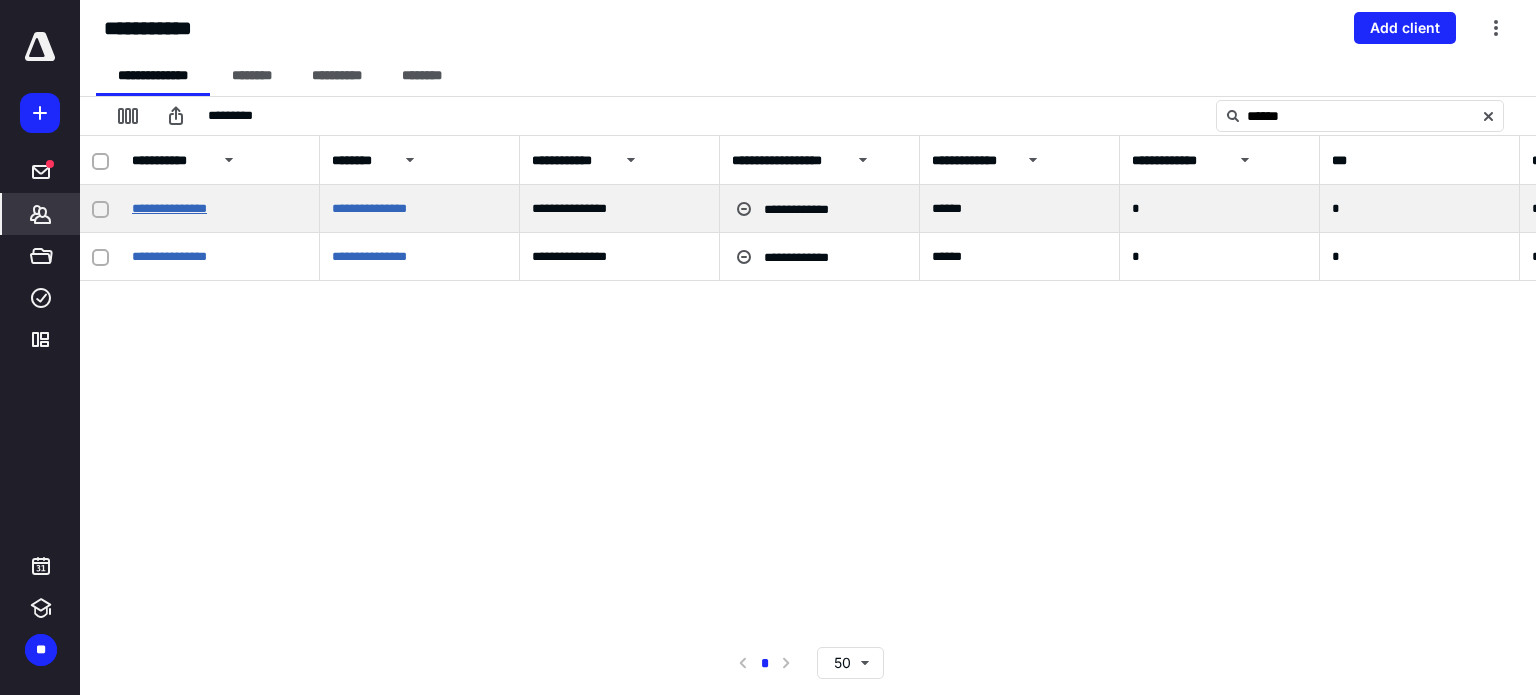 click on "**********" at bounding box center (169, 208) 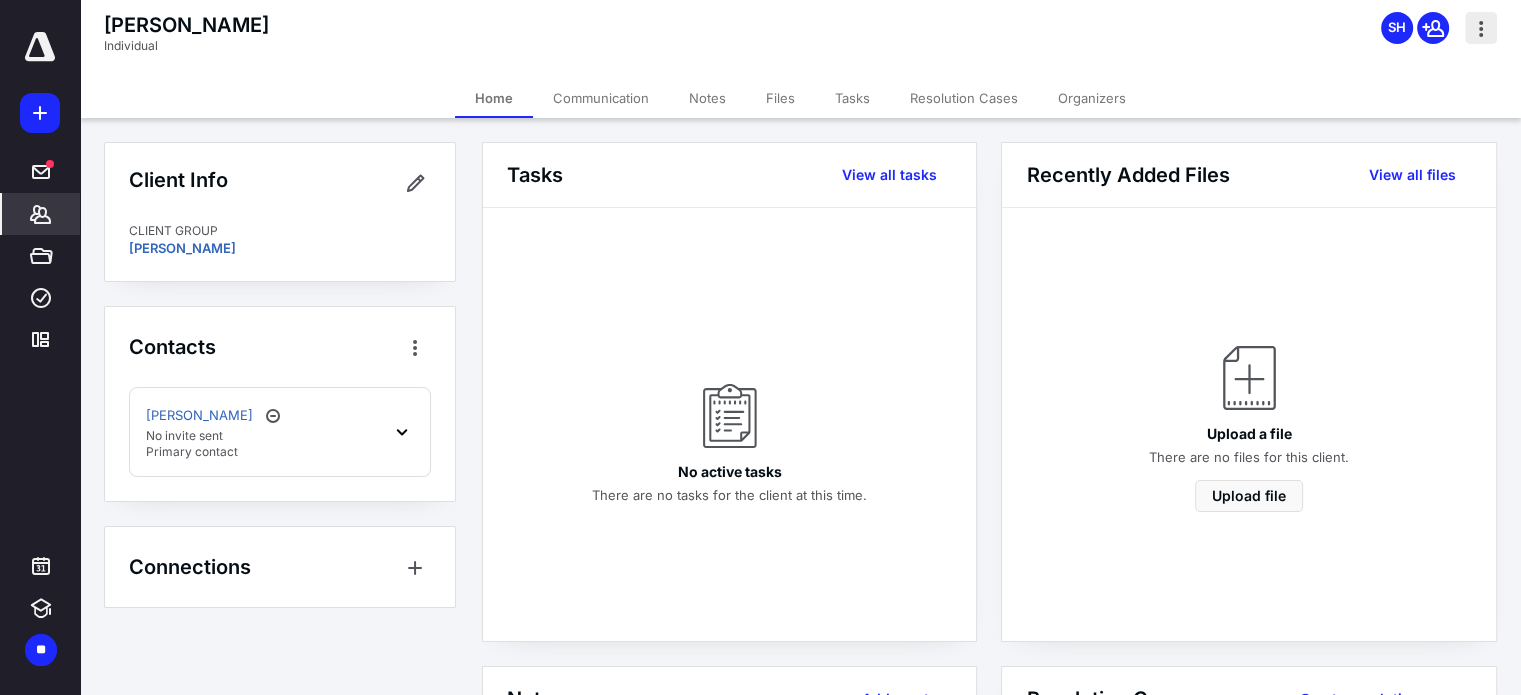 click at bounding box center [1481, 28] 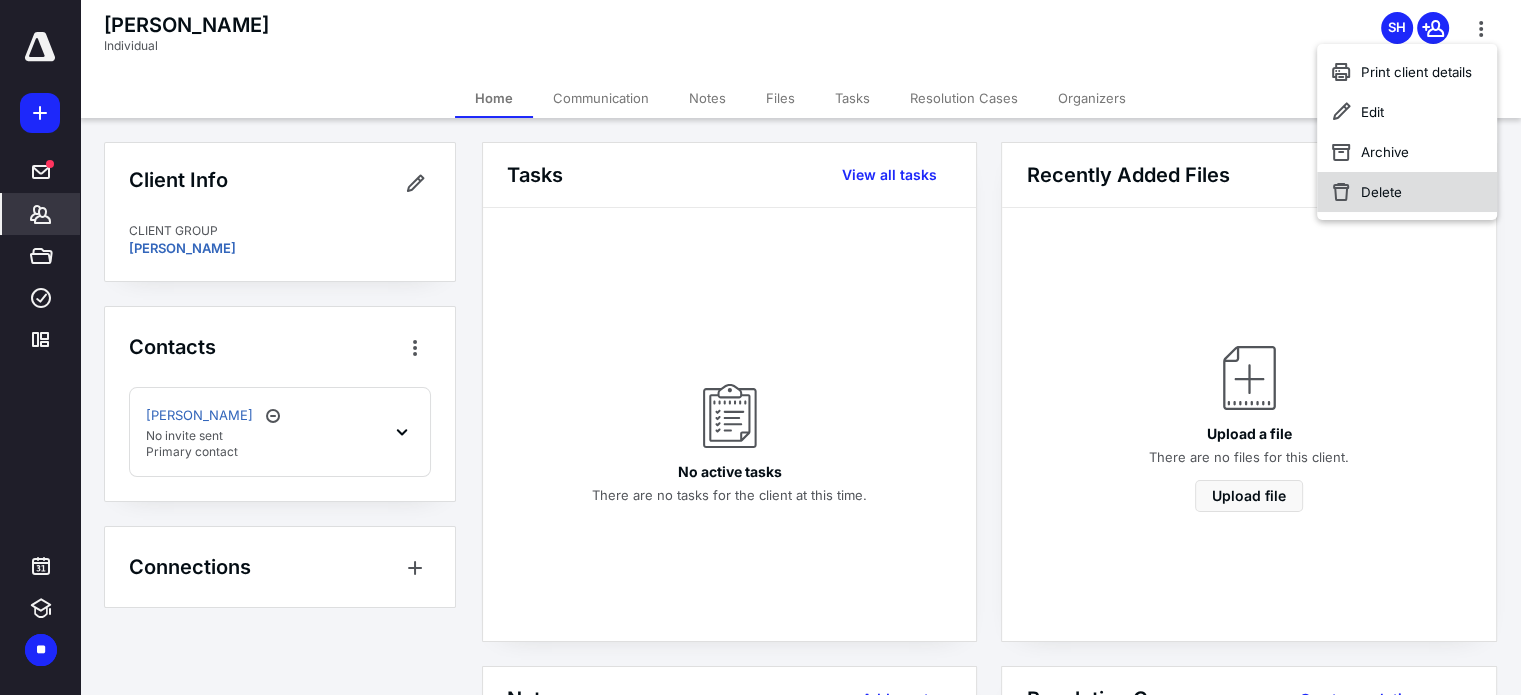 click on "Delete" at bounding box center (1407, 192) 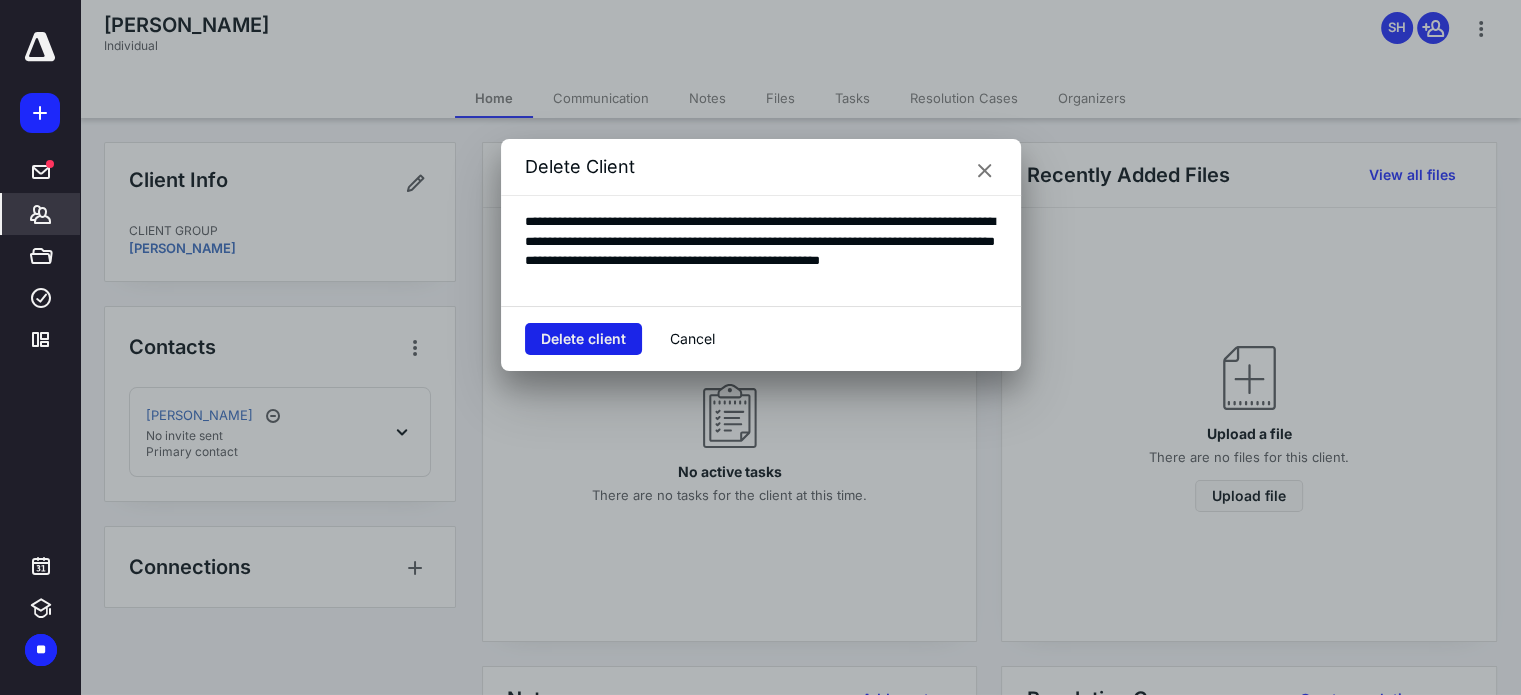 click on "Delete client" at bounding box center (583, 339) 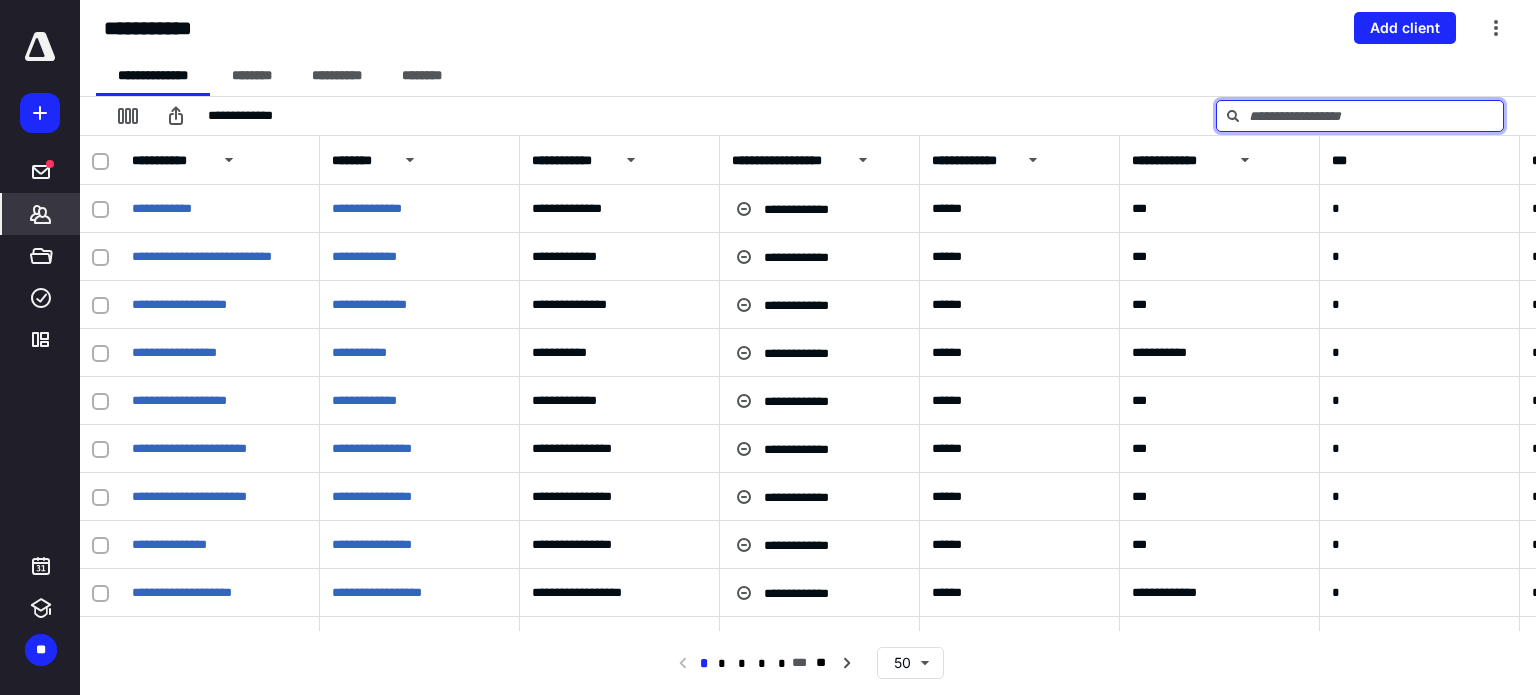 click at bounding box center [1360, 116] 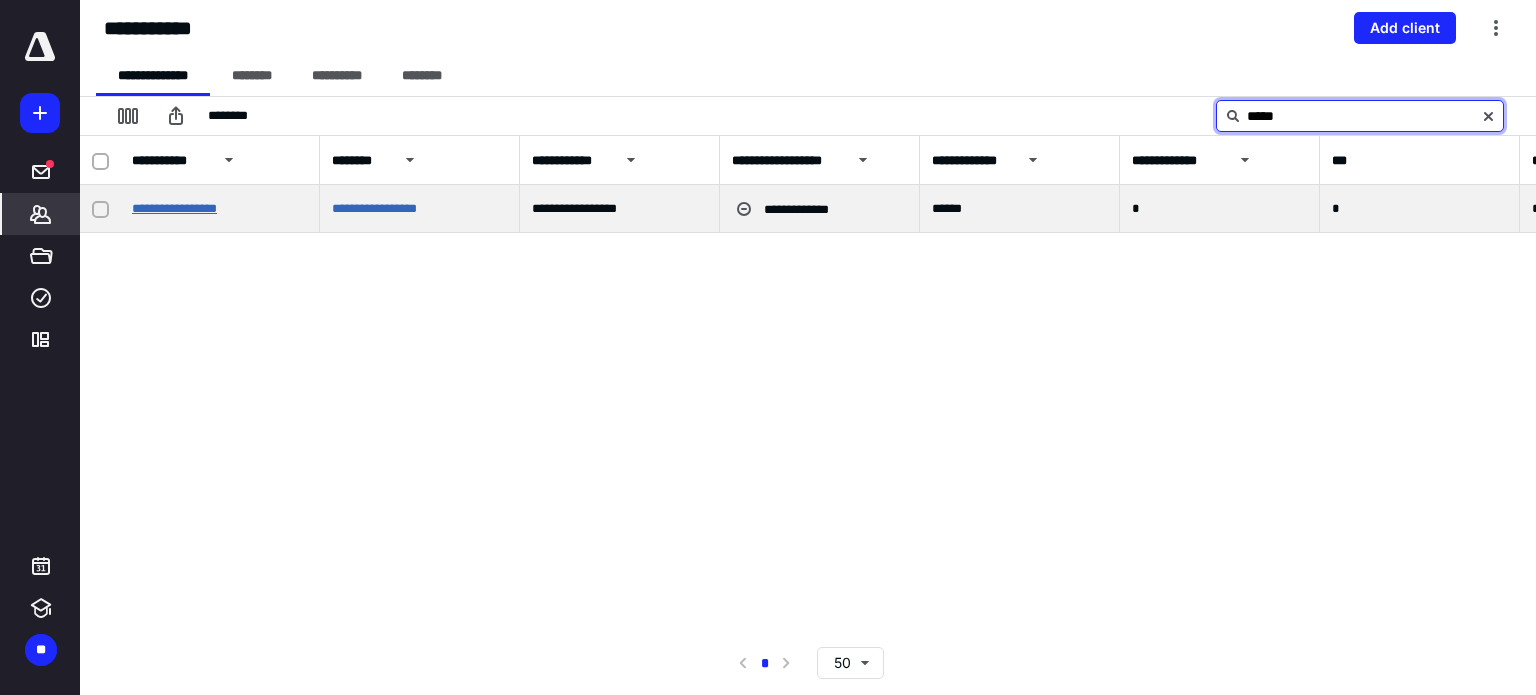 type on "*****" 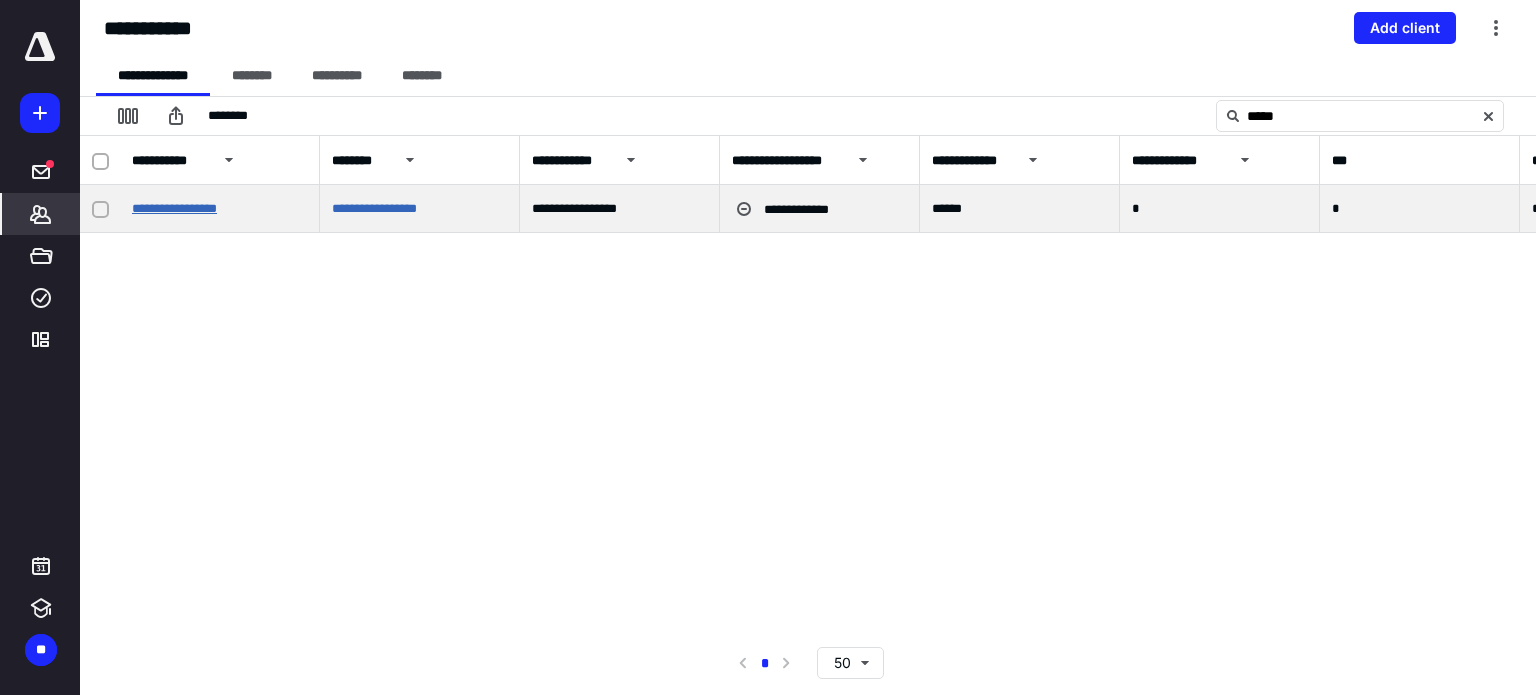 click on "**********" at bounding box center (174, 208) 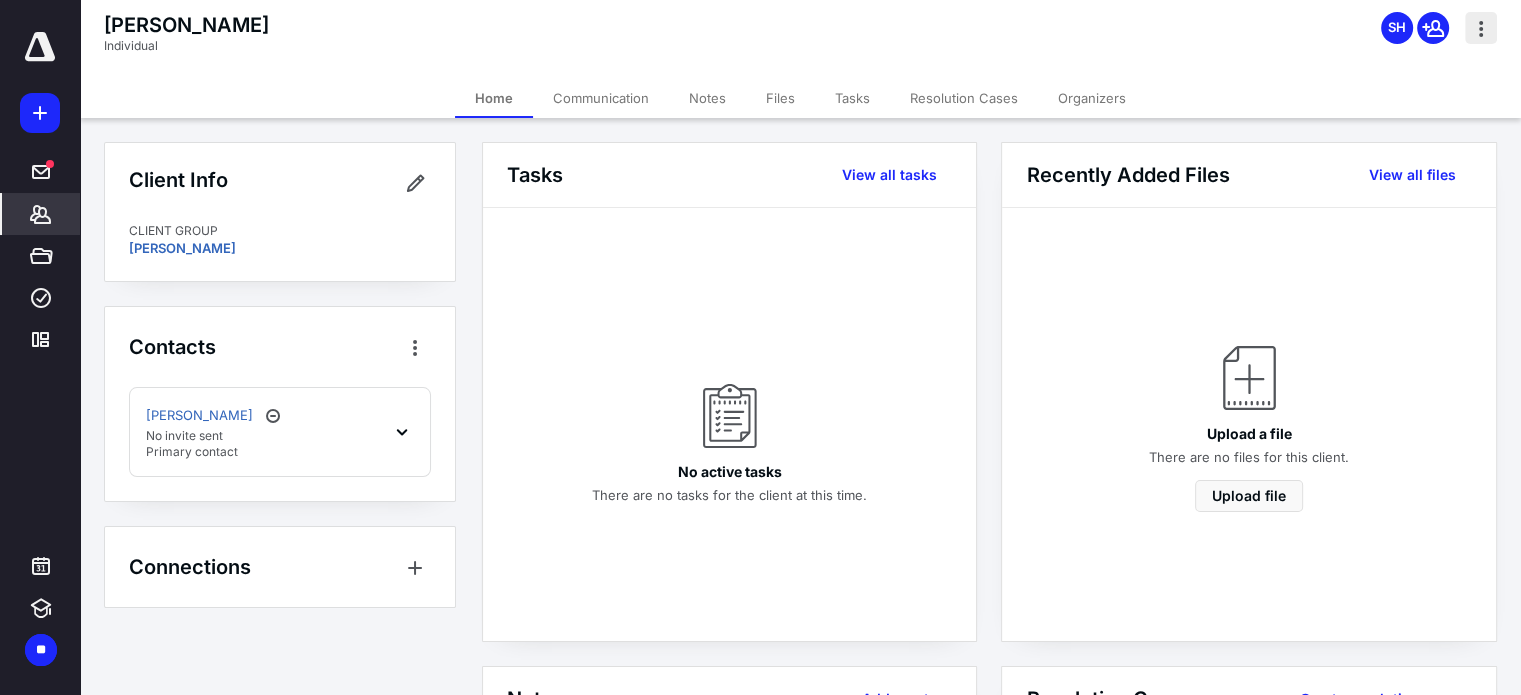 click at bounding box center (1481, 28) 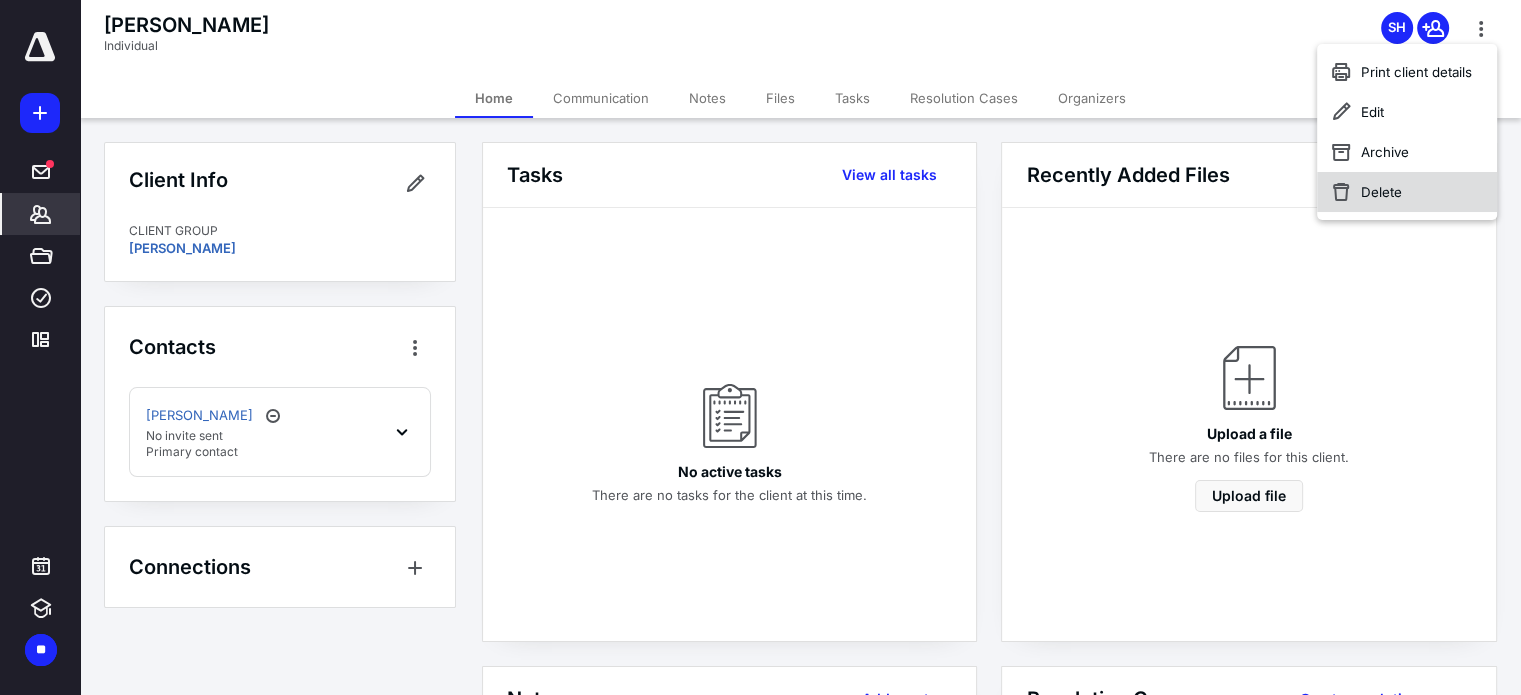 click on "Delete" at bounding box center (1407, 192) 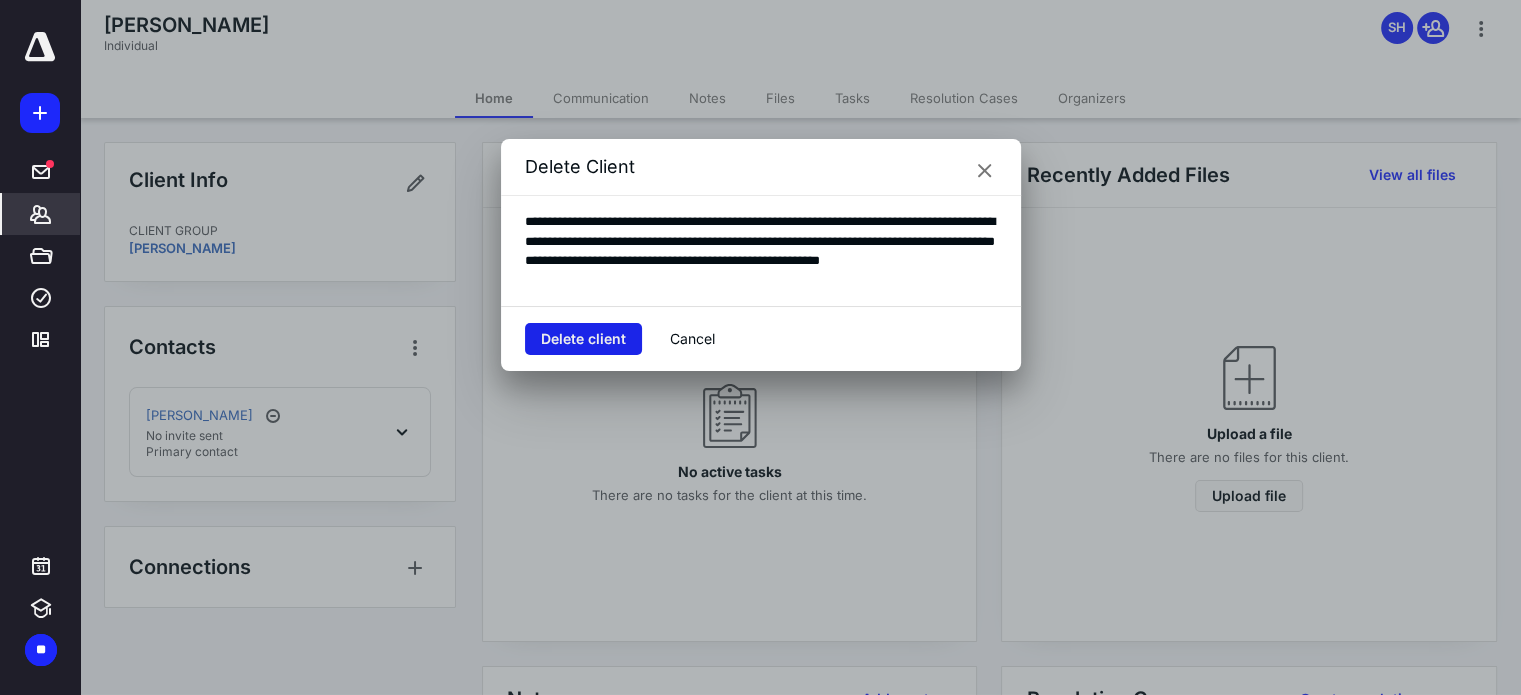 click on "Delete client" at bounding box center [583, 339] 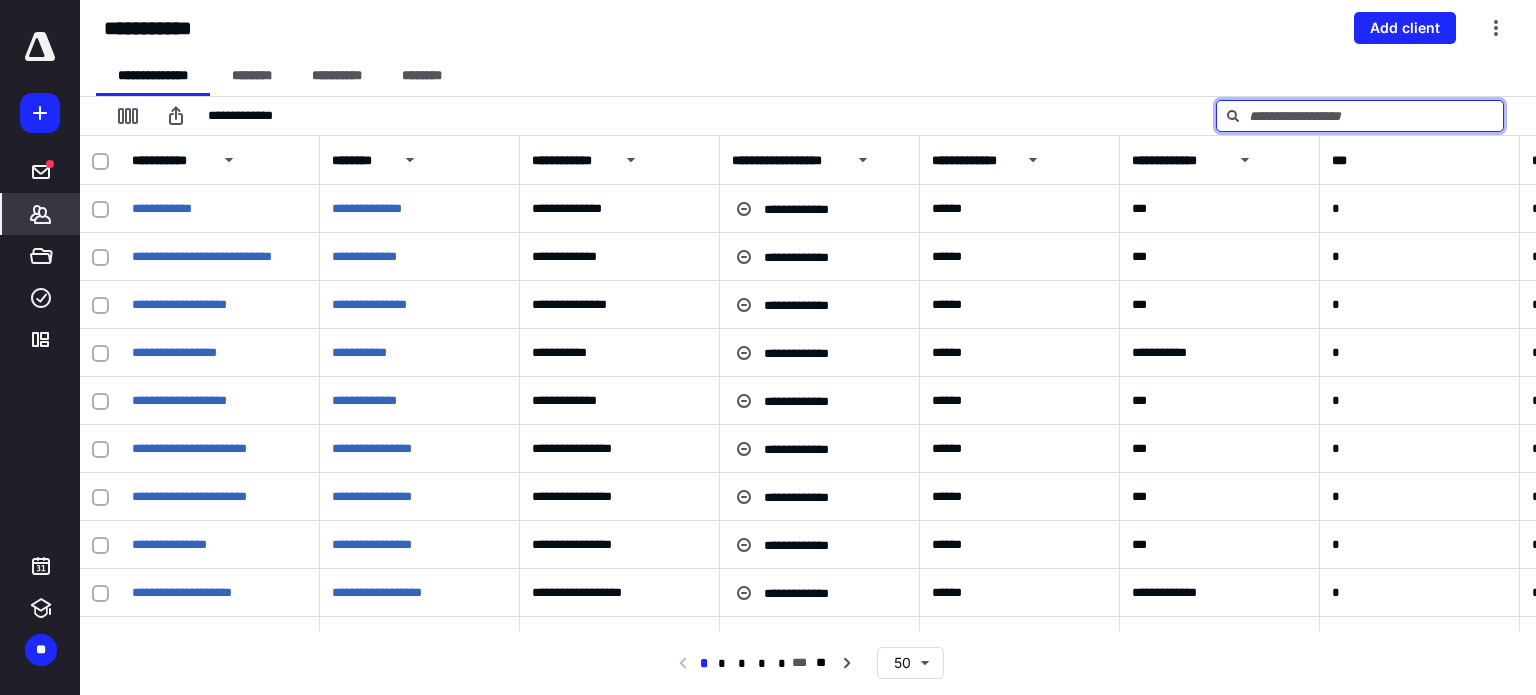 click at bounding box center (1360, 116) 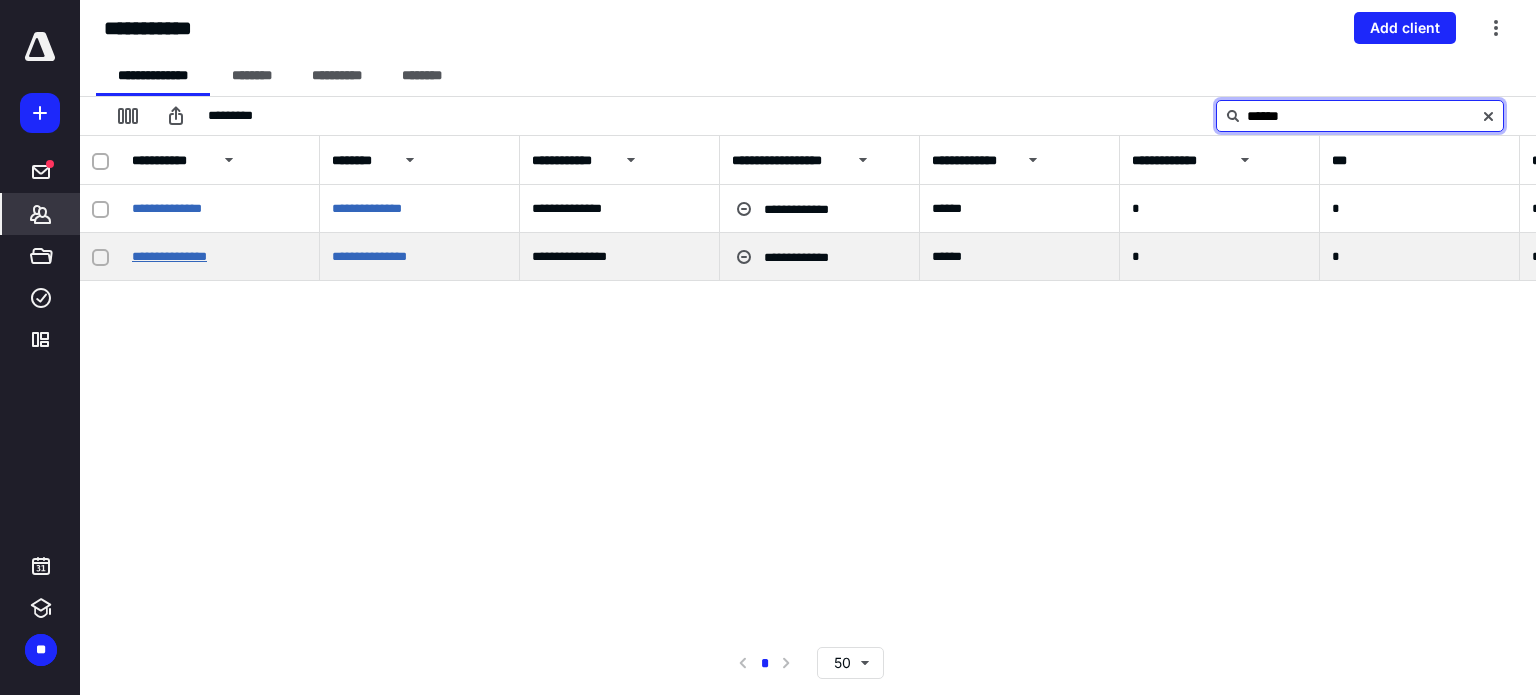 type on "******" 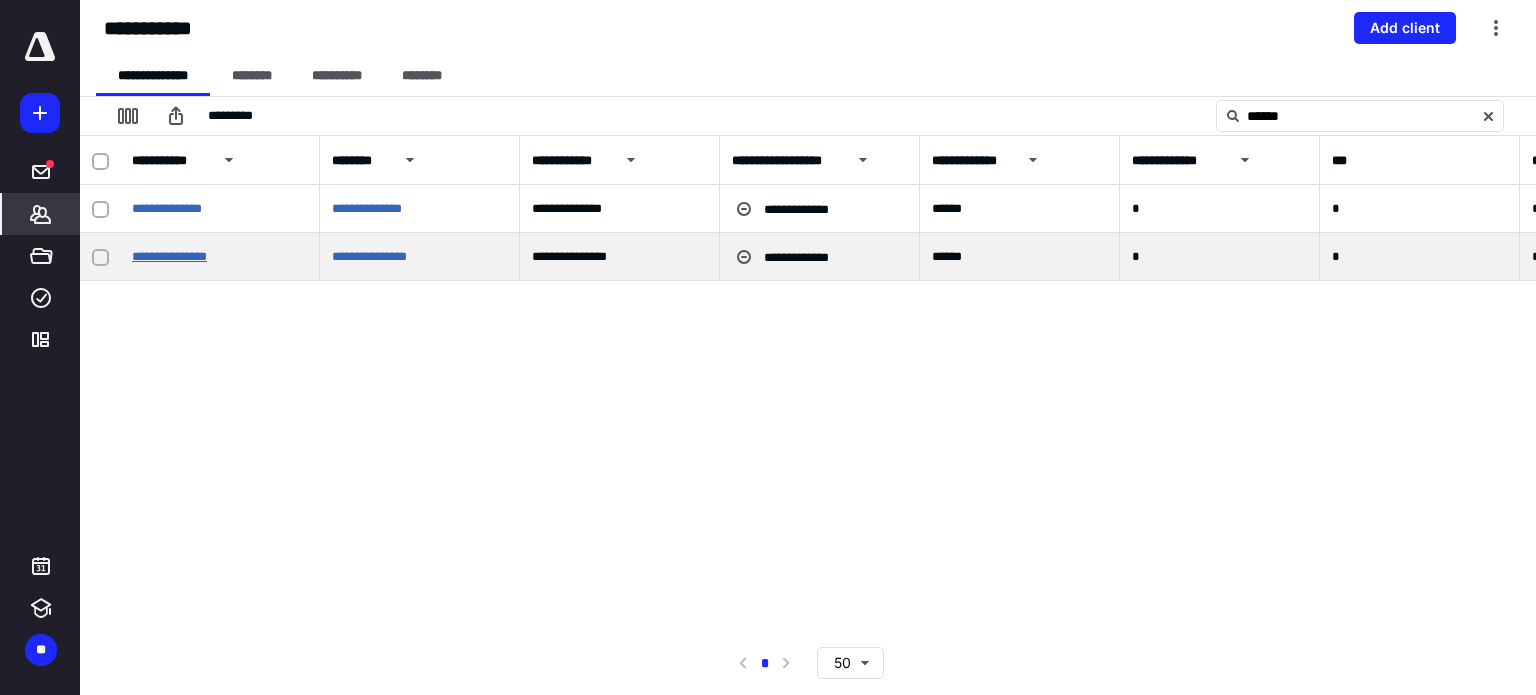 click on "**********" at bounding box center (169, 256) 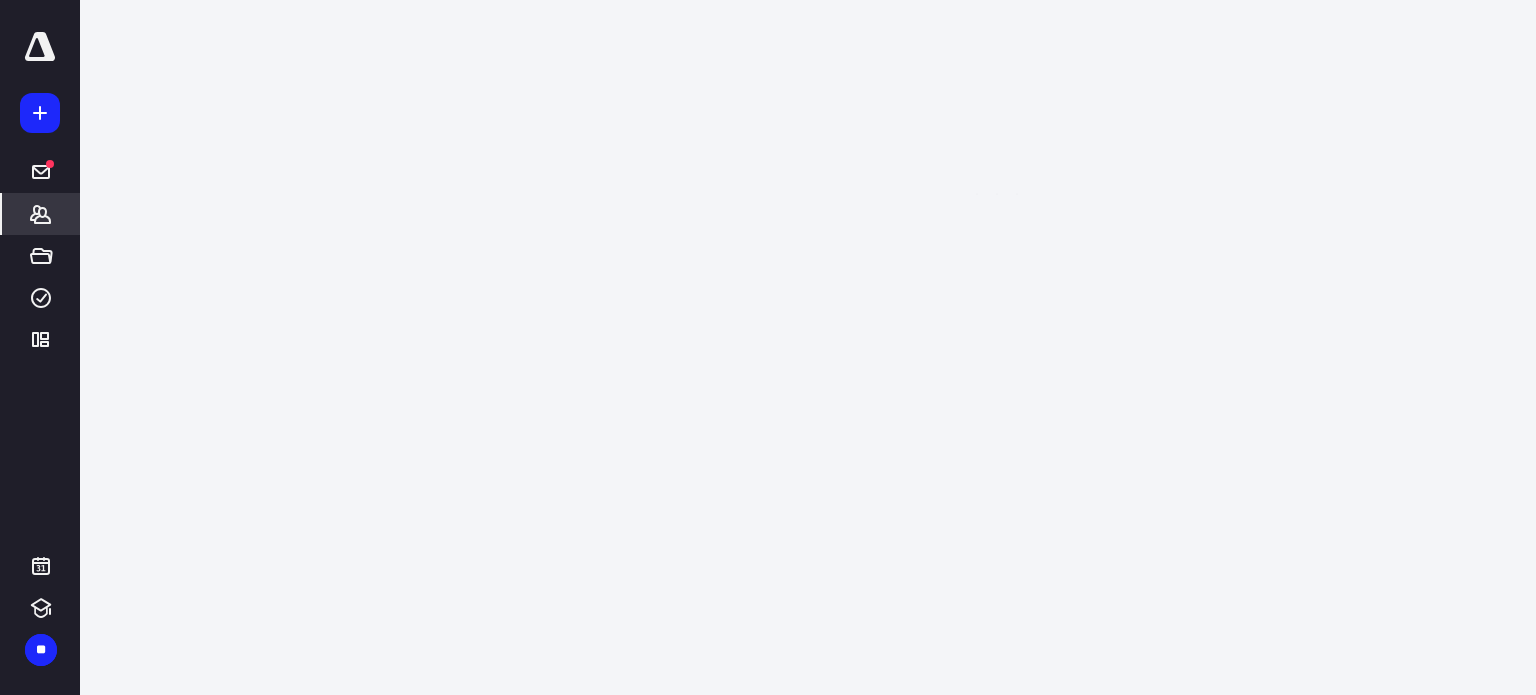 click on "**********" at bounding box center [768, 347] 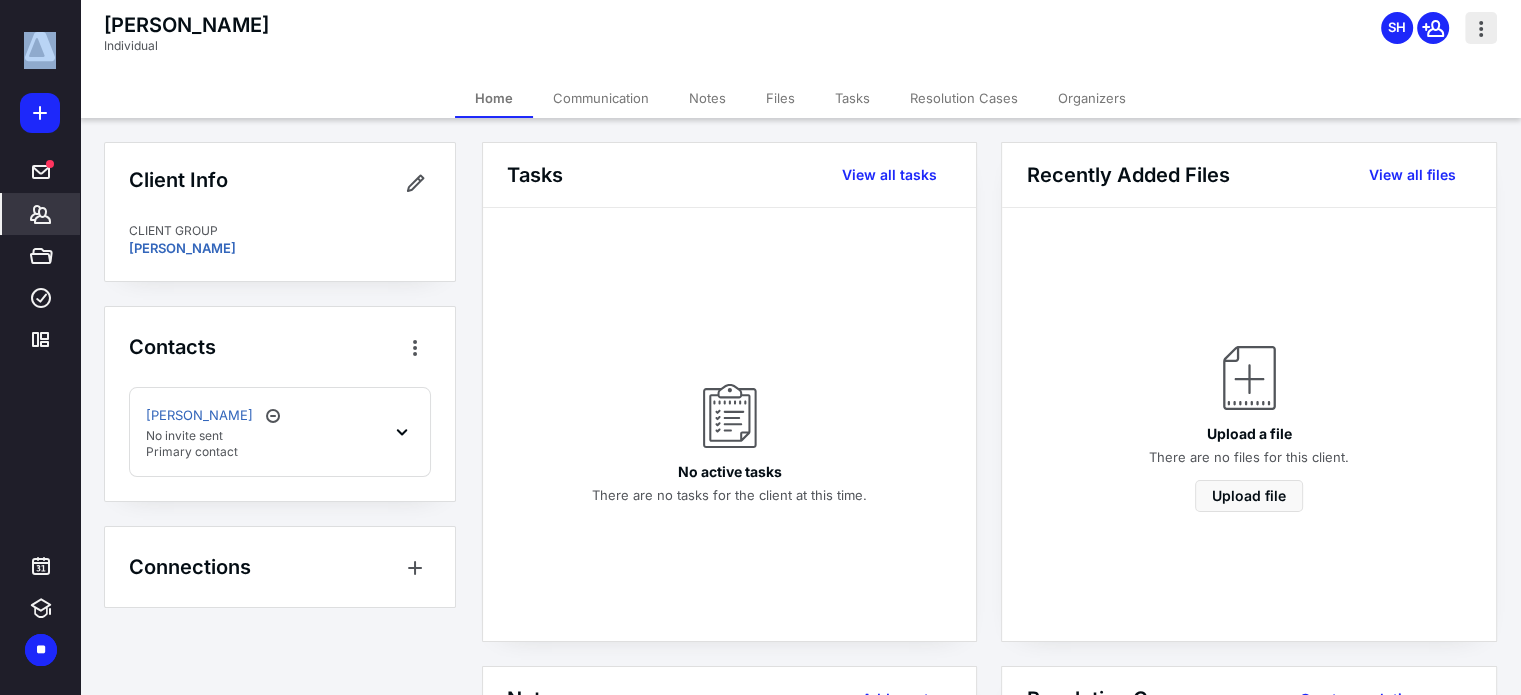 click at bounding box center (1481, 28) 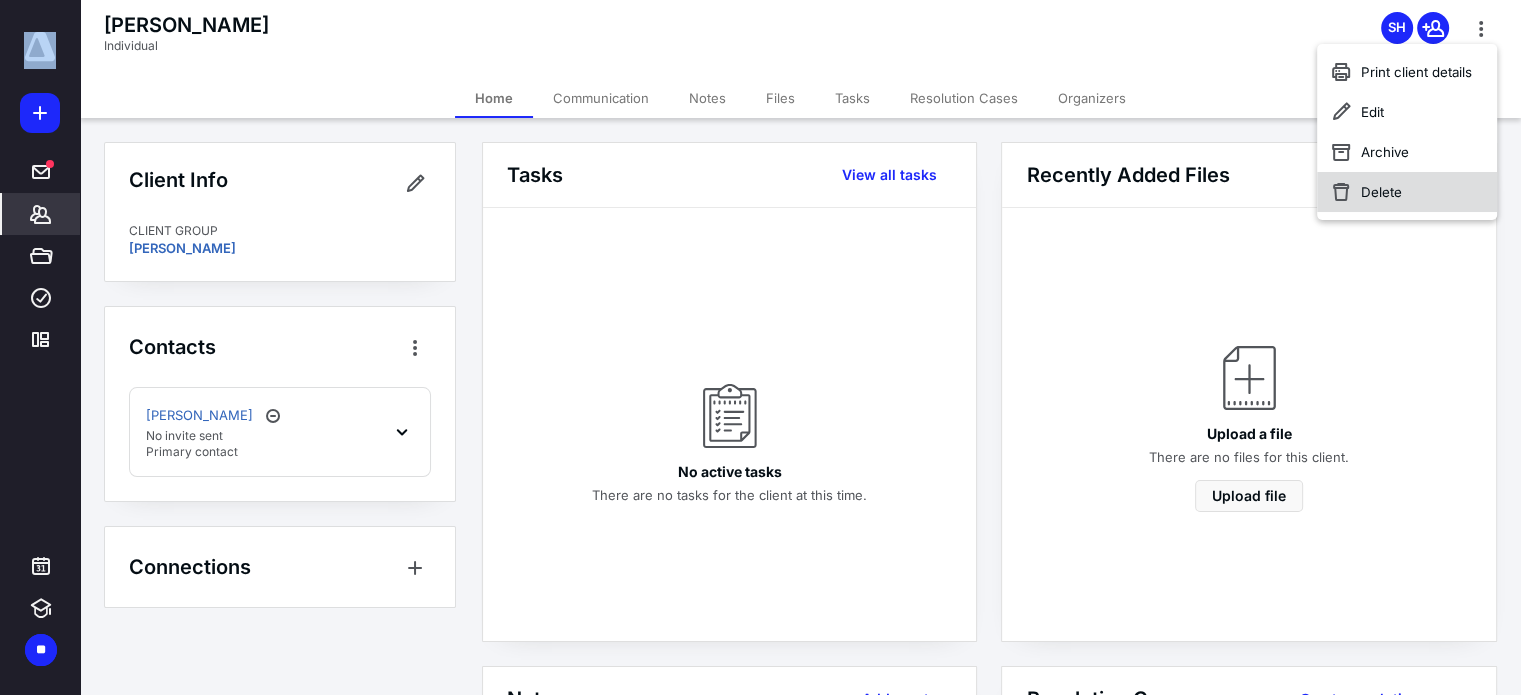 click on "Delete" at bounding box center (1407, 192) 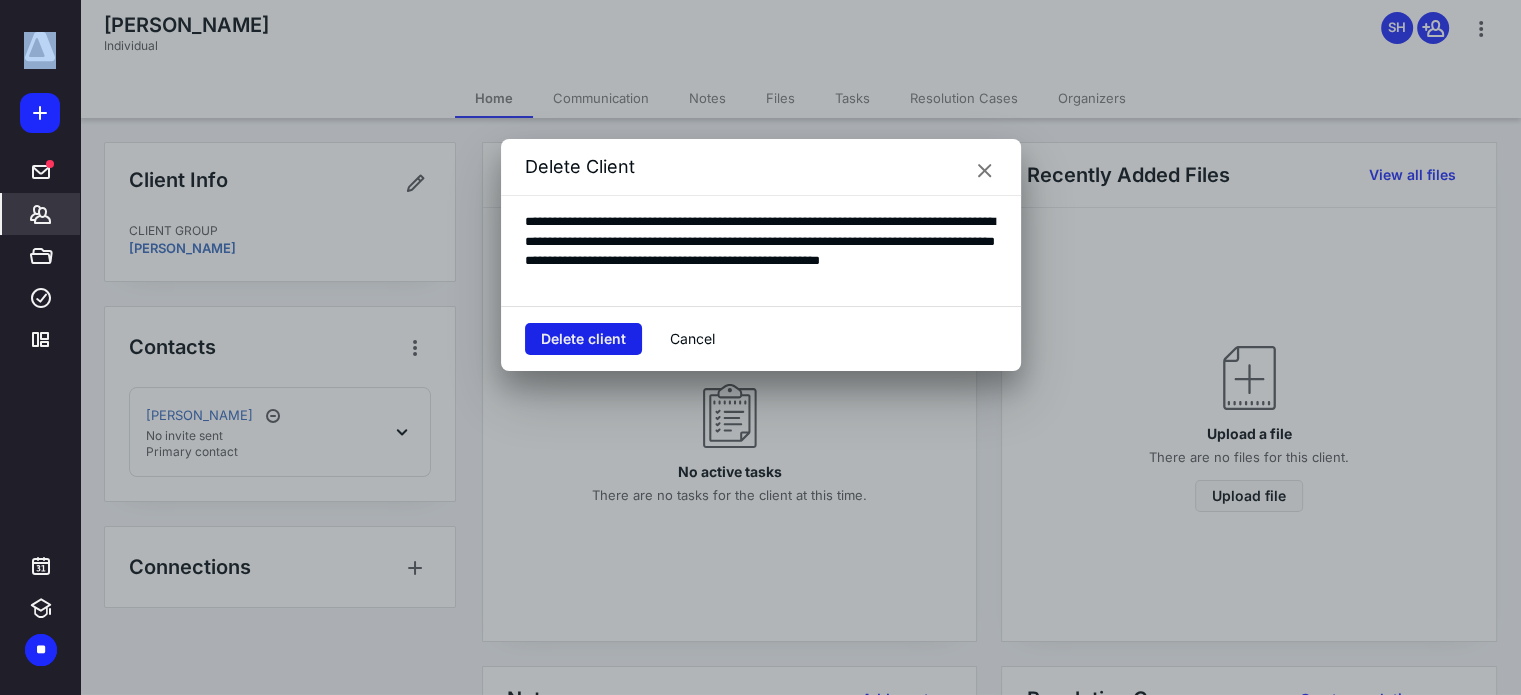 click on "Delete client" at bounding box center [583, 339] 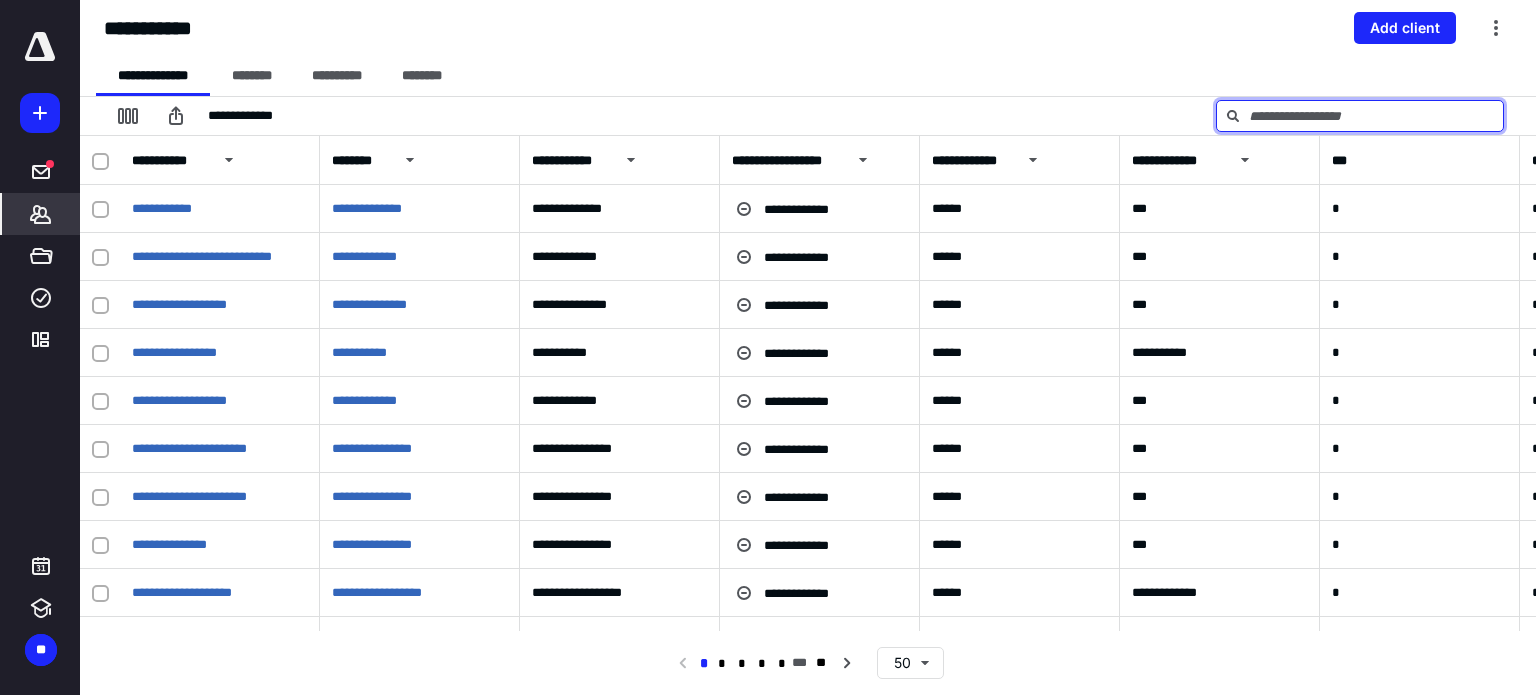 click at bounding box center [1360, 116] 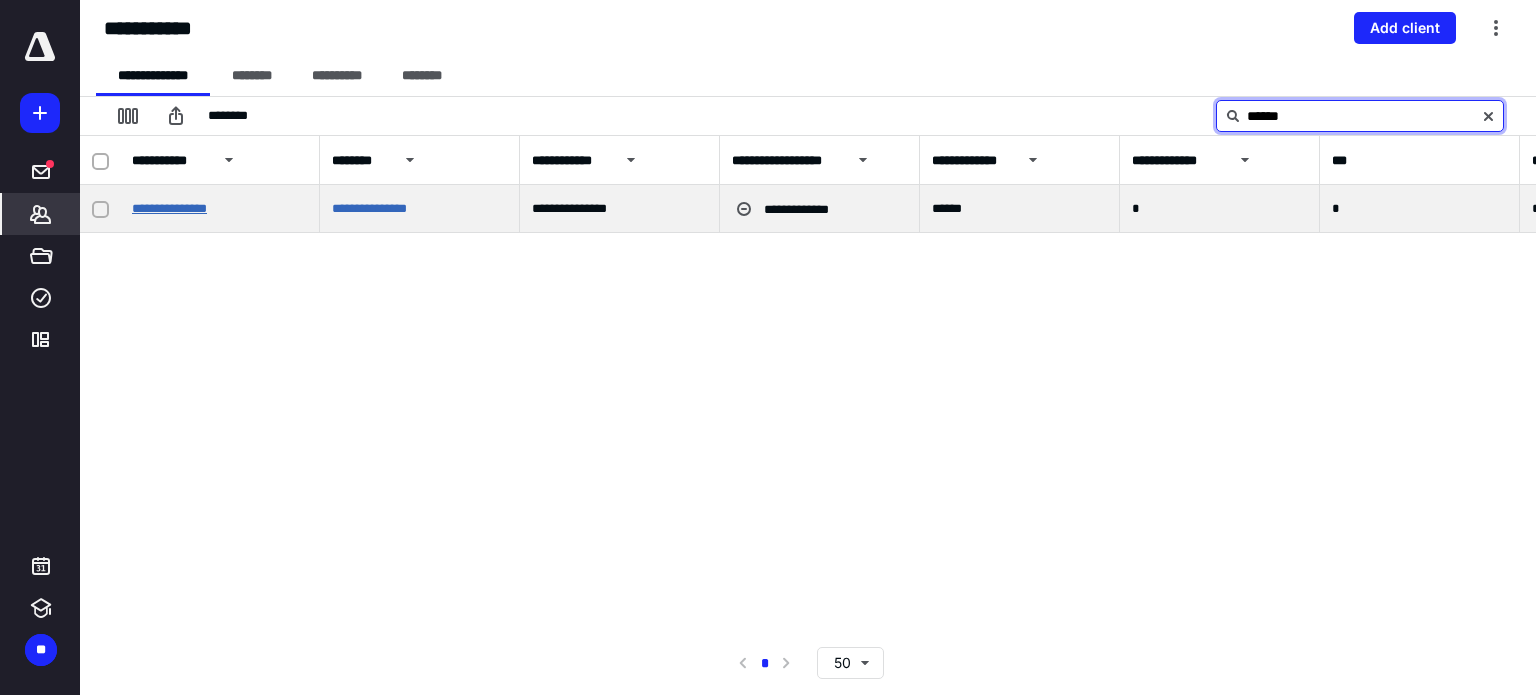 type on "******" 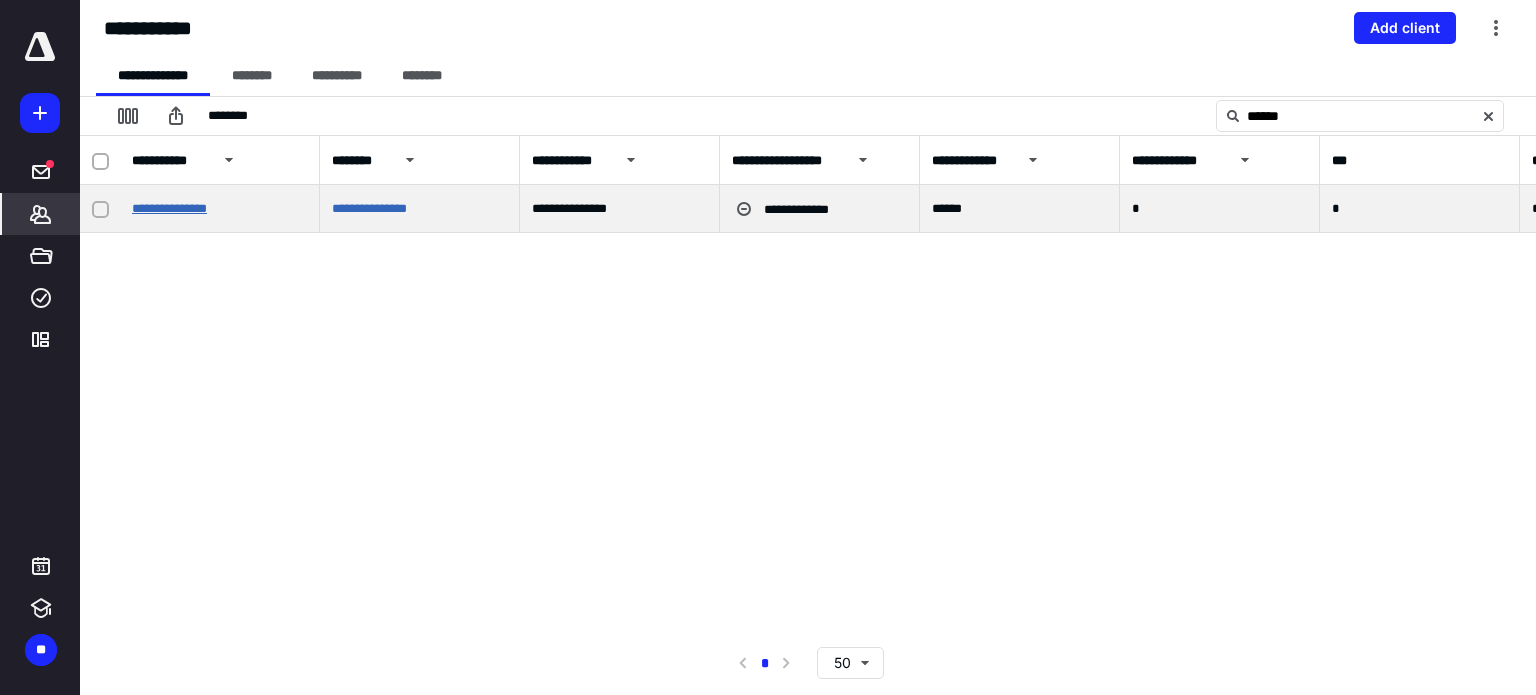 click on "**********" at bounding box center (169, 208) 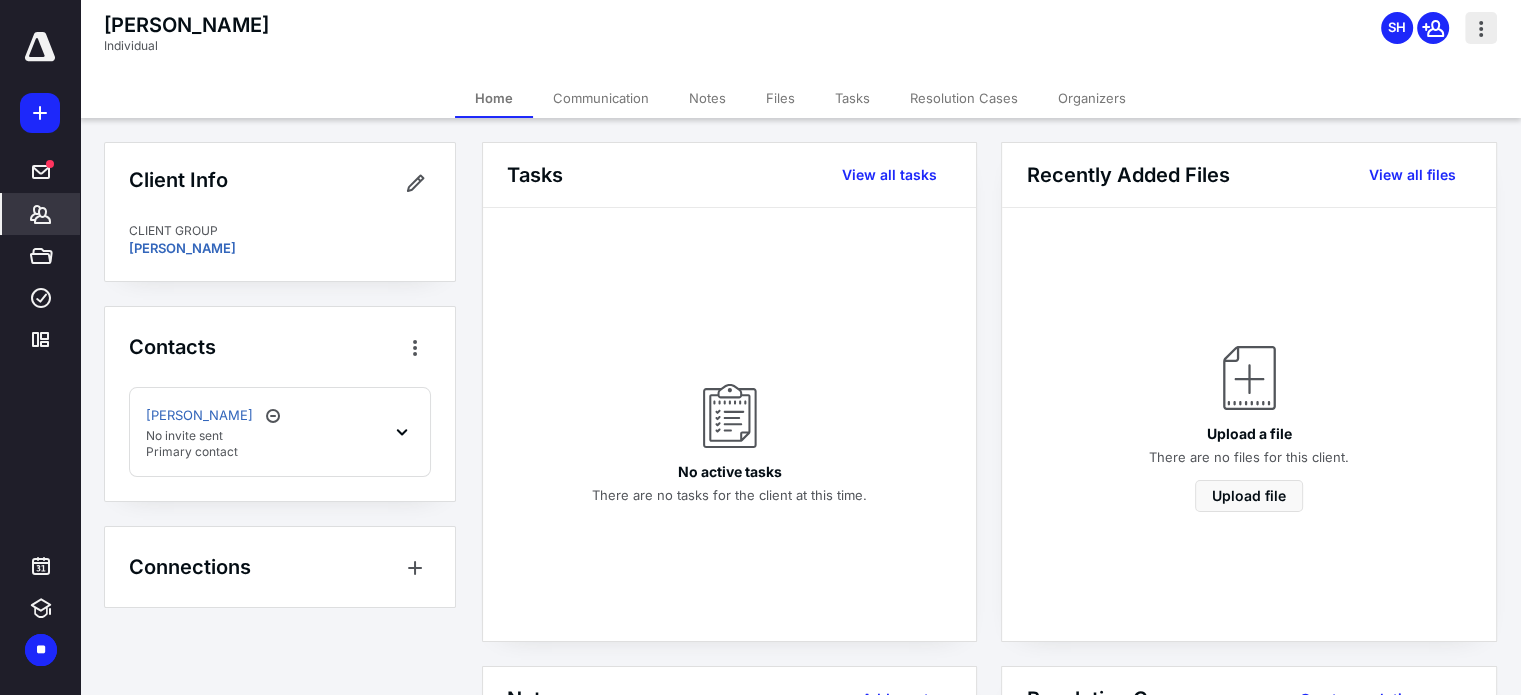 click at bounding box center [1481, 28] 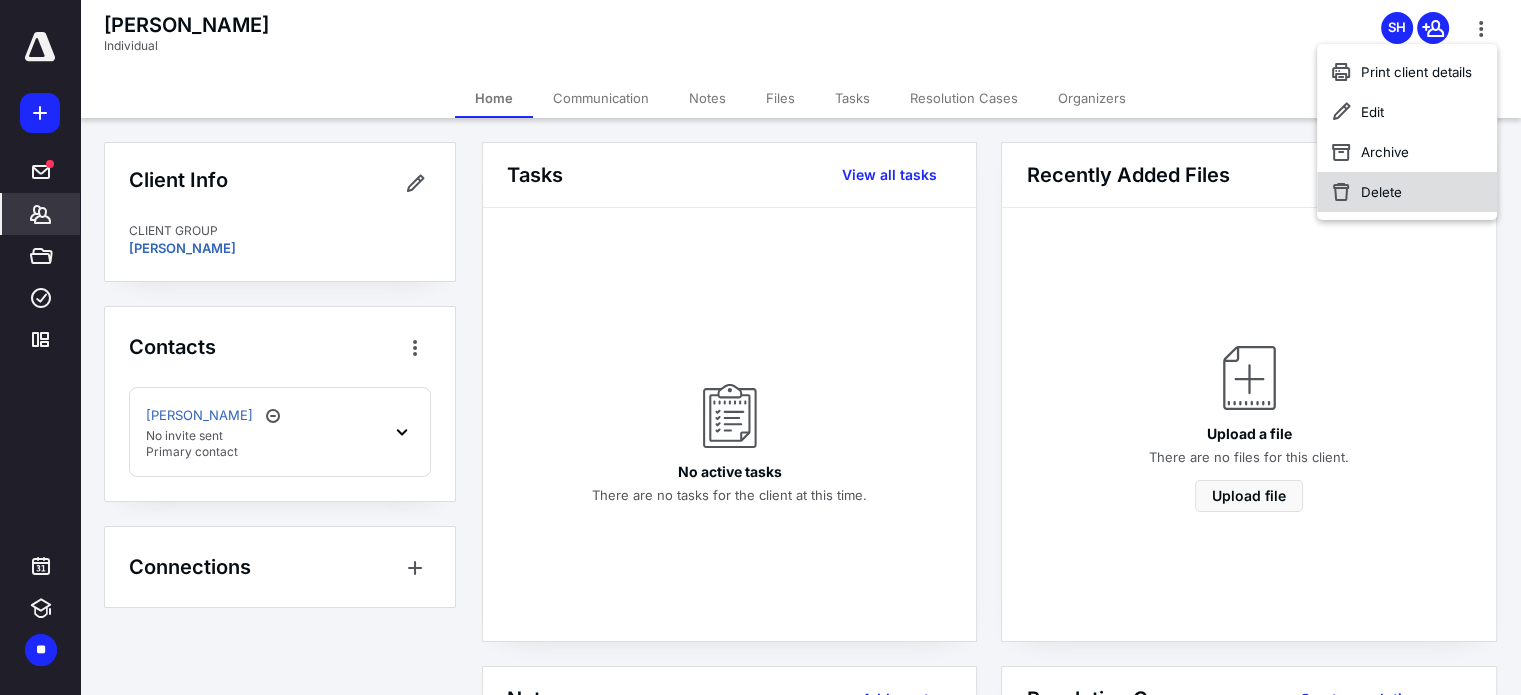 click on "Delete" at bounding box center [1407, 192] 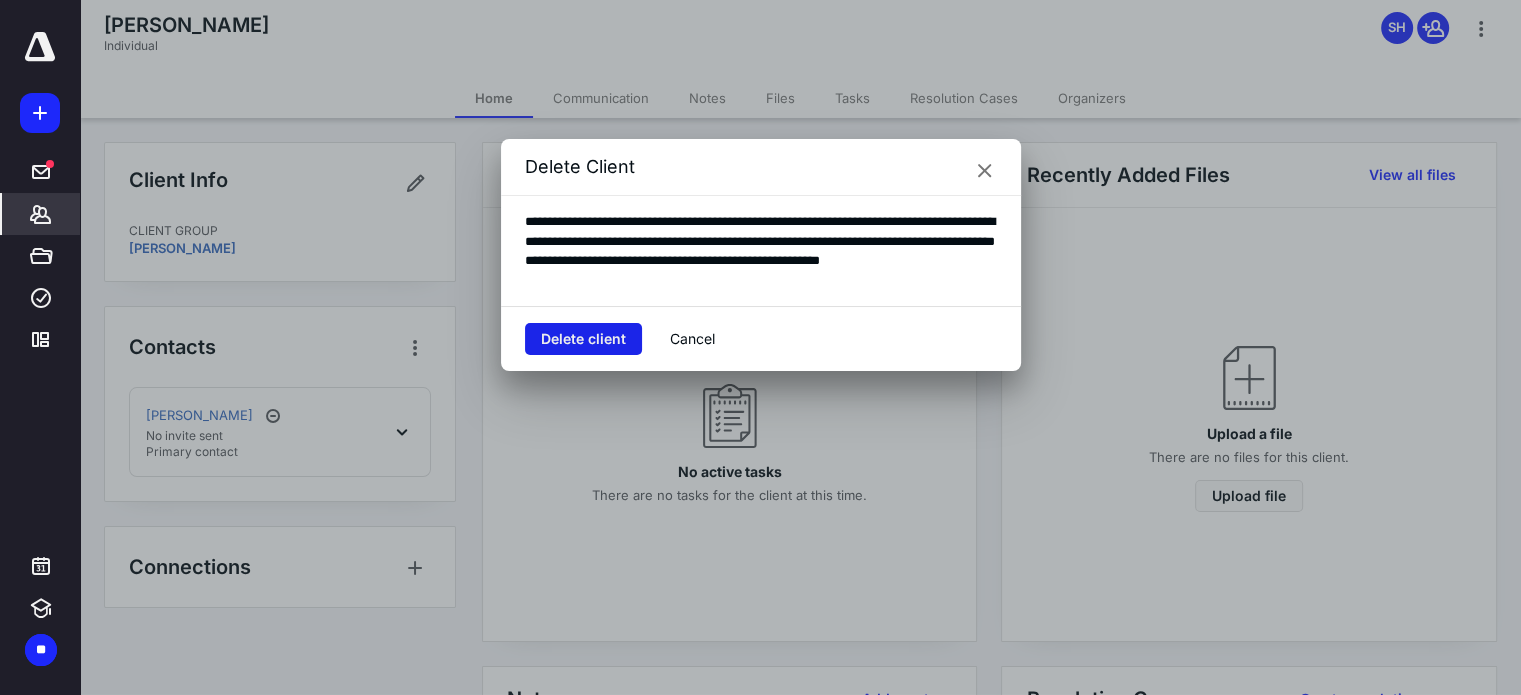 click on "Delete client" at bounding box center (583, 339) 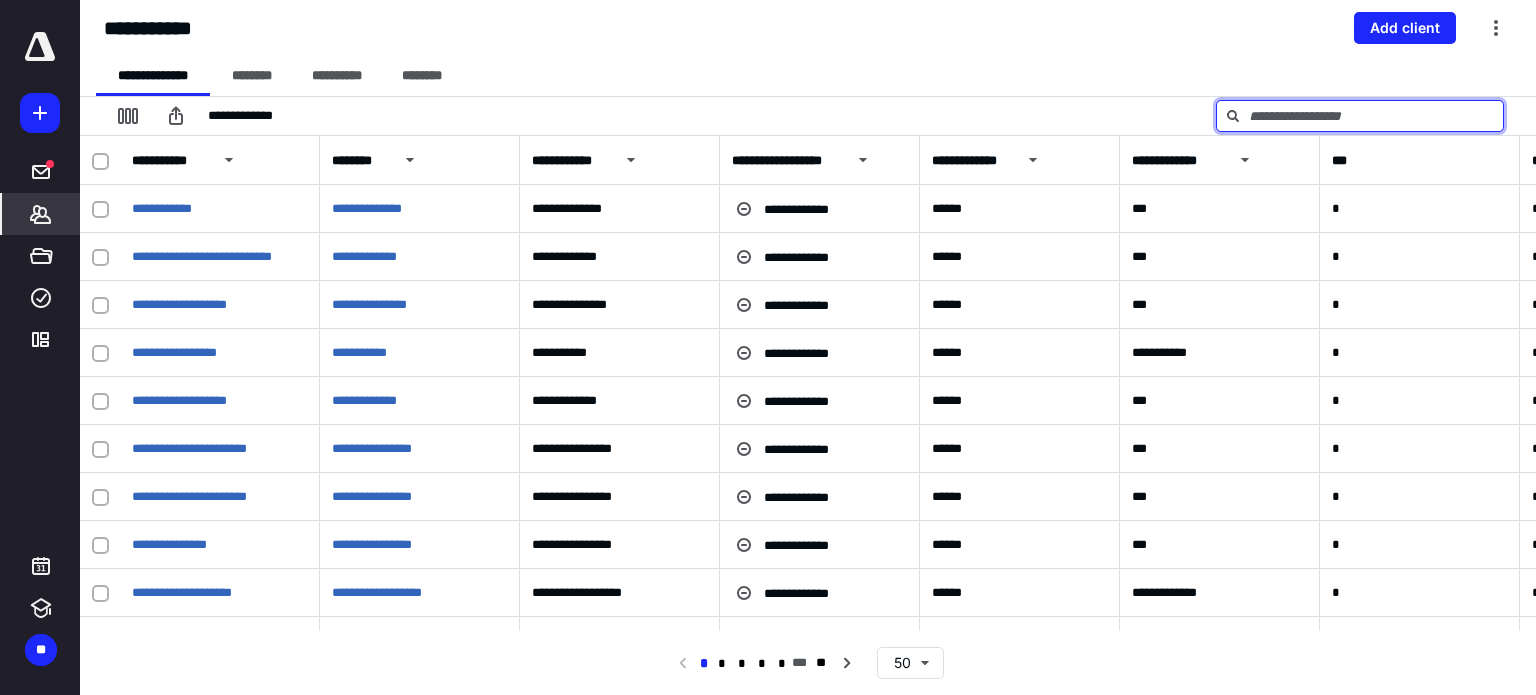 click at bounding box center [1360, 116] 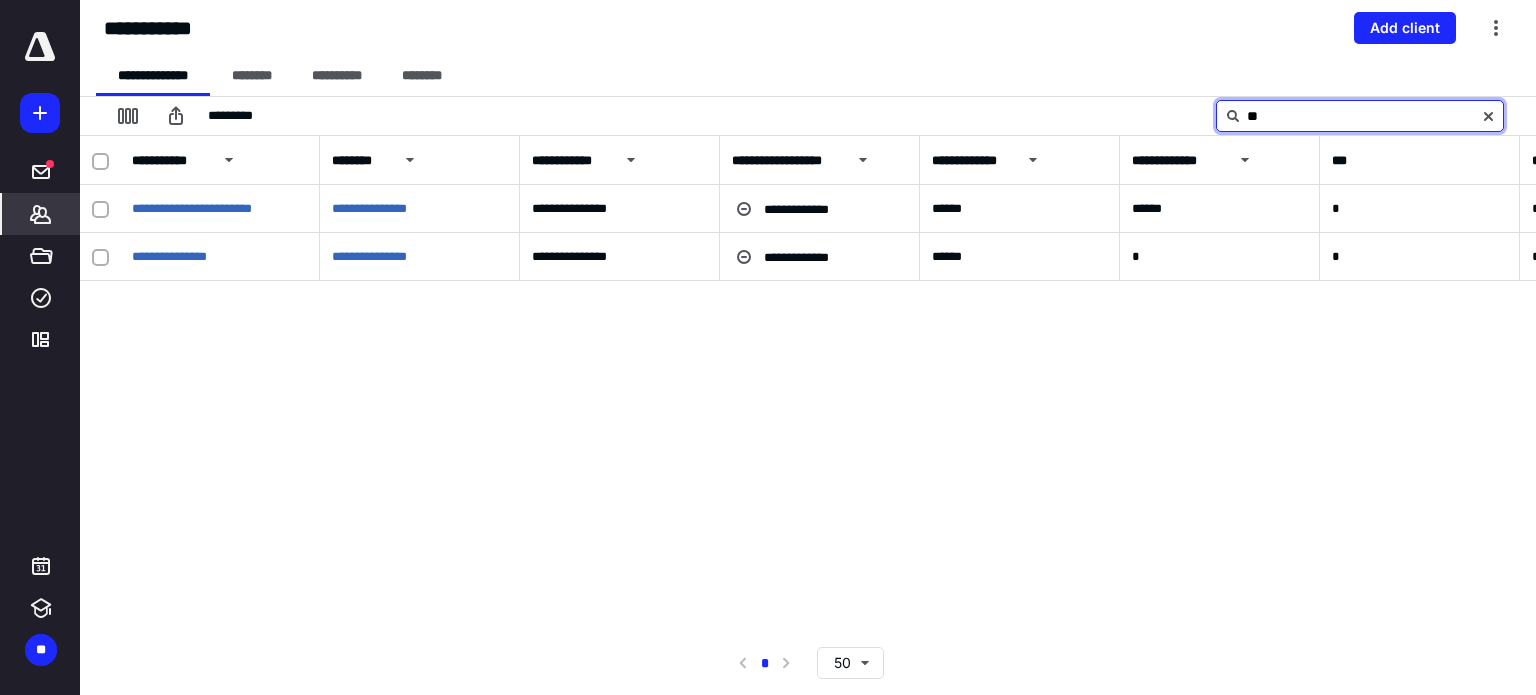 type on "*" 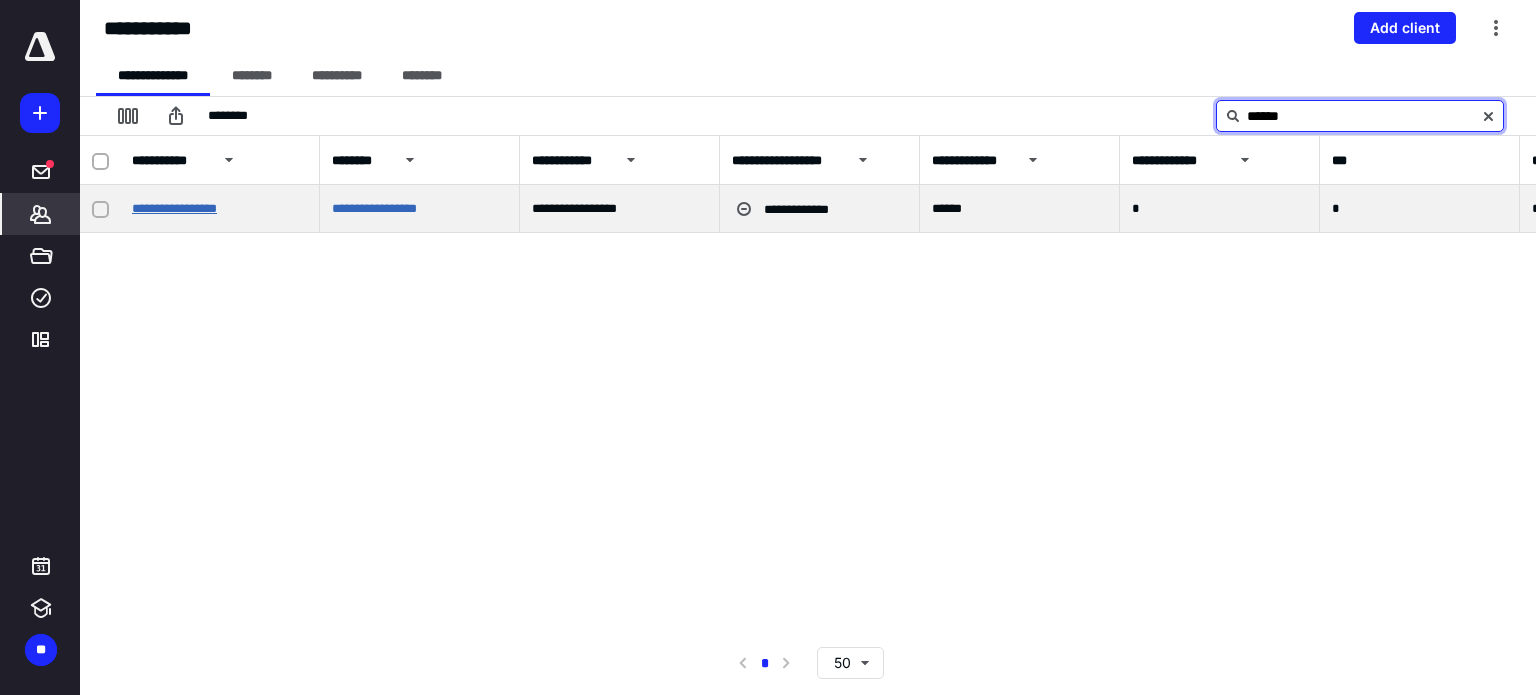 type on "******" 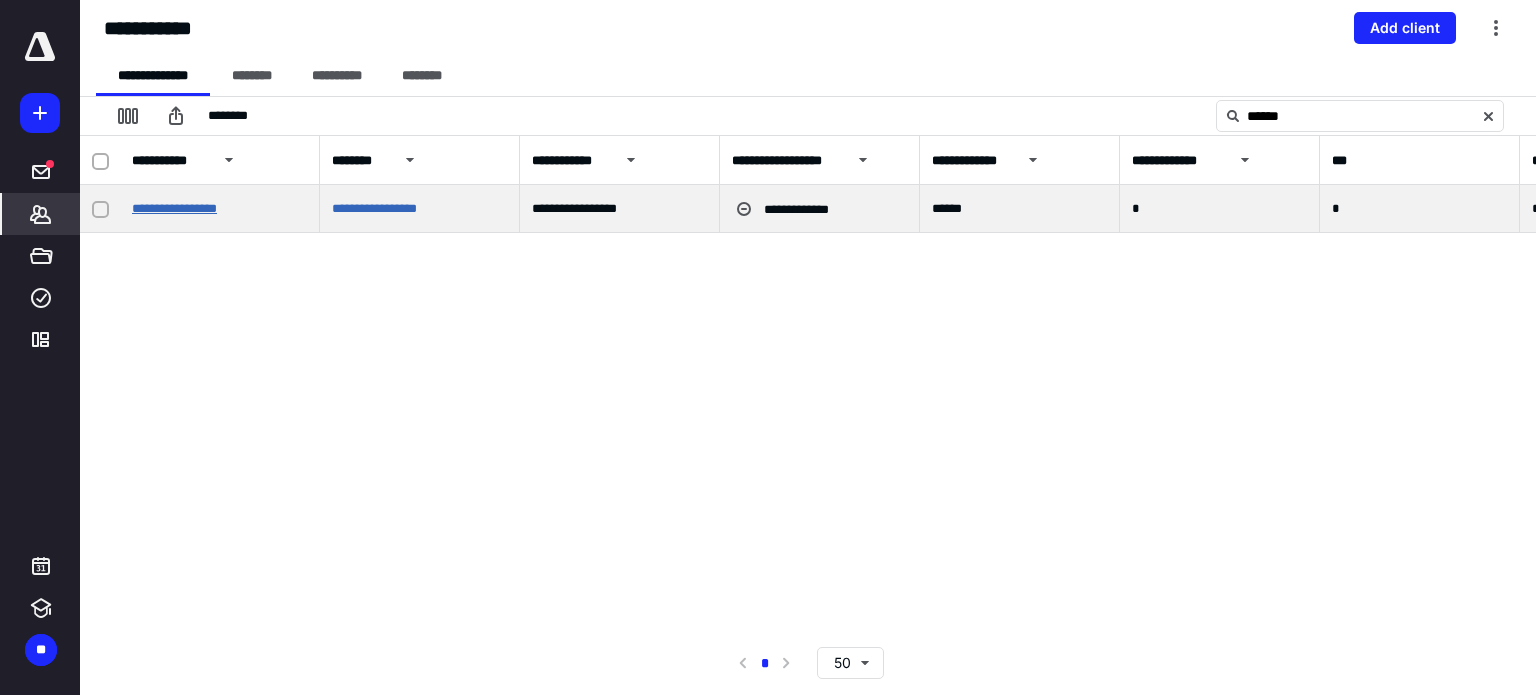 click on "**********" at bounding box center (174, 208) 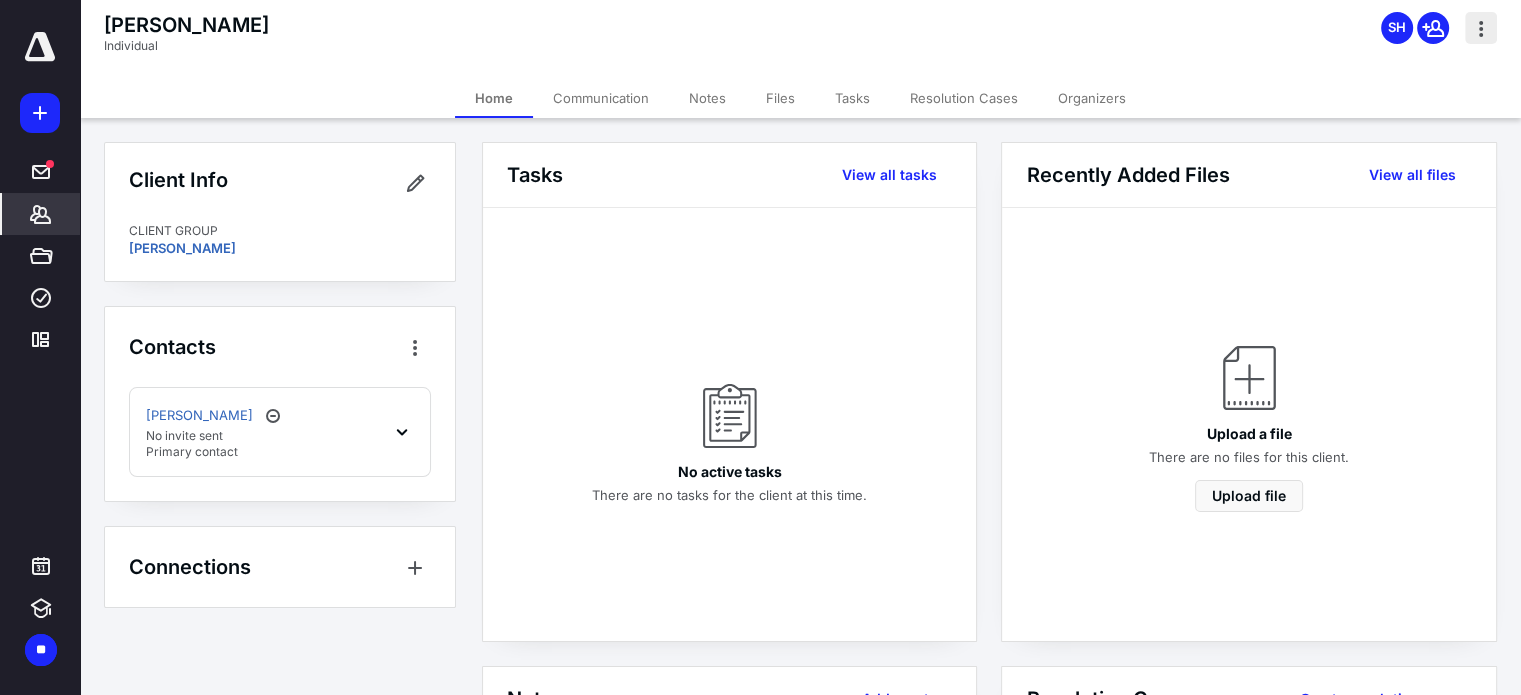 click at bounding box center (1481, 28) 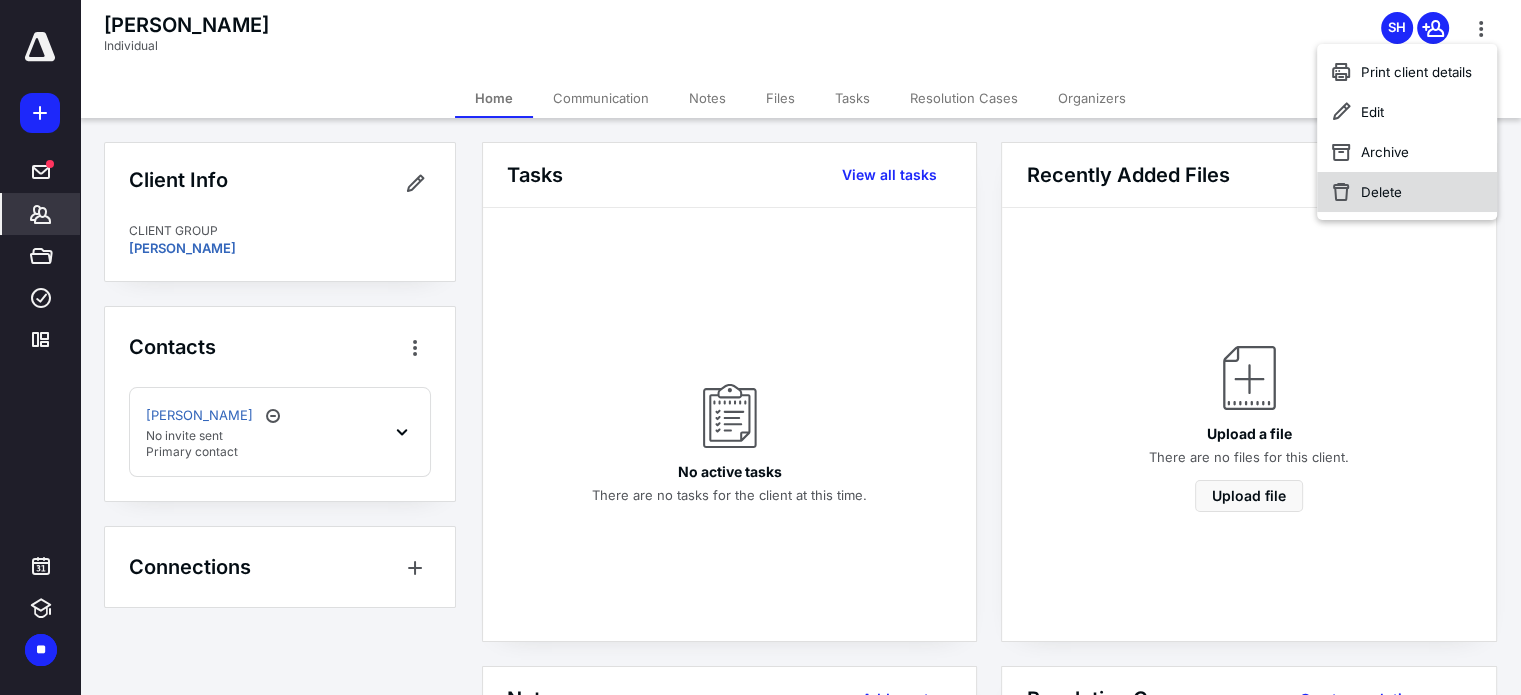 click on "Delete" at bounding box center [1407, 192] 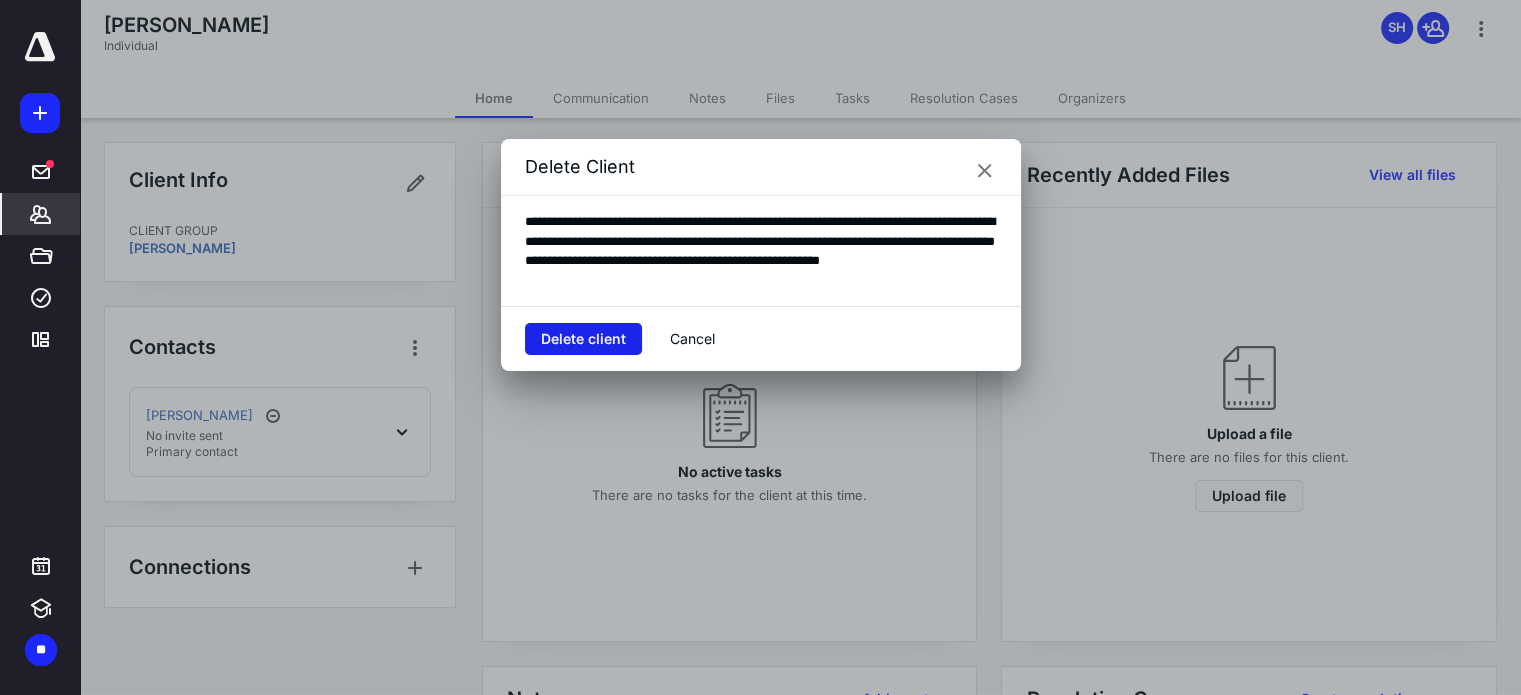 click on "Delete client" at bounding box center [583, 339] 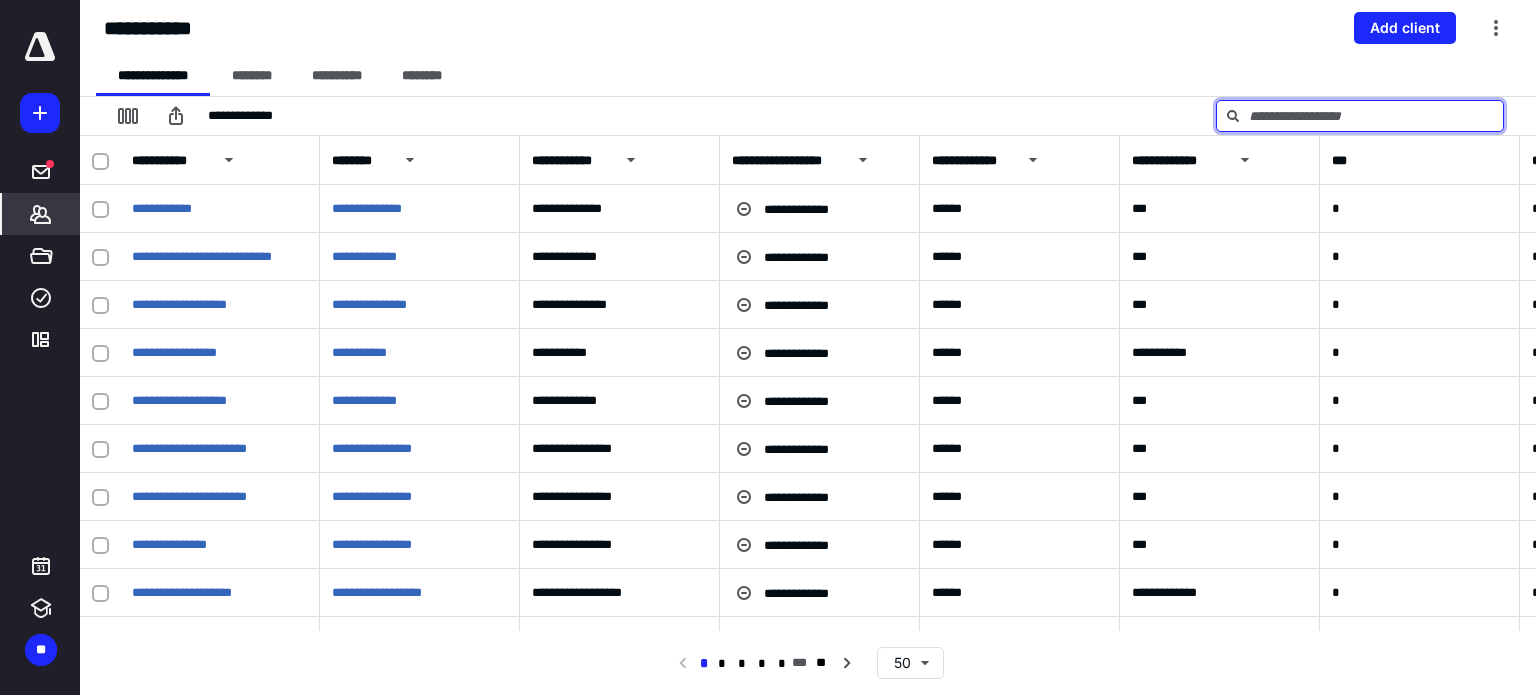 click at bounding box center [1360, 116] 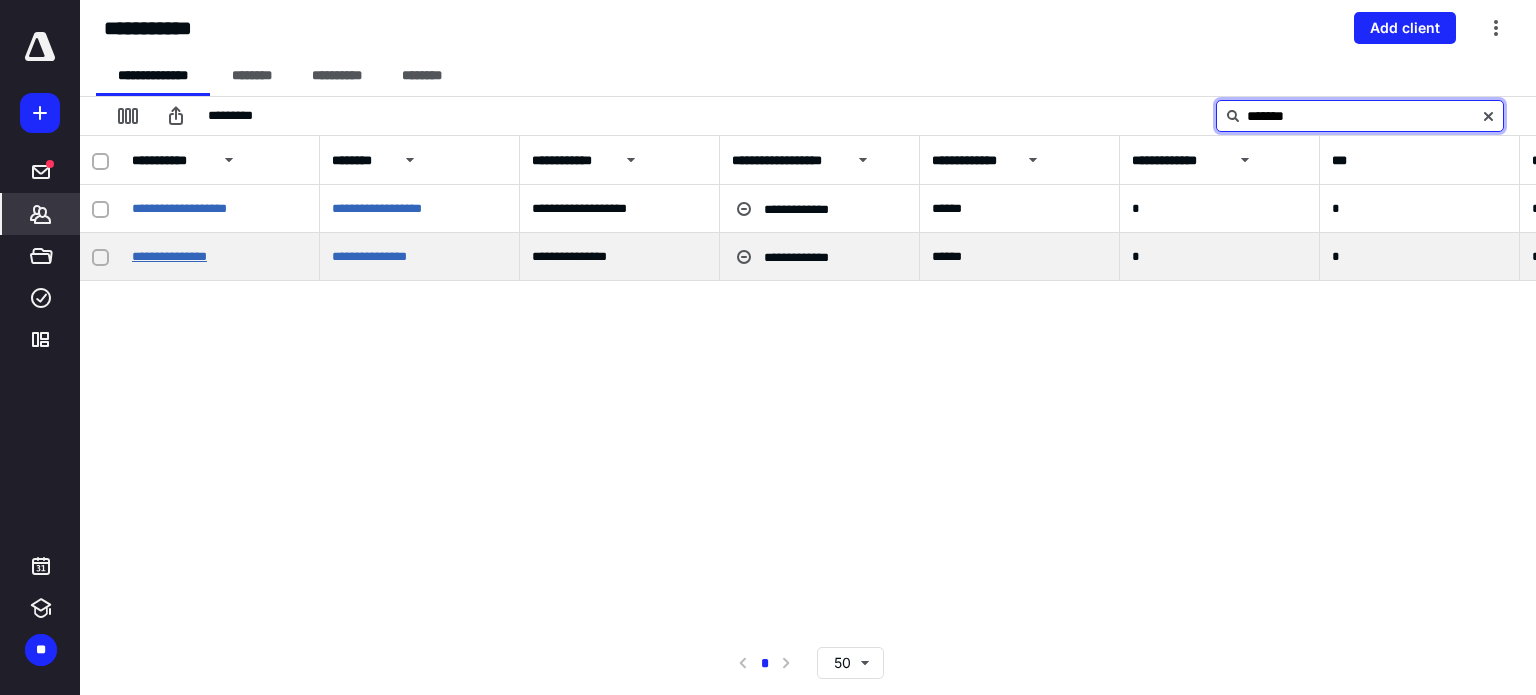 type on "*******" 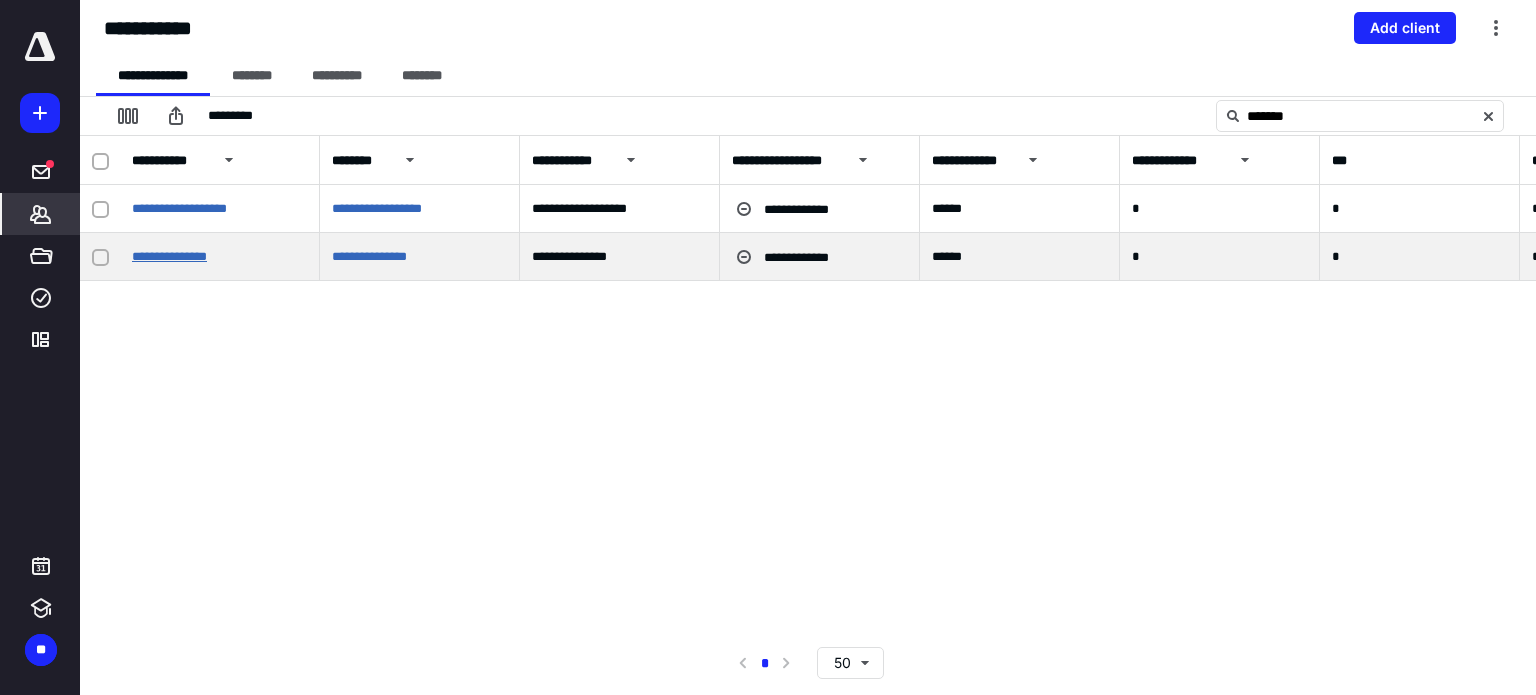 click on "**********" at bounding box center [169, 256] 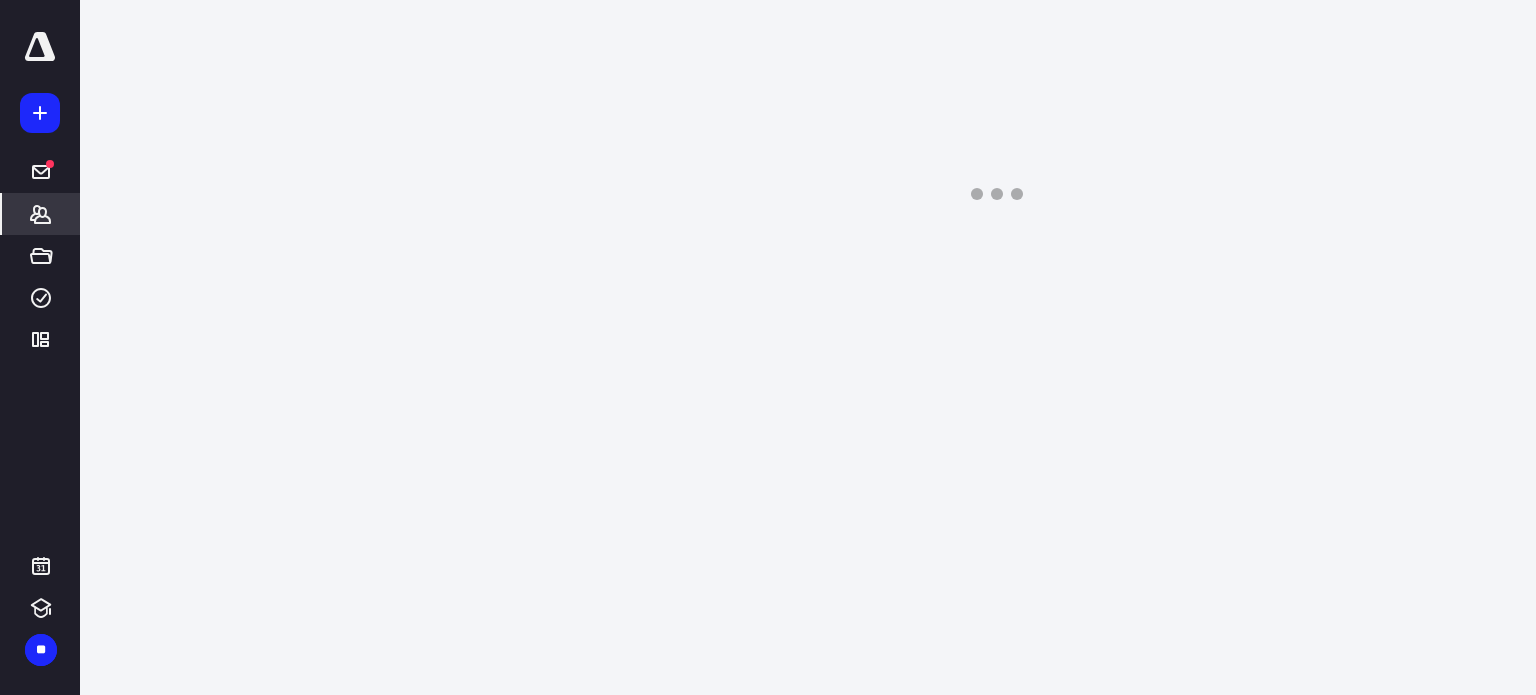 click on "**********" at bounding box center (768, 347) 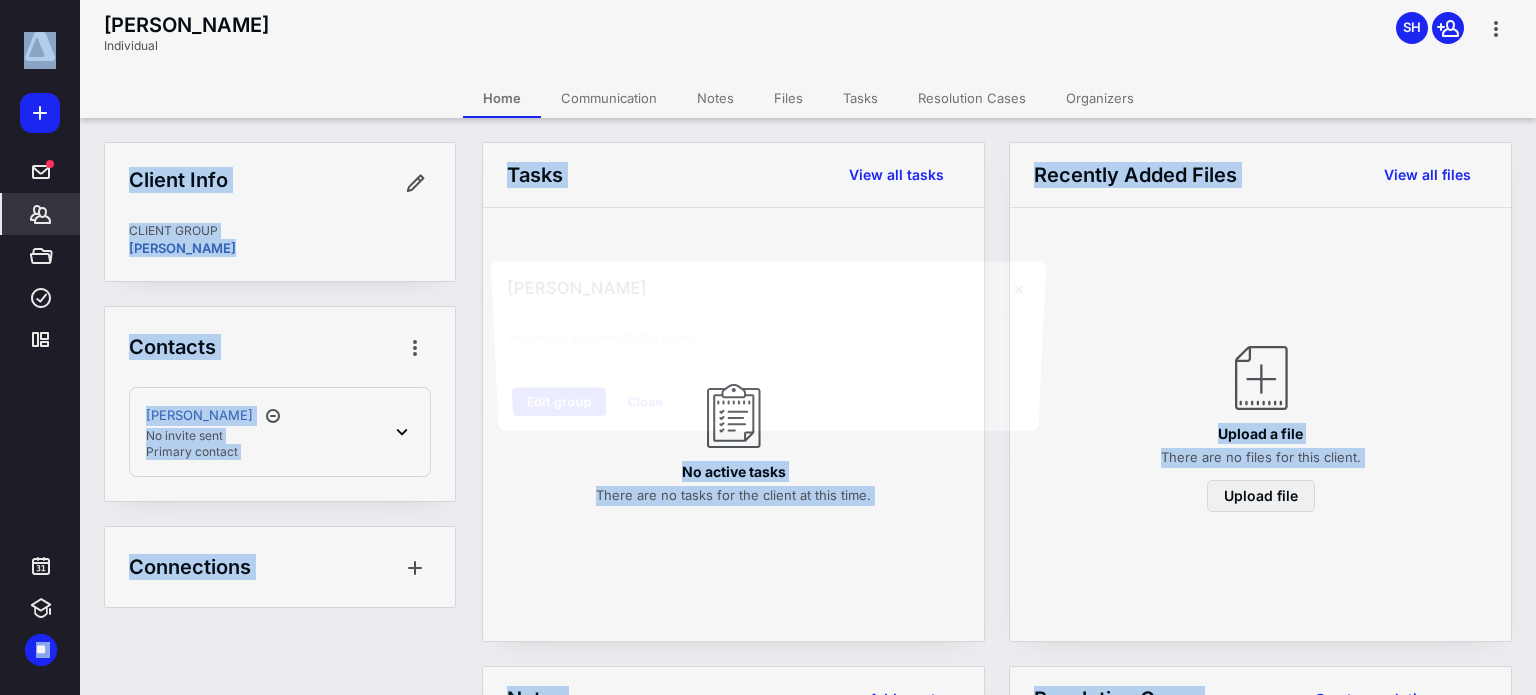 click at bounding box center [768, 347] 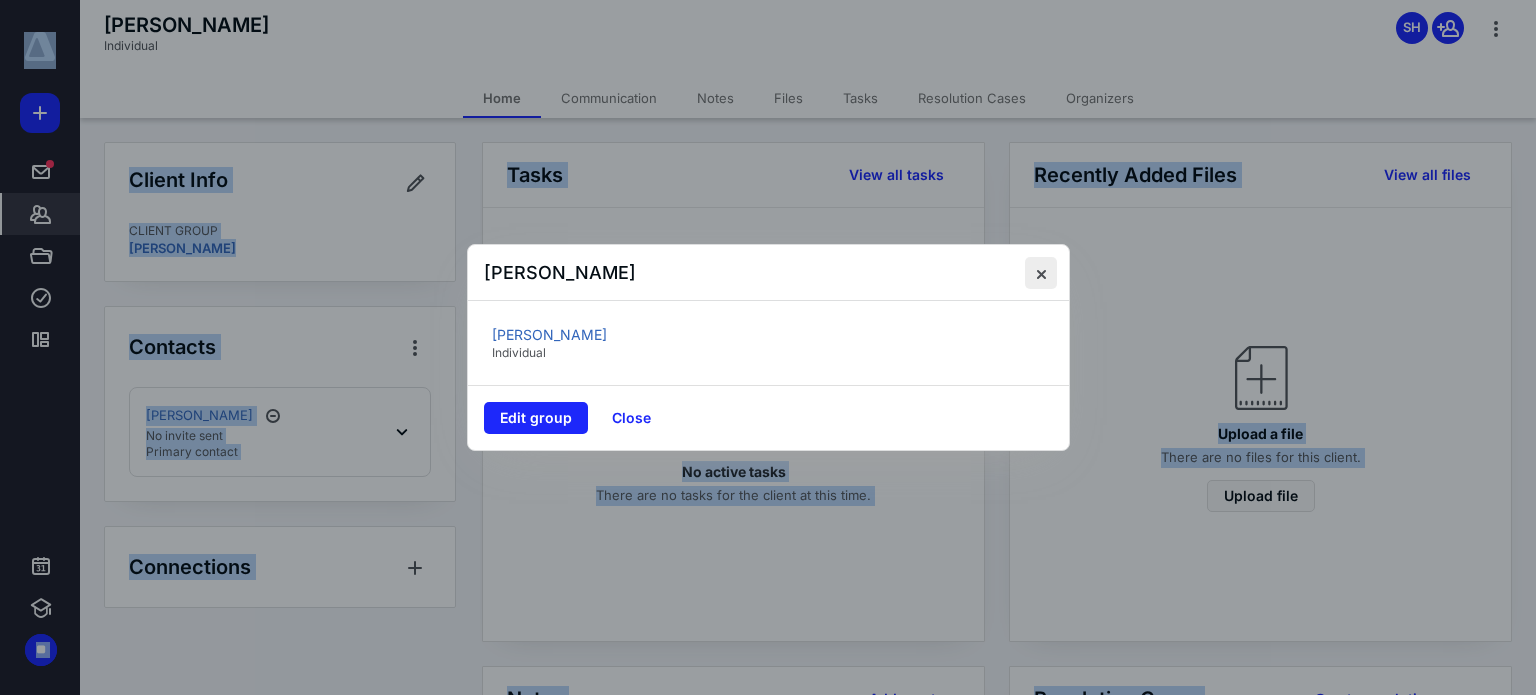 click at bounding box center (1041, 273) 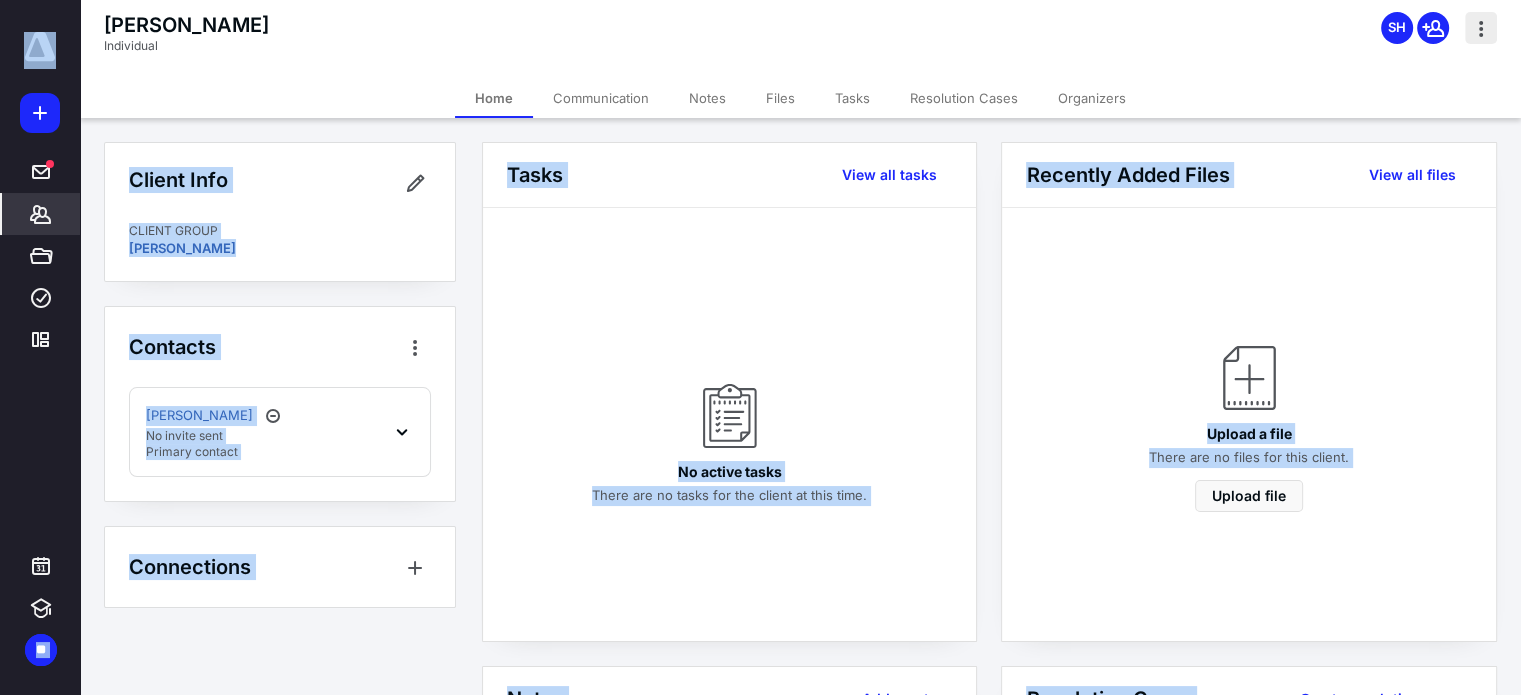 click at bounding box center [1481, 28] 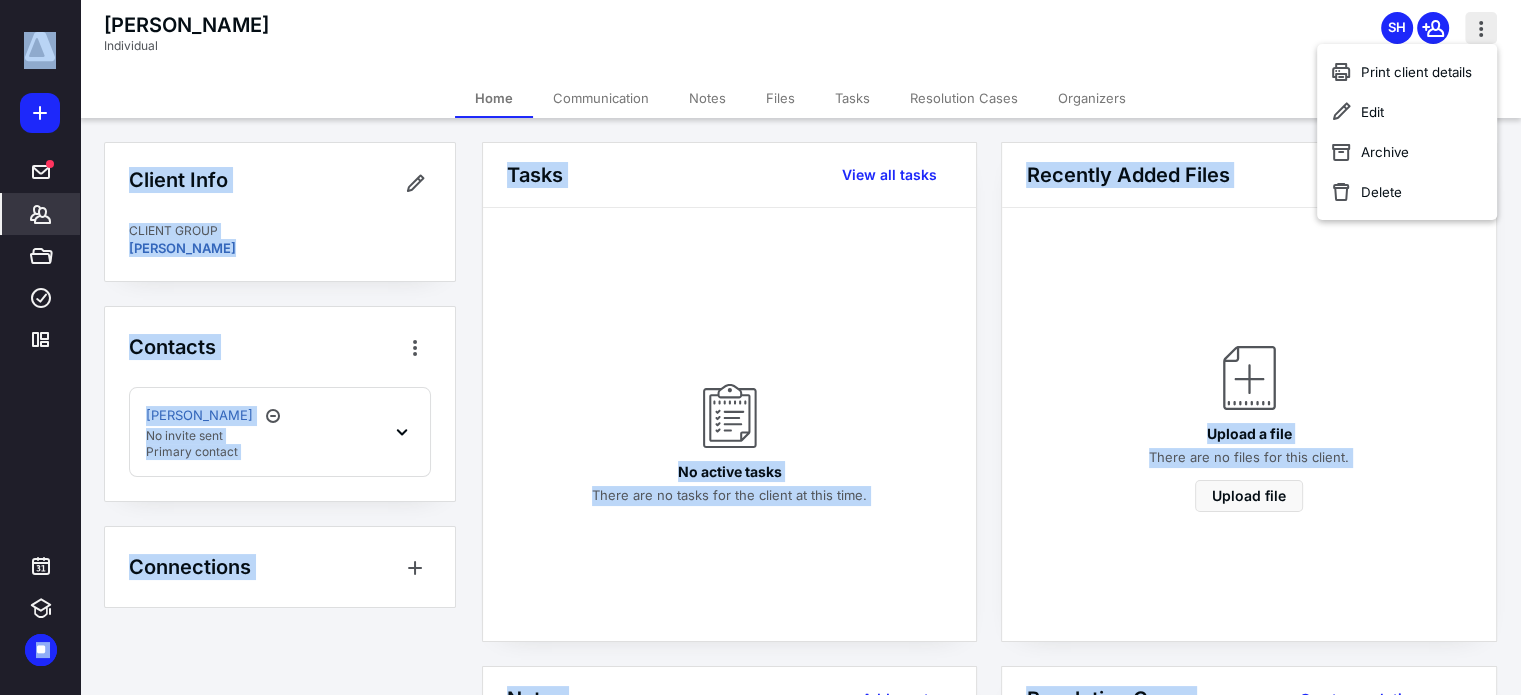 click at bounding box center [1481, 28] 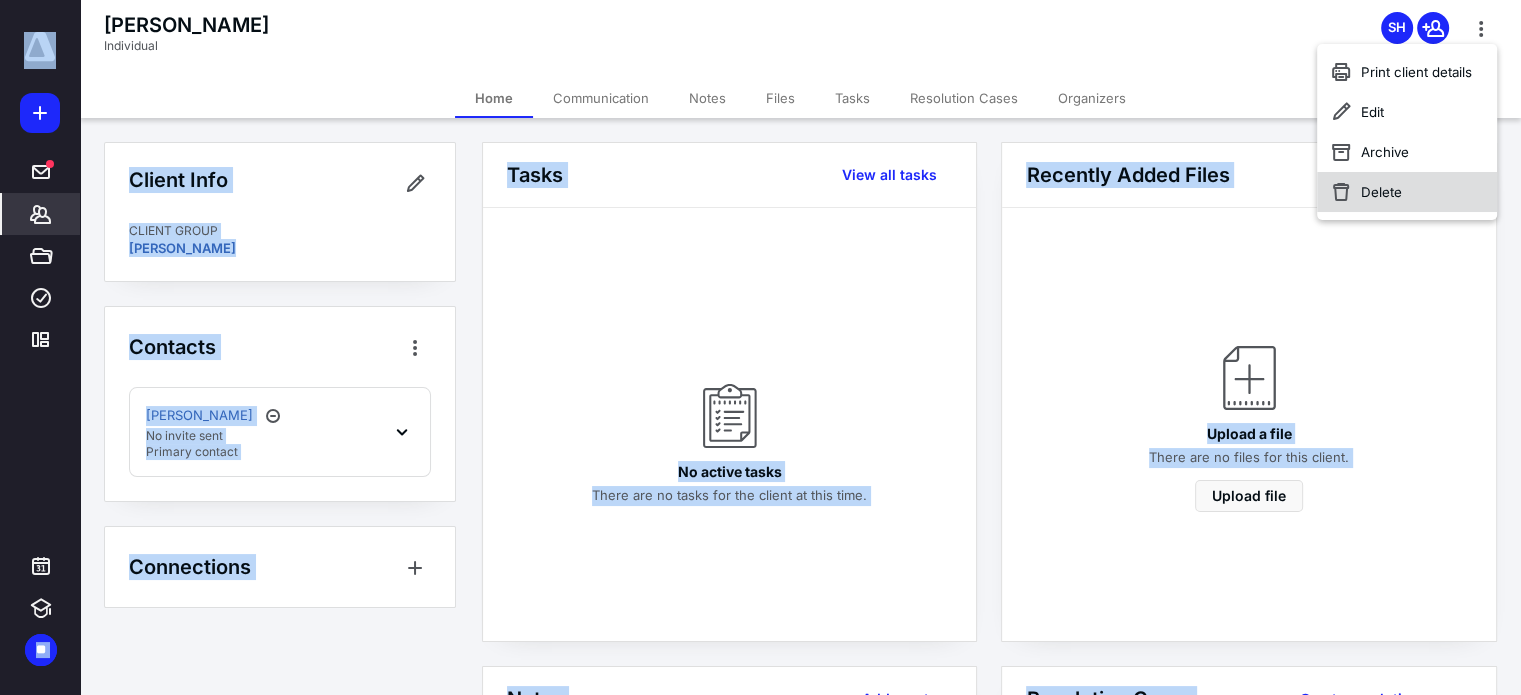 click on "Delete" at bounding box center (1407, 192) 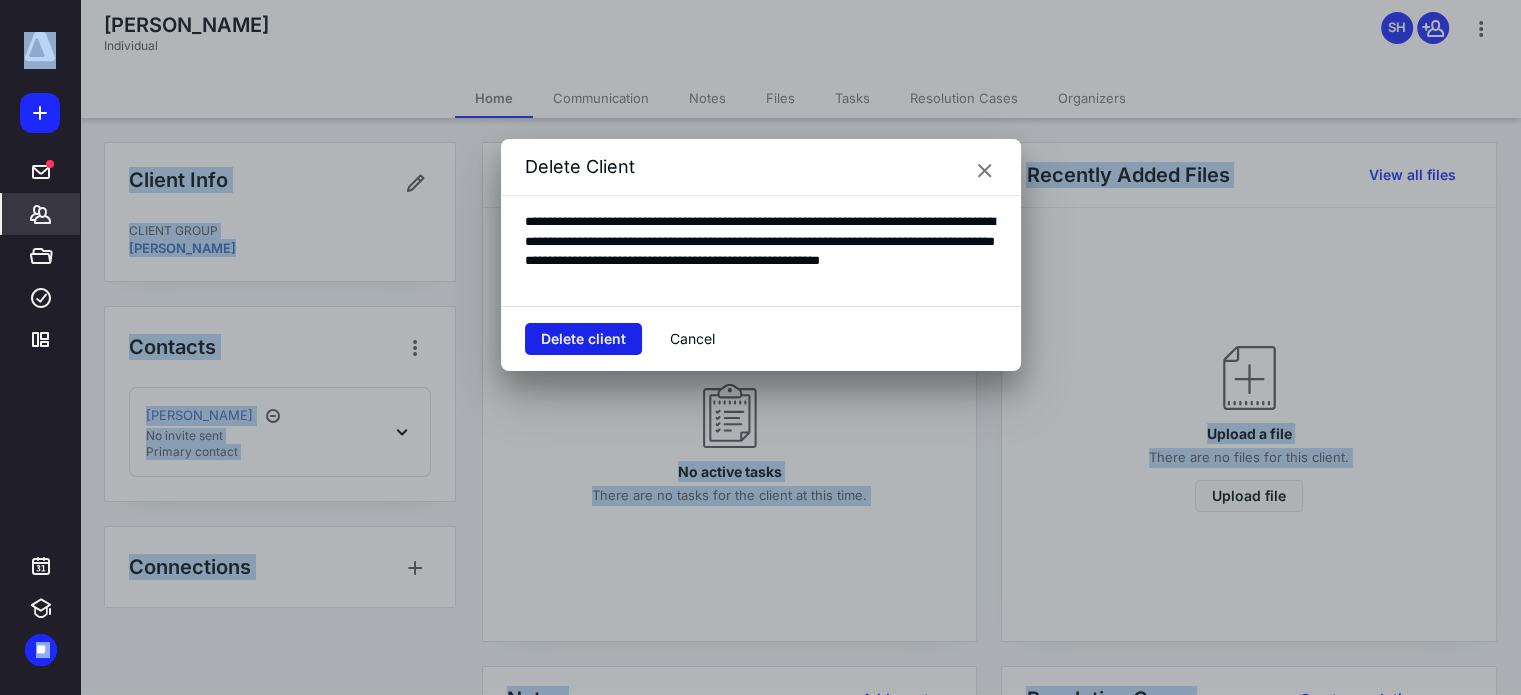 click on "Delete client" at bounding box center (583, 339) 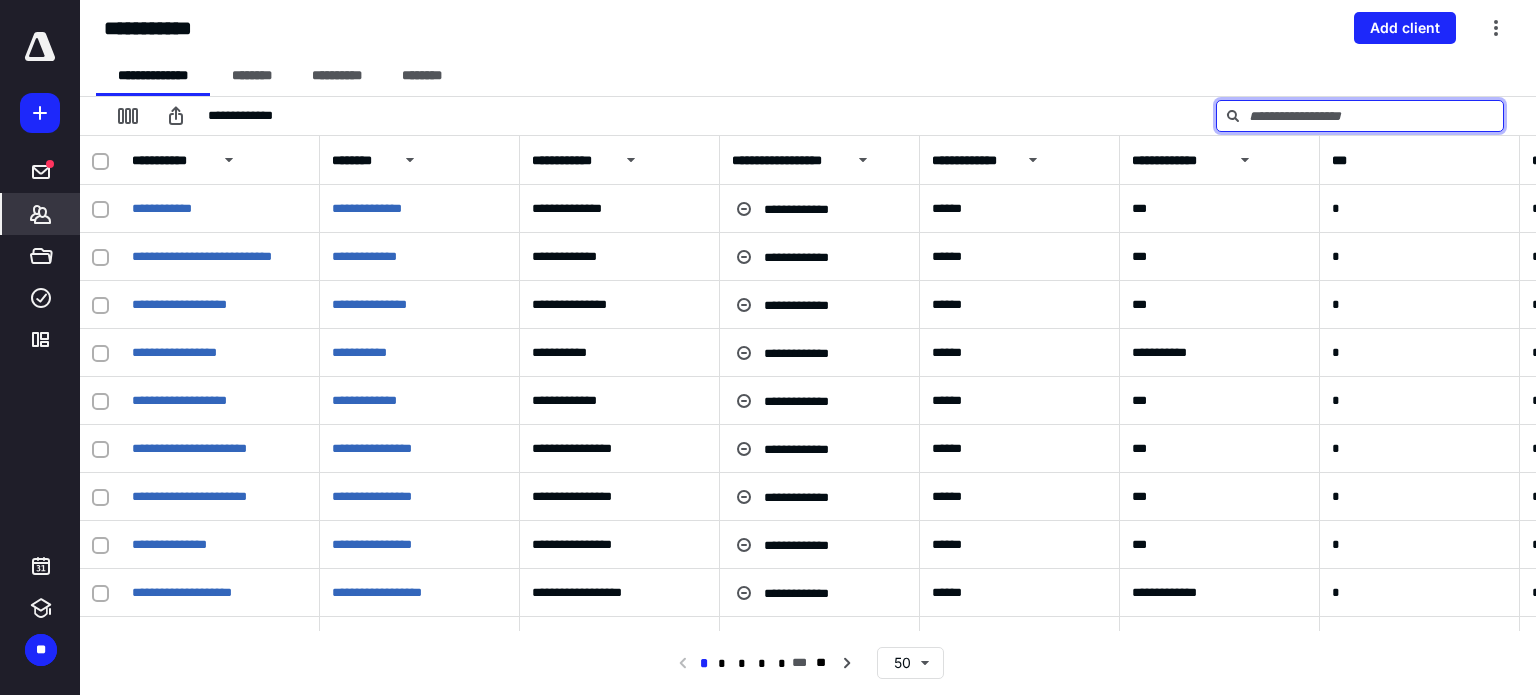click at bounding box center (1360, 116) 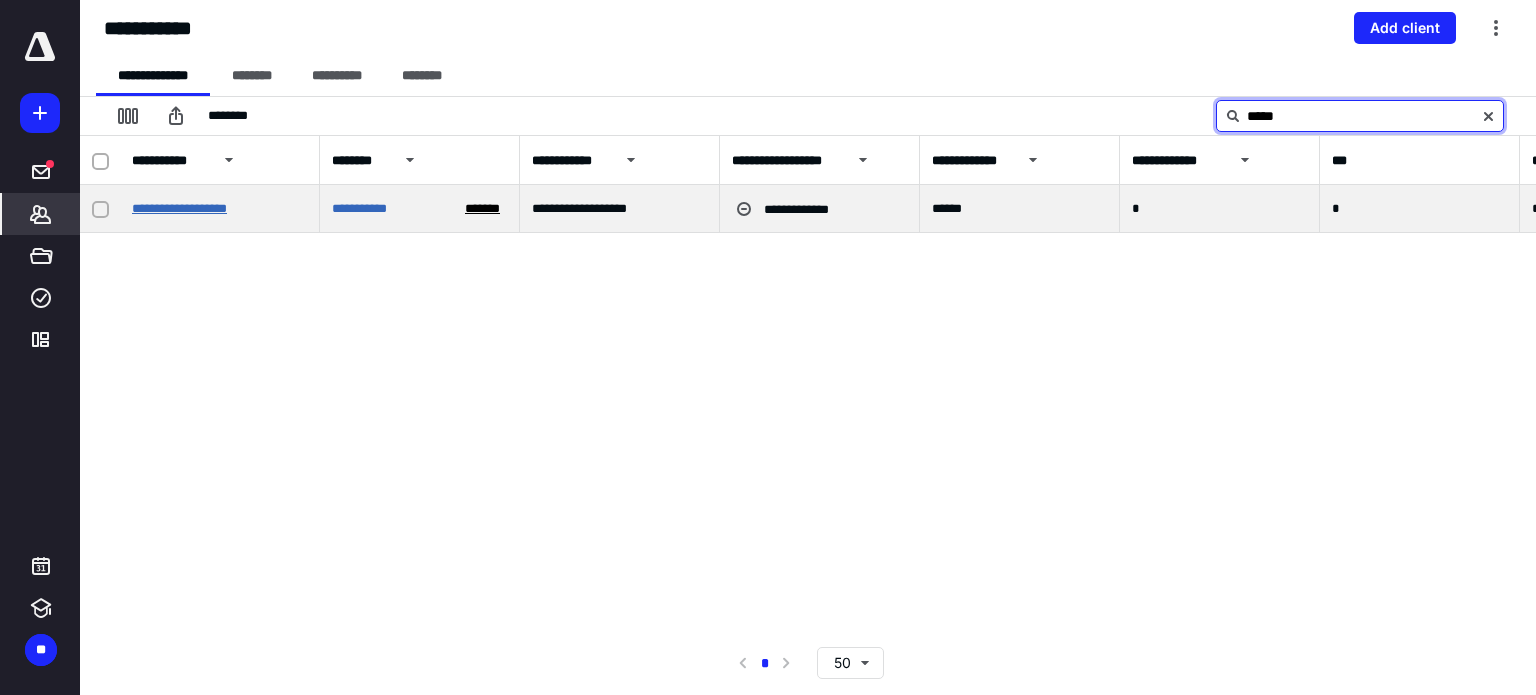 type on "*****" 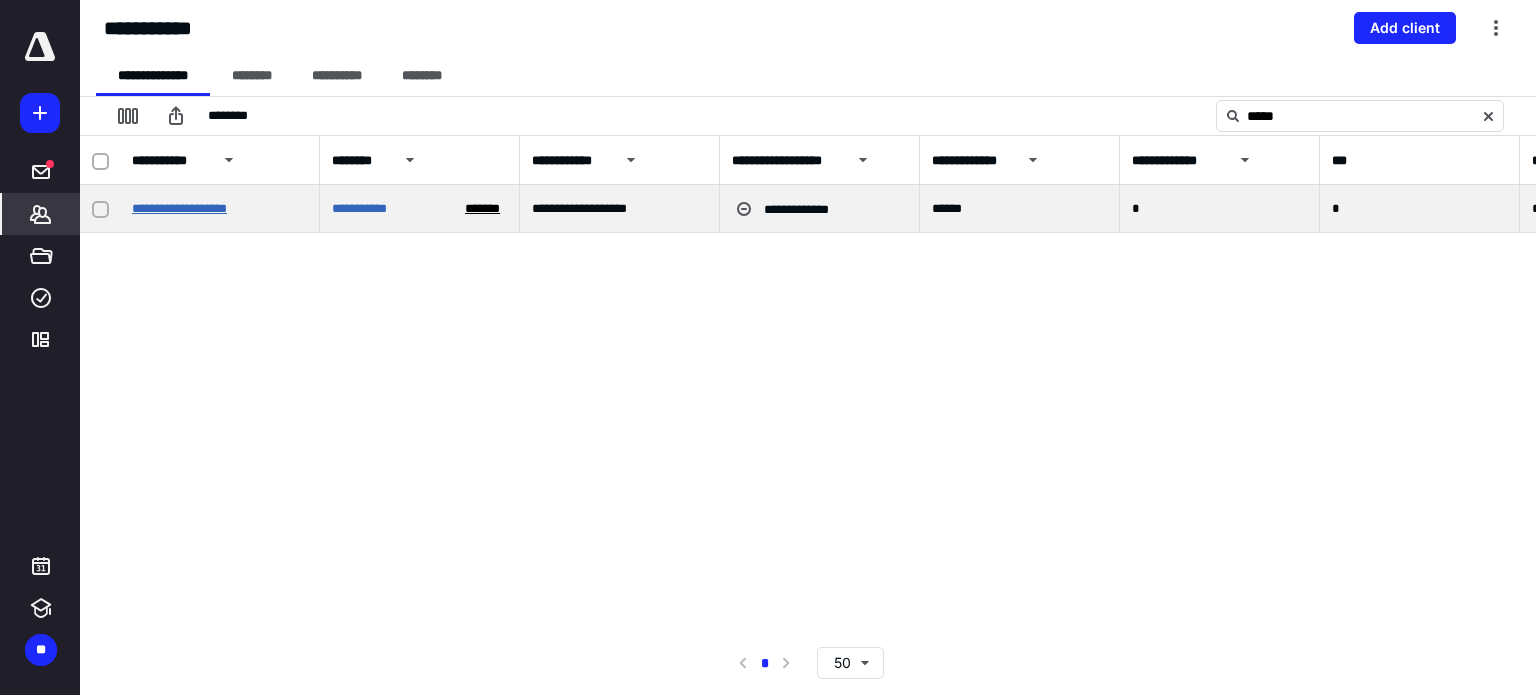 click on "**********" at bounding box center [179, 208] 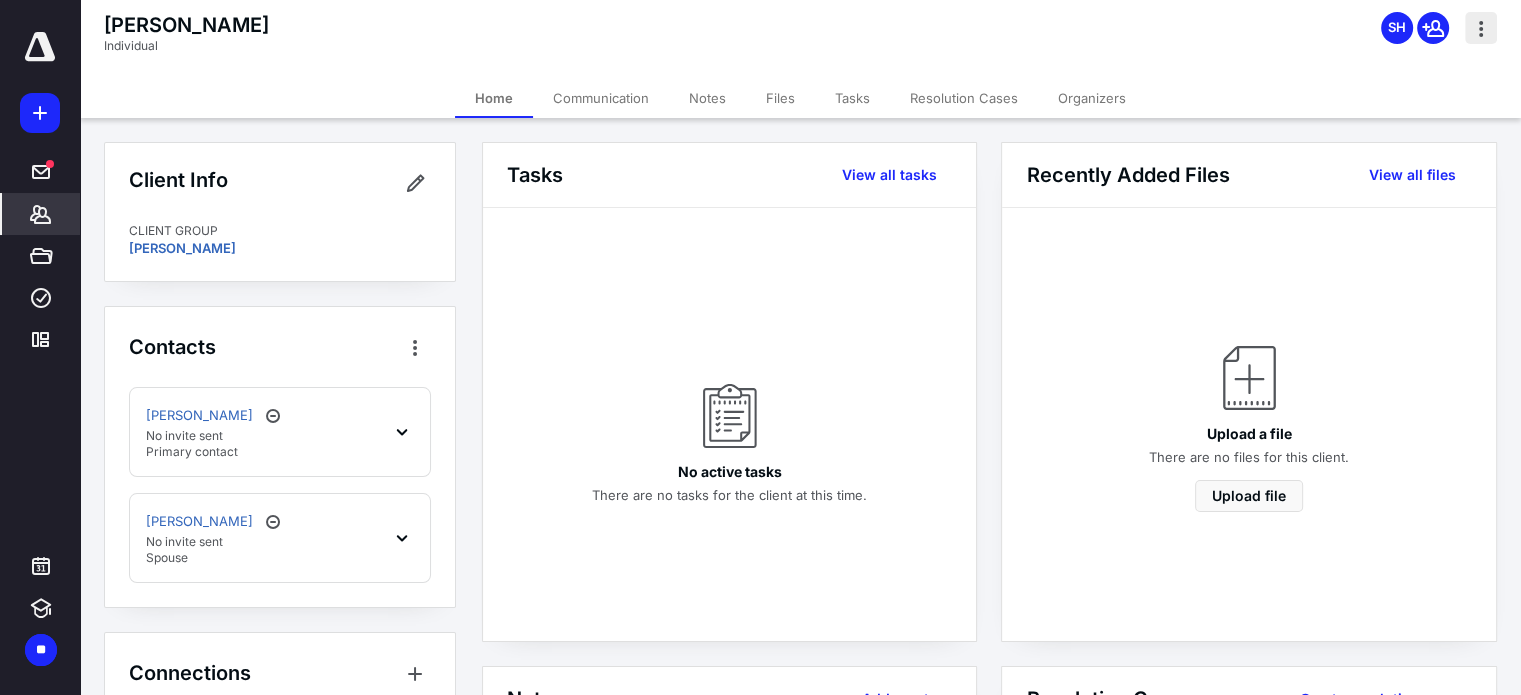 click at bounding box center (1481, 28) 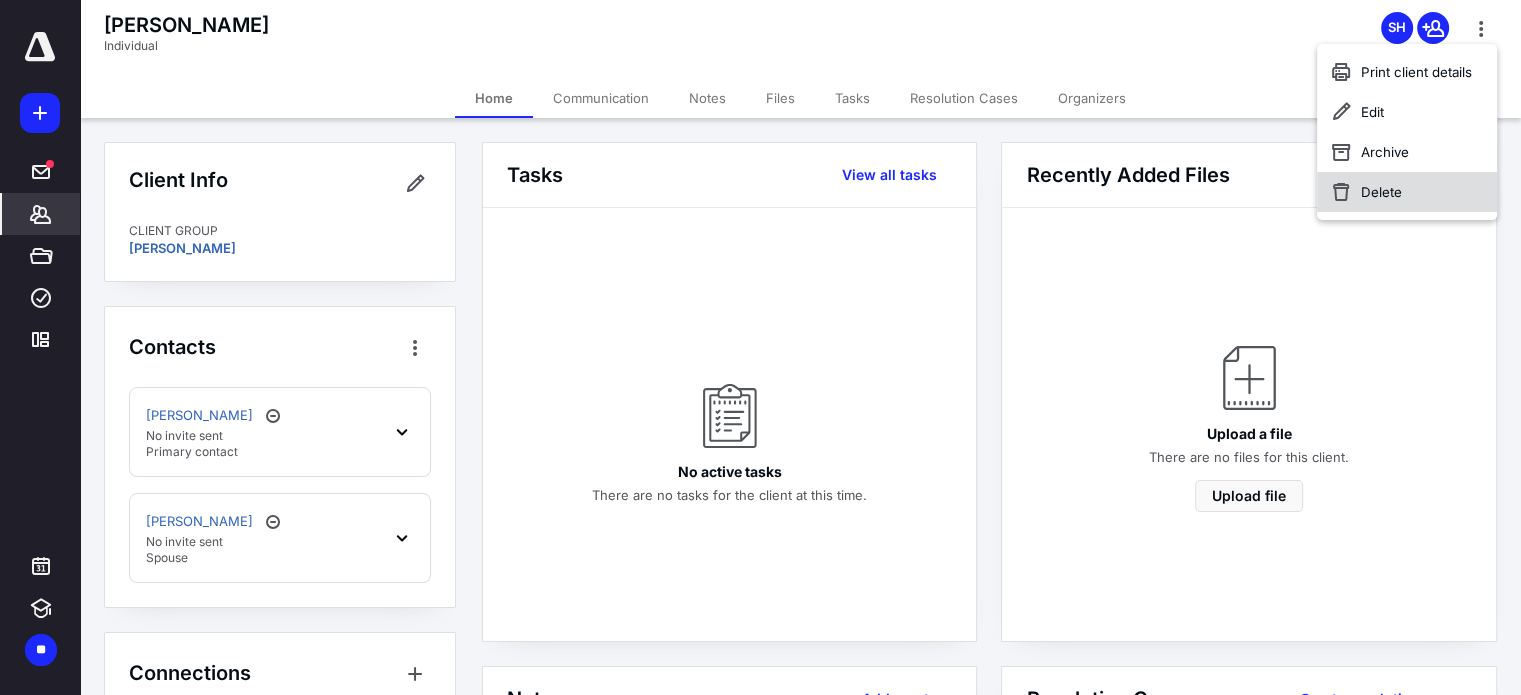 click on "Delete" at bounding box center (1407, 192) 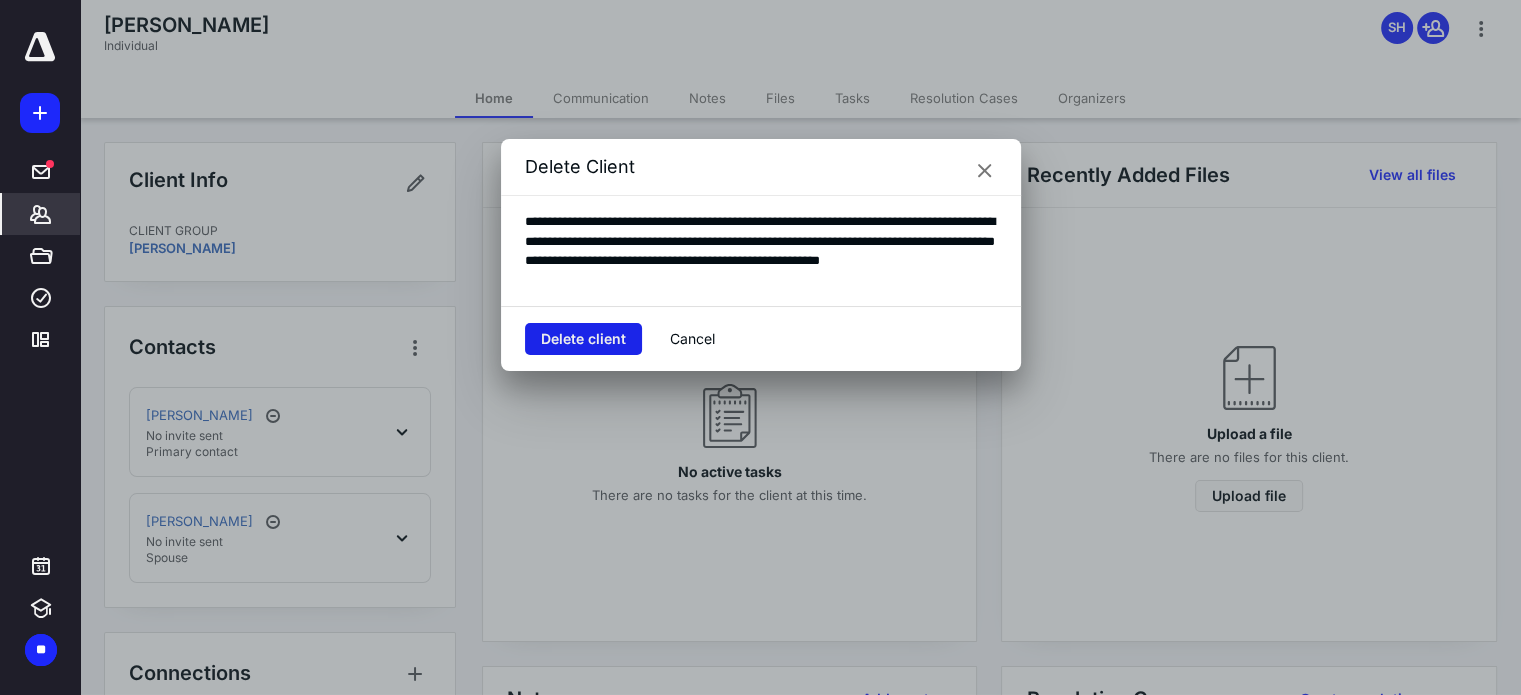 click on "Delete client" at bounding box center (583, 339) 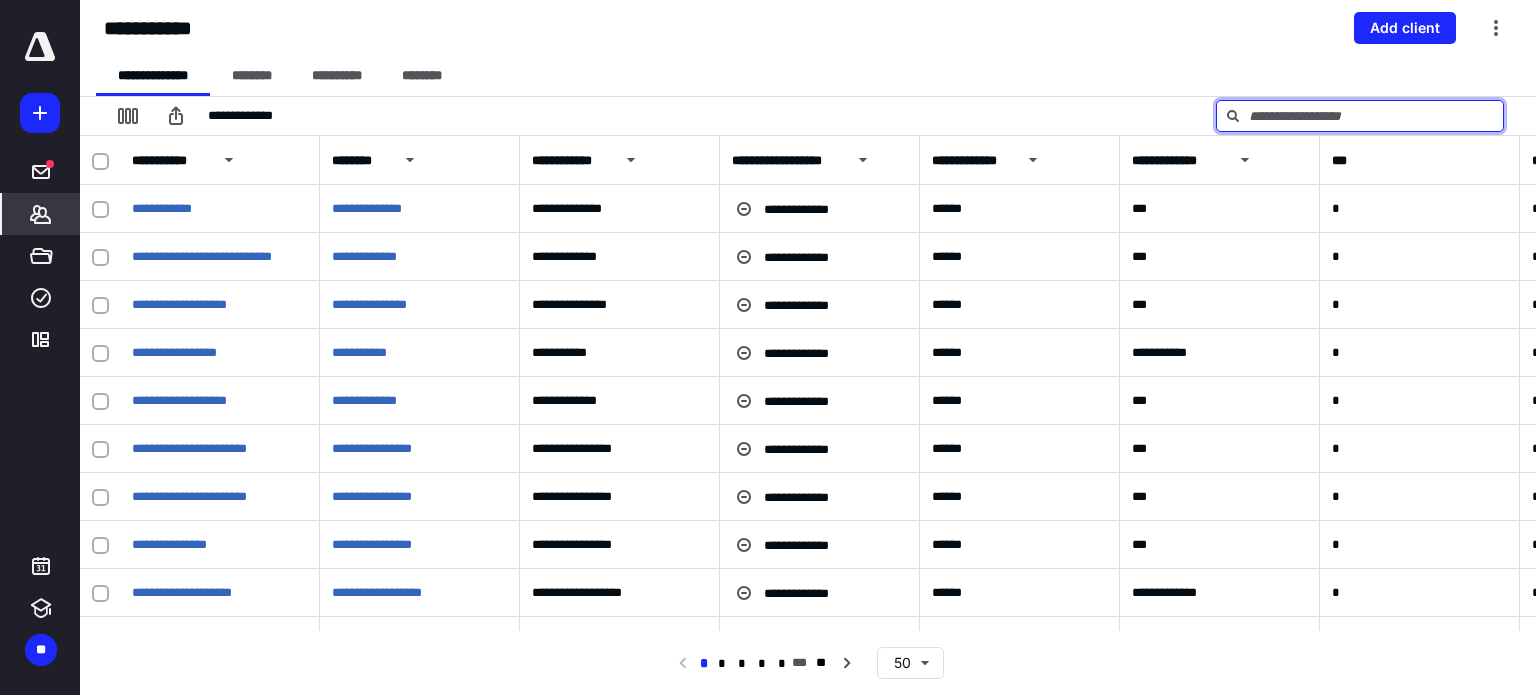 click at bounding box center [1360, 116] 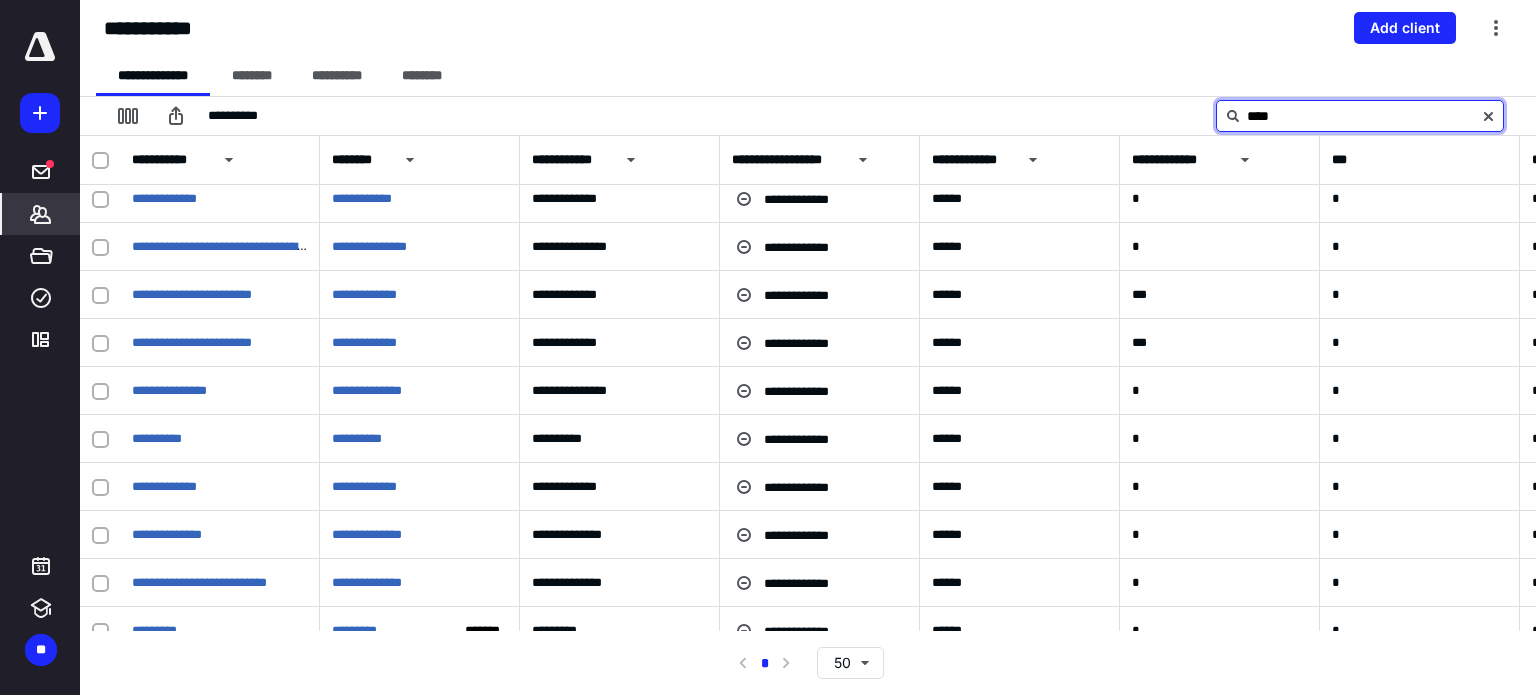 scroll, scrollTop: 960, scrollLeft: 0, axis: vertical 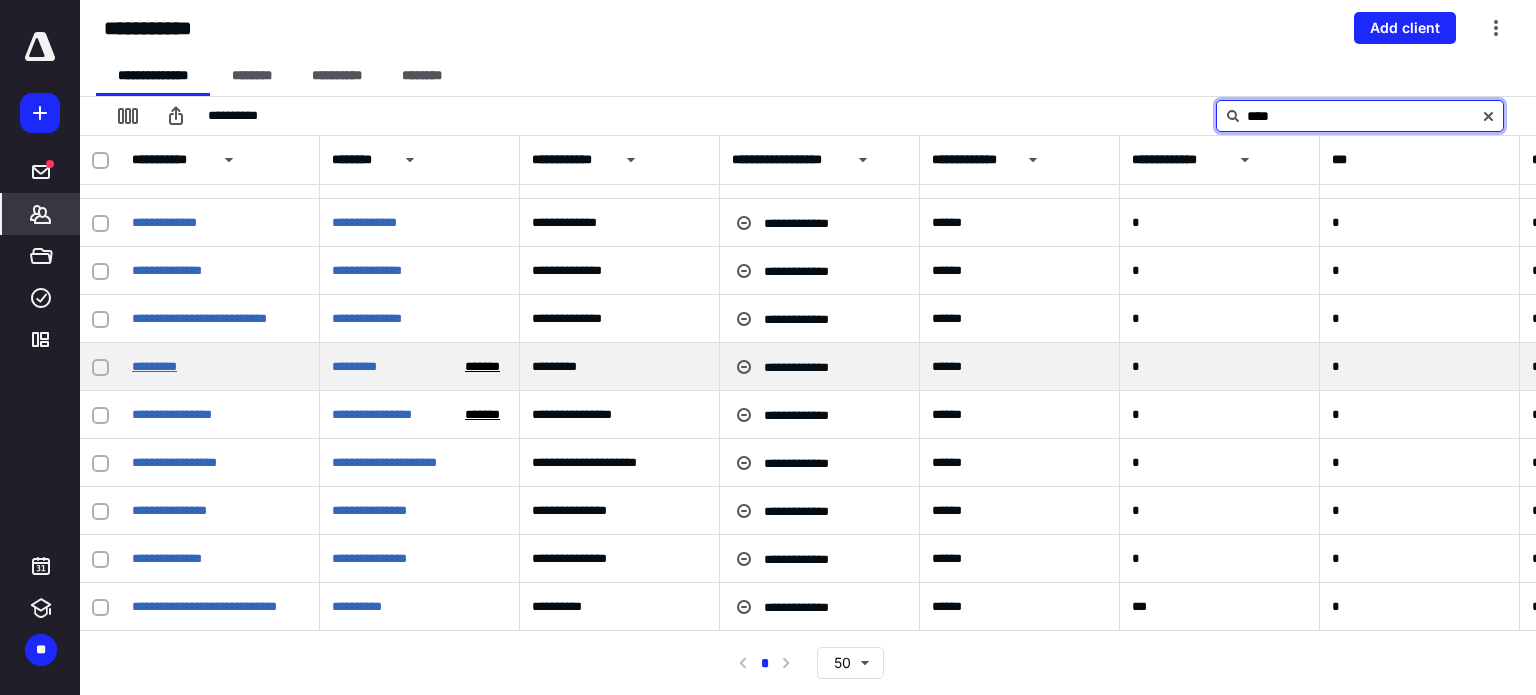 type on "****" 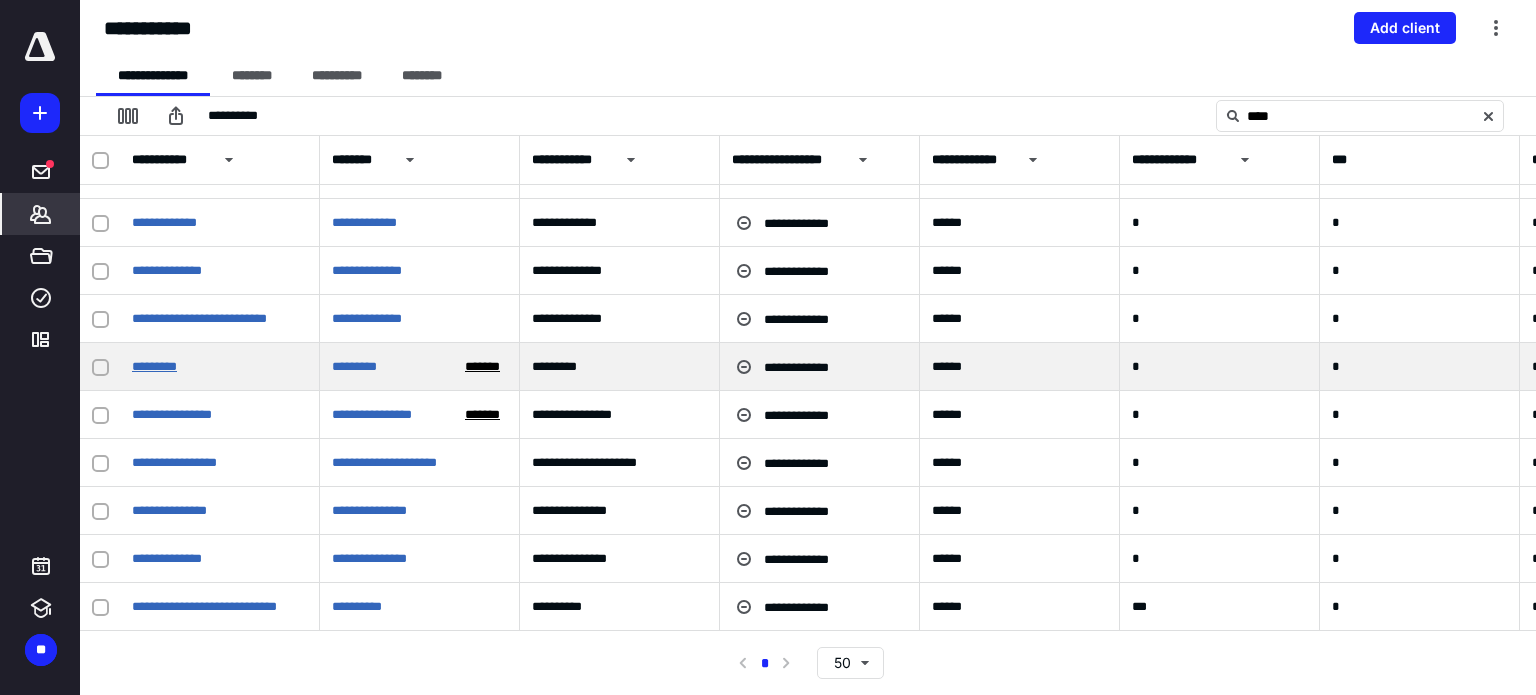 click on "*********" at bounding box center [154, 366] 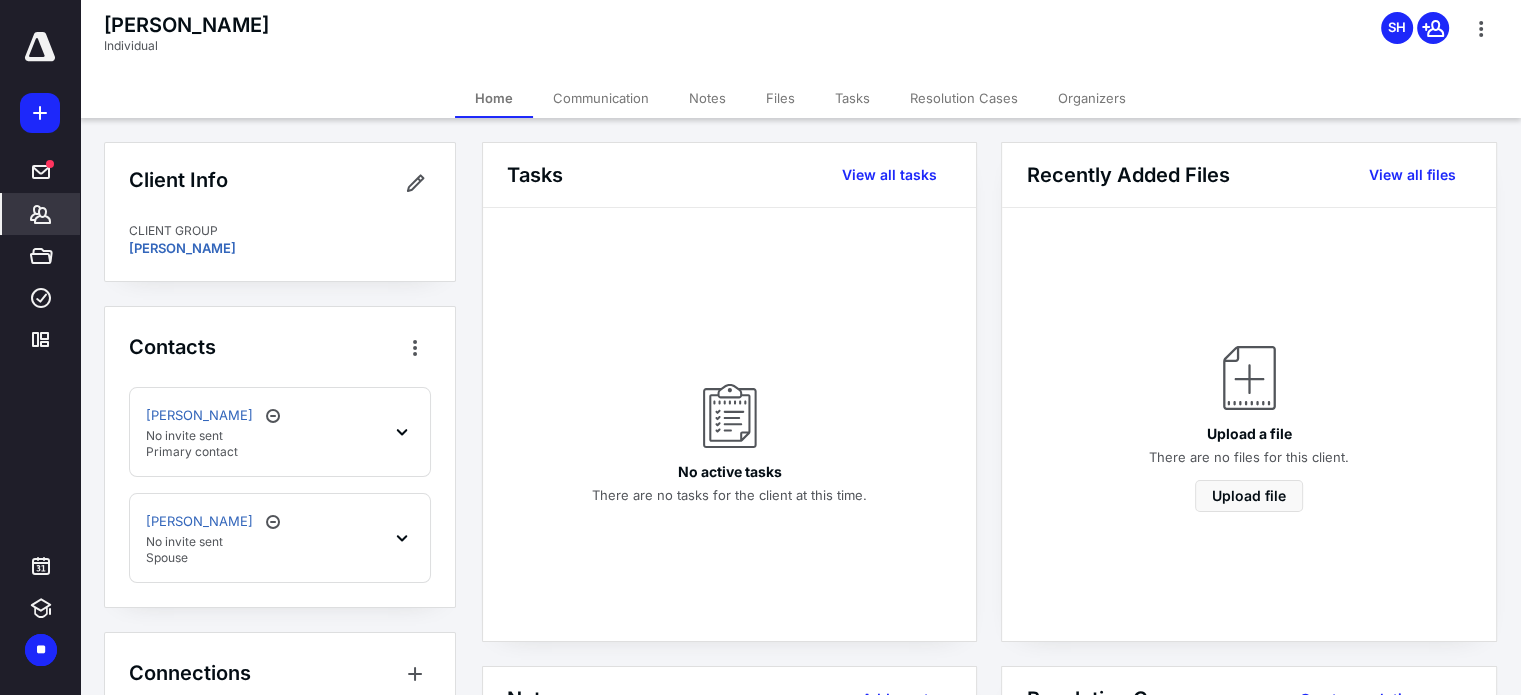 click on "No active tasks There are no tasks for the client at this time." at bounding box center (729, 424) 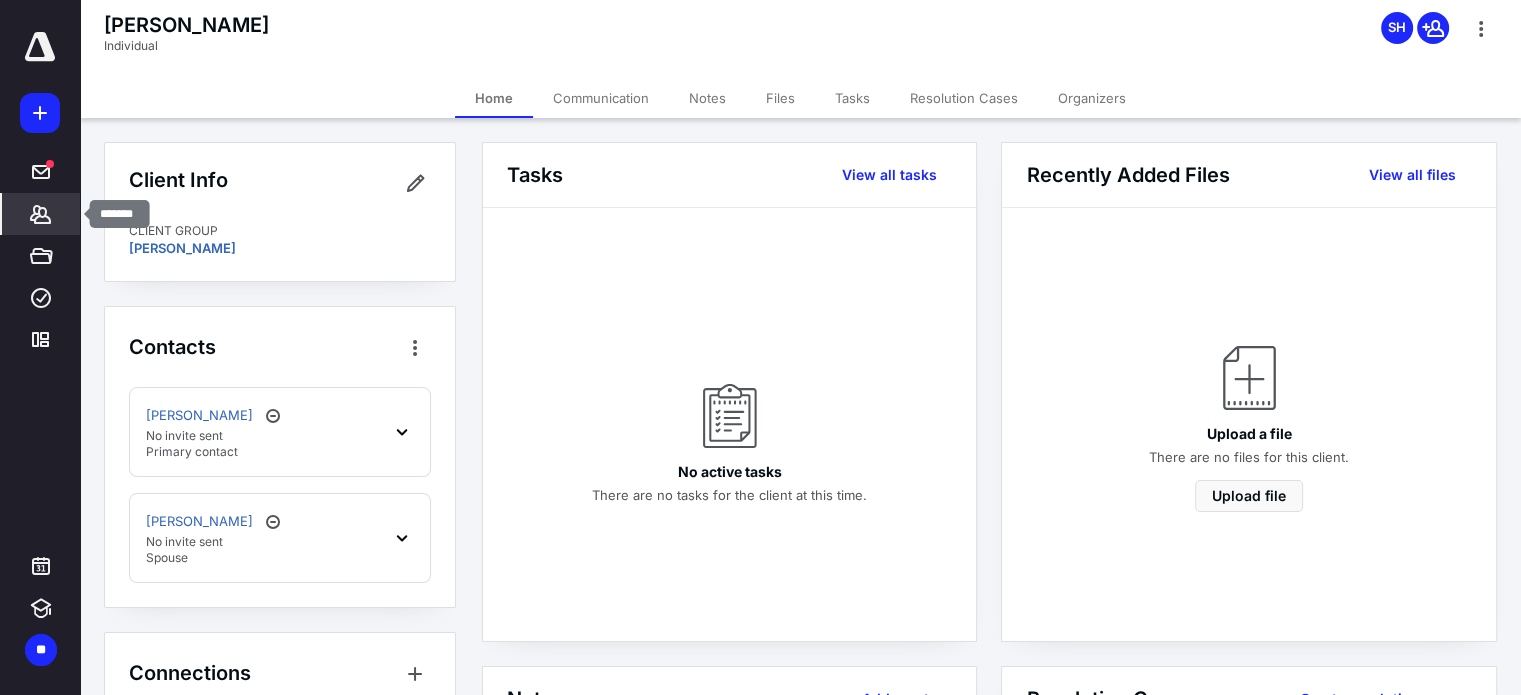 click 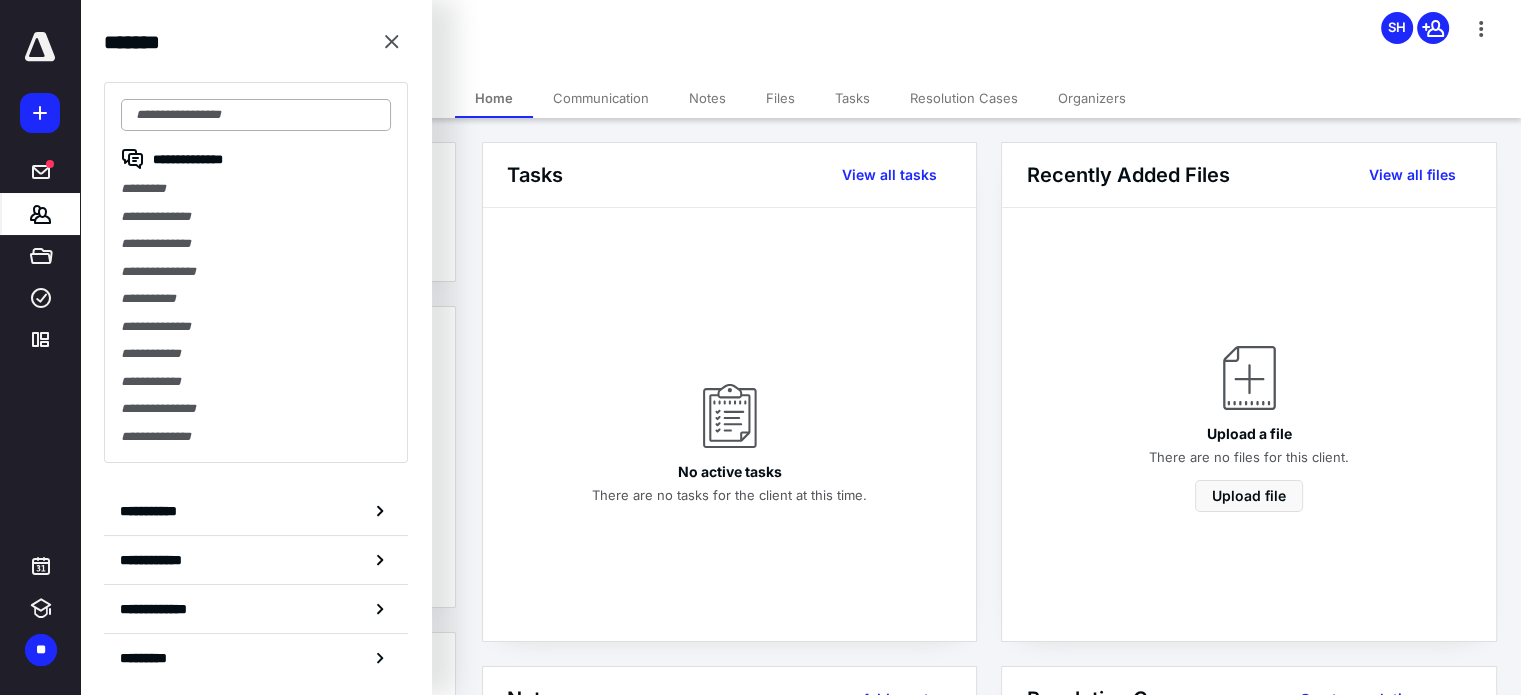 click at bounding box center (256, 115) 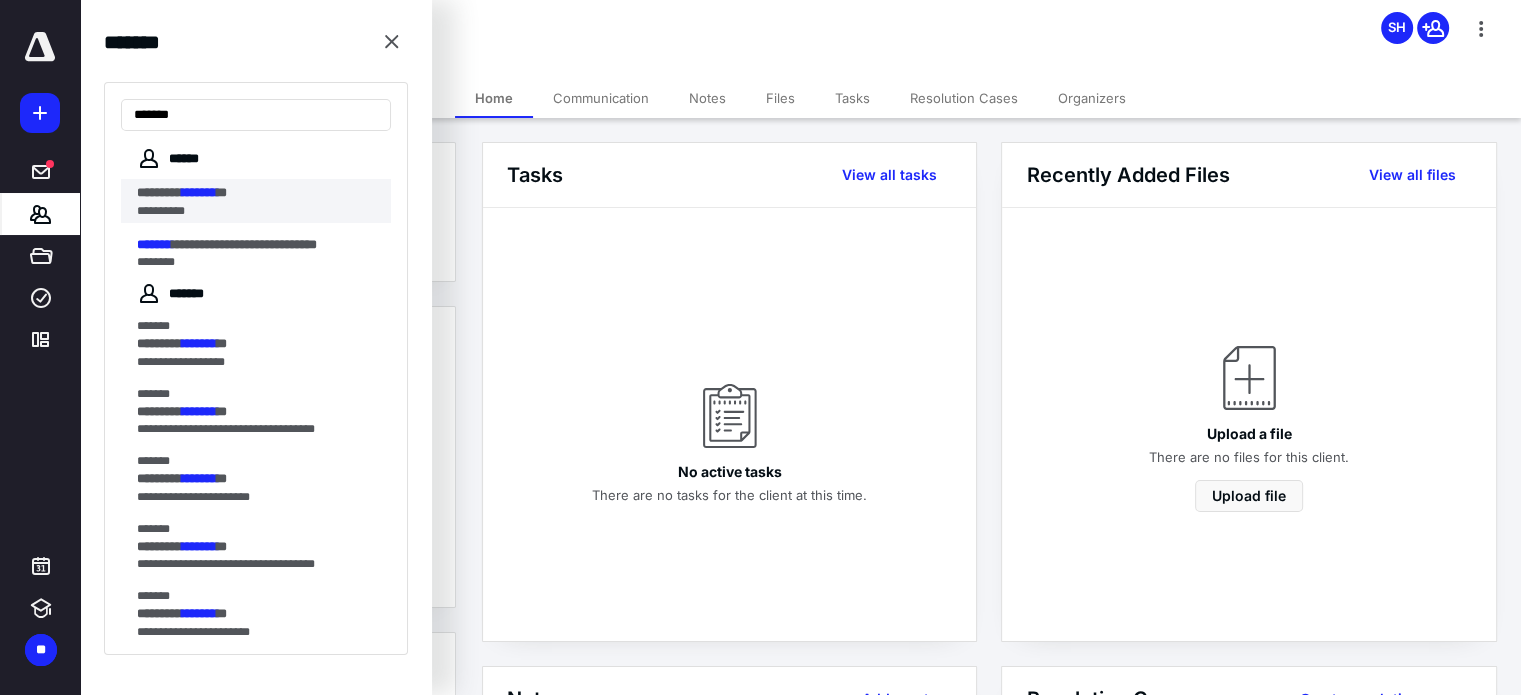 type on "*******" 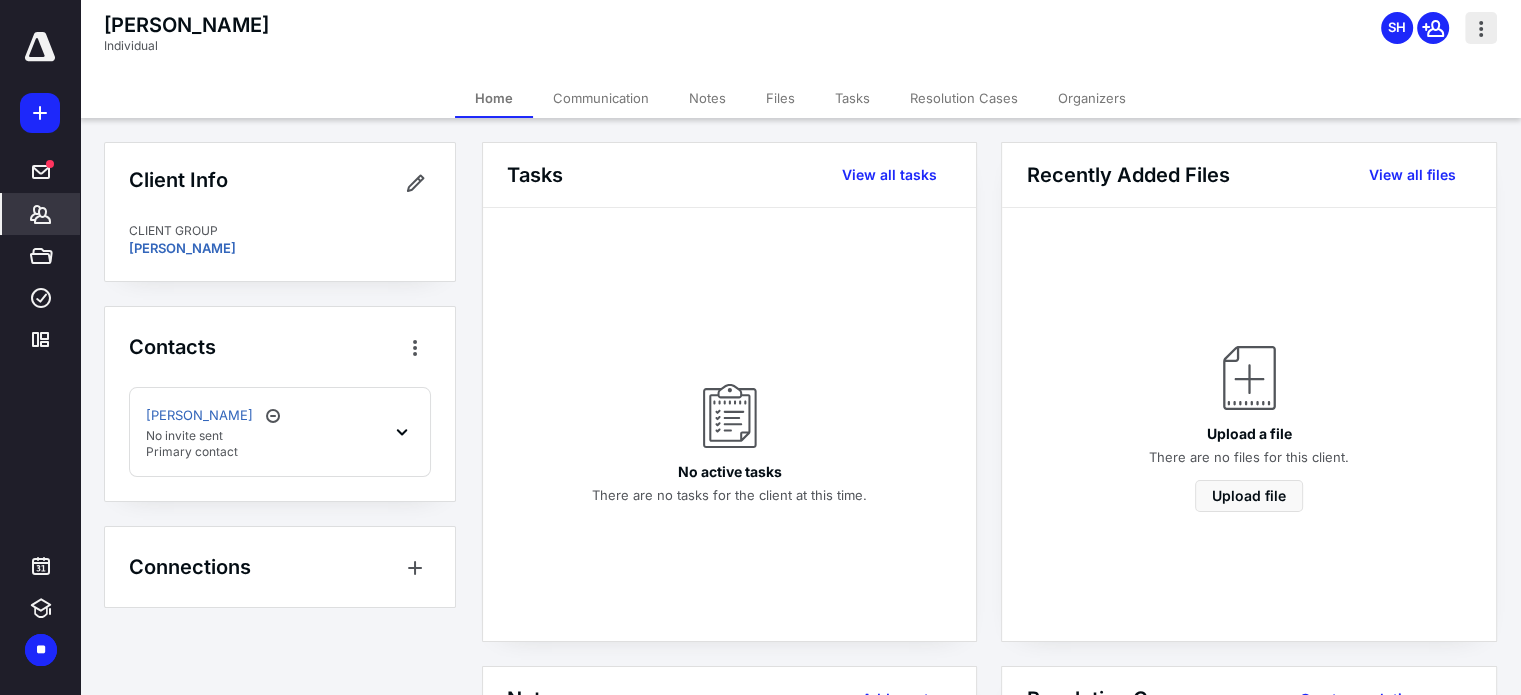 click at bounding box center (1481, 28) 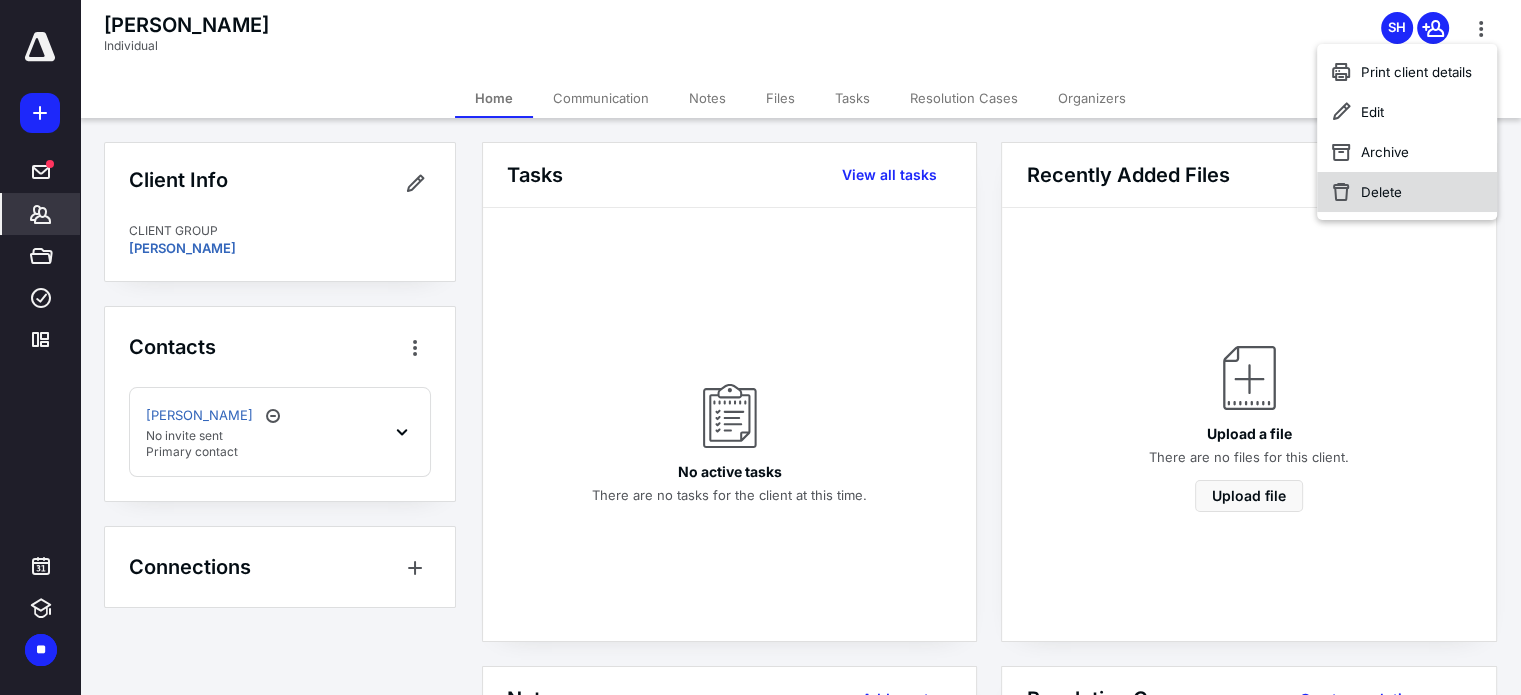 click on "Delete" at bounding box center [1407, 192] 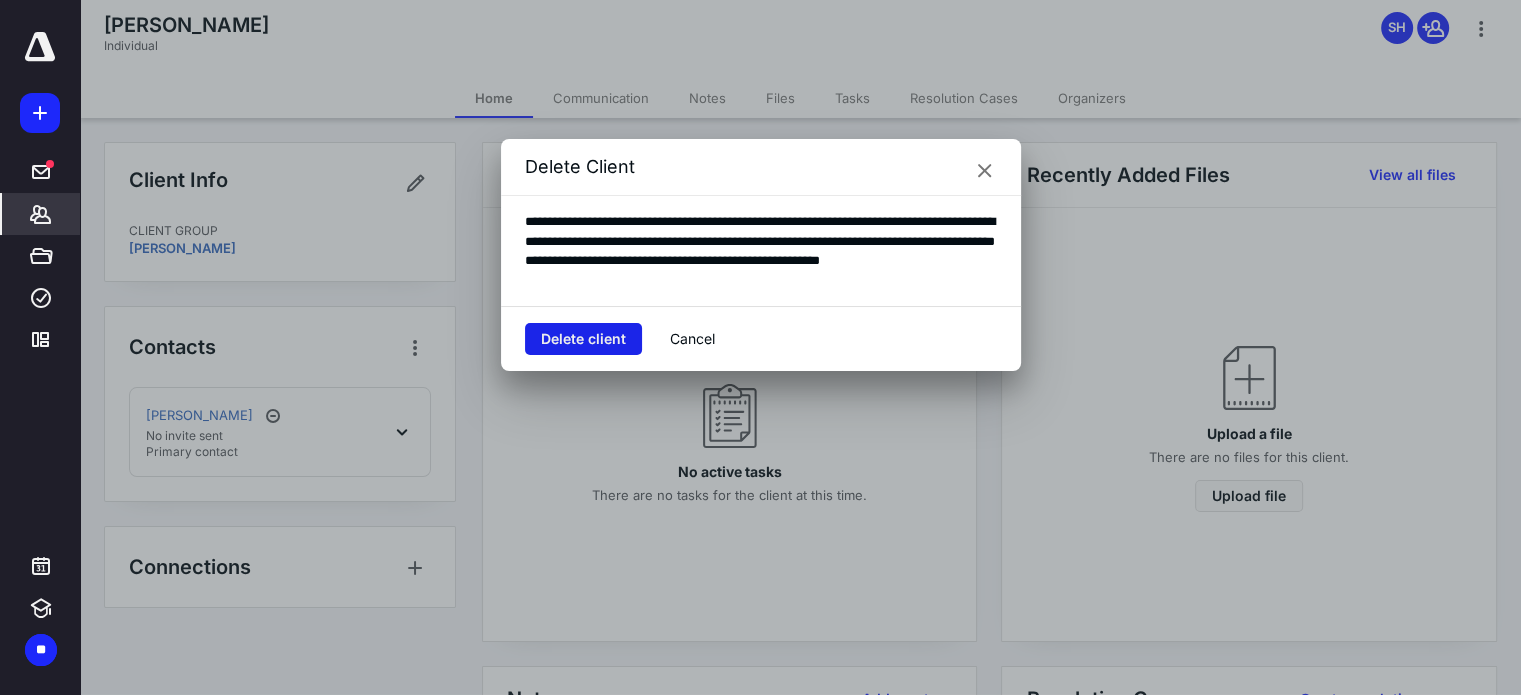 click on "Delete client" at bounding box center [583, 339] 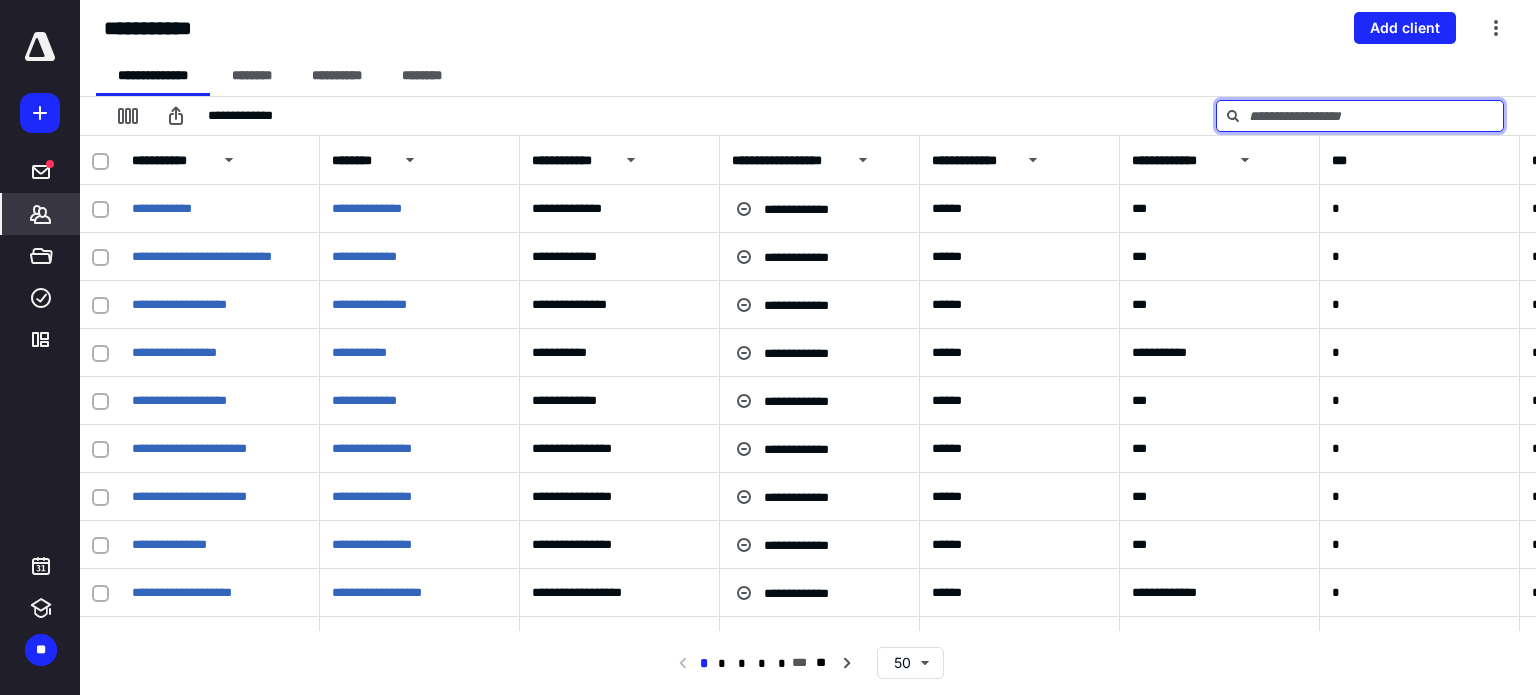 click at bounding box center (1360, 116) 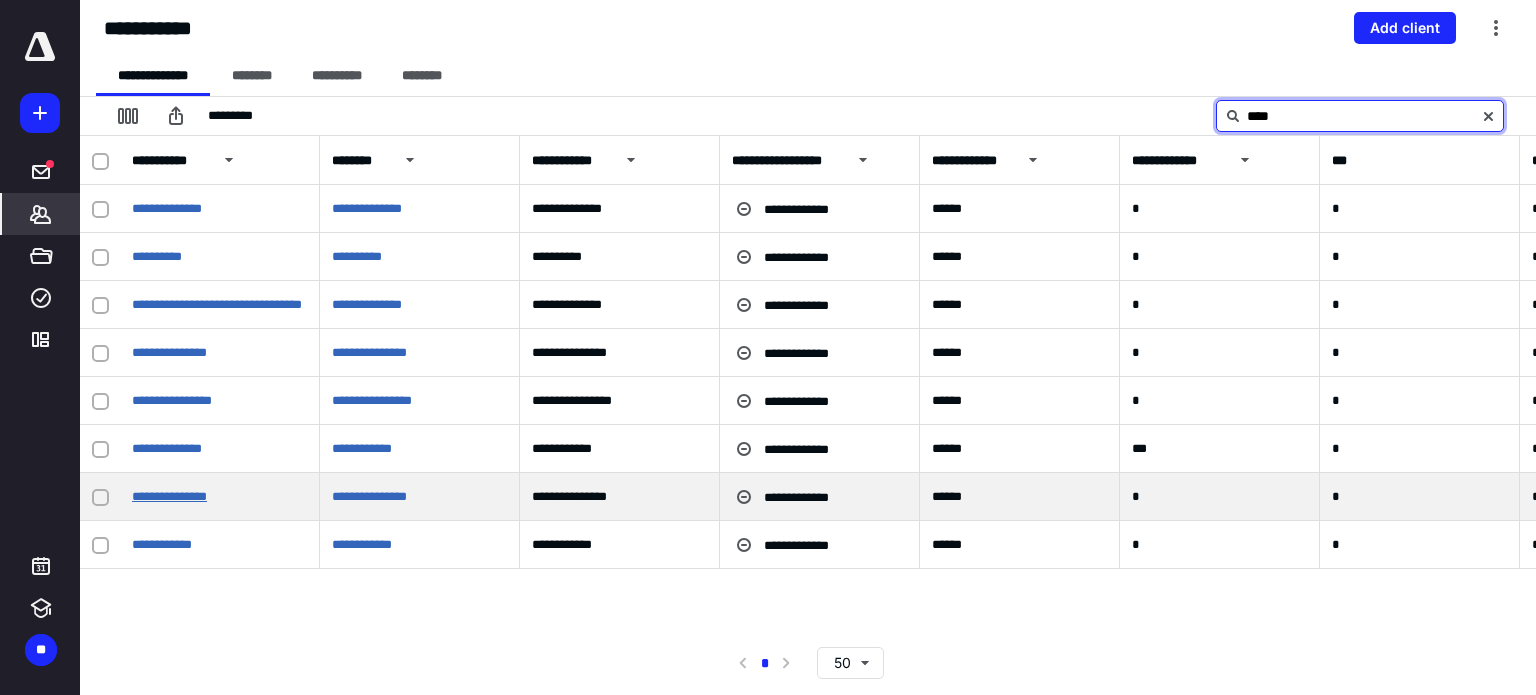 type on "****" 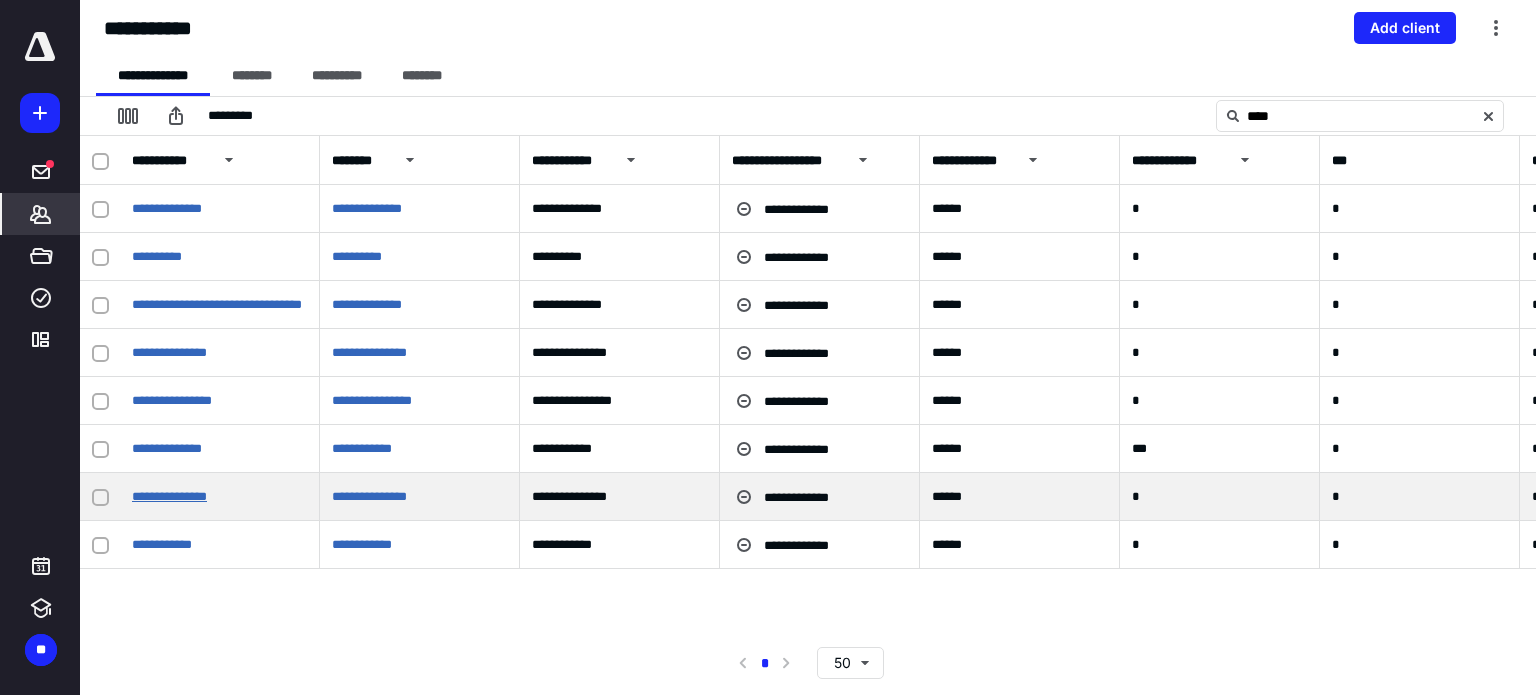 click on "**********" at bounding box center [169, 496] 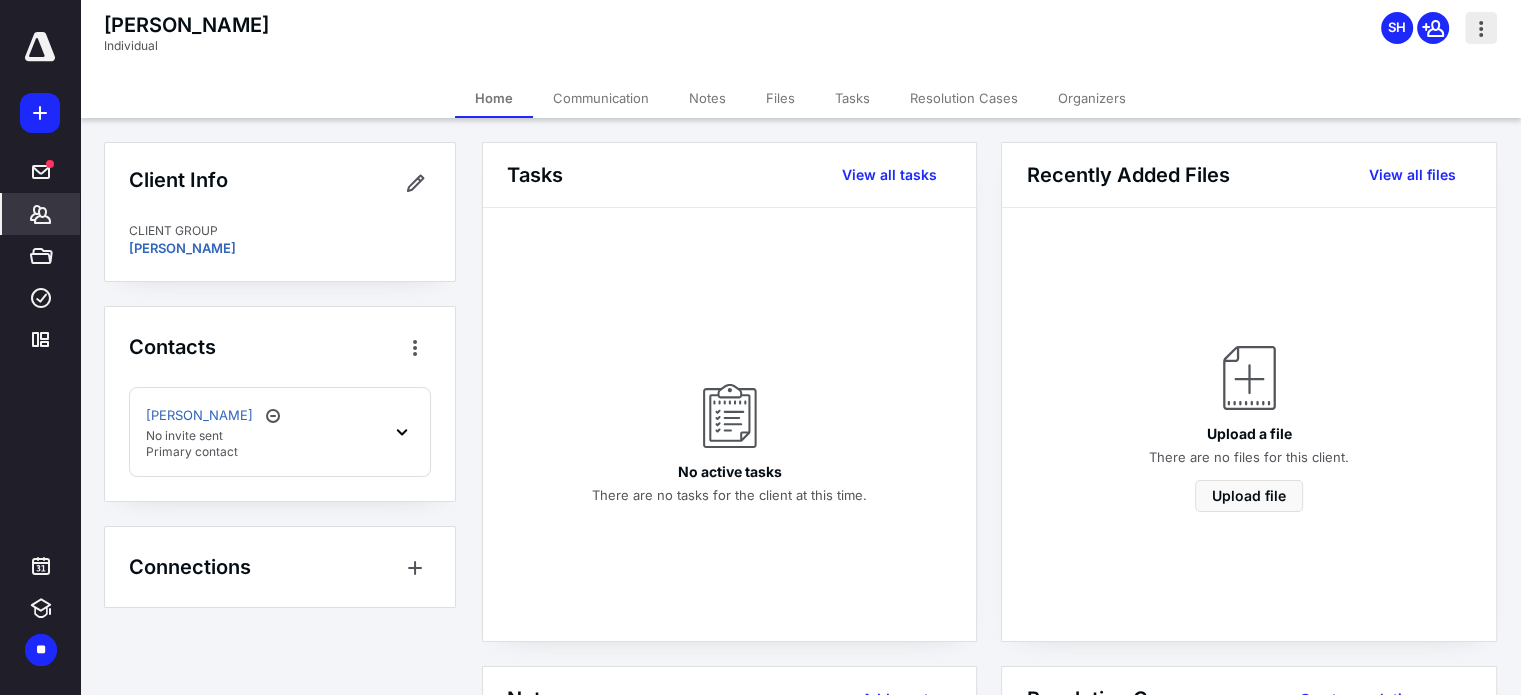 click at bounding box center (1481, 28) 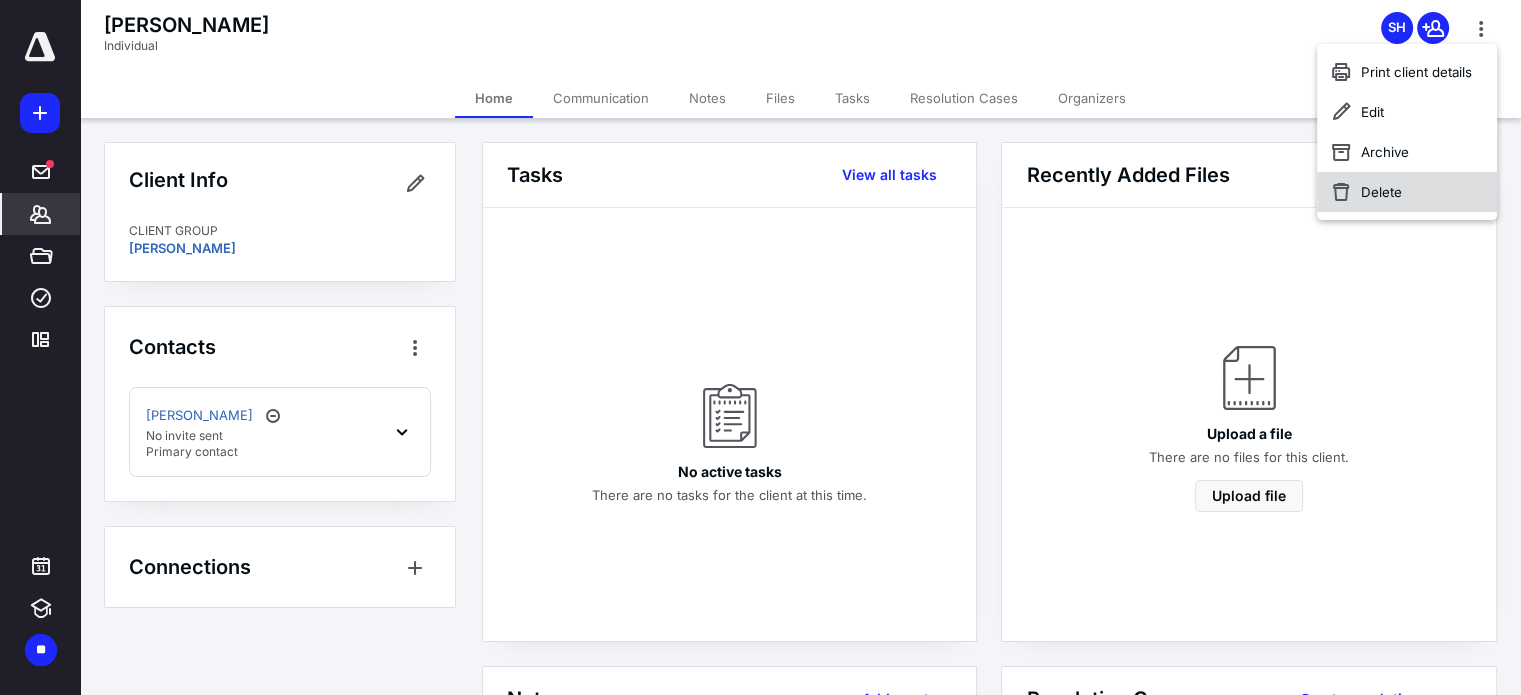 click on "Delete" at bounding box center [1407, 192] 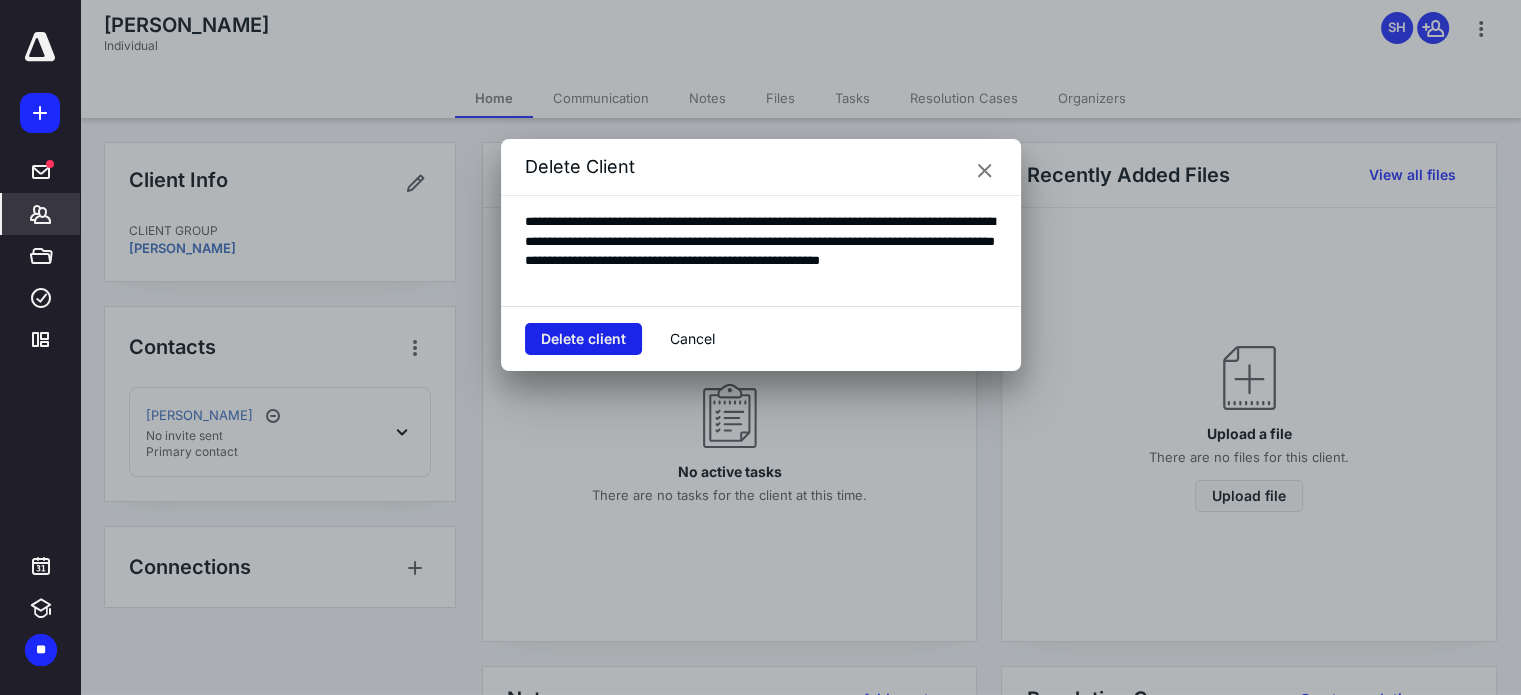 click on "Delete client" at bounding box center (583, 339) 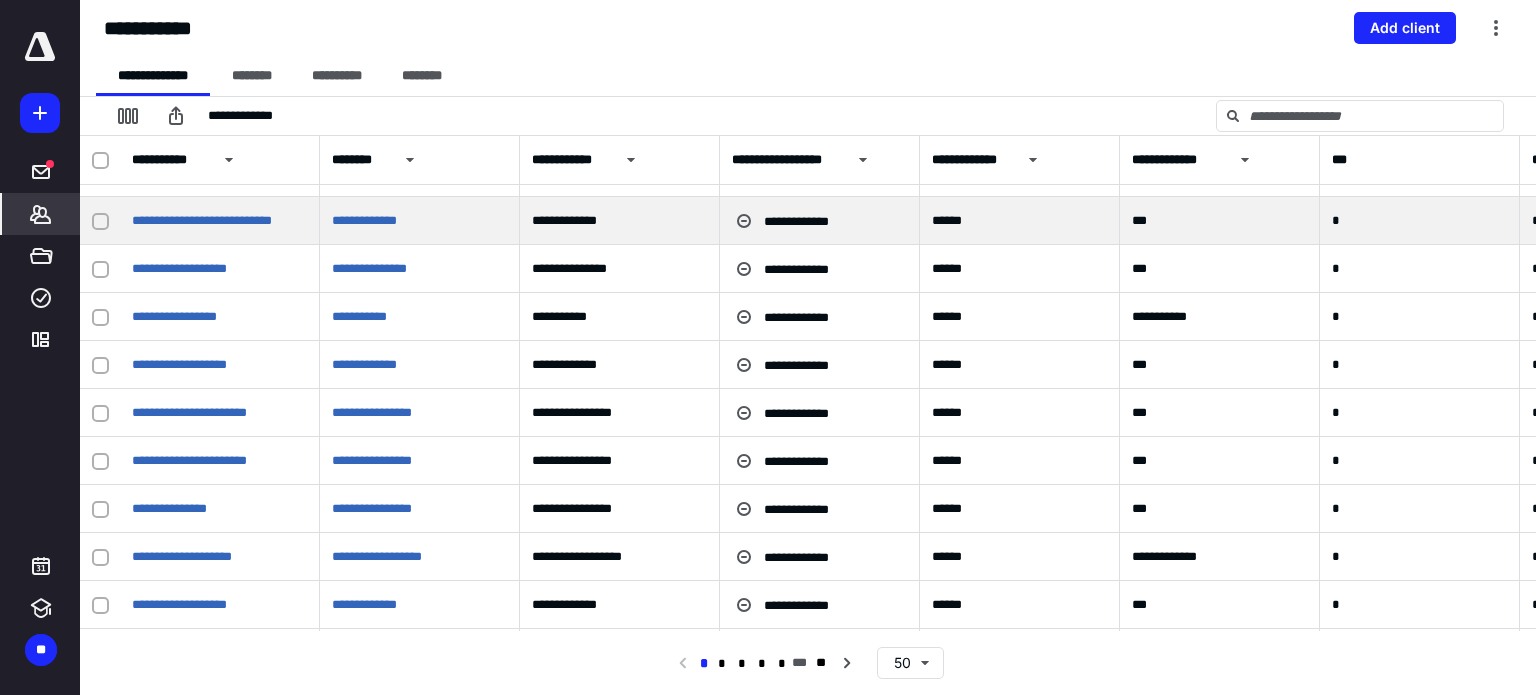 scroll, scrollTop: 36, scrollLeft: 0, axis: vertical 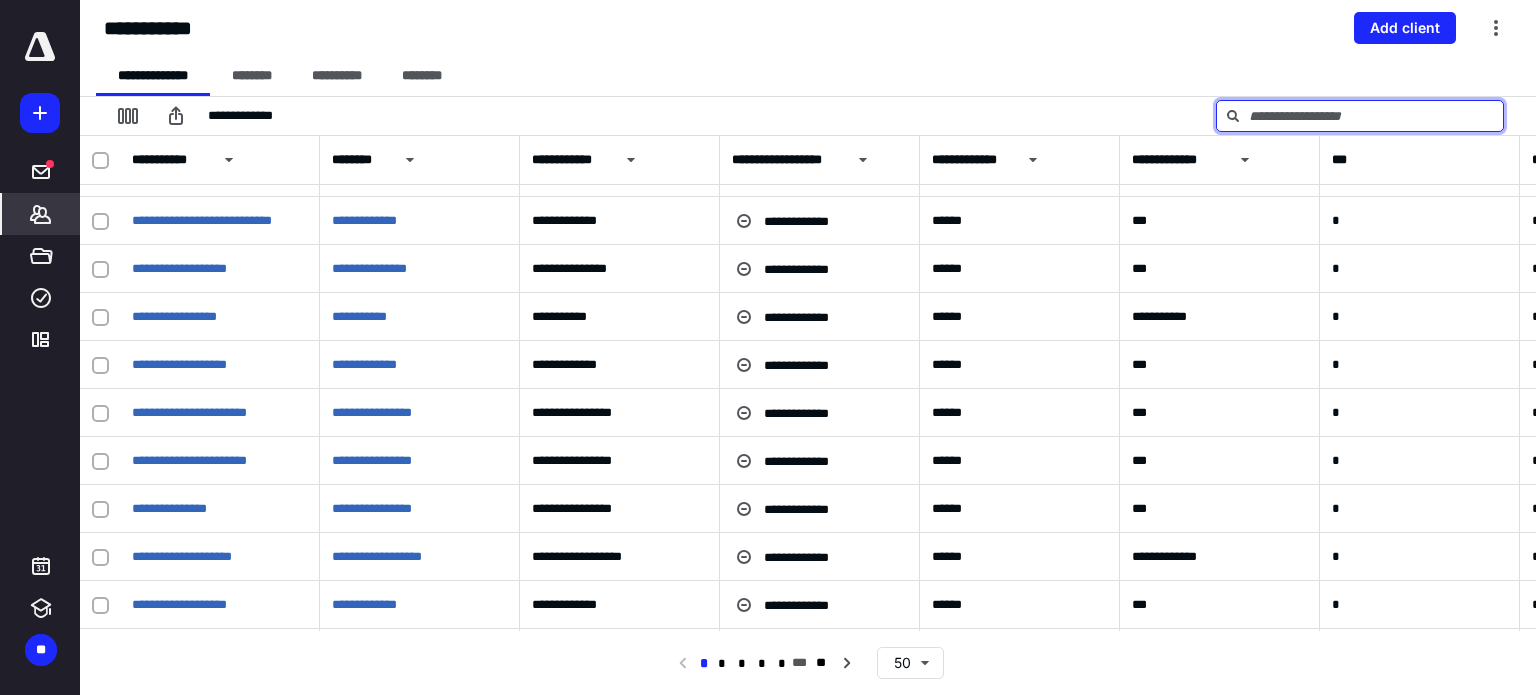 click at bounding box center [1360, 116] 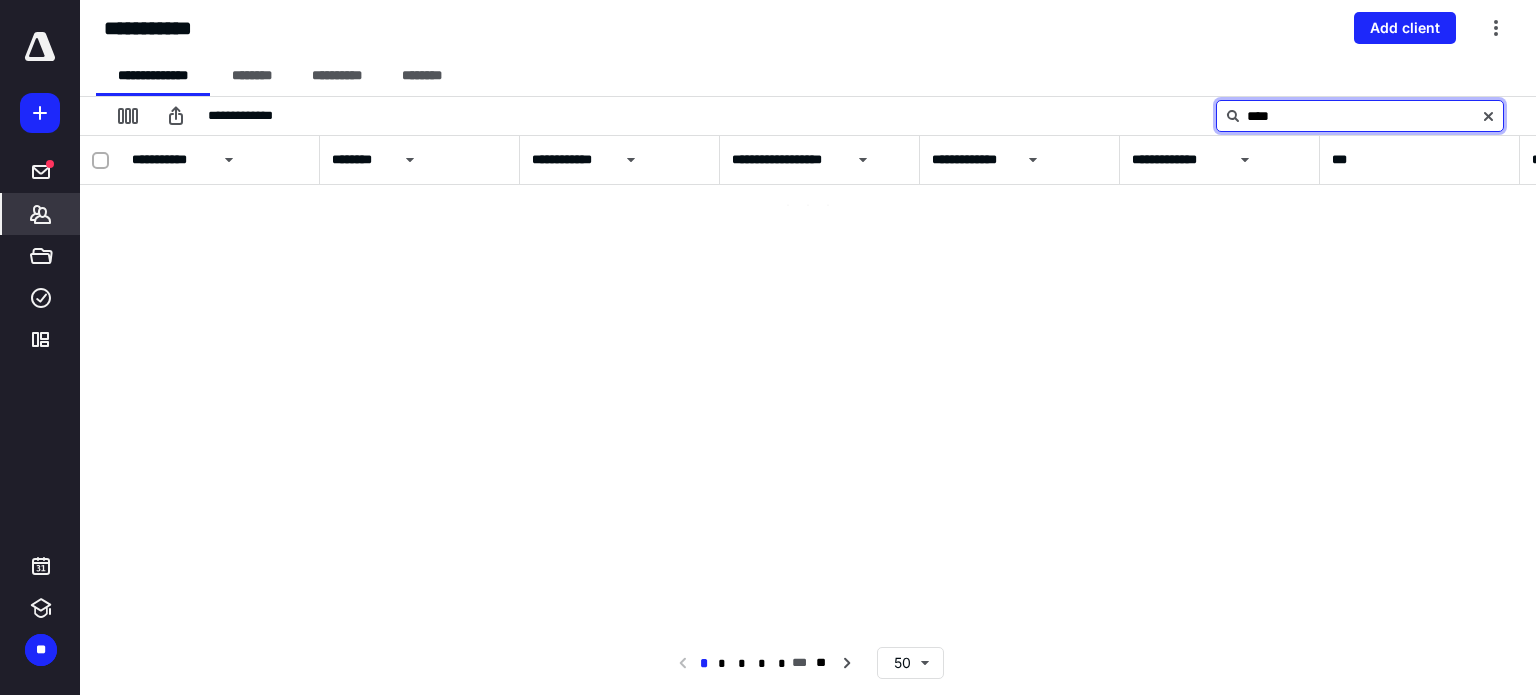 scroll, scrollTop: 0, scrollLeft: 0, axis: both 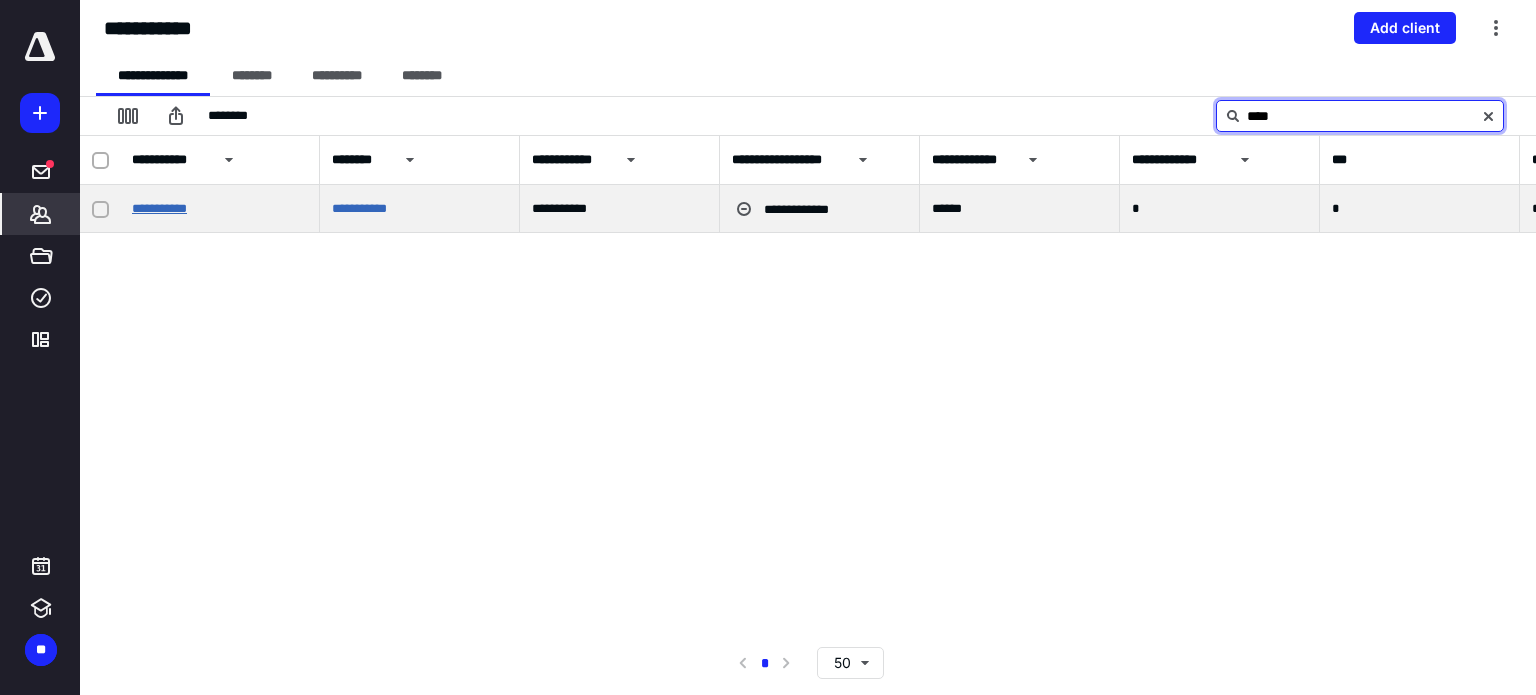 type on "****" 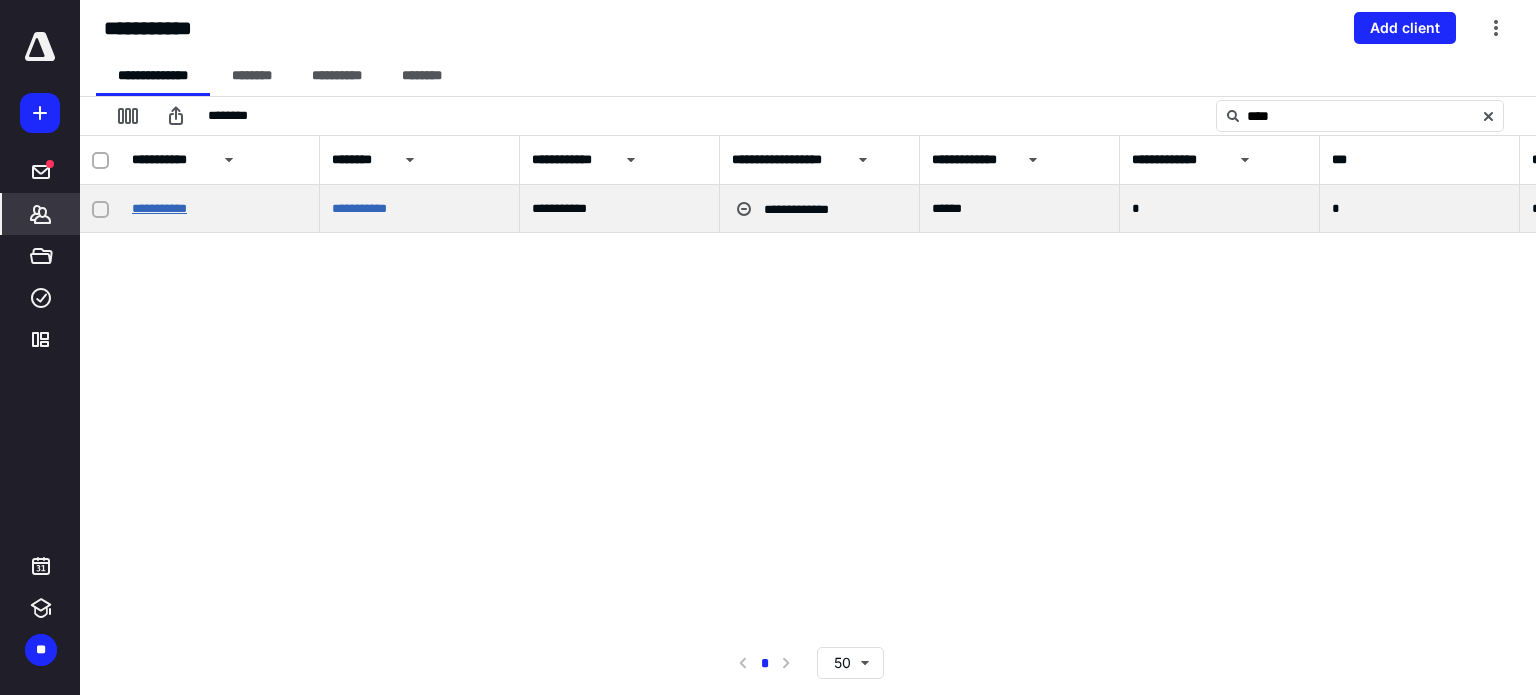 click on "**********" at bounding box center [159, 208] 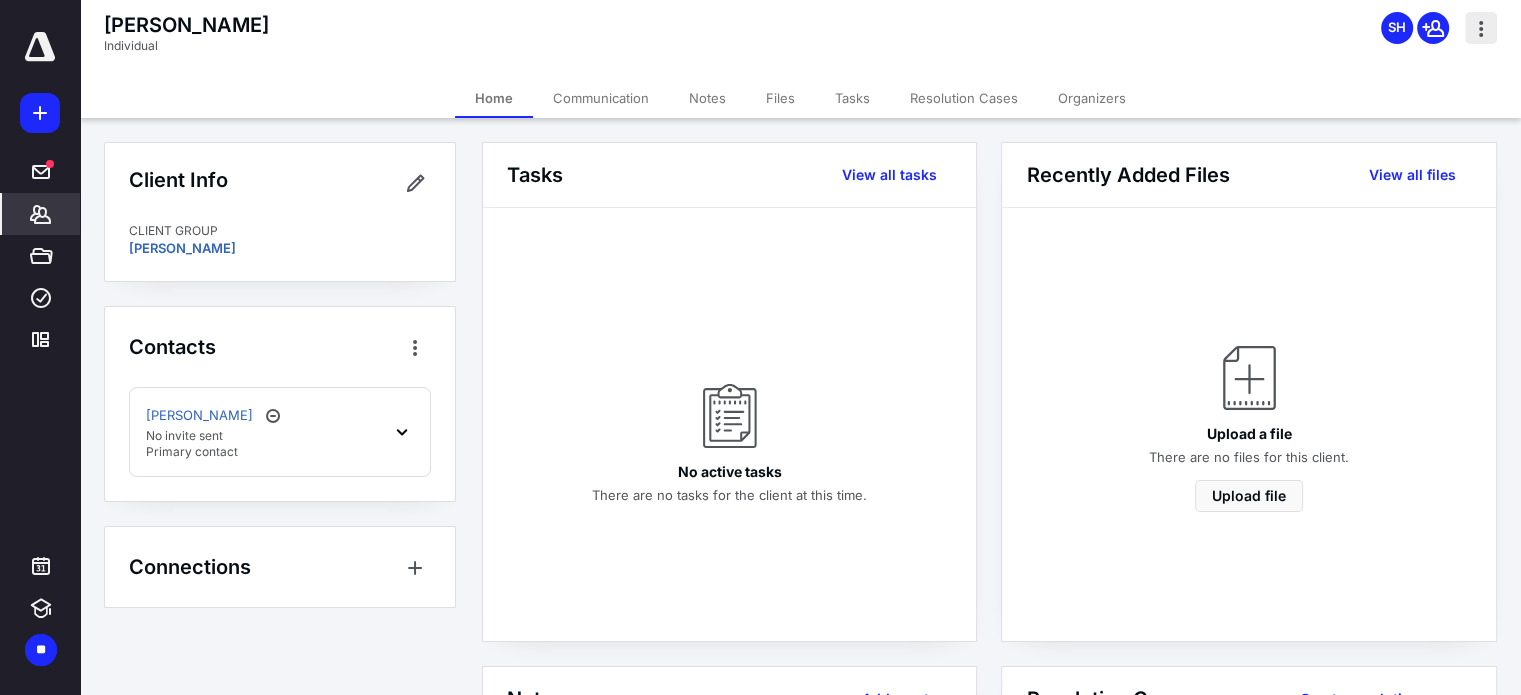 click at bounding box center [1481, 28] 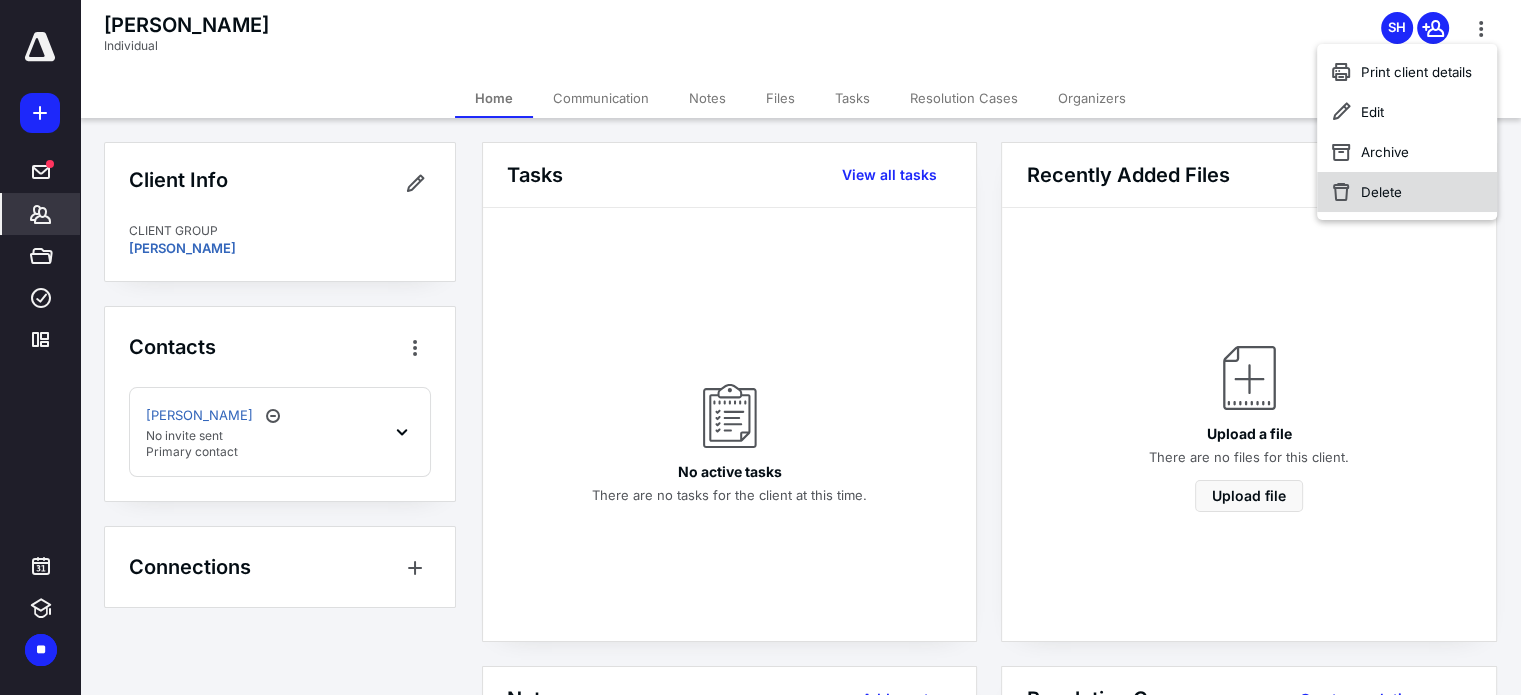 click on "Delete" at bounding box center [1407, 192] 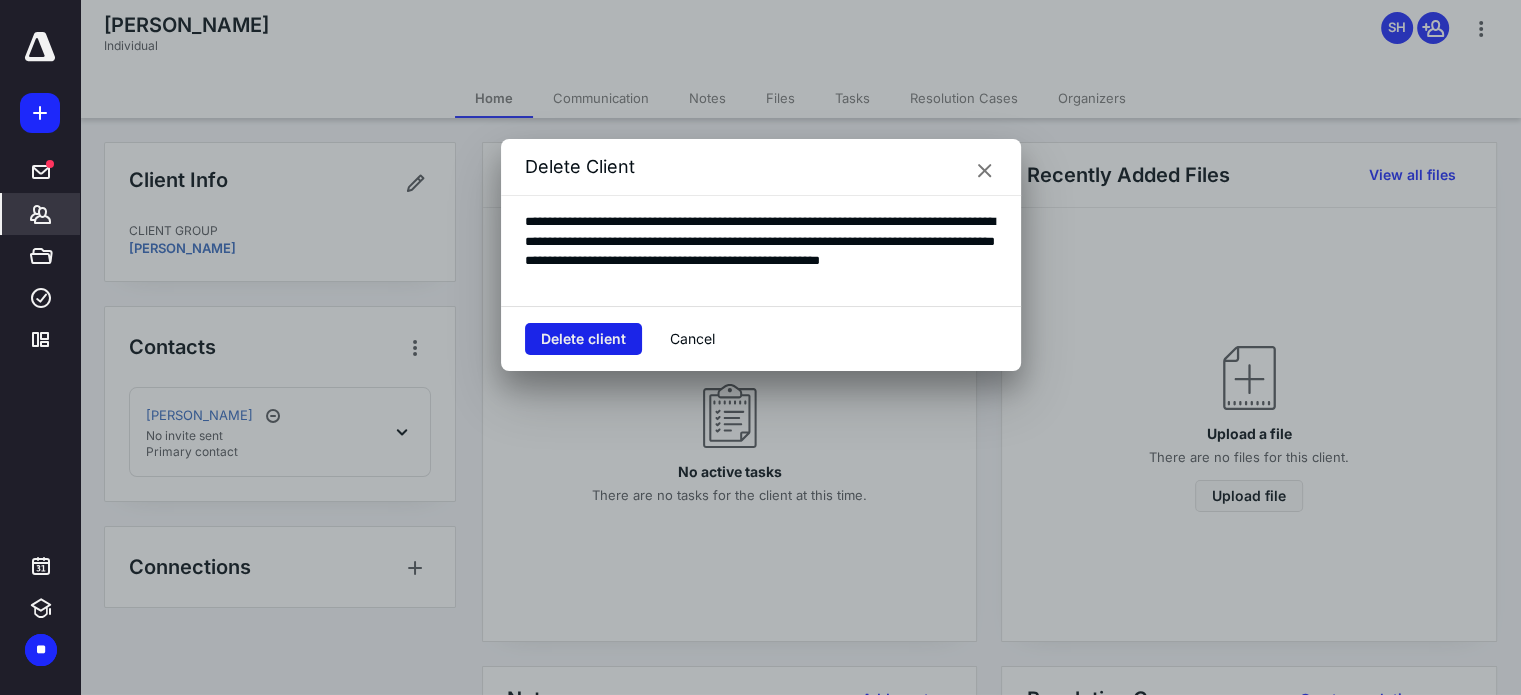 click on "Delete client" at bounding box center (583, 339) 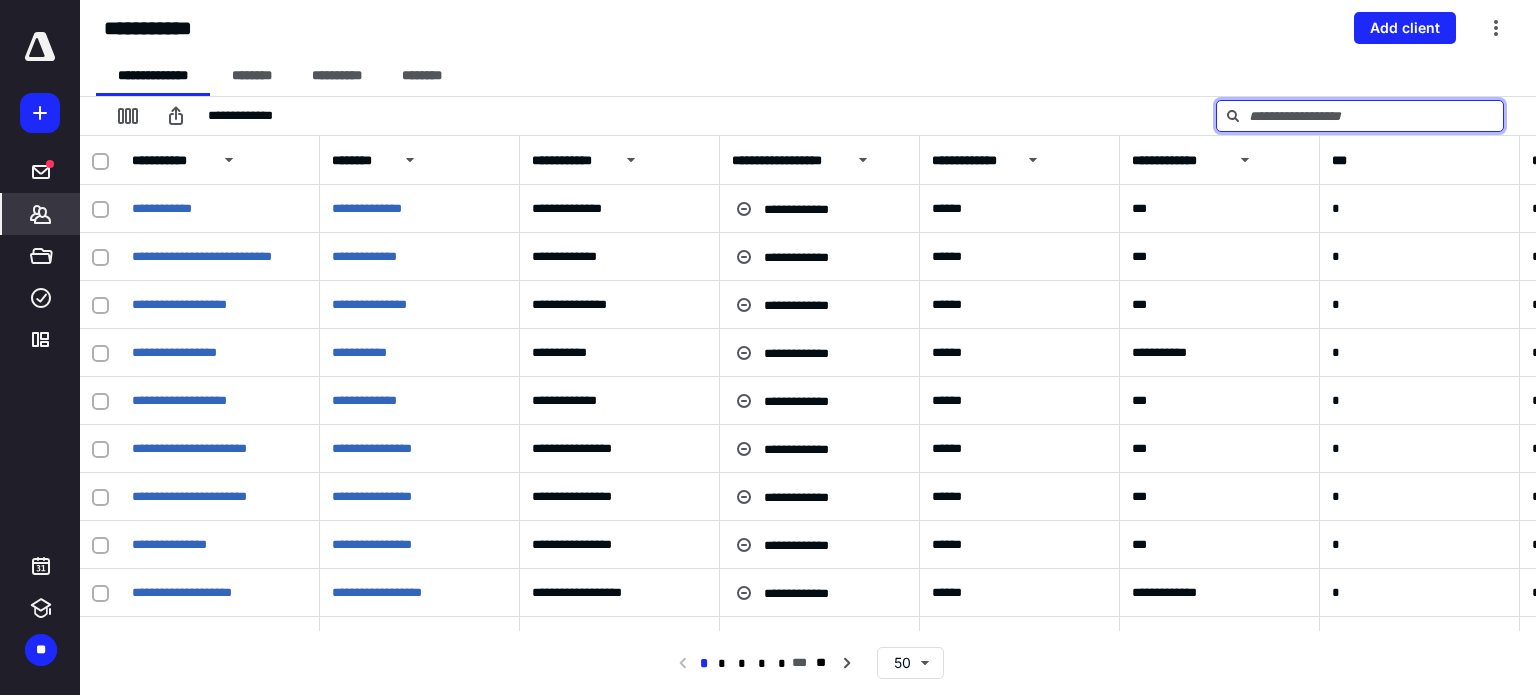 click at bounding box center [1360, 116] 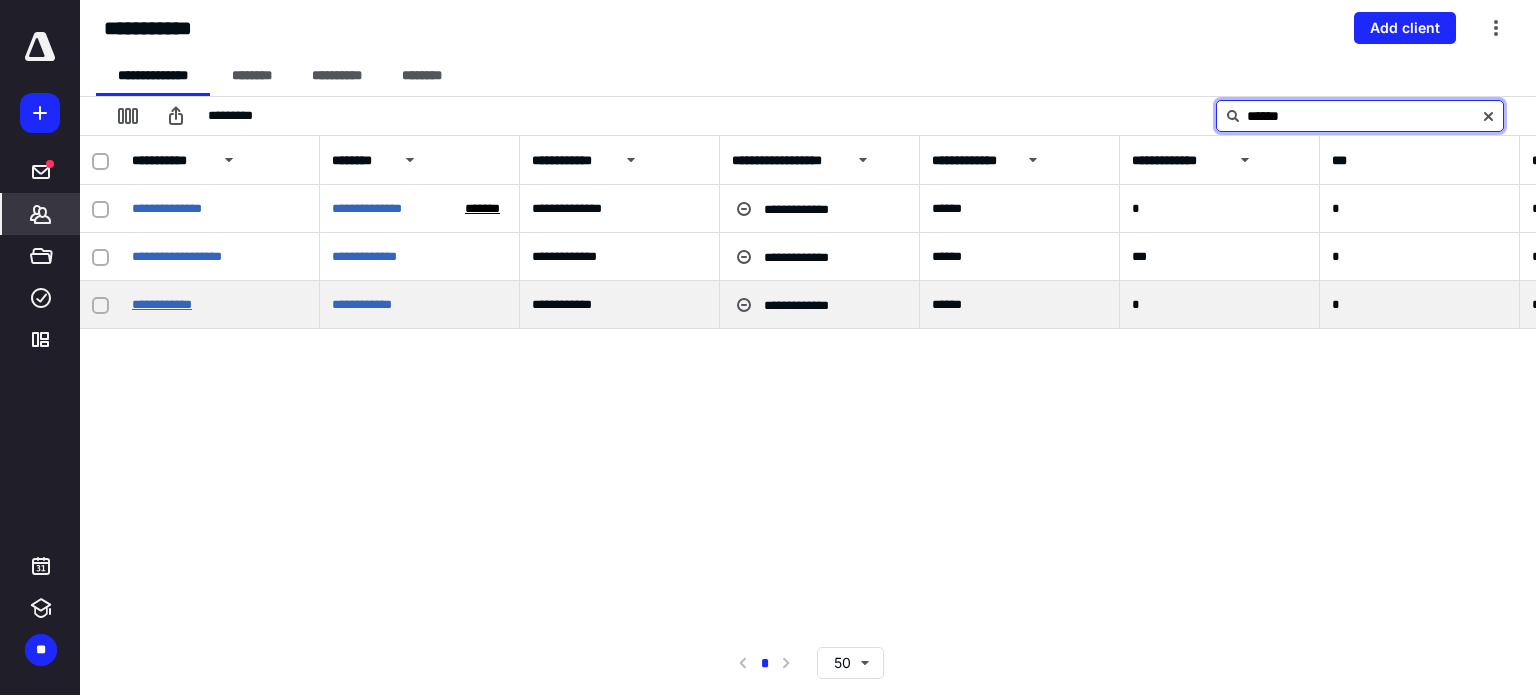 type on "******" 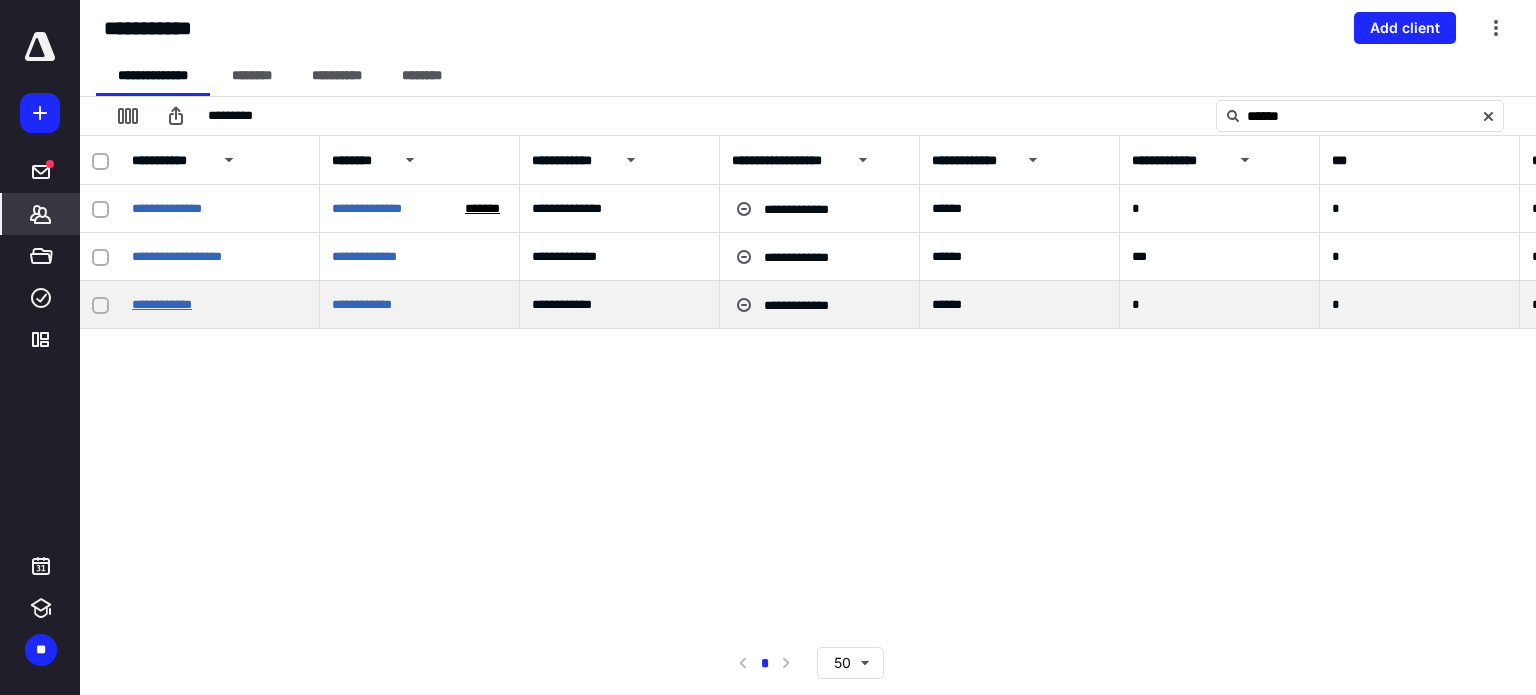 click on "**********" at bounding box center [162, 304] 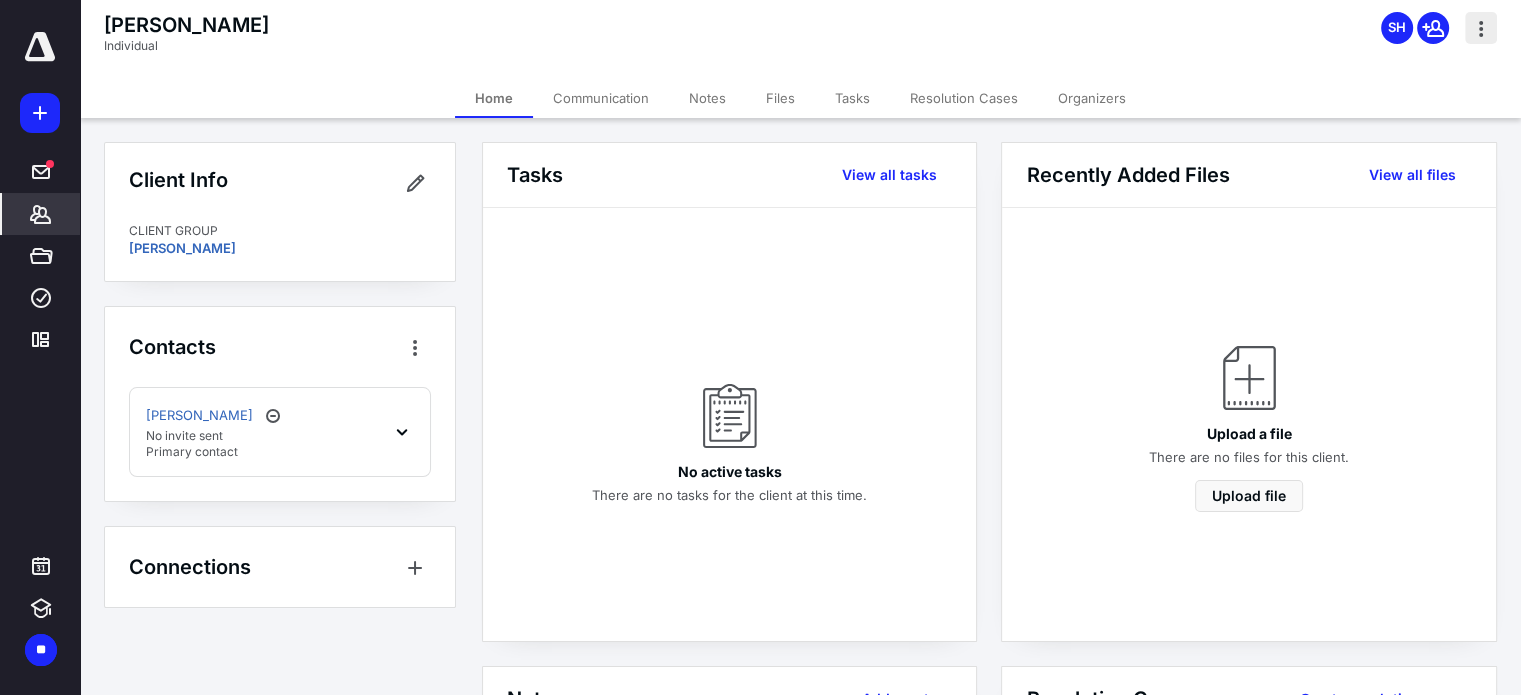 click at bounding box center (1481, 28) 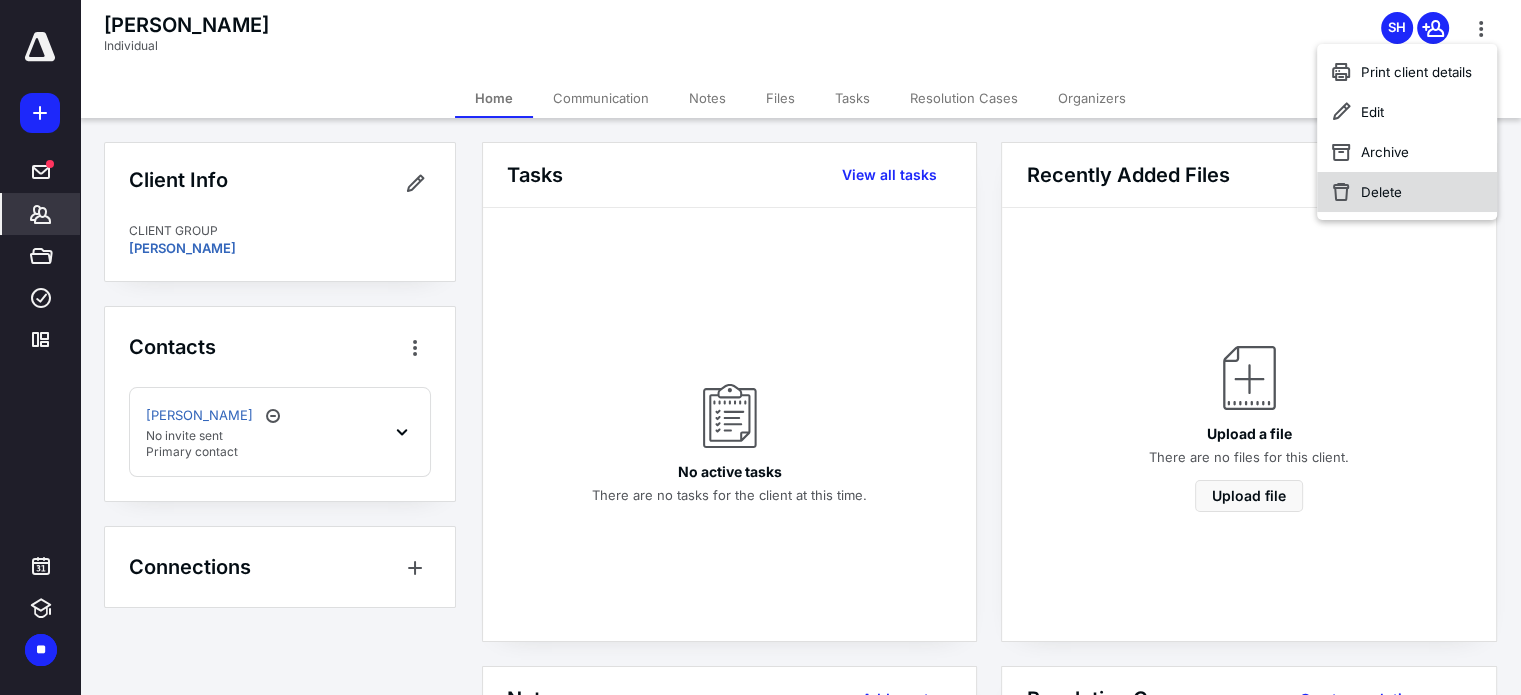 click on "Delete" at bounding box center [1407, 192] 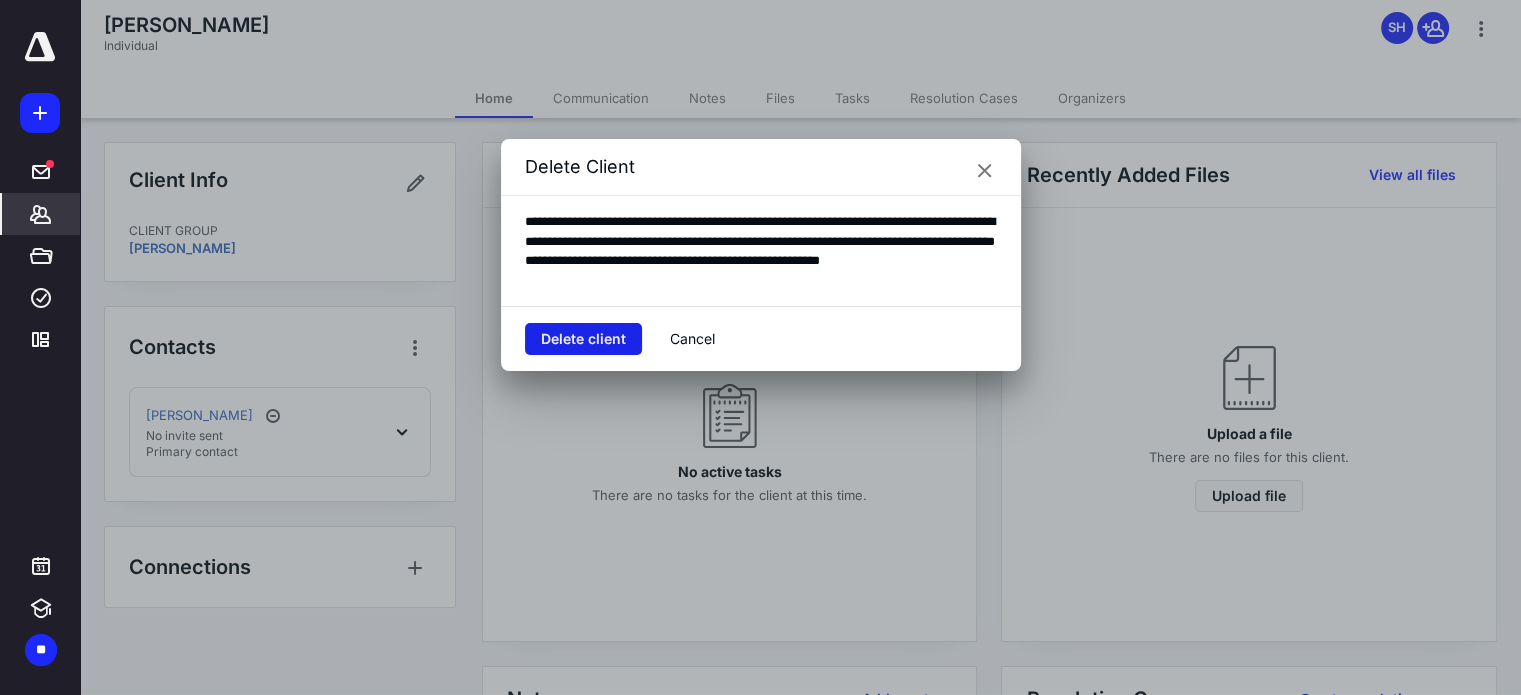 click on "Delete client" at bounding box center [583, 339] 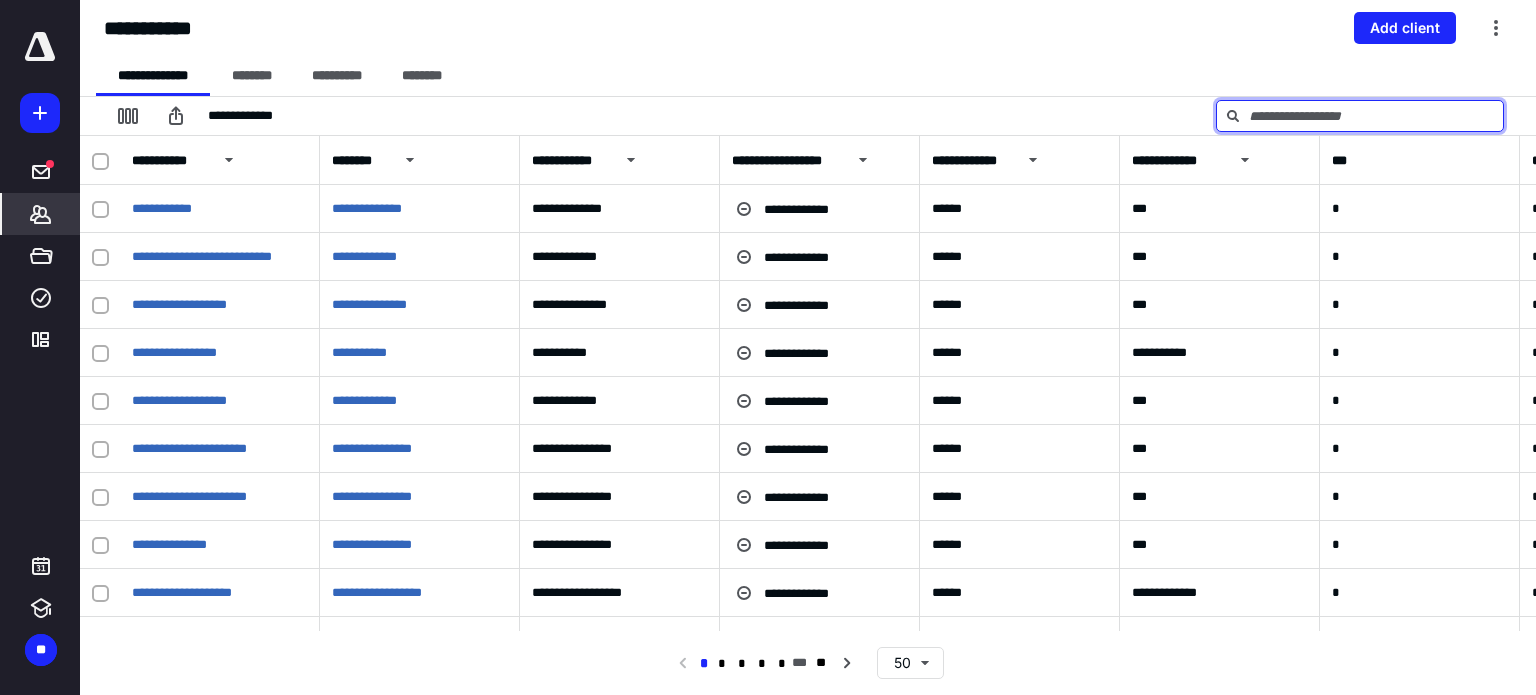 click at bounding box center (1360, 116) 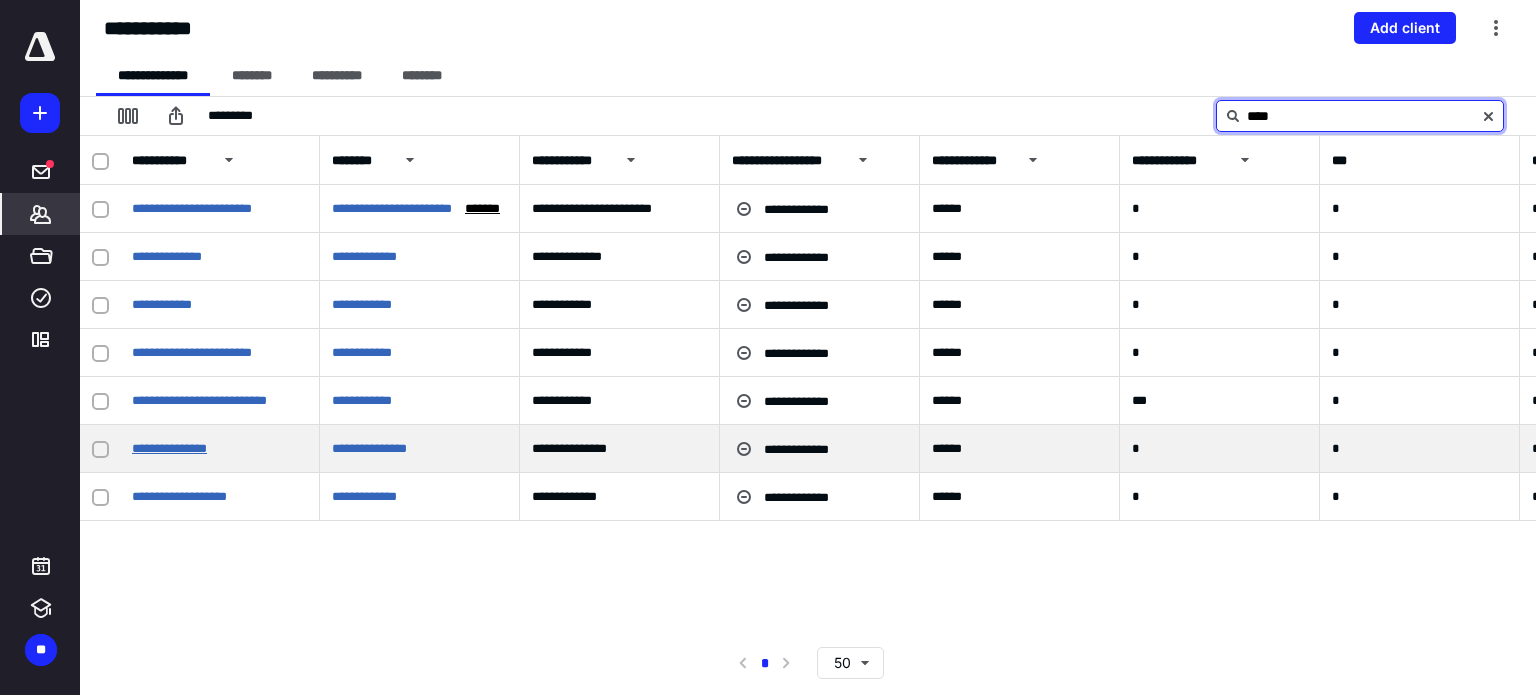 type on "****" 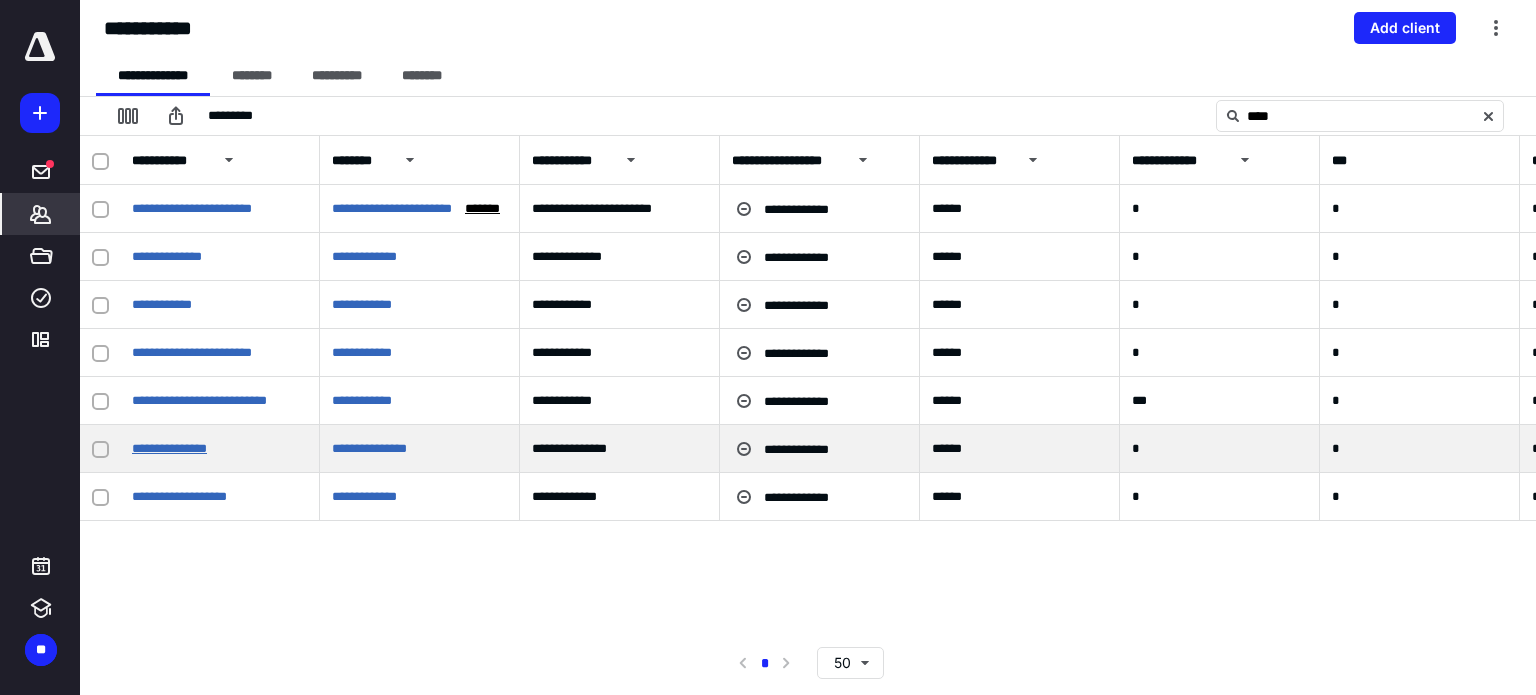 click on "**********" at bounding box center [169, 448] 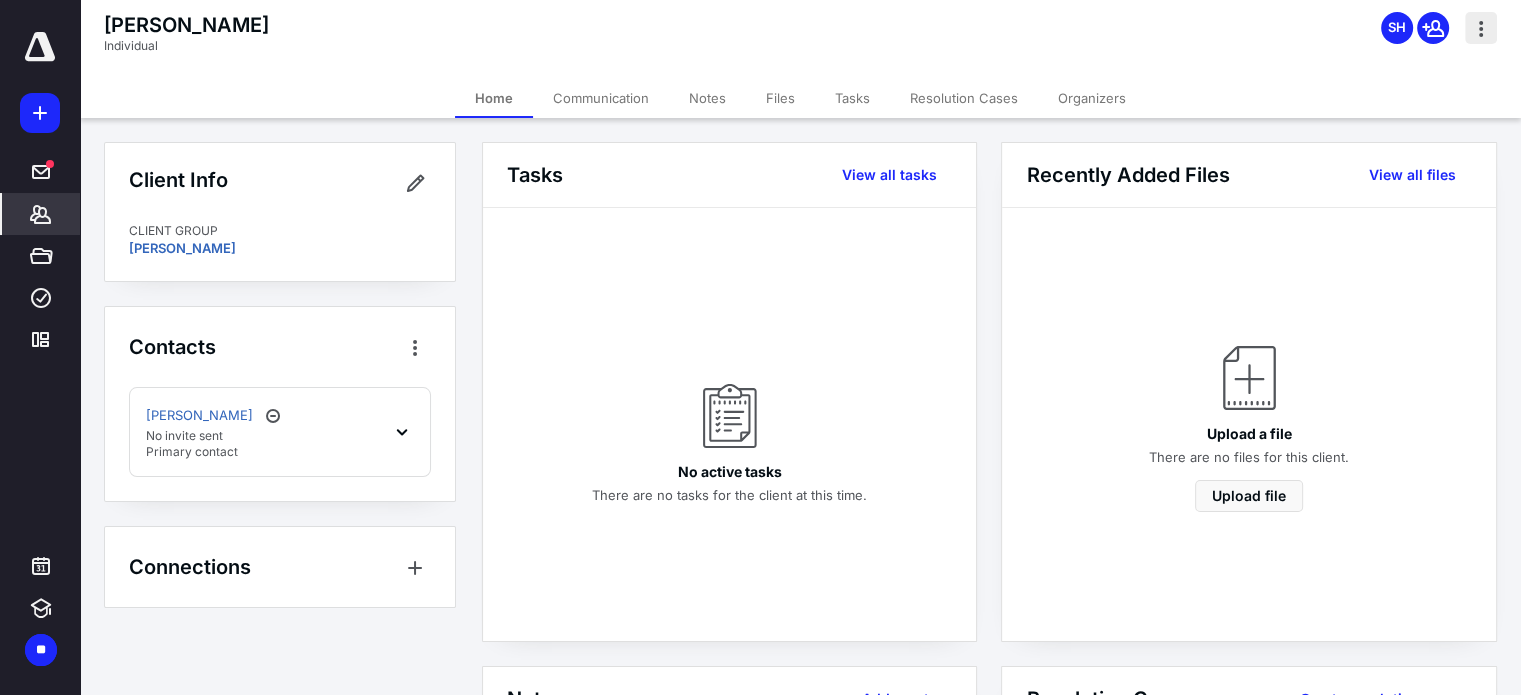 click at bounding box center (1481, 28) 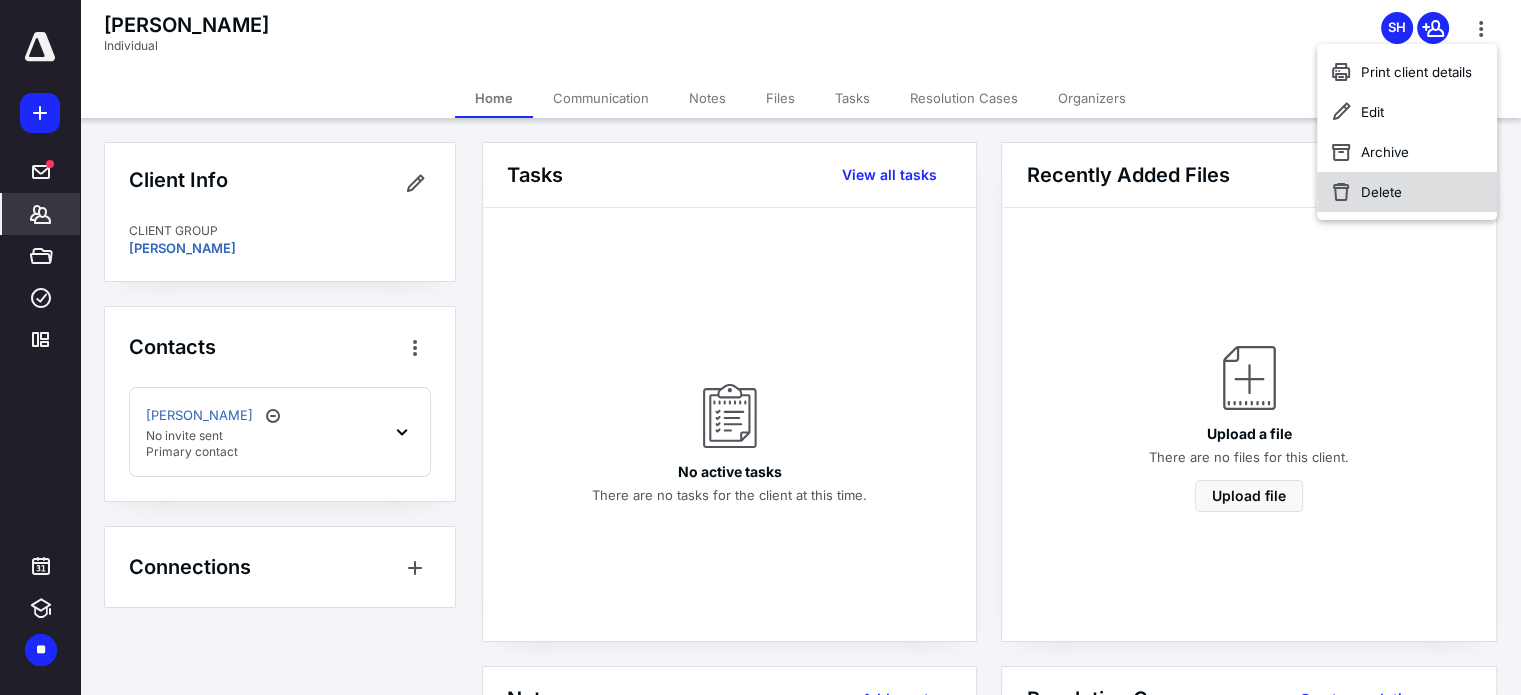 click on "Delete" at bounding box center (1407, 192) 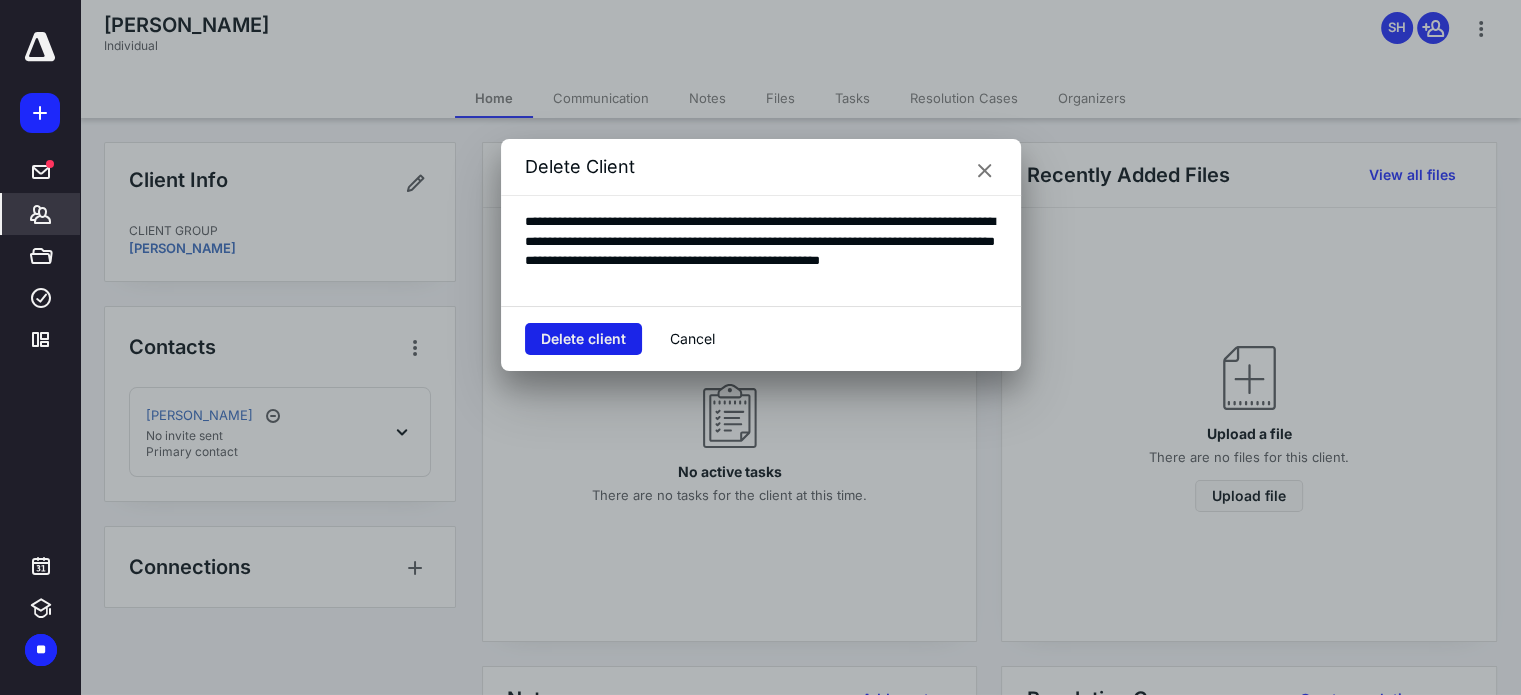 click on "Delete client" at bounding box center [583, 339] 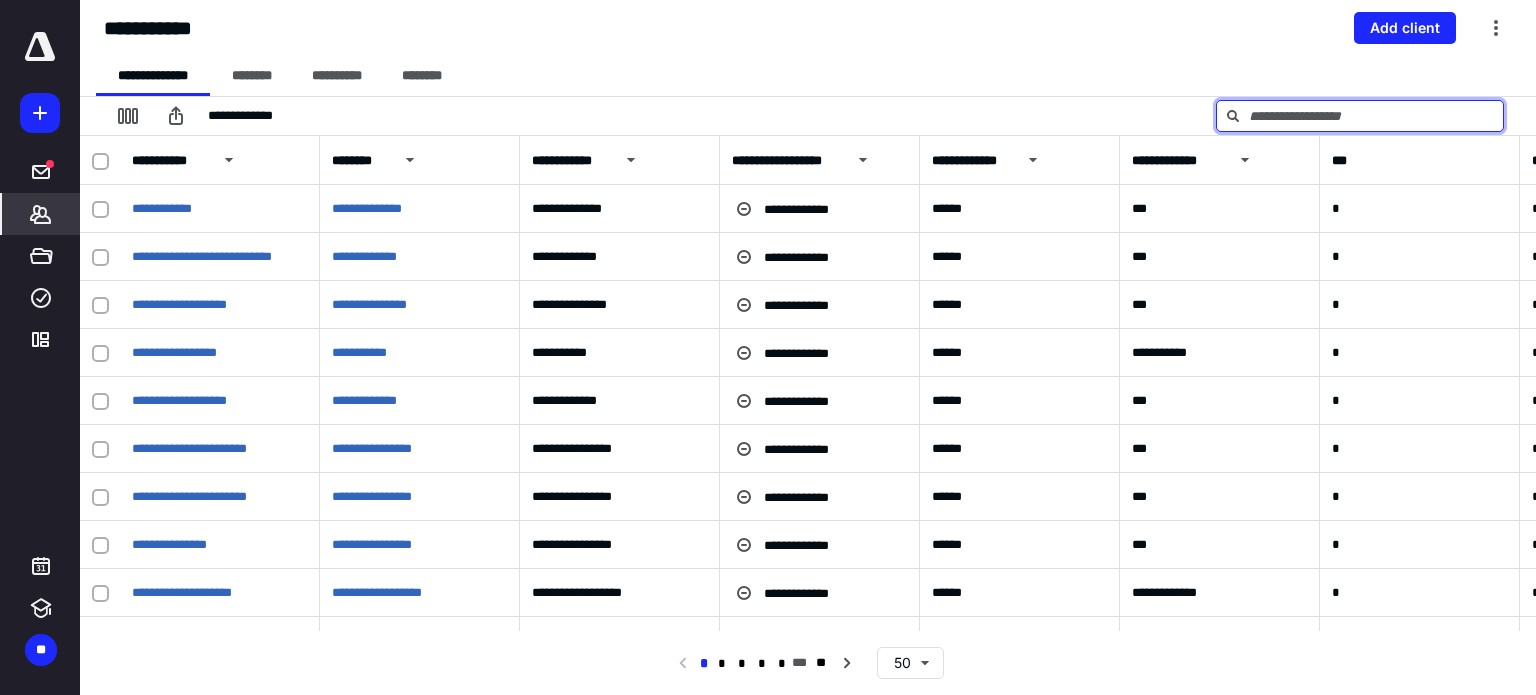 click at bounding box center (1360, 116) 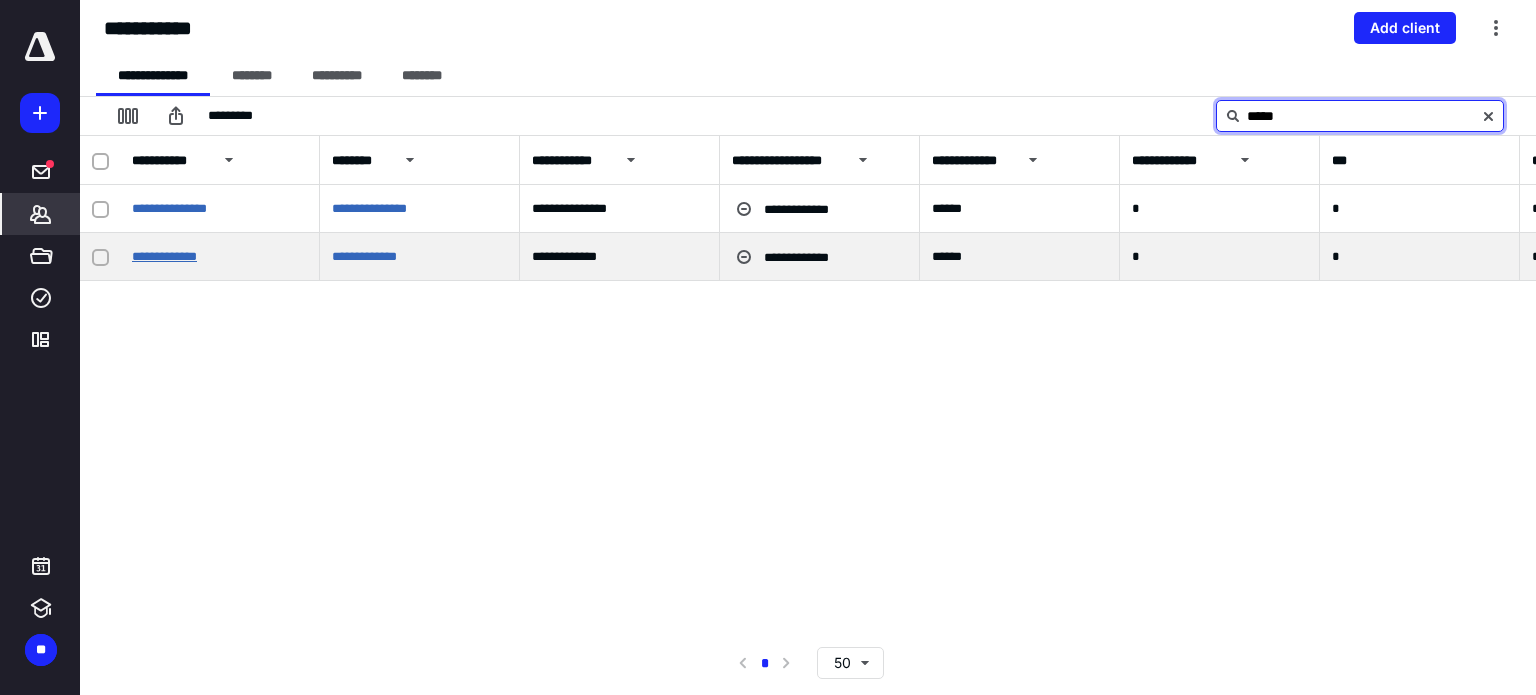 type on "*****" 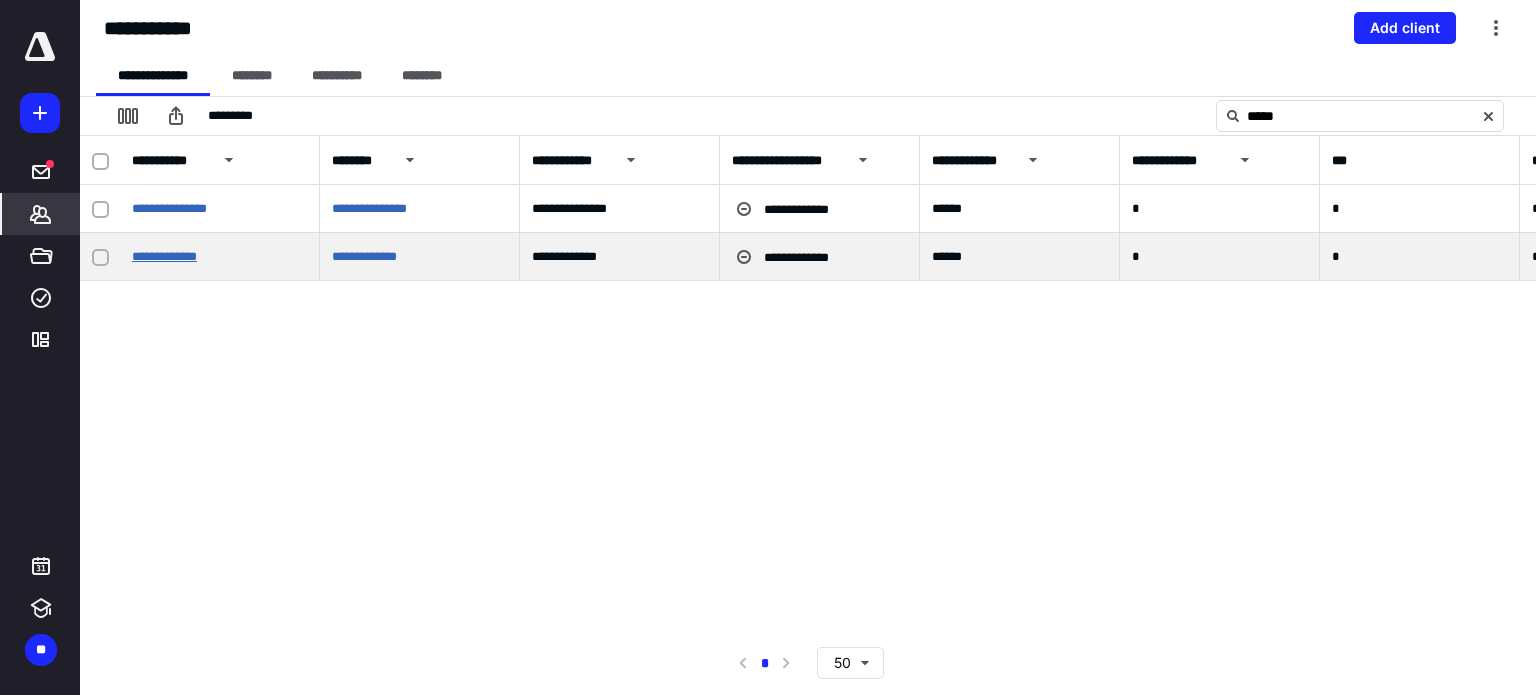 click on "**********" at bounding box center (164, 256) 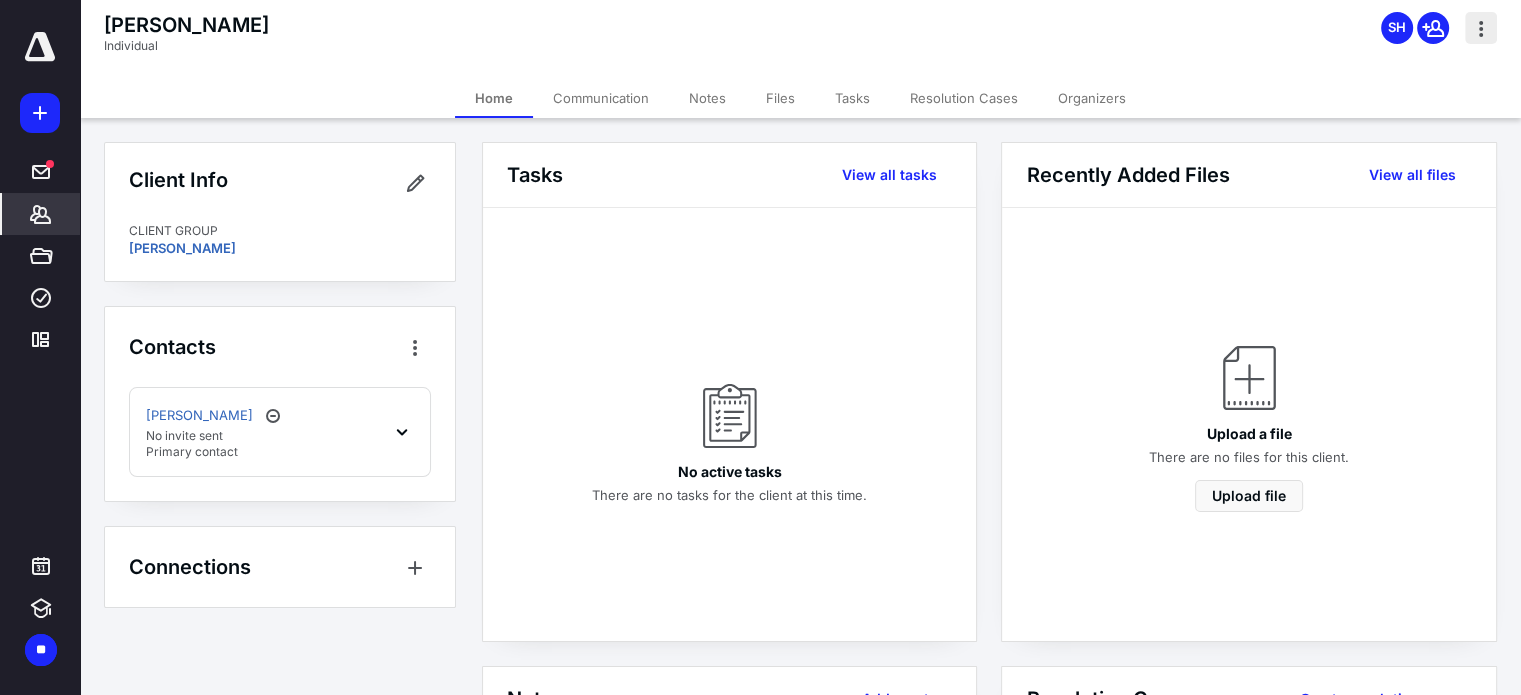click at bounding box center [1481, 28] 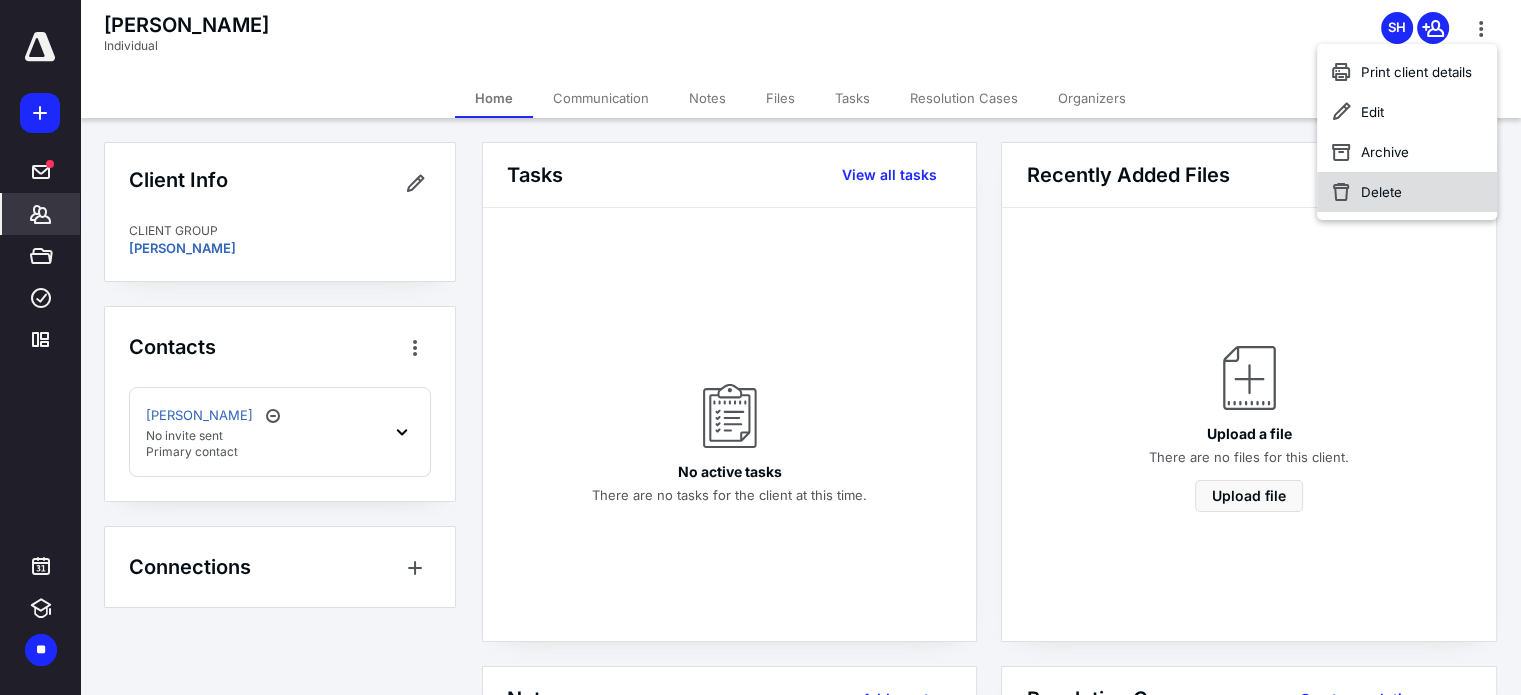 click on "Delete" at bounding box center [1407, 192] 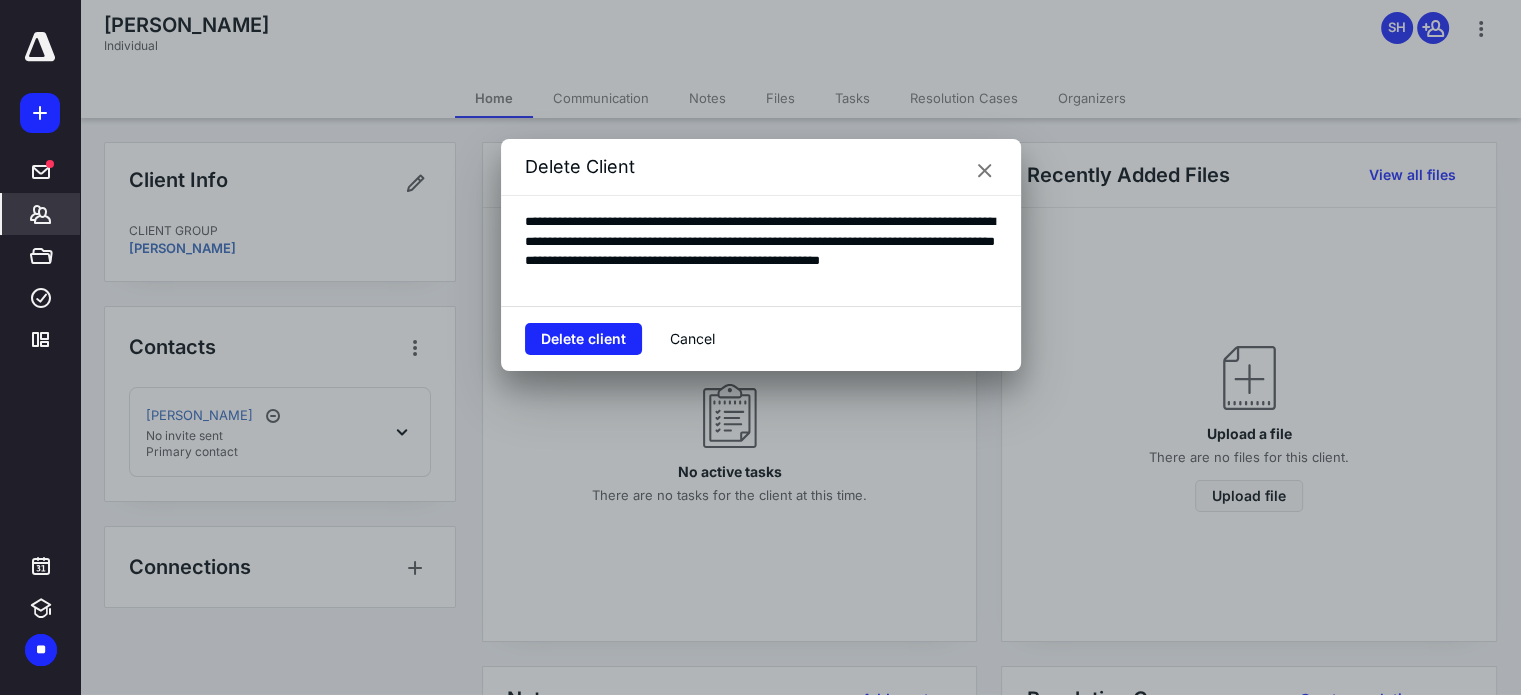 click on "Delete" at bounding box center (1407, 192) 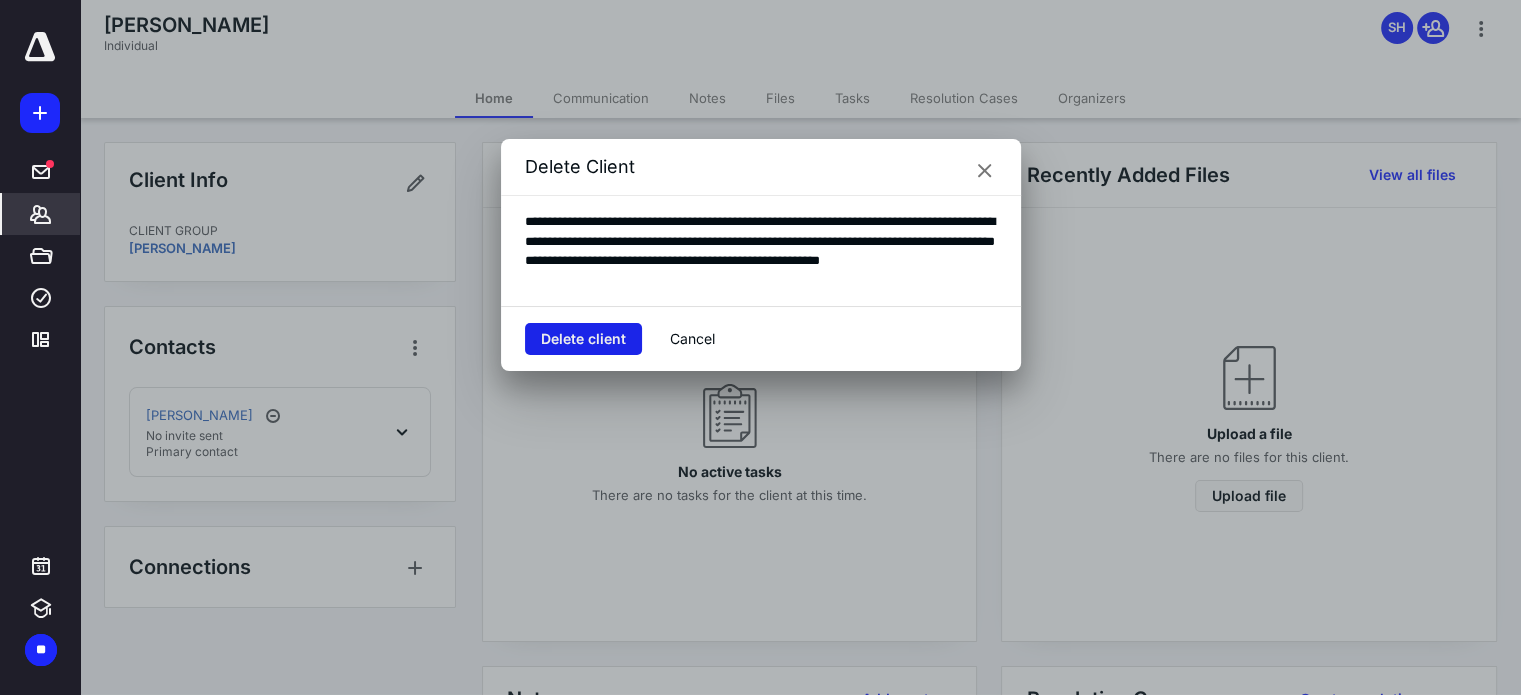 click on "Delete client" at bounding box center (583, 339) 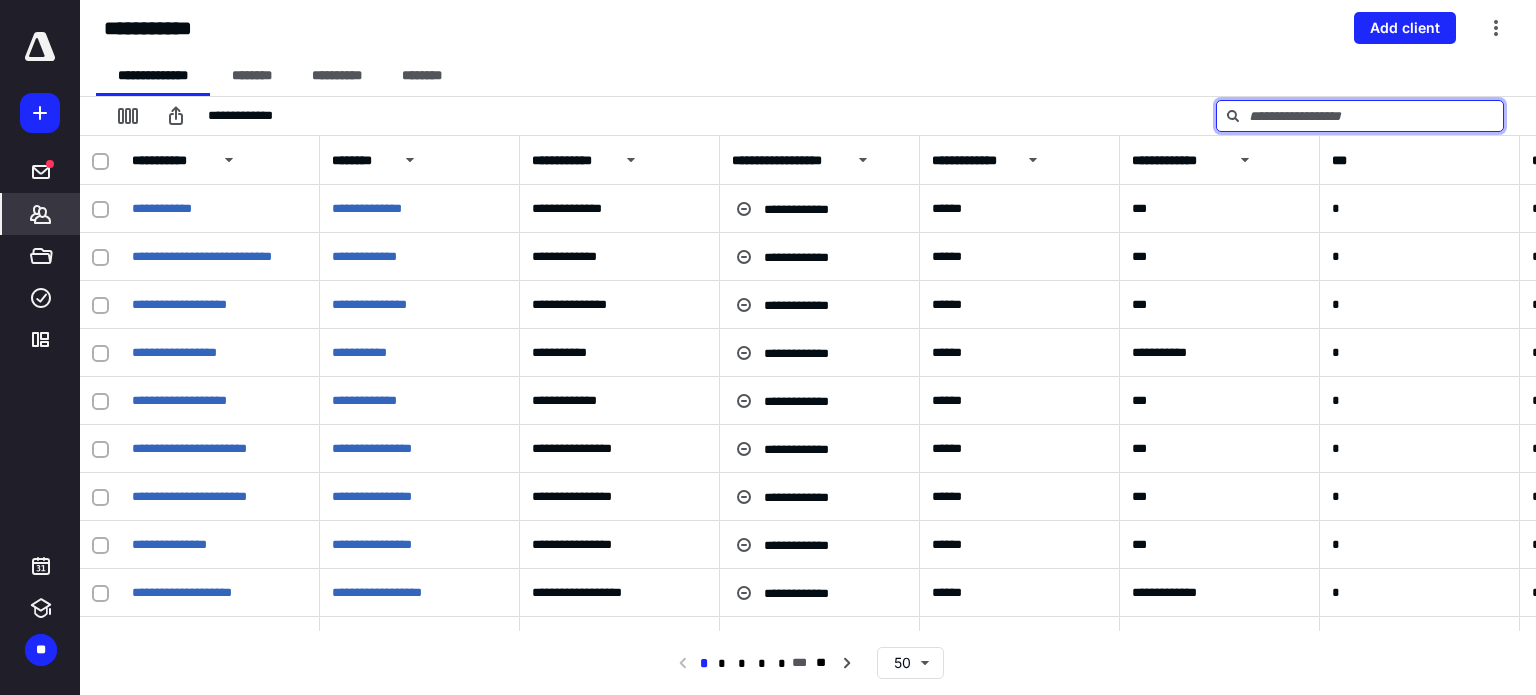 click at bounding box center [1360, 116] 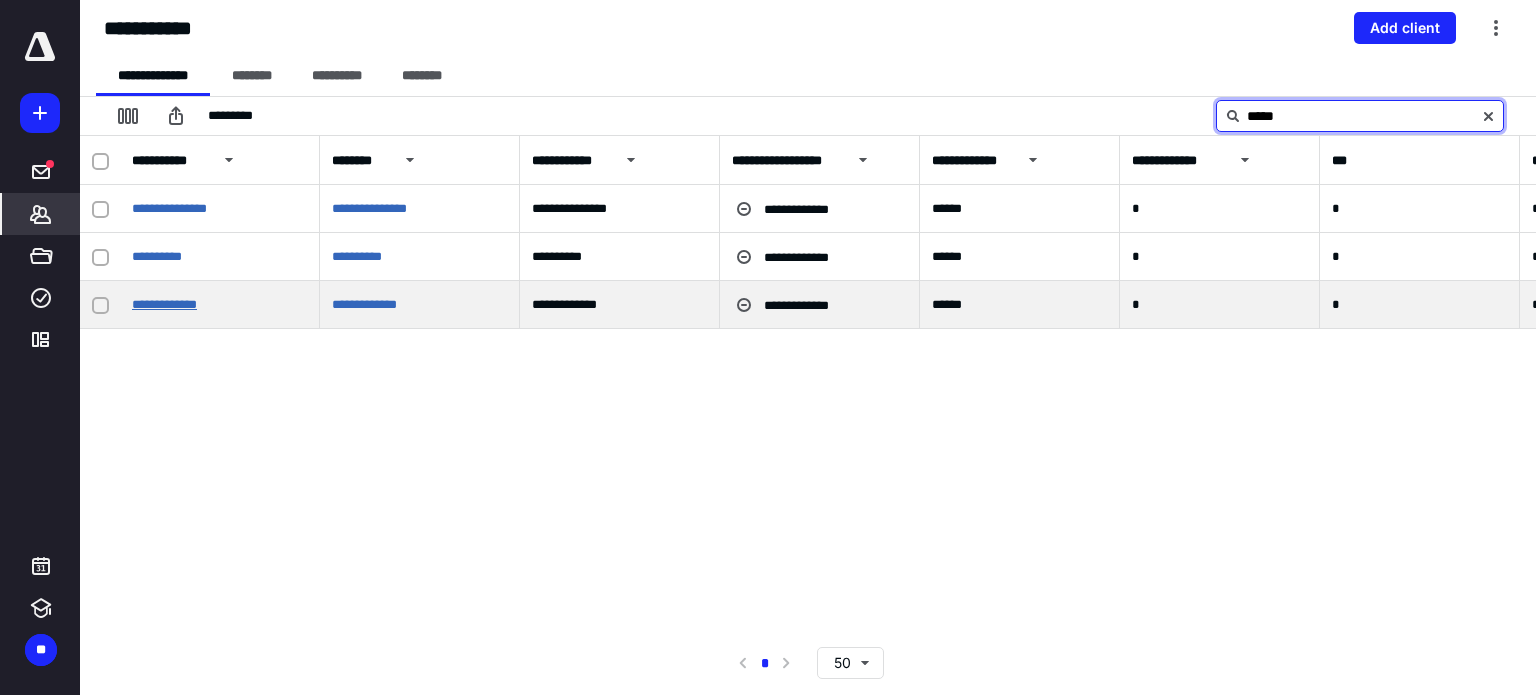 type on "*****" 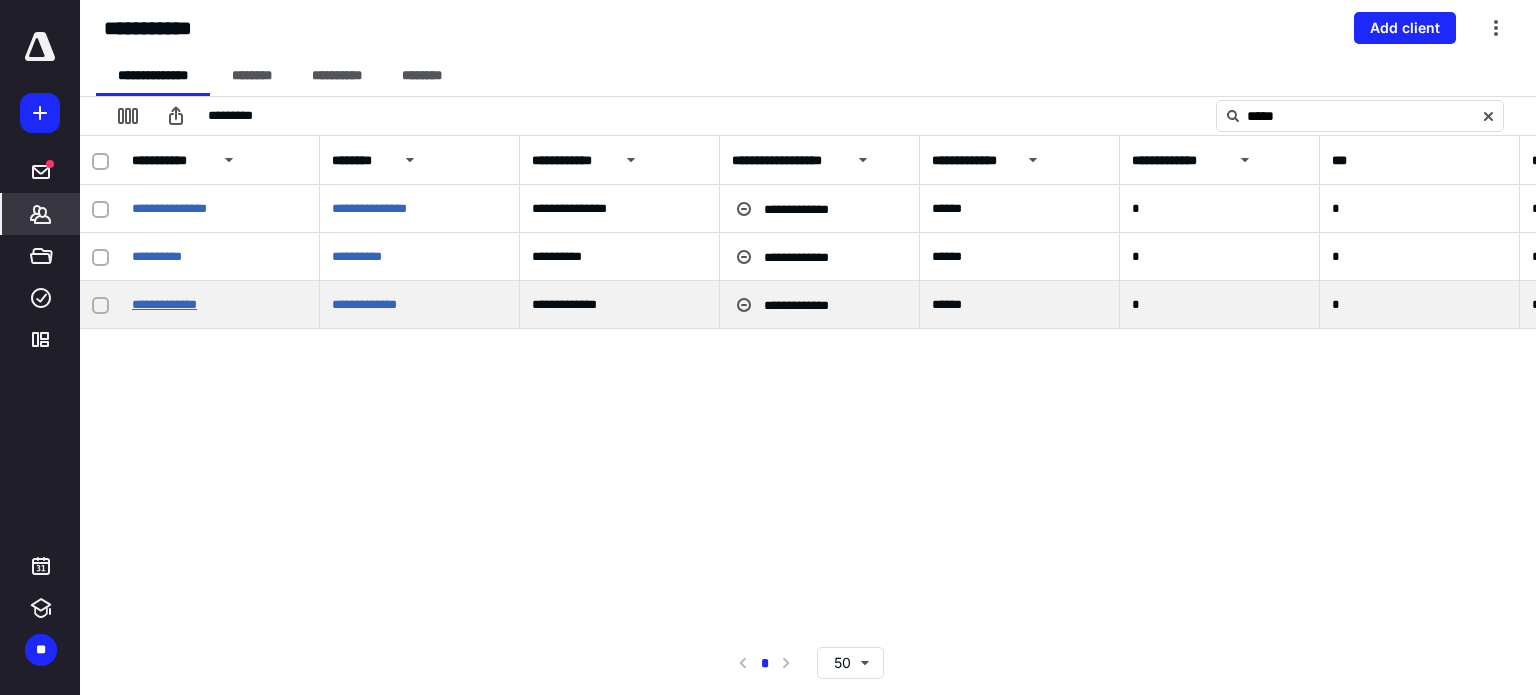 click on "**********" at bounding box center [164, 304] 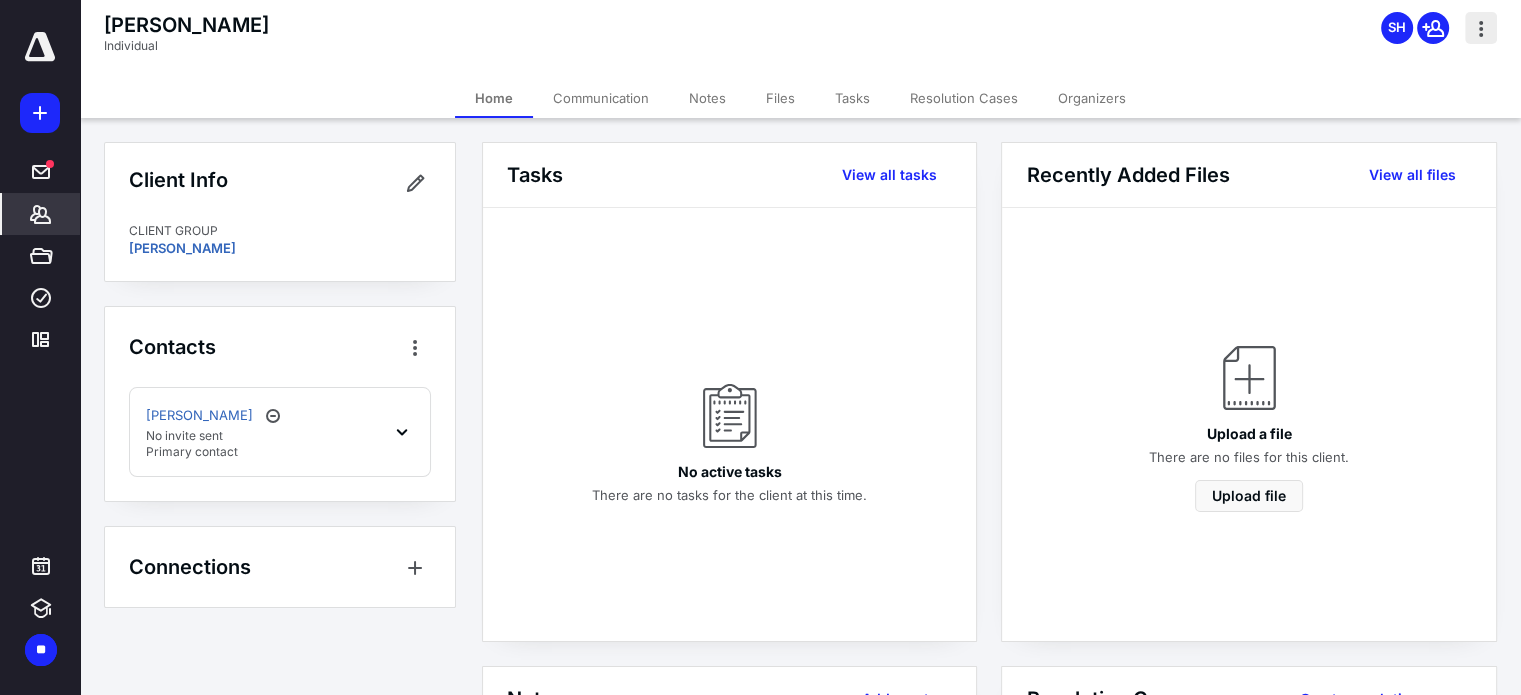 click at bounding box center [1481, 28] 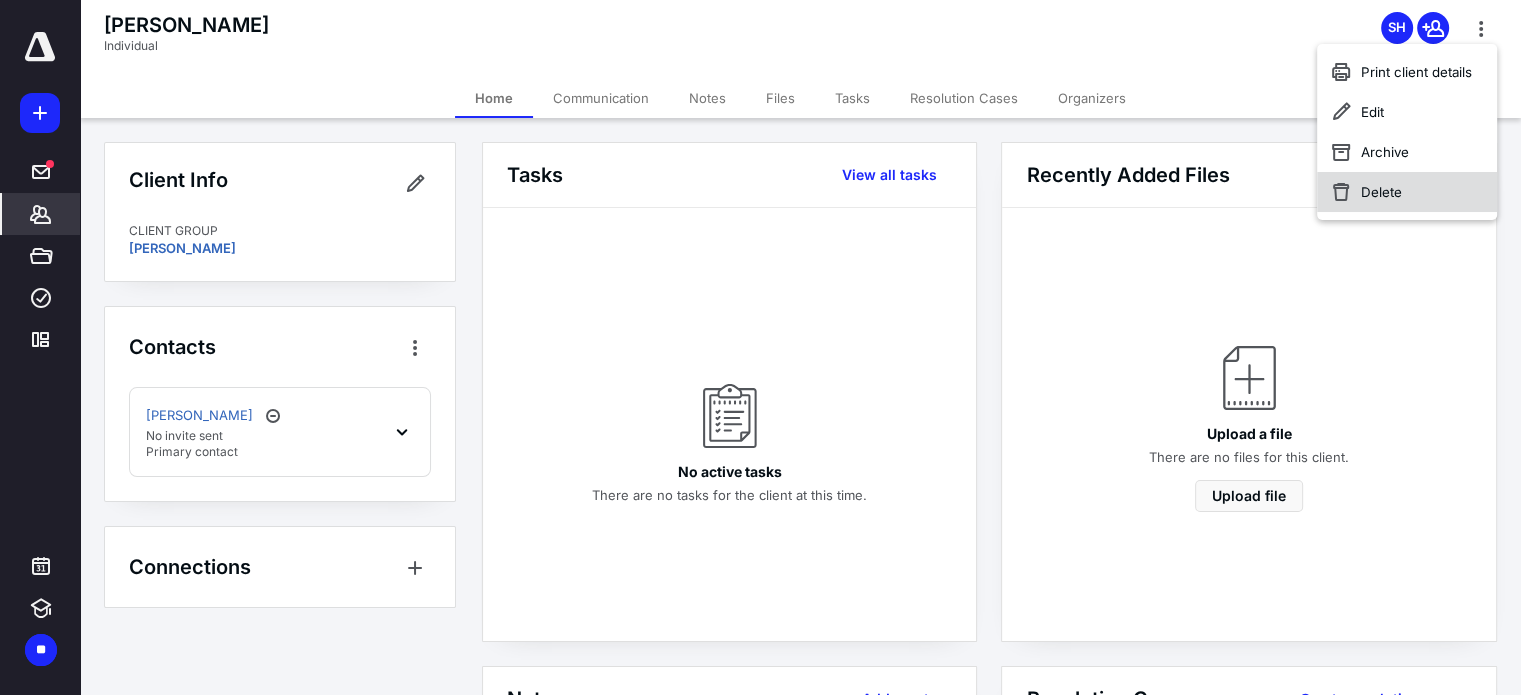 click on "Delete" at bounding box center [1407, 192] 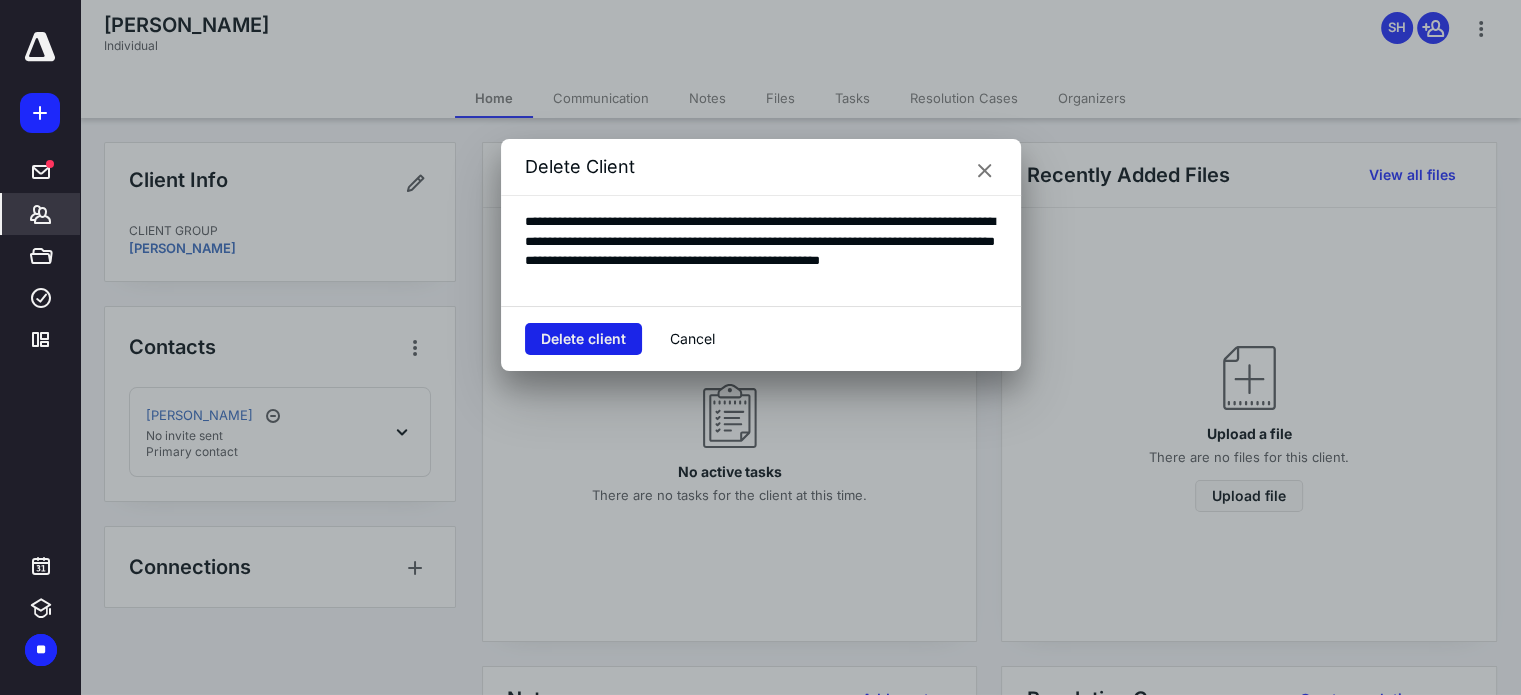click on "Delete client" at bounding box center [583, 339] 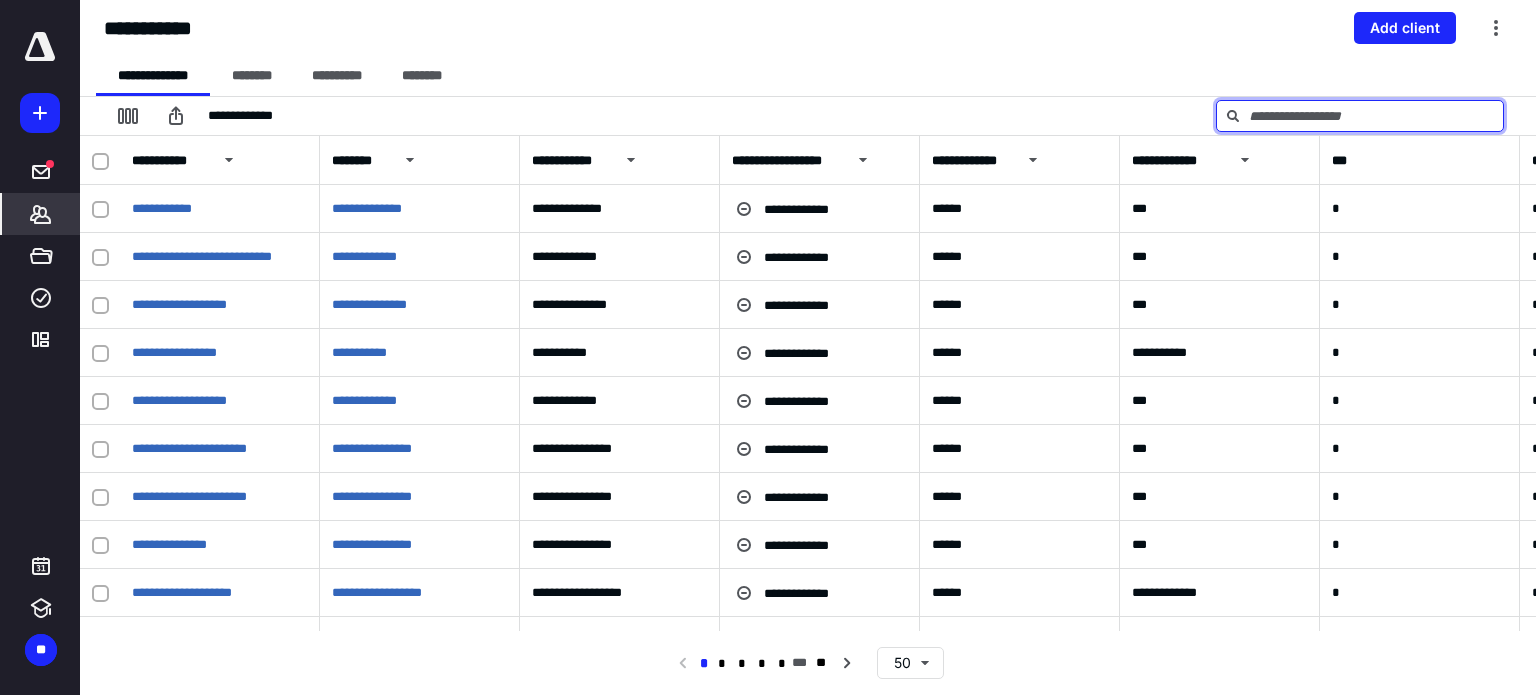 click at bounding box center [1360, 116] 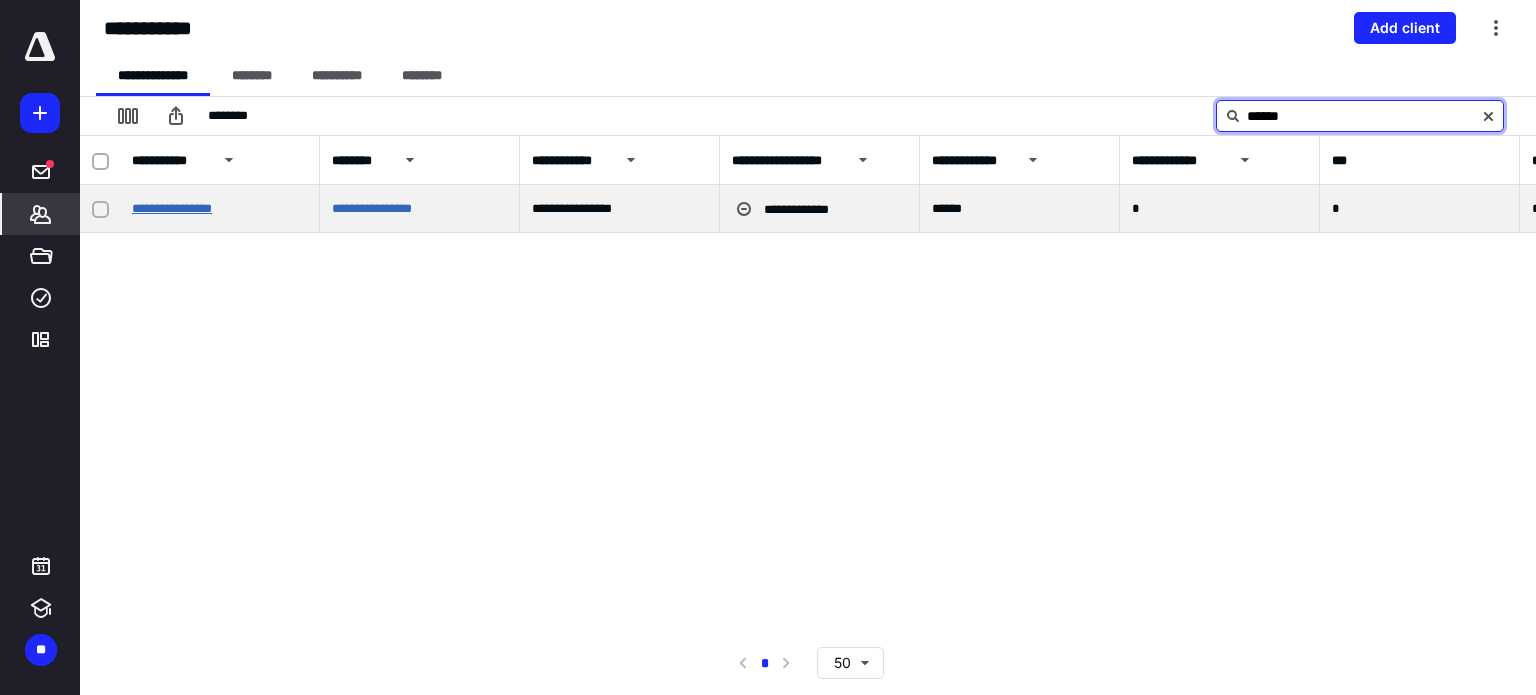 type on "******" 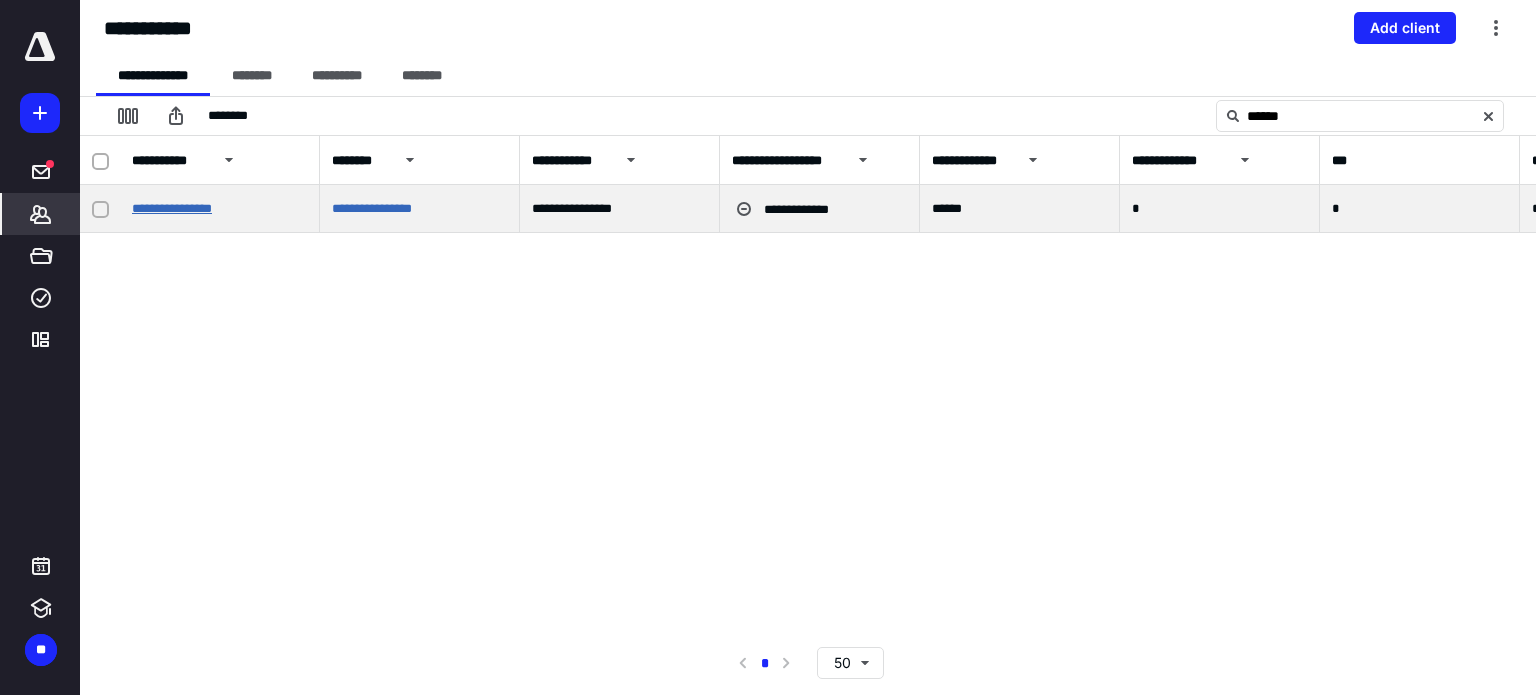 click on "**********" at bounding box center [172, 208] 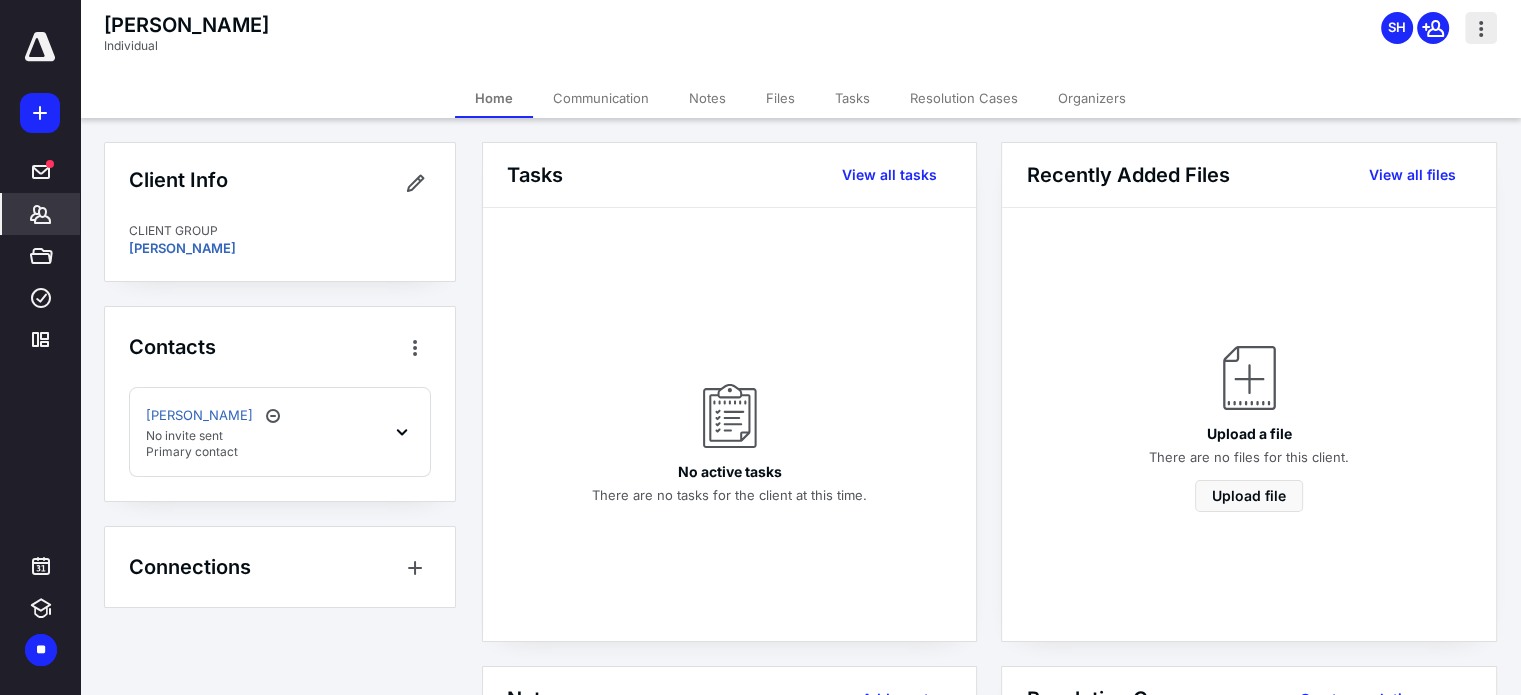 click at bounding box center [1481, 28] 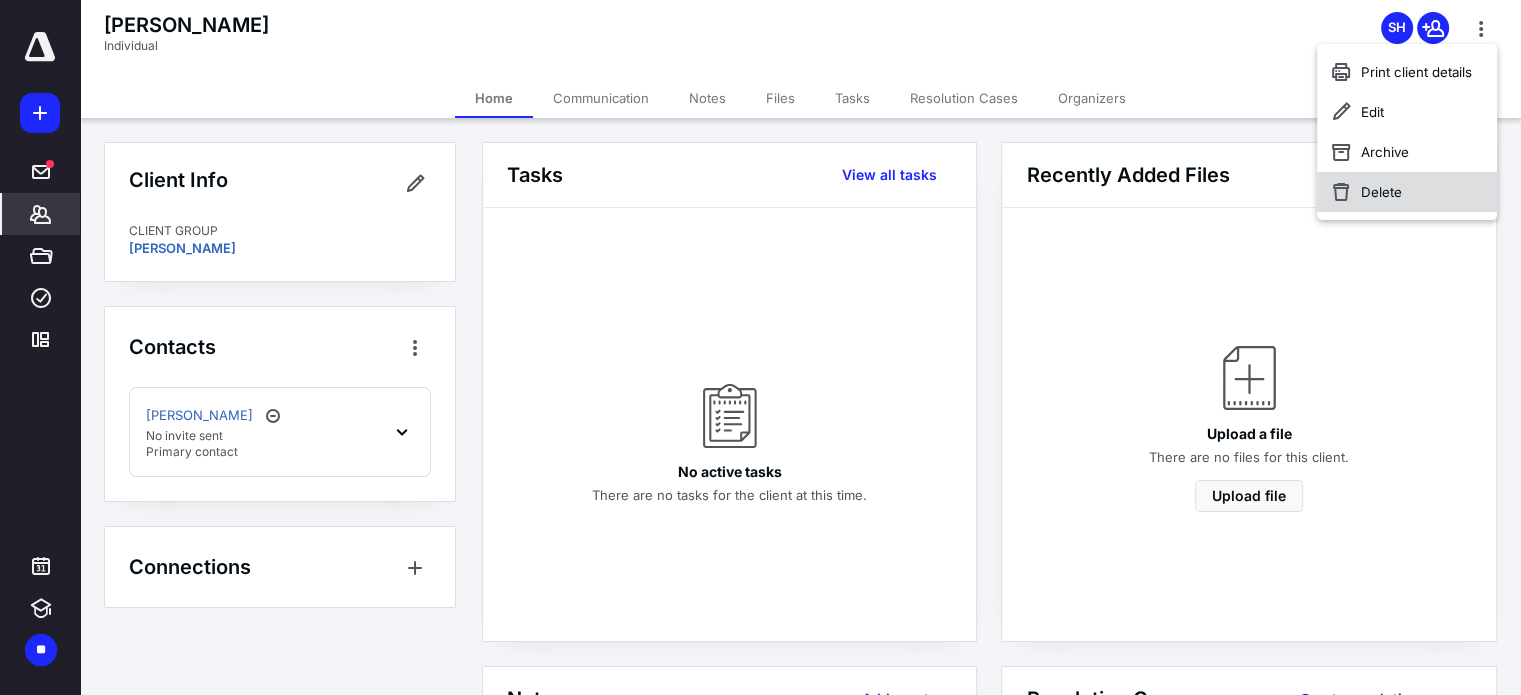 click on "Delete" at bounding box center (1407, 192) 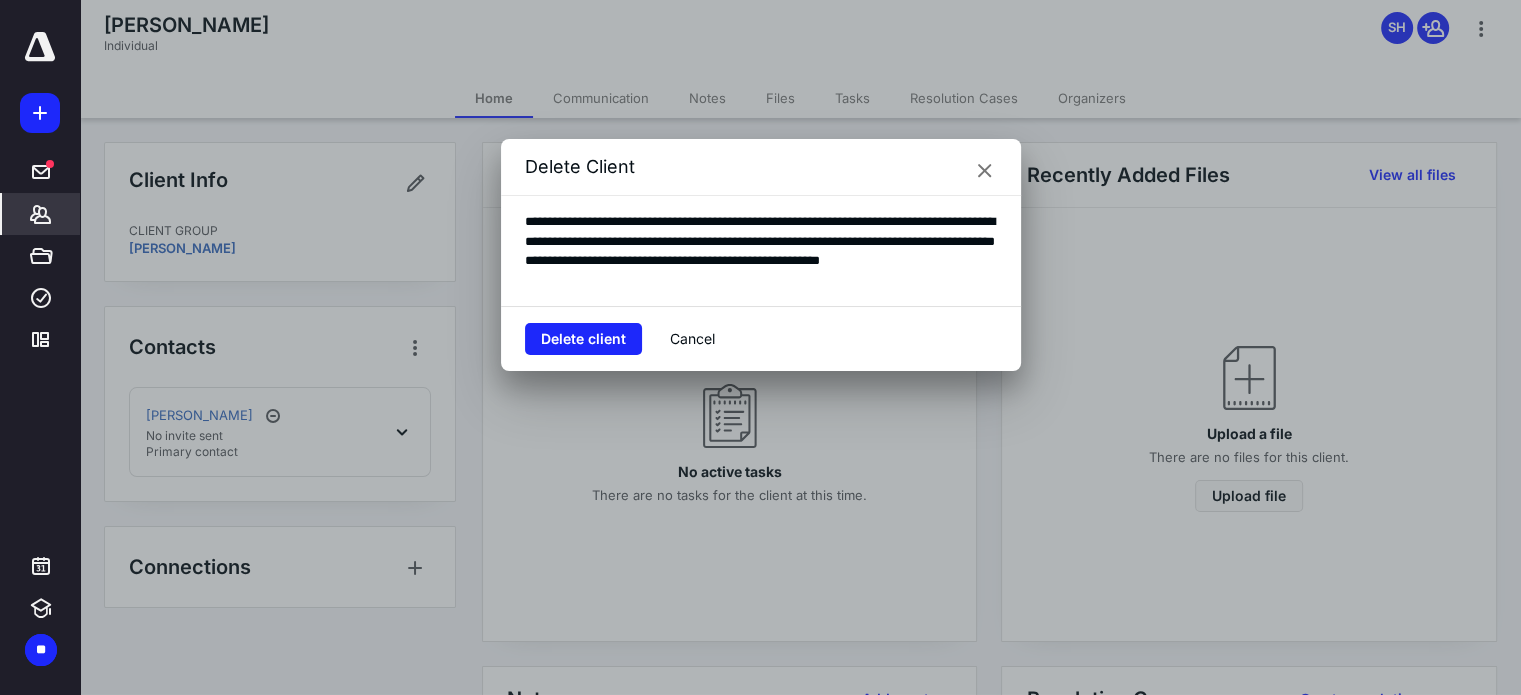 click on "Delete" at bounding box center (1407, 192) 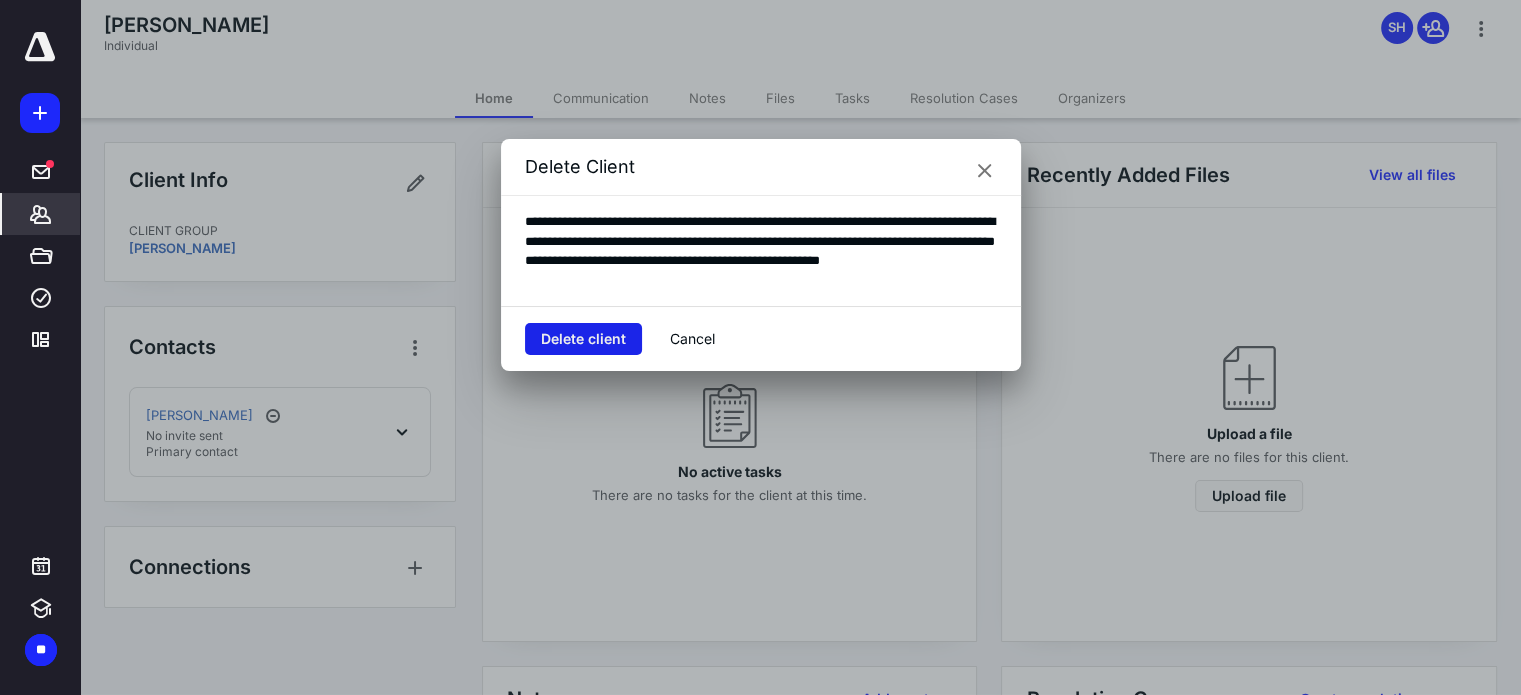 click on "Delete client" at bounding box center (583, 339) 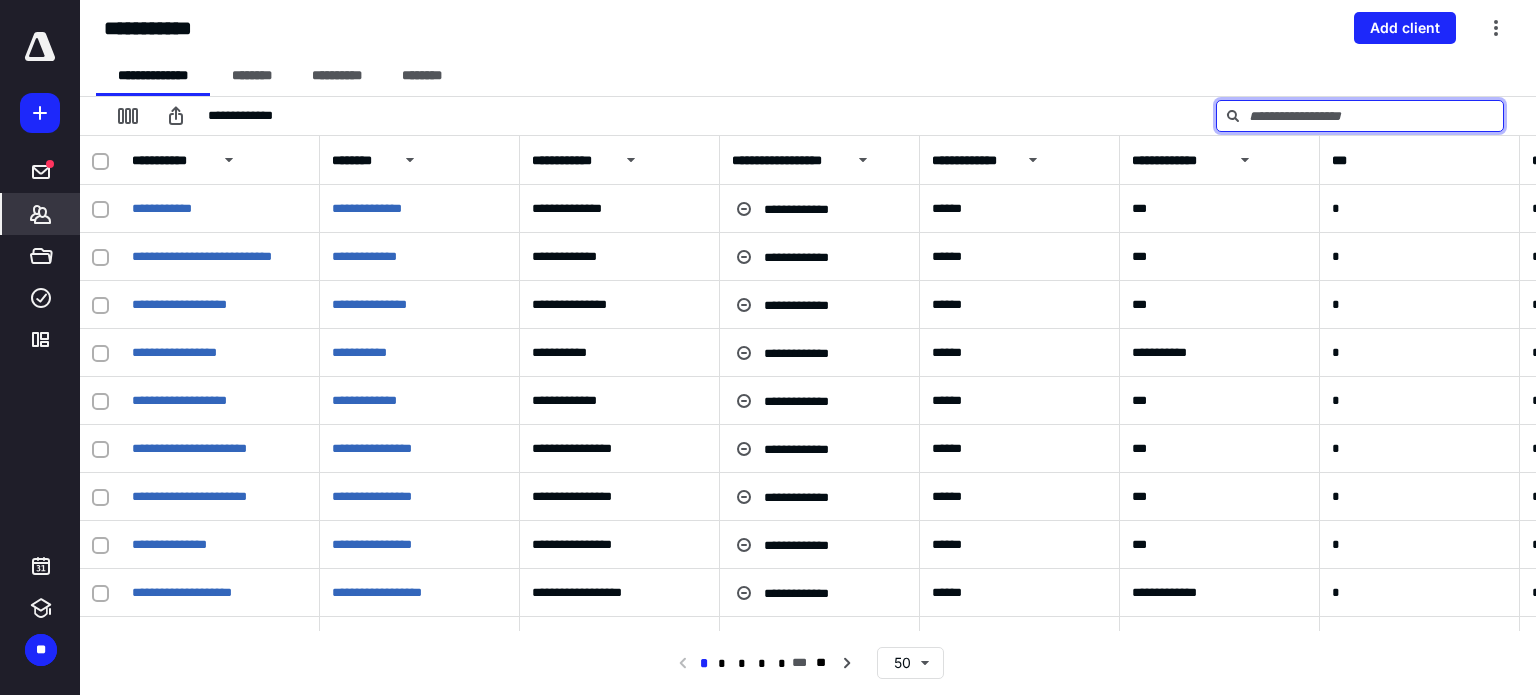 click at bounding box center [1360, 116] 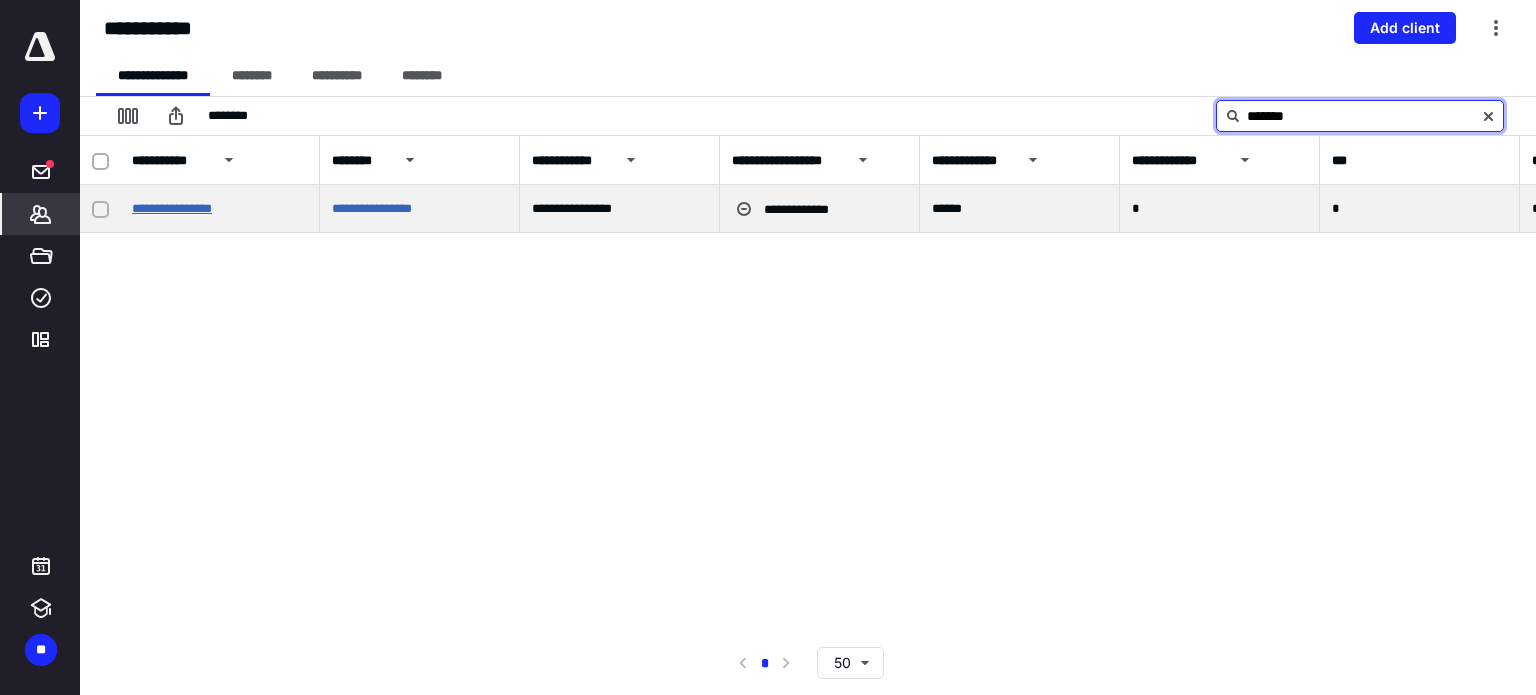 type on "*******" 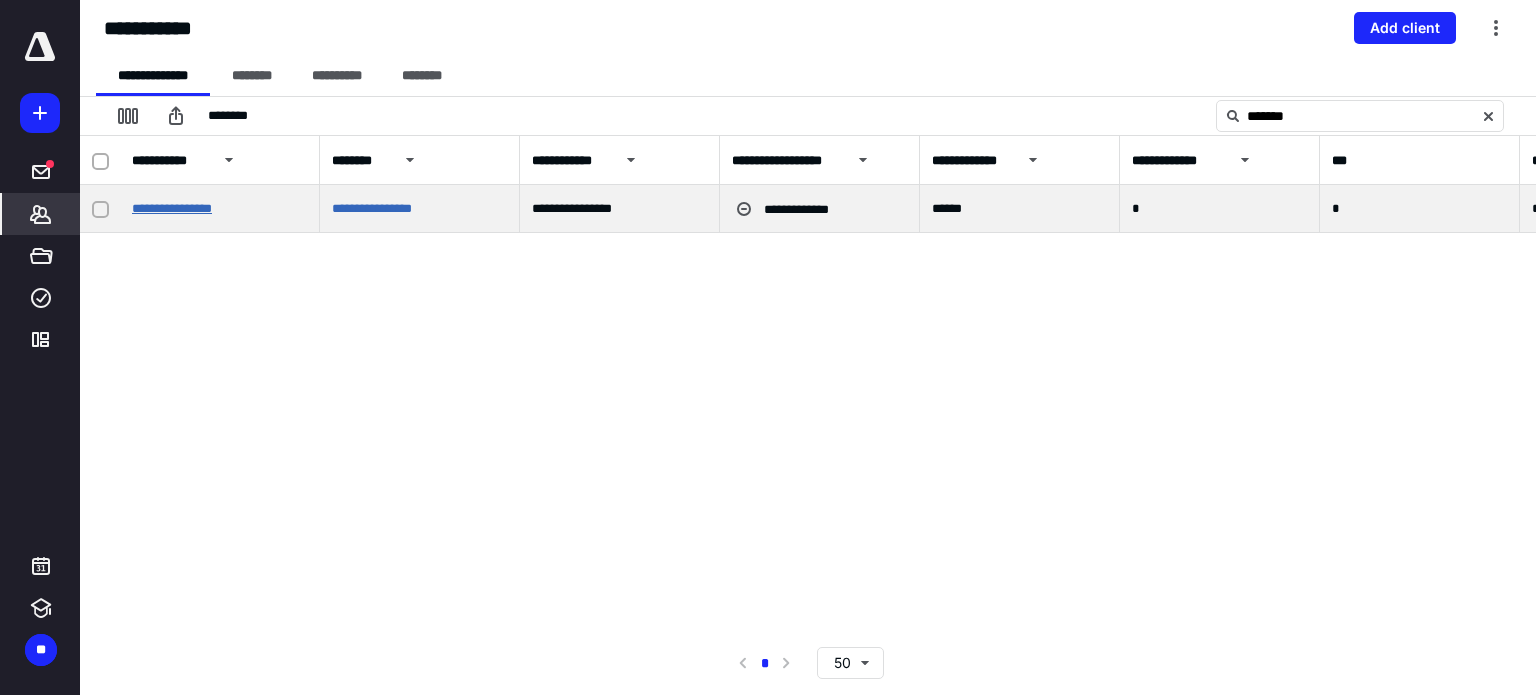 click on "**********" at bounding box center (172, 208) 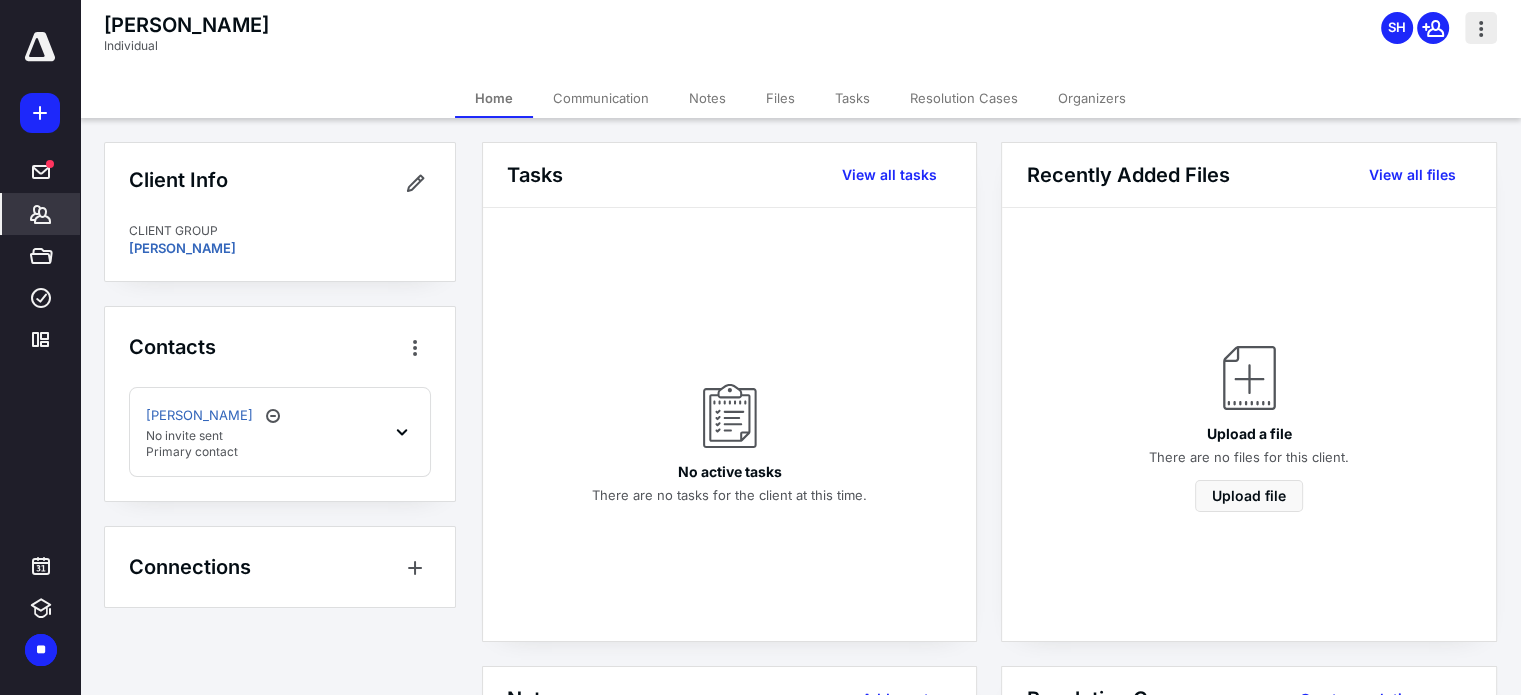 click at bounding box center (1481, 28) 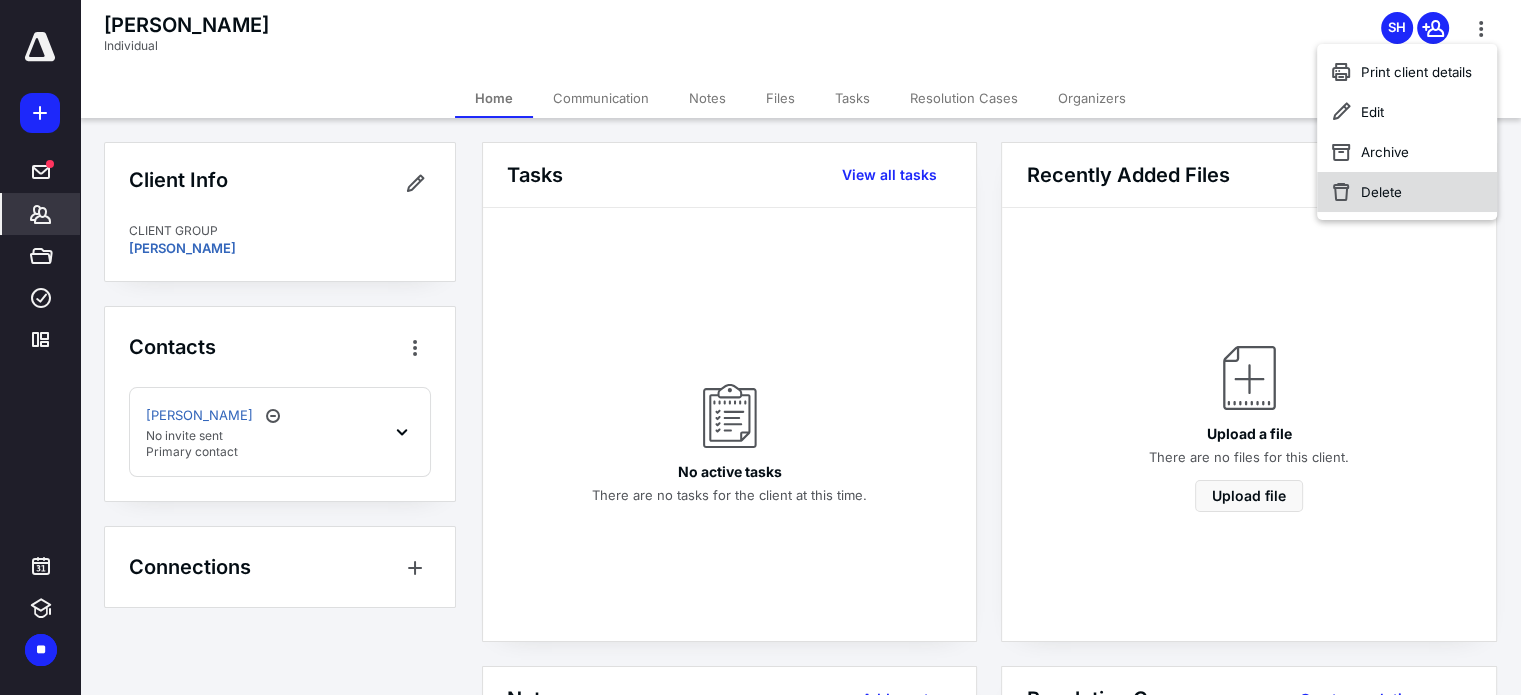 click on "Delete" at bounding box center (1407, 192) 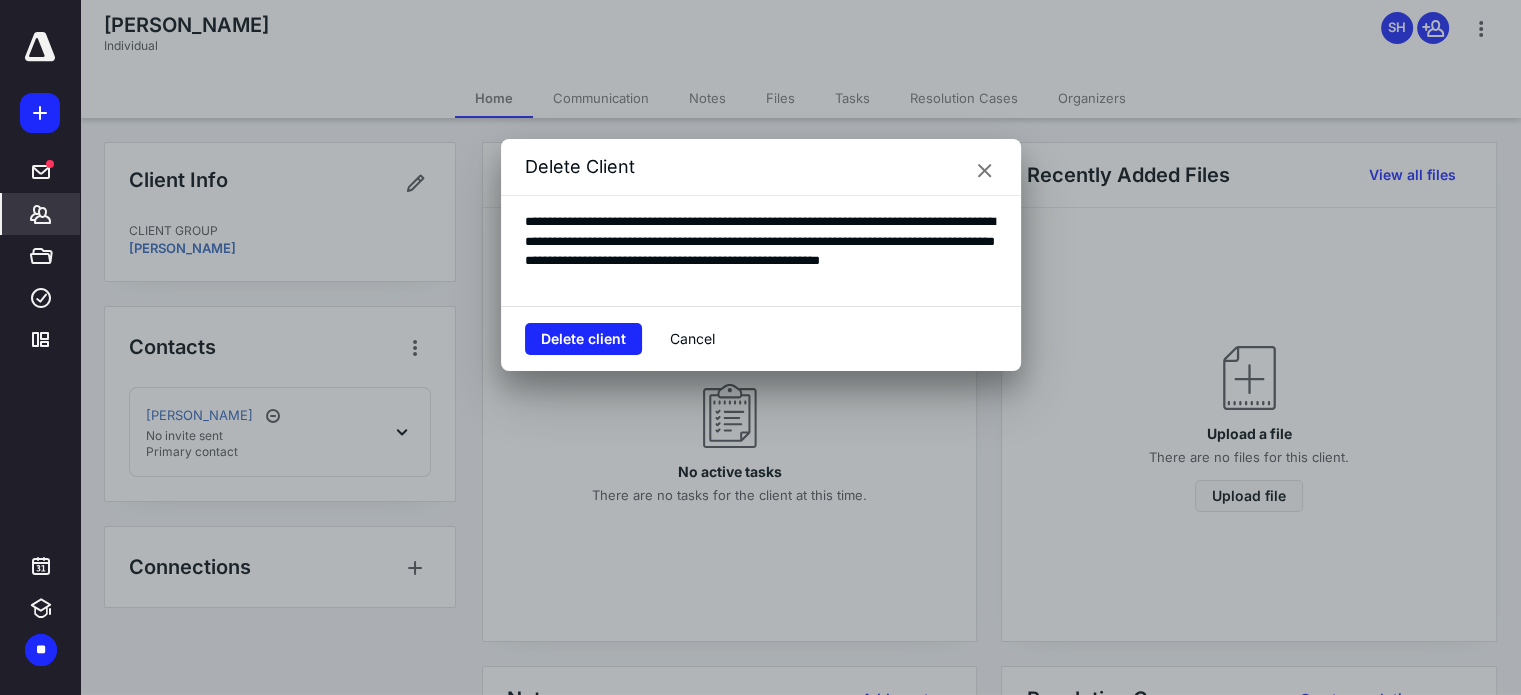 click on "Delete" at bounding box center [1407, 192] 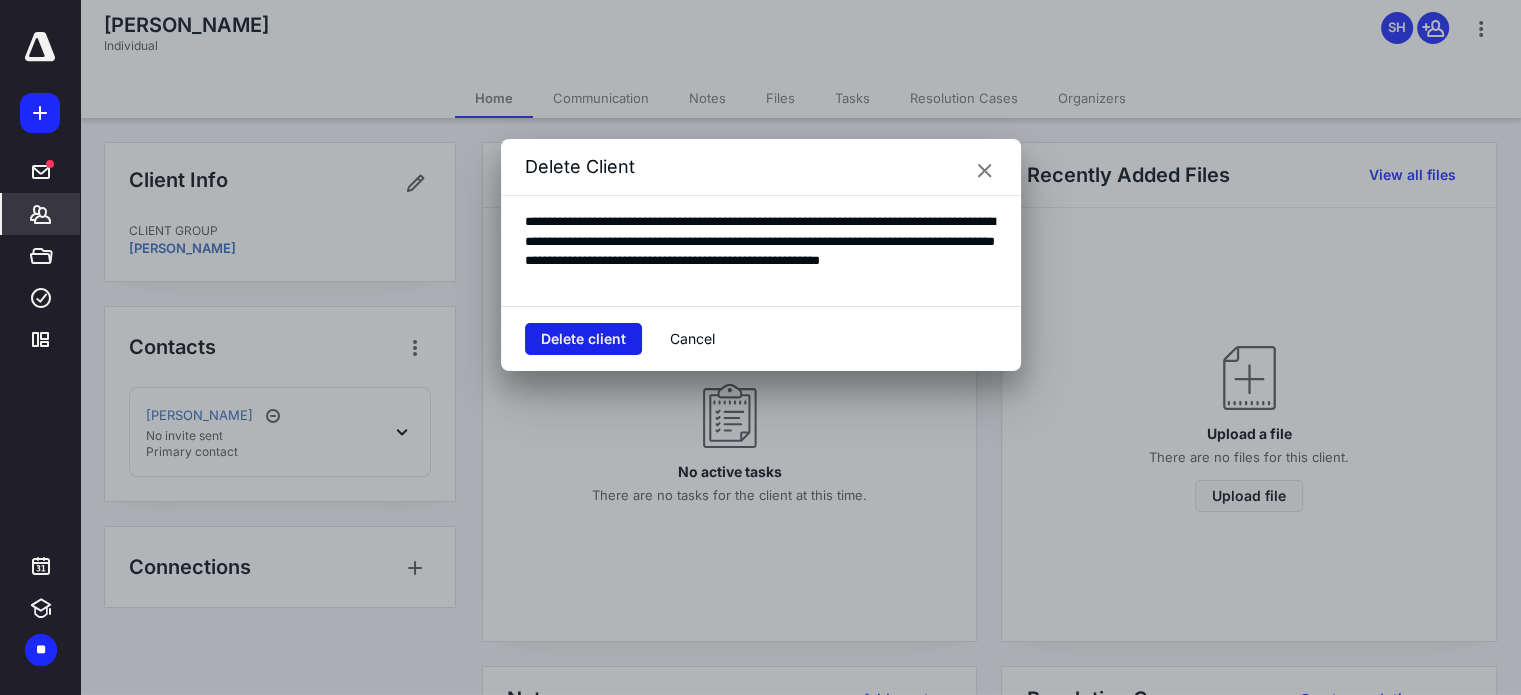 click on "Delete client" at bounding box center [583, 339] 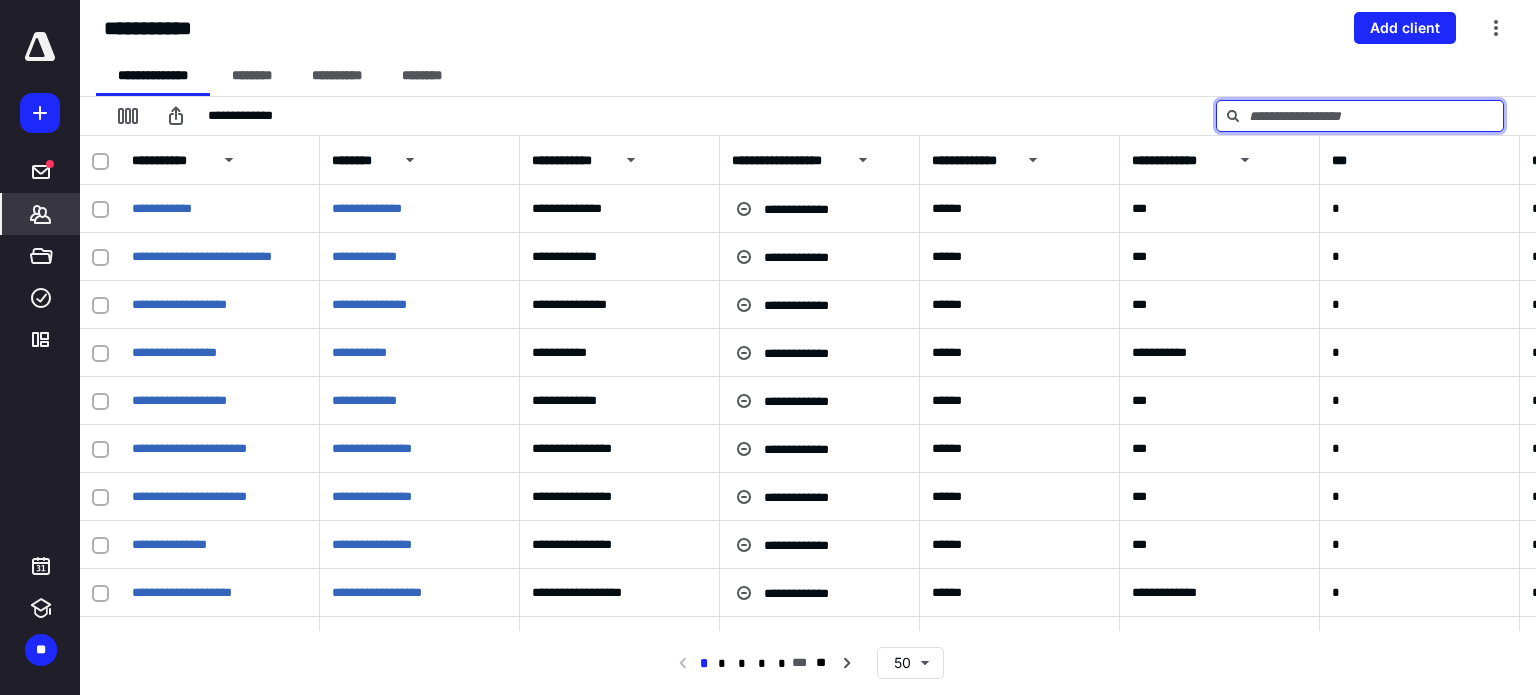 click at bounding box center [1360, 116] 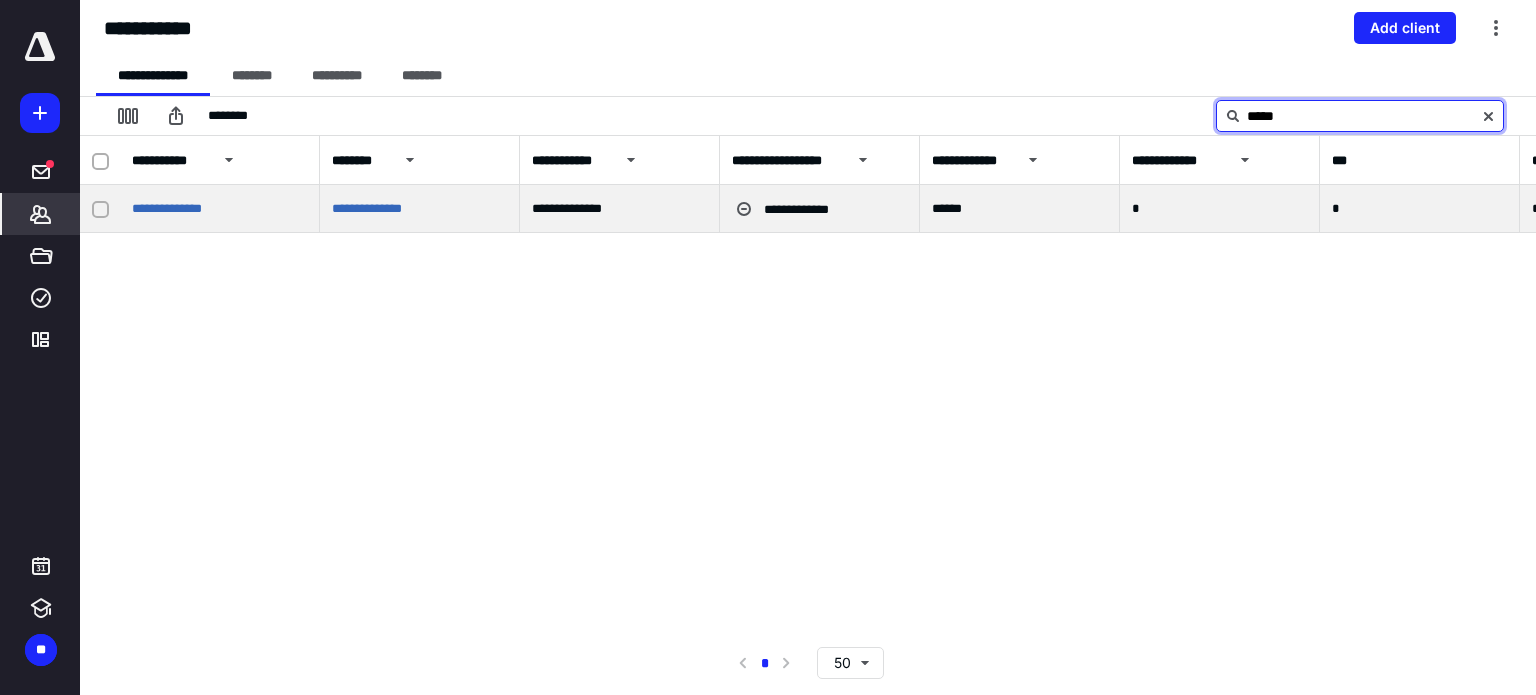 type on "*****" 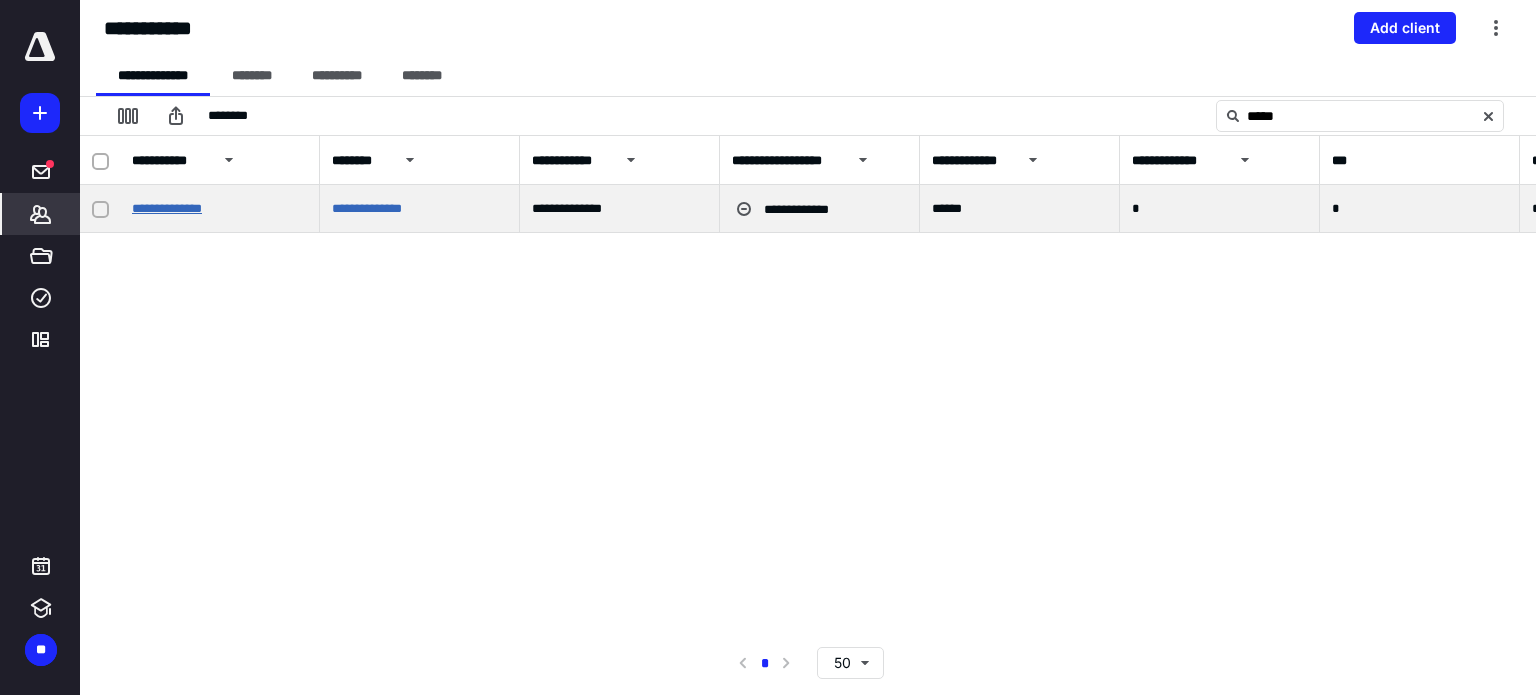 click on "**********" at bounding box center [167, 208] 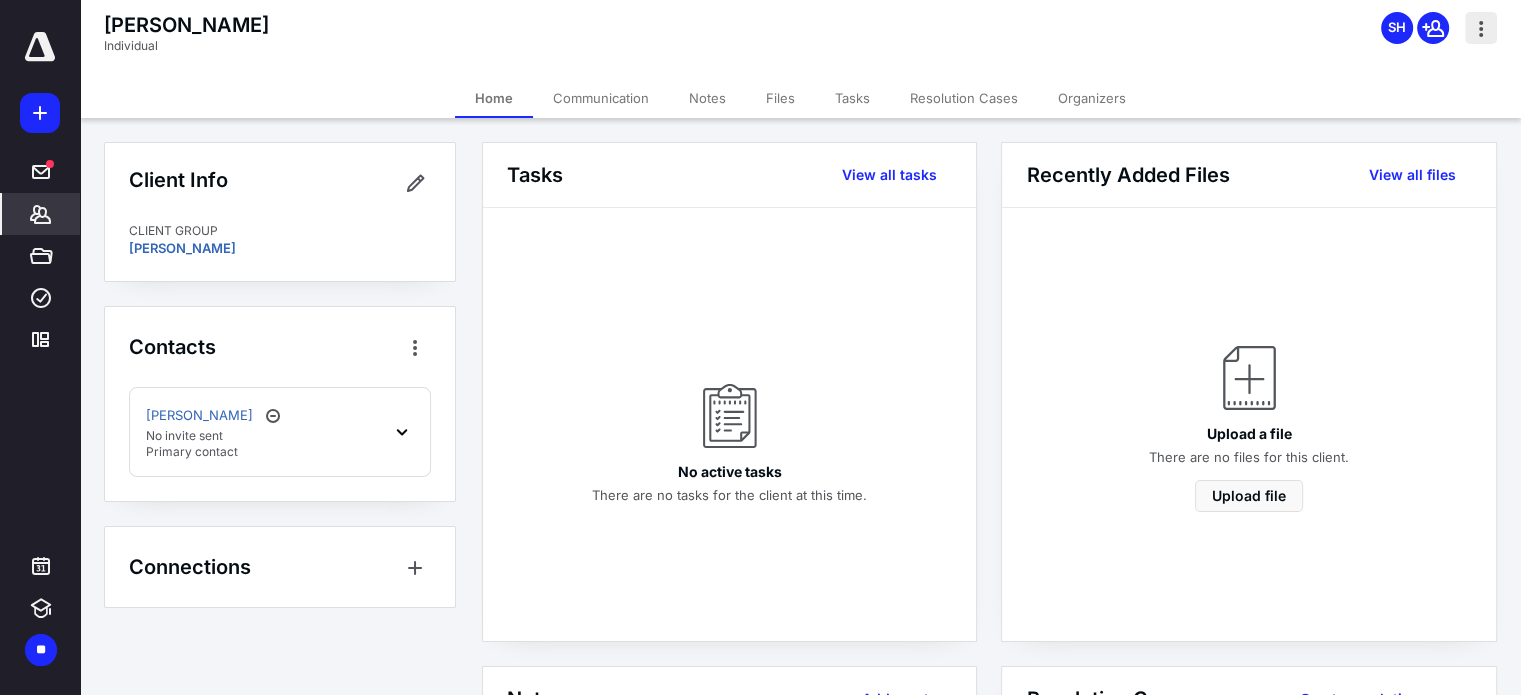 click at bounding box center (1481, 28) 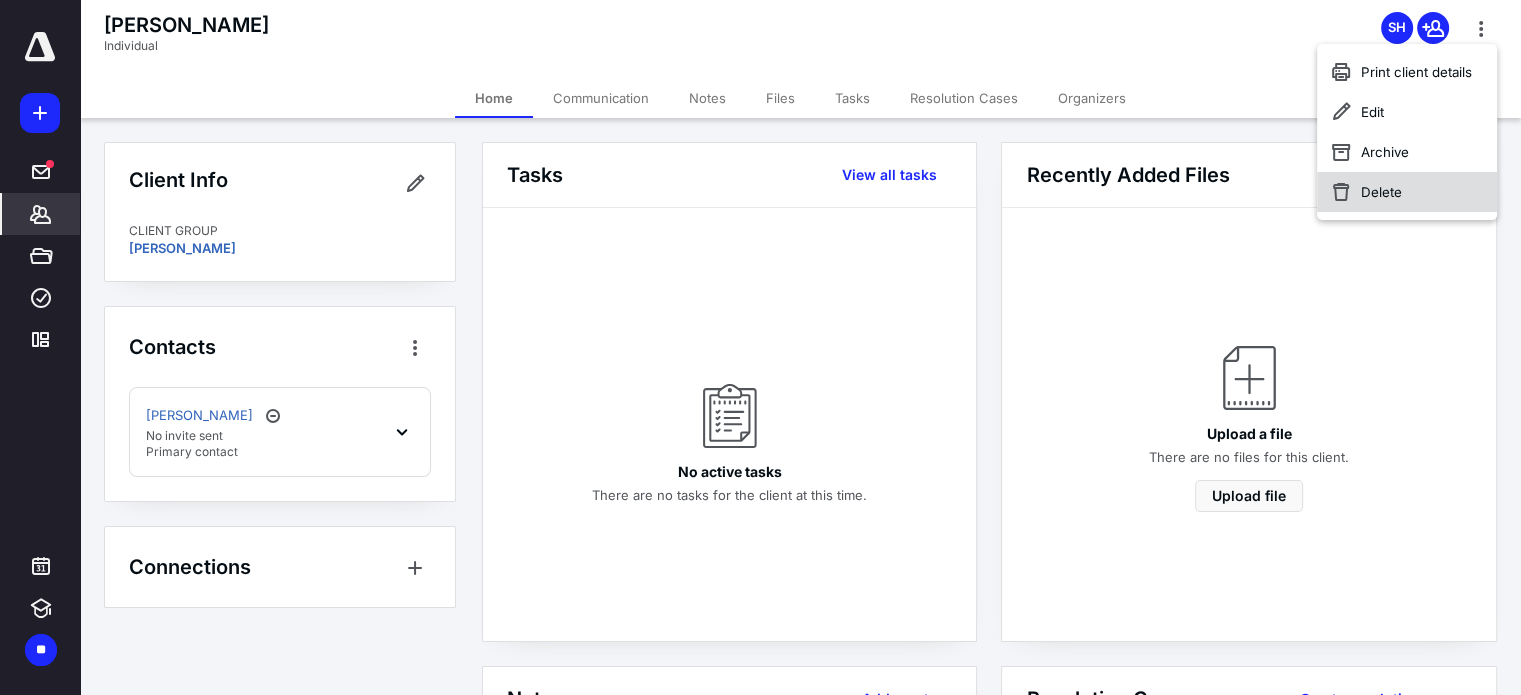 click on "Delete" at bounding box center [1407, 192] 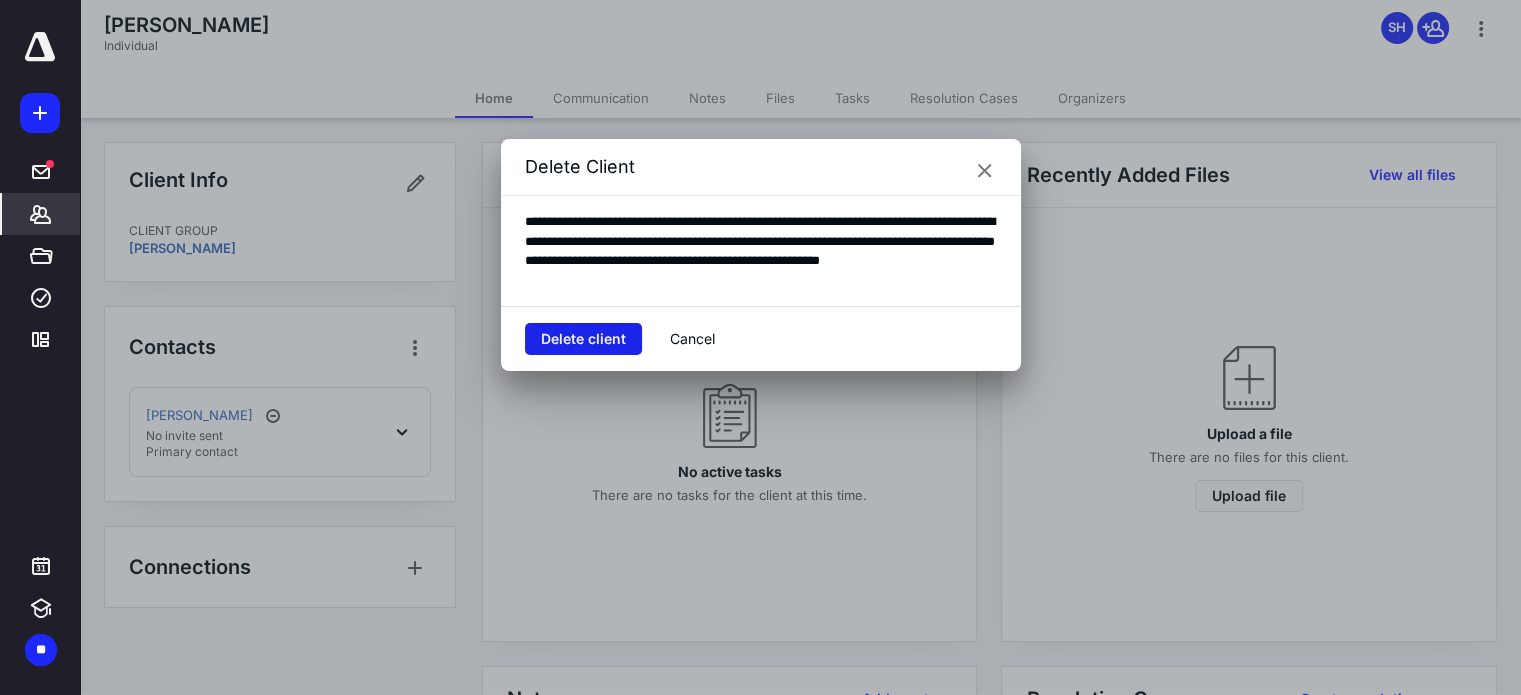 click on "Delete client" at bounding box center [583, 339] 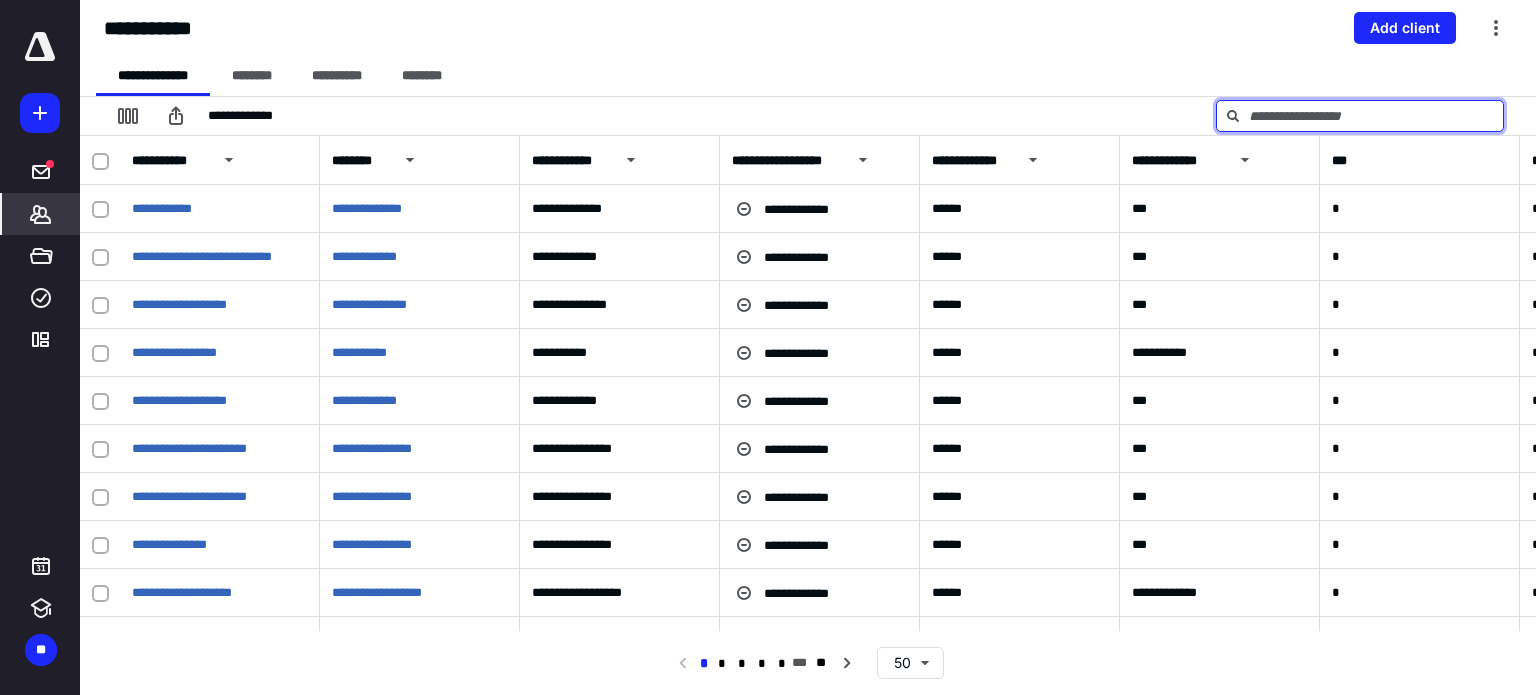 click at bounding box center (1360, 116) 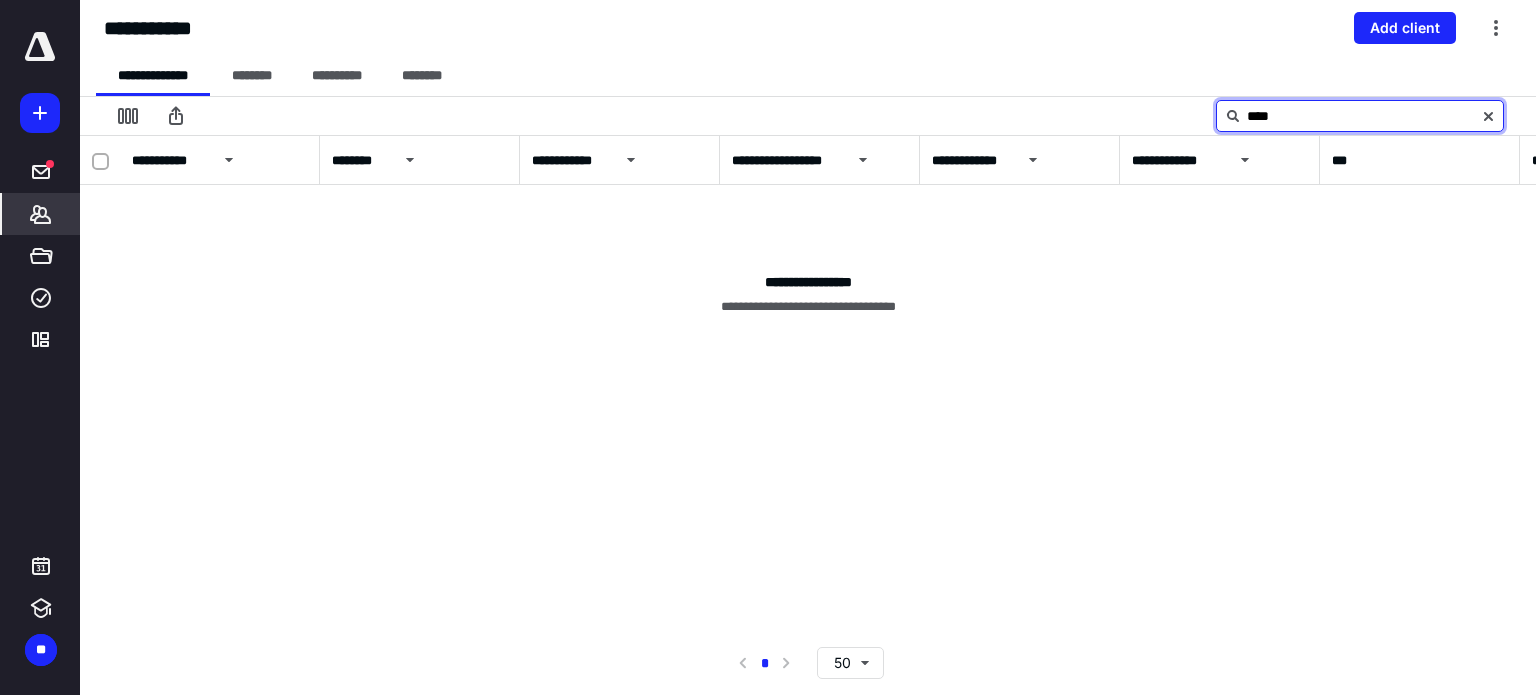 type on "***" 